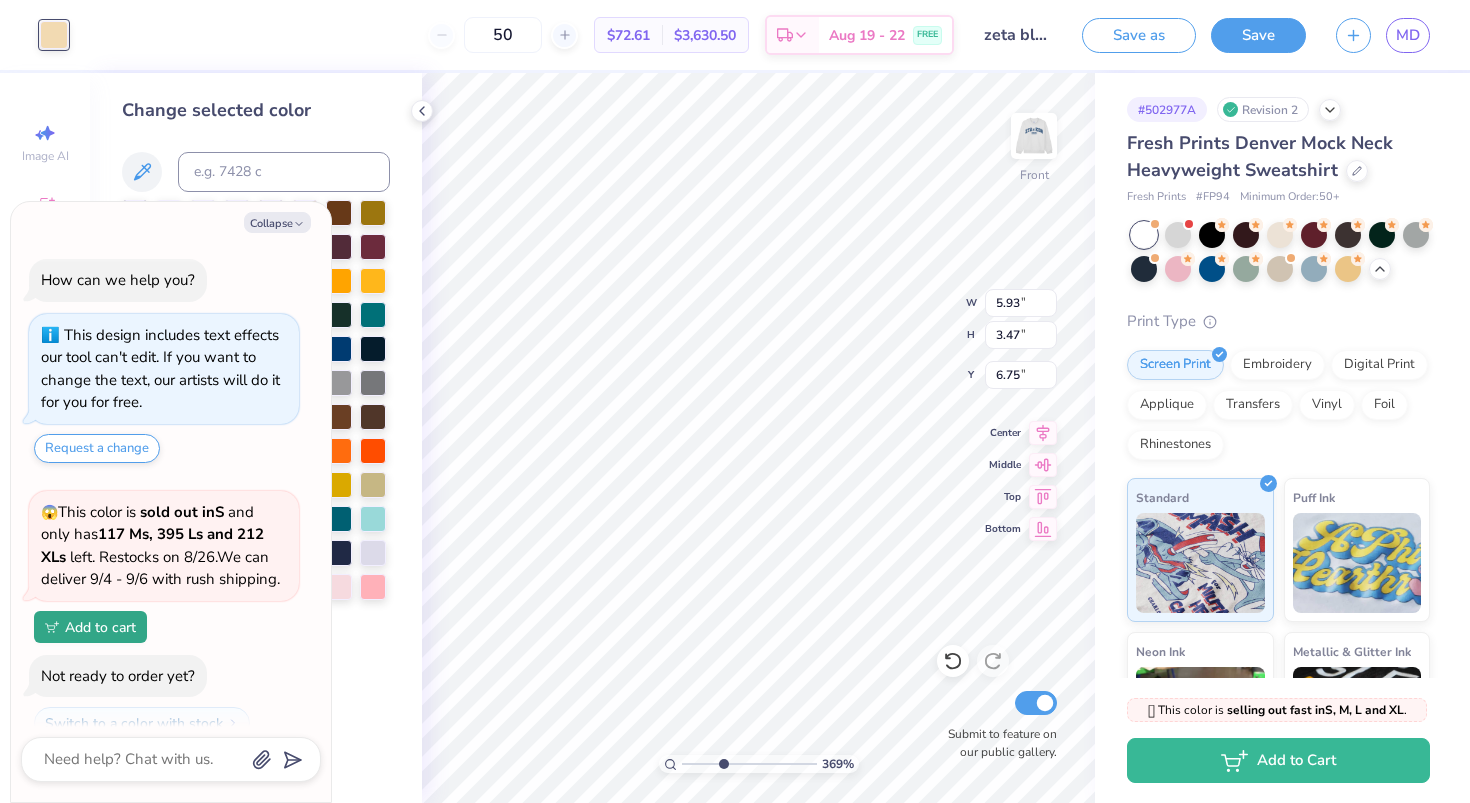 scroll, scrollTop: 0, scrollLeft: 0, axis: both 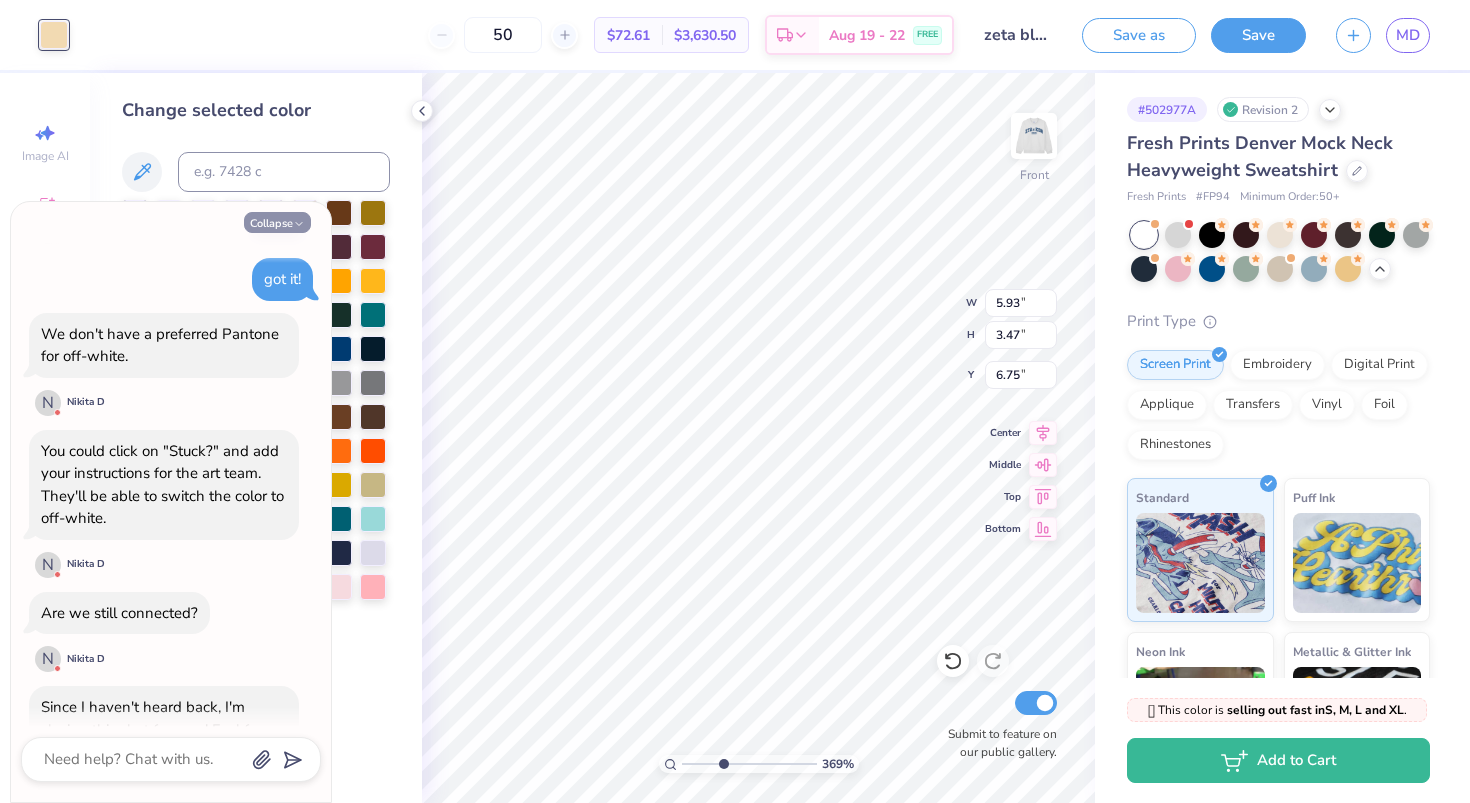 click 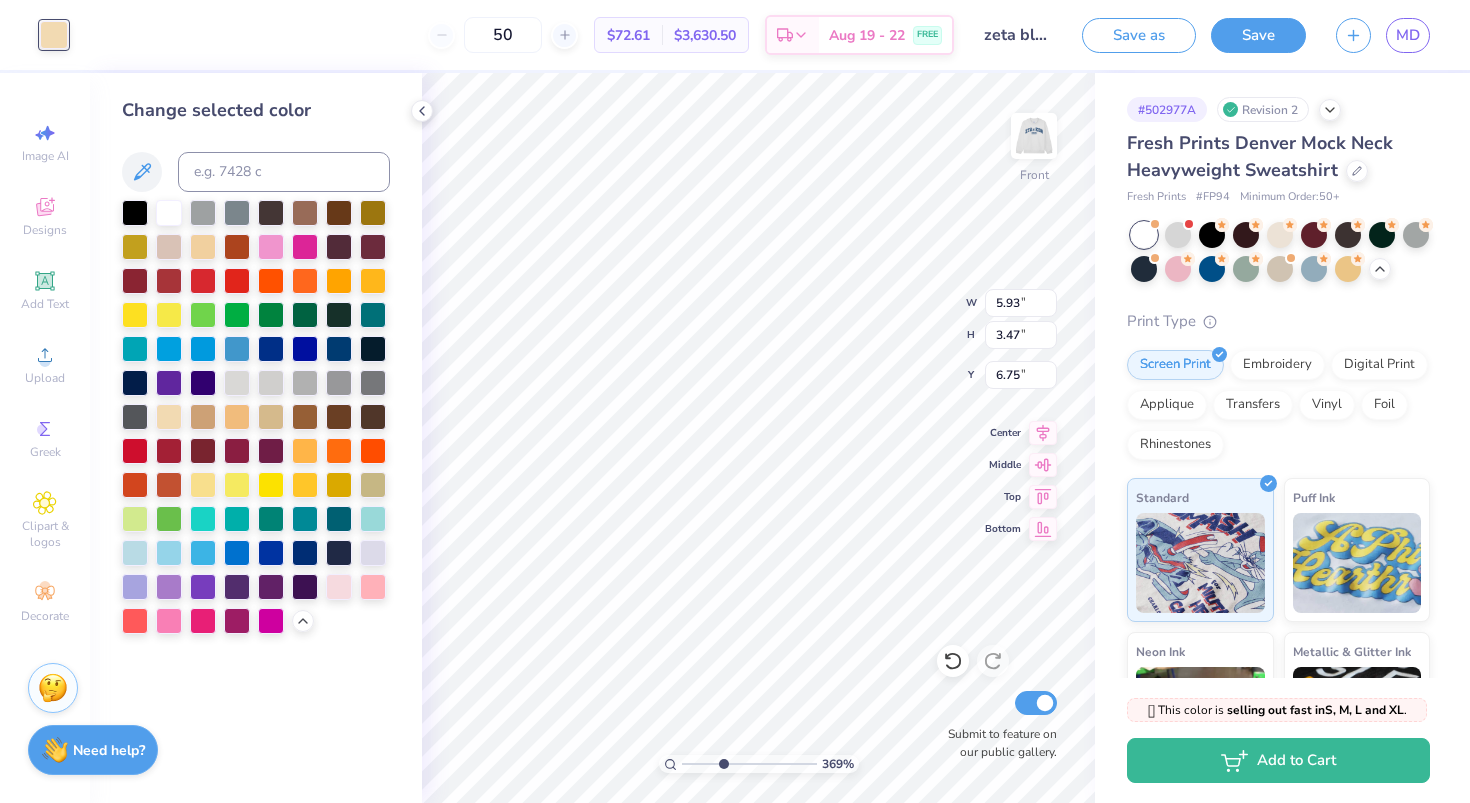 type on "x" 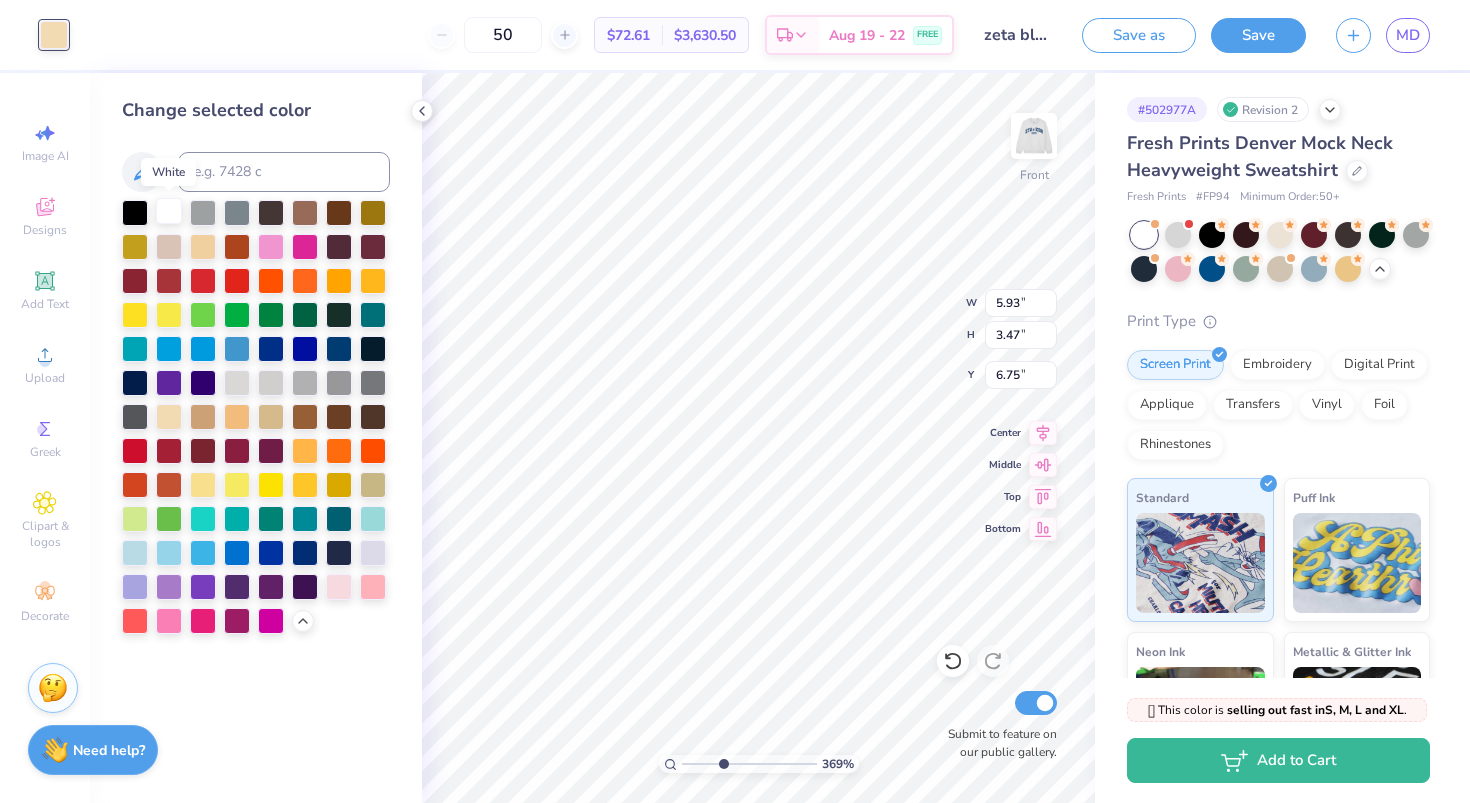 click at bounding box center (169, 211) 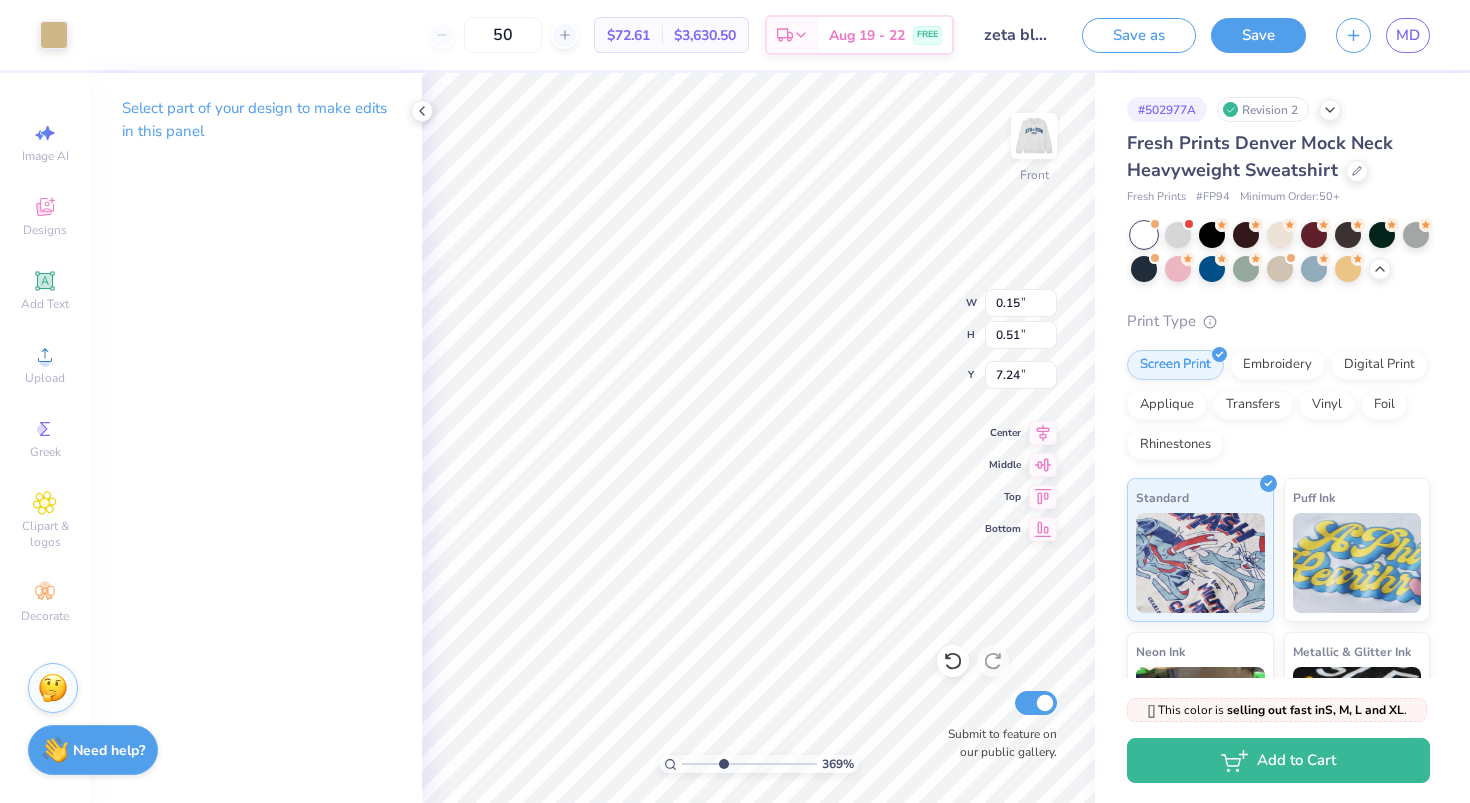 type on "0.15" 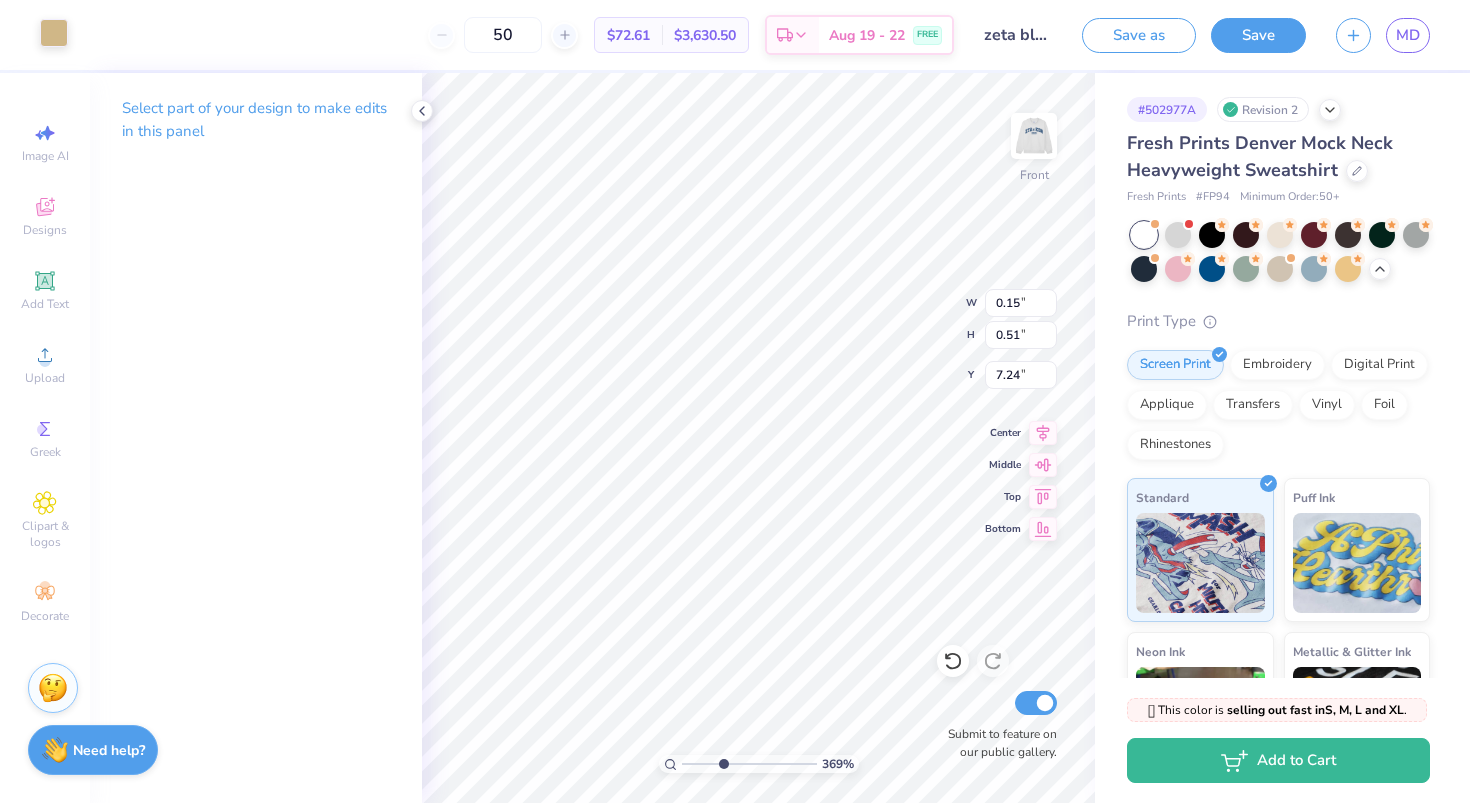 click at bounding box center [54, 33] 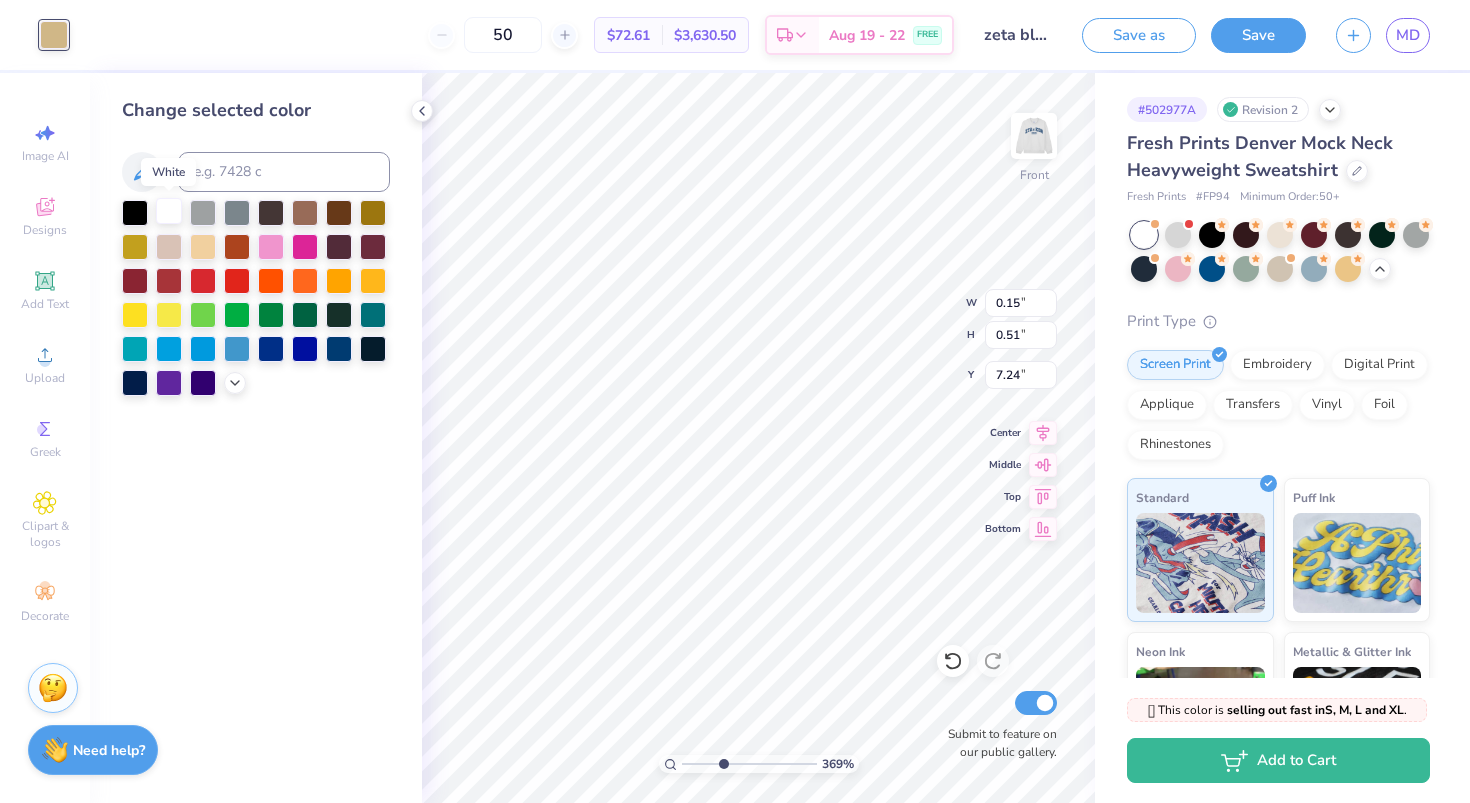 click at bounding box center (169, 211) 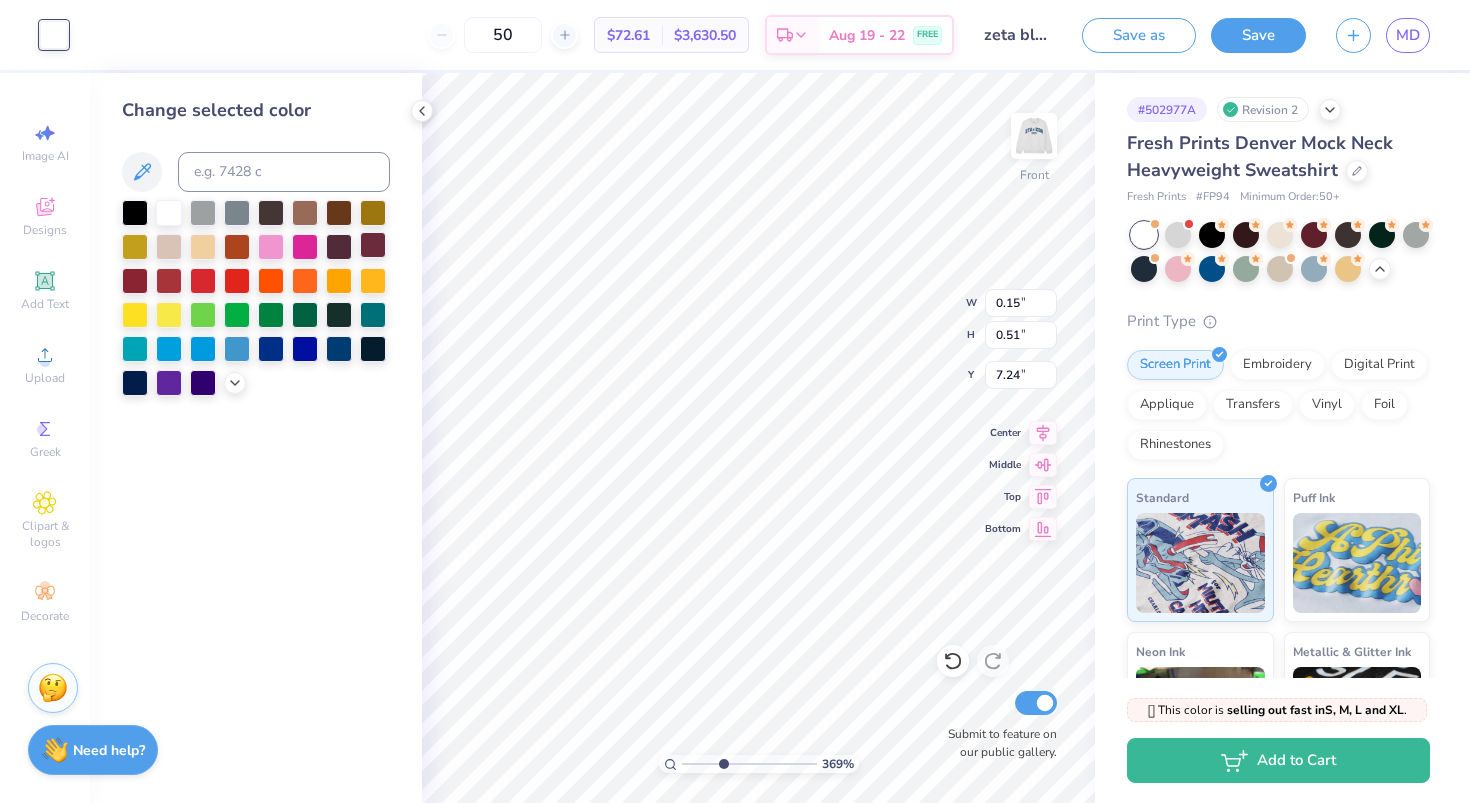 type on "0.11" 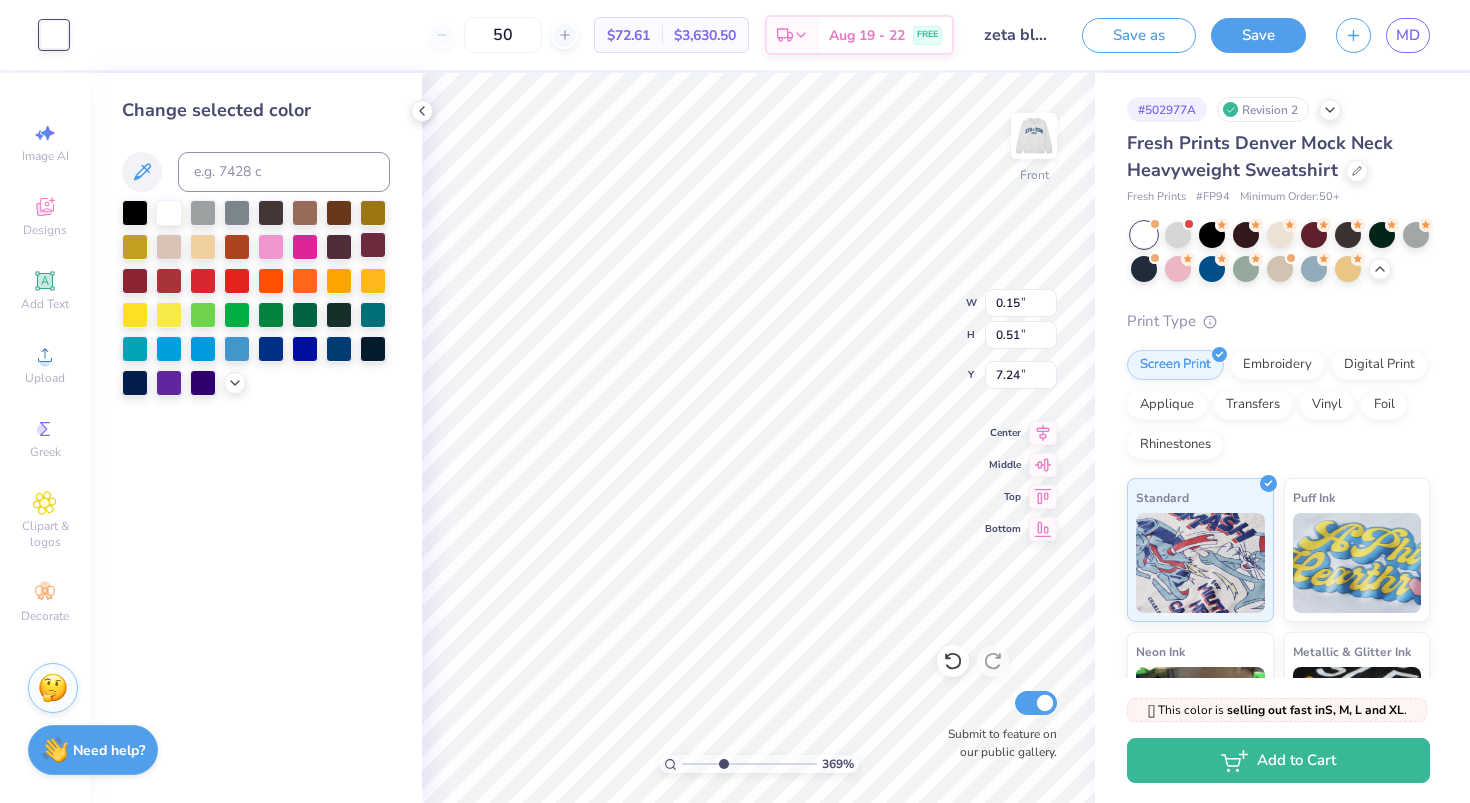 type on "0.30" 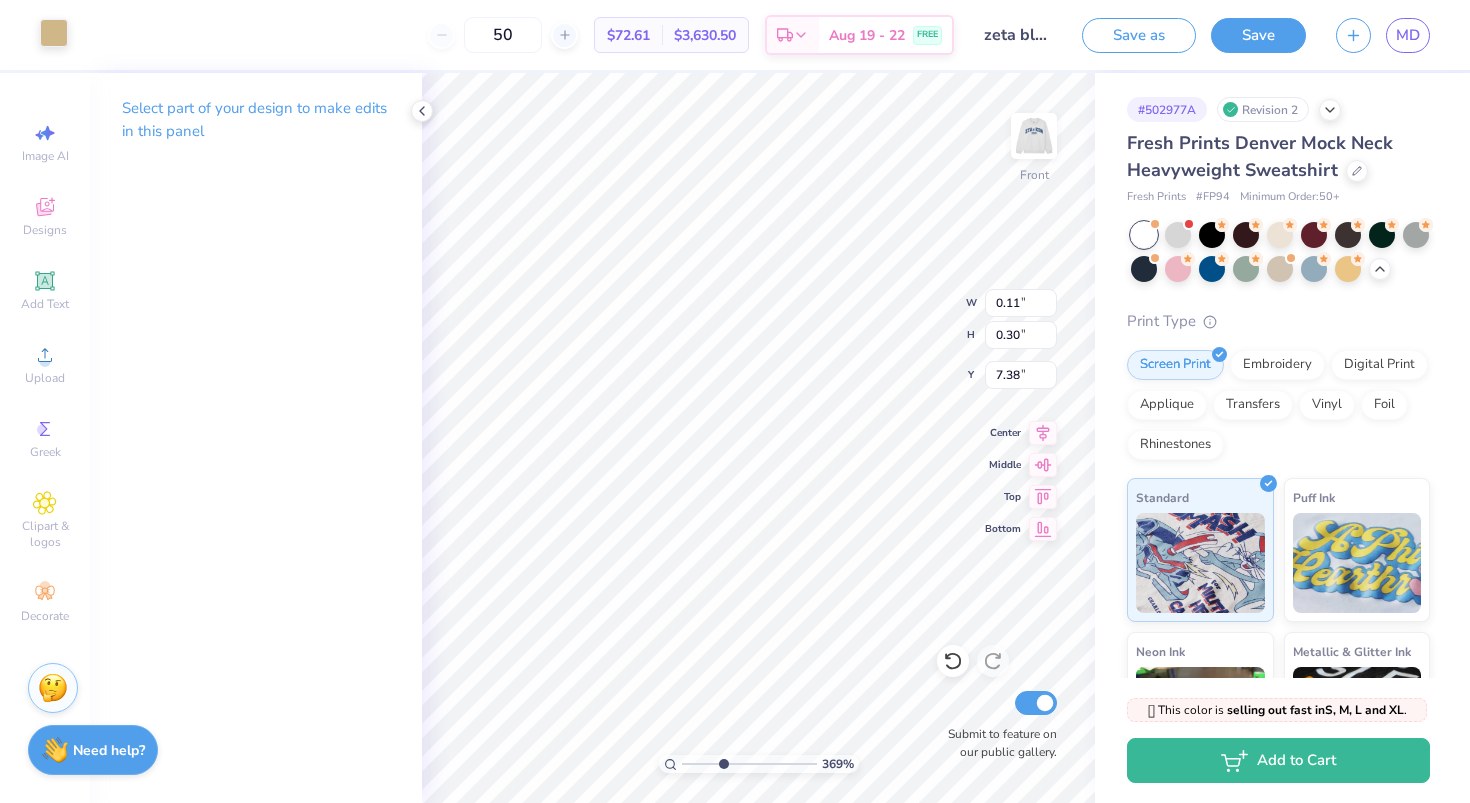 click at bounding box center [54, 33] 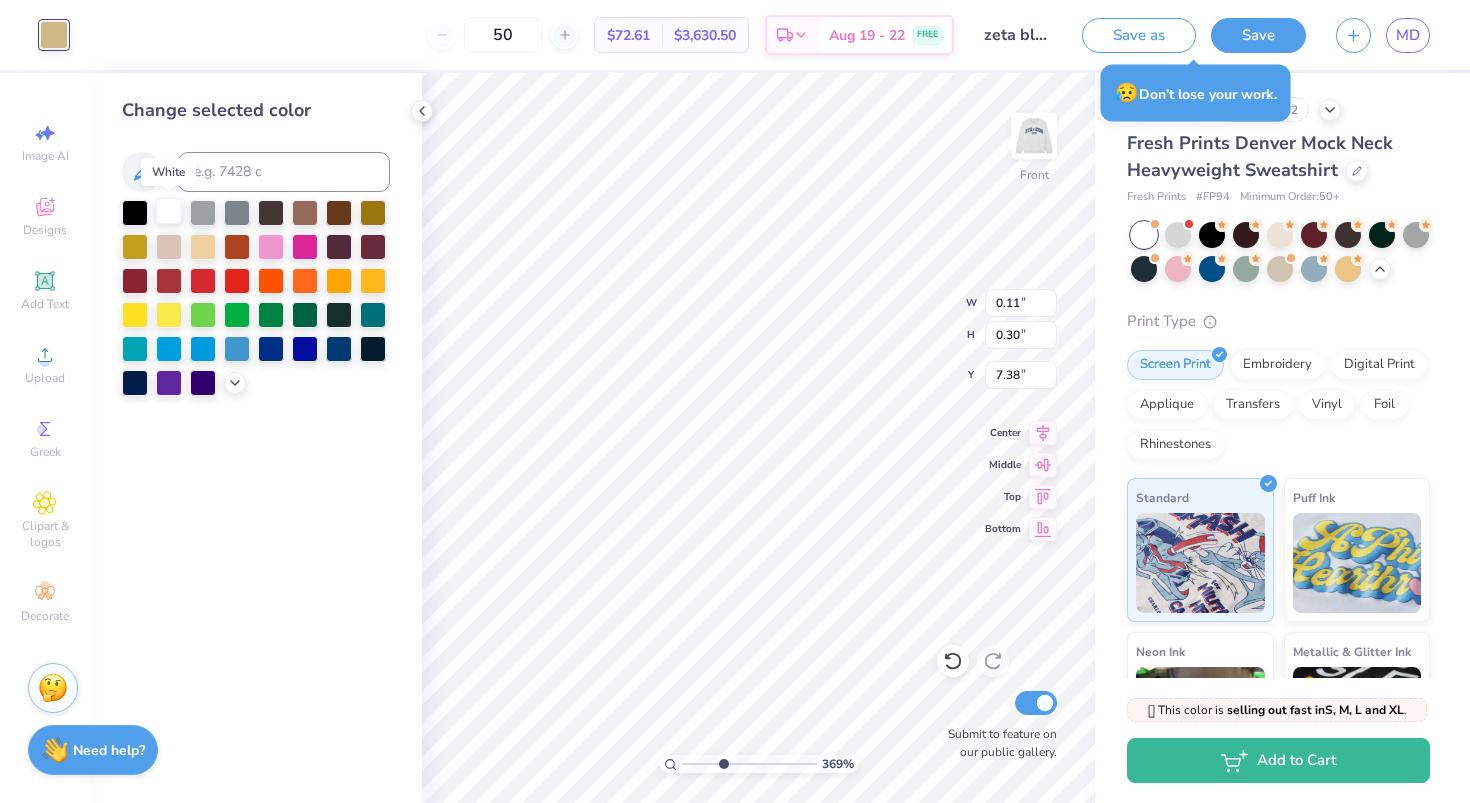 click at bounding box center (169, 211) 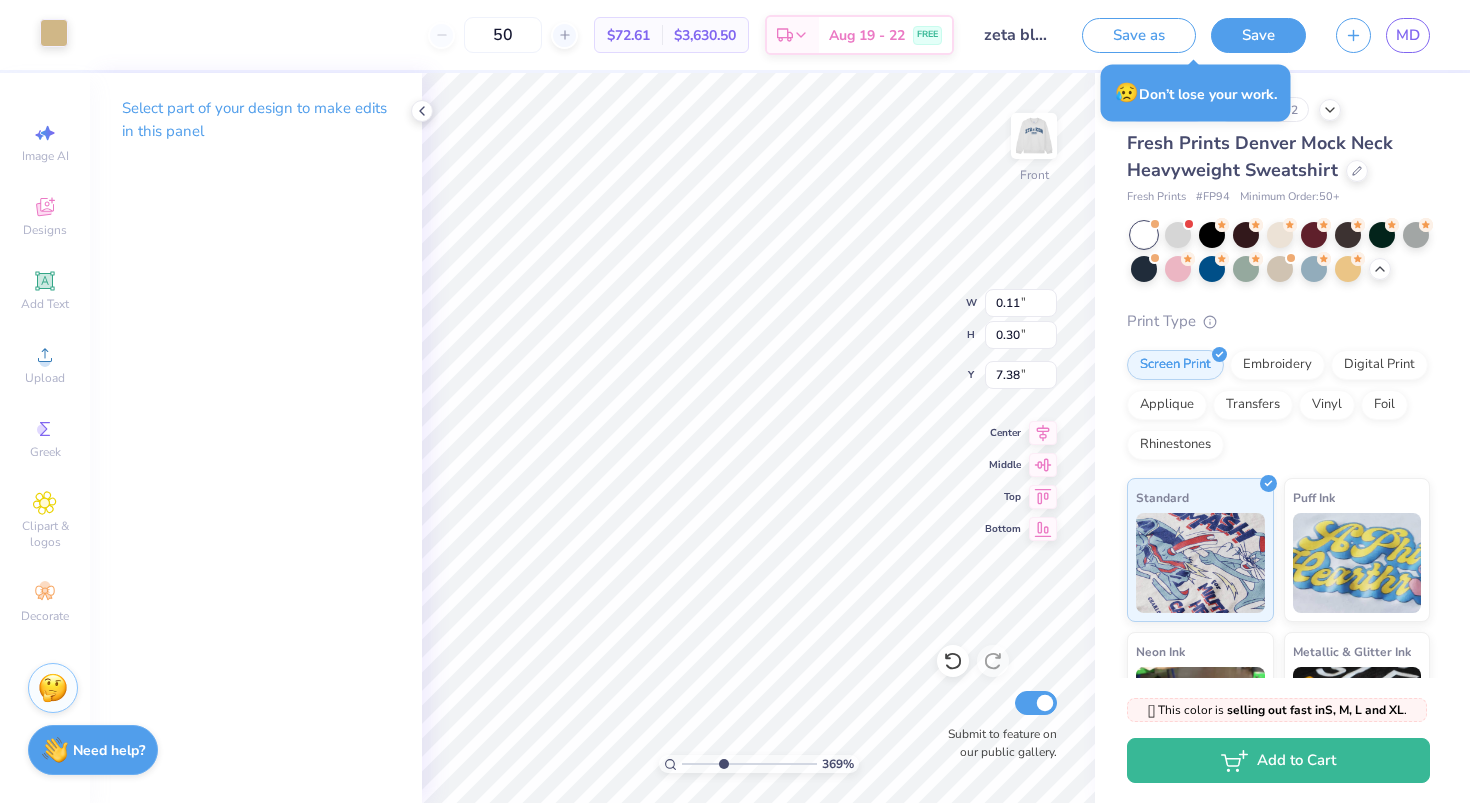 click at bounding box center (54, 33) 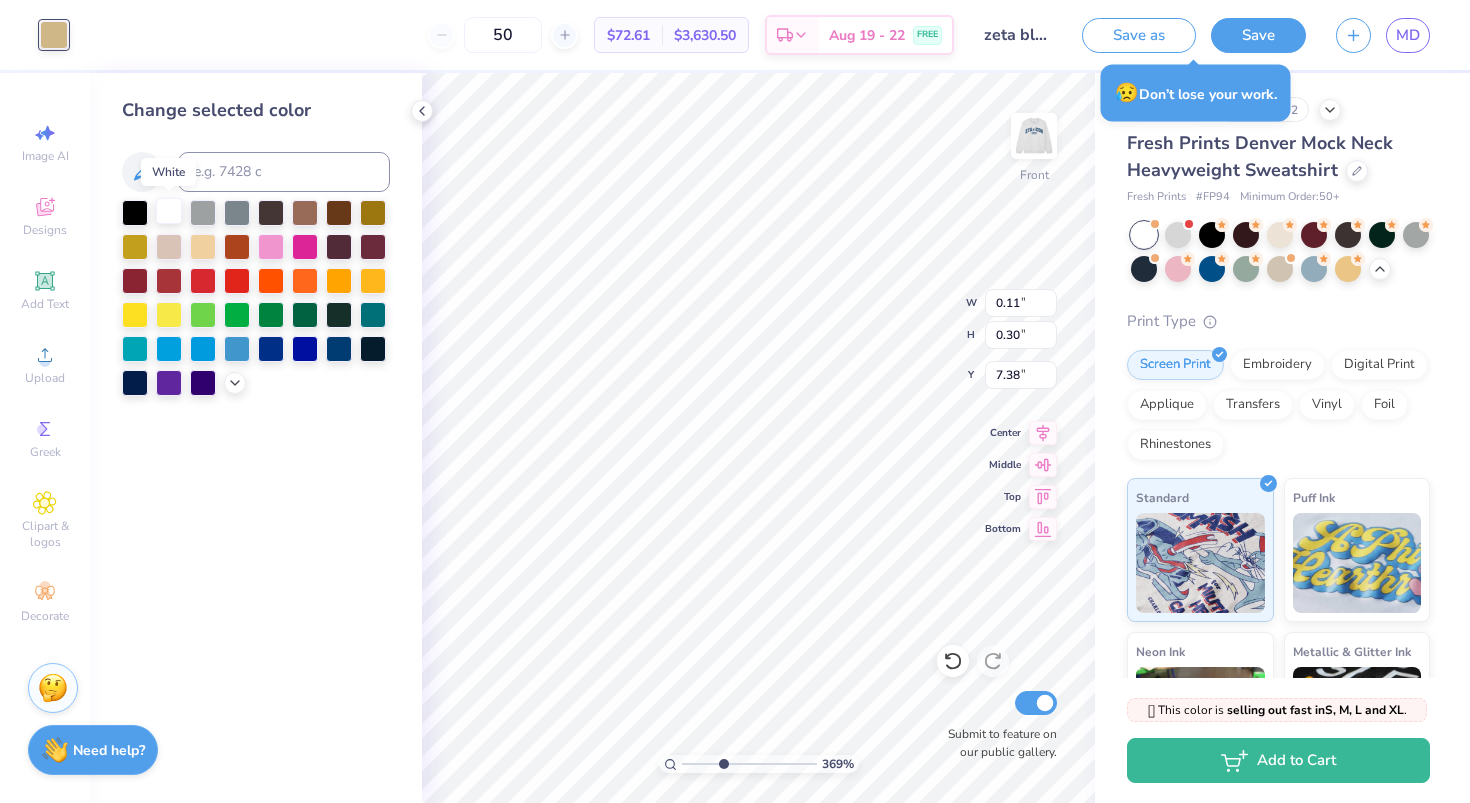 click at bounding box center (169, 211) 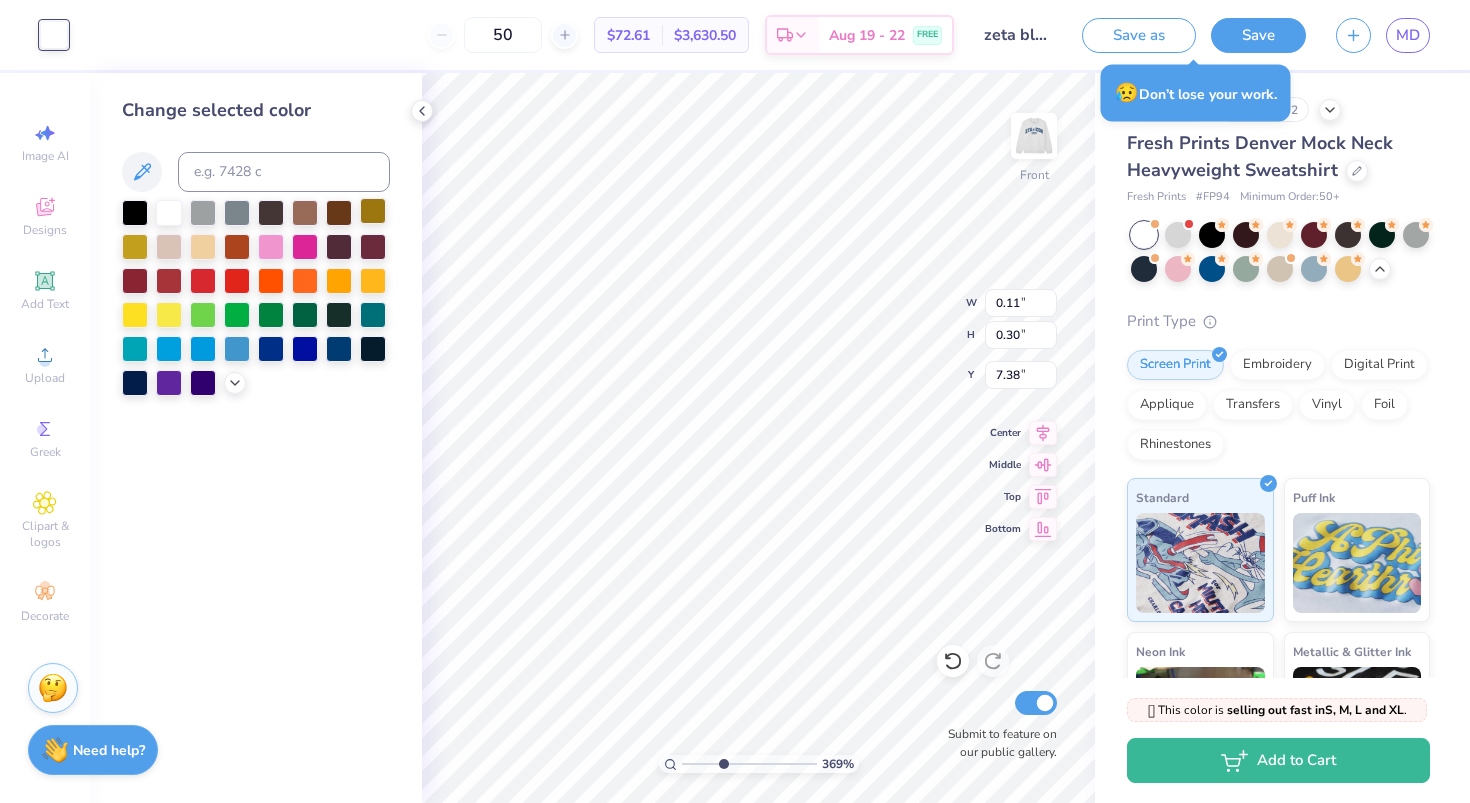type on "0.13" 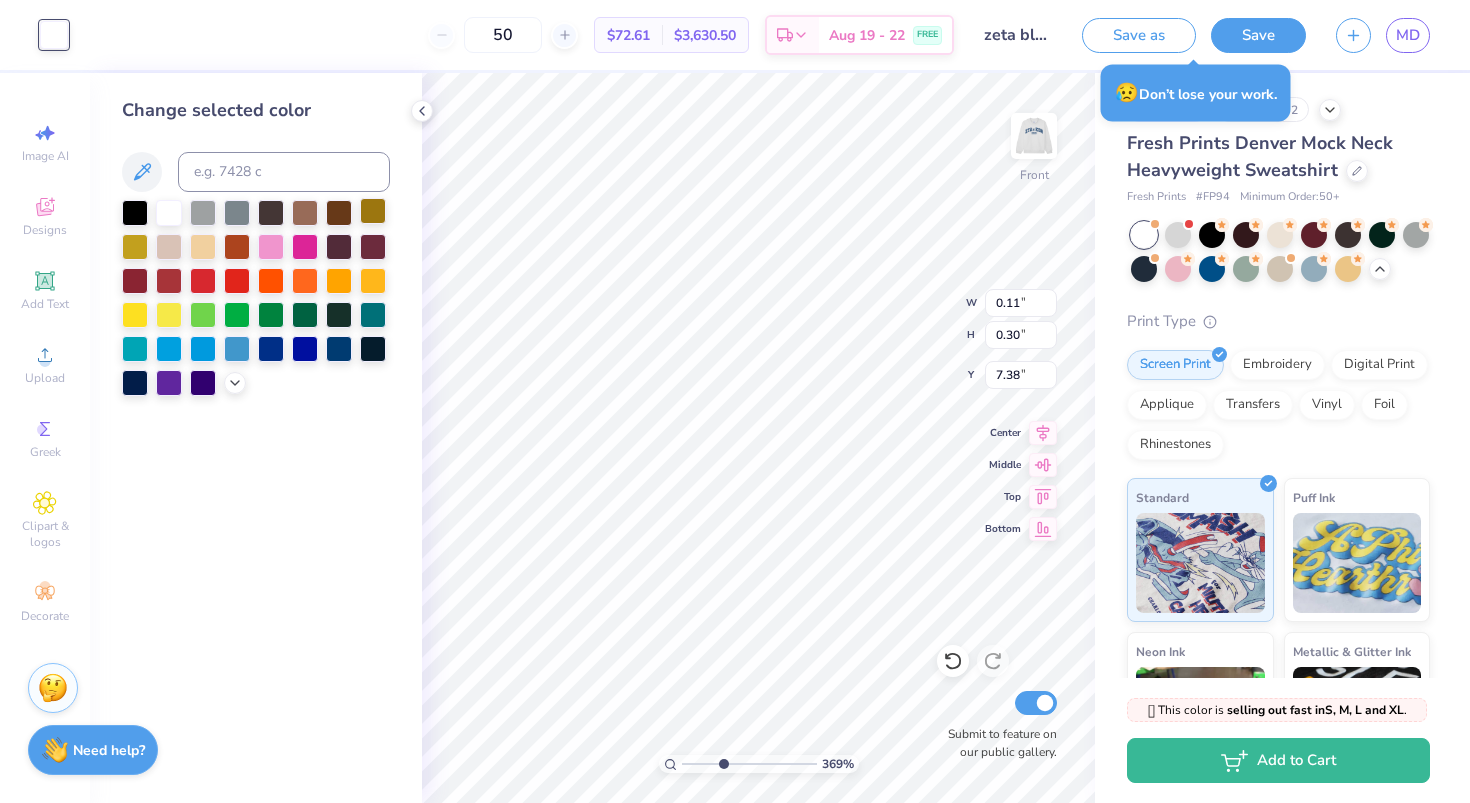 type on "0.22" 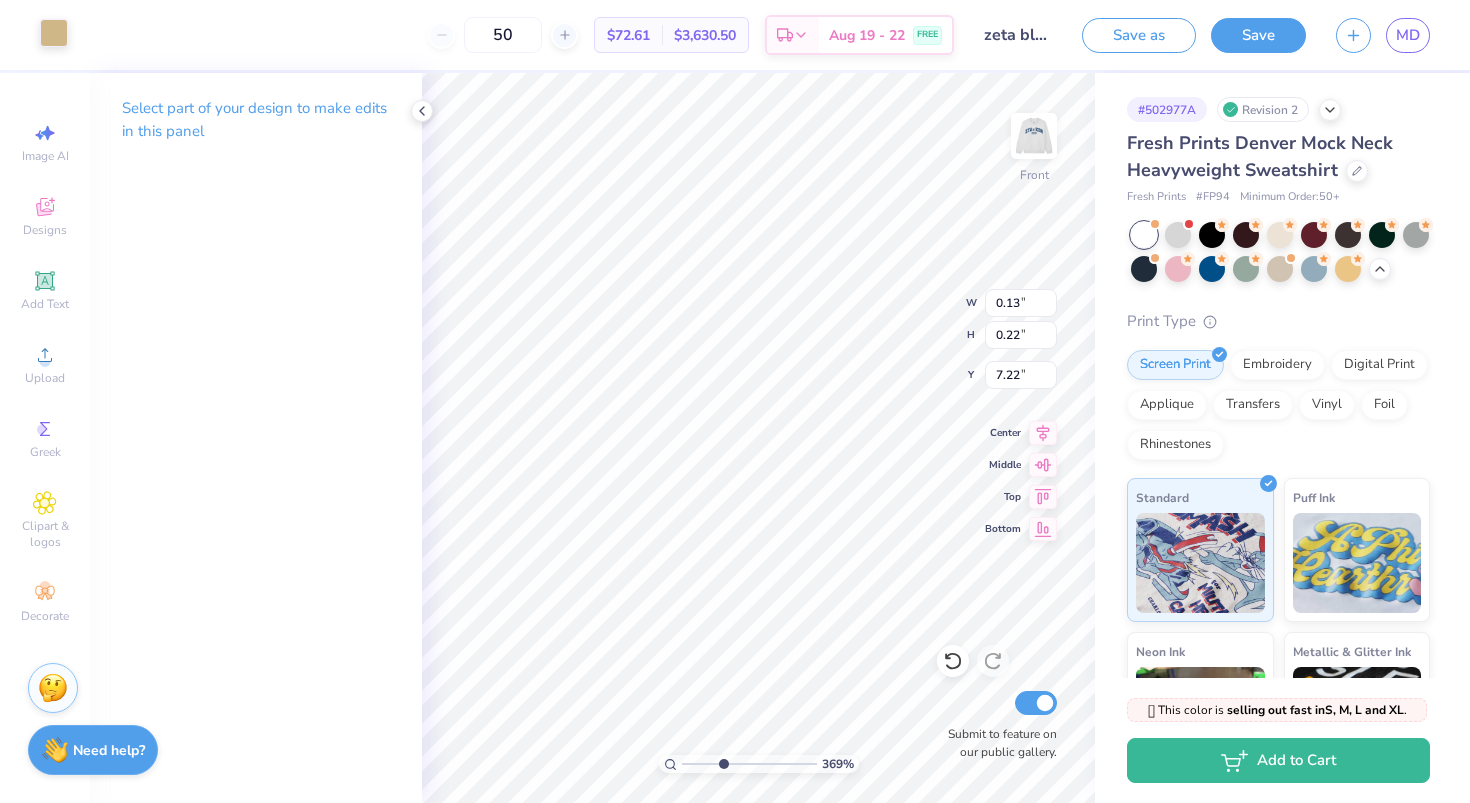 click at bounding box center [54, 33] 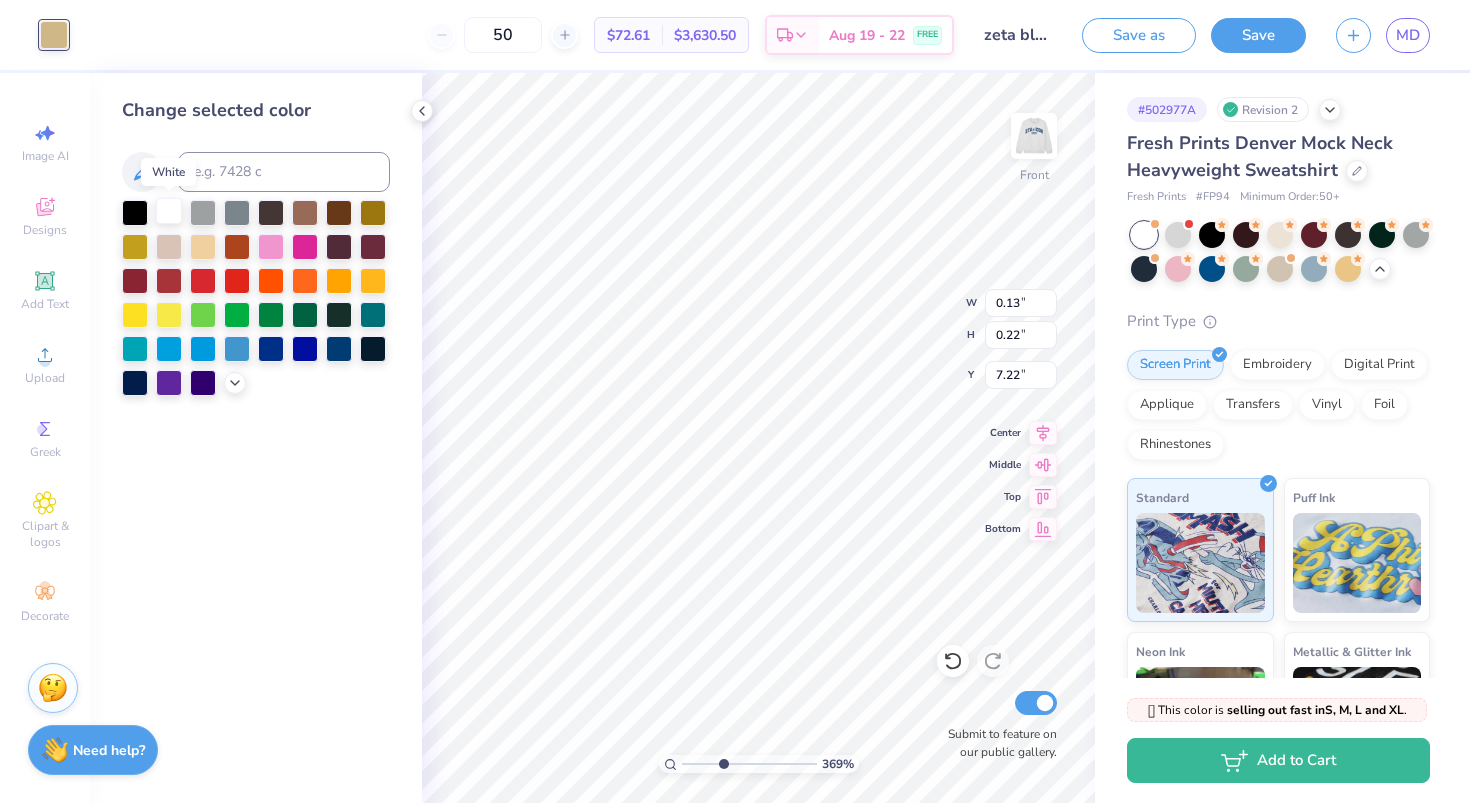click at bounding box center (169, 211) 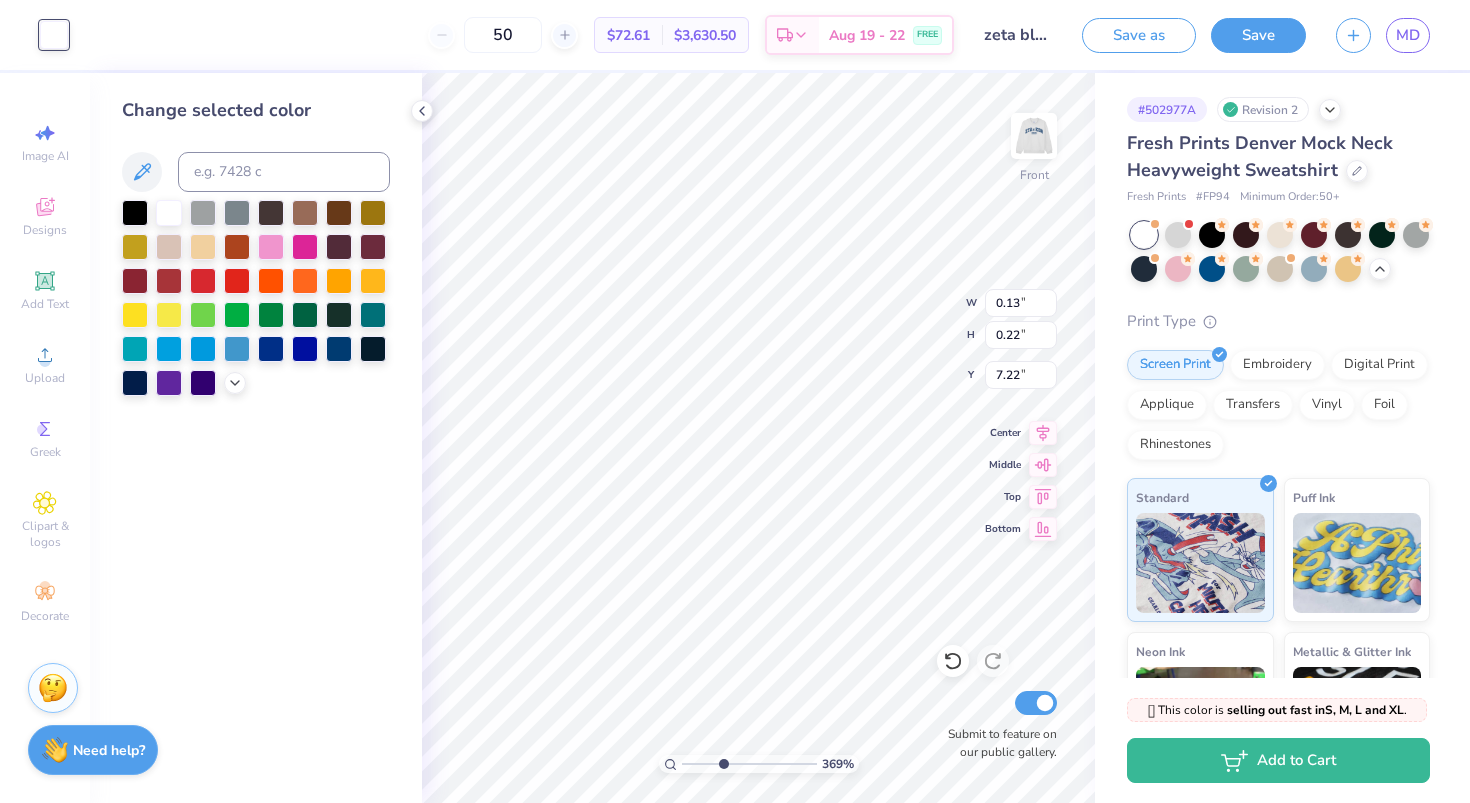 type on "0.11" 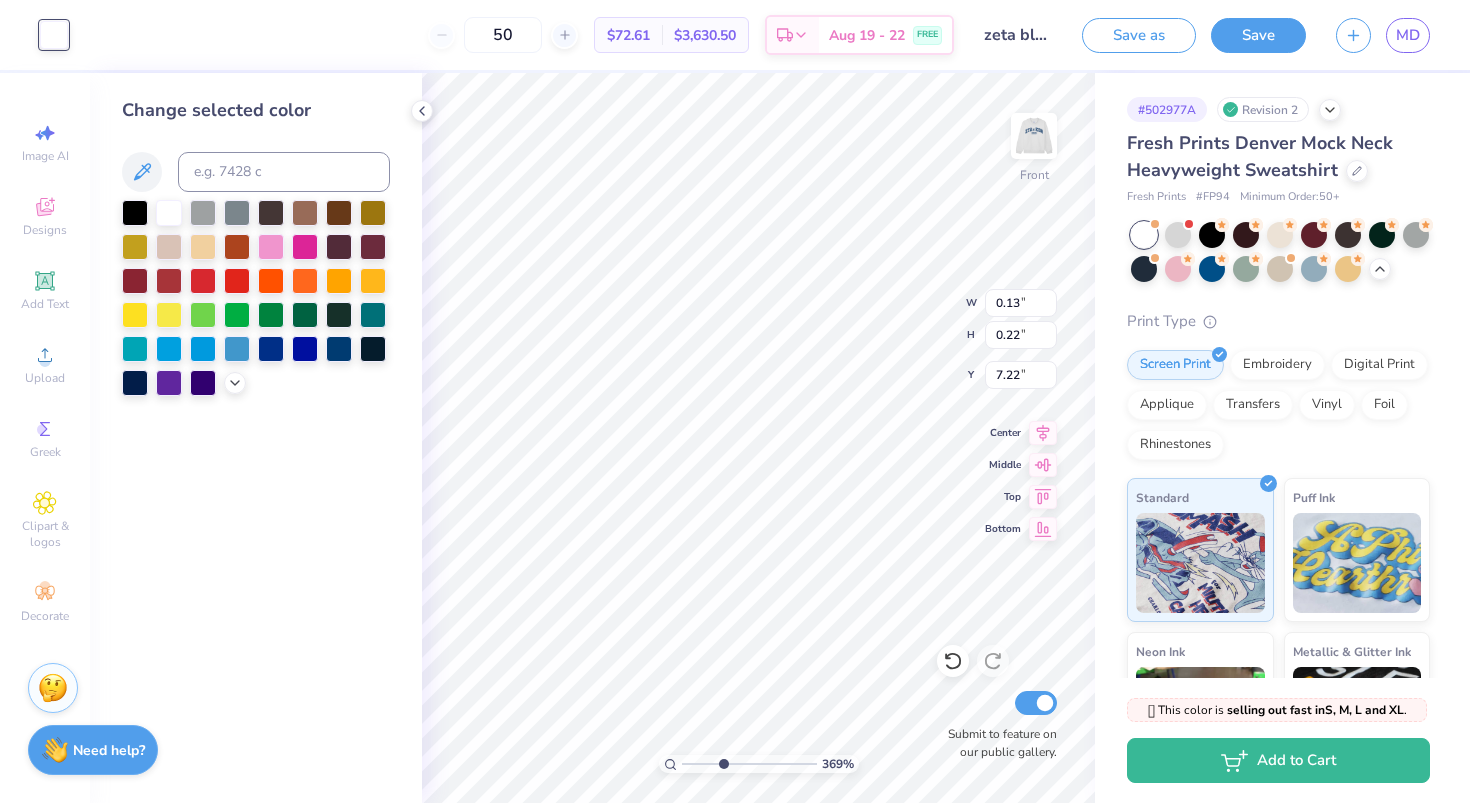type on "8.37" 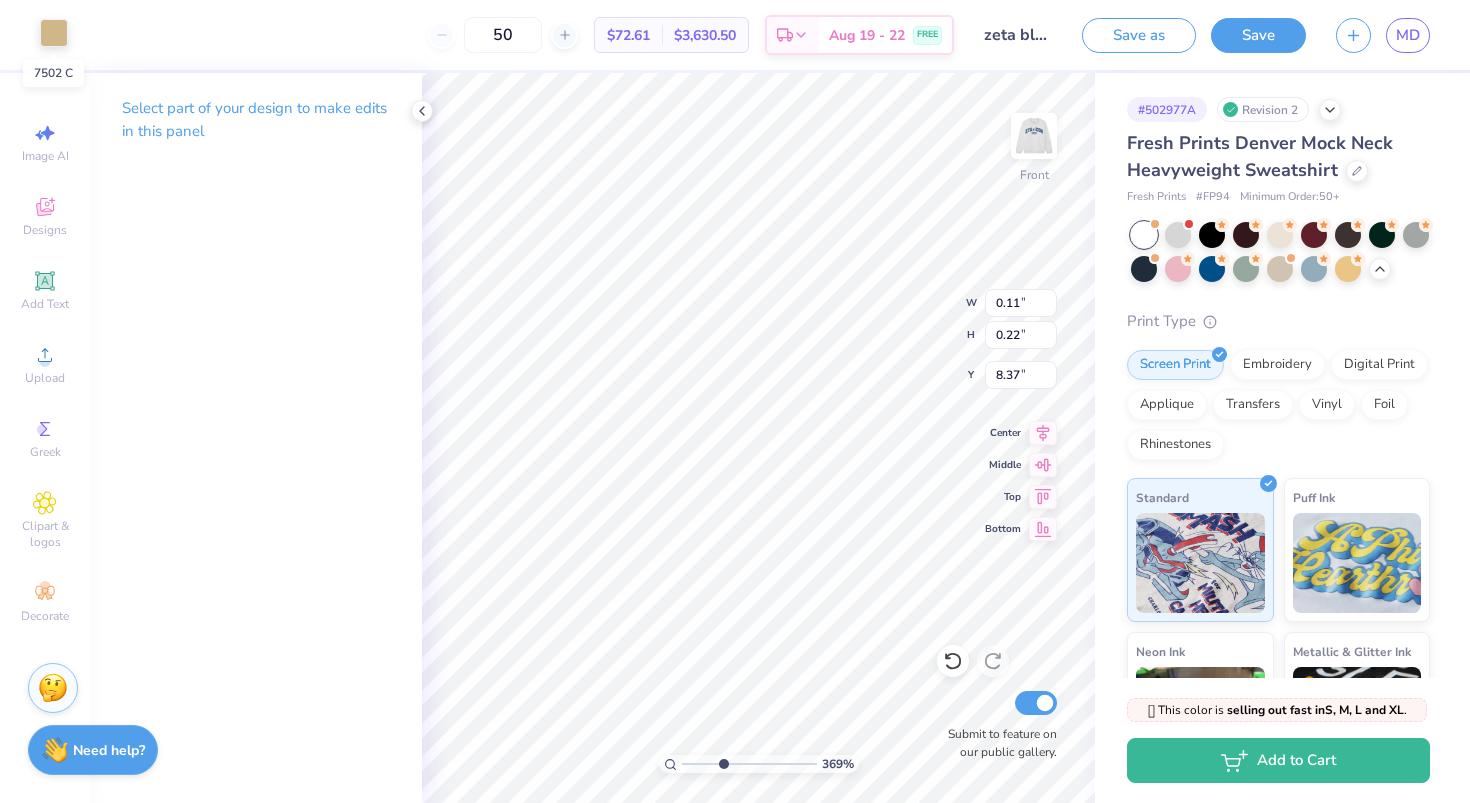 click at bounding box center [54, 33] 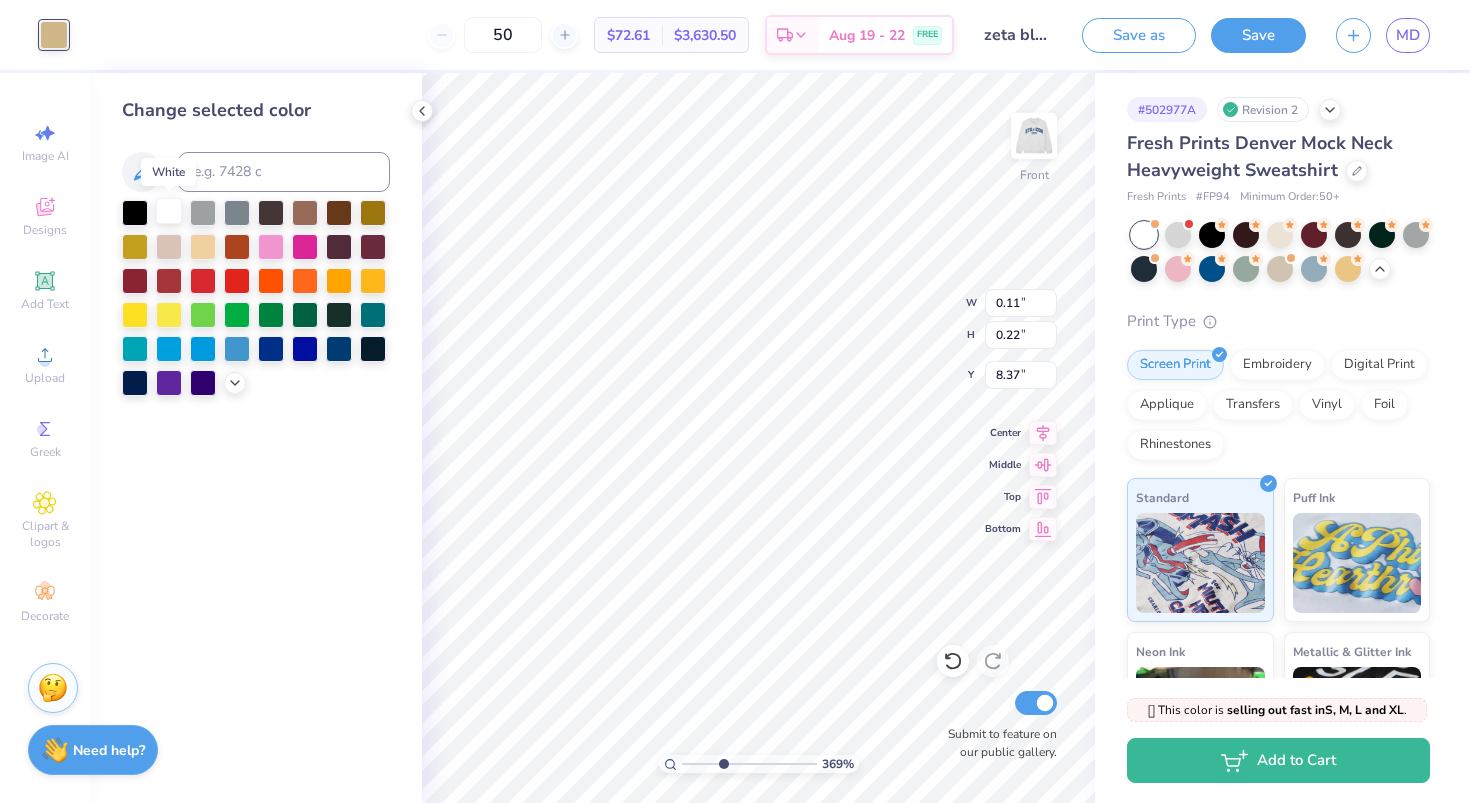 click at bounding box center (169, 211) 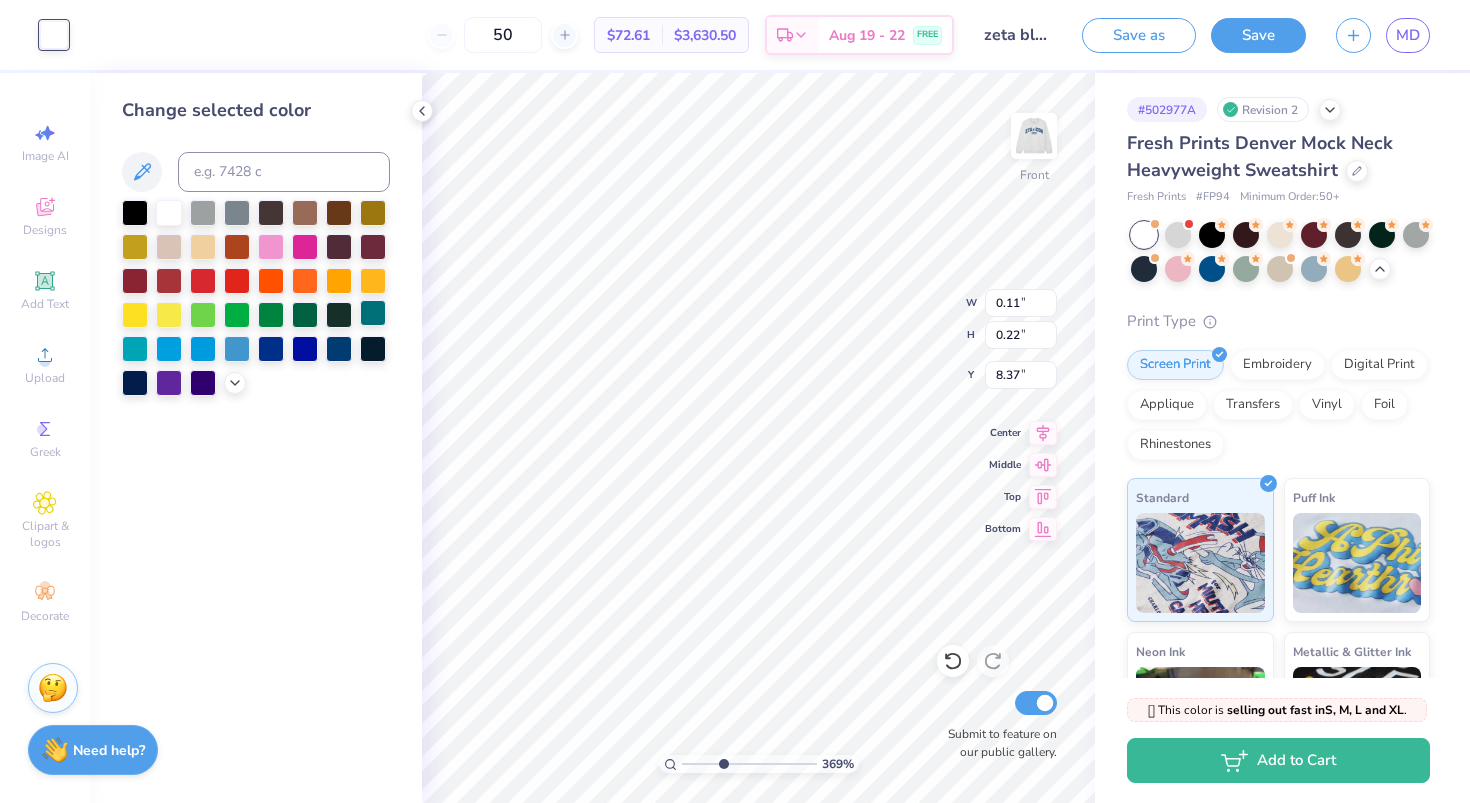 type on "0.12" 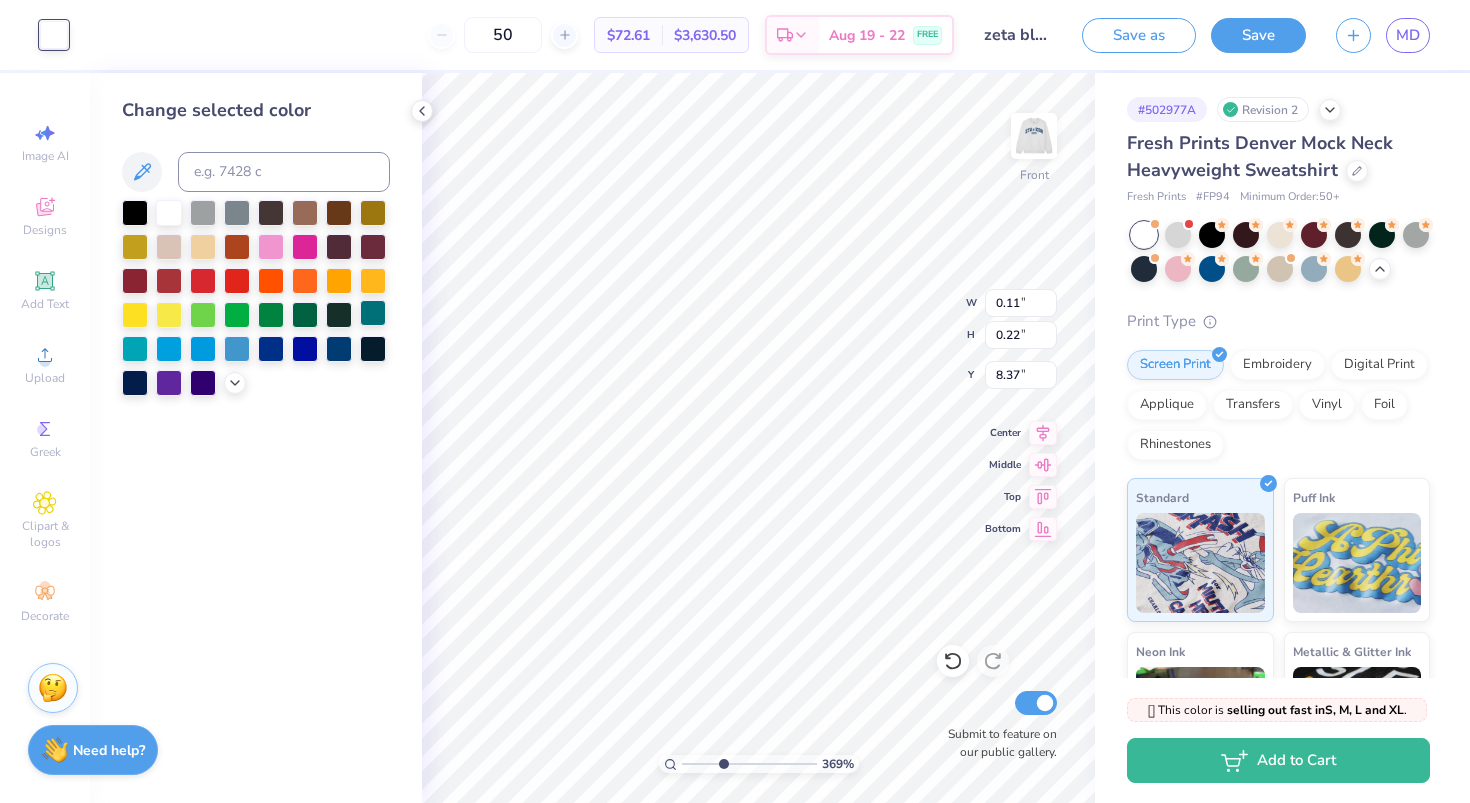 type on "0.17" 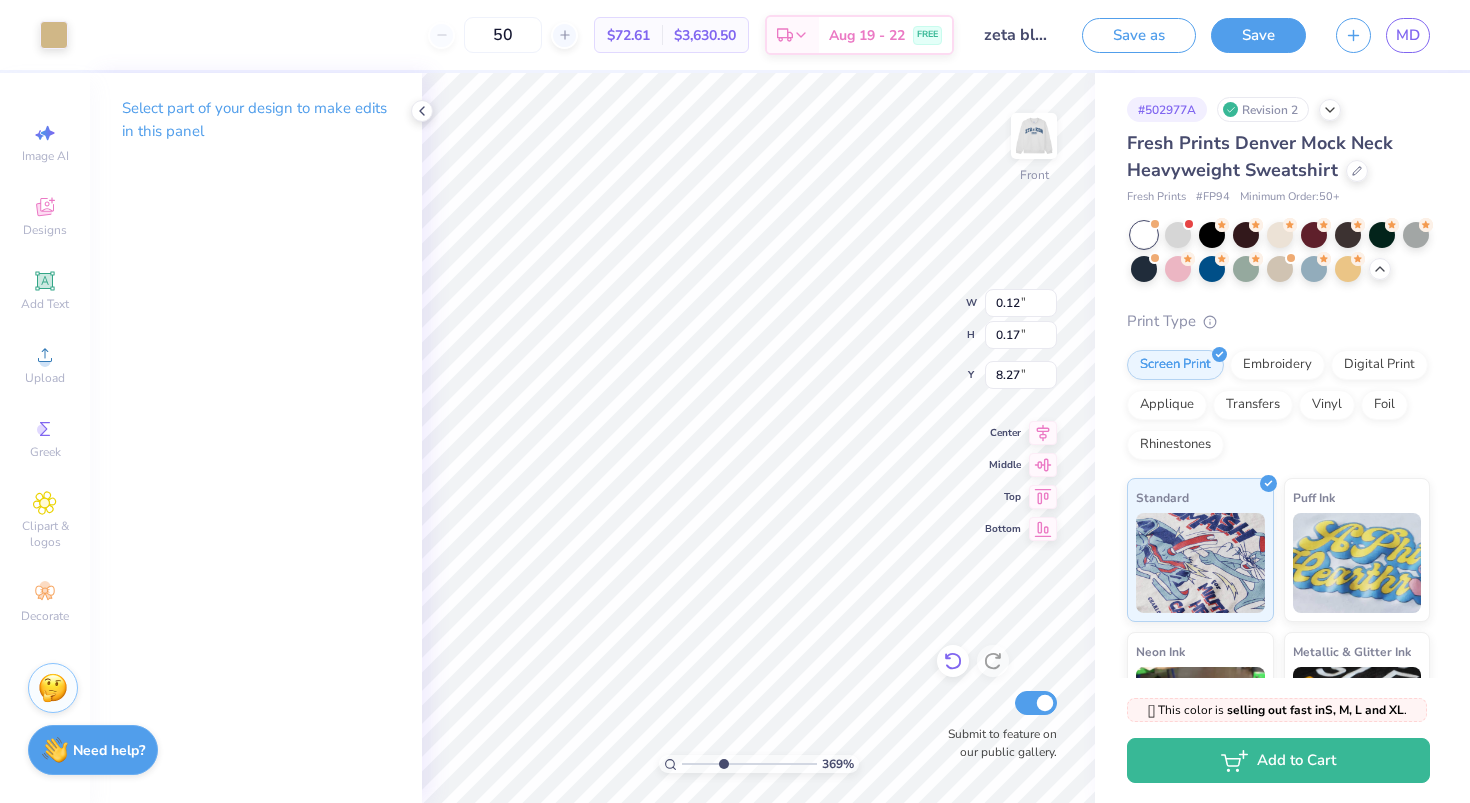 click 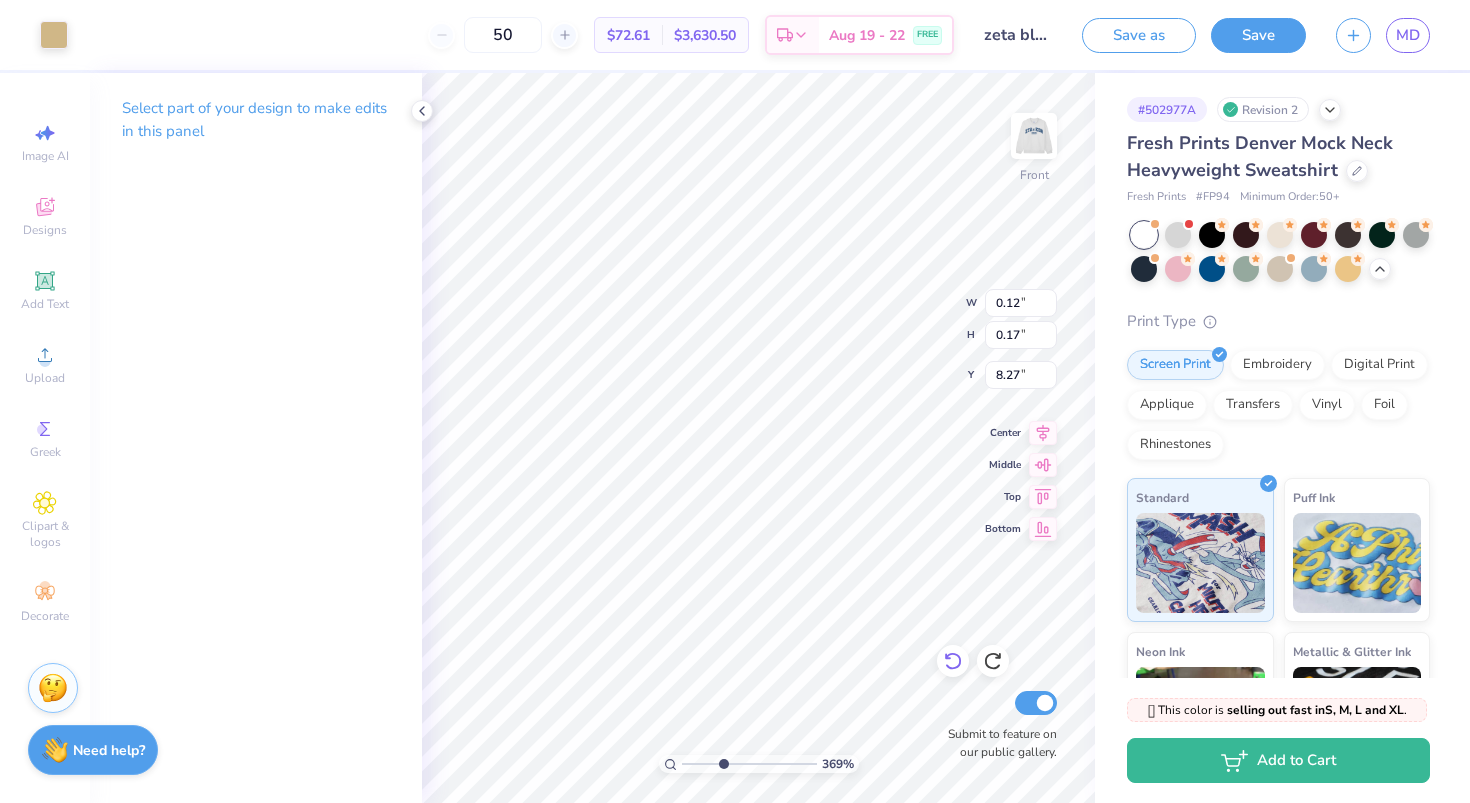 type on "8.26" 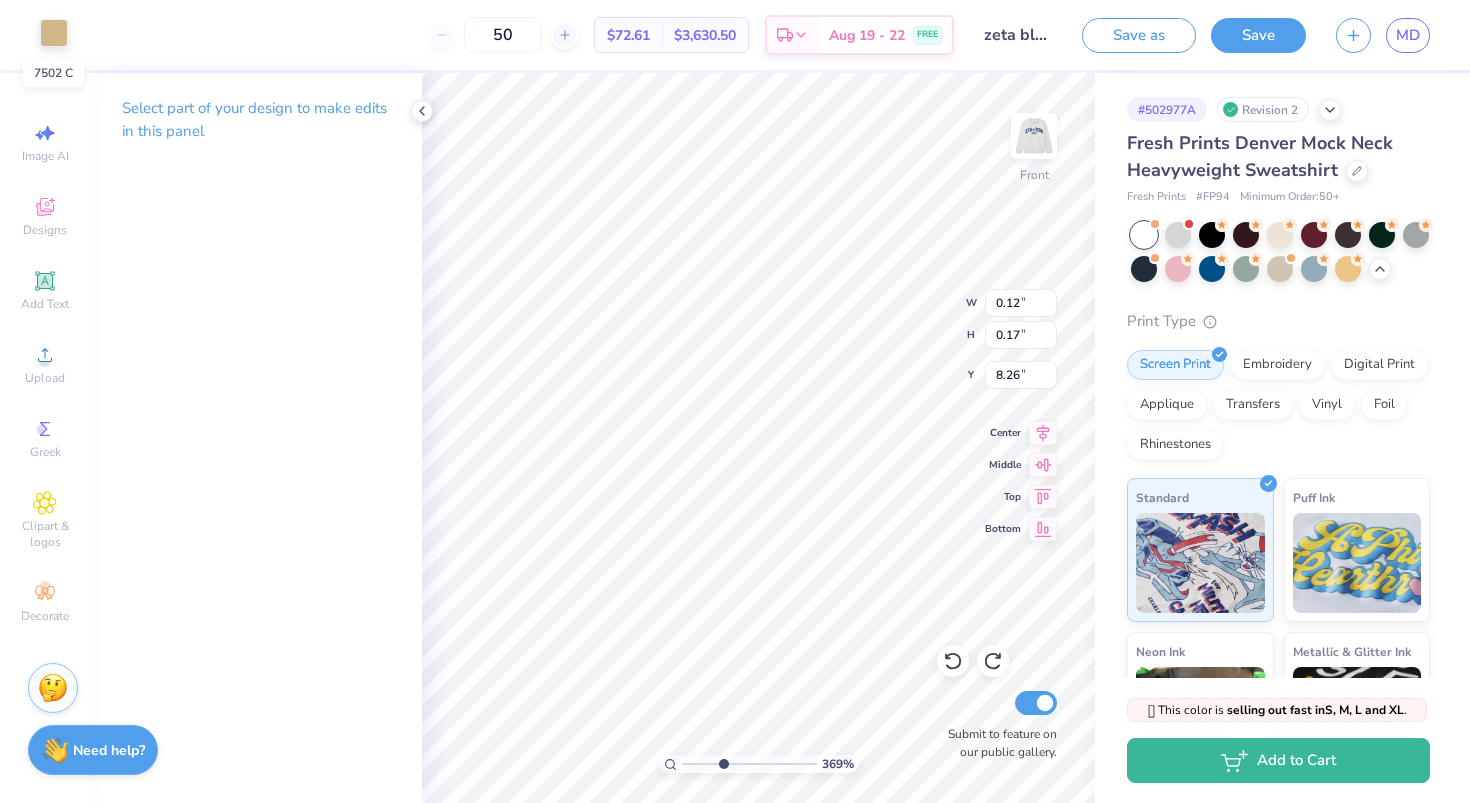 click at bounding box center (54, 33) 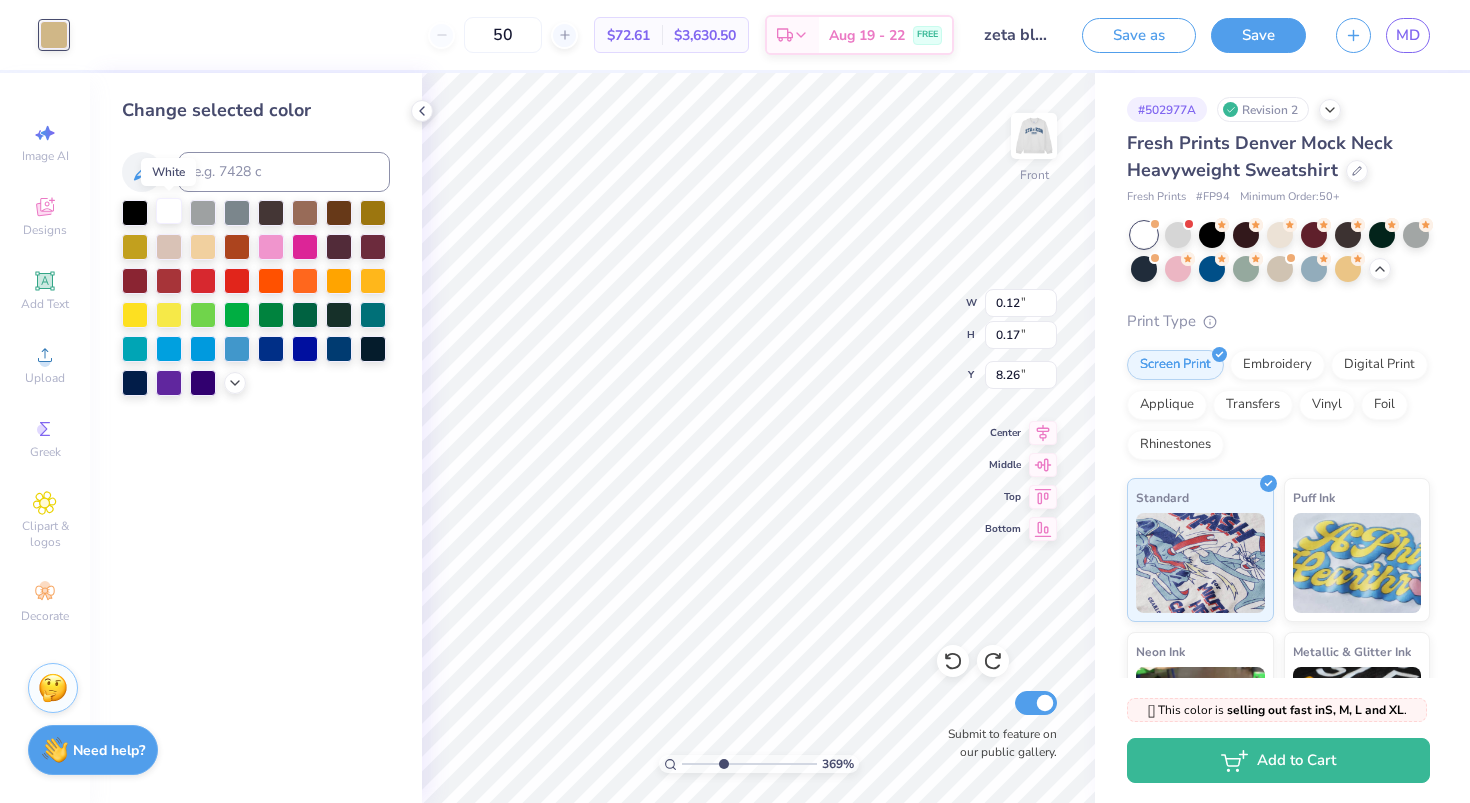 click at bounding box center (169, 211) 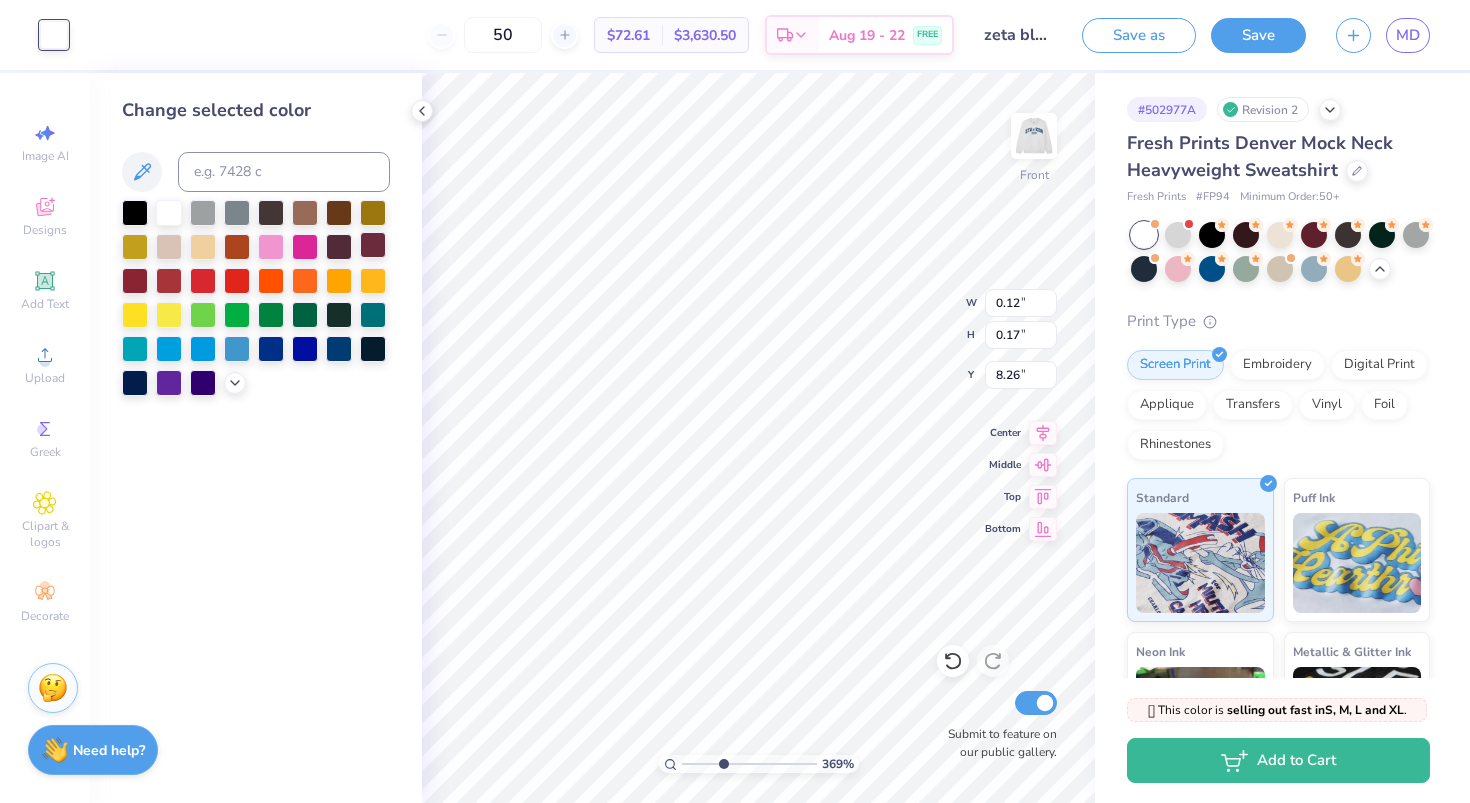 type on "0.19" 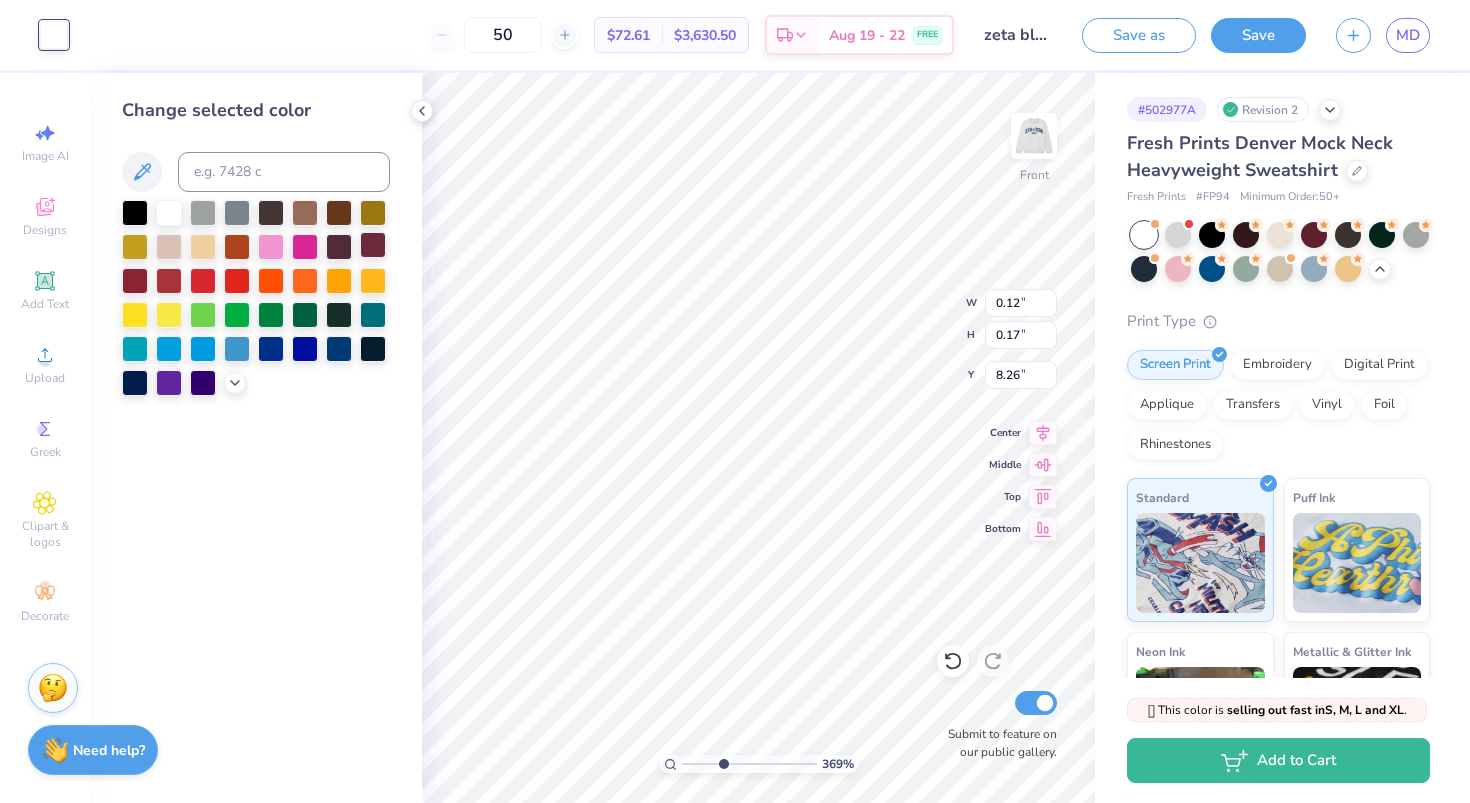type on "0.37" 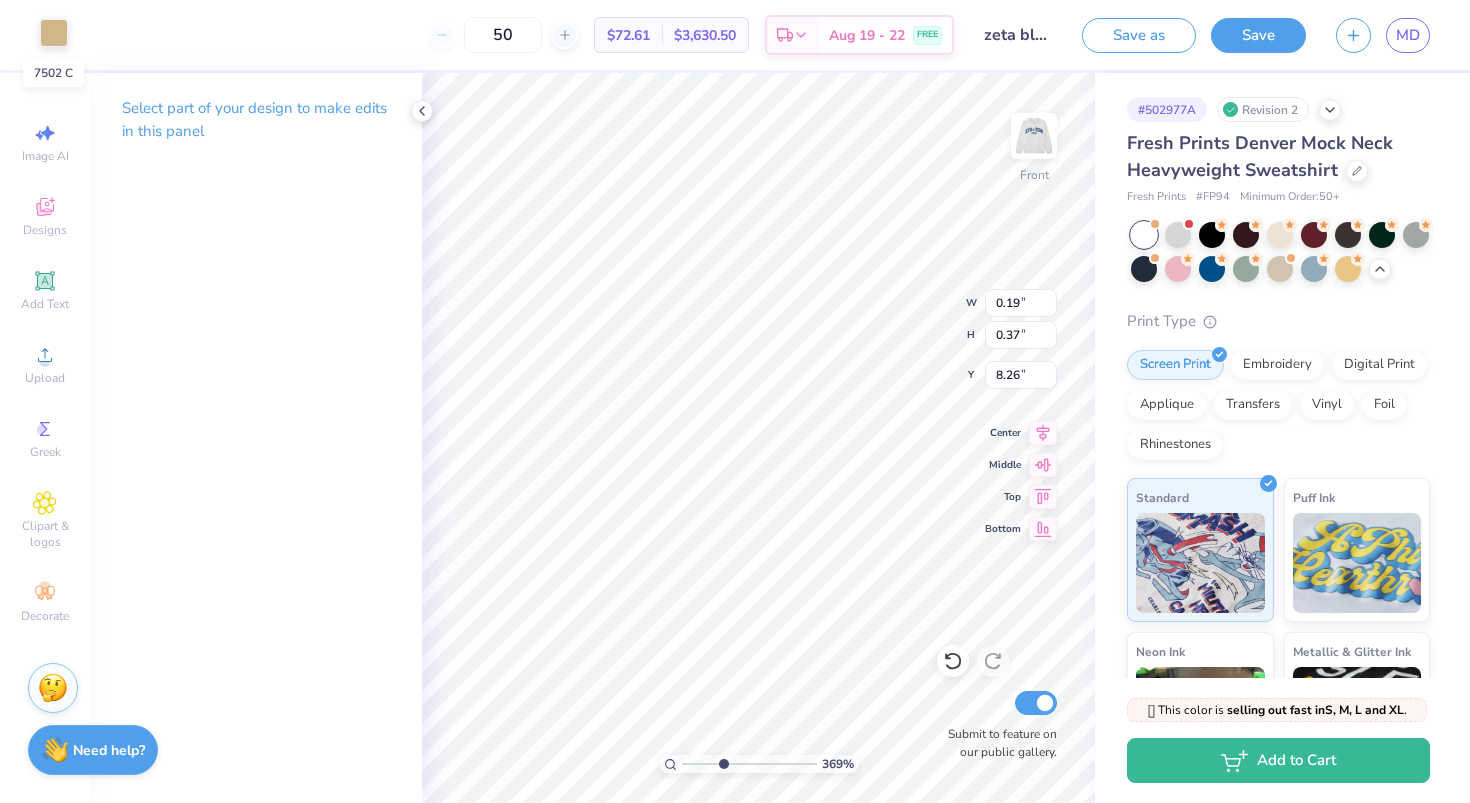 click at bounding box center [54, 33] 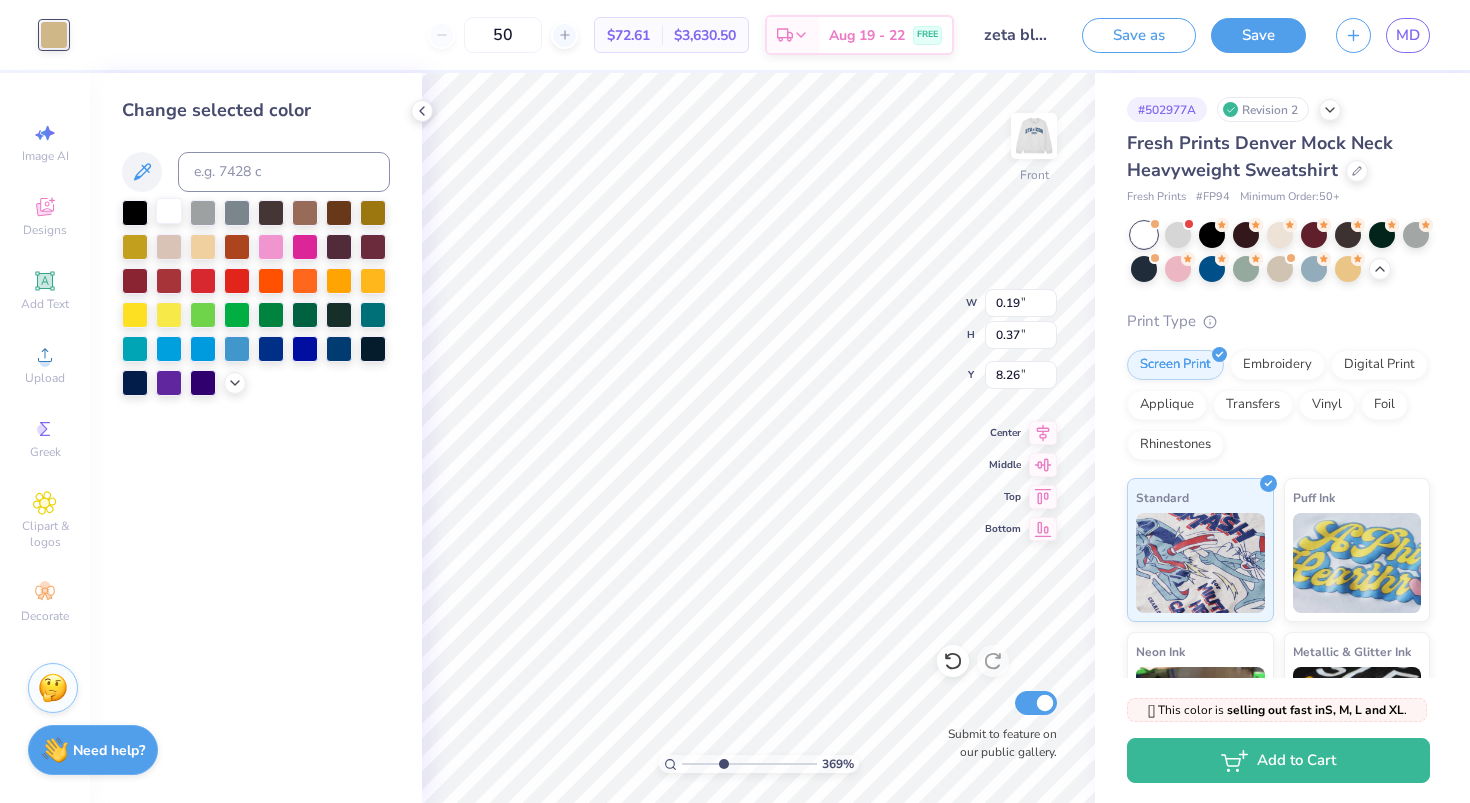 click at bounding box center [169, 211] 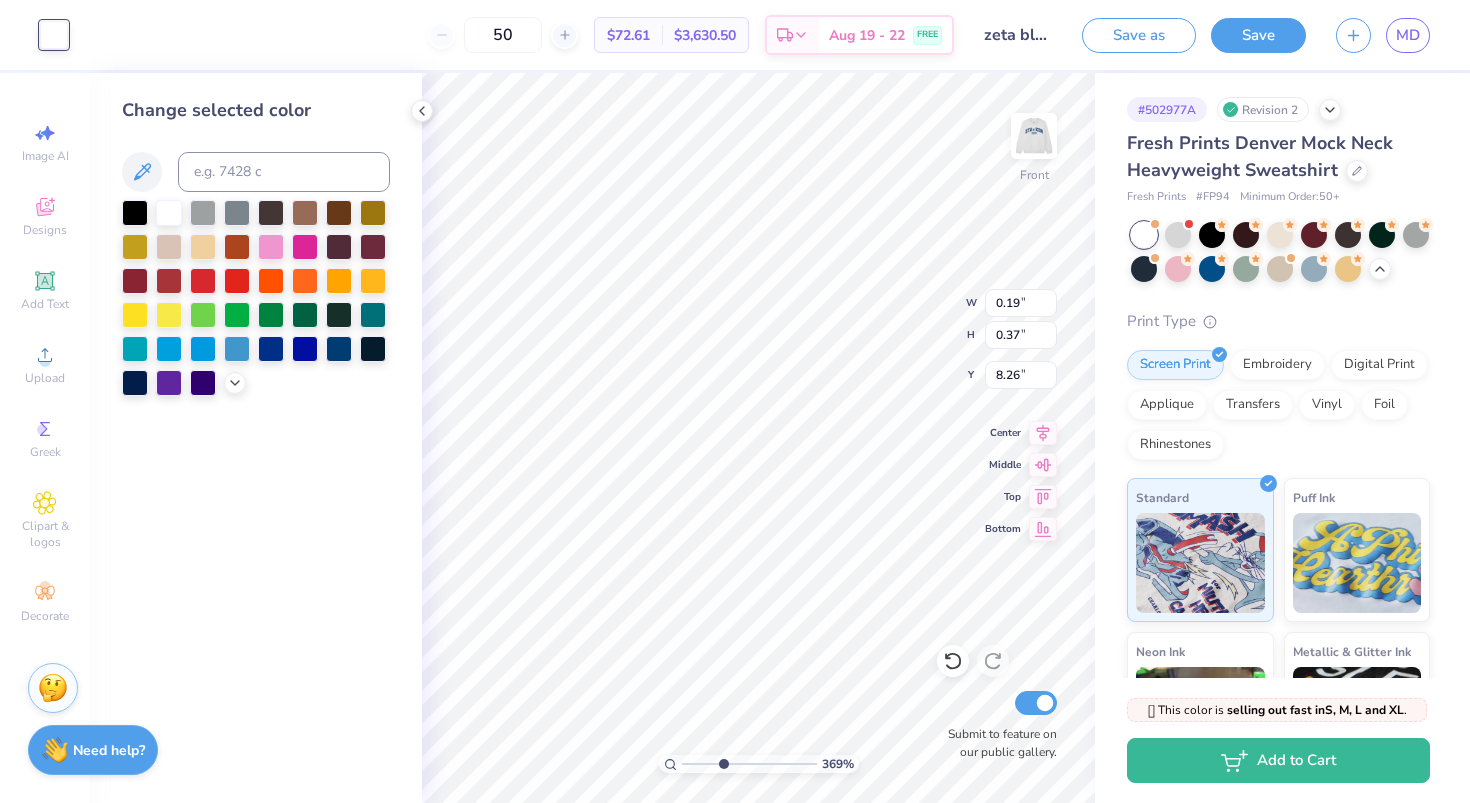 type on "0.12" 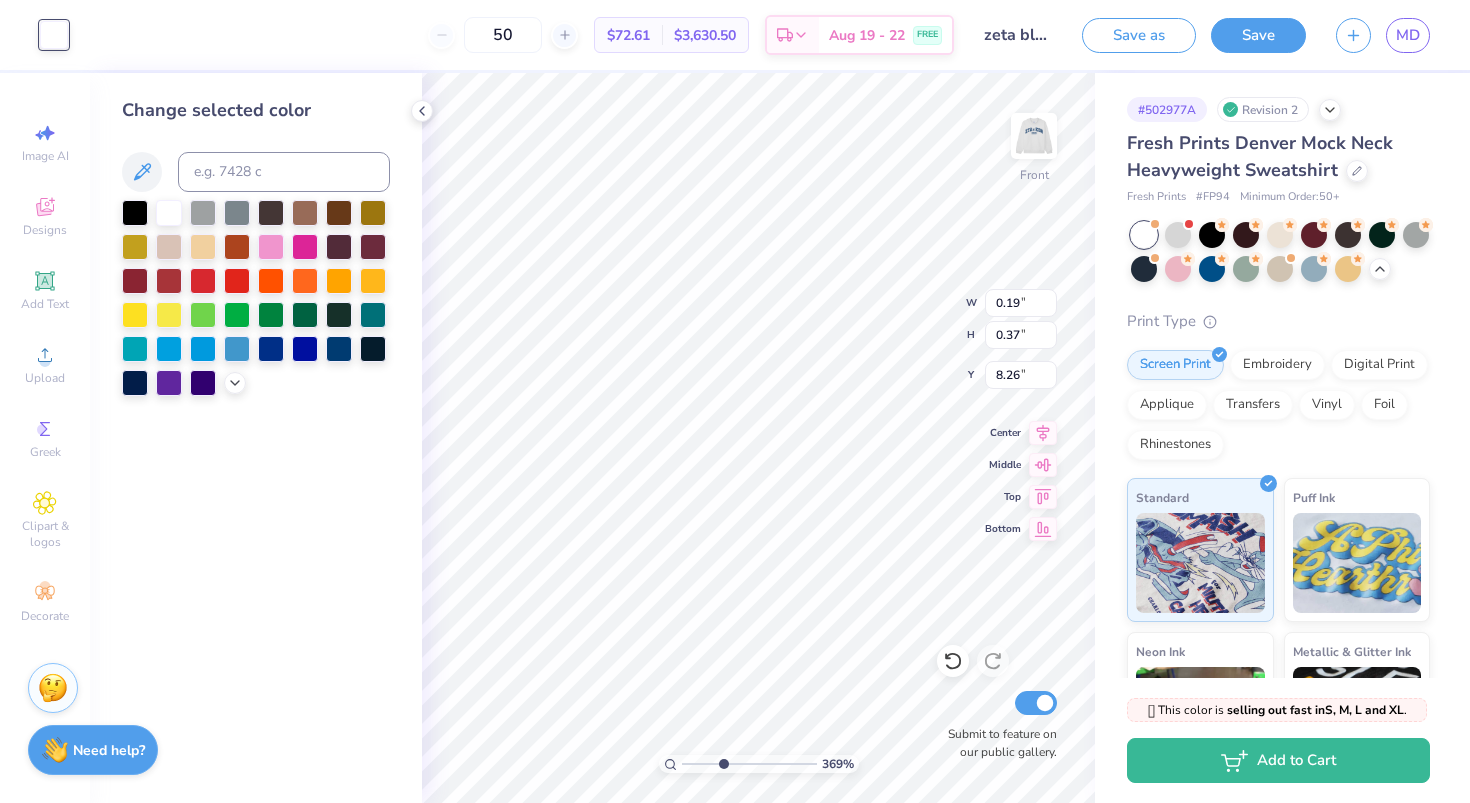 type on "0.17" 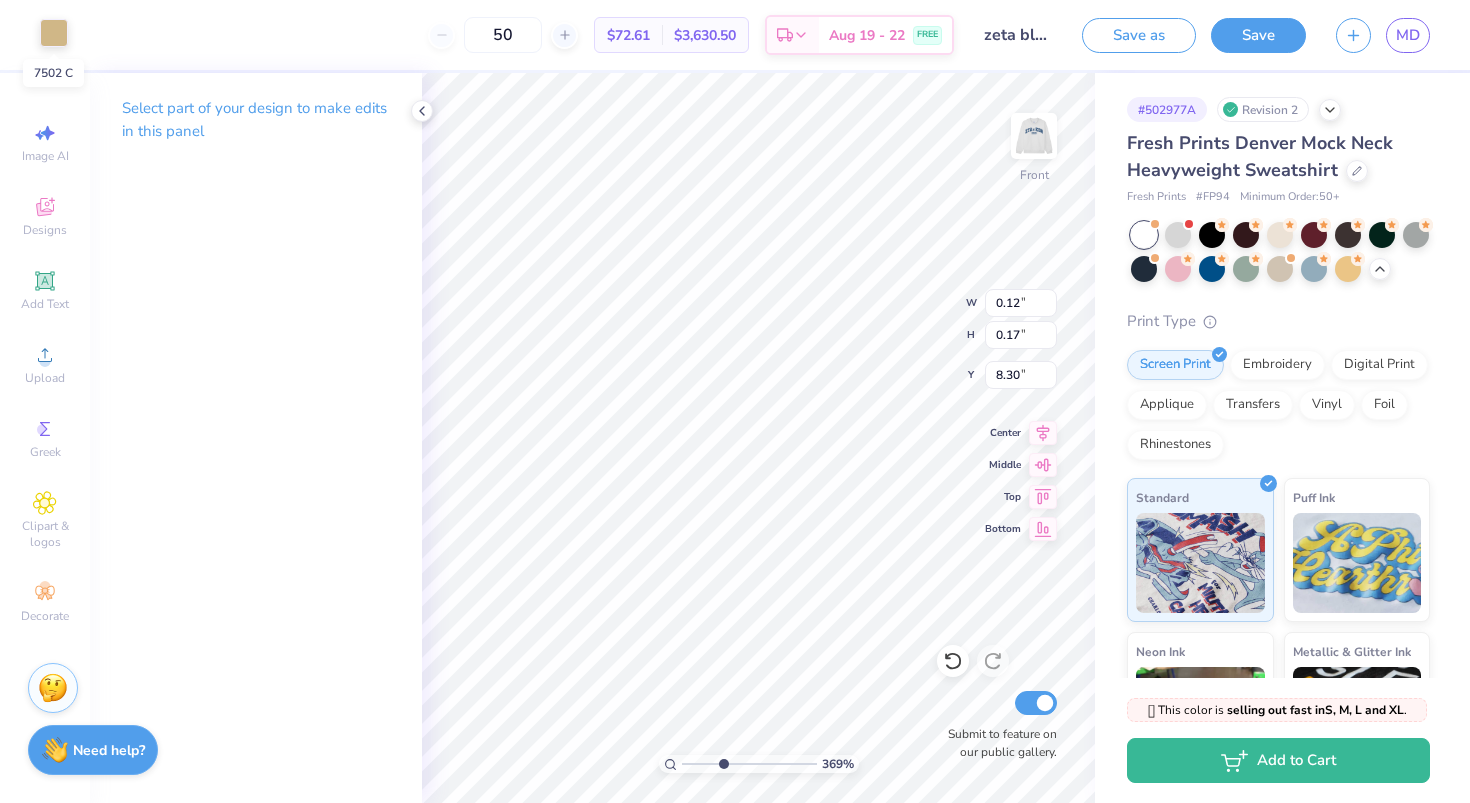 click at bounding box center [54, 33] 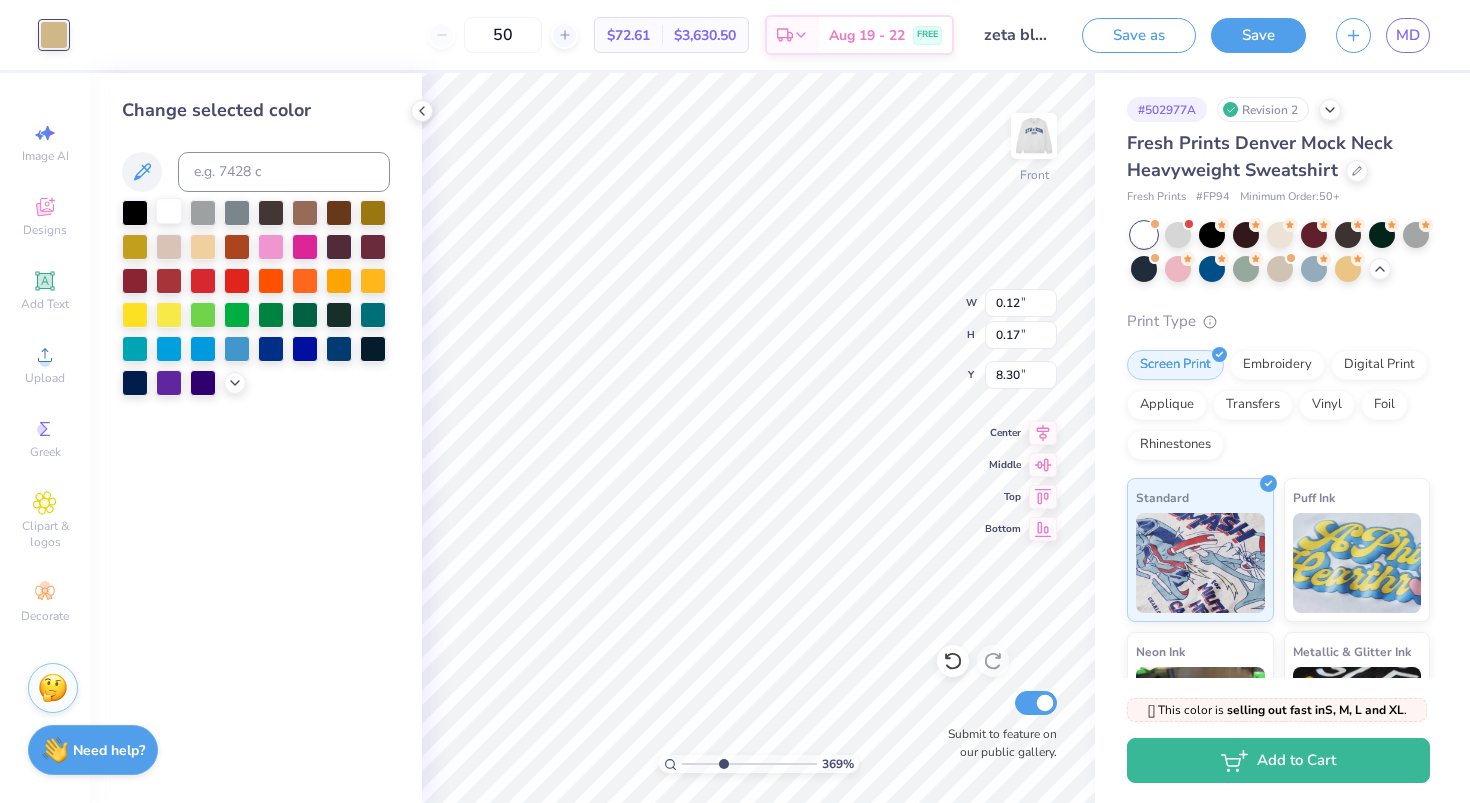 click at bounding box center [169, 211] 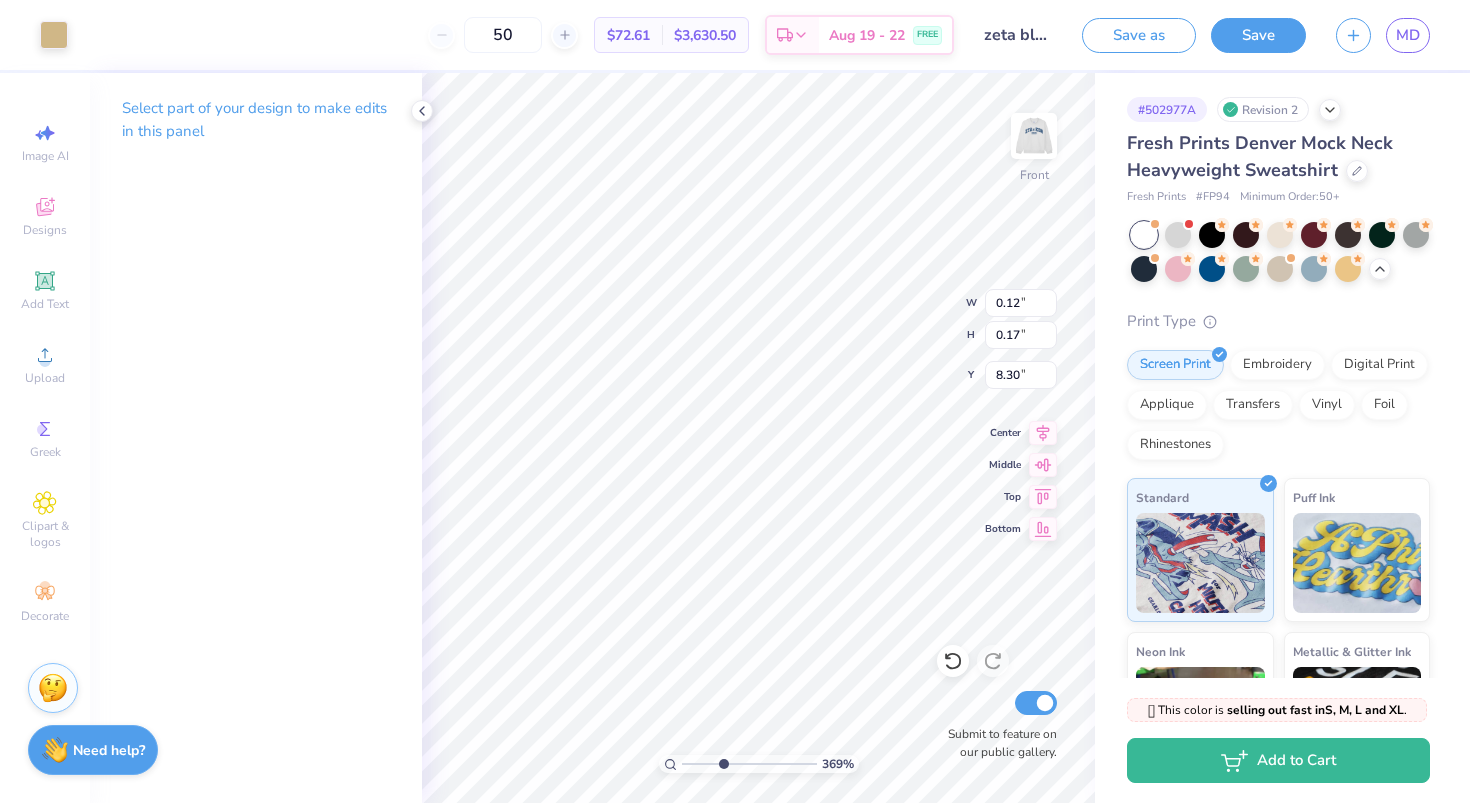 type on "0.21" 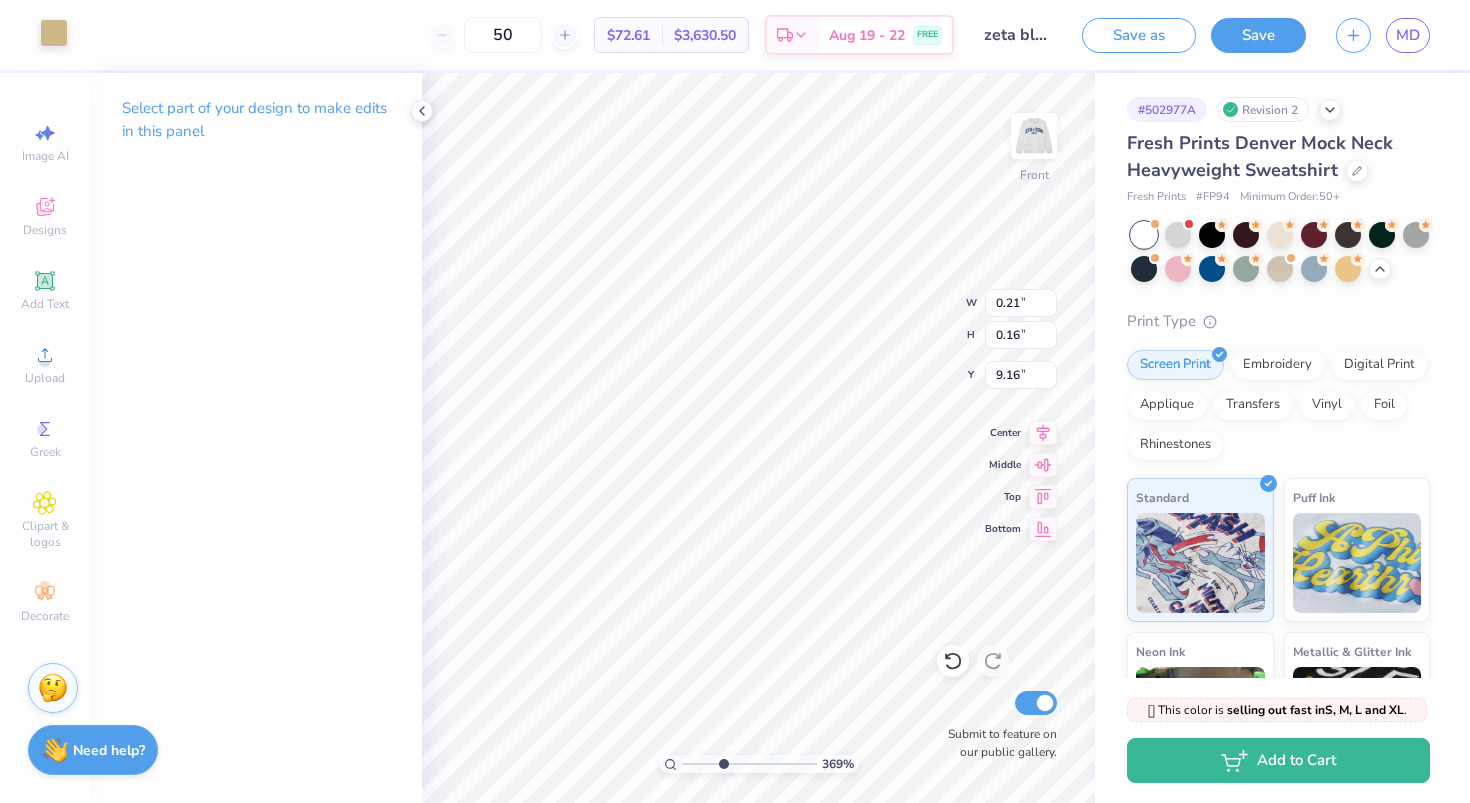 click at bounding box center (54, 33) 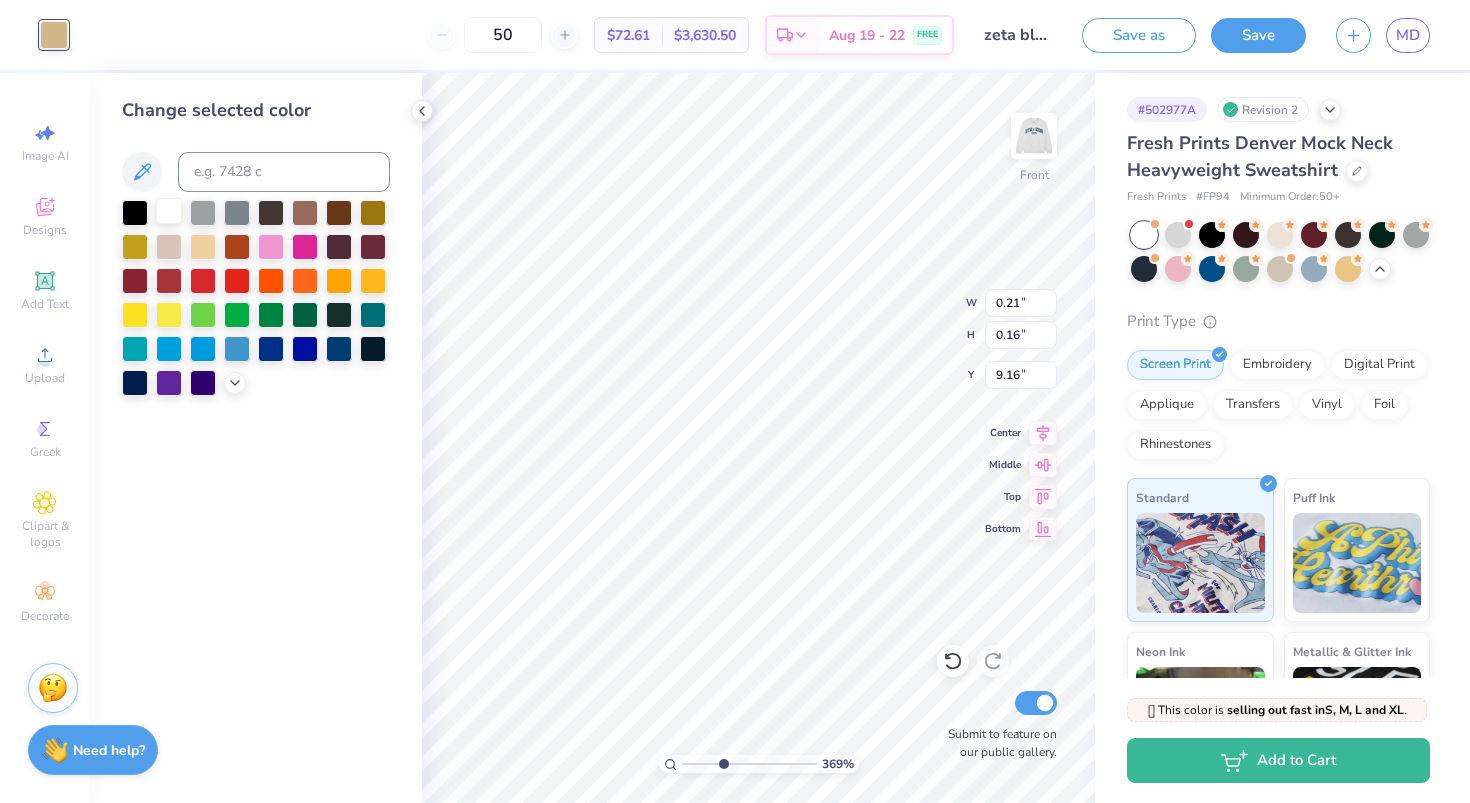 click at bounding box center [169, 211] 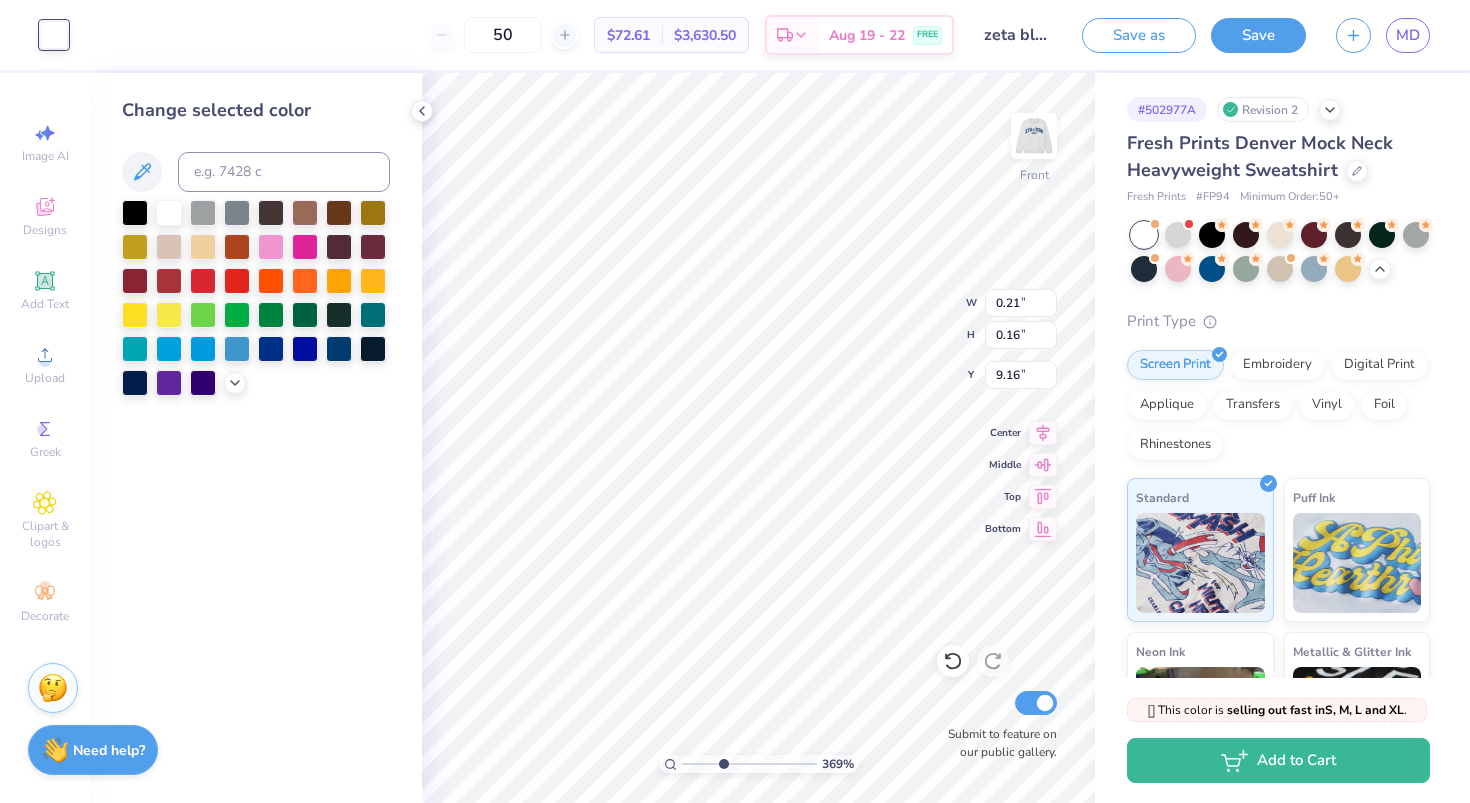 type on "0.72" 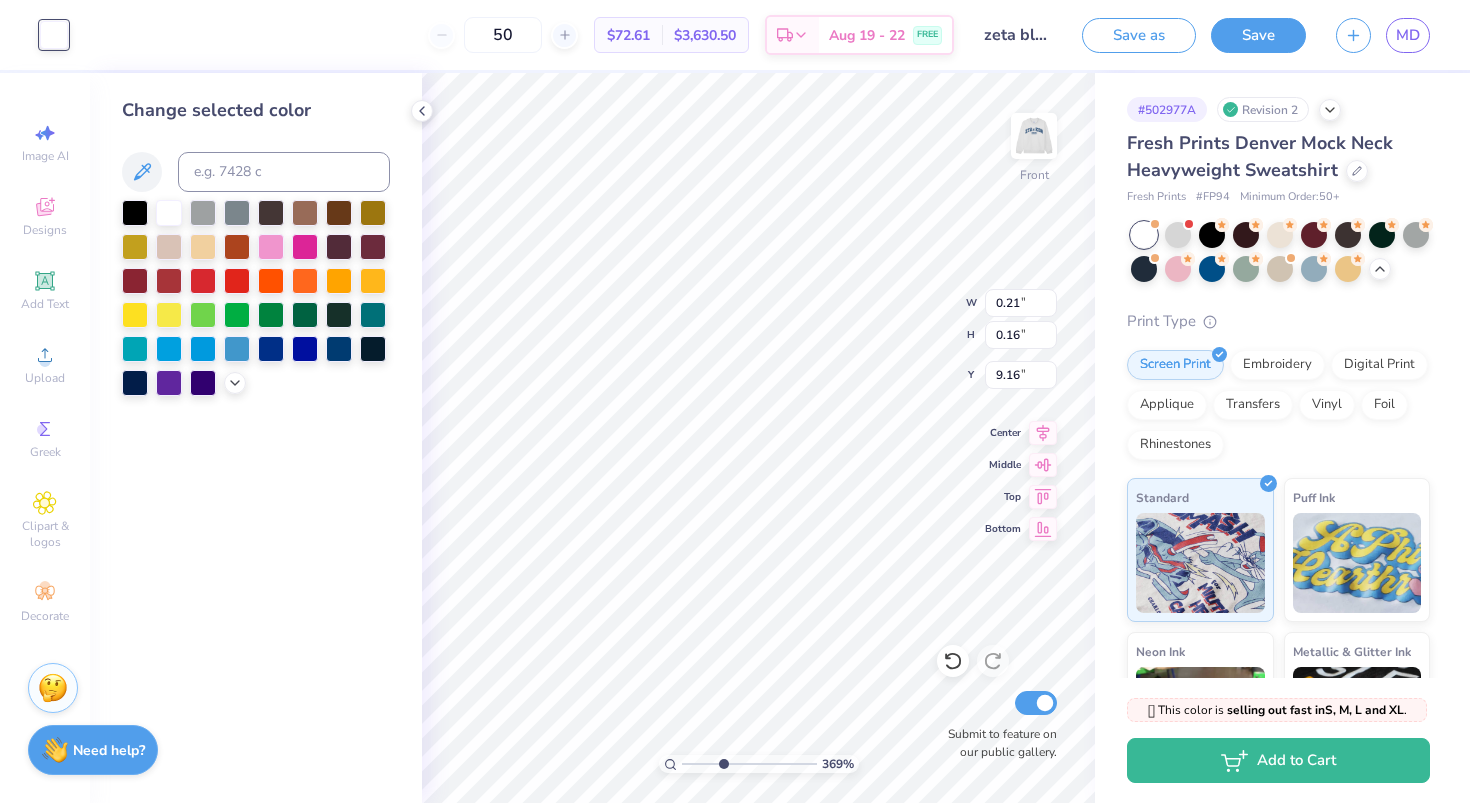 type on "0.88" 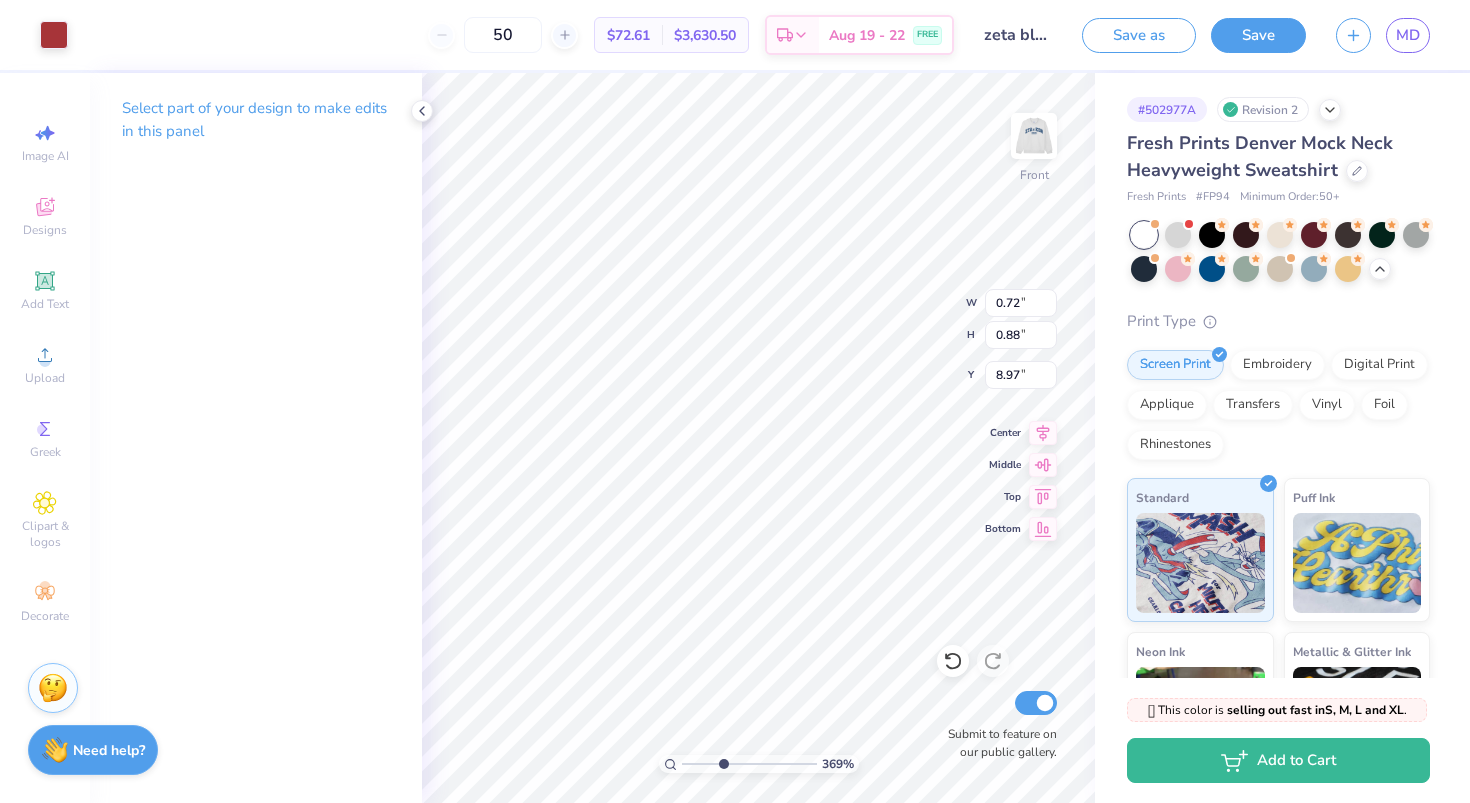type on "0.25" 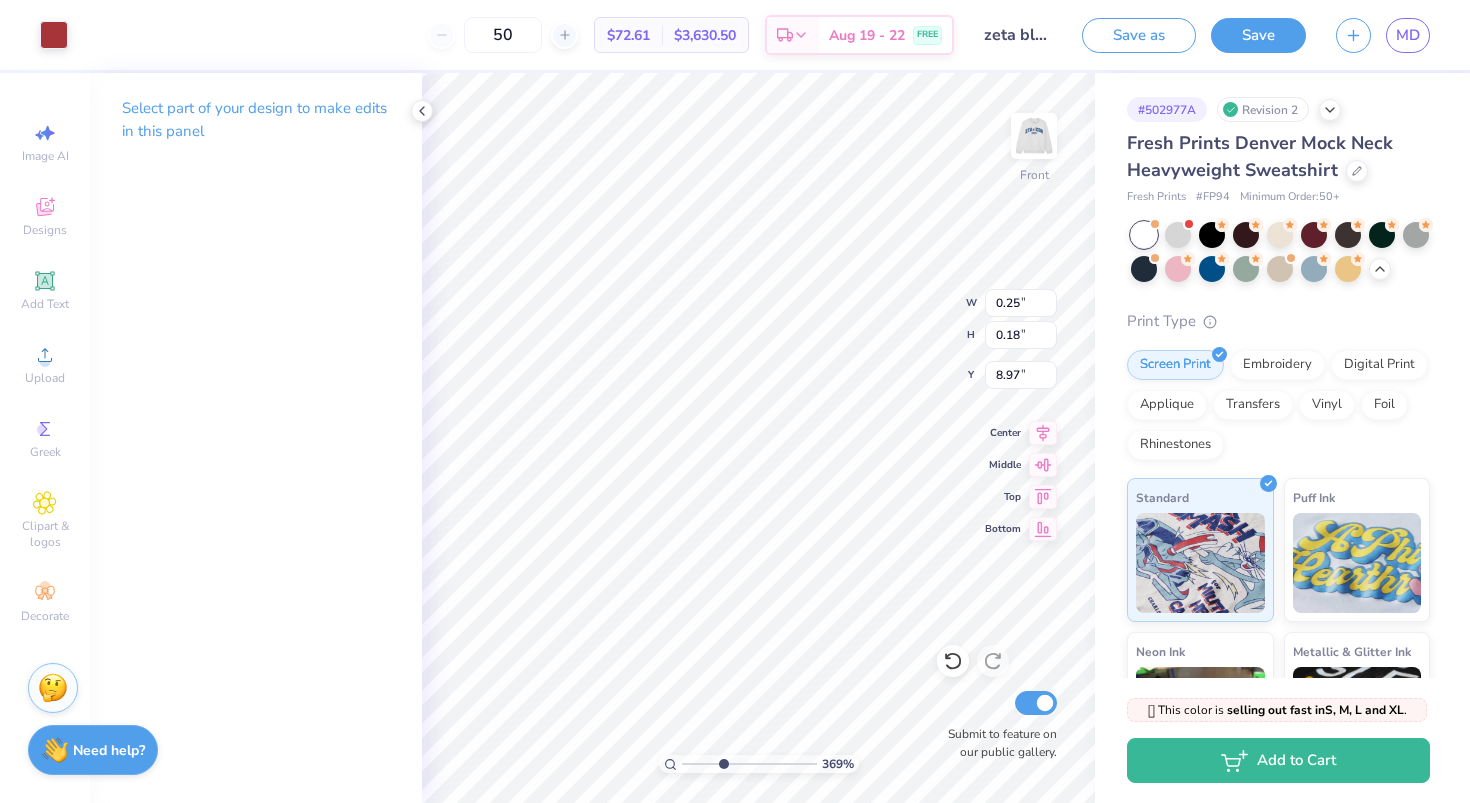 type on "9.48" 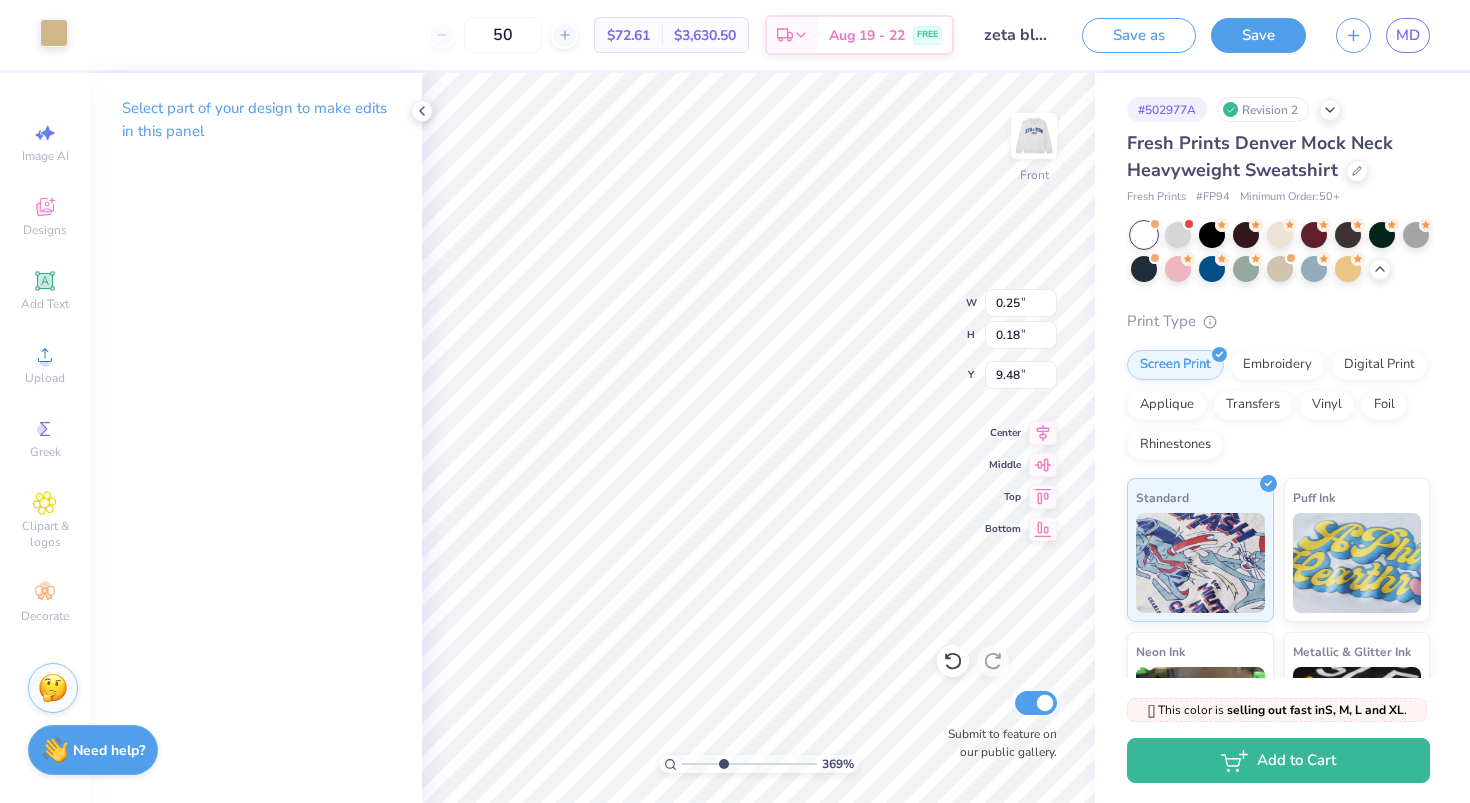 click at bounding box center (54, 33) 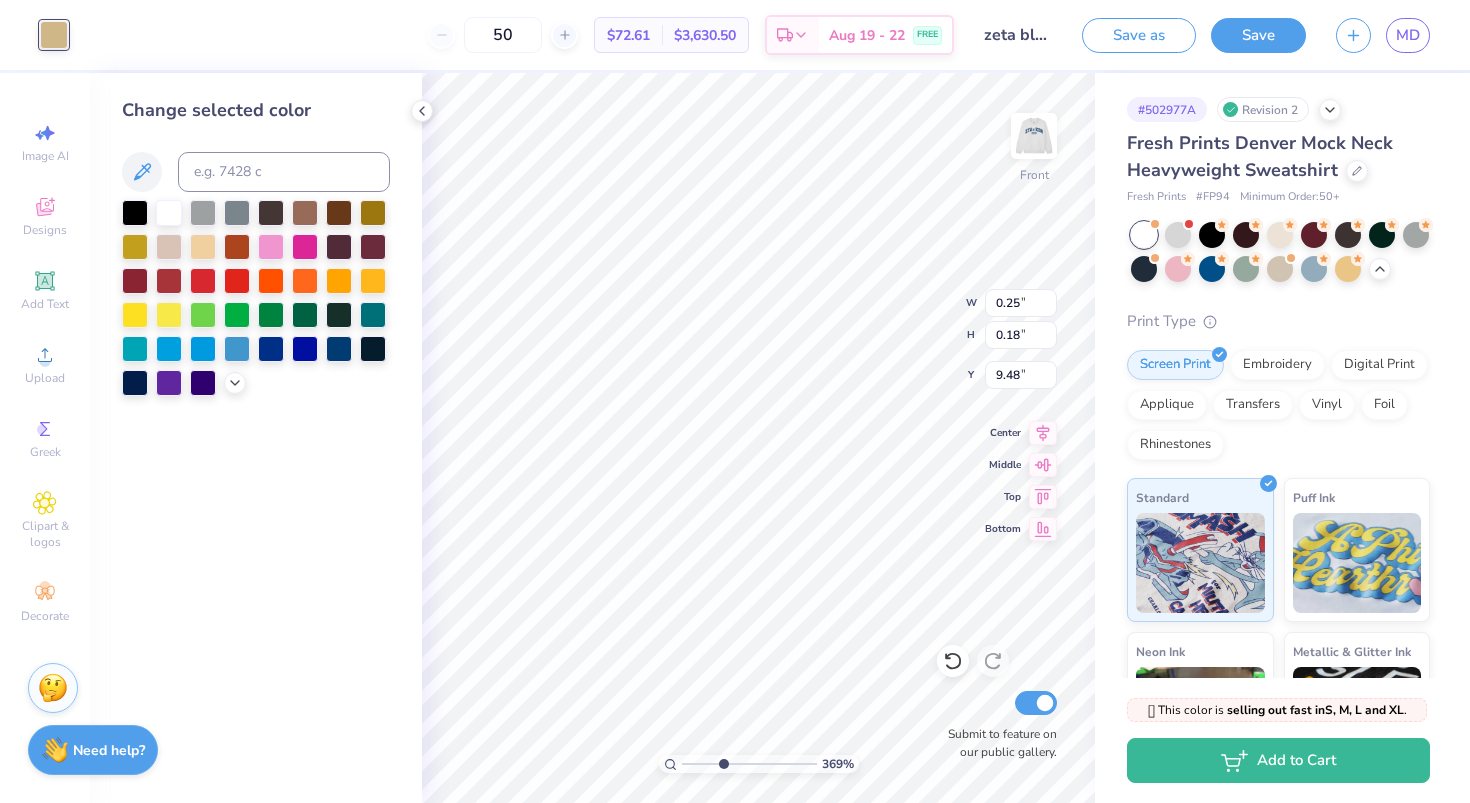 click at bounding box center [169, 213] 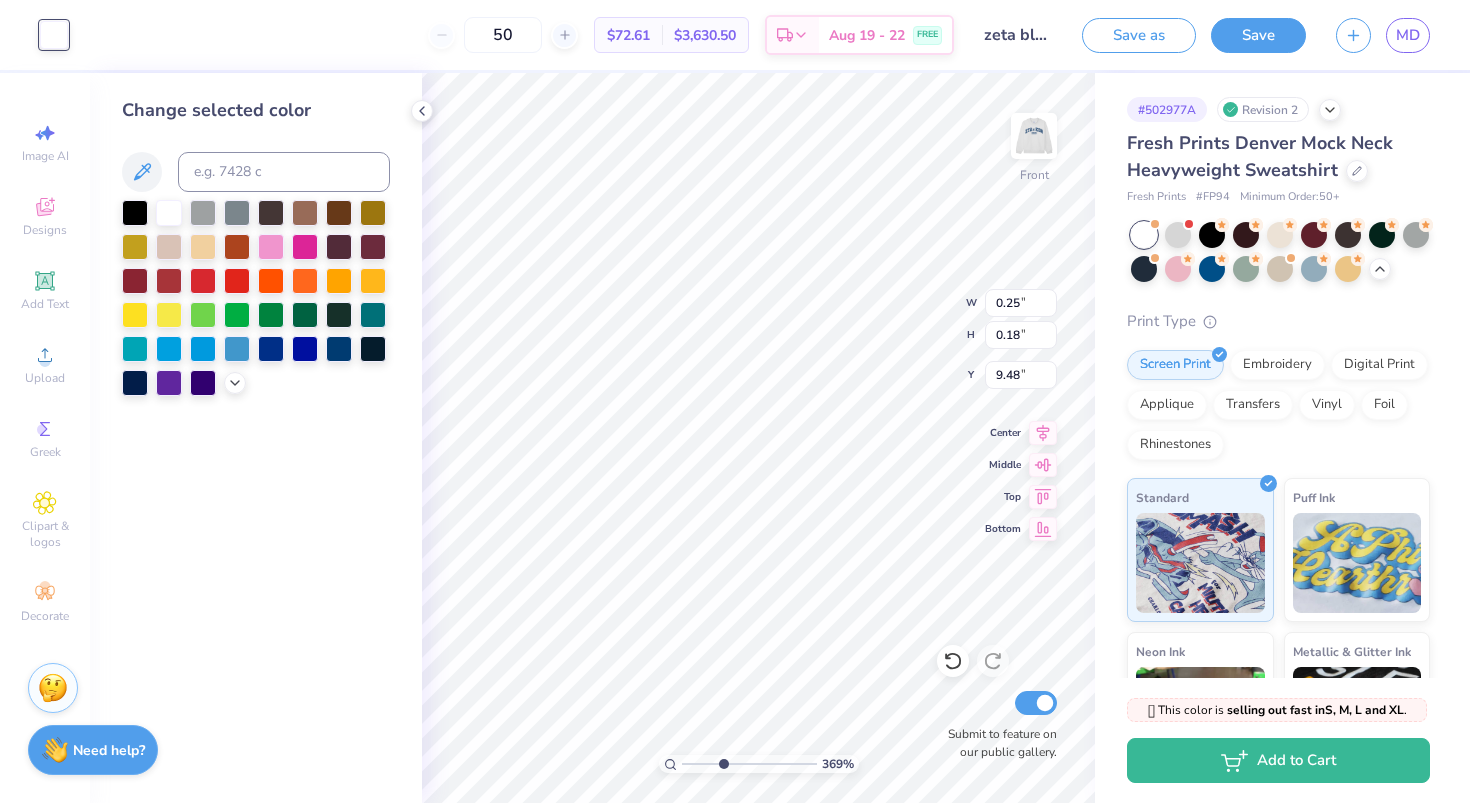 type on "0.44" 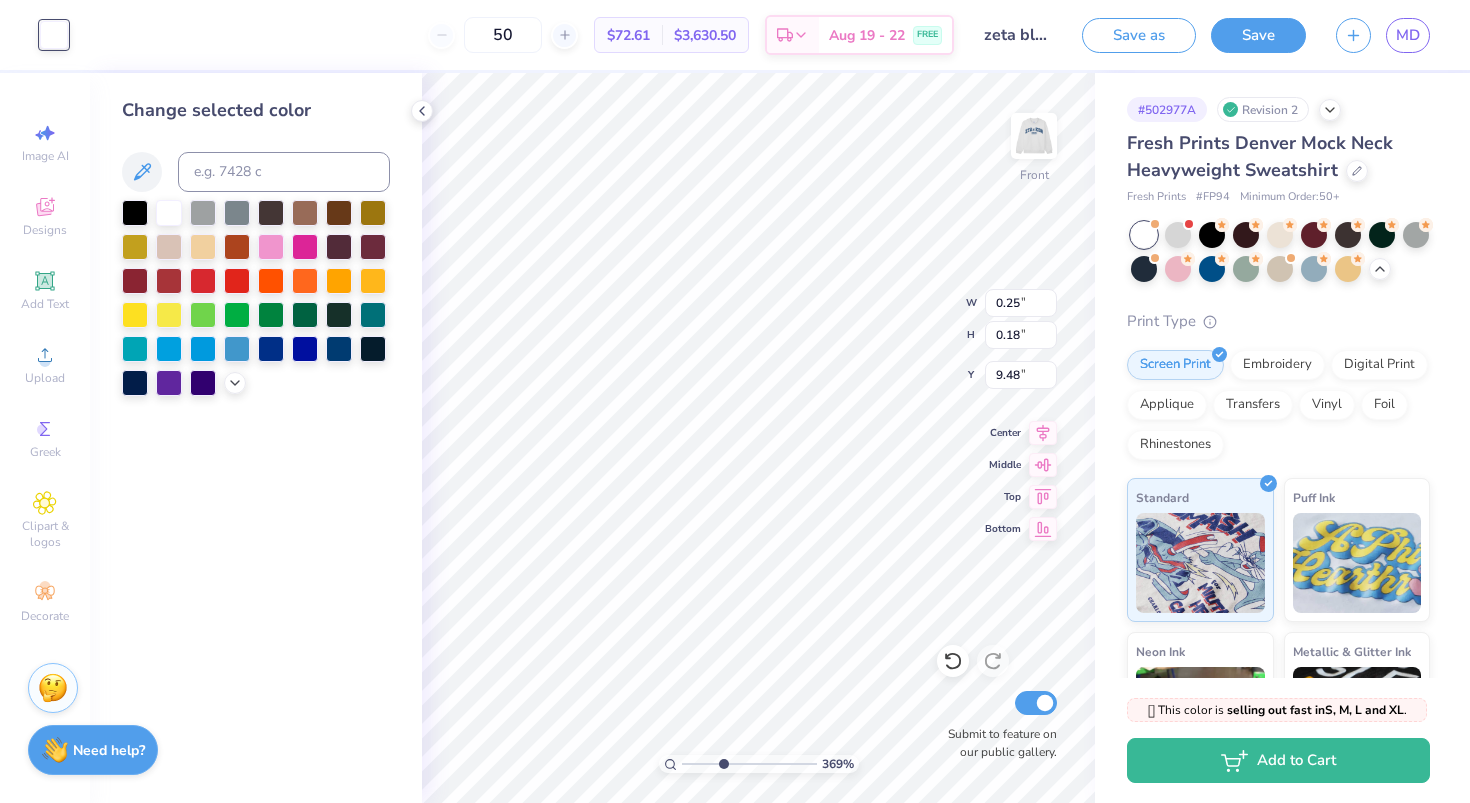 type on "0.47" 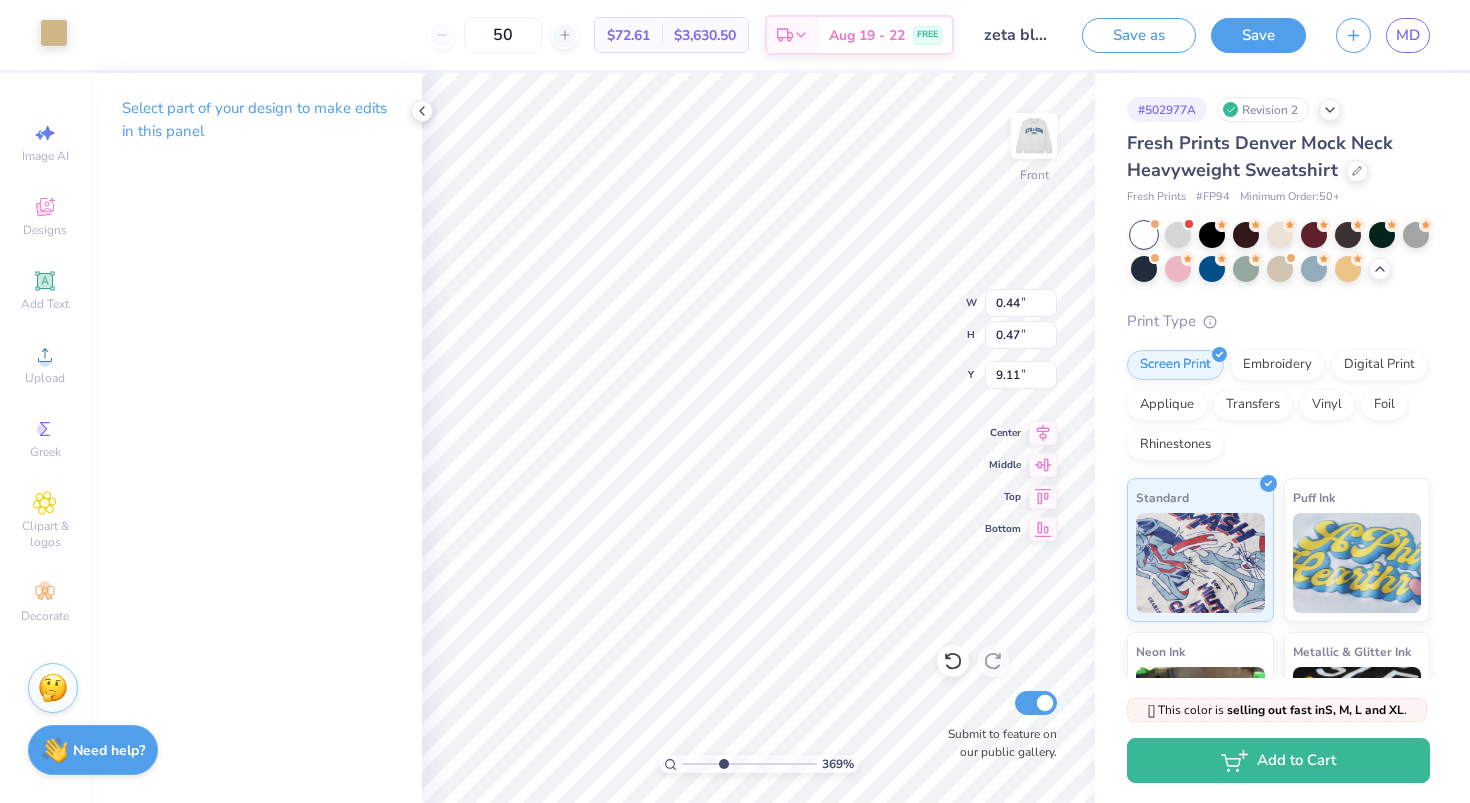 click at bounding box center [54, 33] 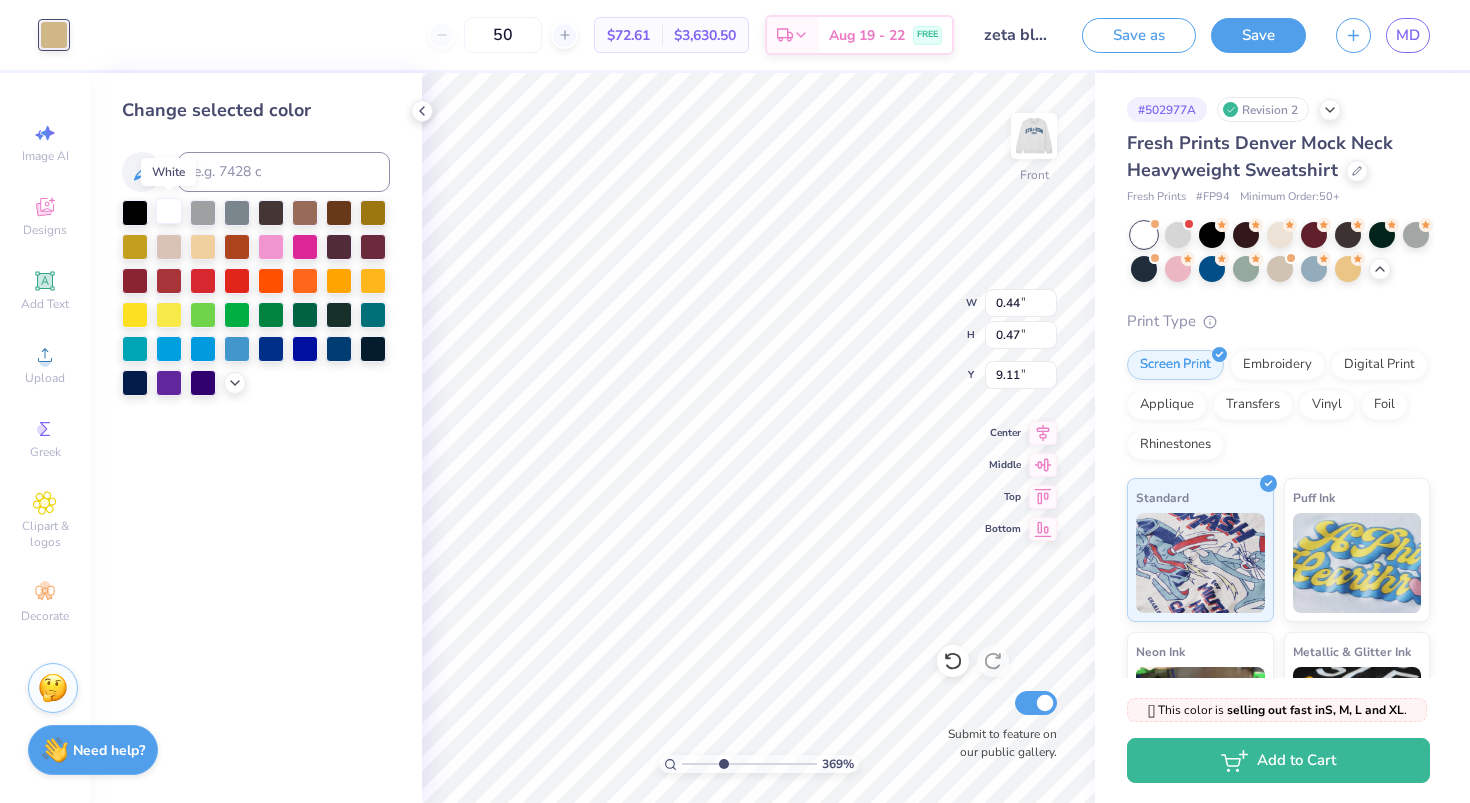 click at bounding box center (169, 211) 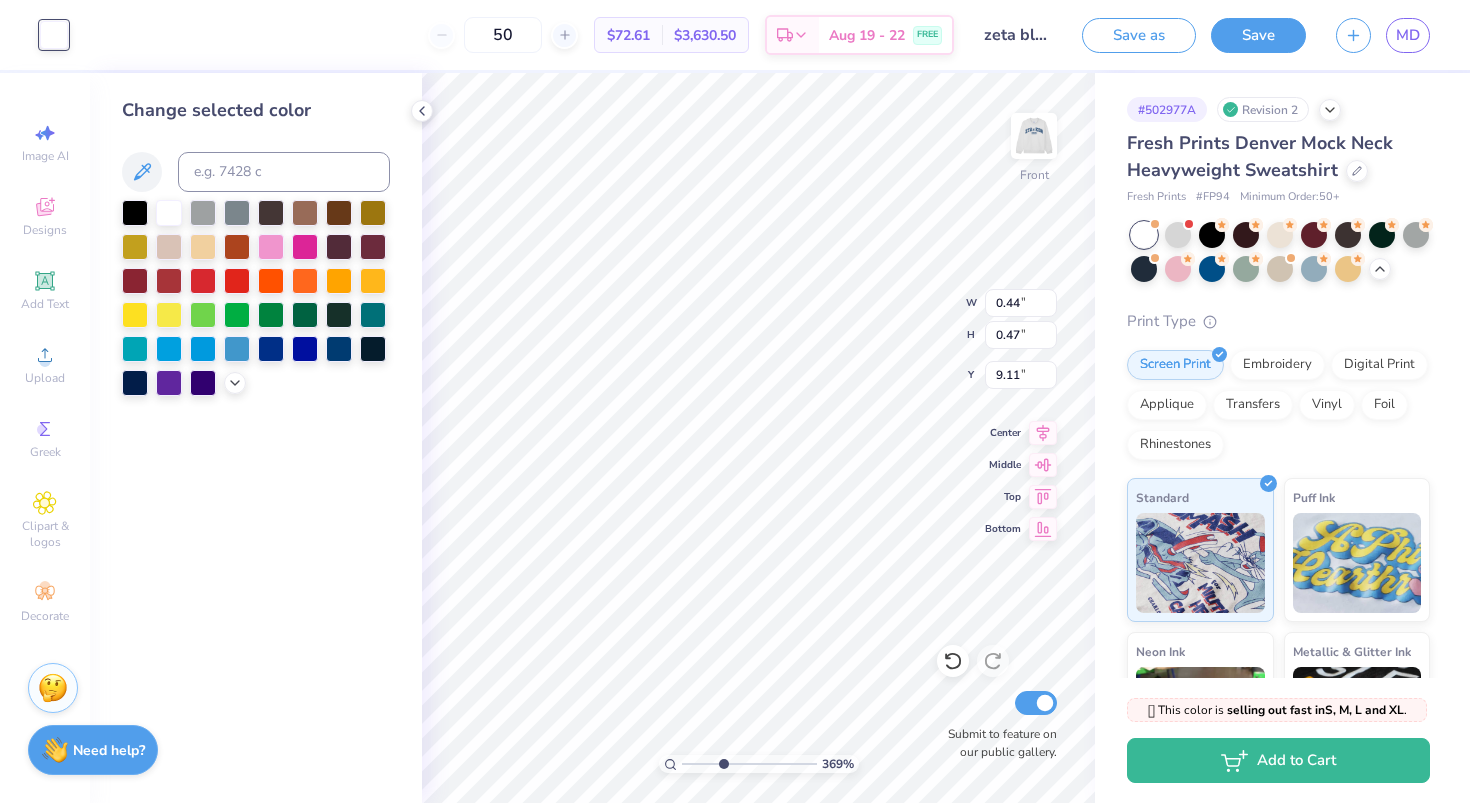 click on "Change selected color" at bounding box center (256, 438) 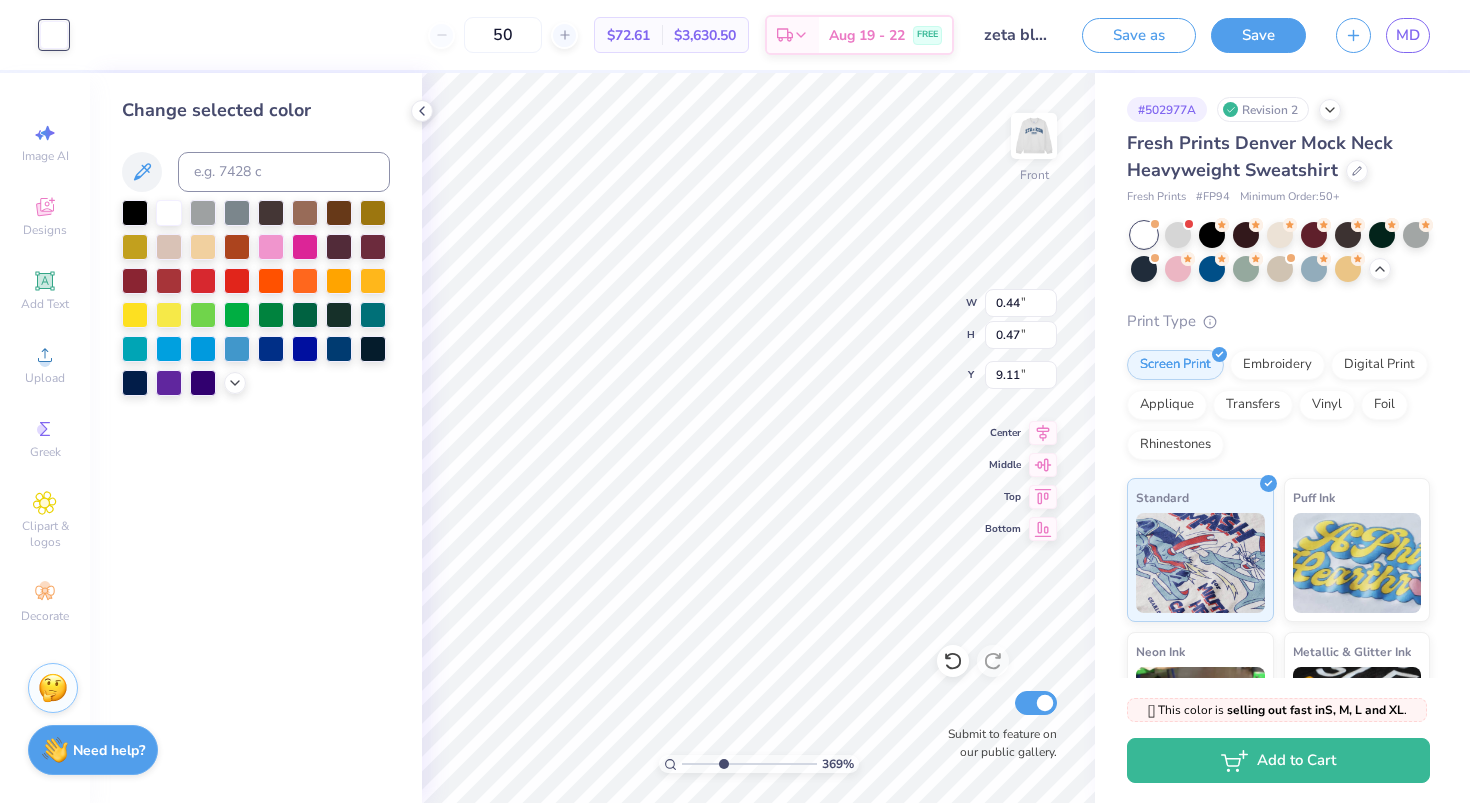 type on "1.10" 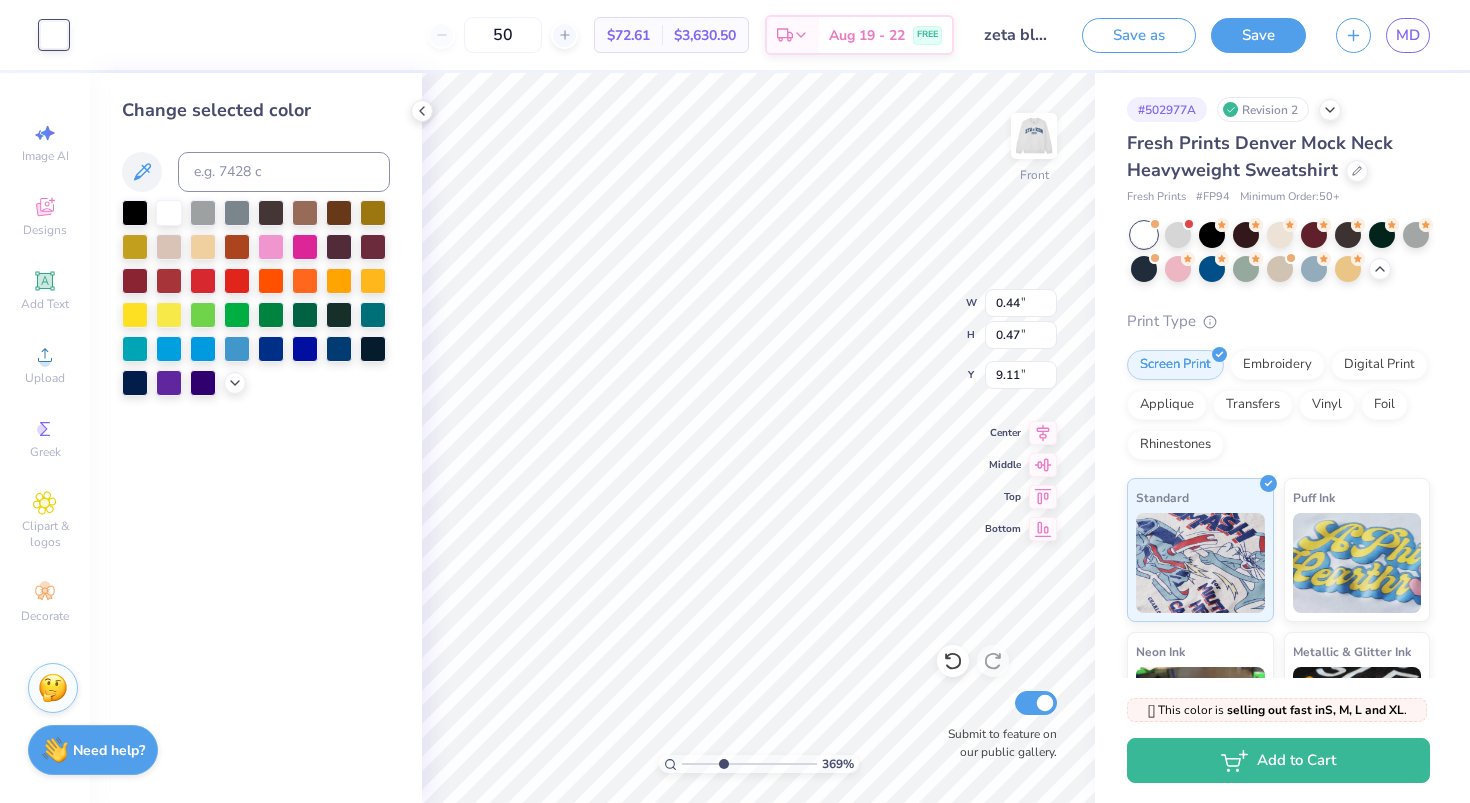 type on "0.63" 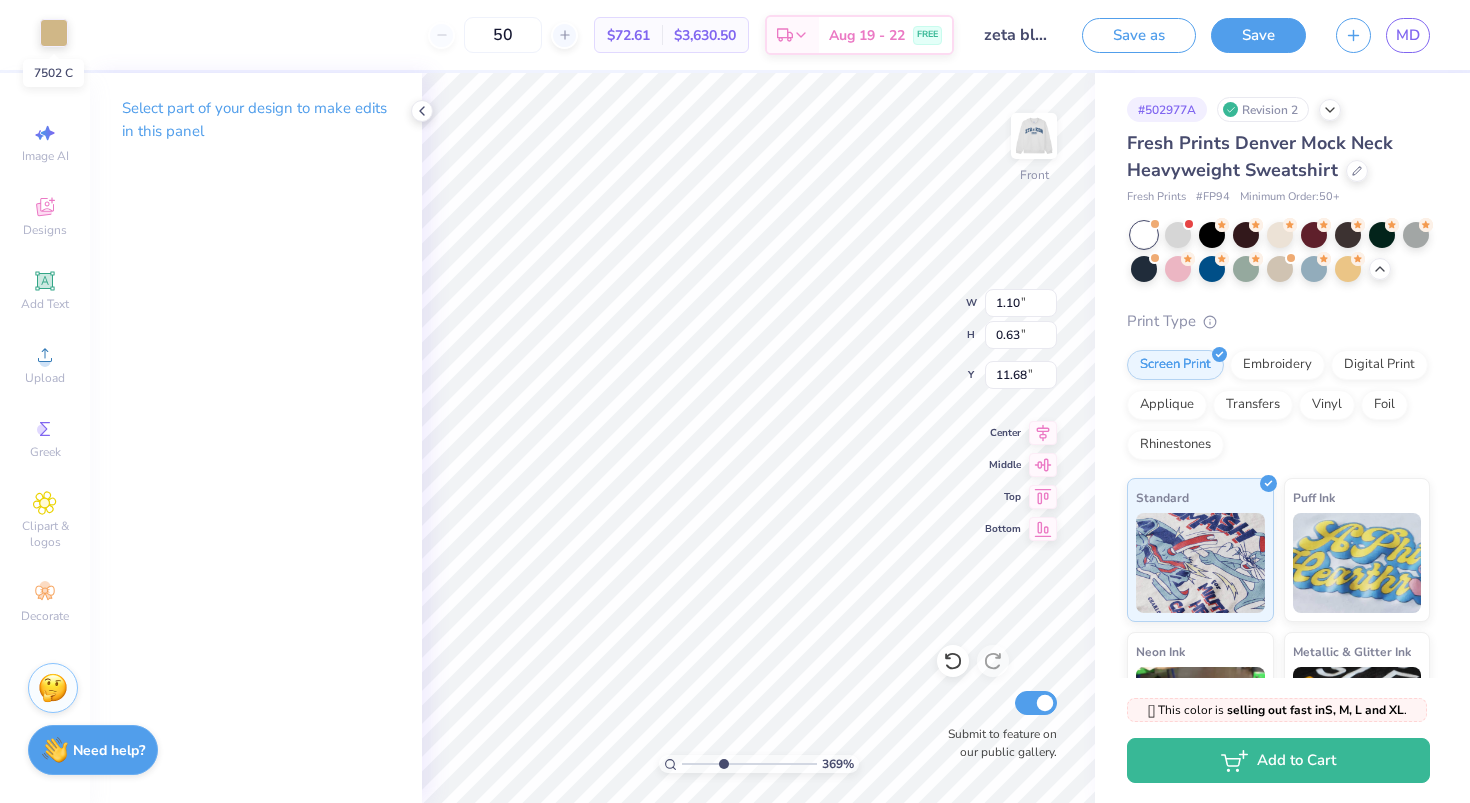 click at bounding box center (54, 33) 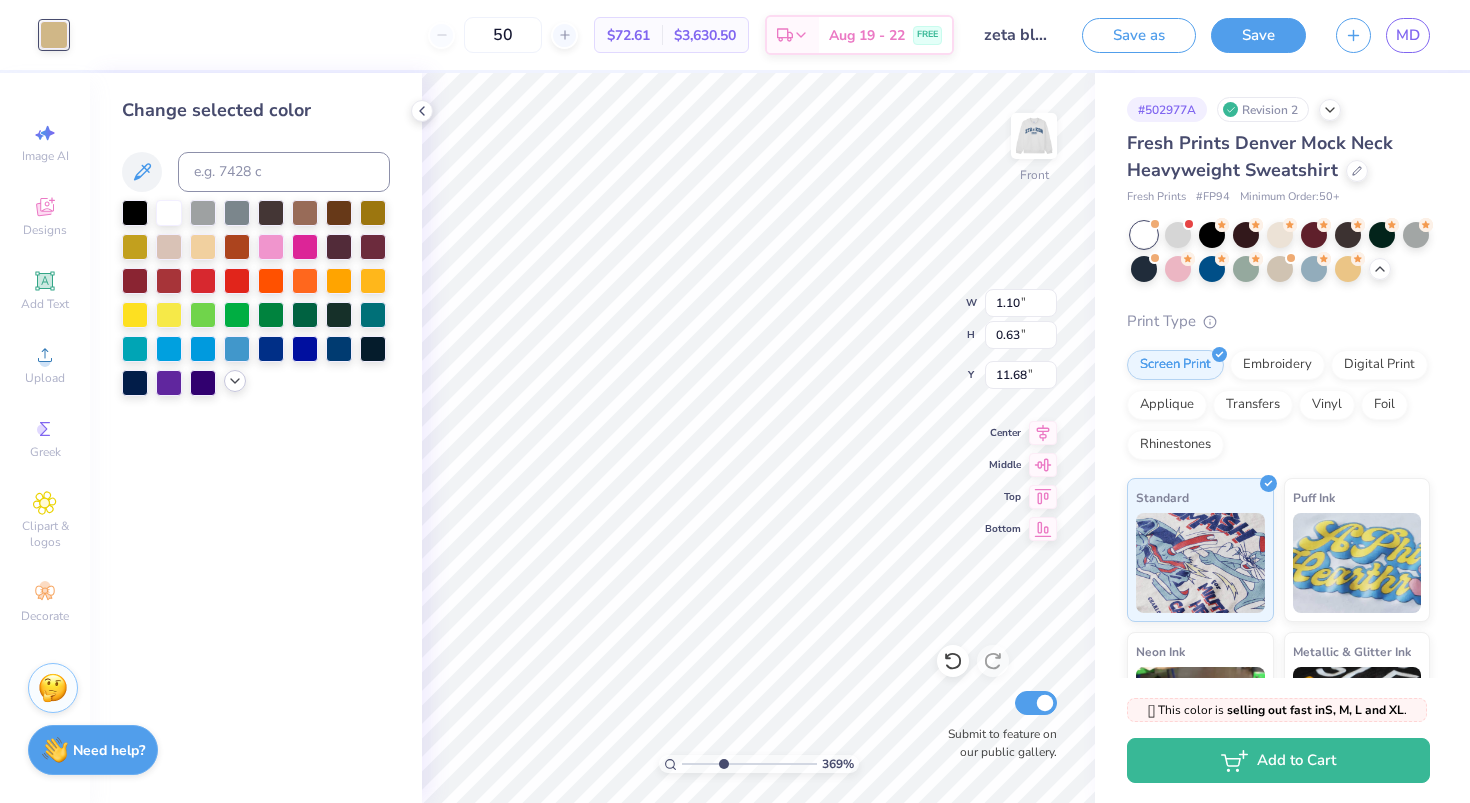 click 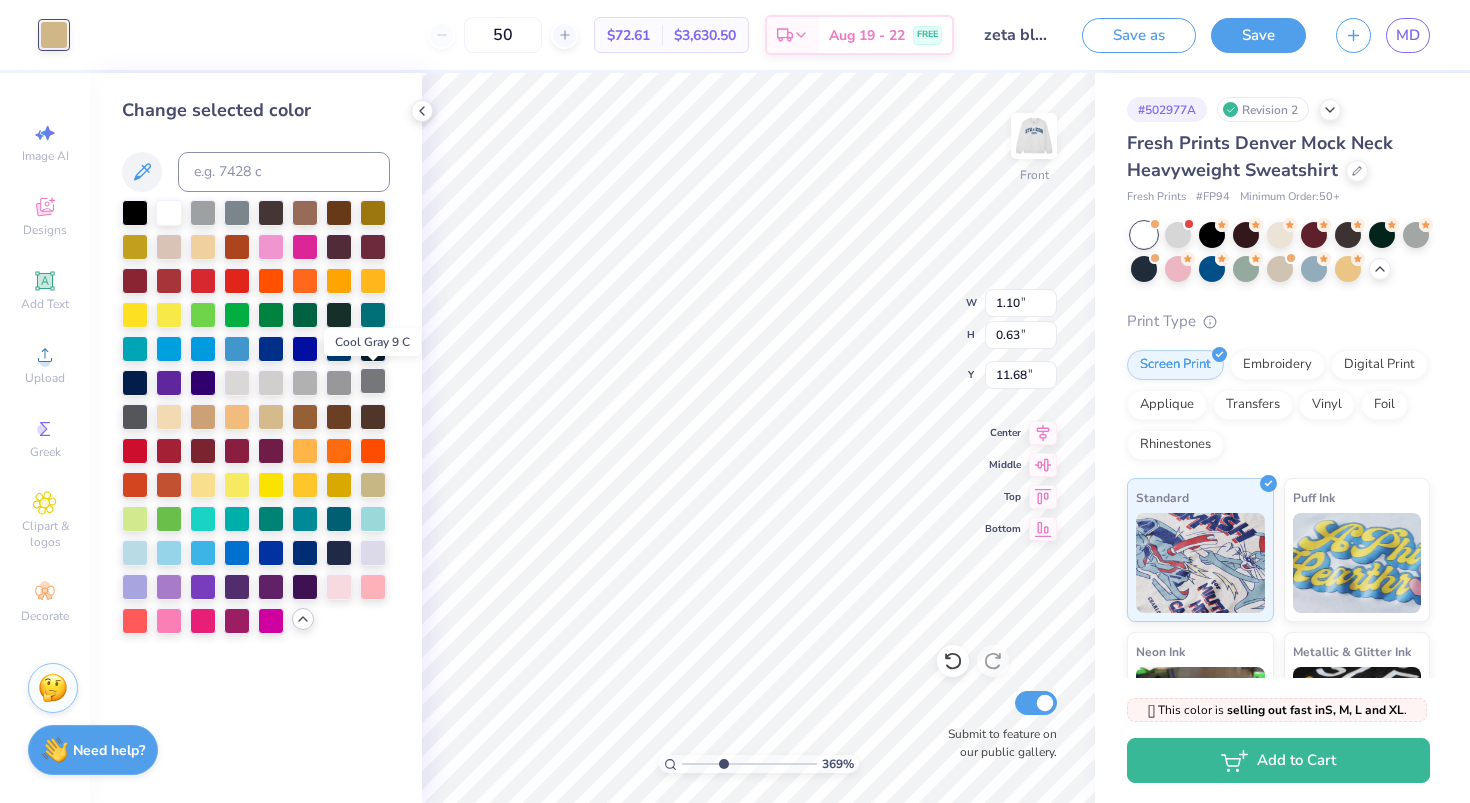 click at bounding box center [373, 381] 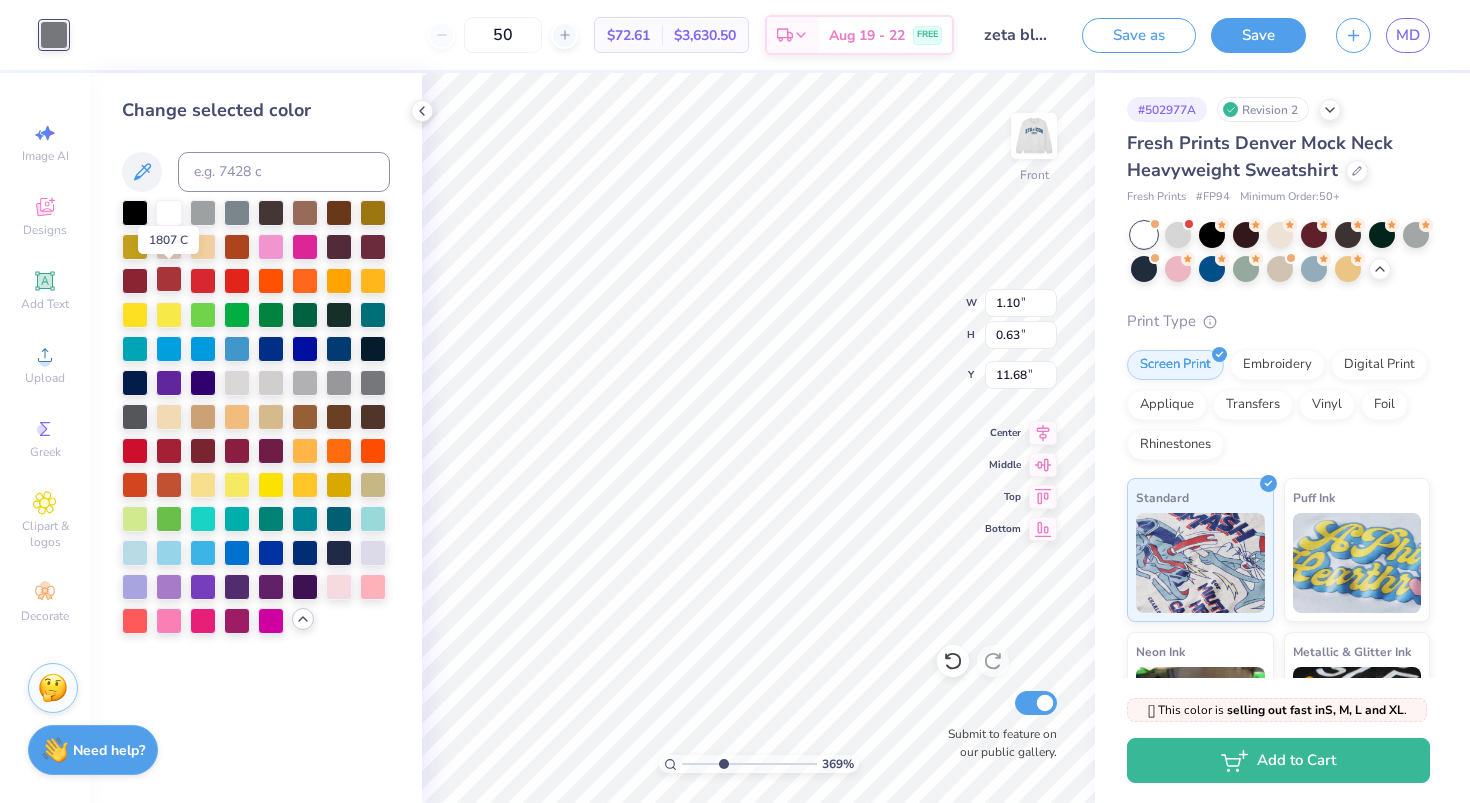 click at bounding box center (169, 279) 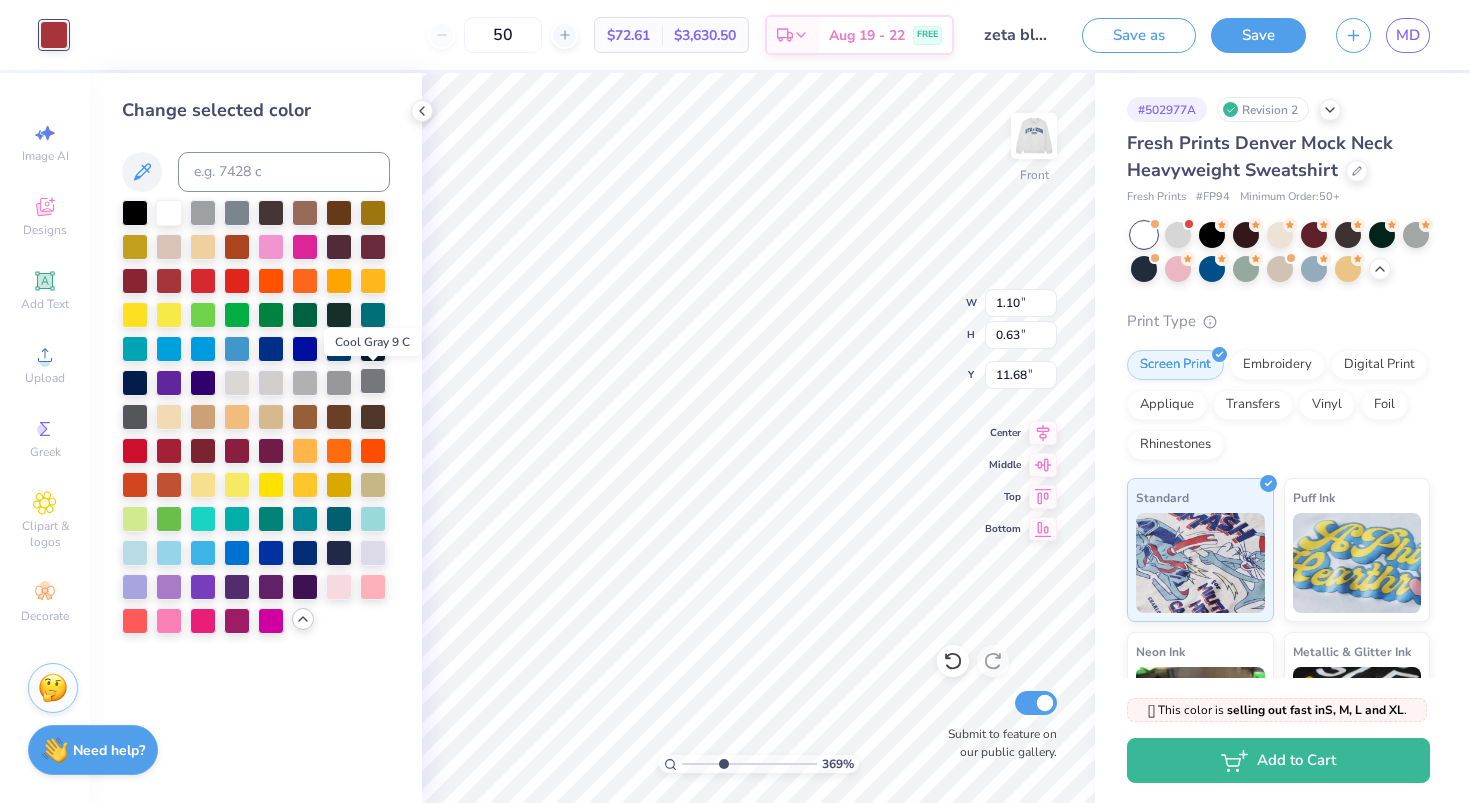 click at bounding box center [373, 381] 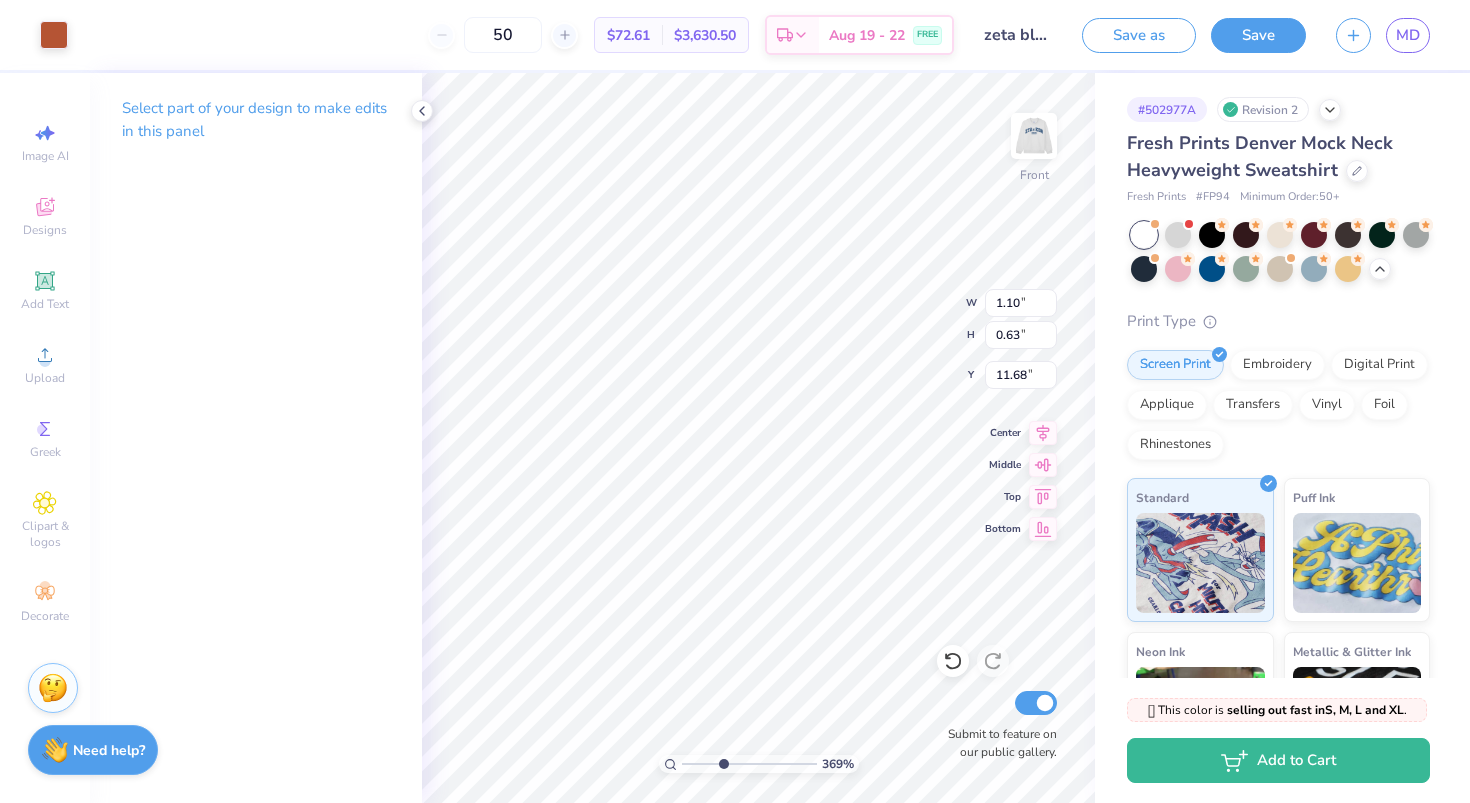 type on "3.64" 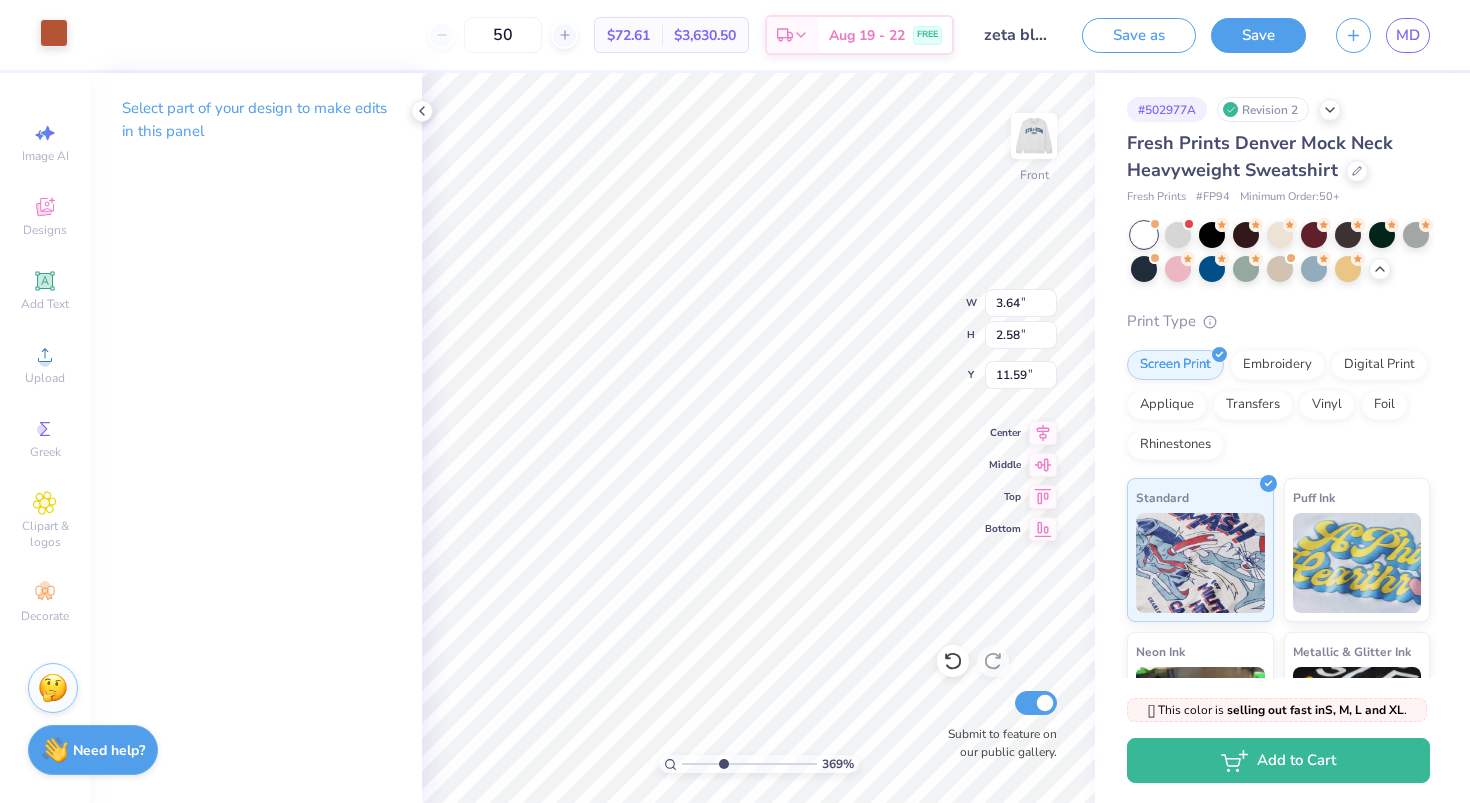 click at bounding box center (54, 33) 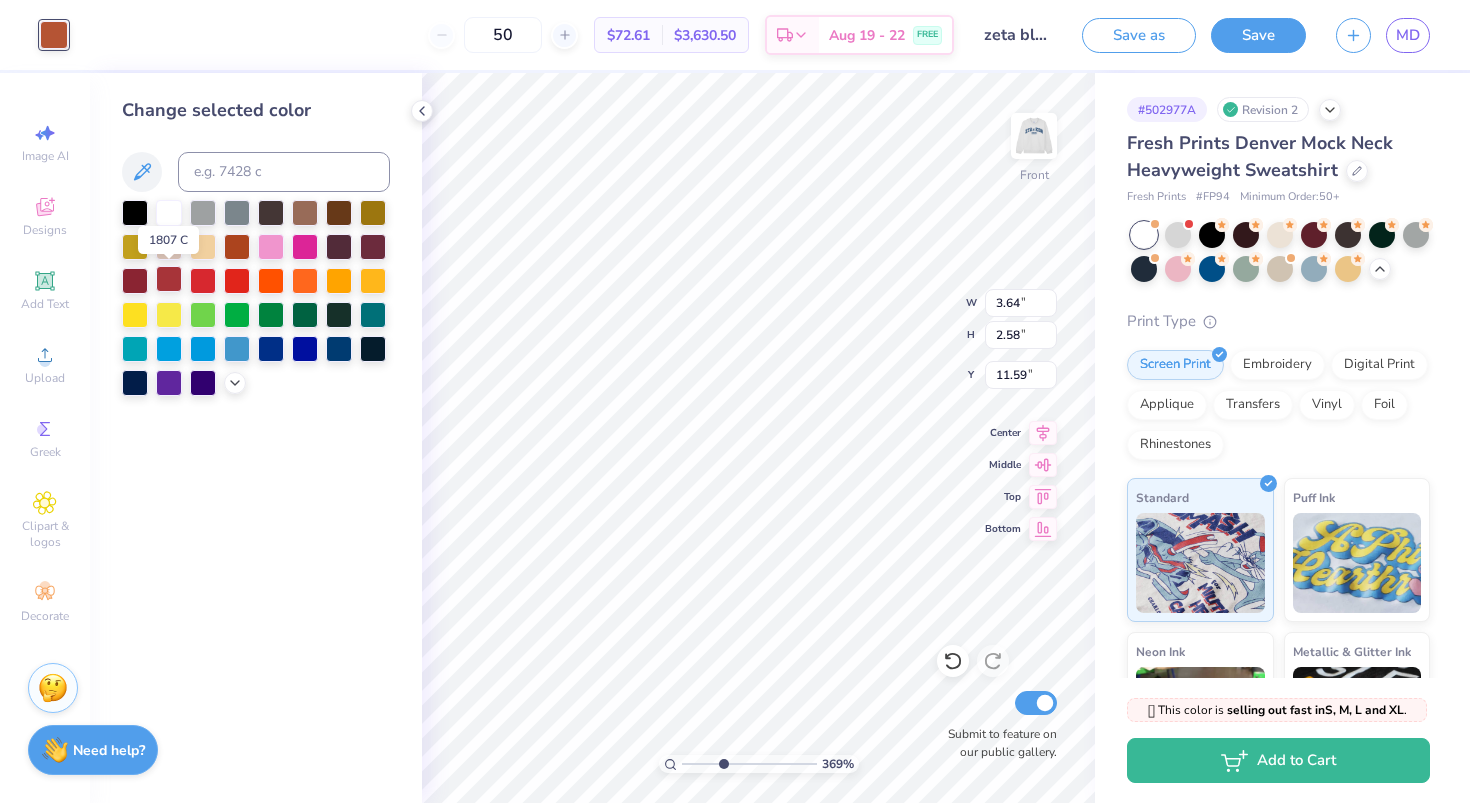 click at bounding box center (169, 279) 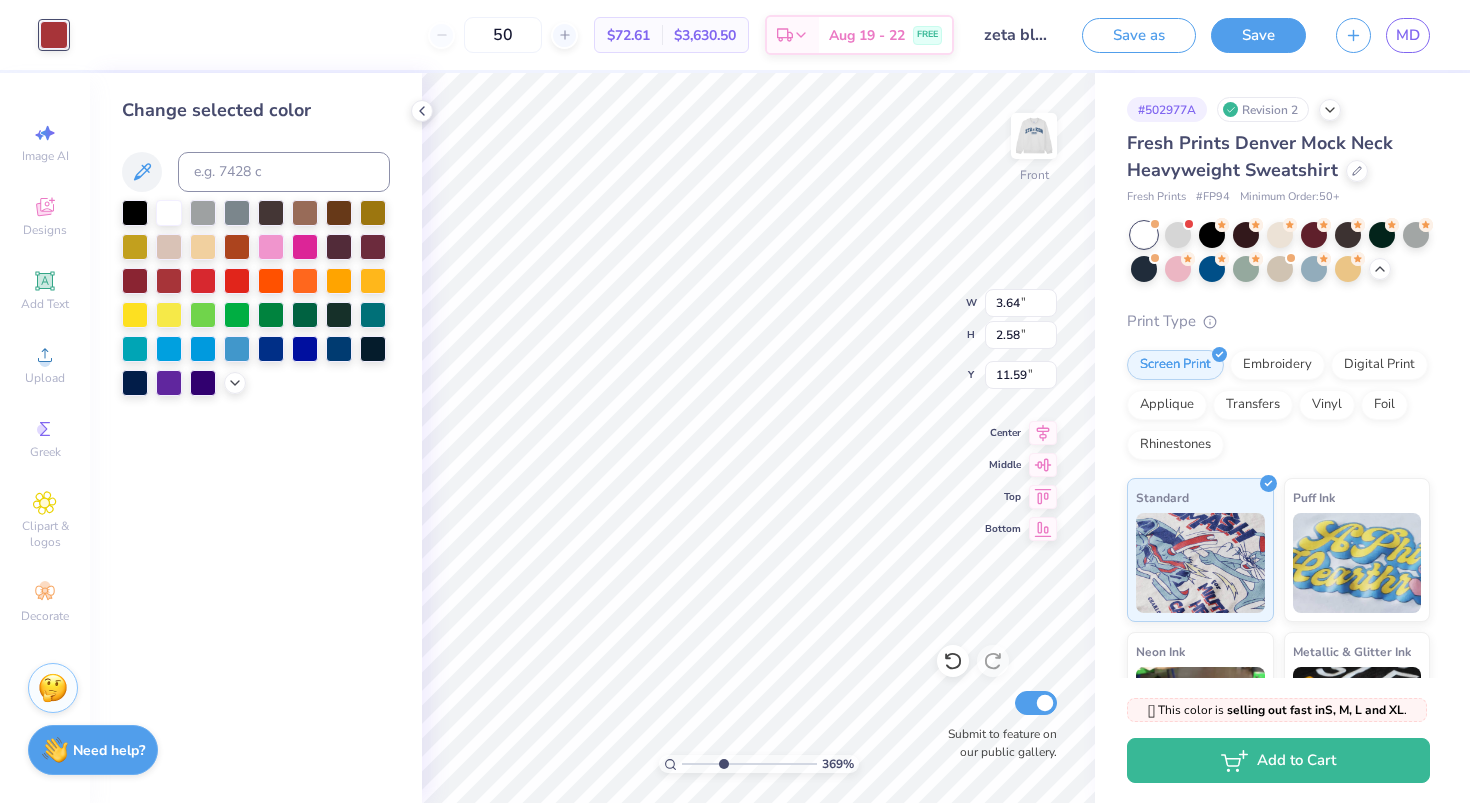 type on "0.85" 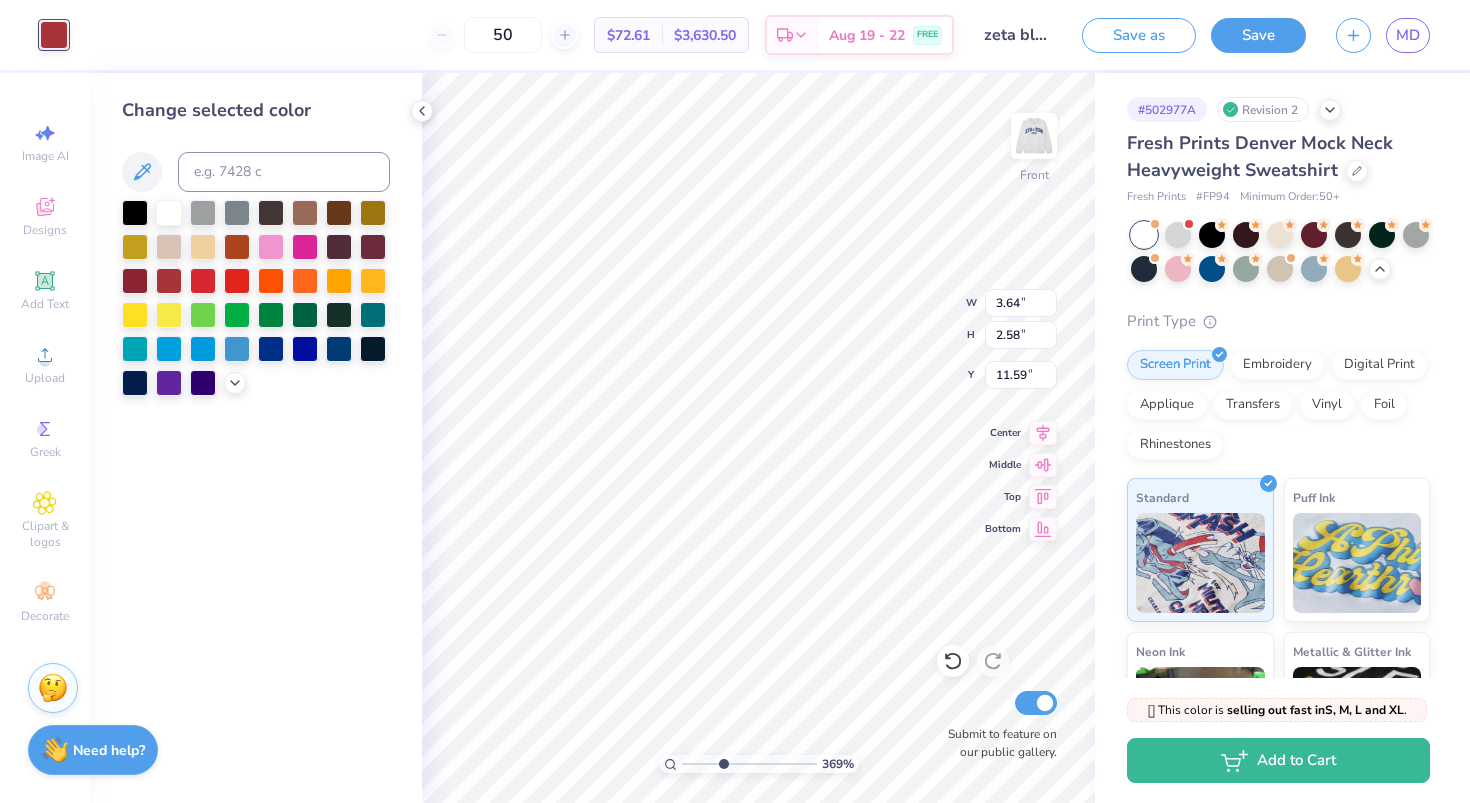 type on "0.66" 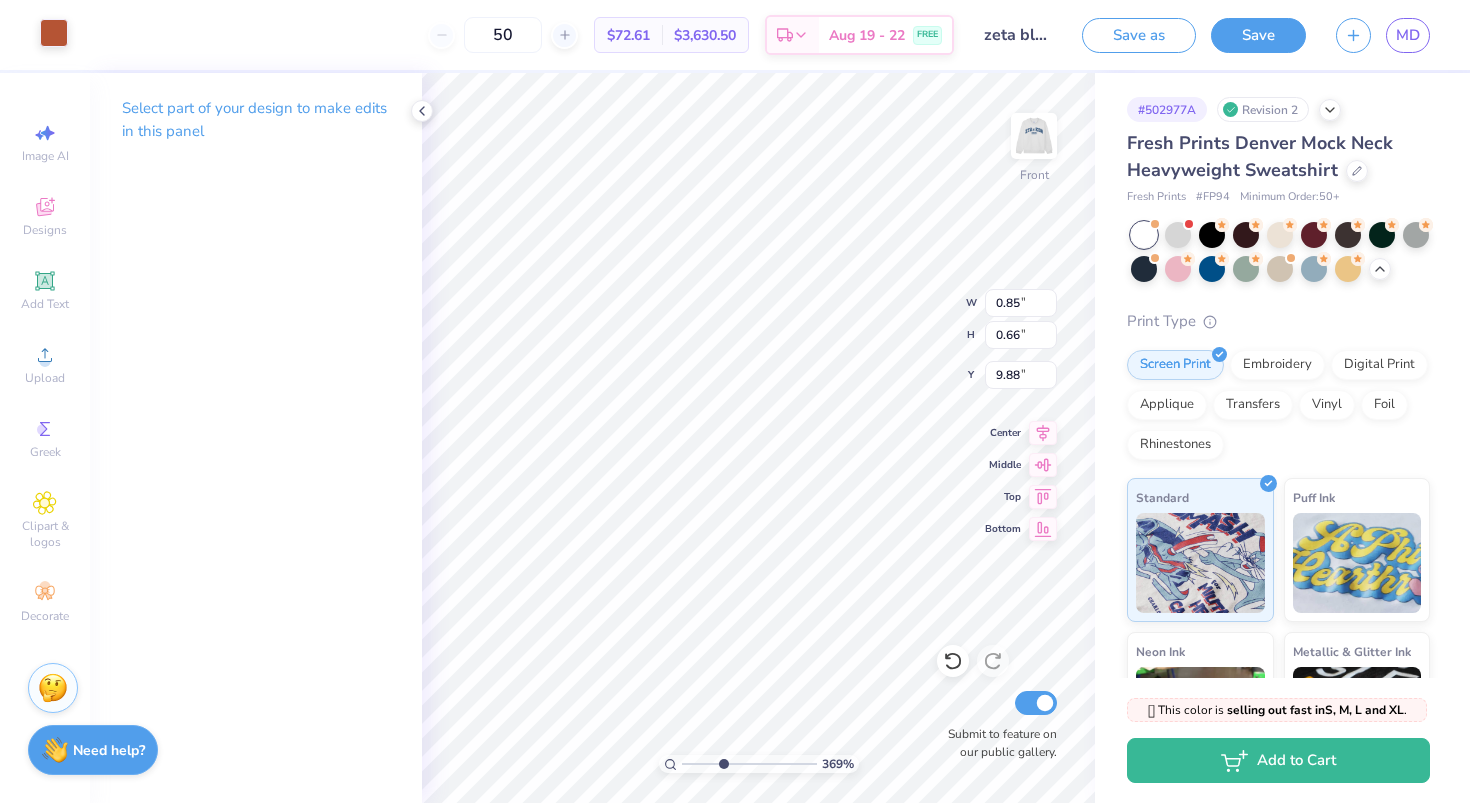 click at bounding box center (54, 33) 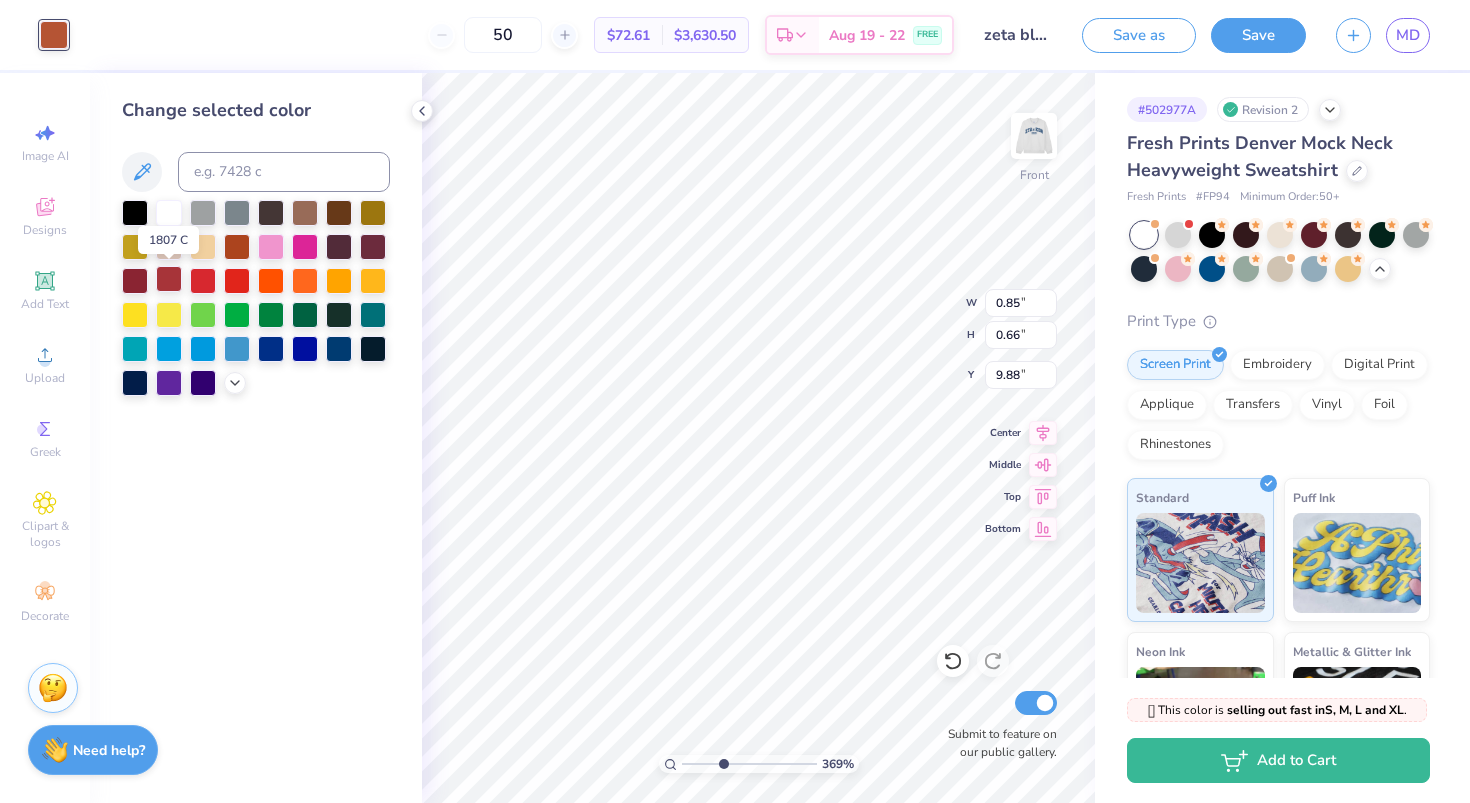 click at bounding box center [169, 279] 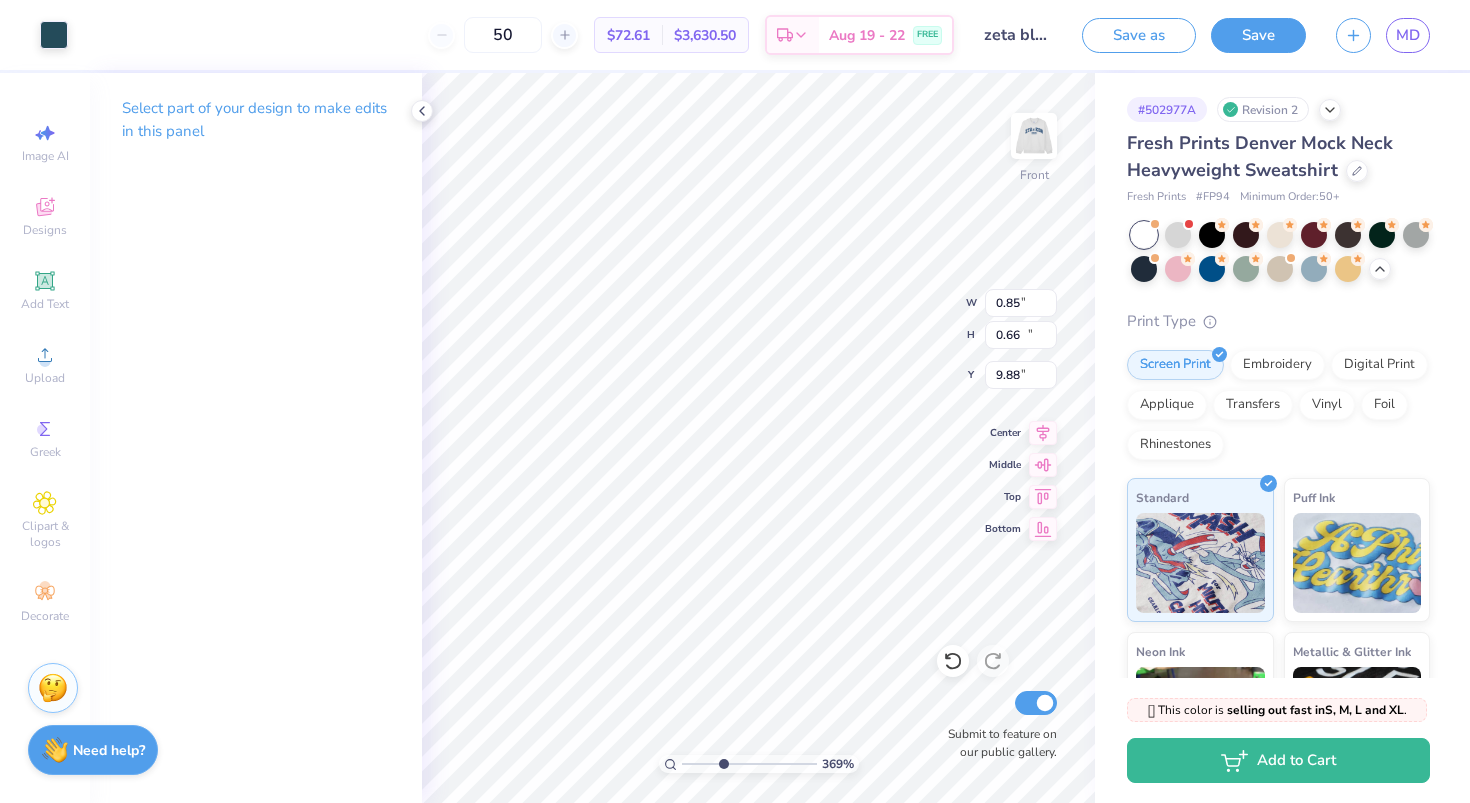 type on "6.62" 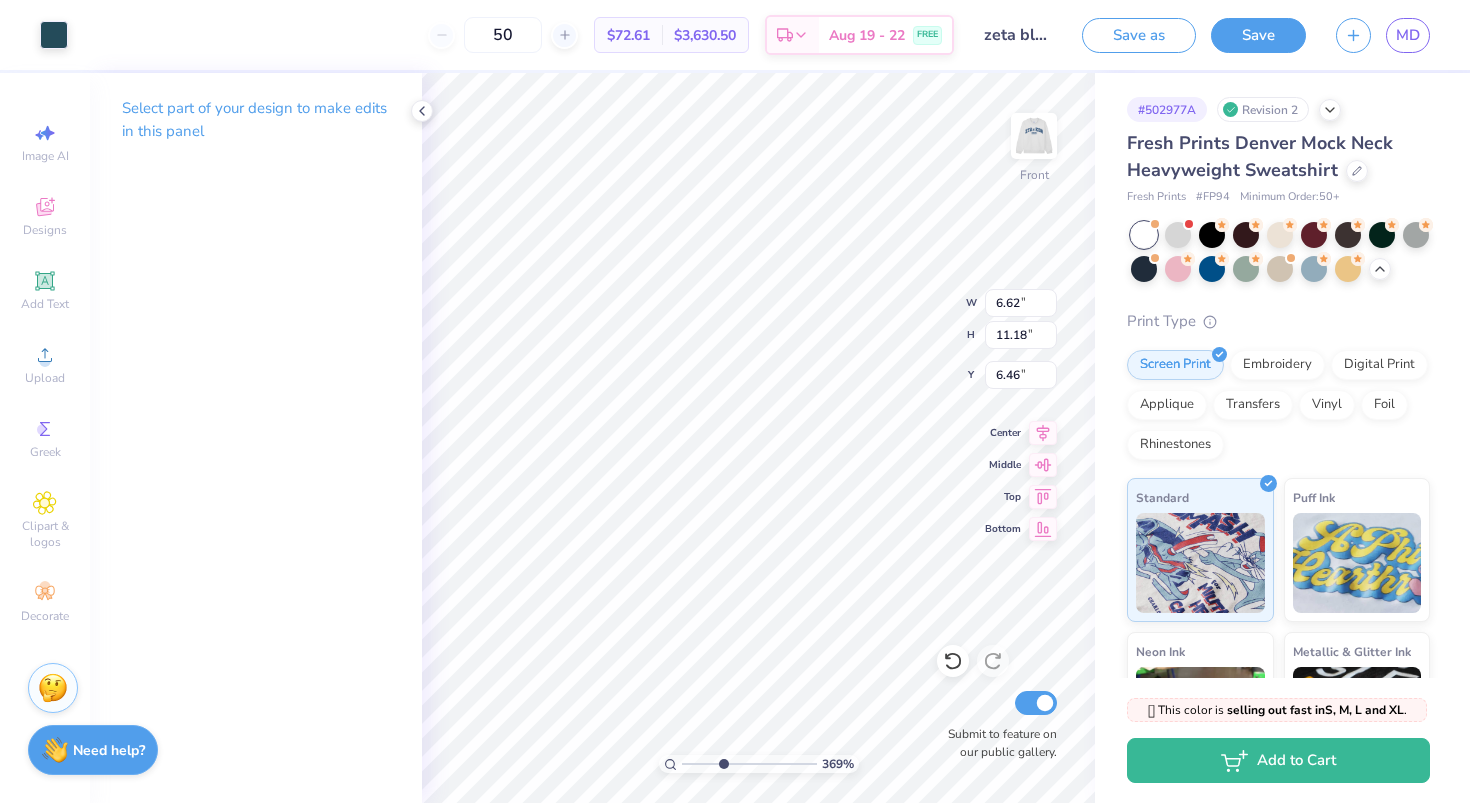 type on "0.37" 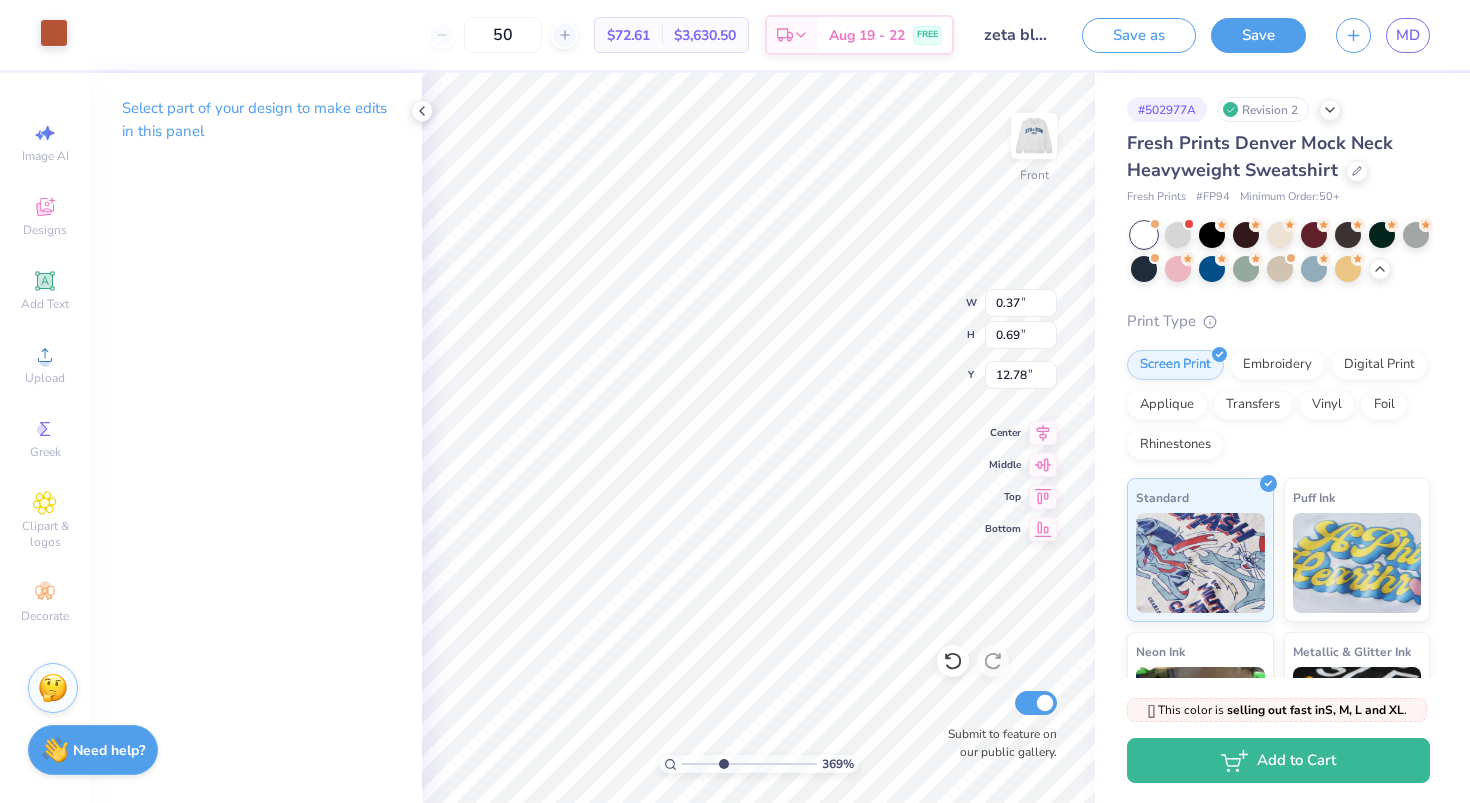 click at bounding box center [54, 33] 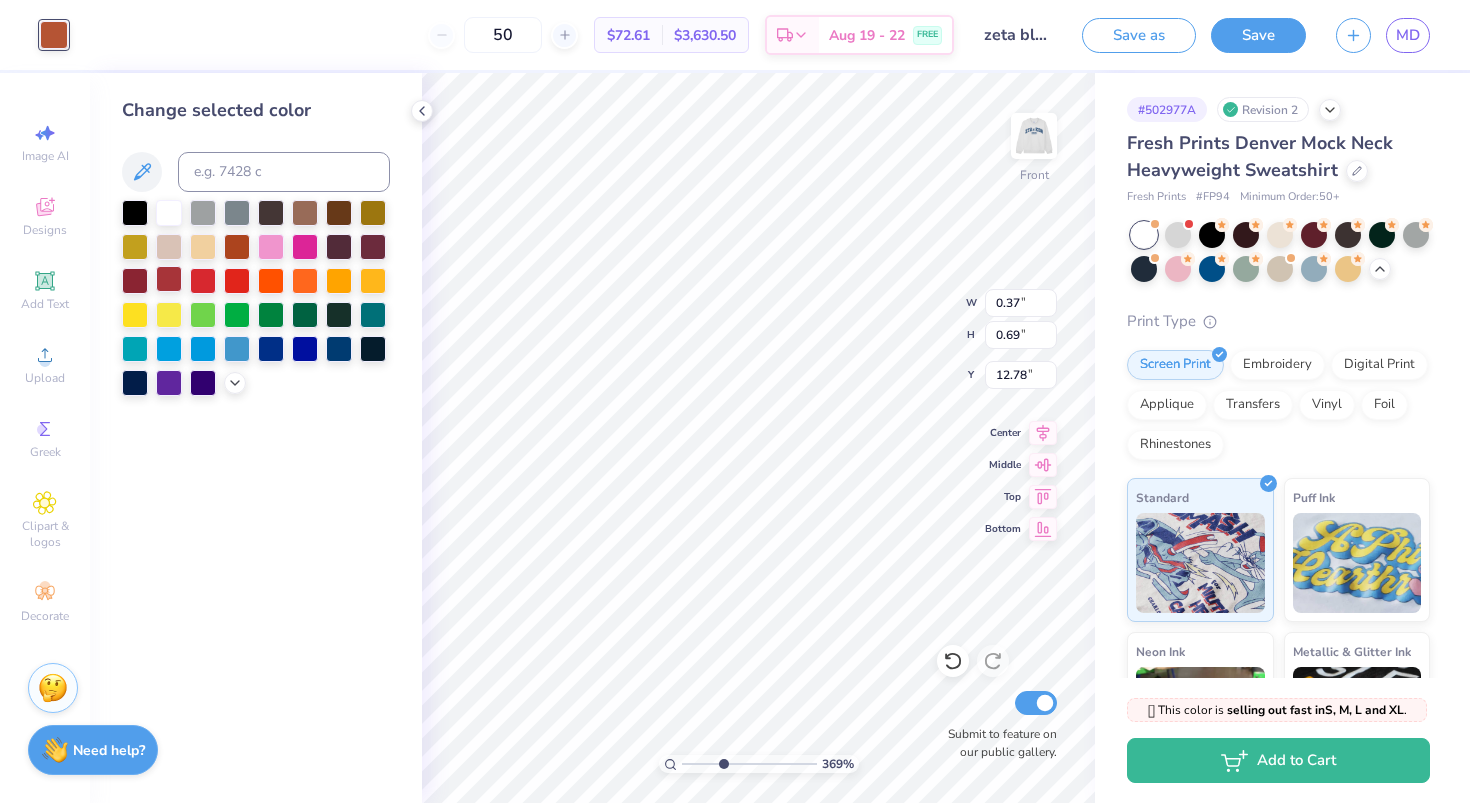 click at bounding box center (169, 279) 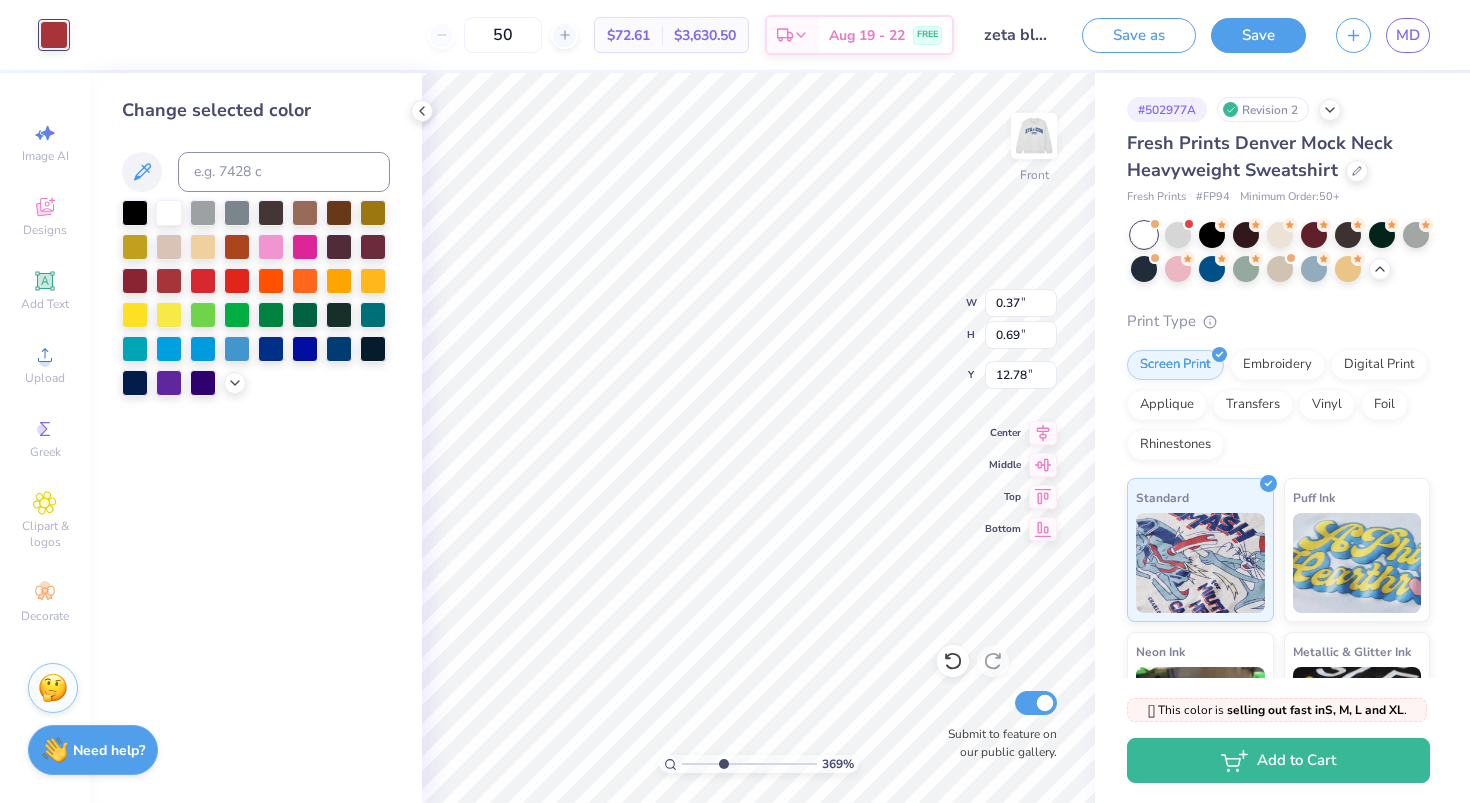 type on "2.91" 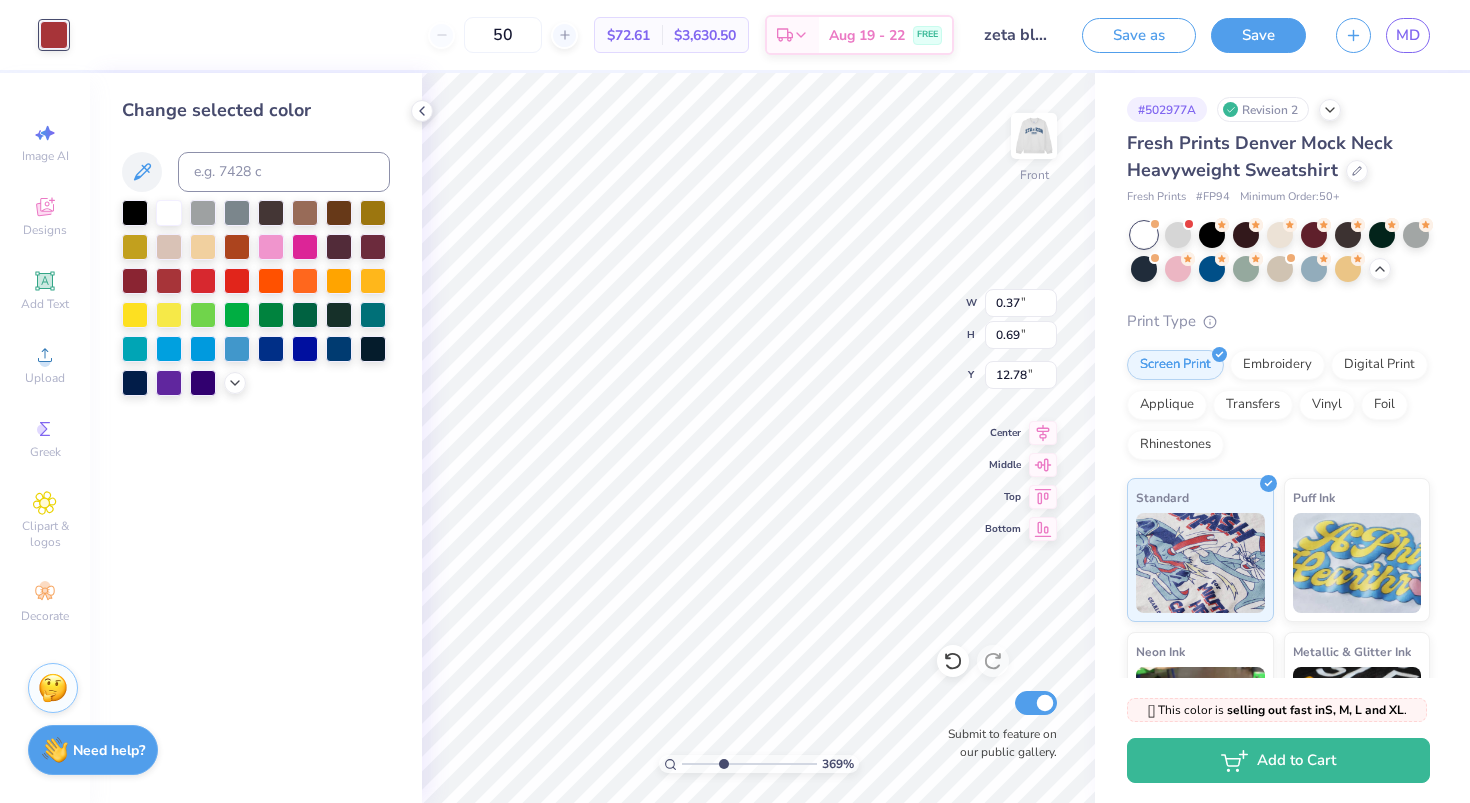 type on "2.36" 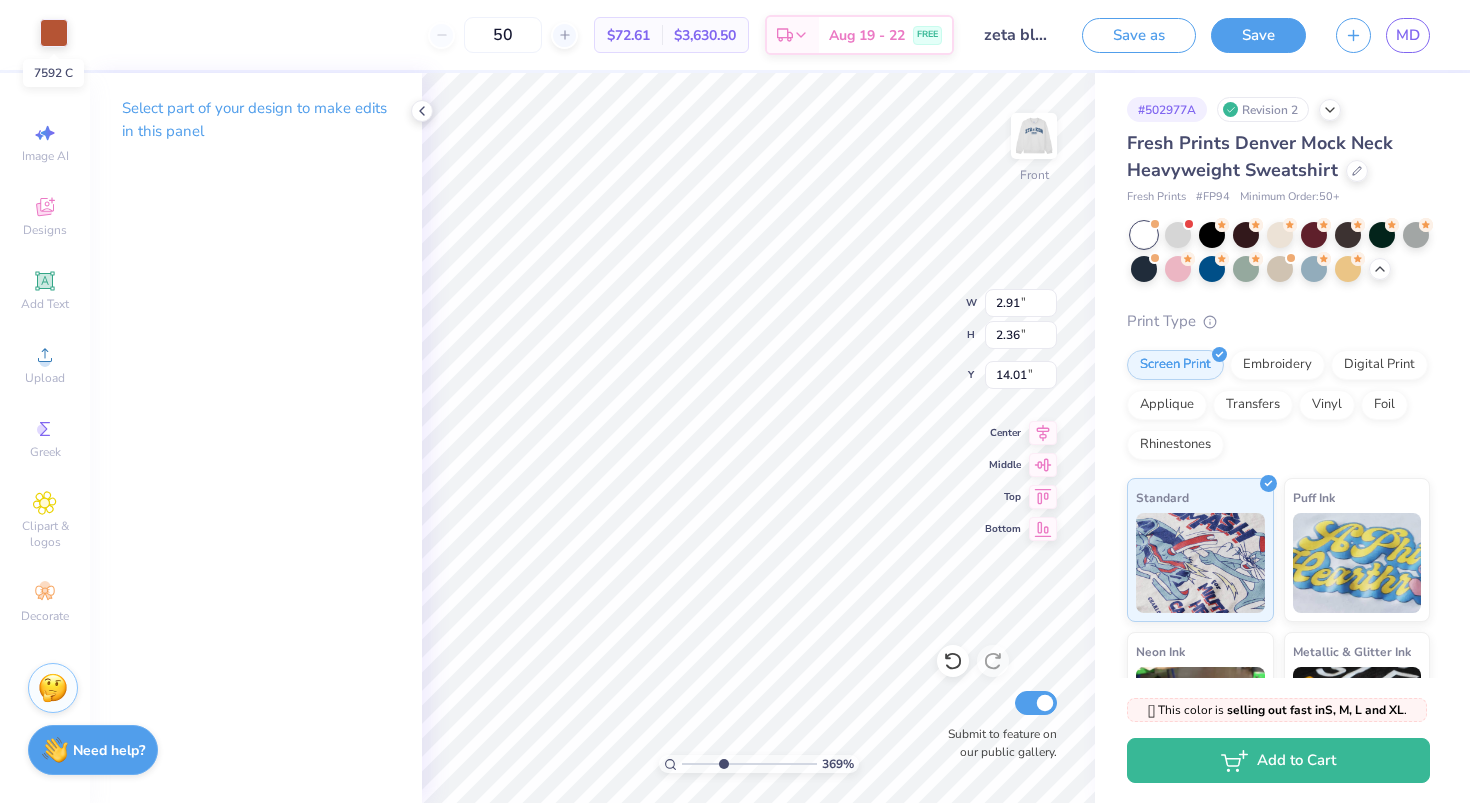 click at bounding box center (54, 33) 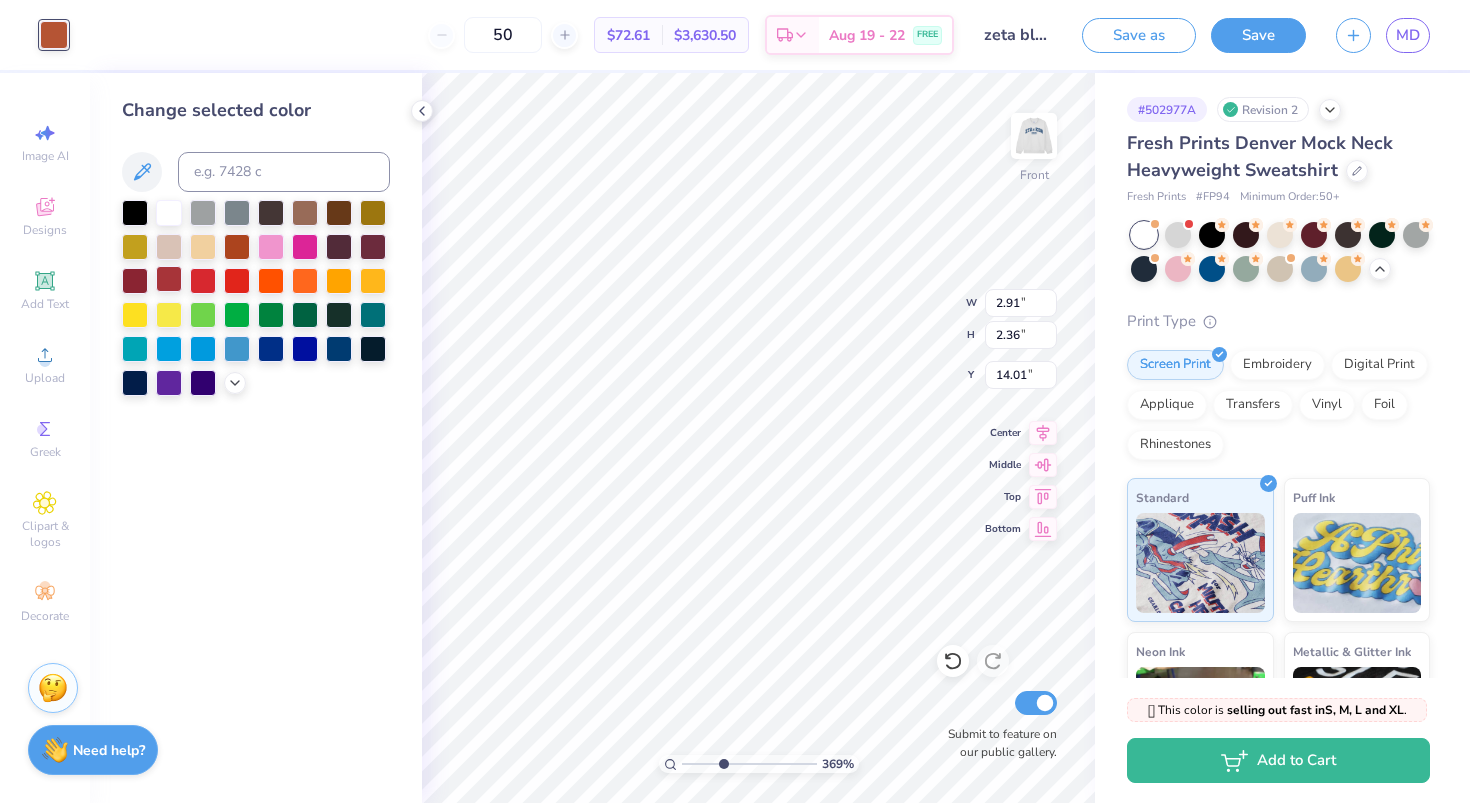 click at bounding box center (169, 279) 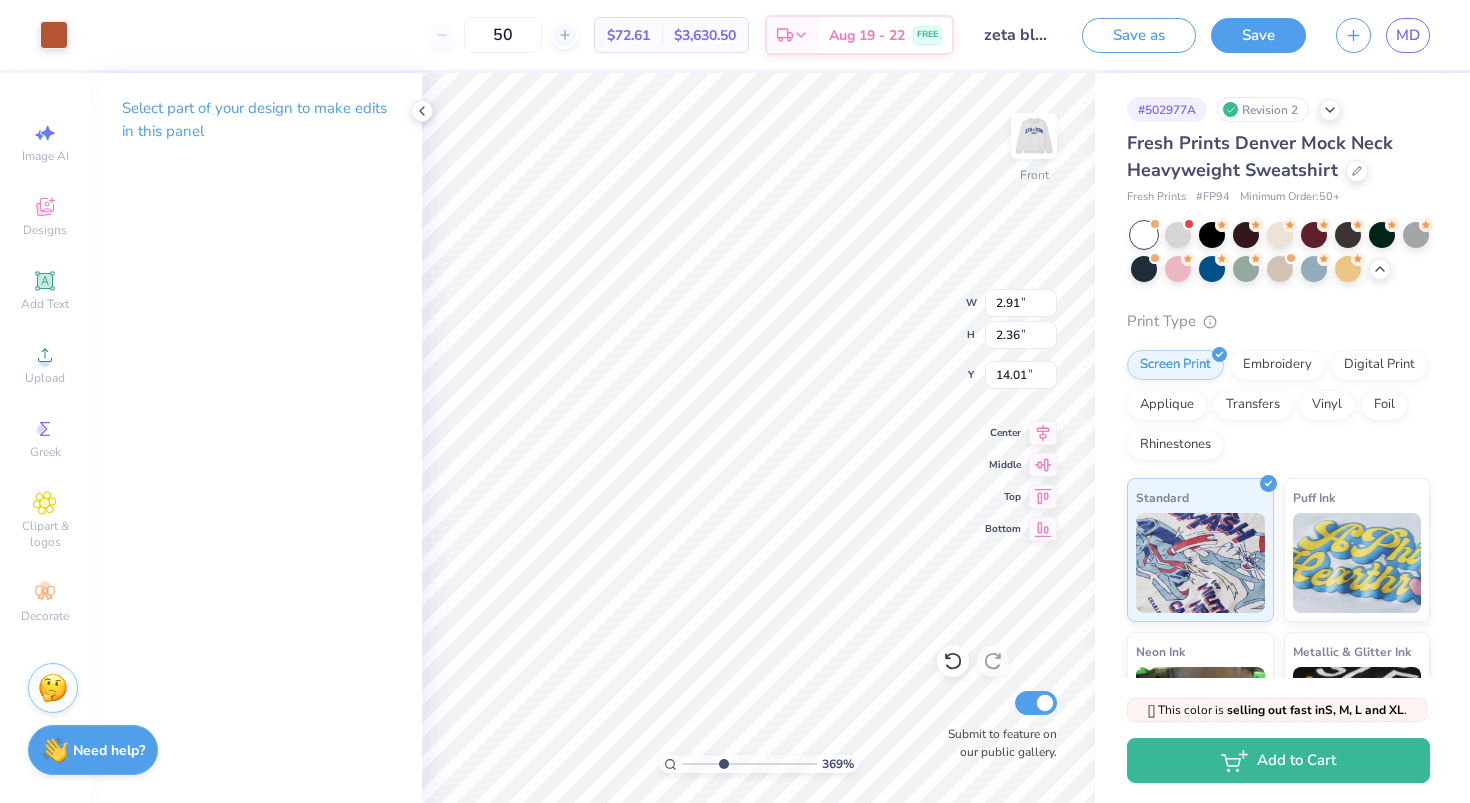 type on "0.17" 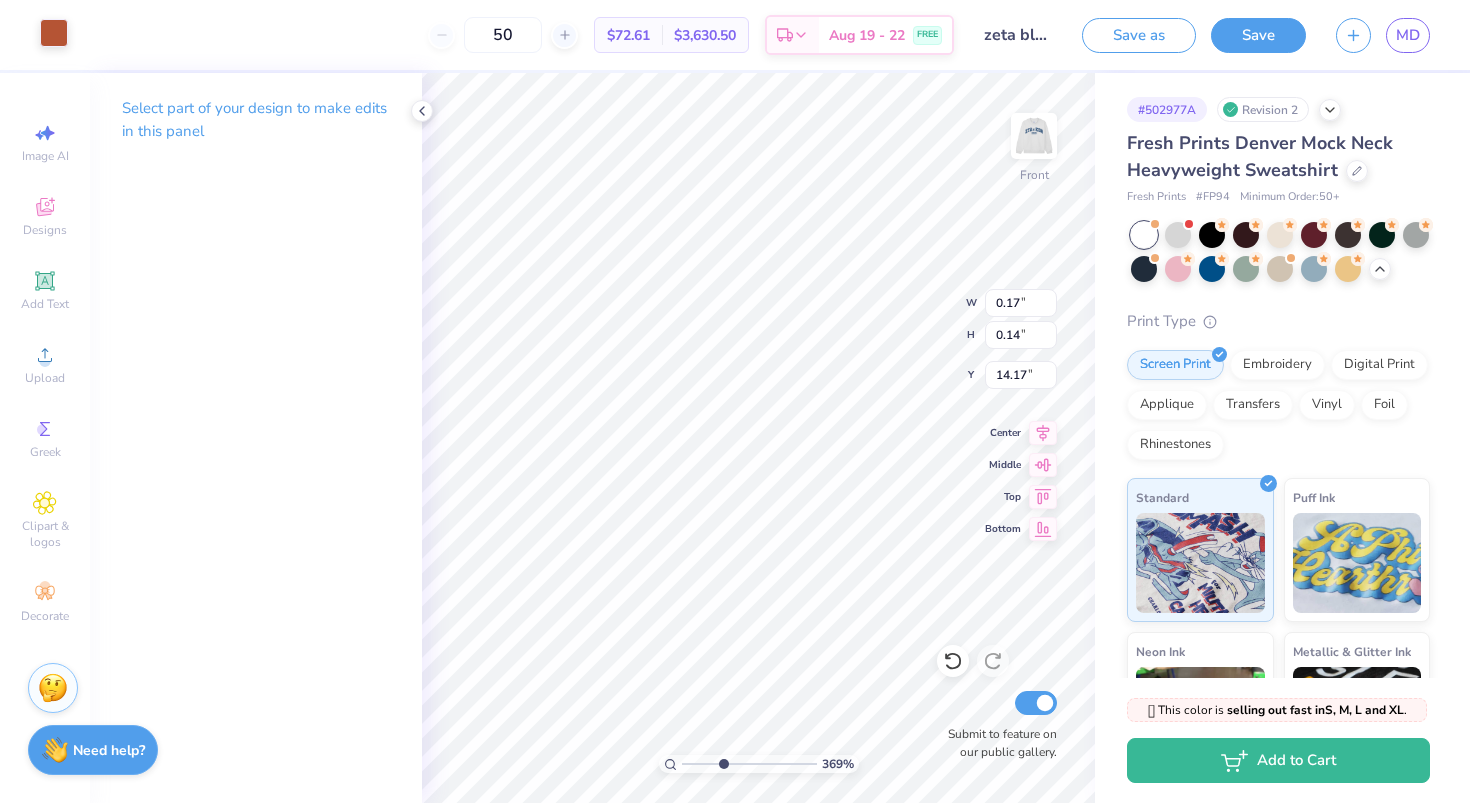 click at bounding box center [54, 33] 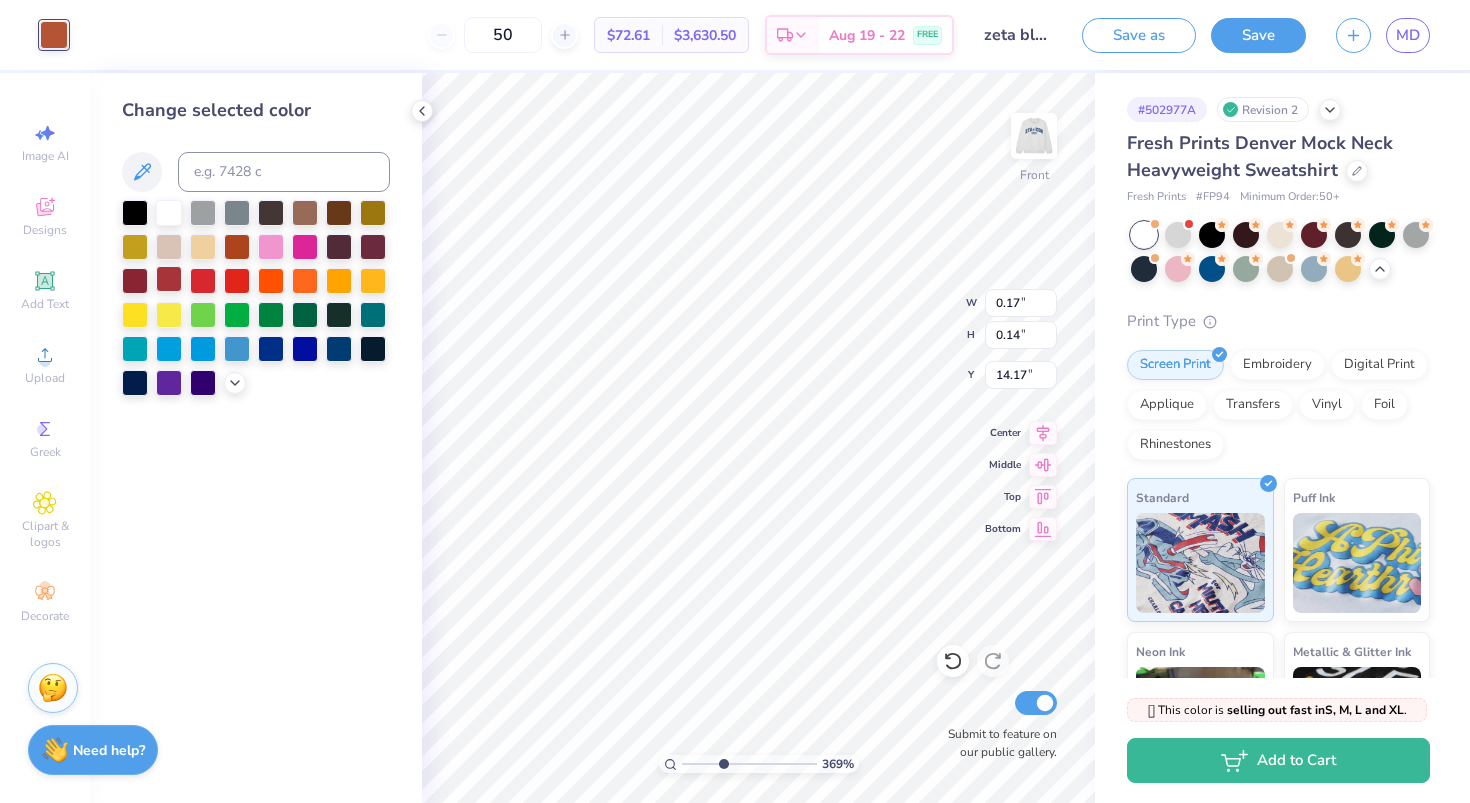 click at bounding box center [169, 279] 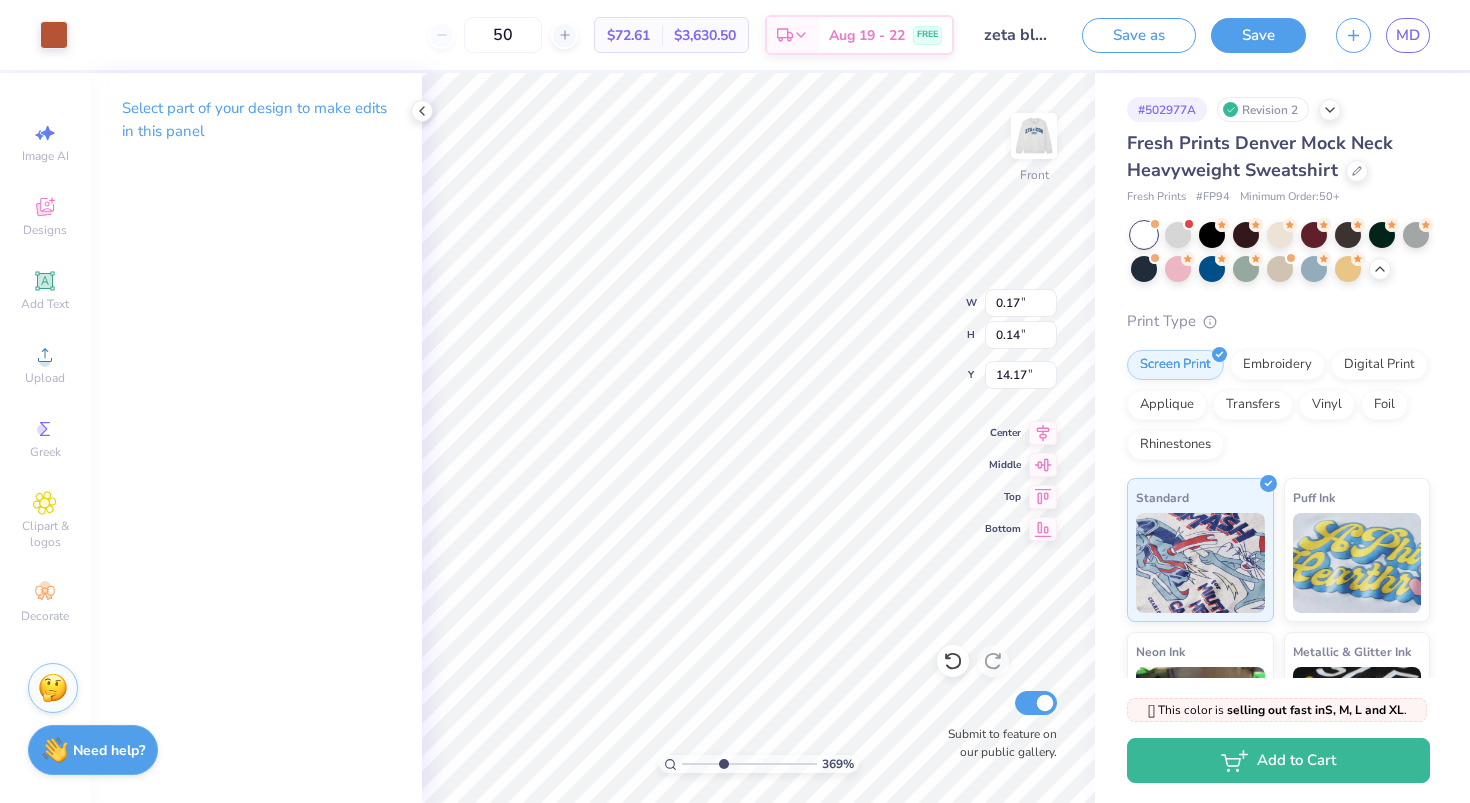 type on "1.70" 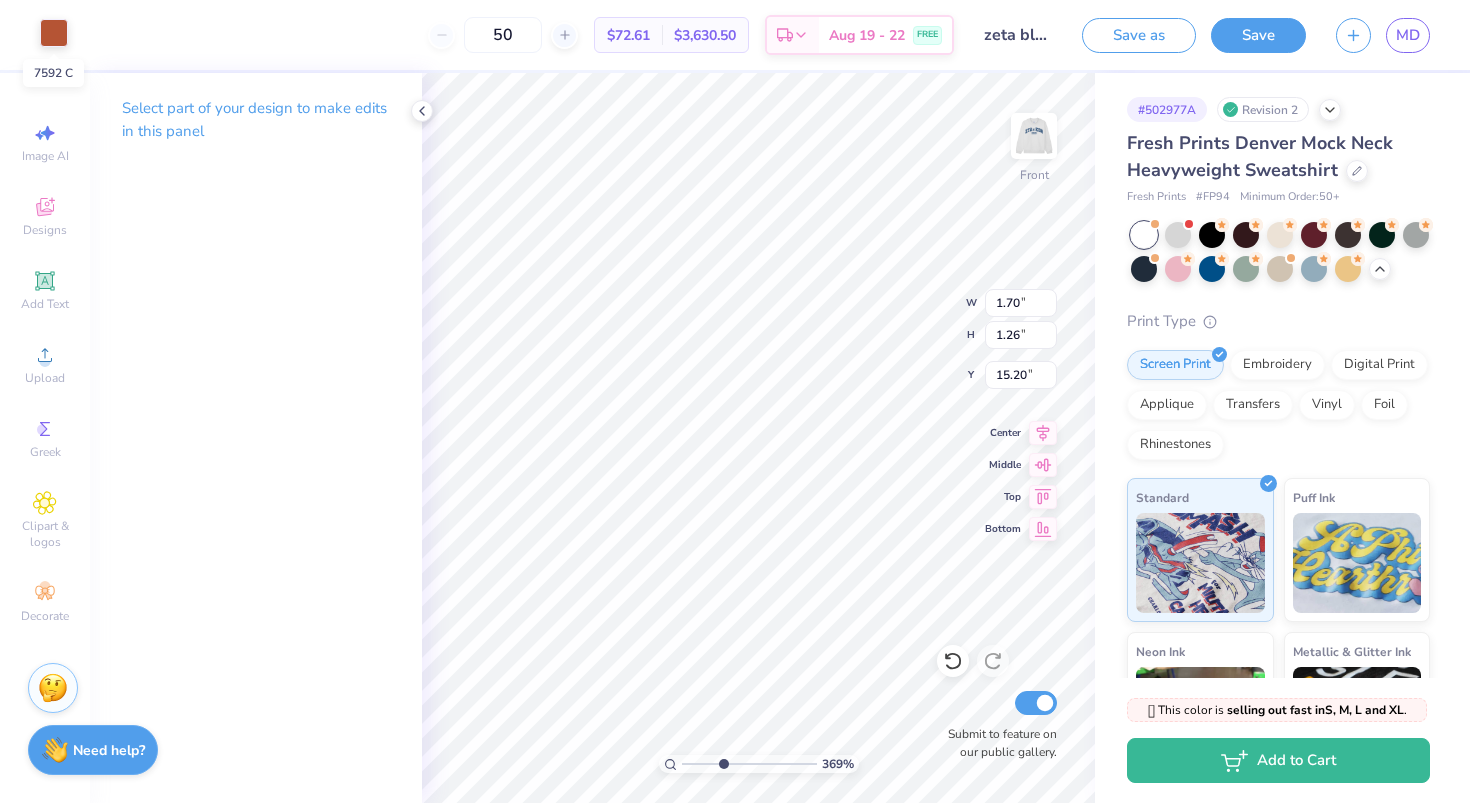 click at bounding box center (54, 33) 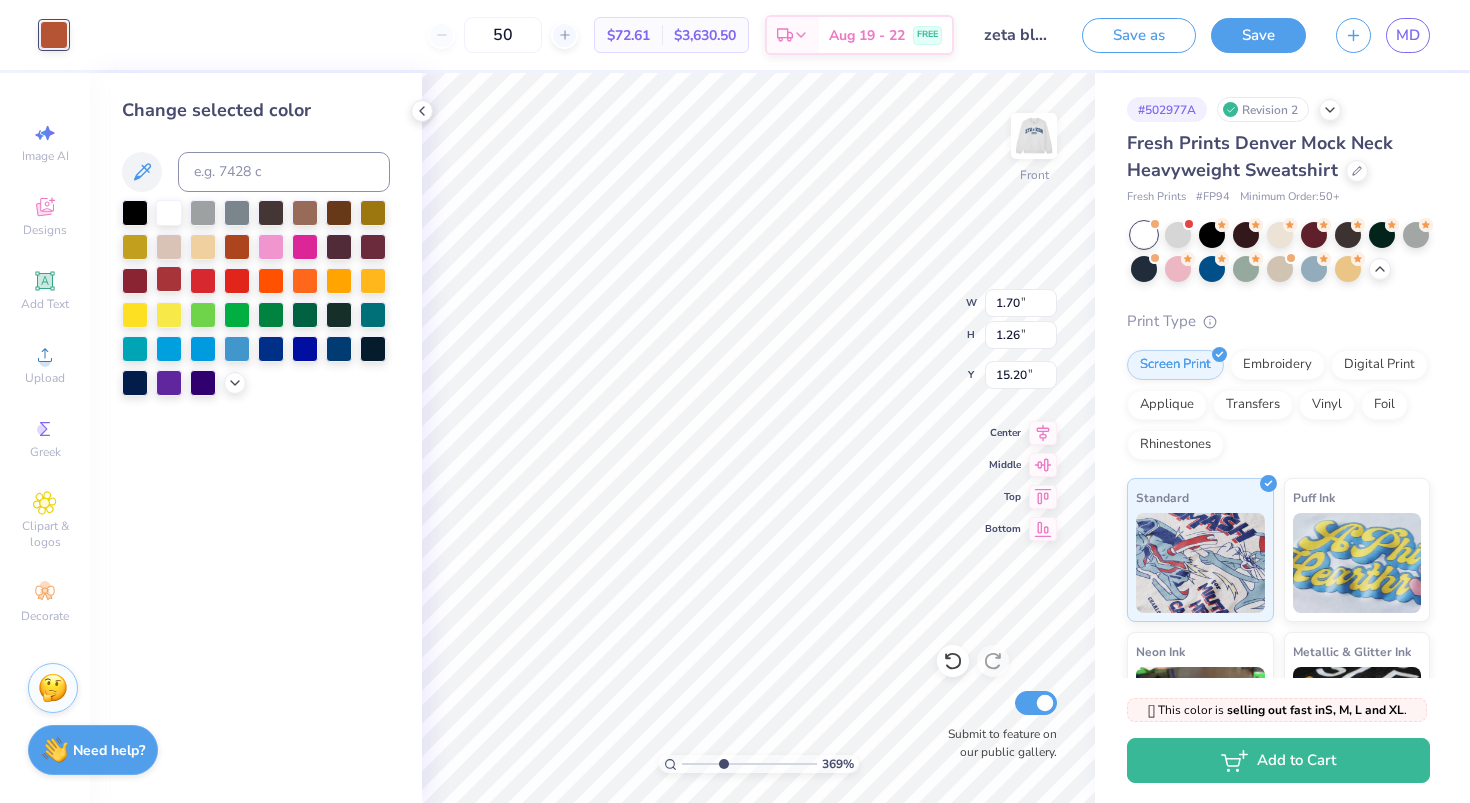 click at bounding box center [169, 279] 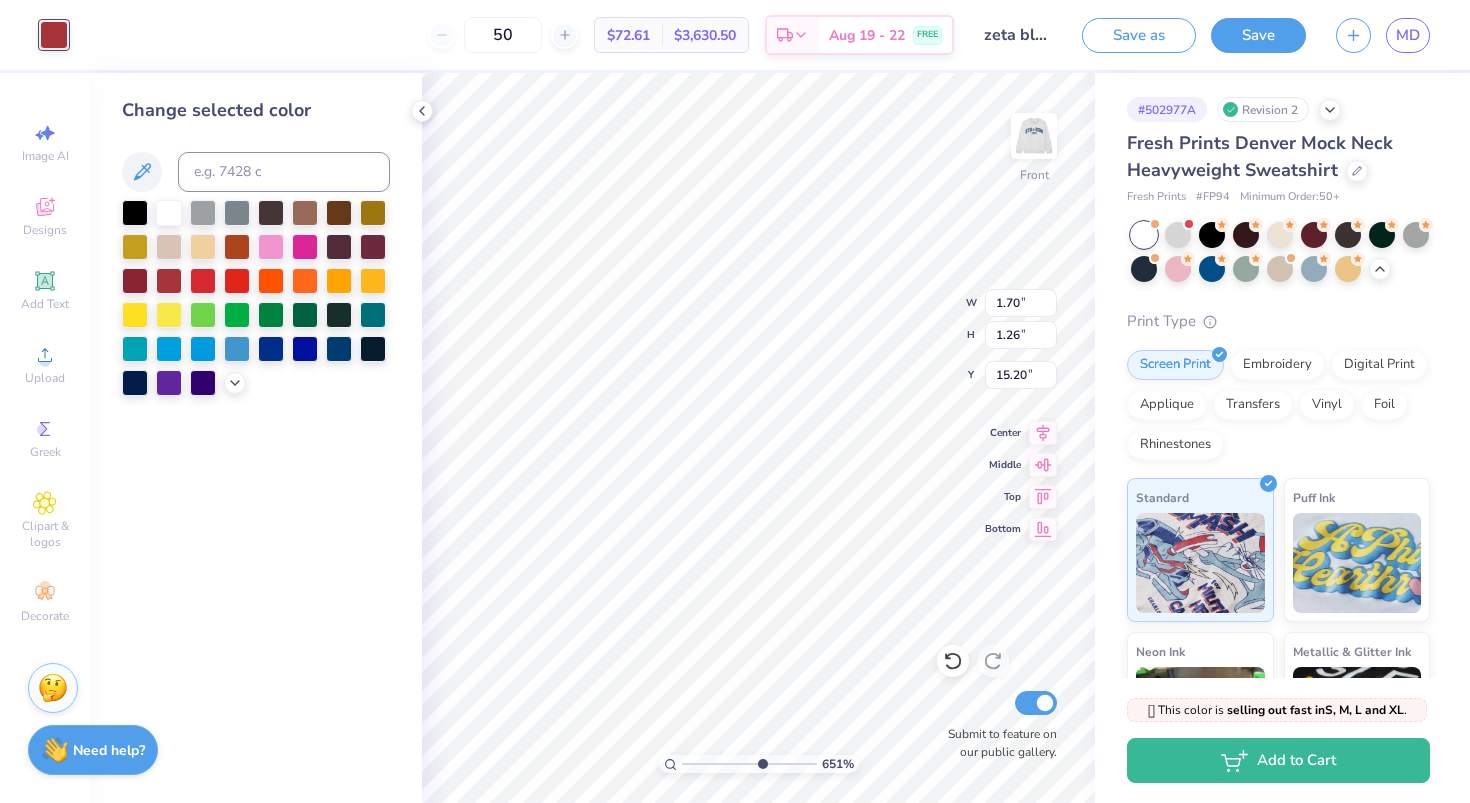 drag, startPoint x: 728, startPoint y: 761, endPoint x: 770, endPoint y: 761, distance: 42 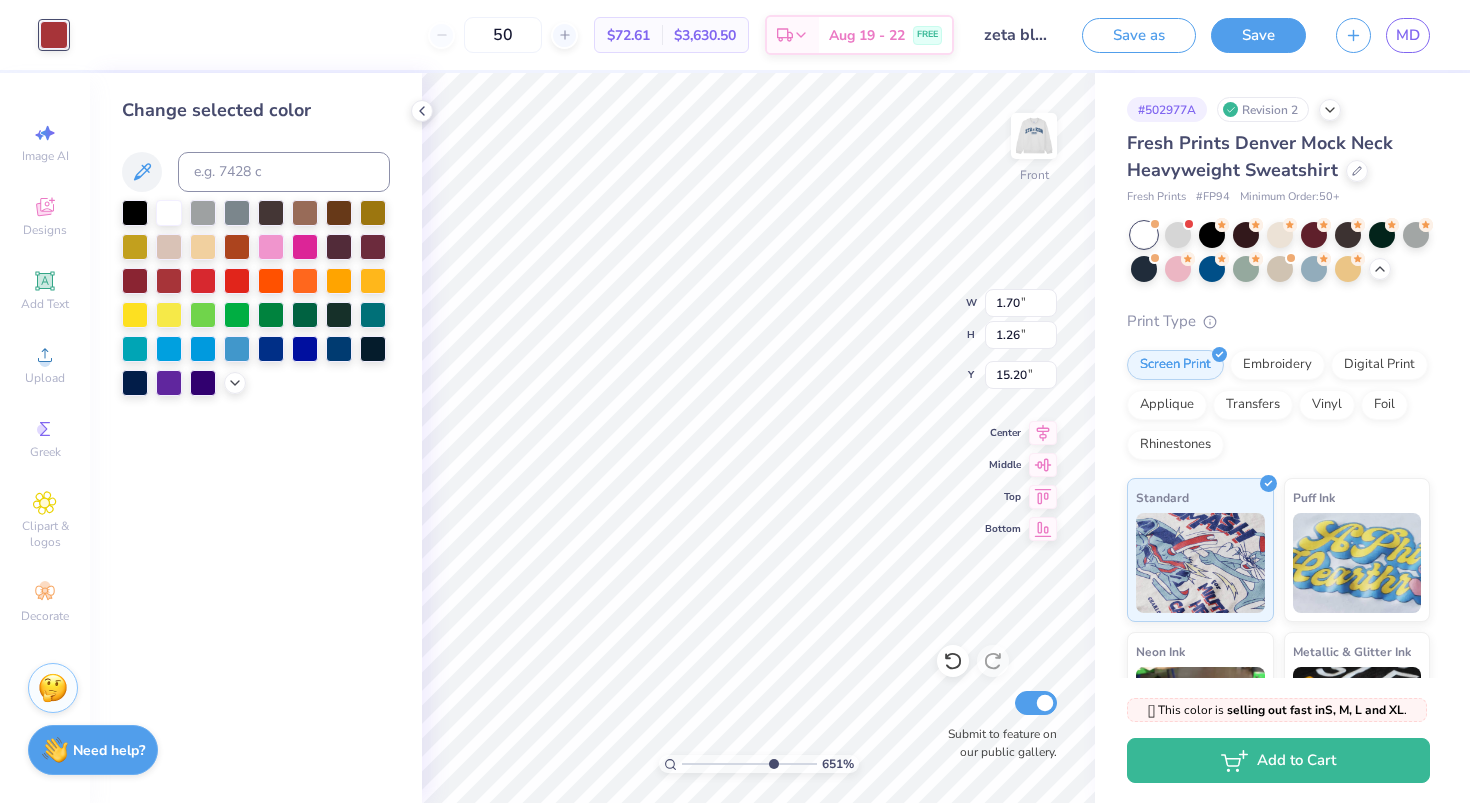 click at bounding box center [749, 764] 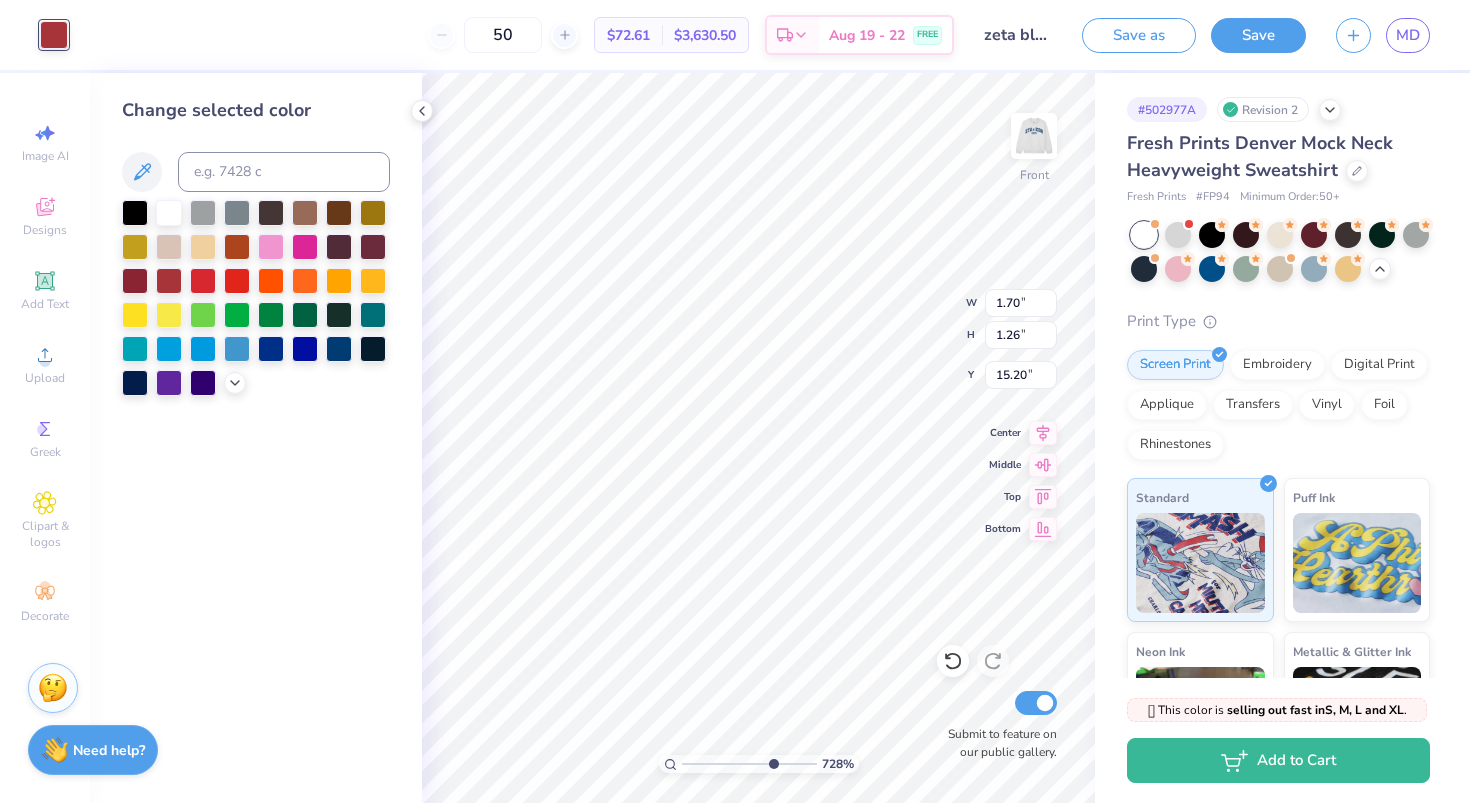 type on "0.27" 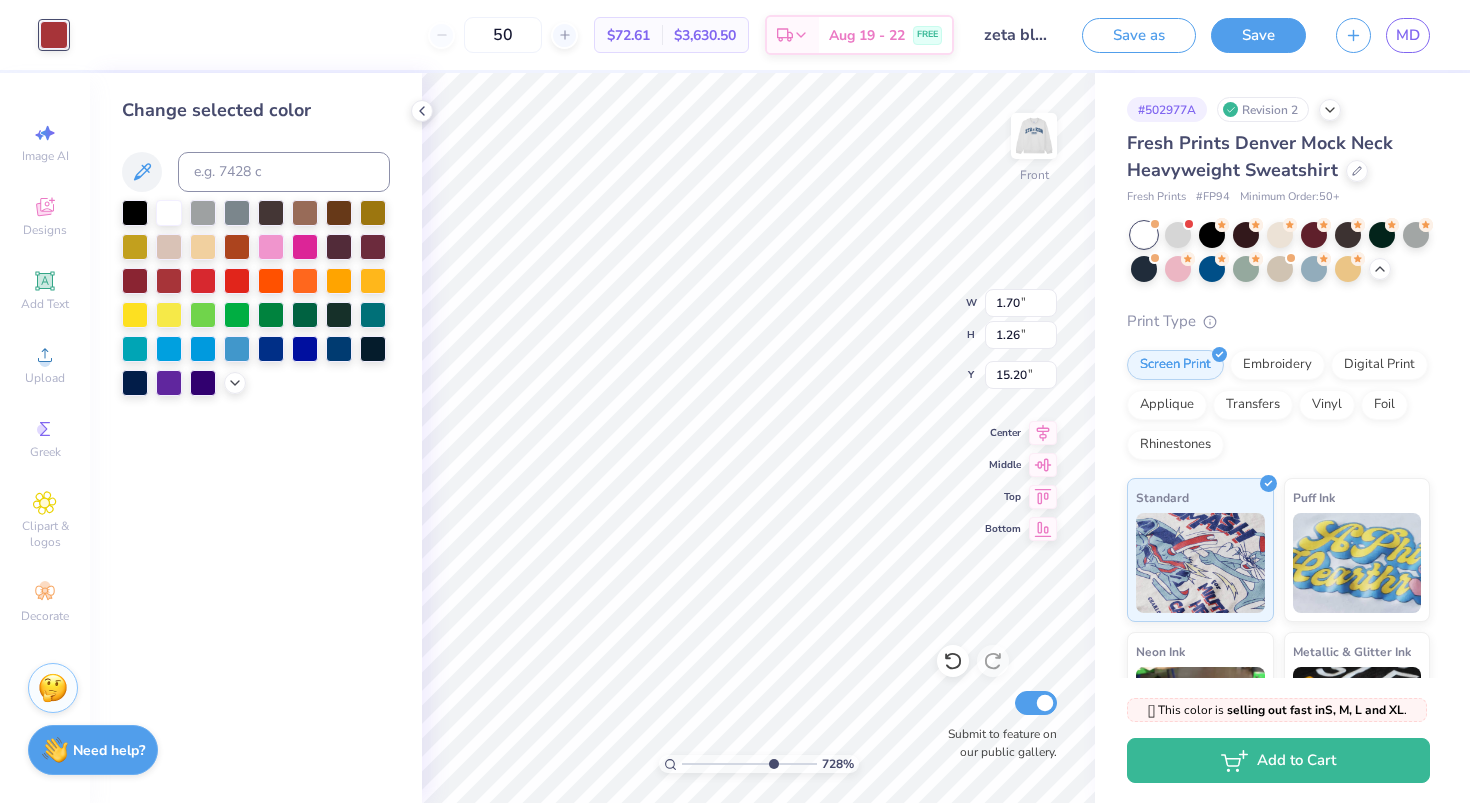 type on "0.06" 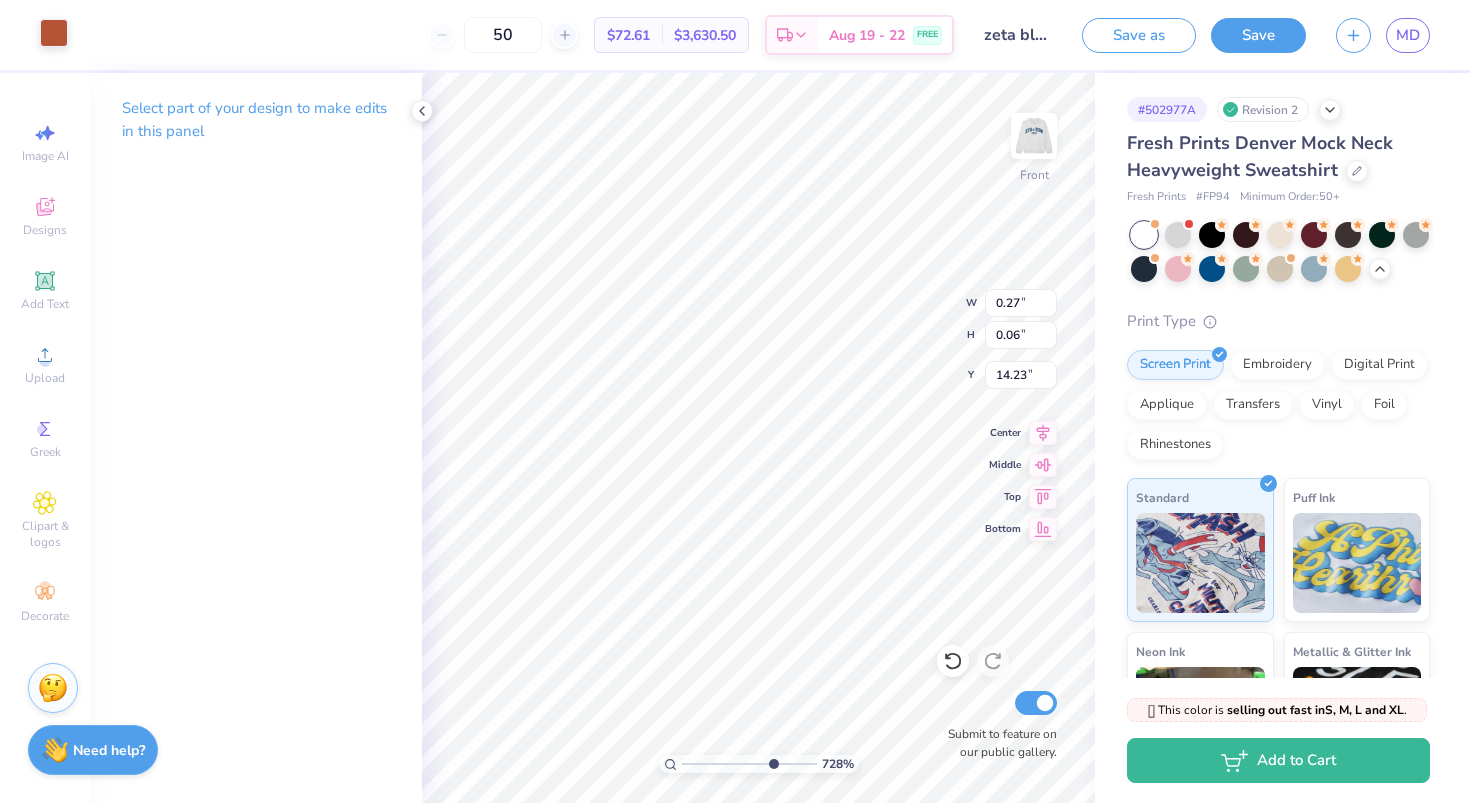 click at bounding box center (54, 33) 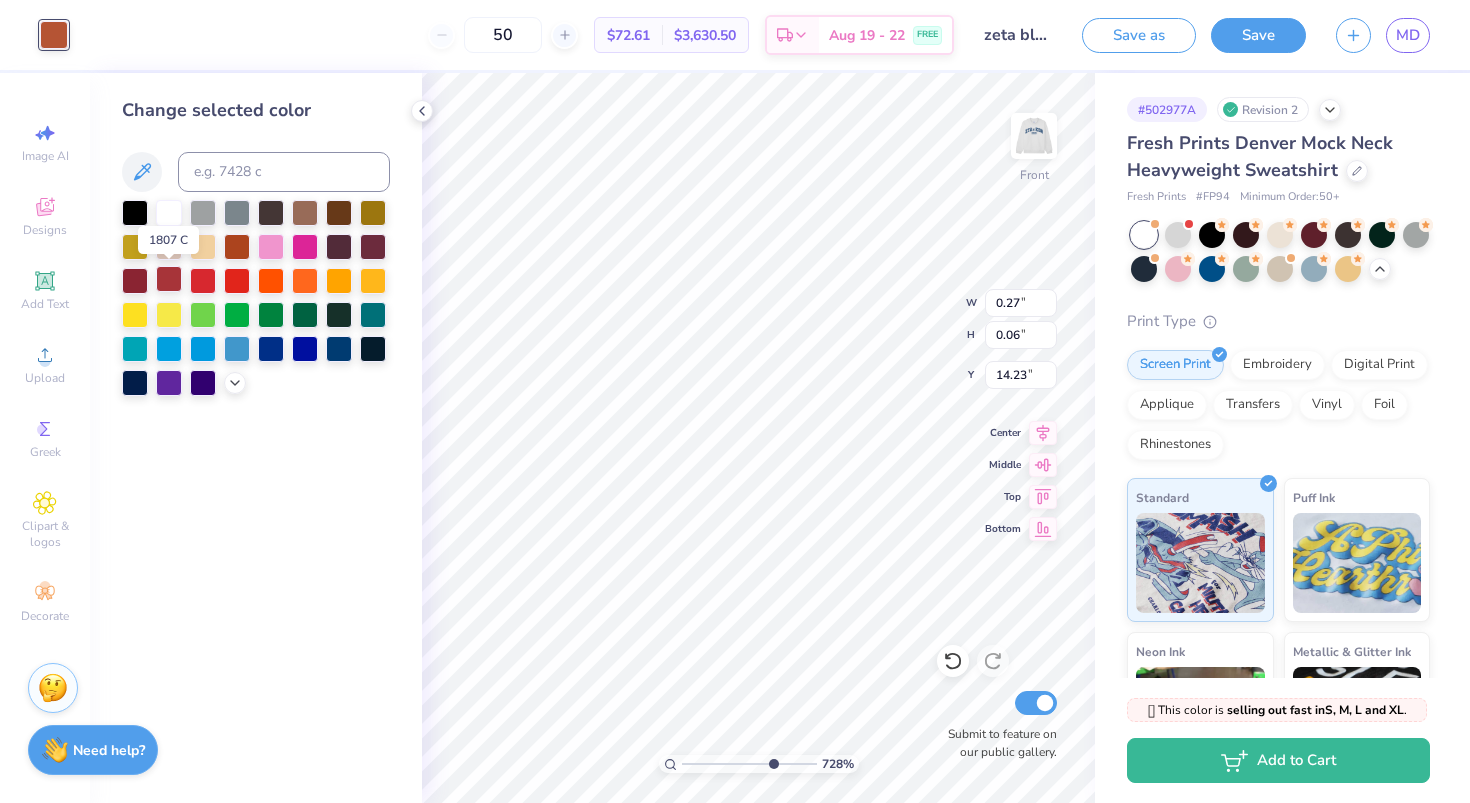 click at bounding box center [169, 279] 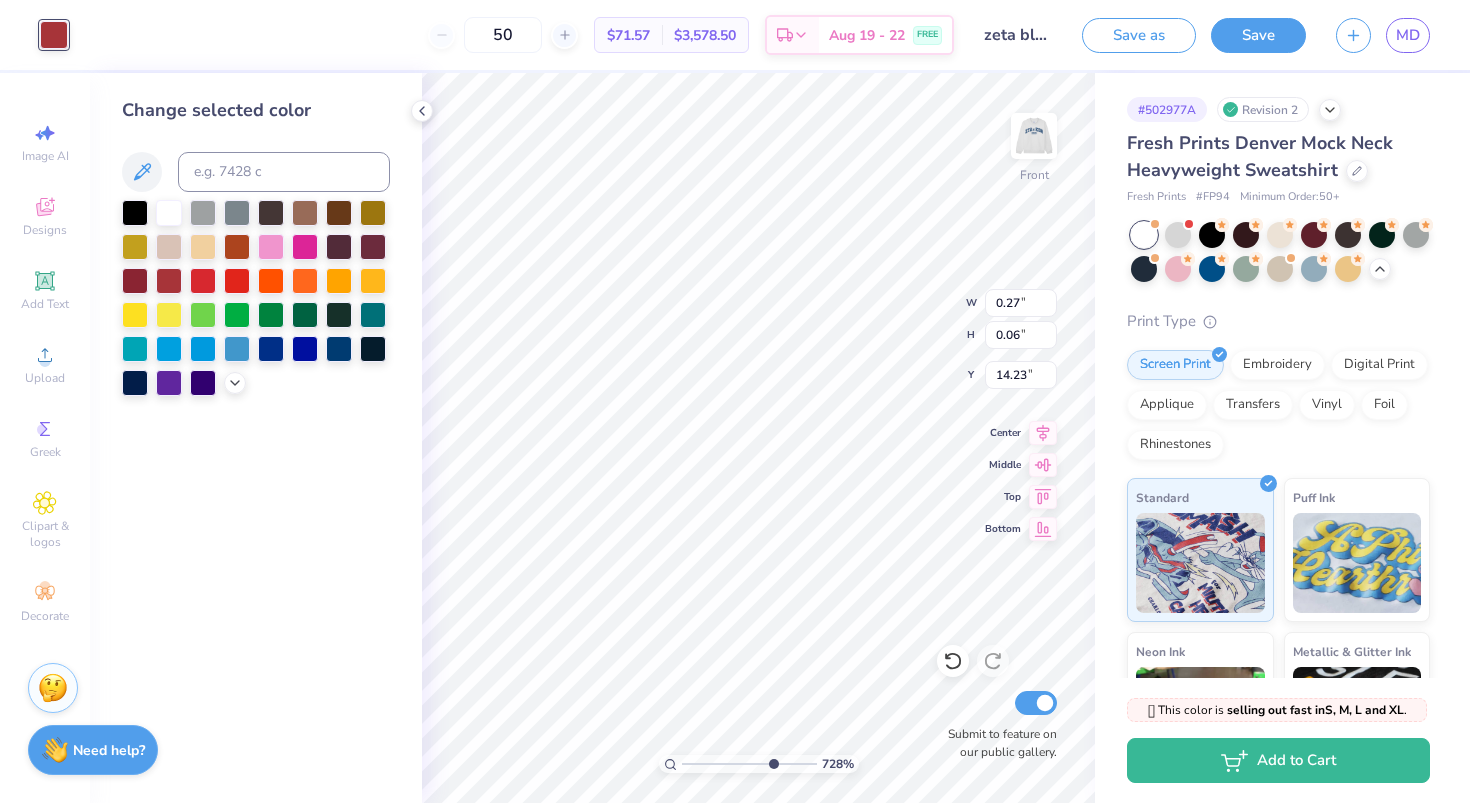 drag, startPoint x: 769, startPoint y: 762, endPoint x: 698, endPoint y: 761, distance: 71.00704 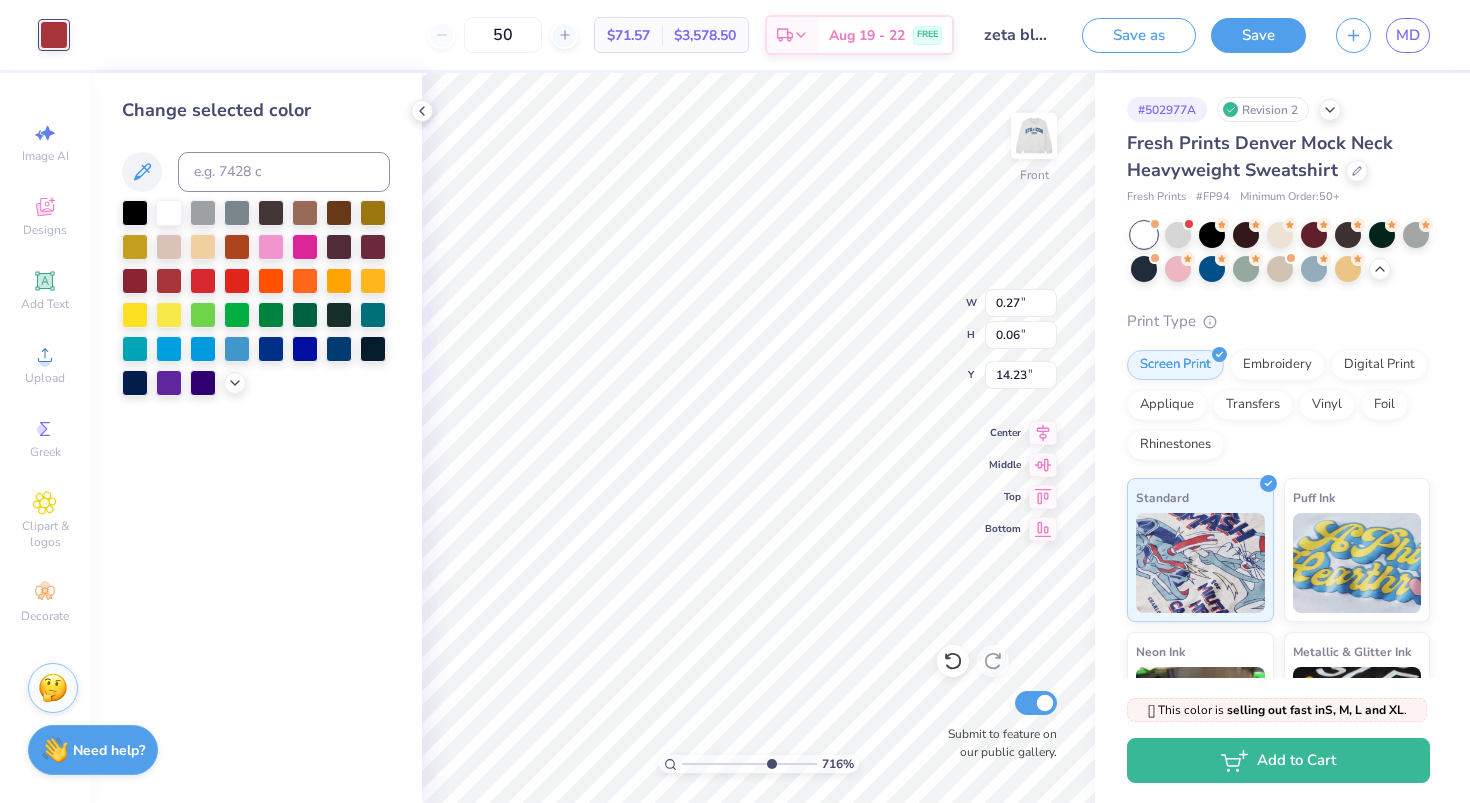 click at bounding box center [749, 764] 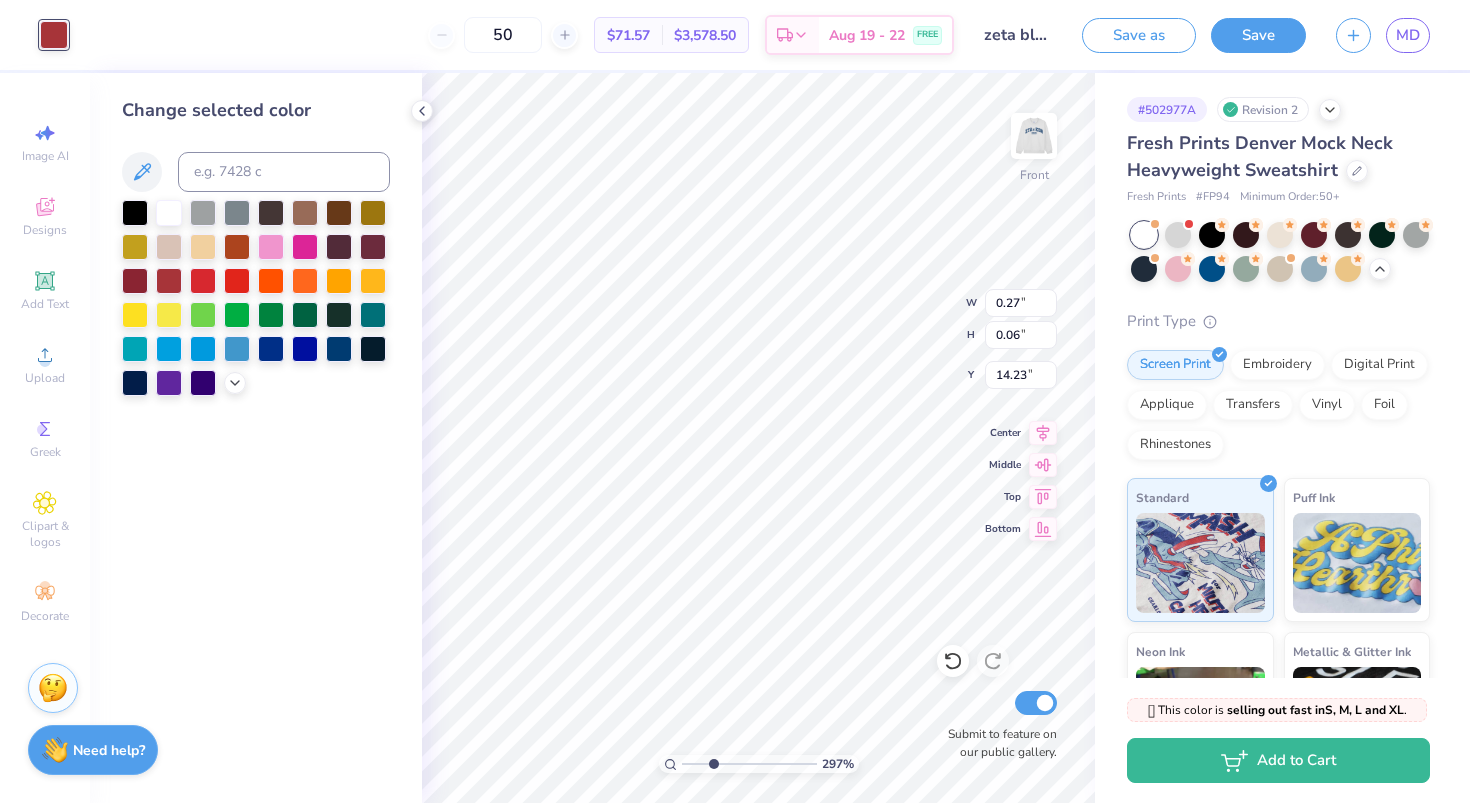 click at bounding box center [749, 764] 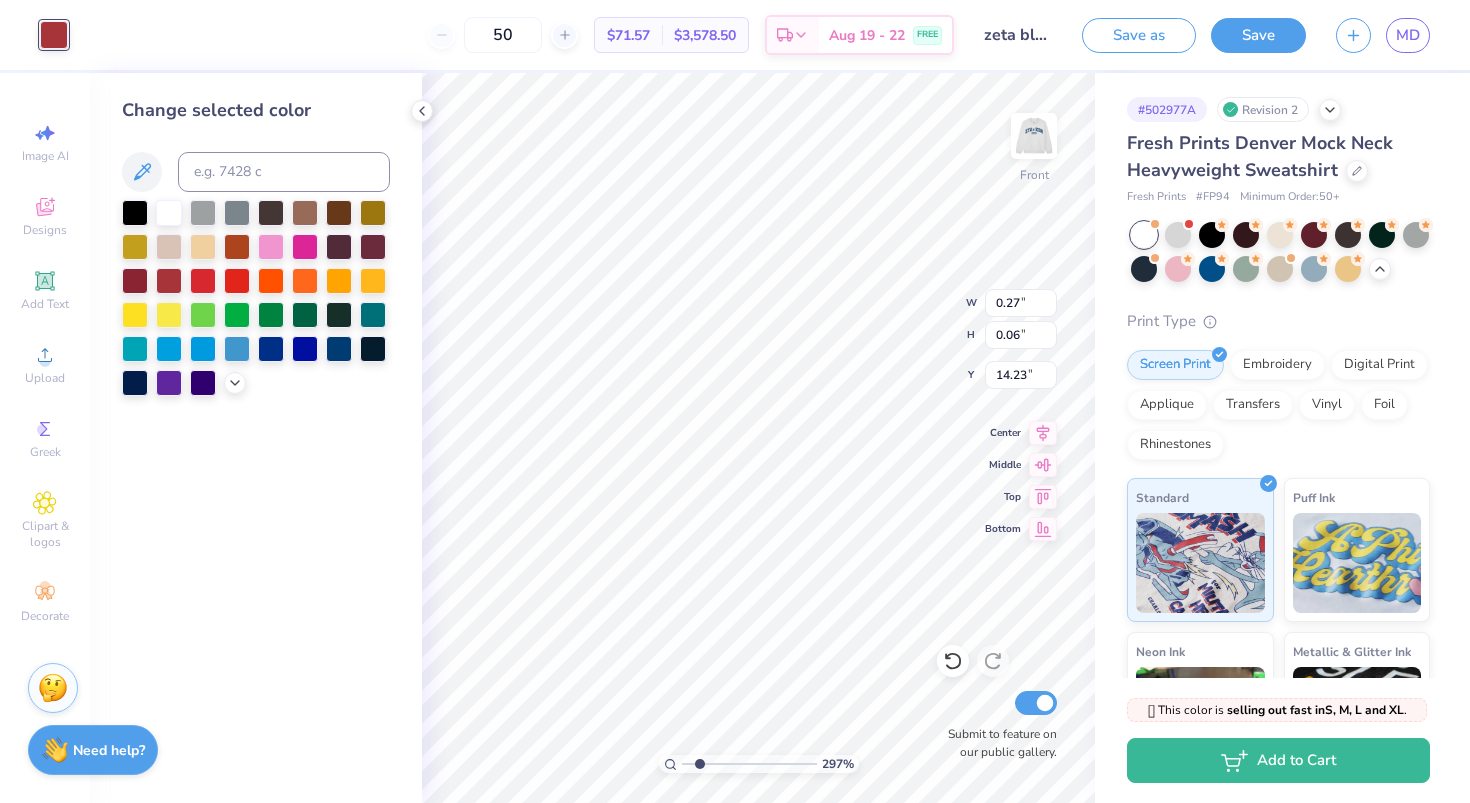 click at bounding box center (749, 764) 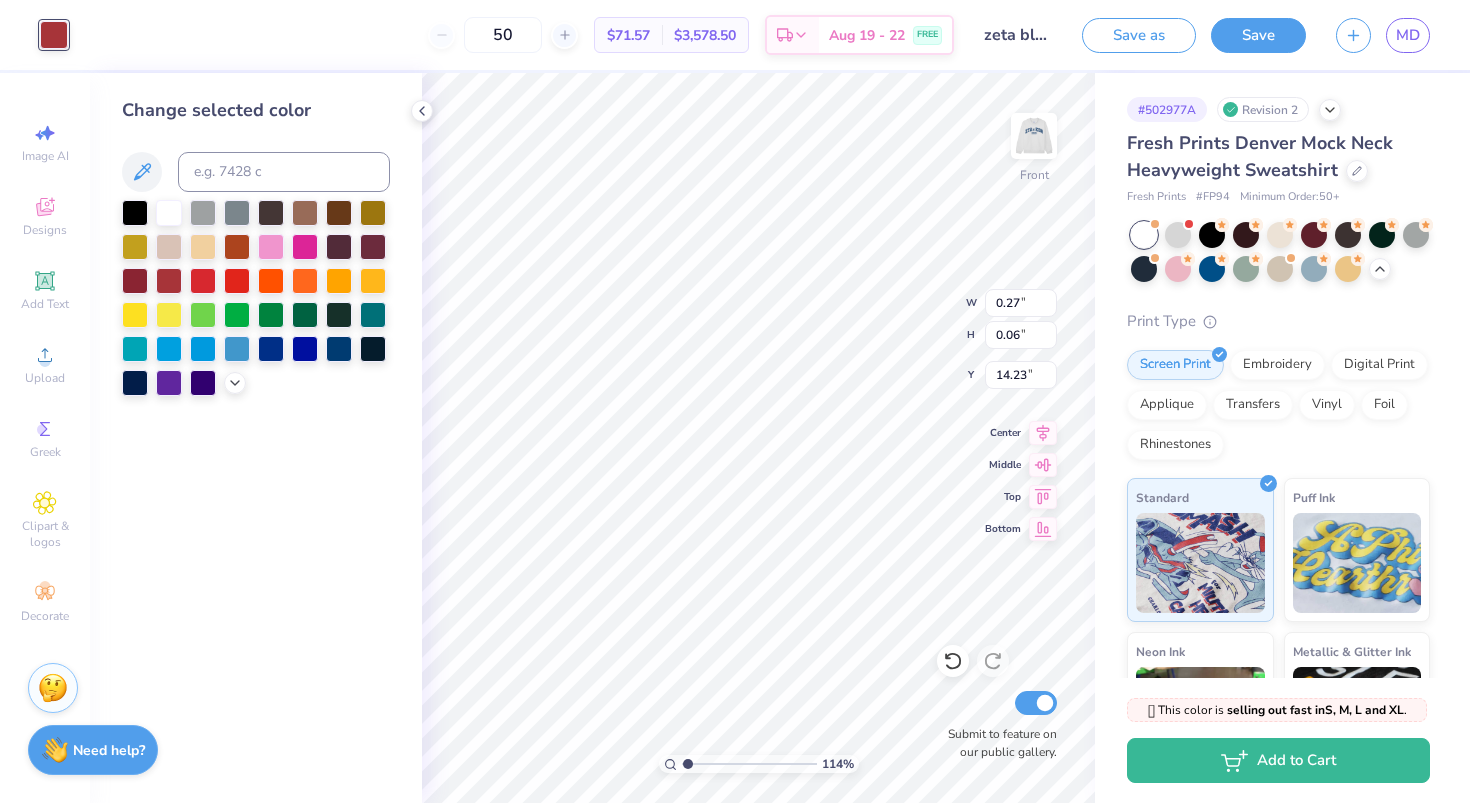 type on "1.14" 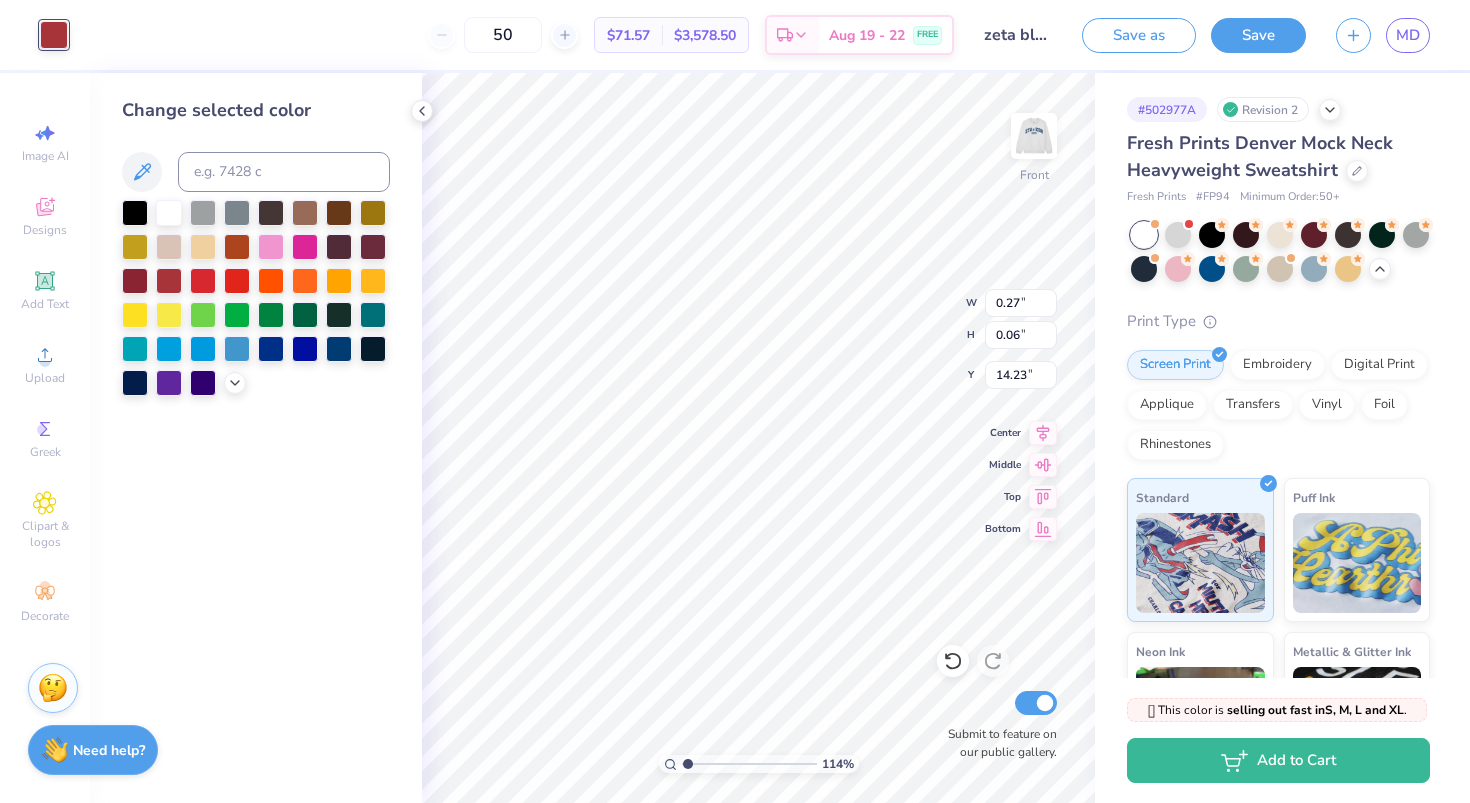 click at bounding box center [749, 764] 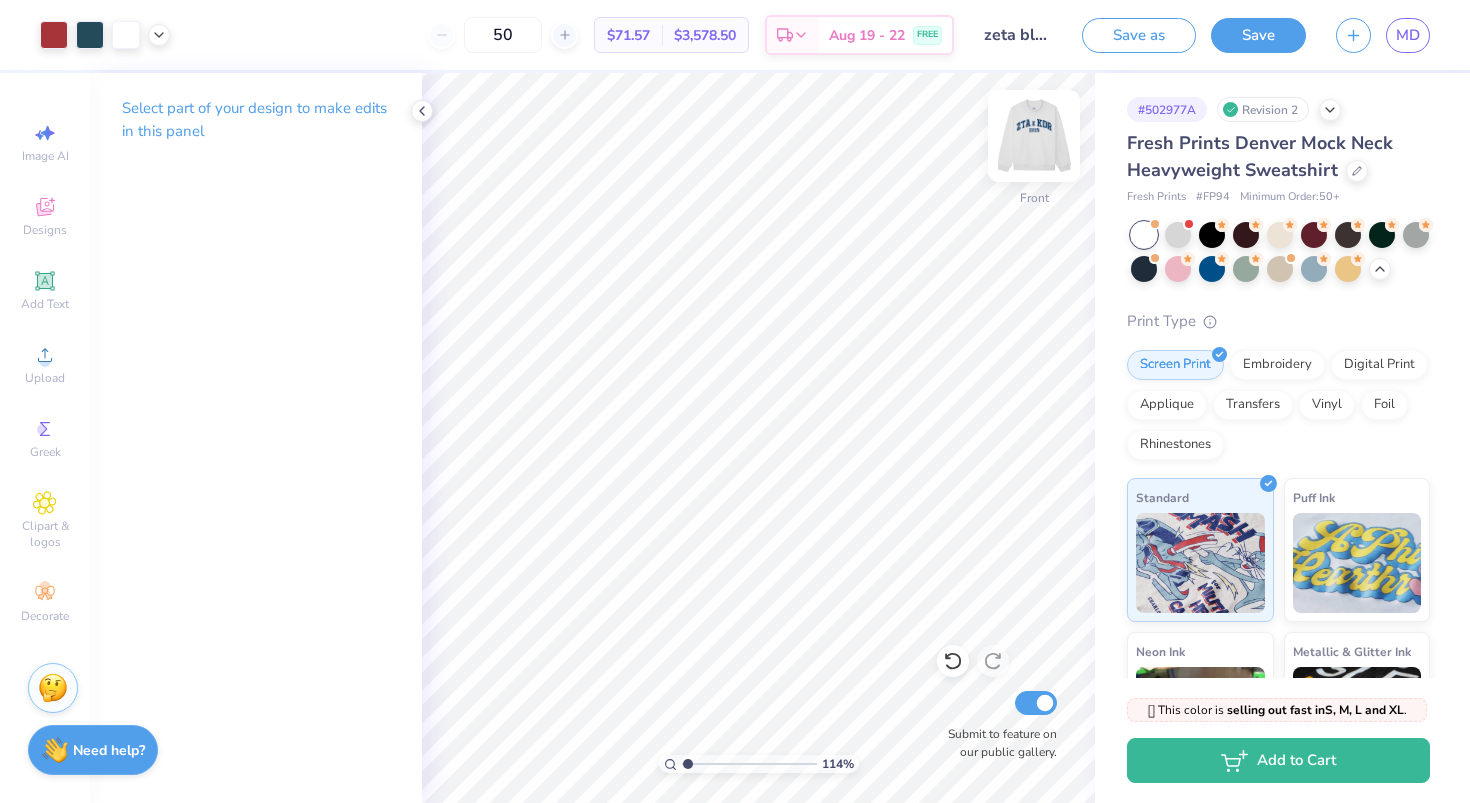 click at bounding box center (1034, 136) 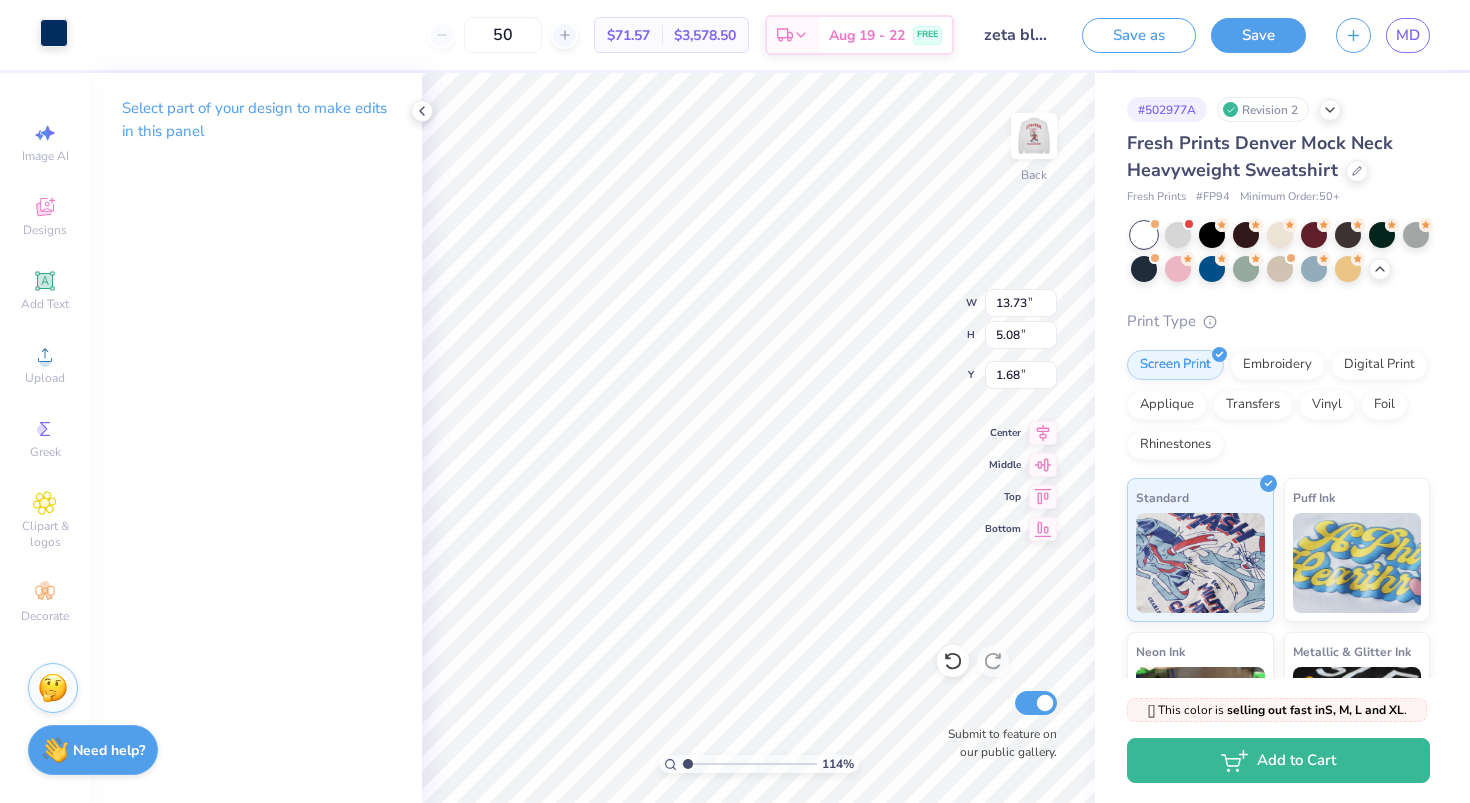 click at bounding box center (54, 33) 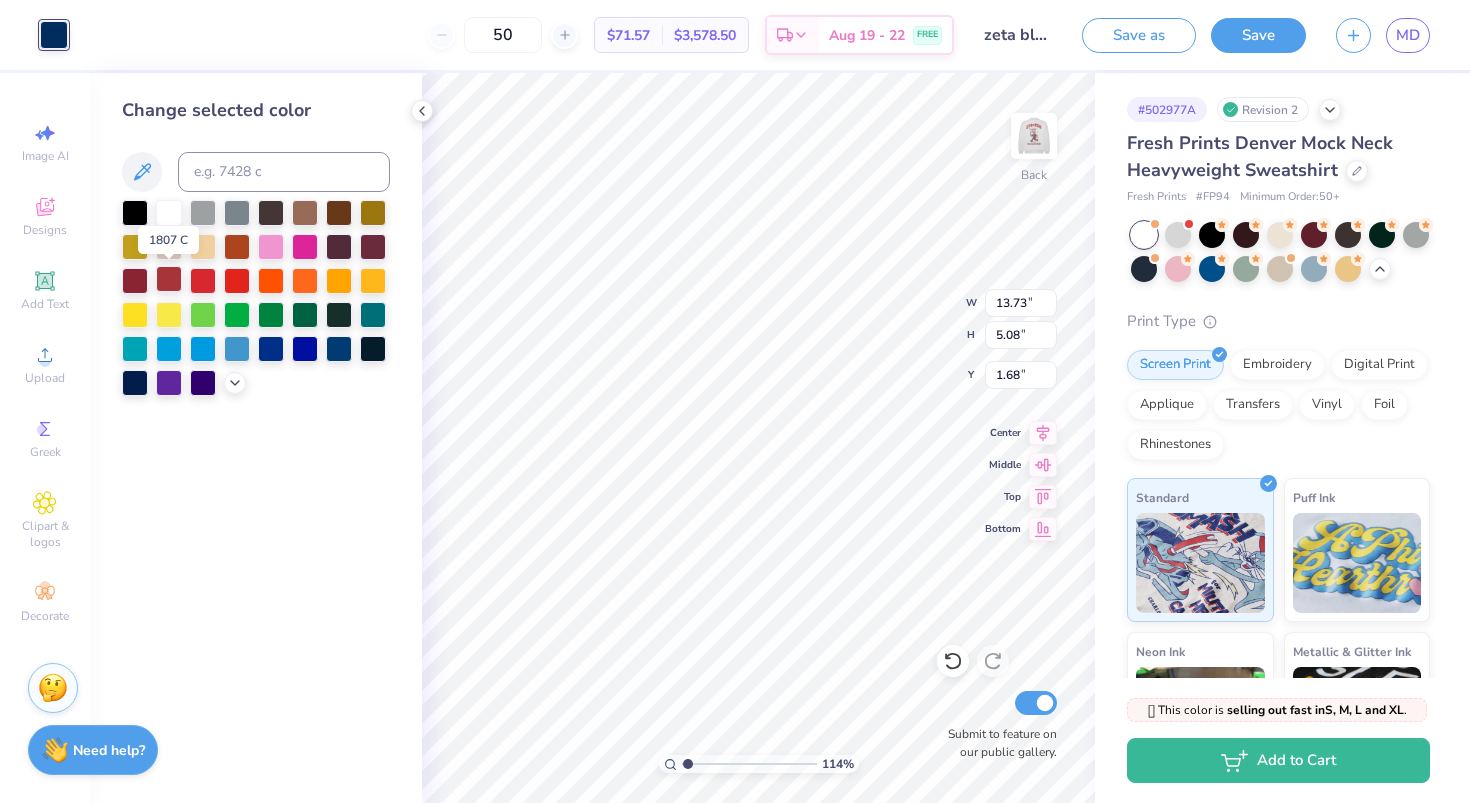 click at bounding box center (169, 279) 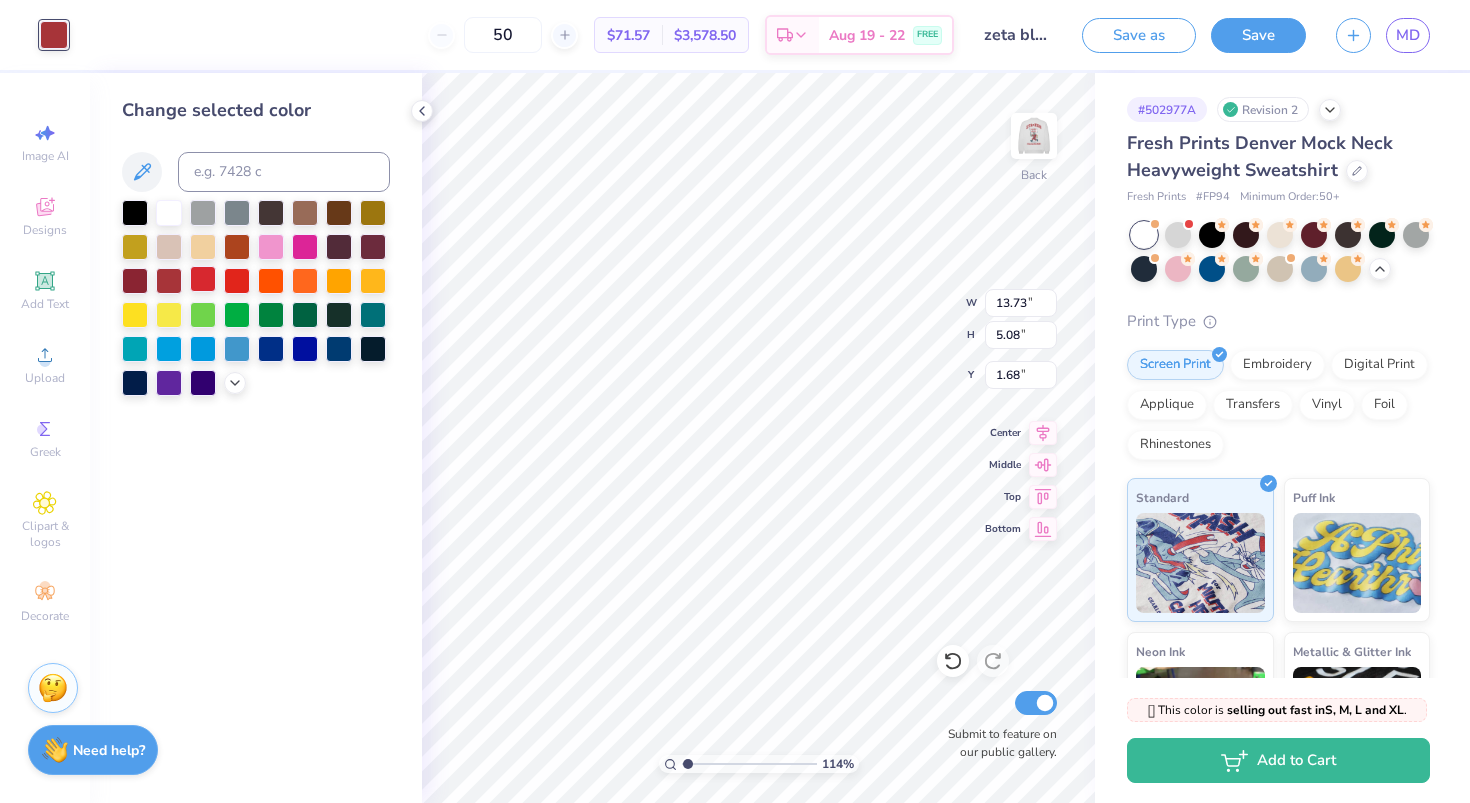 click at bounding box center [203, 279] 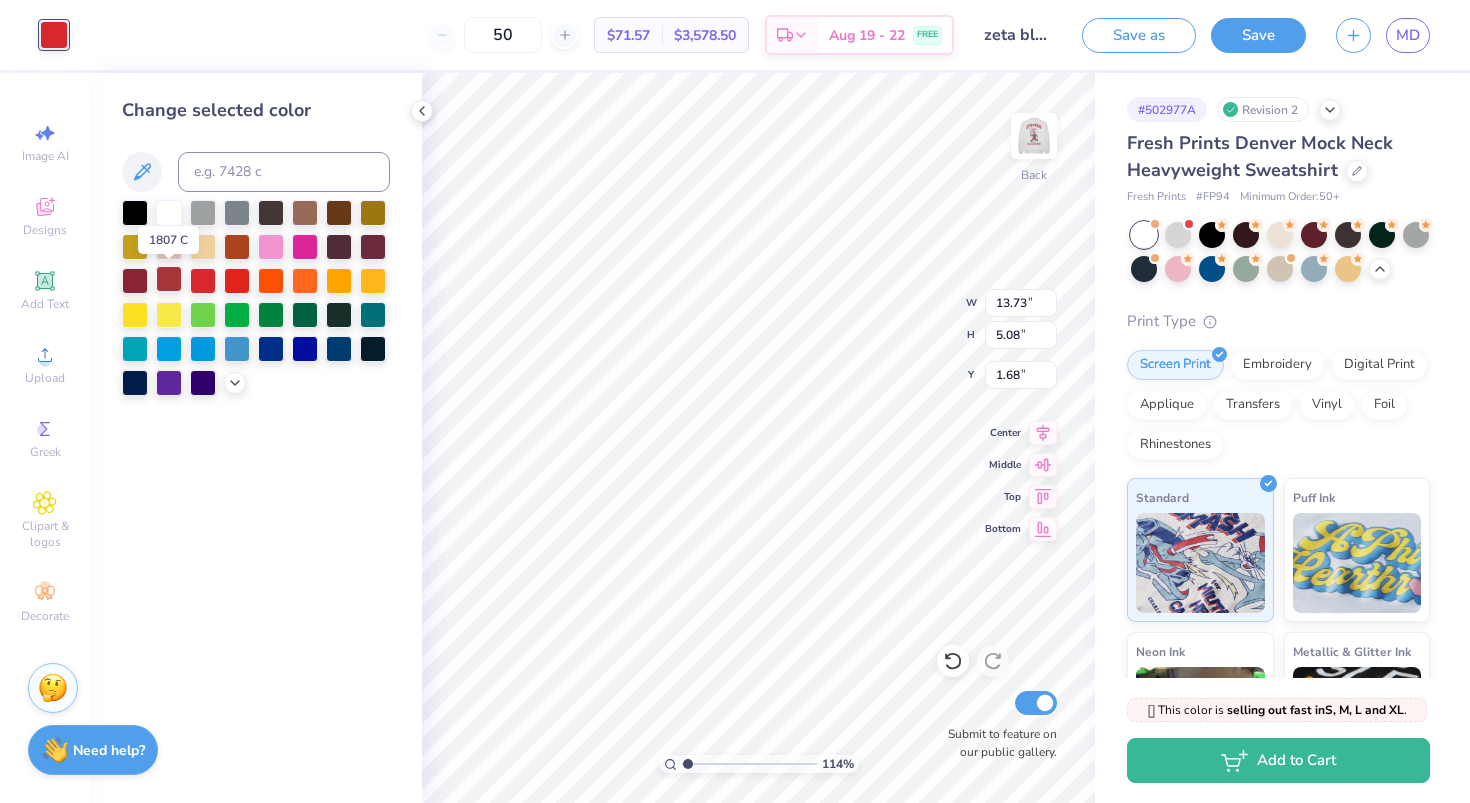 click at bounding box center [169, 279] 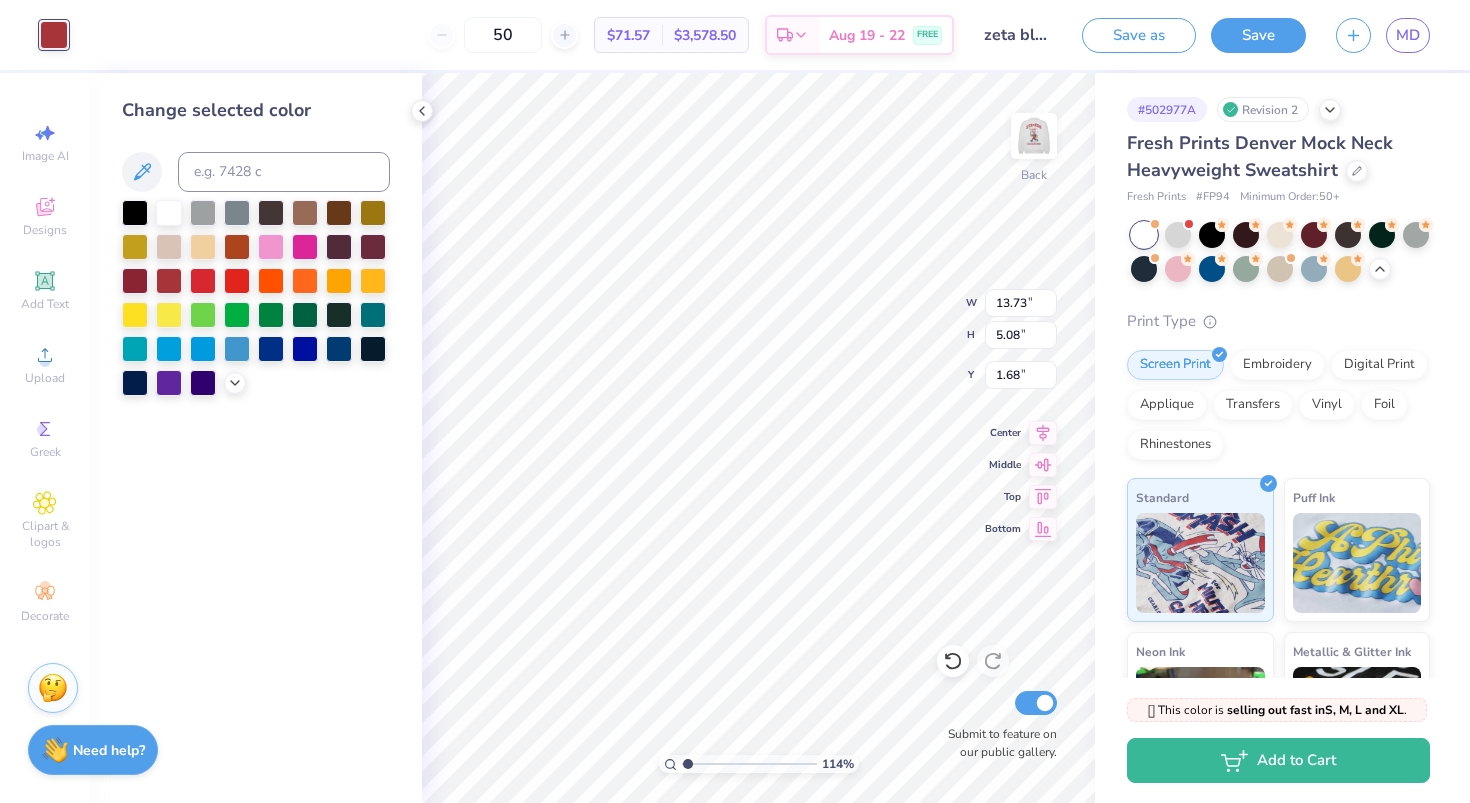 click on "Change selected color" at bounding box center (256, 438) 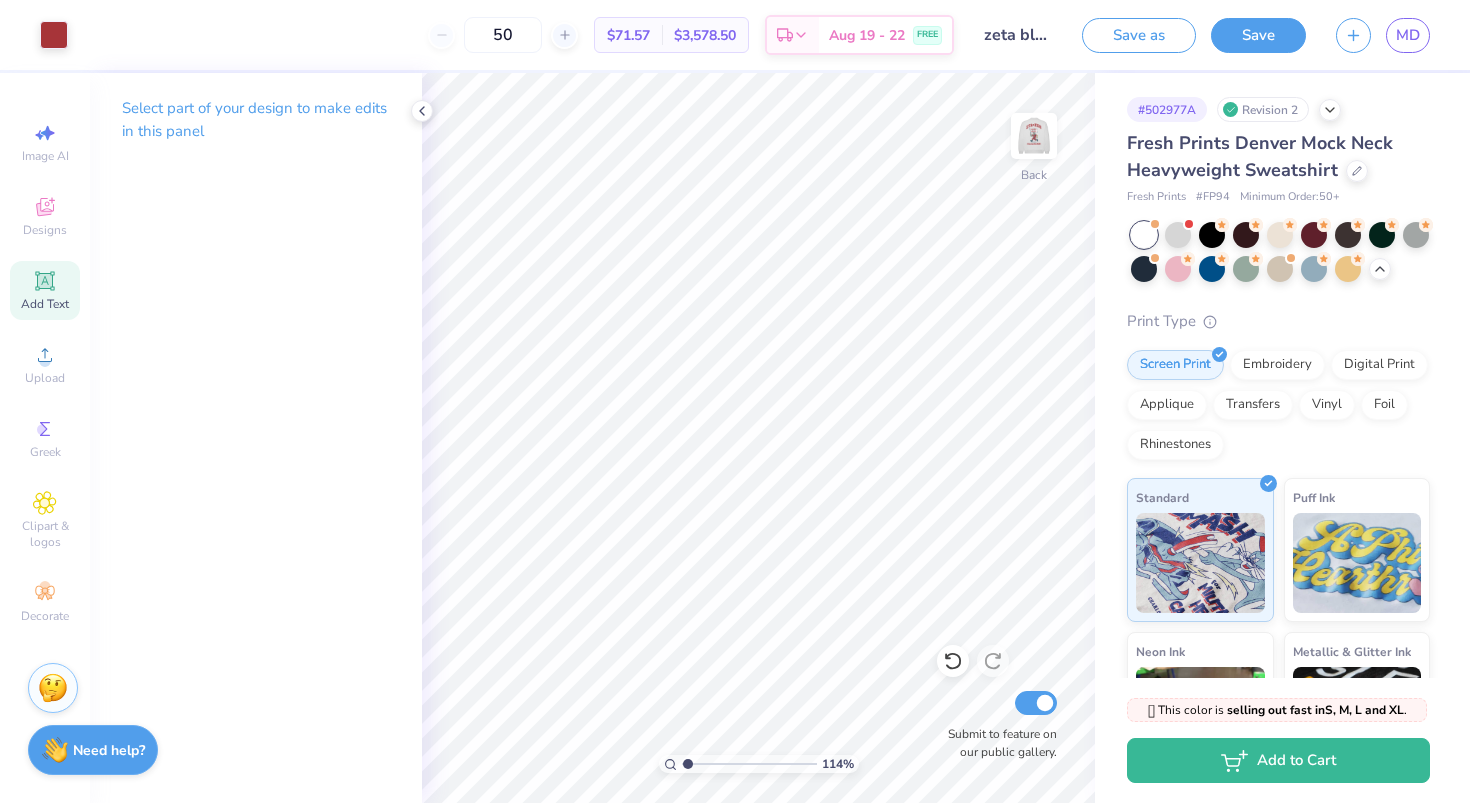 click 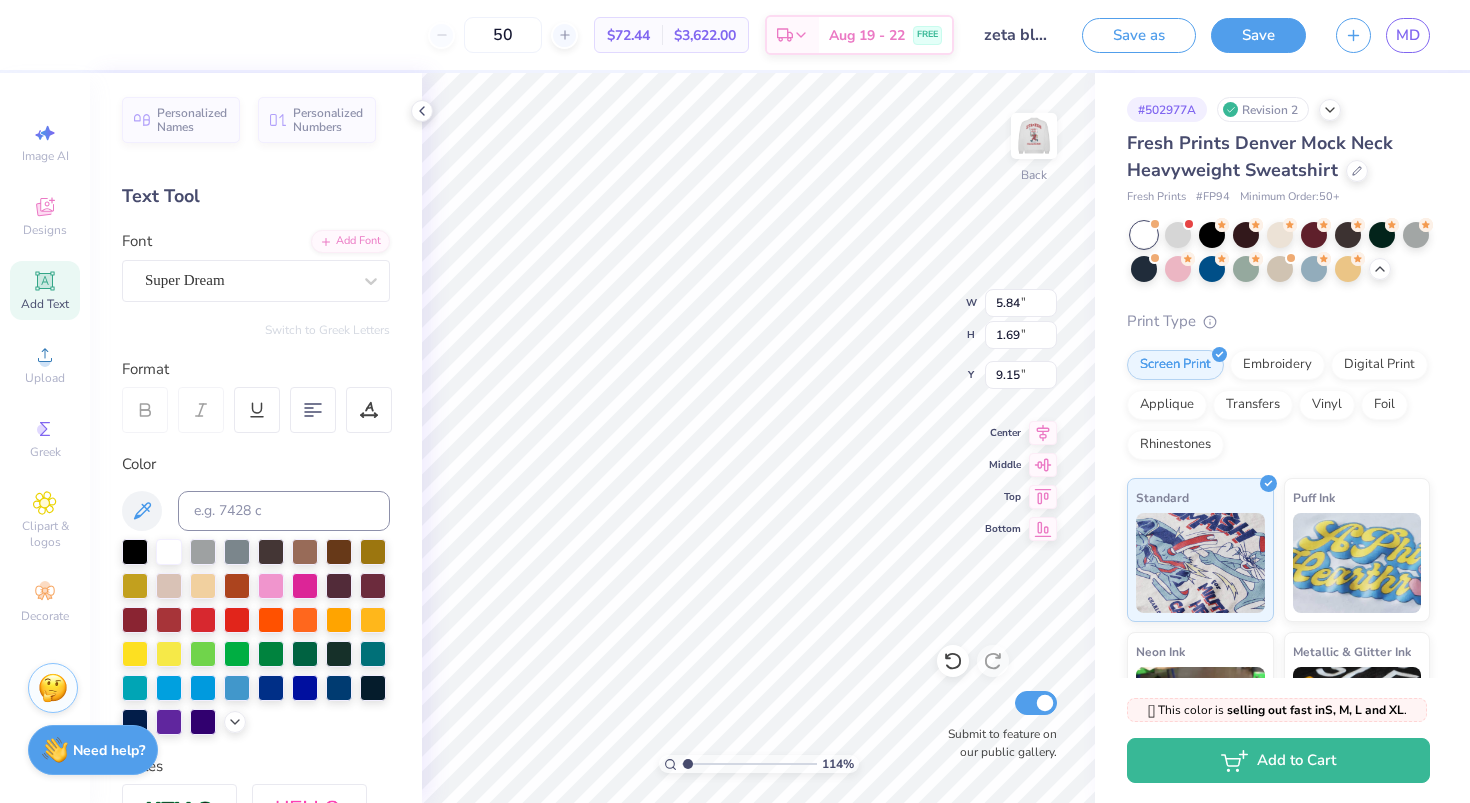 scroll, scrollTop: 0, scrollLeft: 4, axis: horizontal 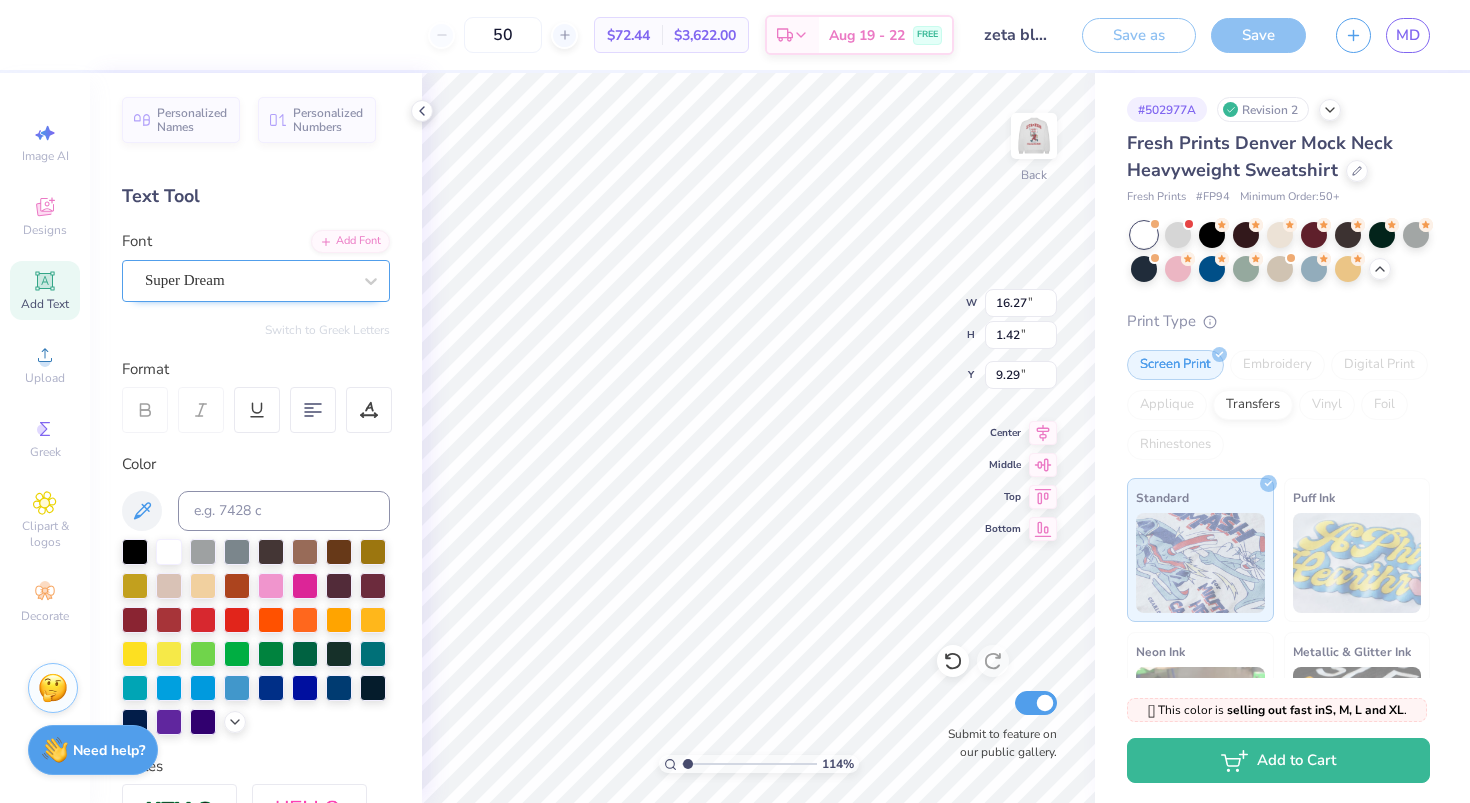 click on "Super Dream" at bounding box center (248, 280) 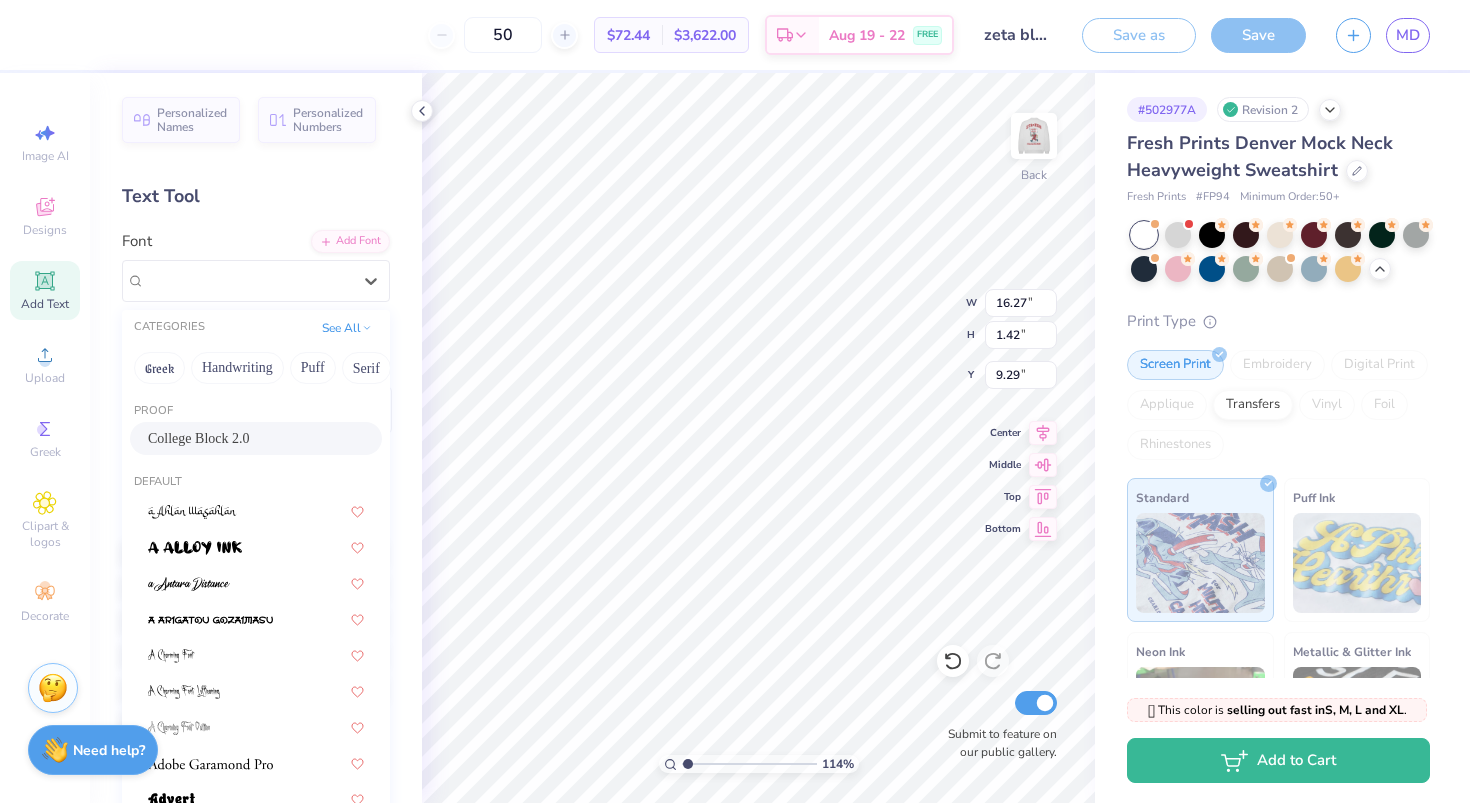 click on "College Block 2.0" at bounding box center (199, 438) 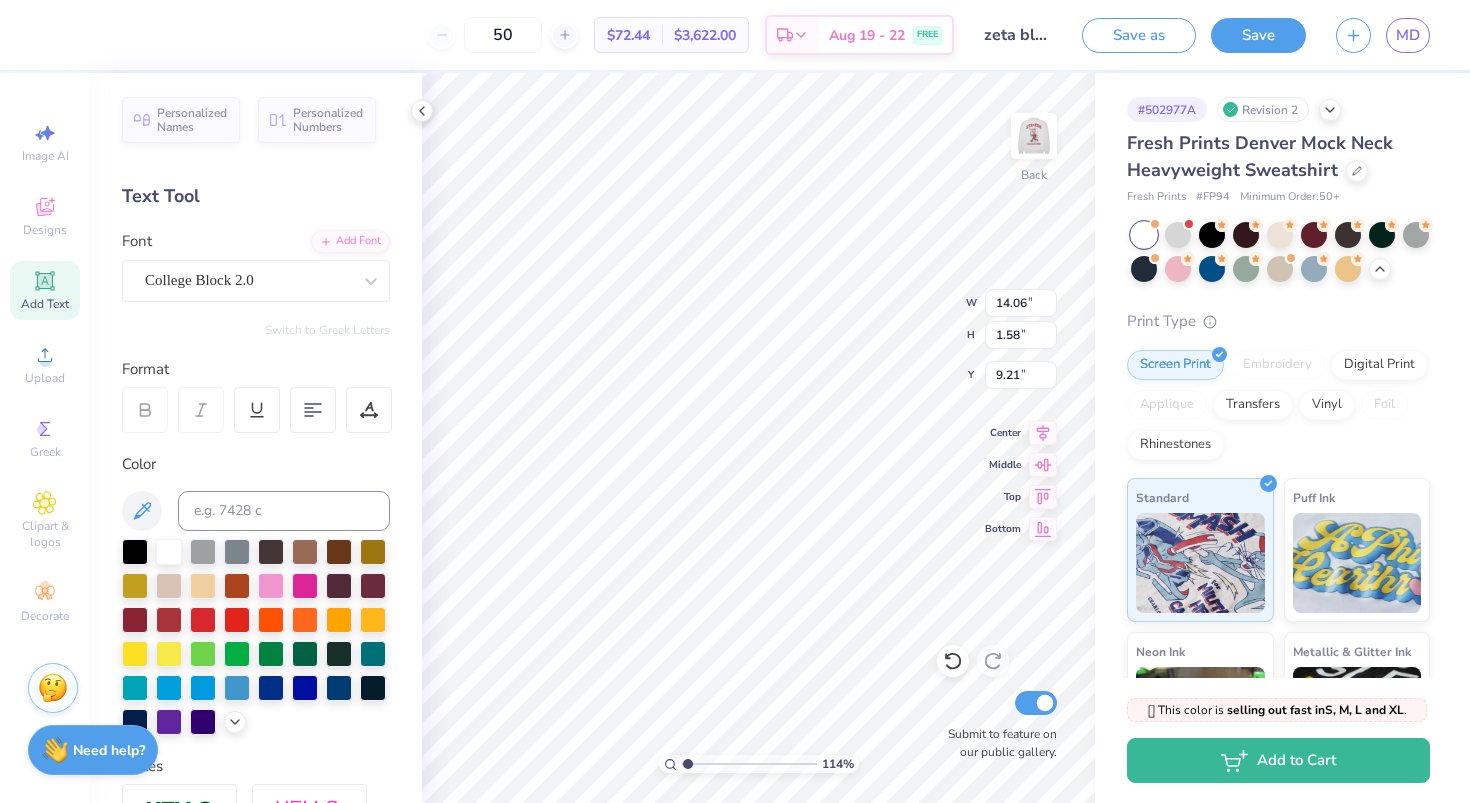 type on "14.06" 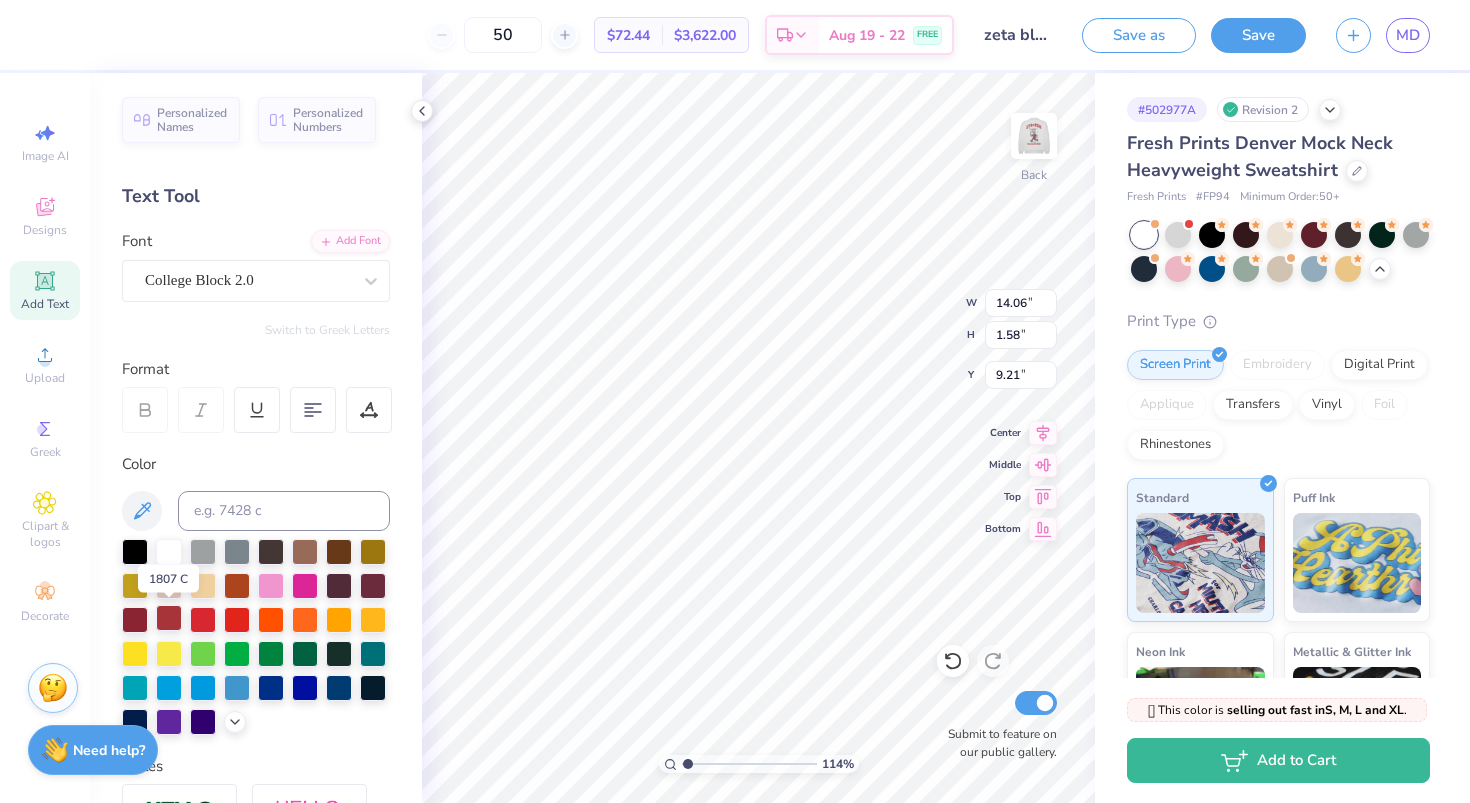 click at bounding box center (169, 618) 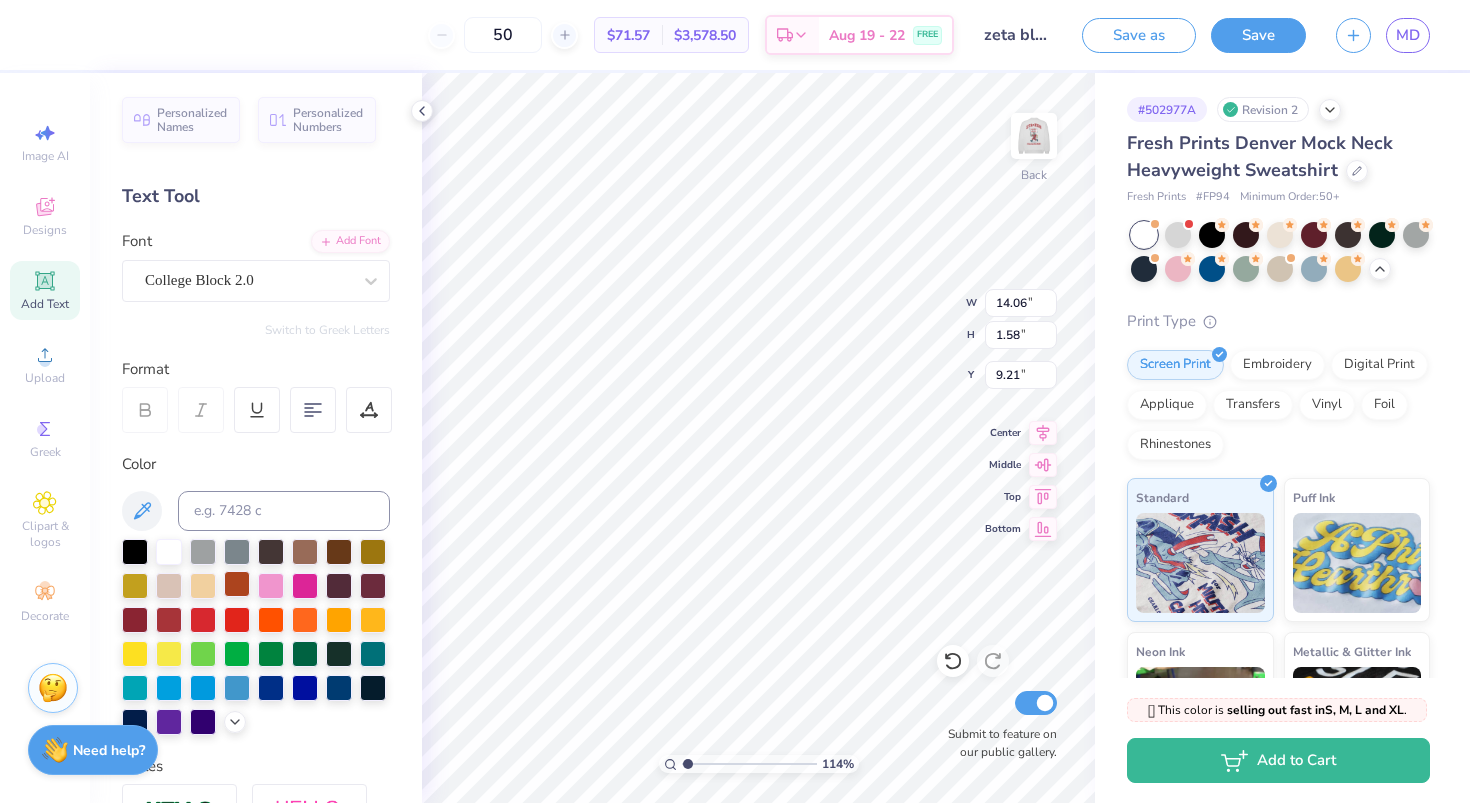 type on "10.66" 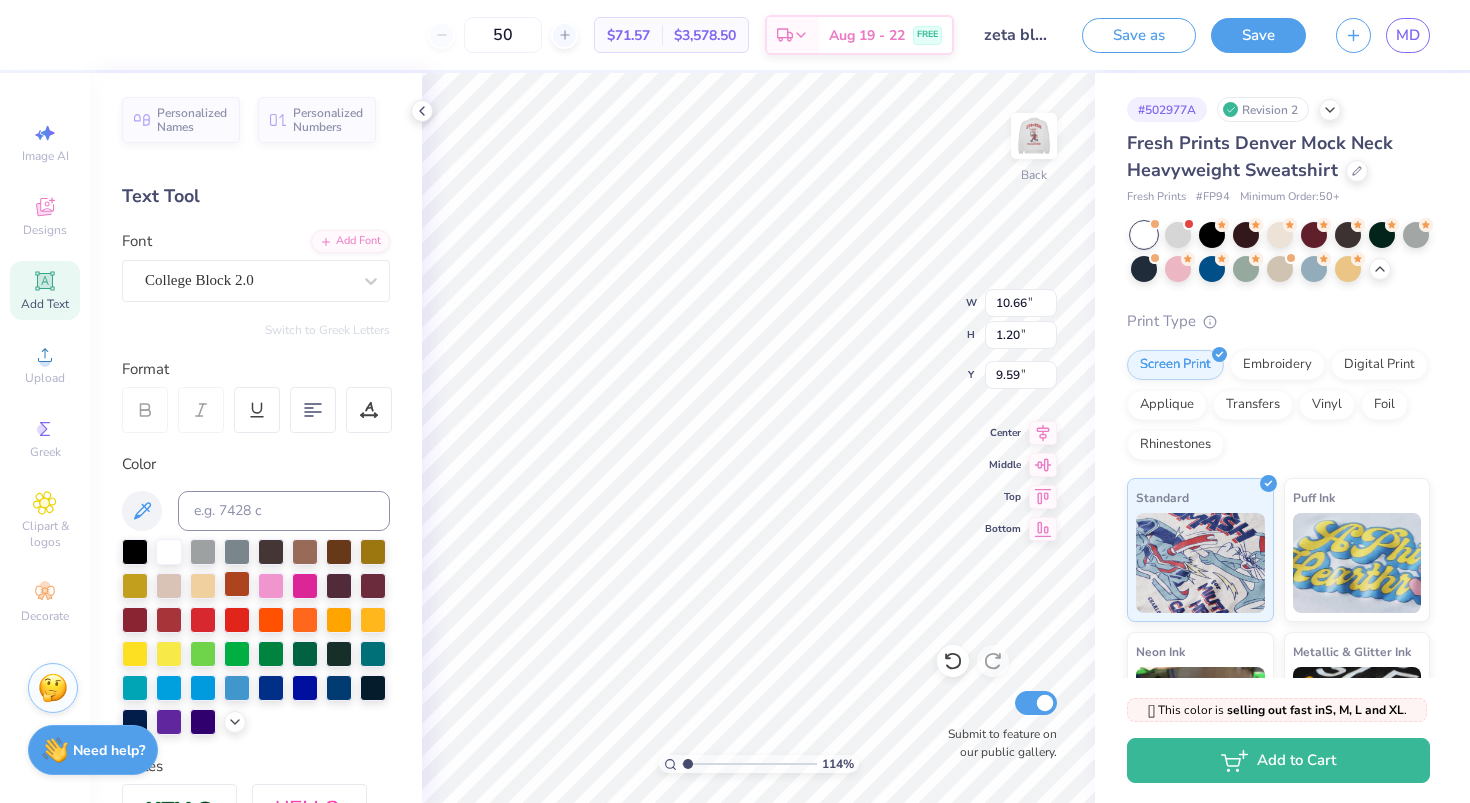 type on "5.80" 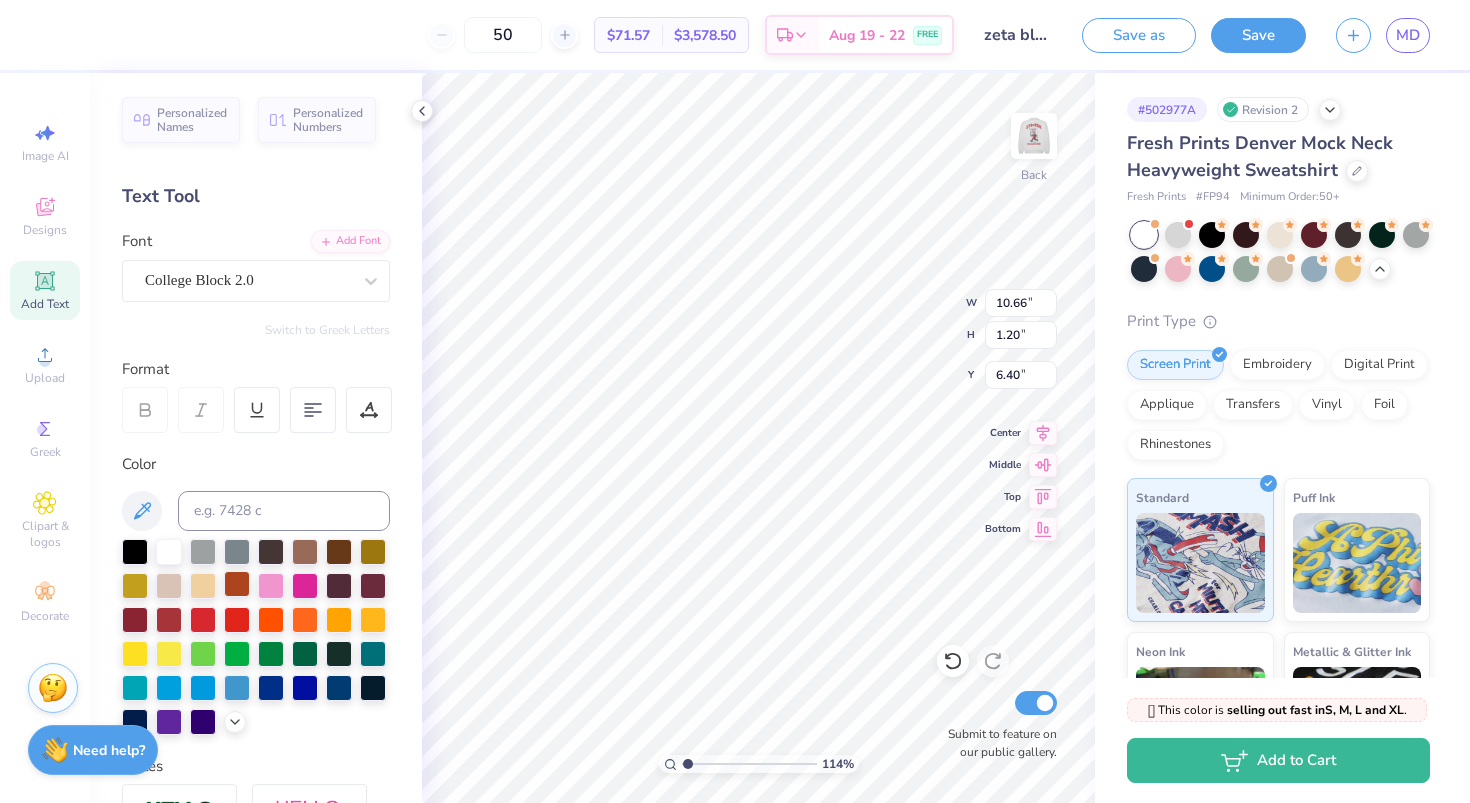 type on "6.40" 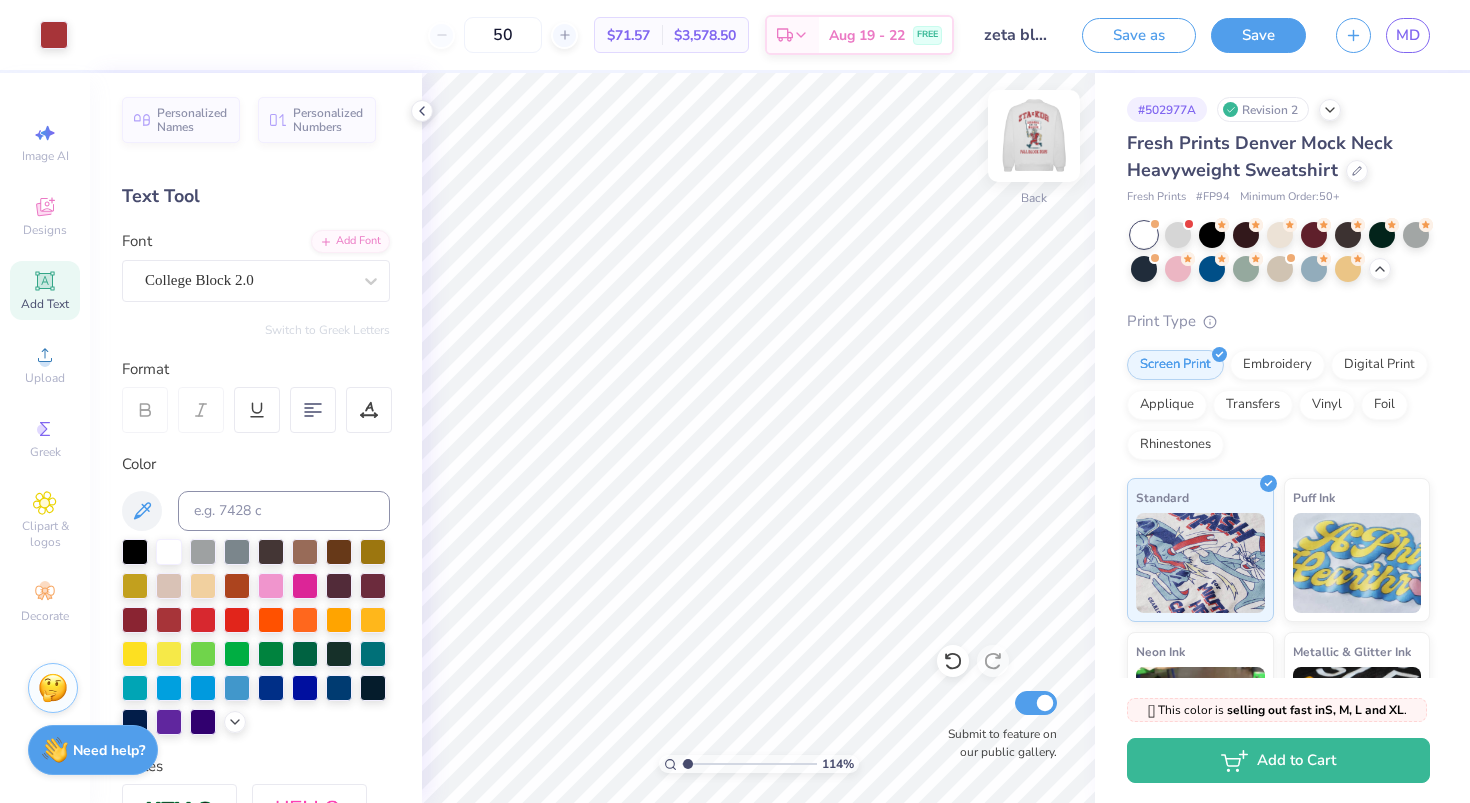 click at bounding box center [1034, 136] 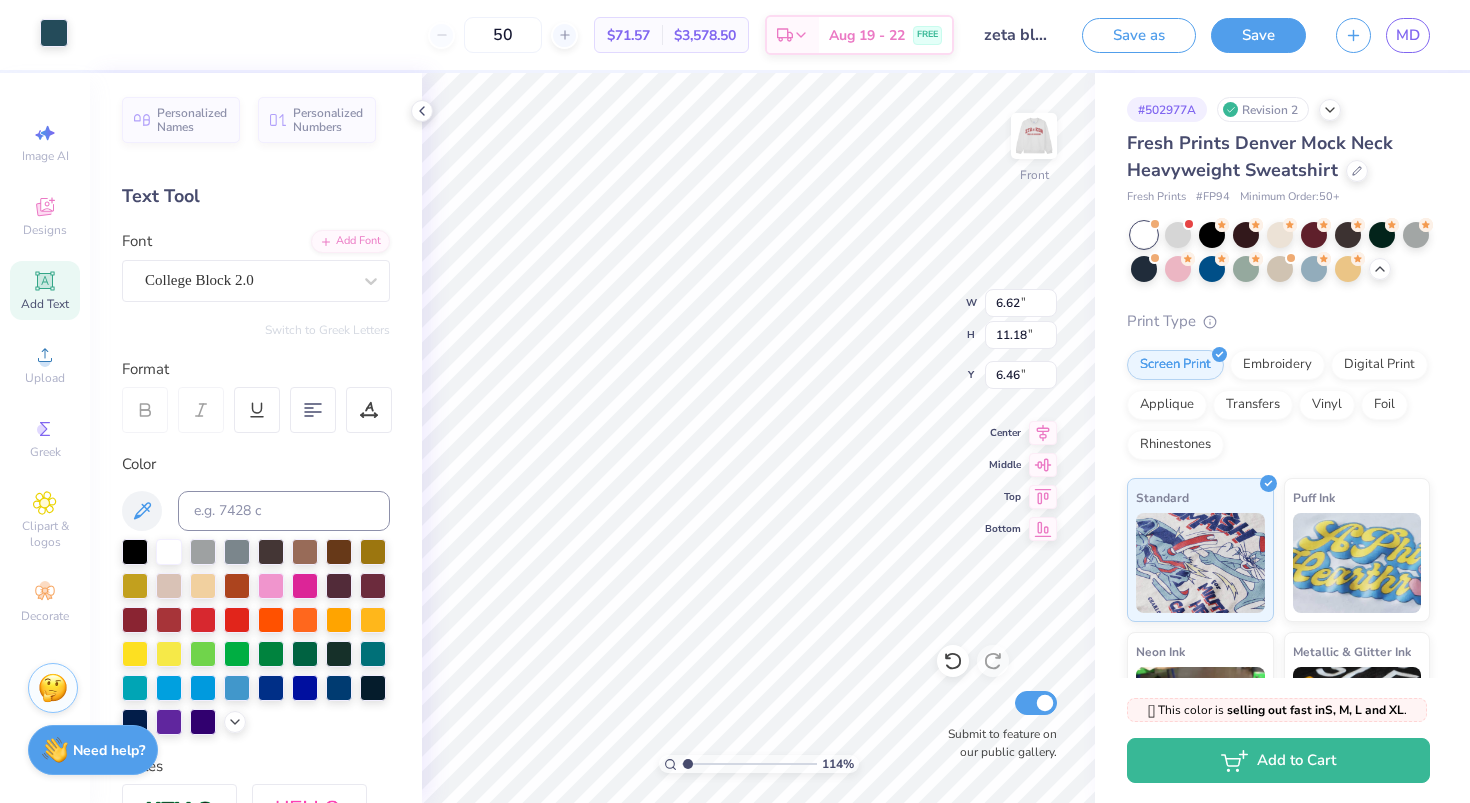 click at bounding box center [54, 33] 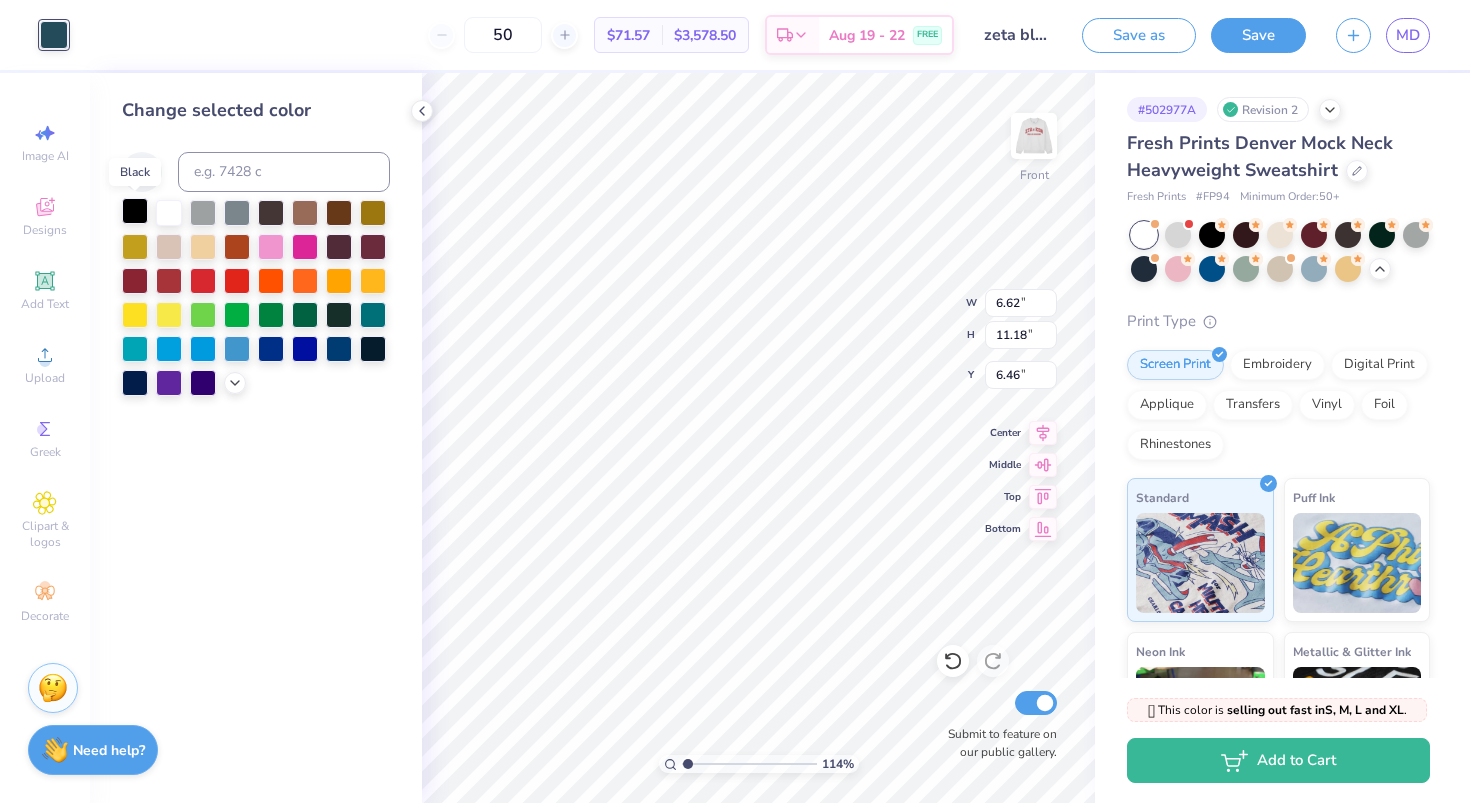 click at bounding box center (135, 211) 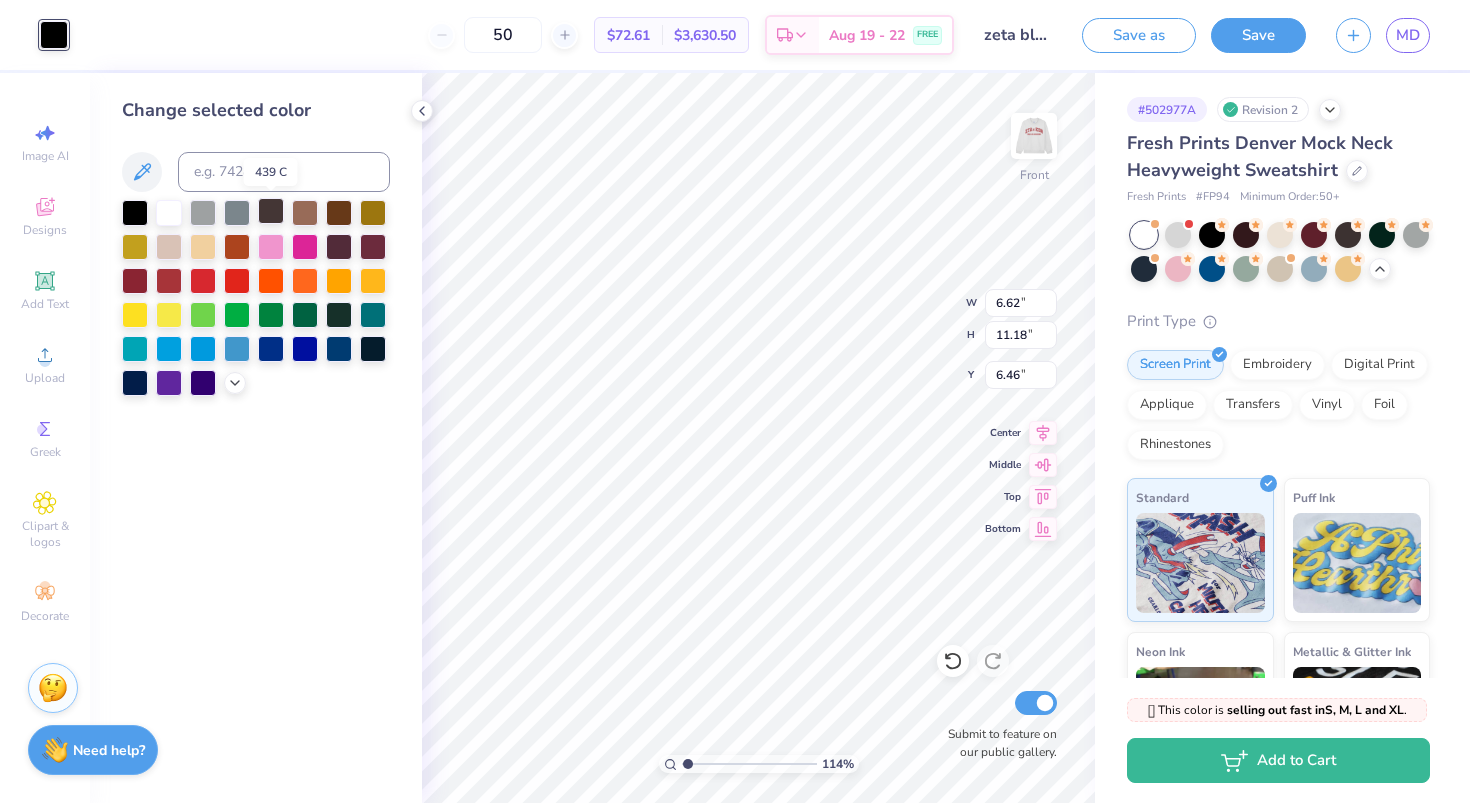 click at bounding box center [271, 211] 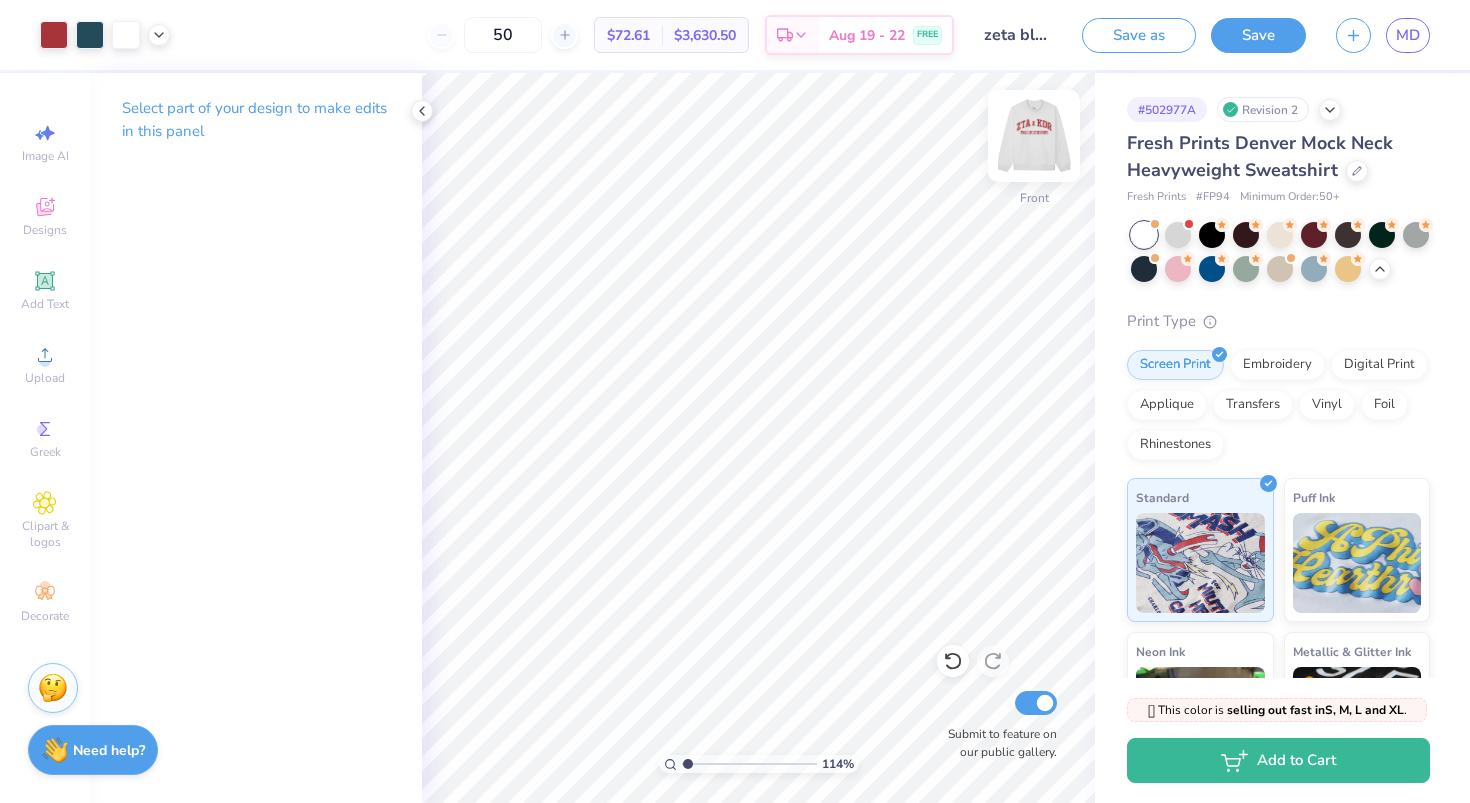 click at bounding box center (1034, 136) 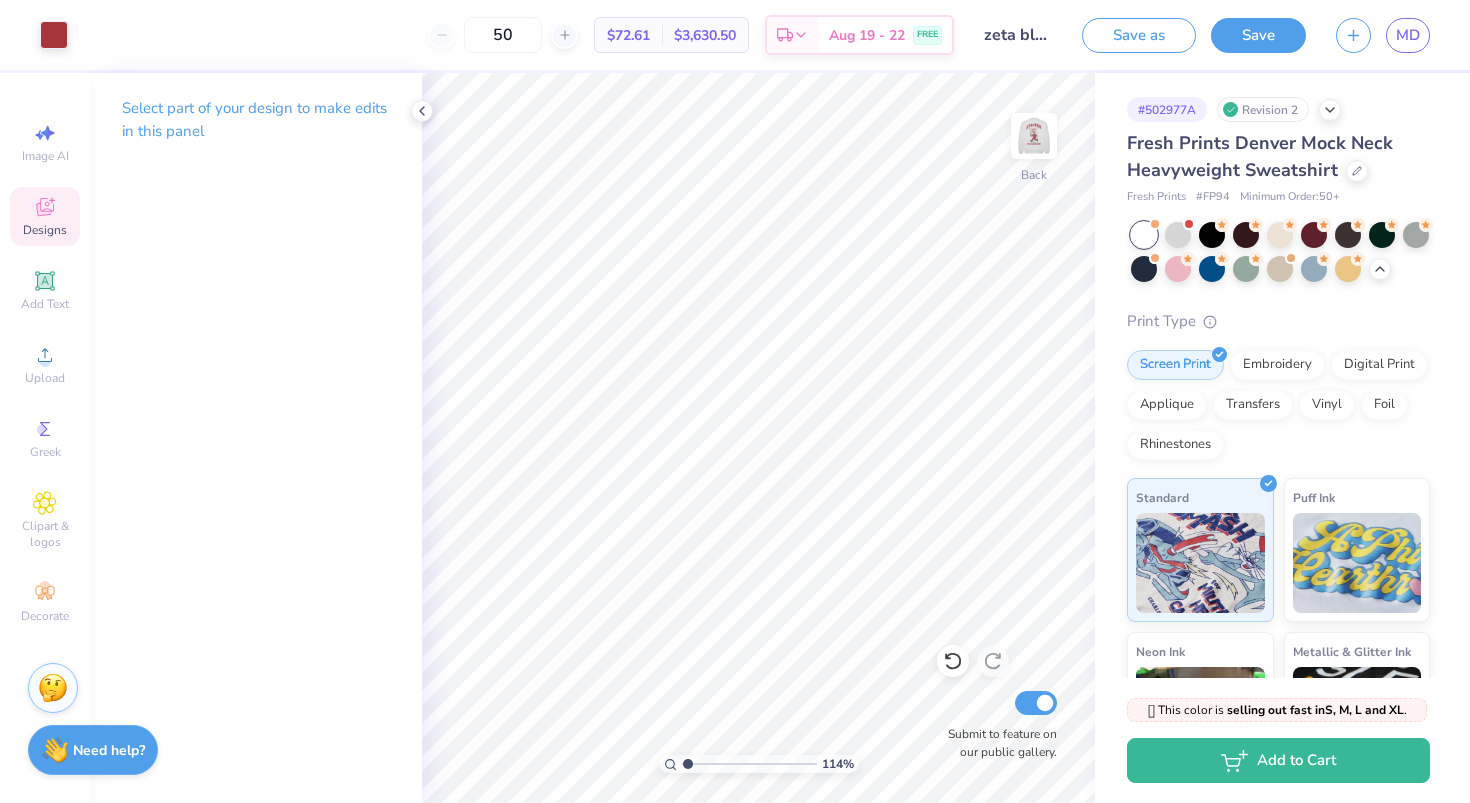 click on "Designs" at bounding box center [45, 230] 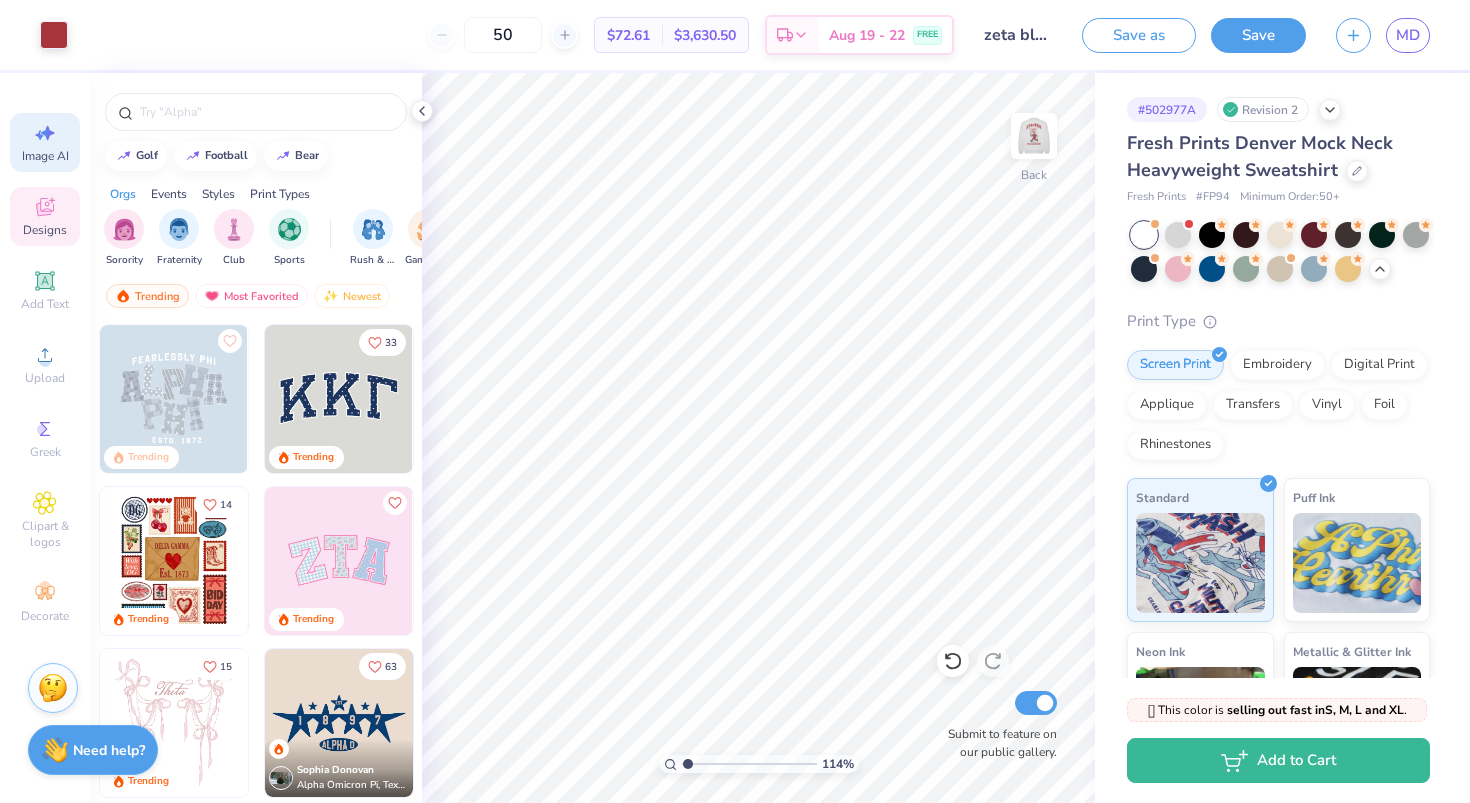 click on "Image AI" at bounding box center [45, 156] 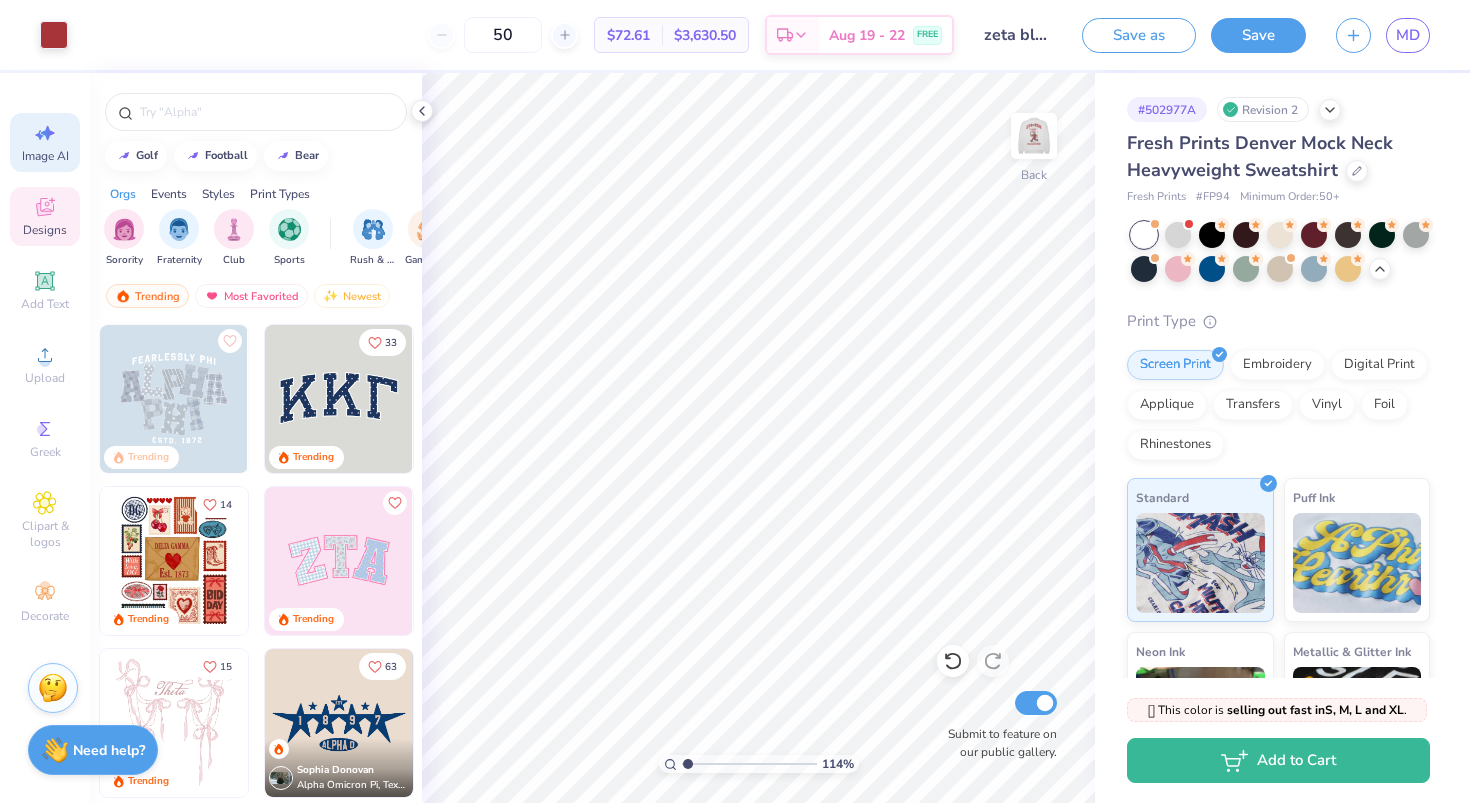 select on "4" 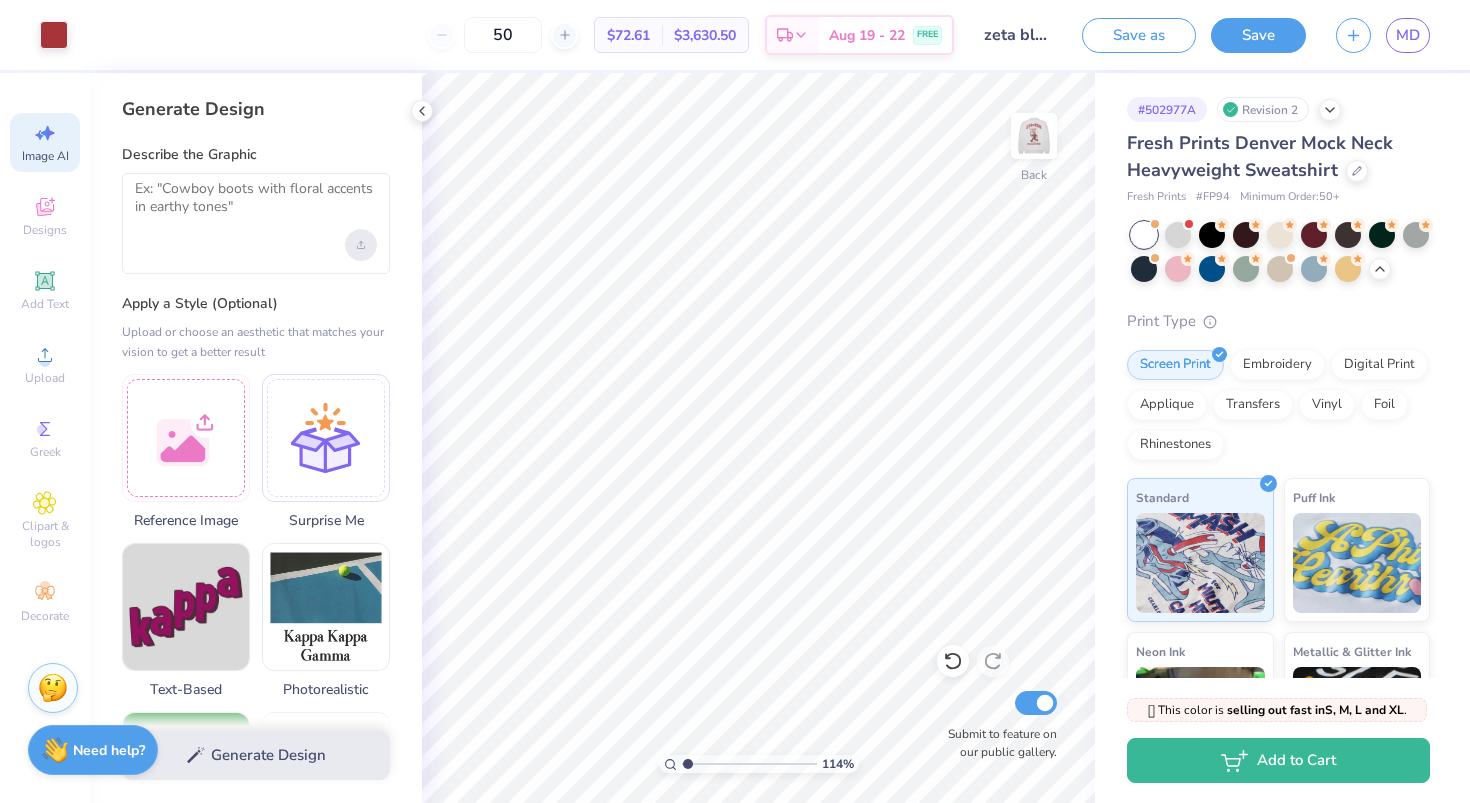 click at bounding box center [361, 245] 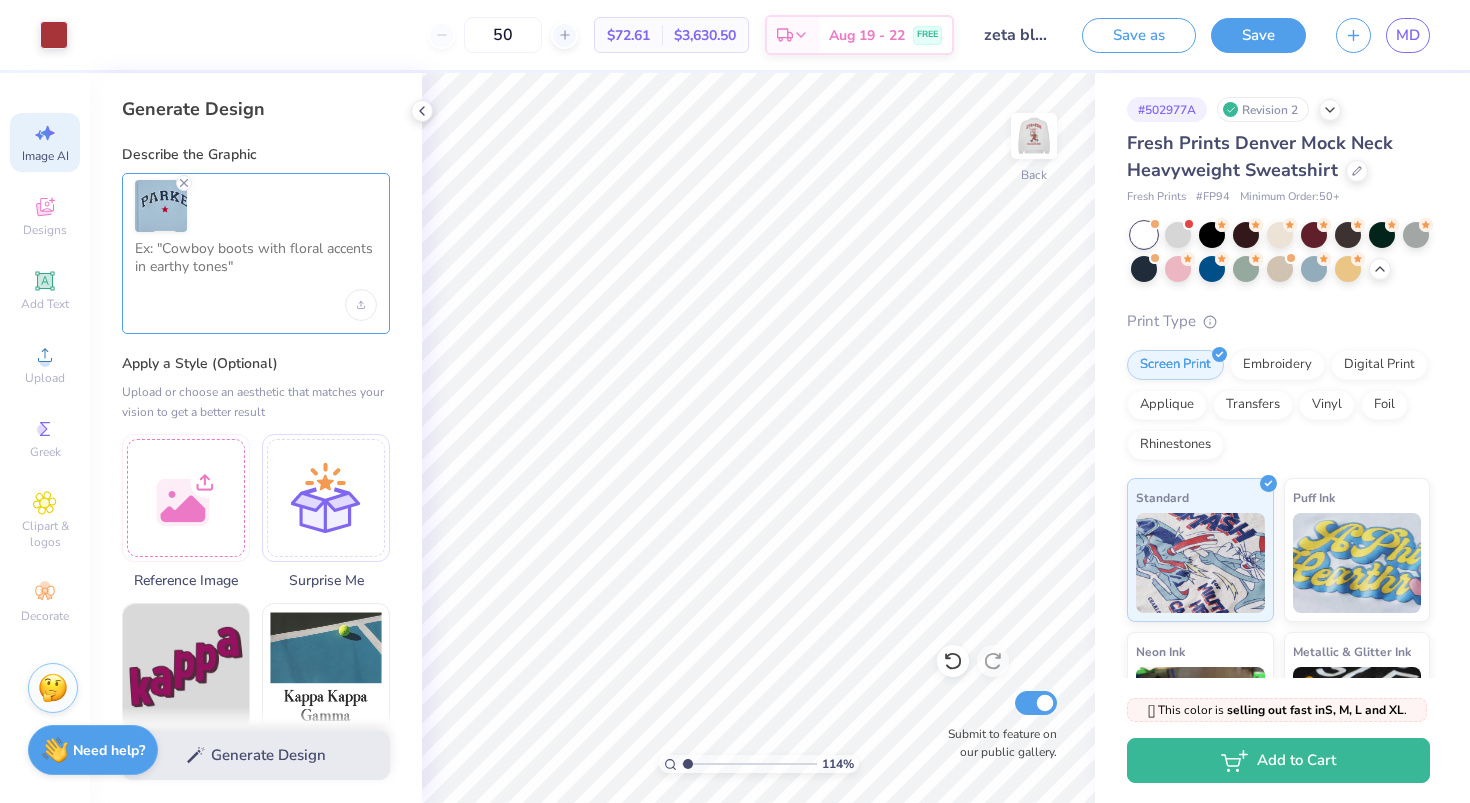 click at bounding box center [256, 265] 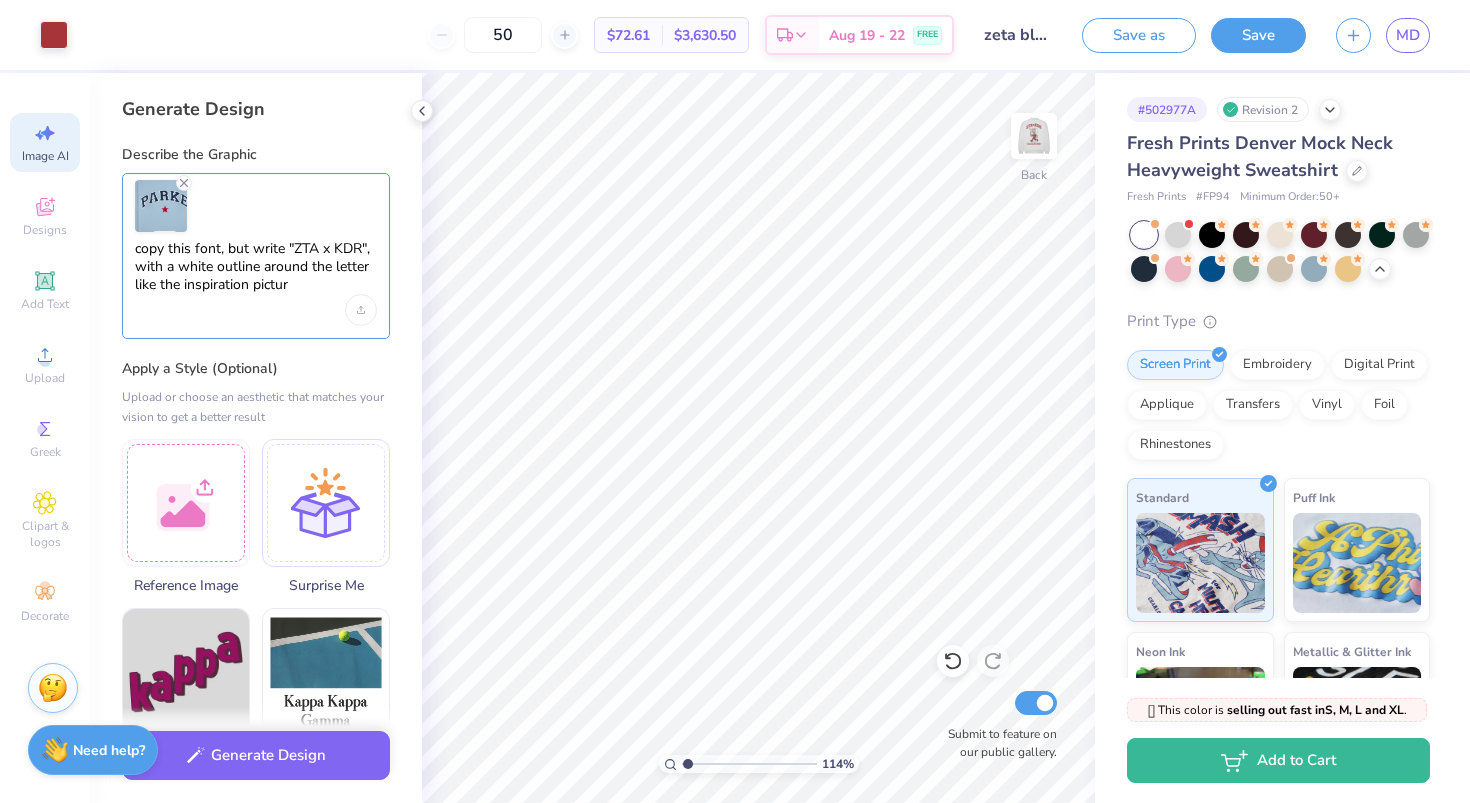 type on "copy this font, but write "[ORG] x [ORG]", with a white outline around the letter like the inspiration picture" 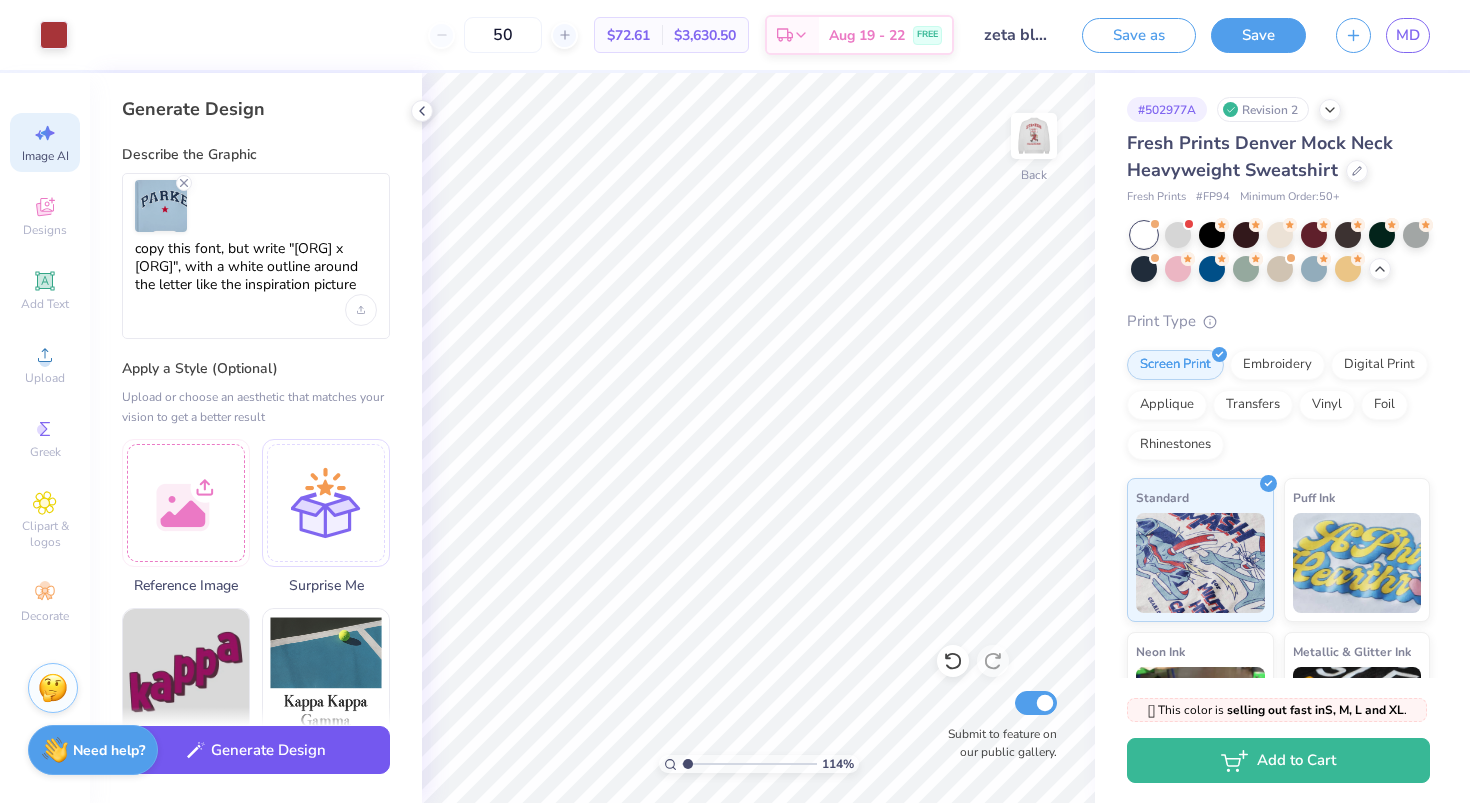 click on "Generate Design" at bounding box center [256, 750] 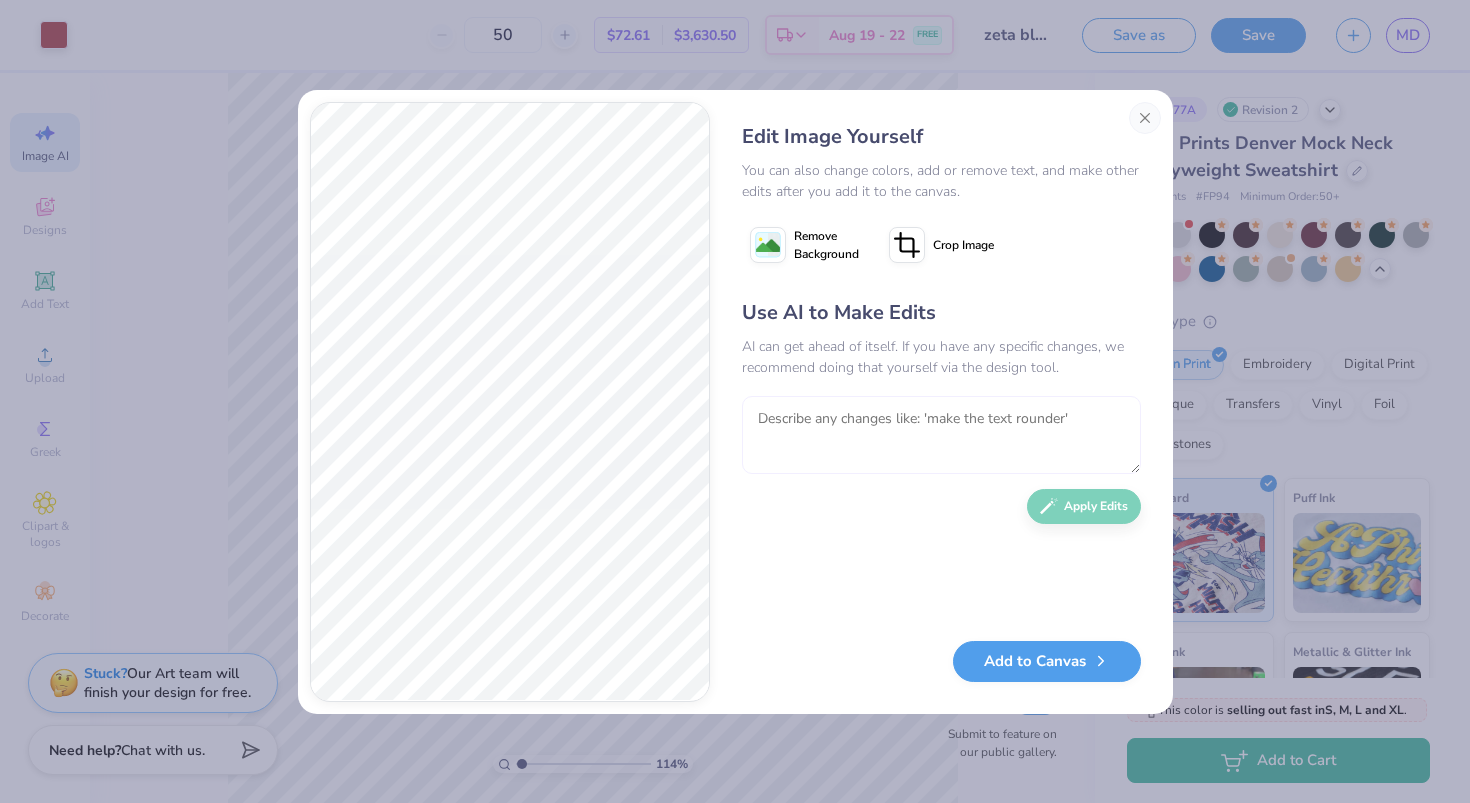 click at bounding box center (941, 435) 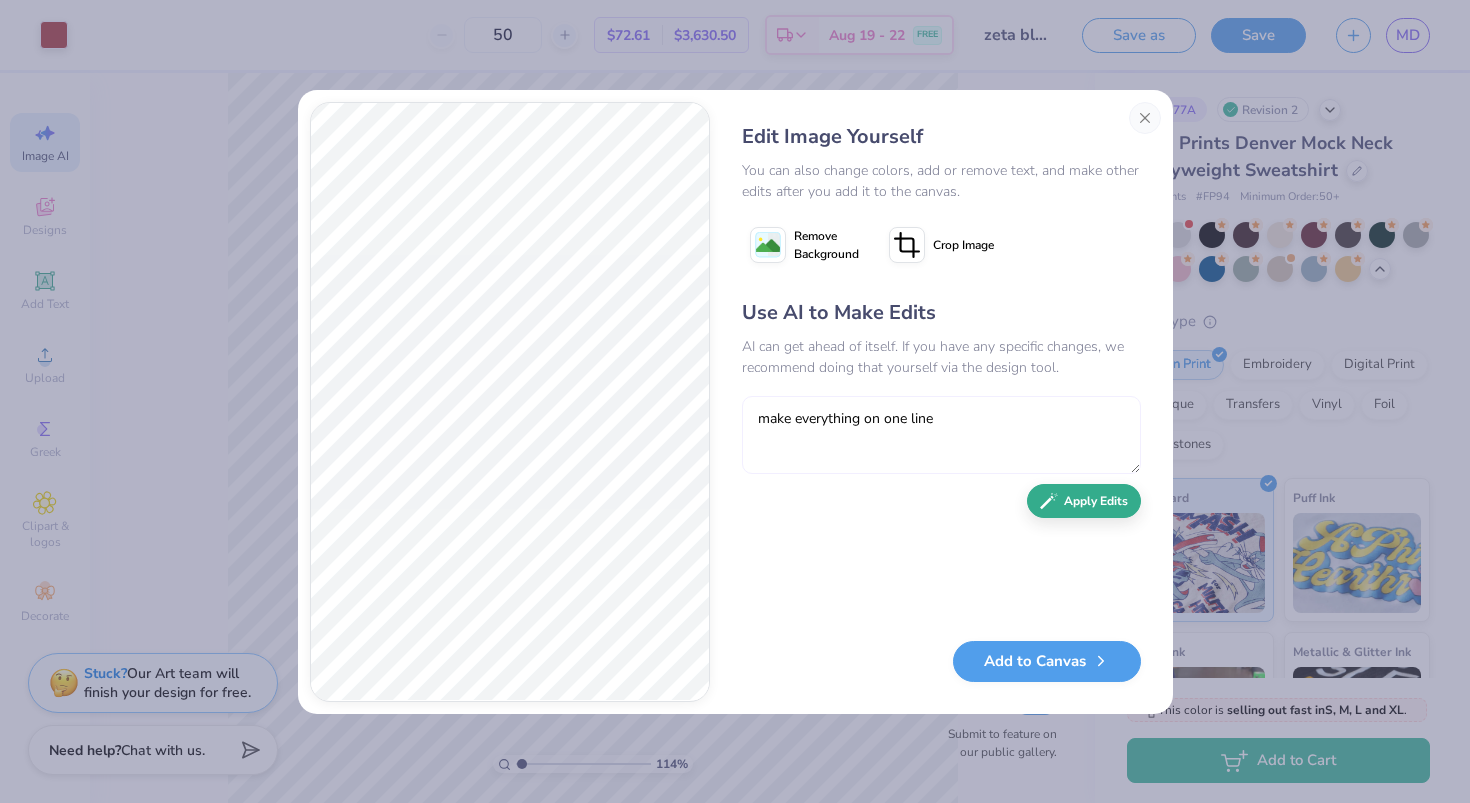 type on "make everything on one line" 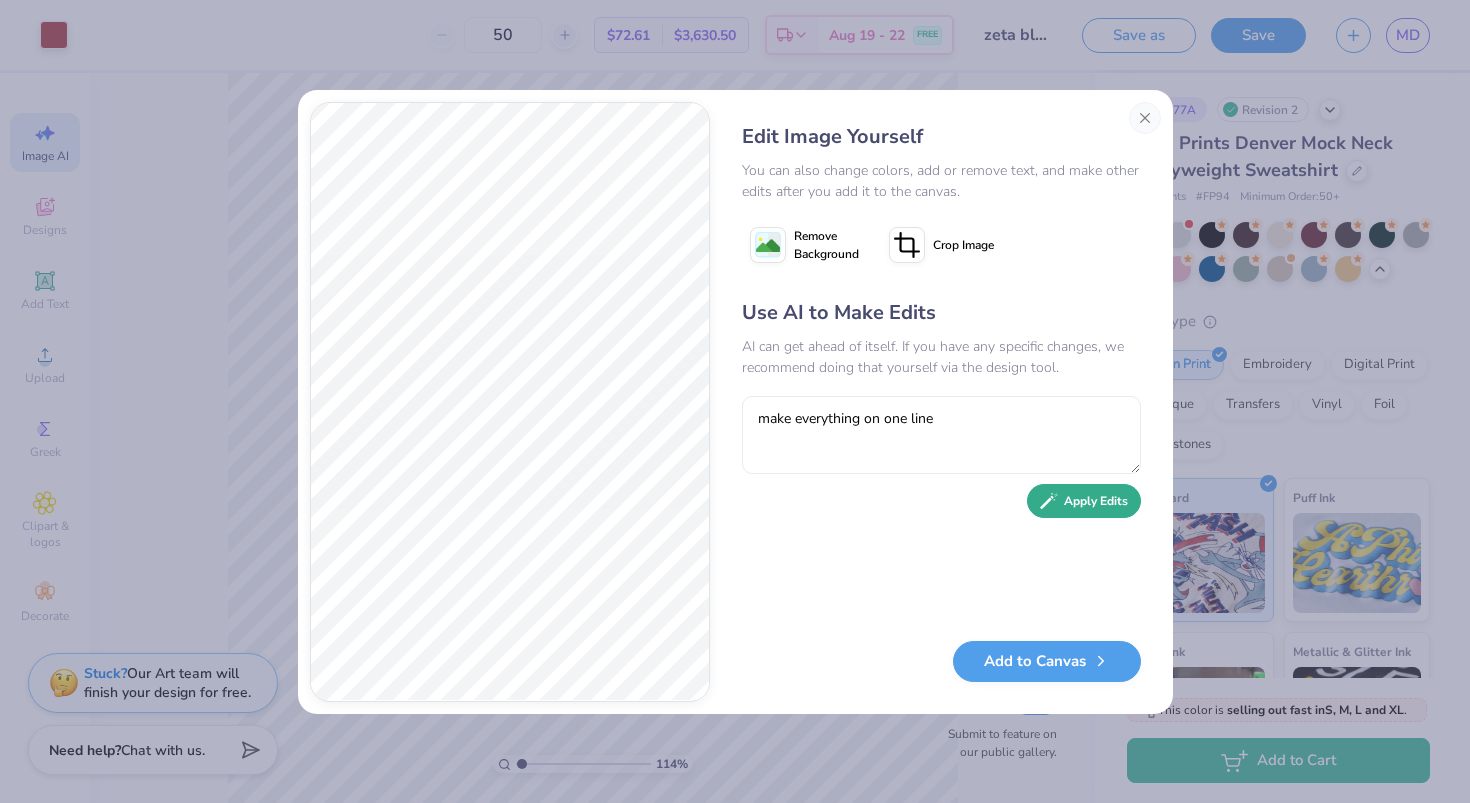 click on "Apply Edits" at bounding box center (1084, 501) 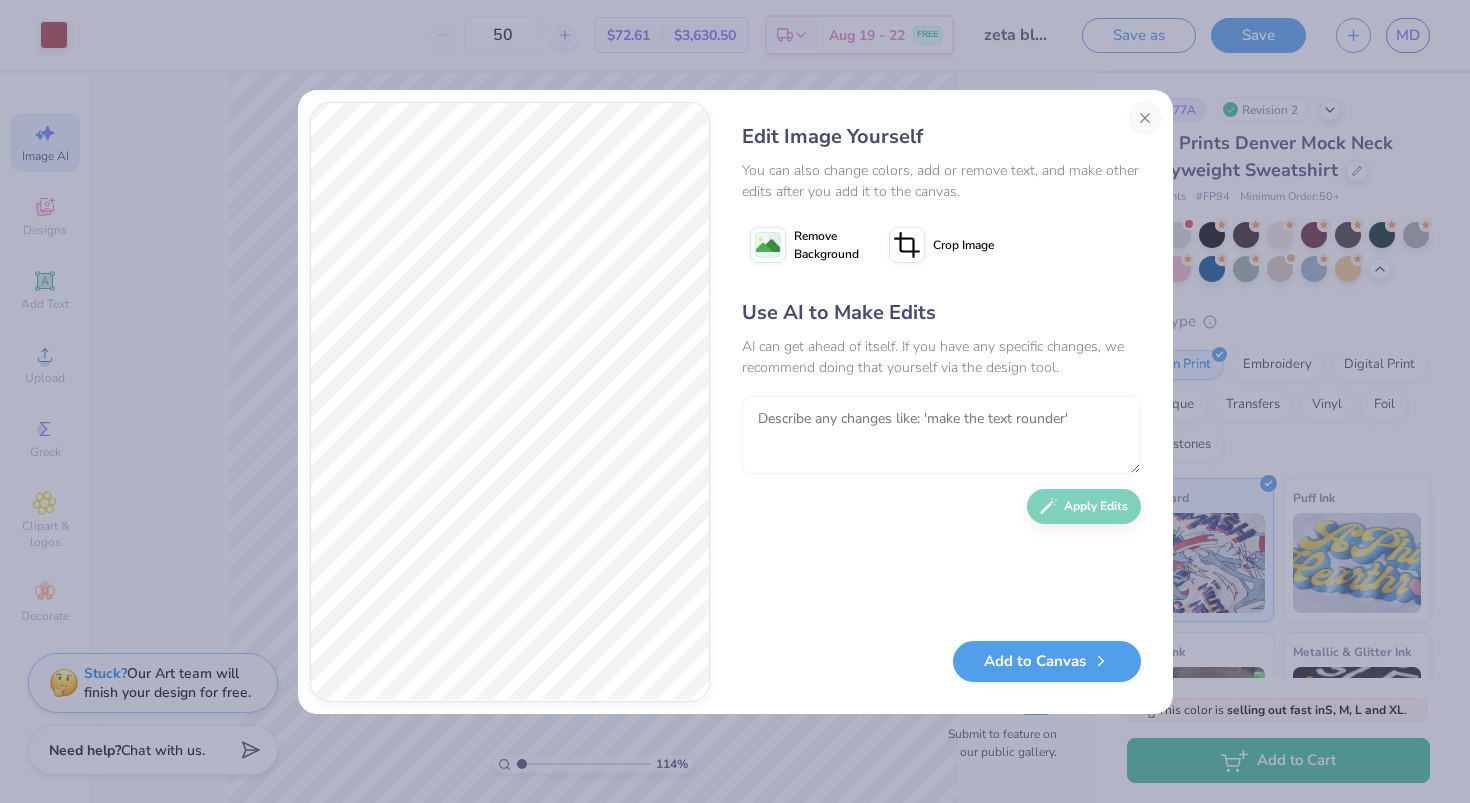 click at bounding box center (941, 435) 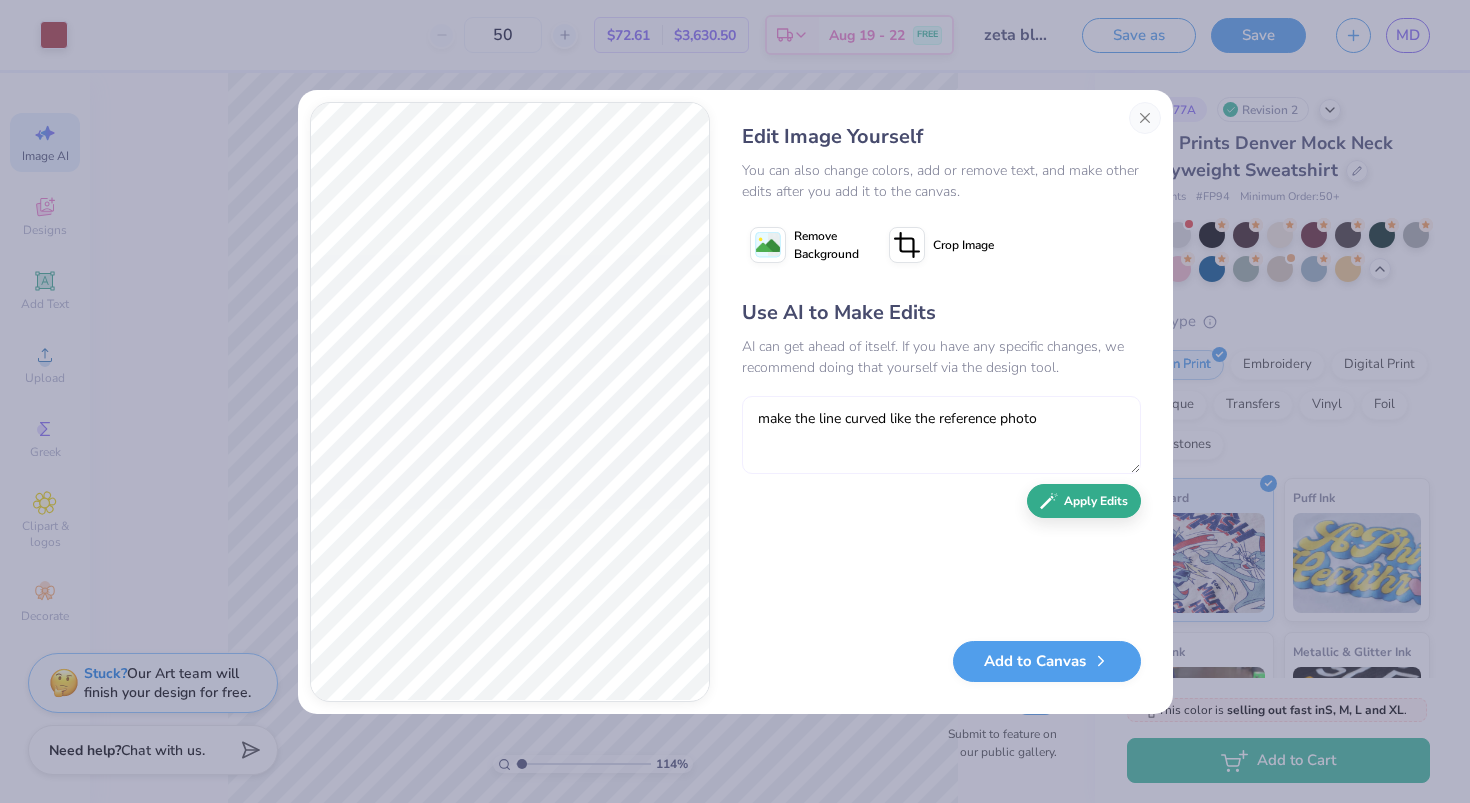 type on "make the line curved like the reference photo" 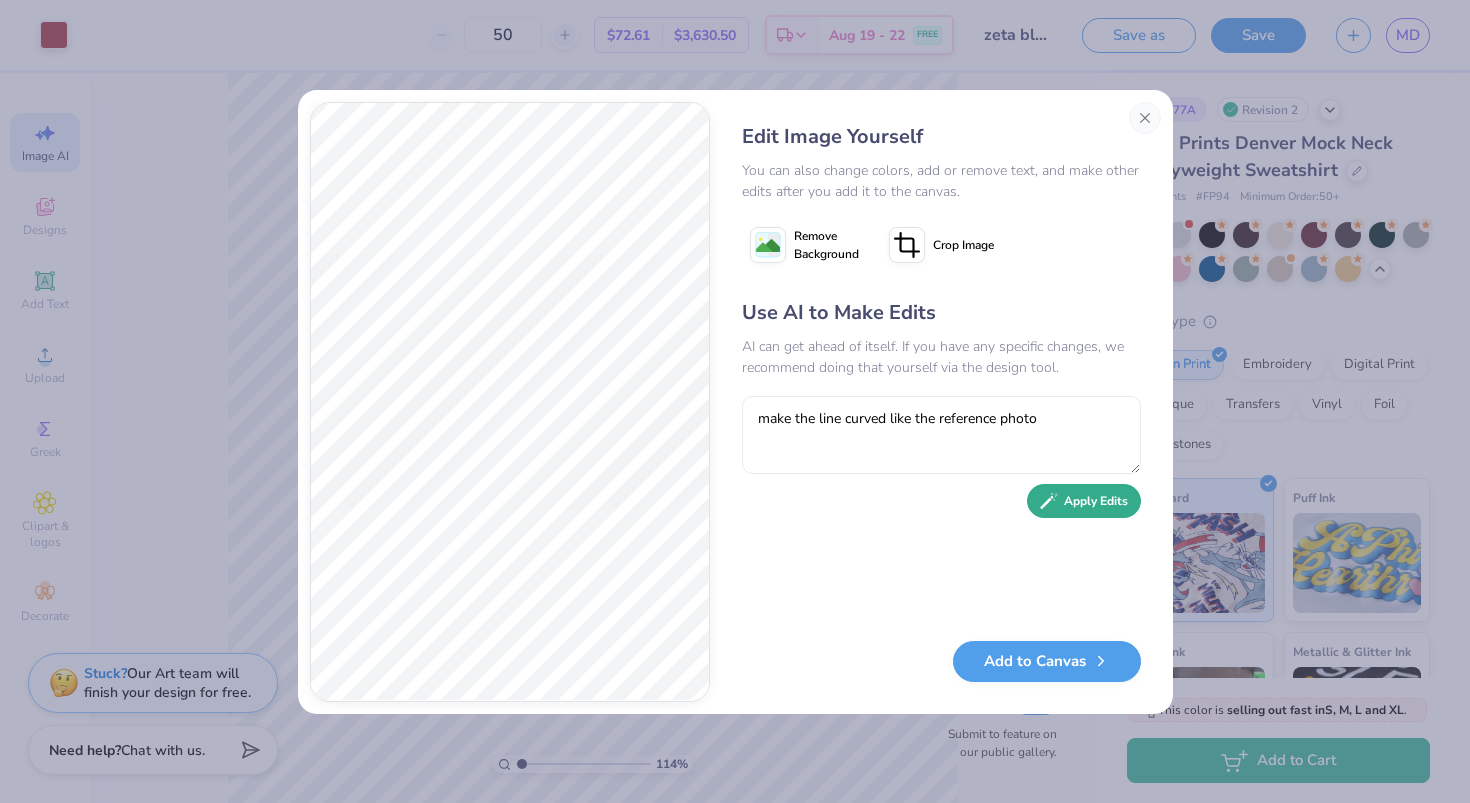 click on "Apply Edits" at bounding box center (1084, 501) 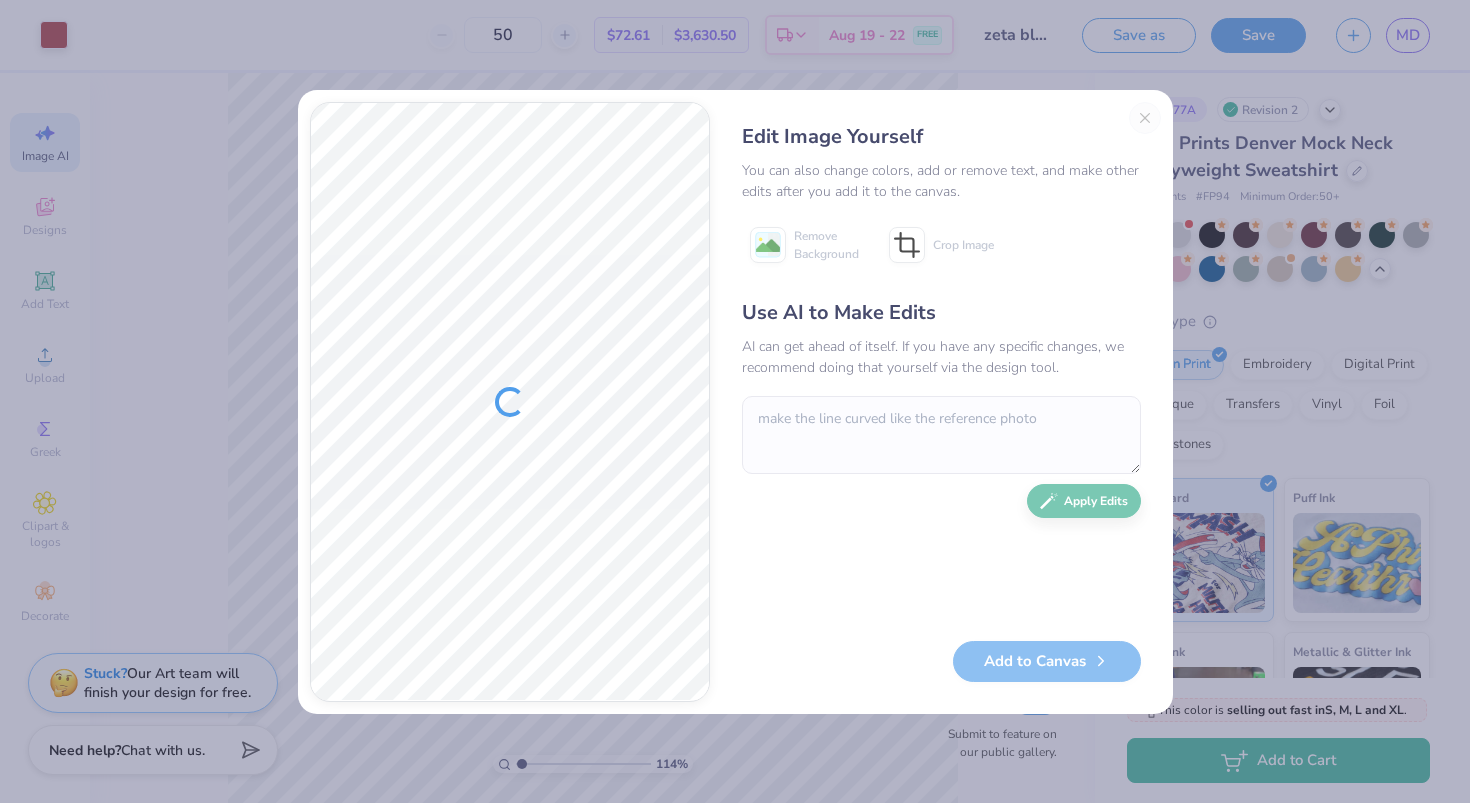 type 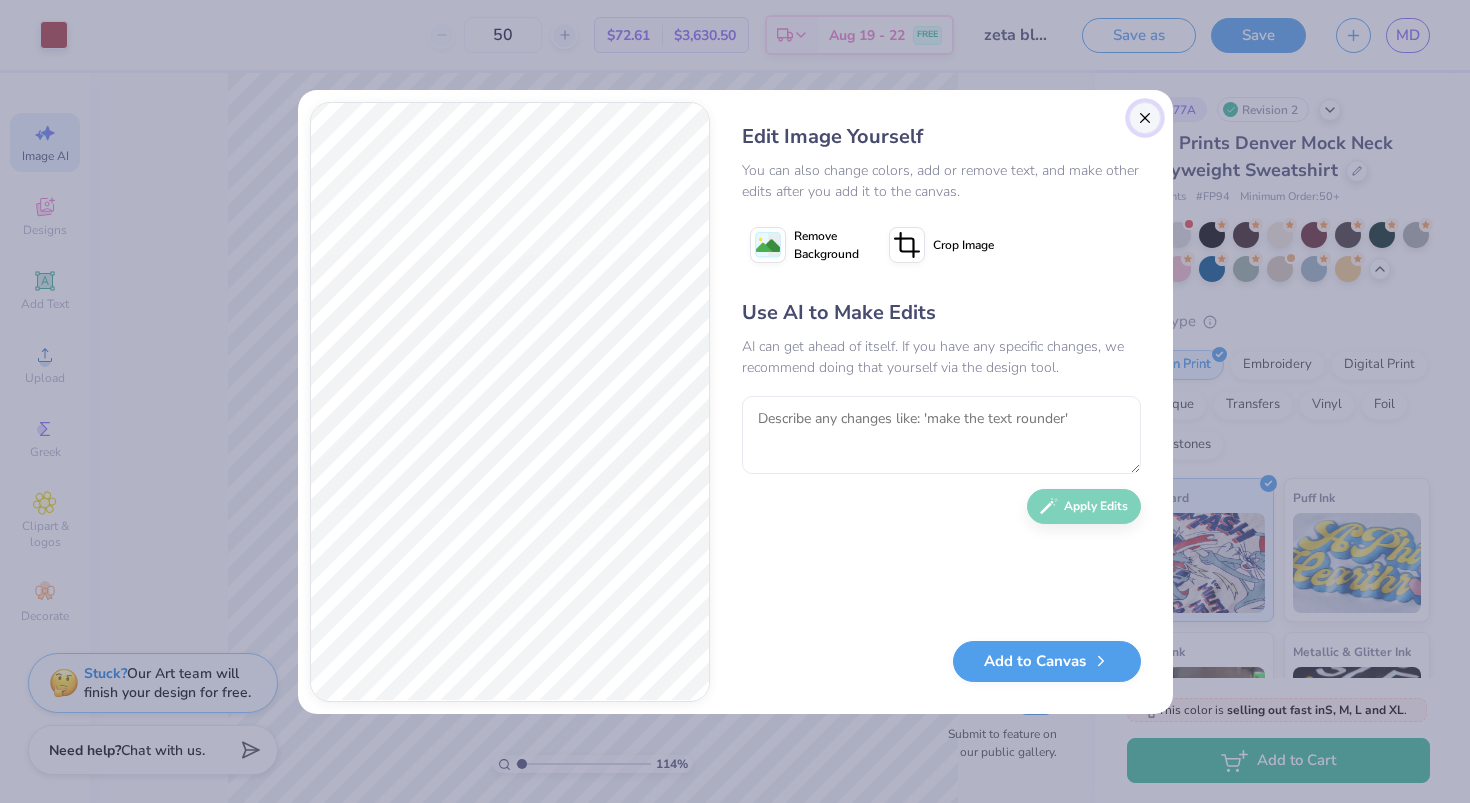 click at bounding box center [1145, 118] 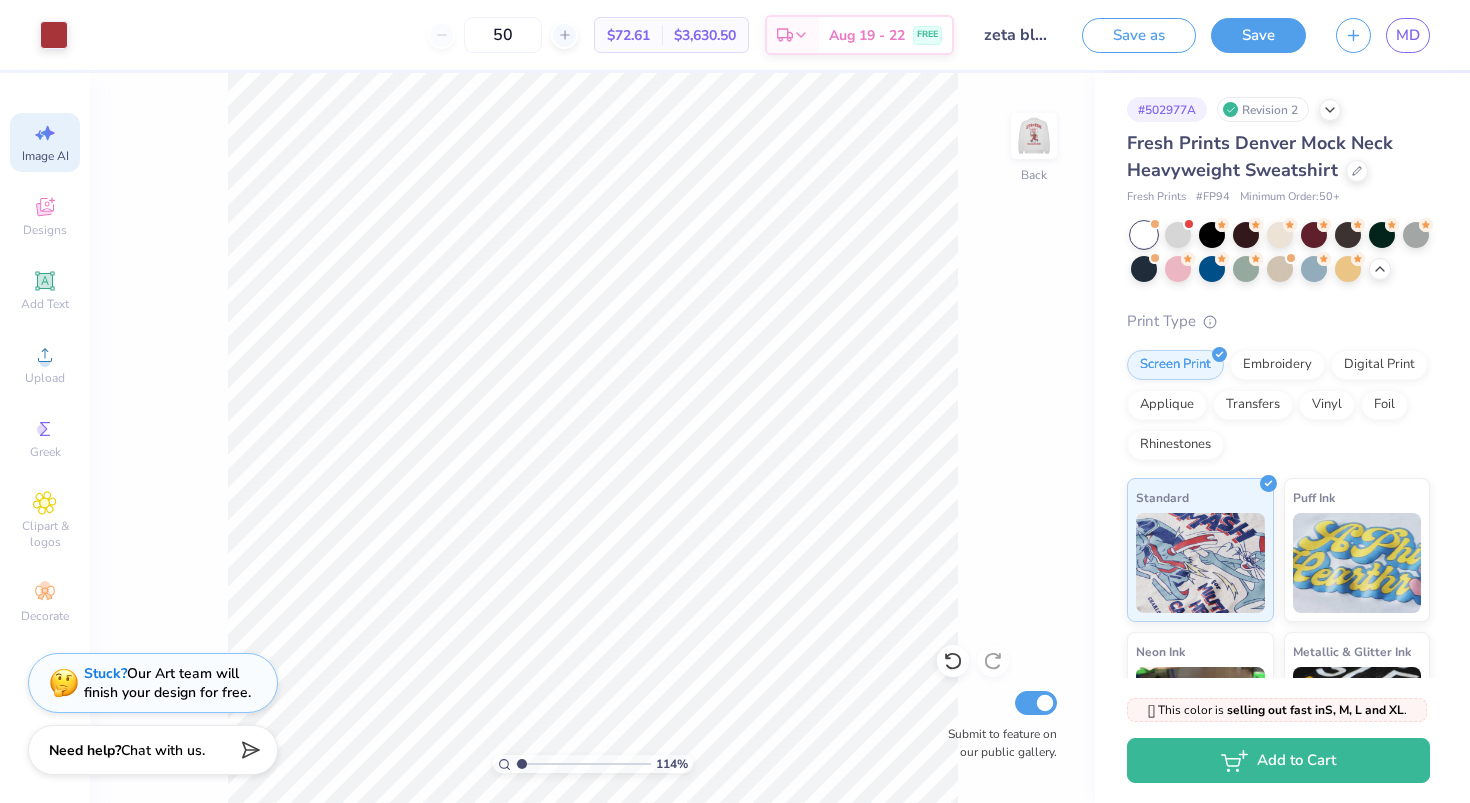 scroll, scrollTop: 0, scrollLeft: 45, axis: horizontal 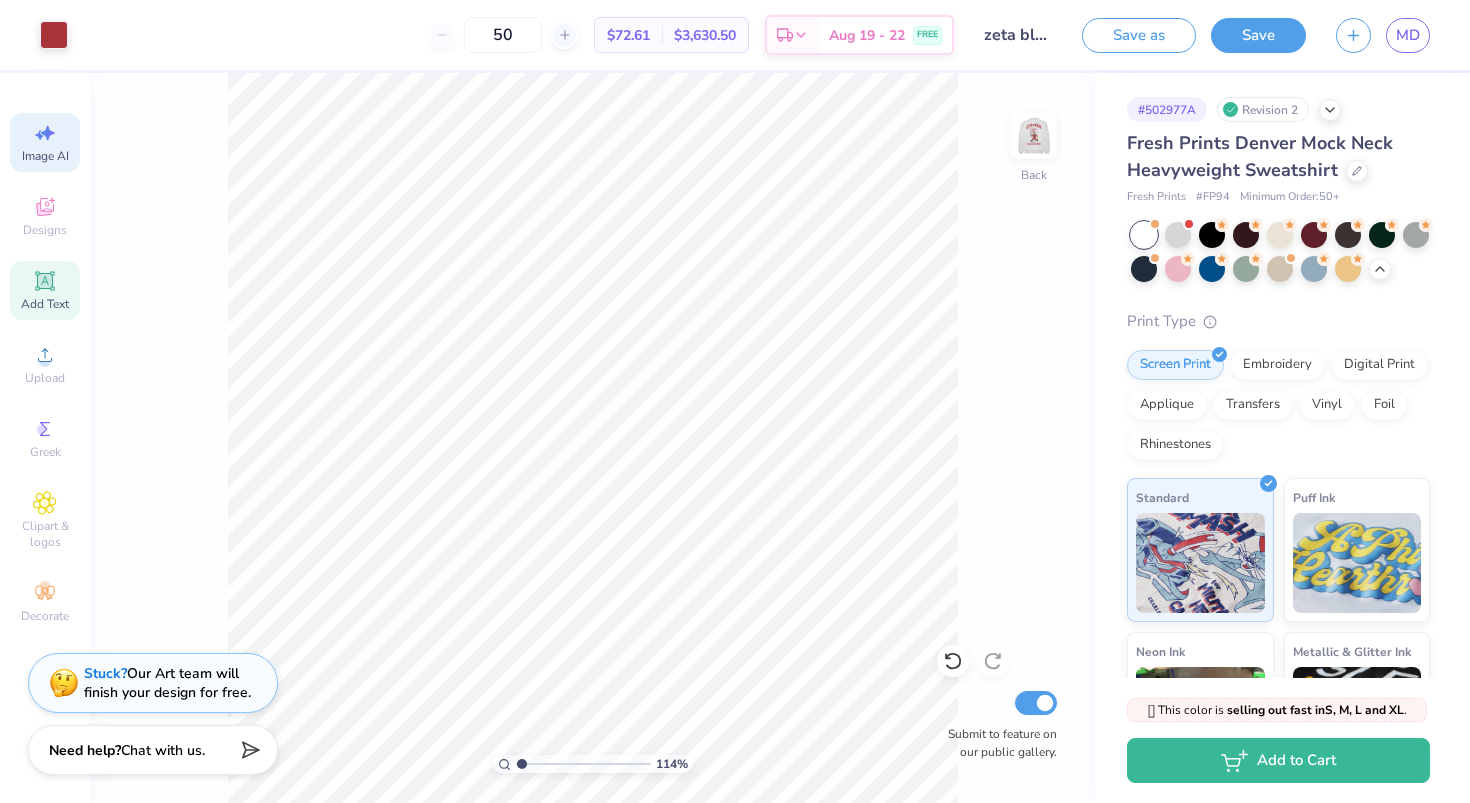click 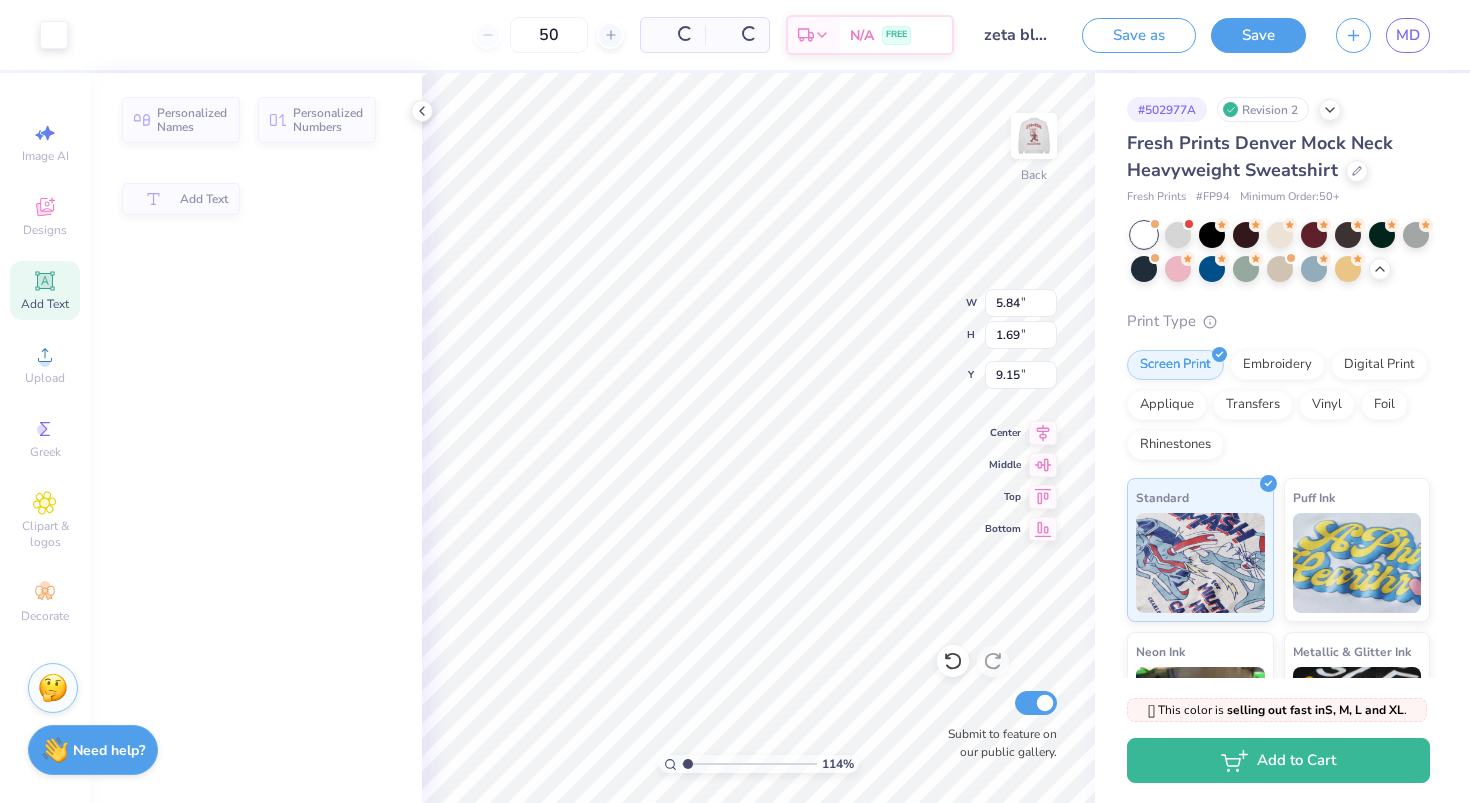scroll, scrollTop: 0, scrollLeft: 0, axis: both 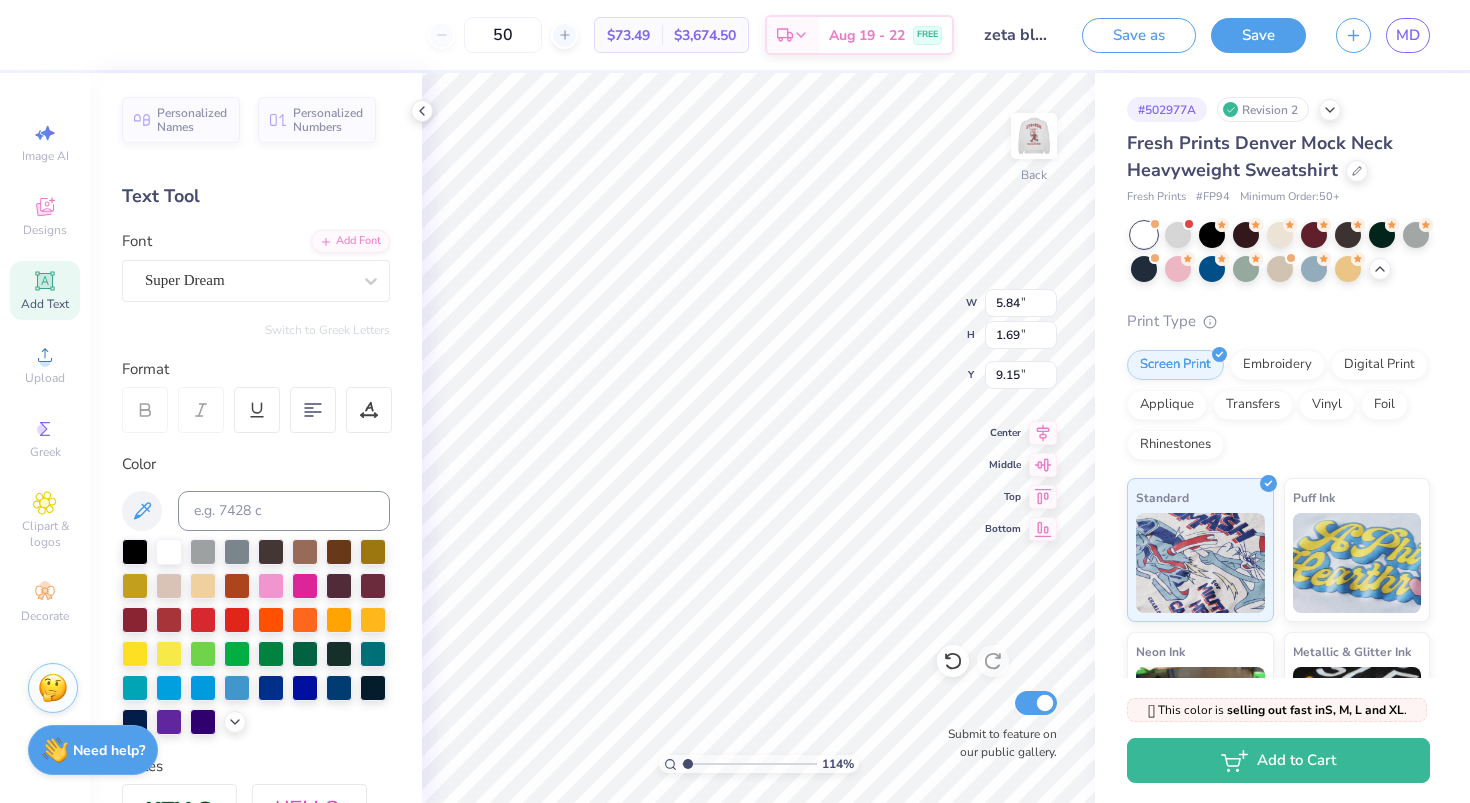 click on "Super Dream" at bounding box center (248, 280) 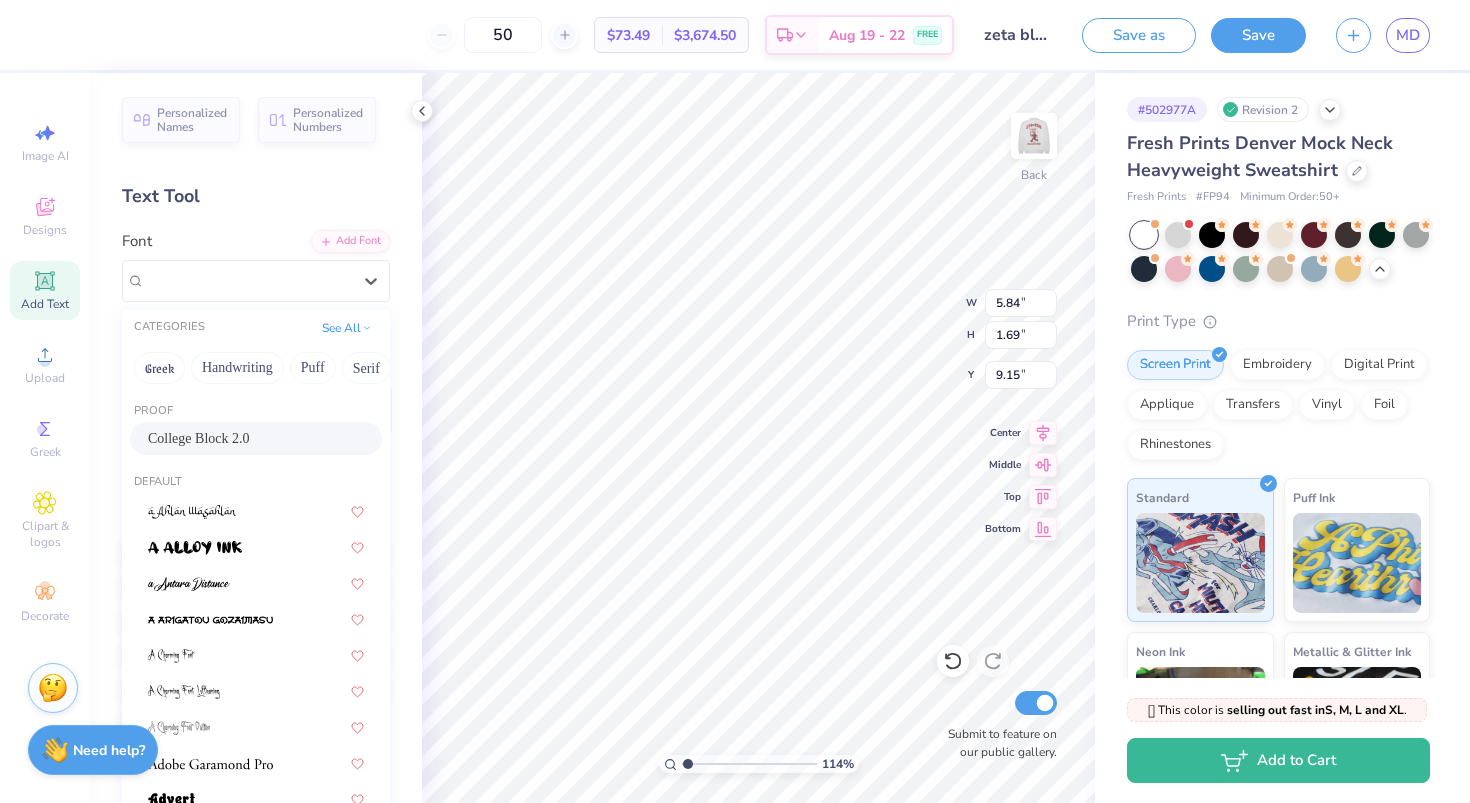 click on "College Block 2.0" at bounding box center [199, 438] 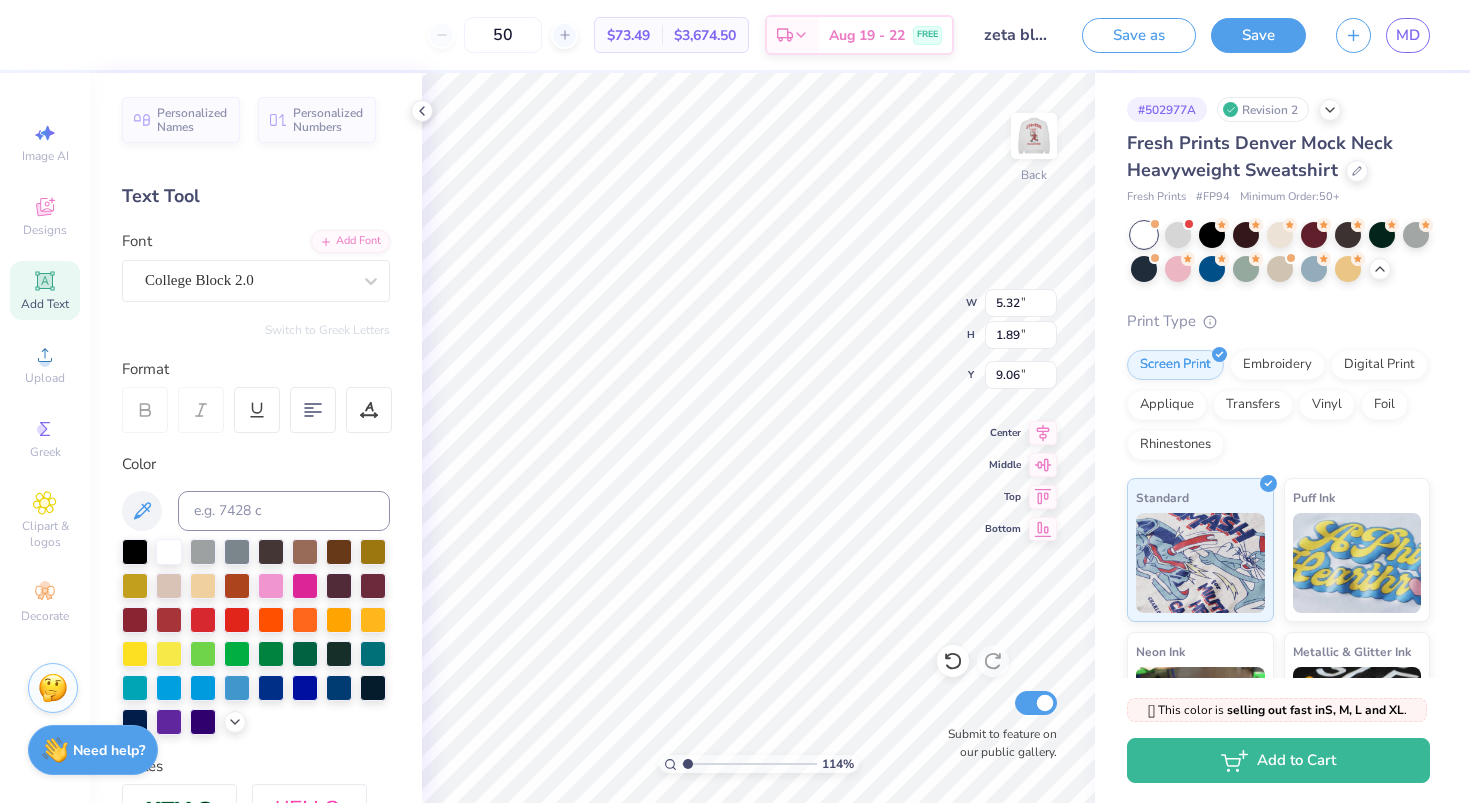 type on "5.32" 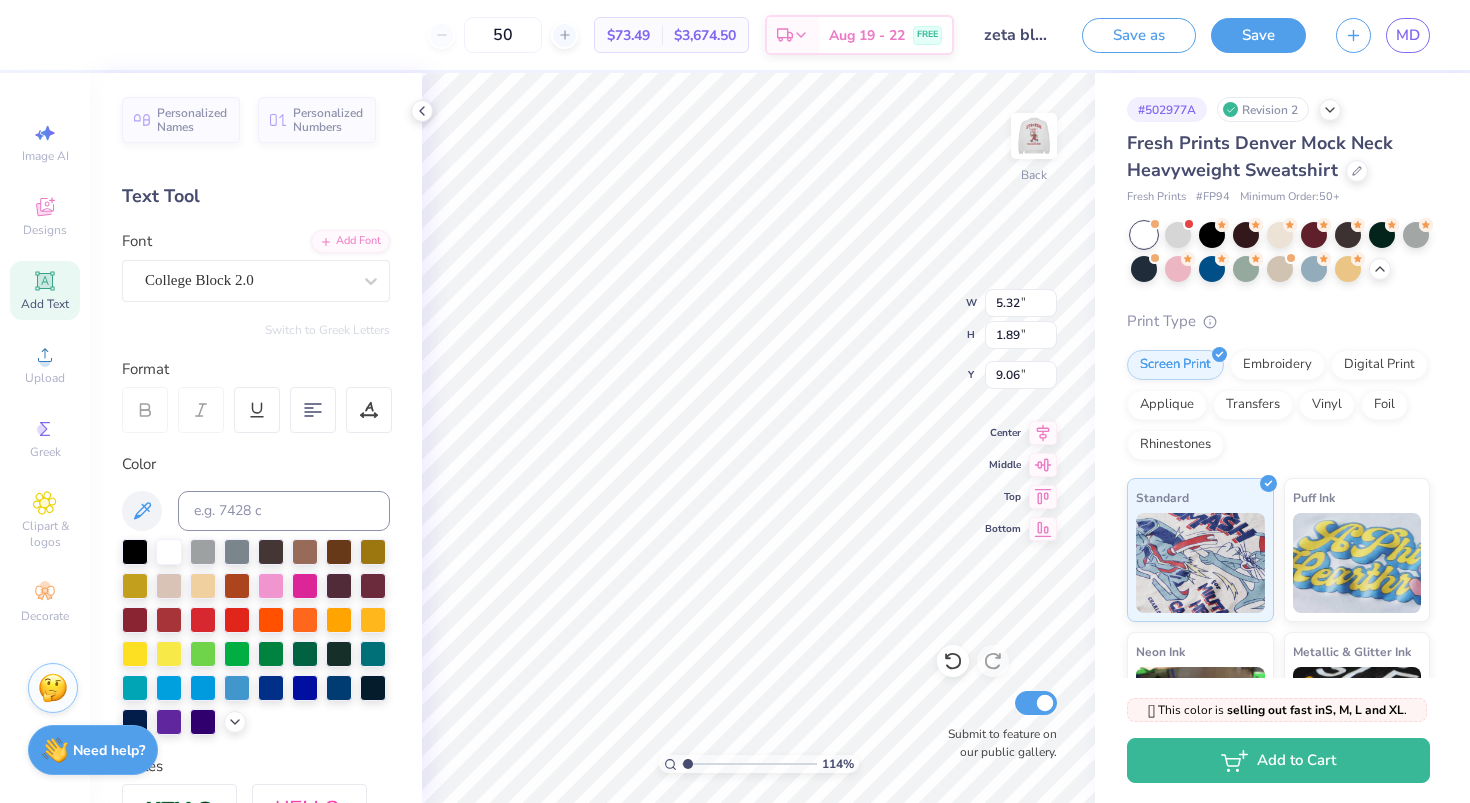 scroll, scrollTop: 0, scrollLeft: 3, axis: horizontal 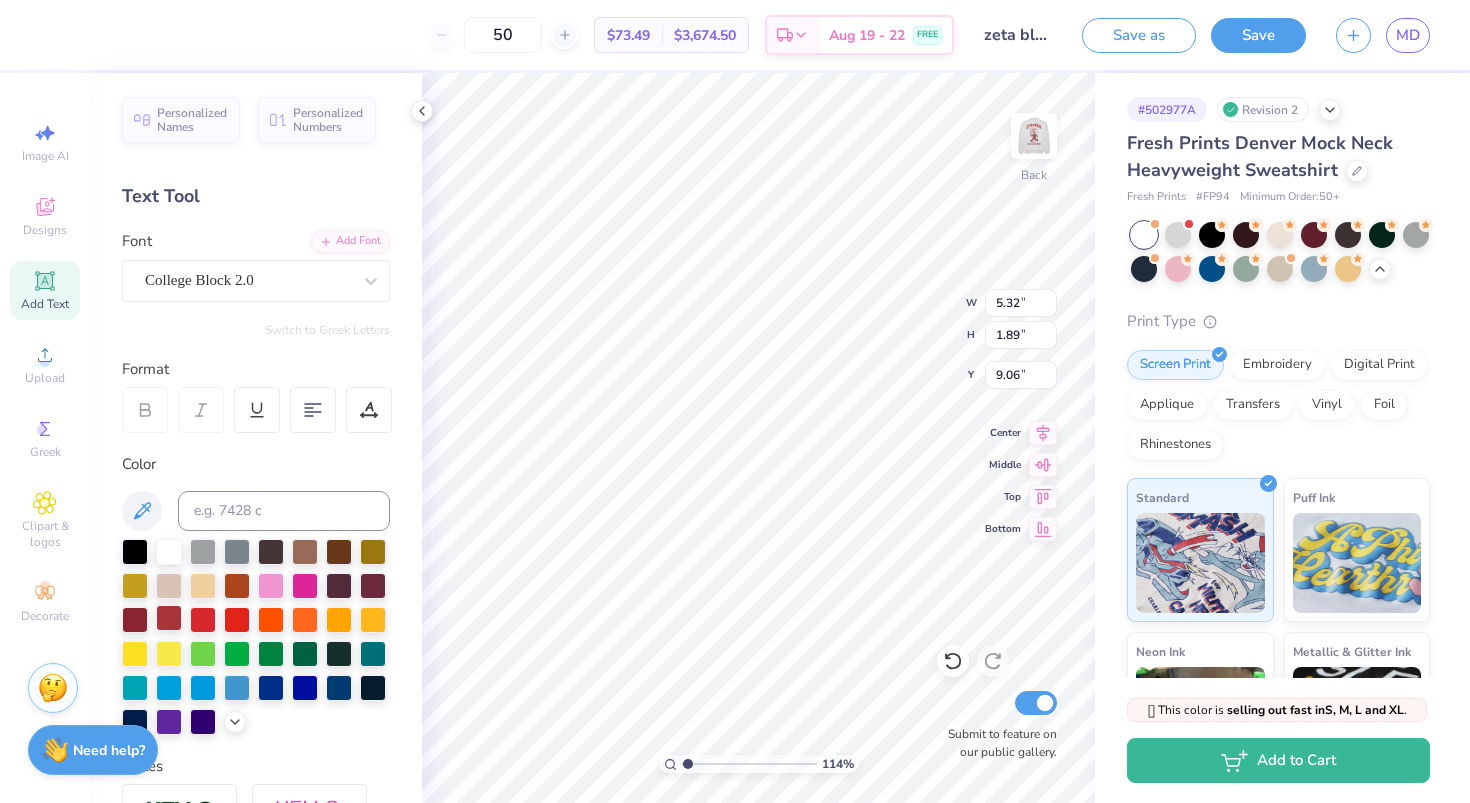 type on "[ORG] x [ORG]" 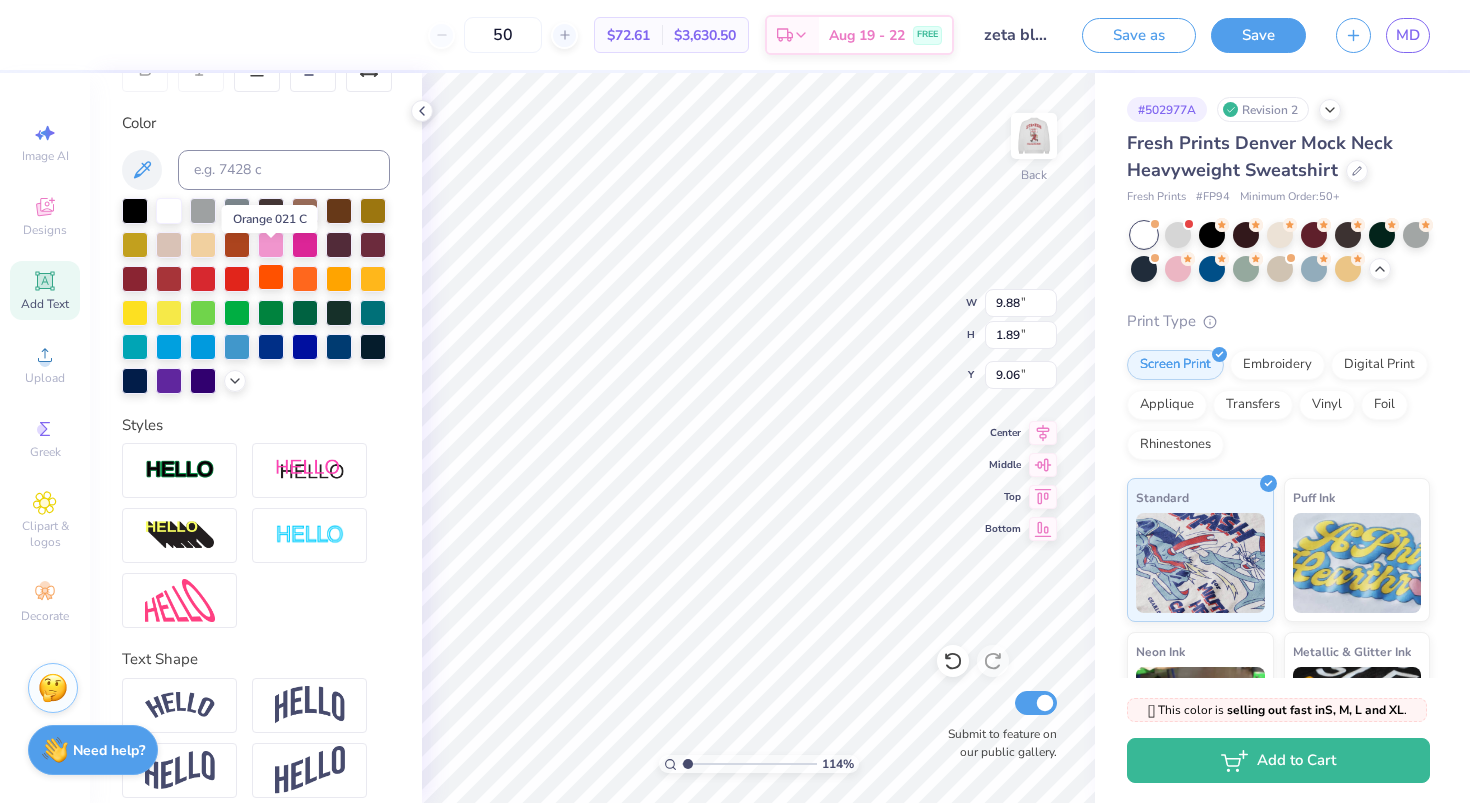 scroll, scrollTop: 359, scrollLeft: 0, axis: vertical 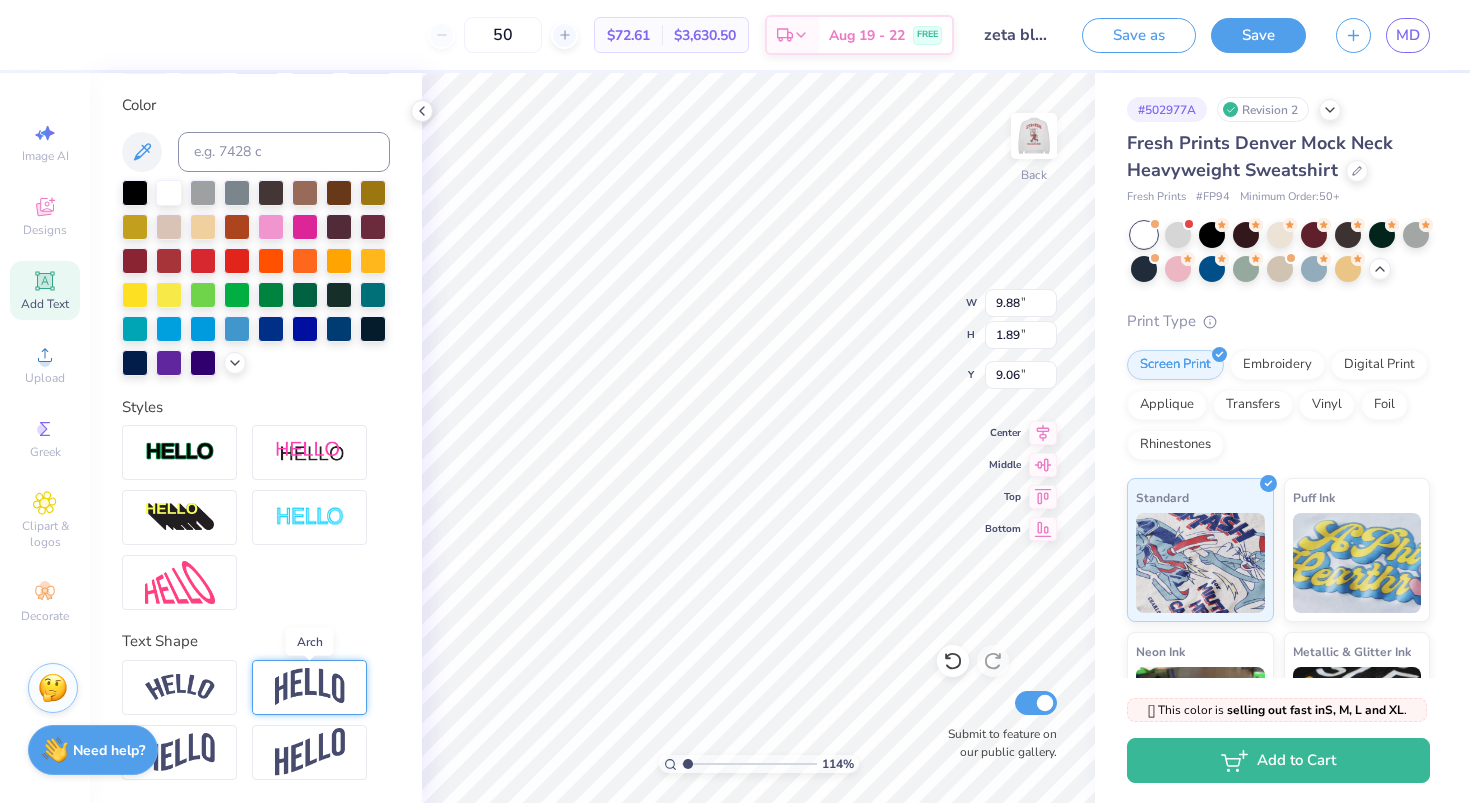 click at bounding box center (310, 687) 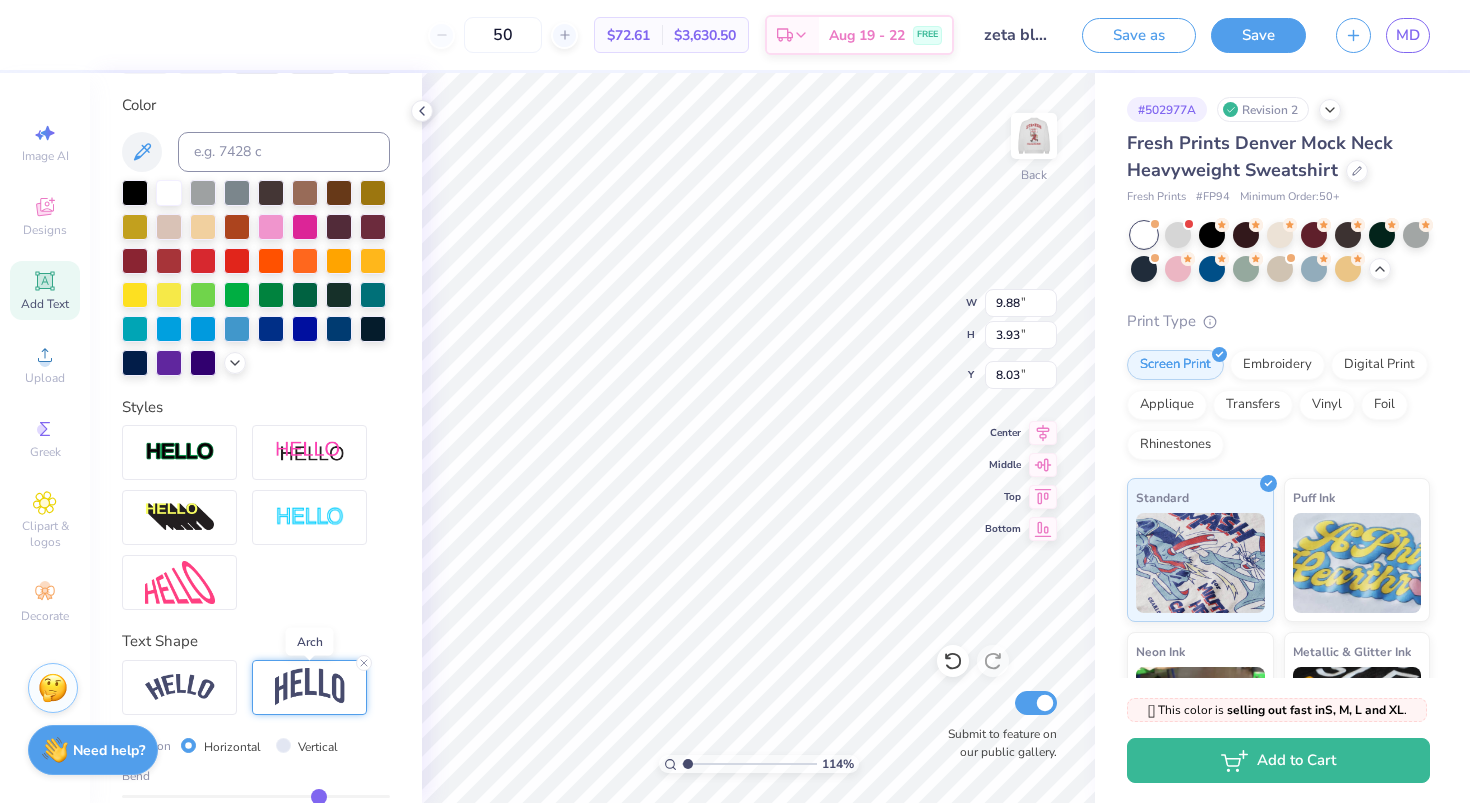 type on "3.93" 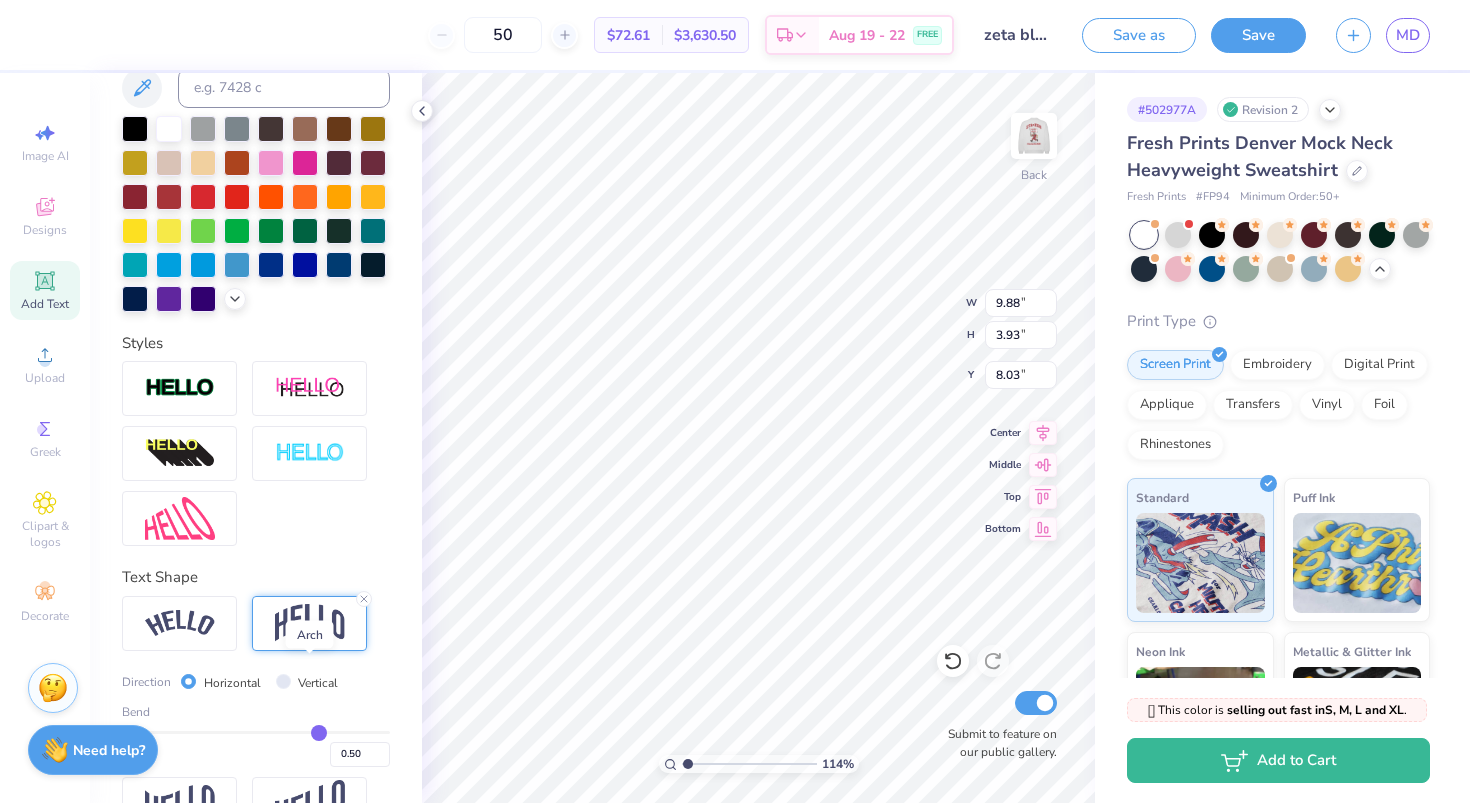 scroll, scrollTop: 476, scrollLeft: 0, axis: vertical 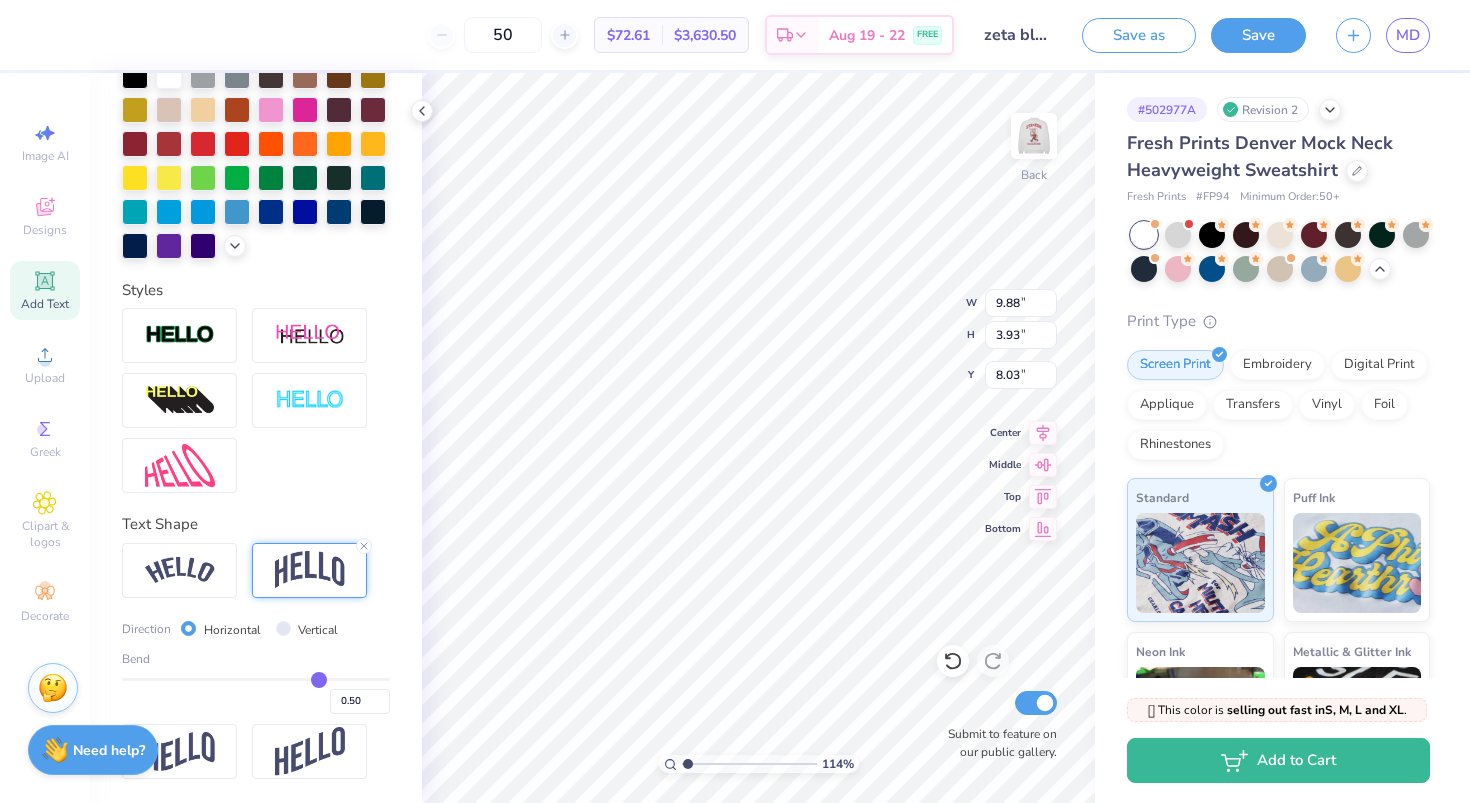 drag, startPoint x: 324, startPoint y: 669, endPoint x: 289, endPoint y: 678, distance: 36.138622 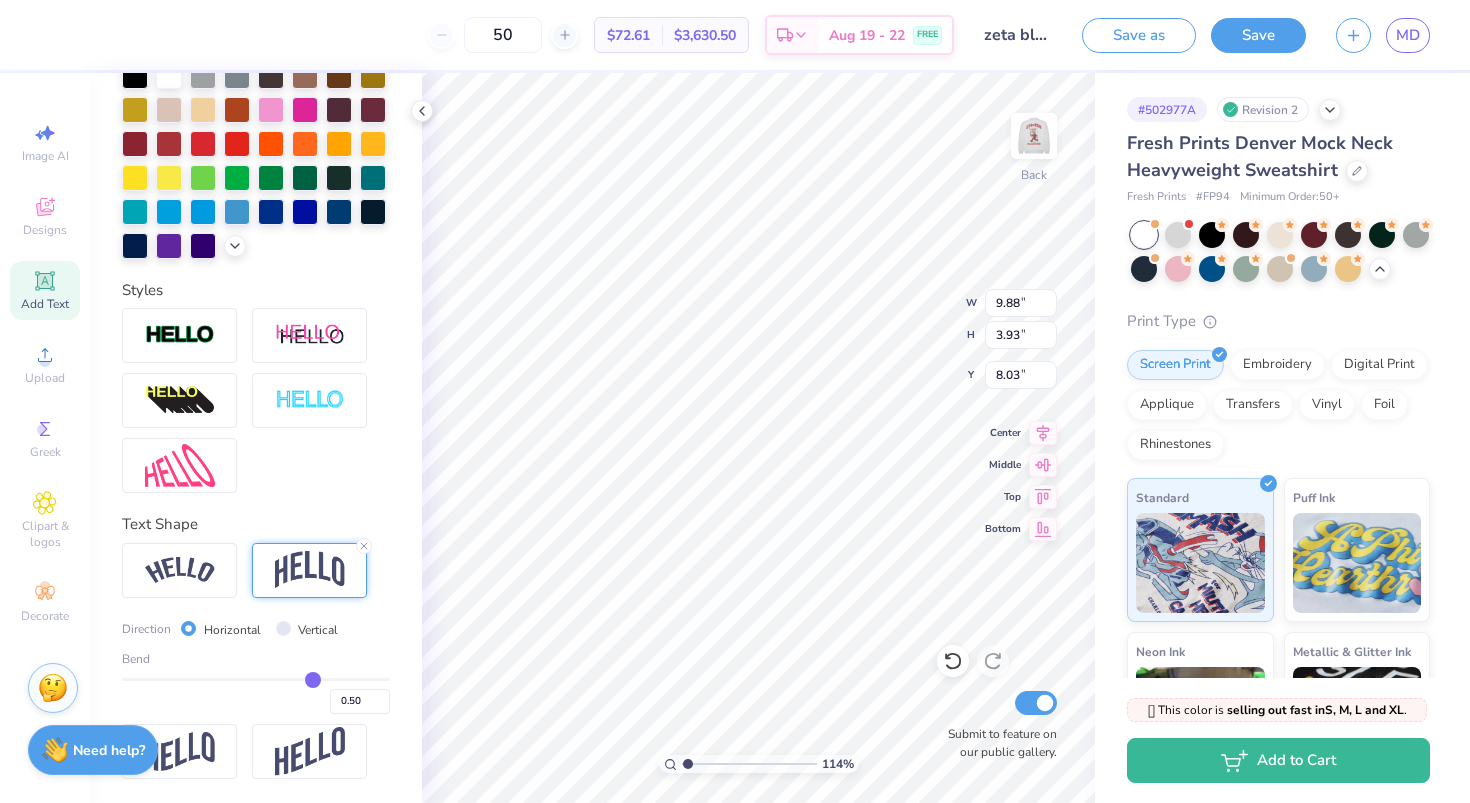 type on "0.45" 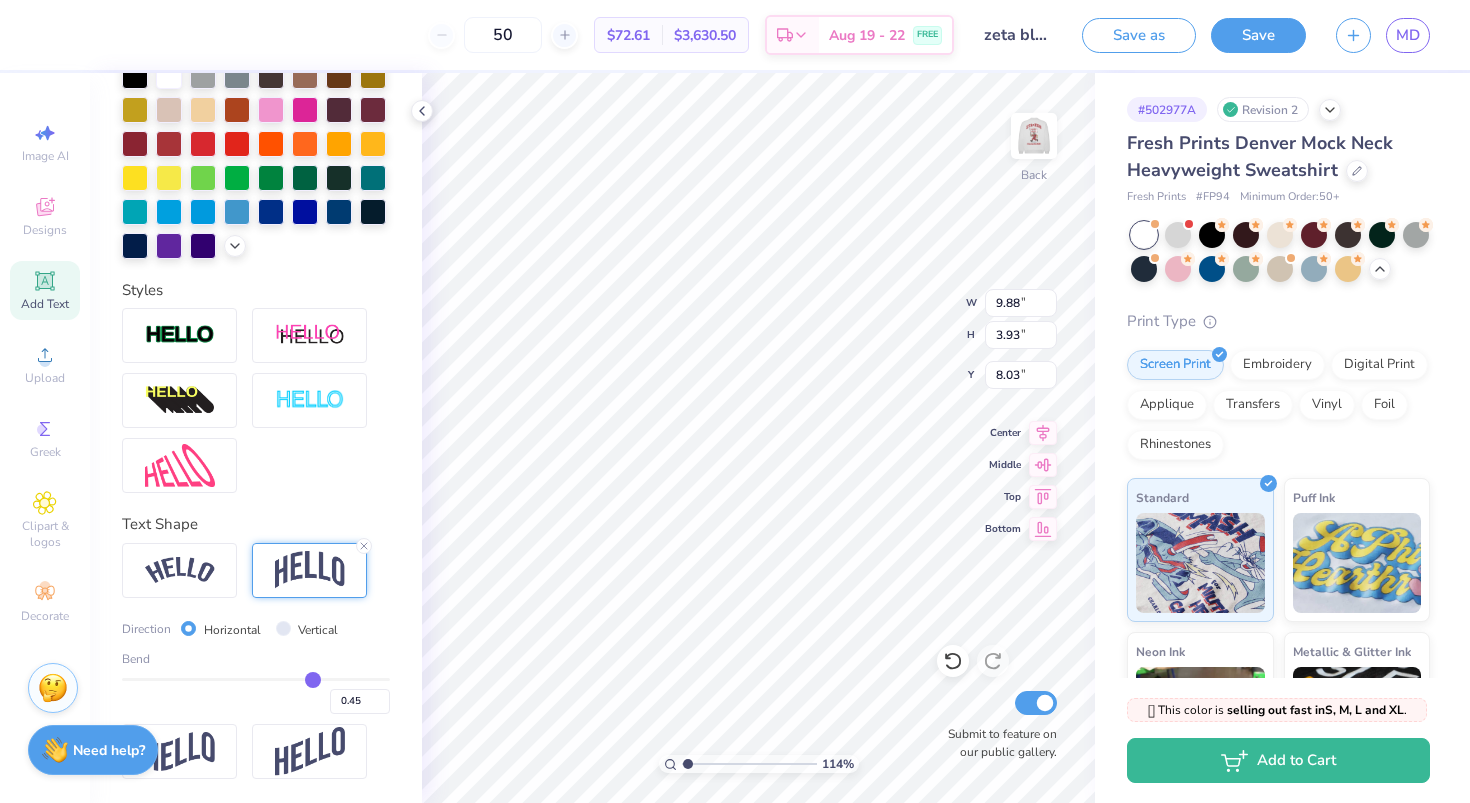 type on "0.42" 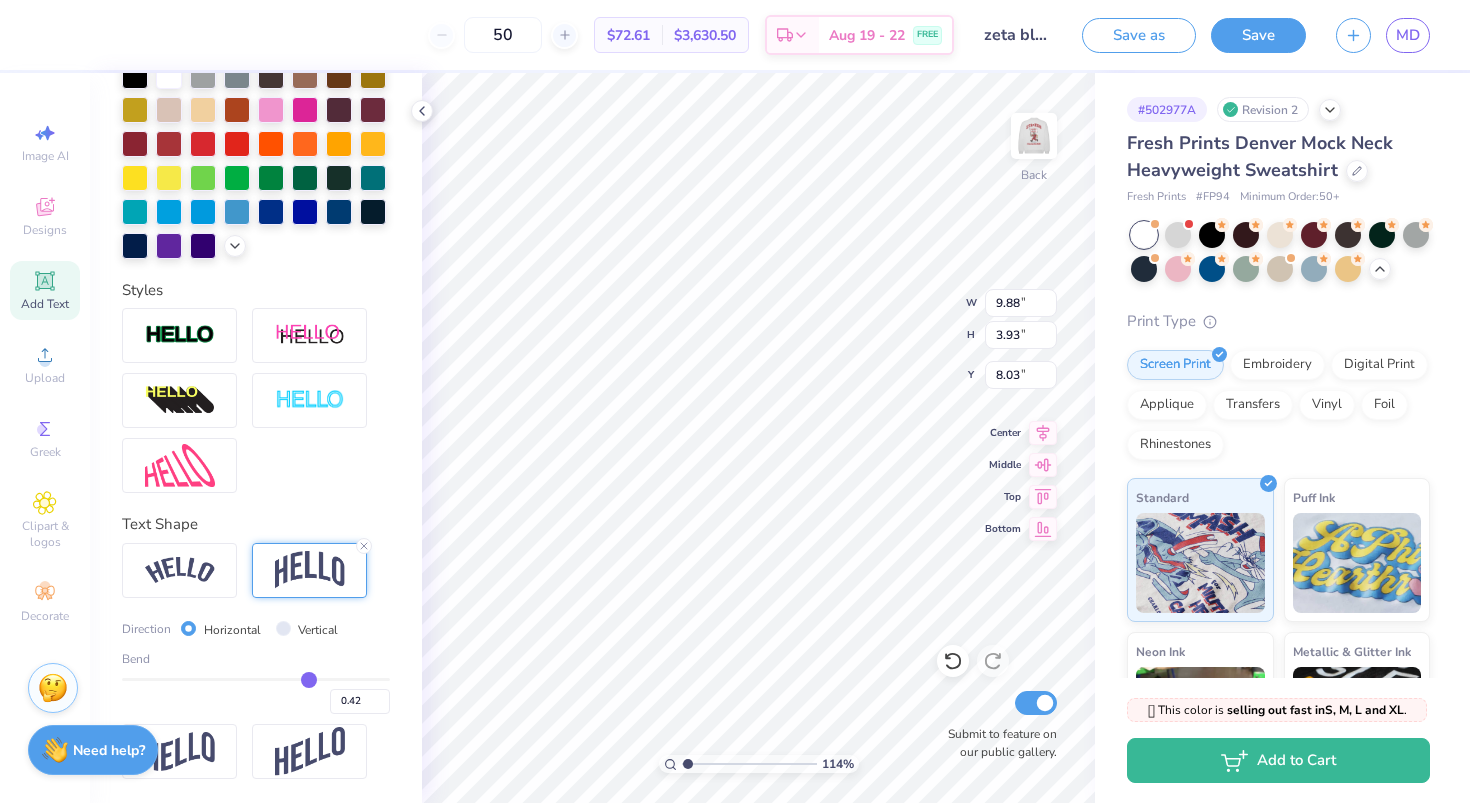type on "0.4" 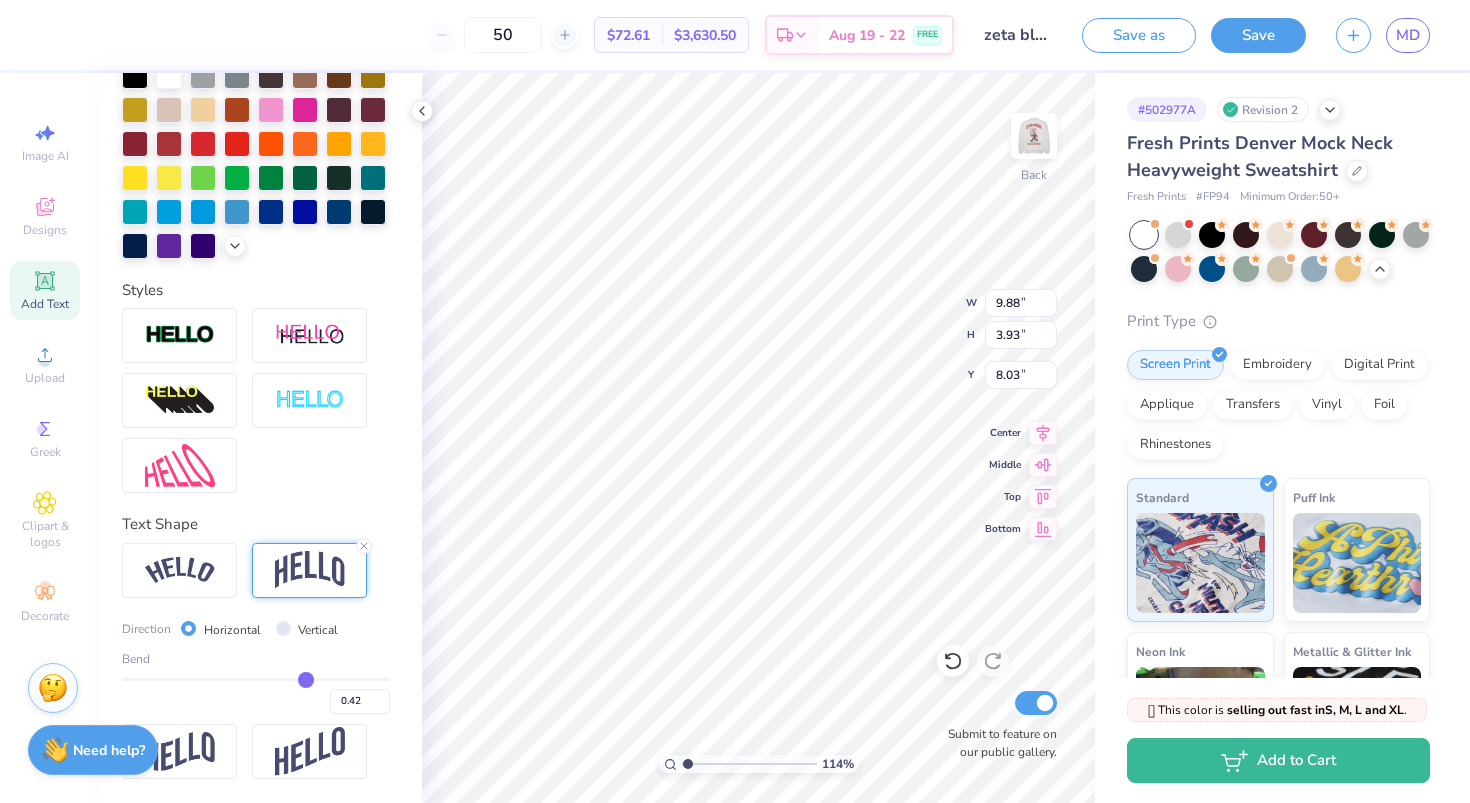 type on "0.40" 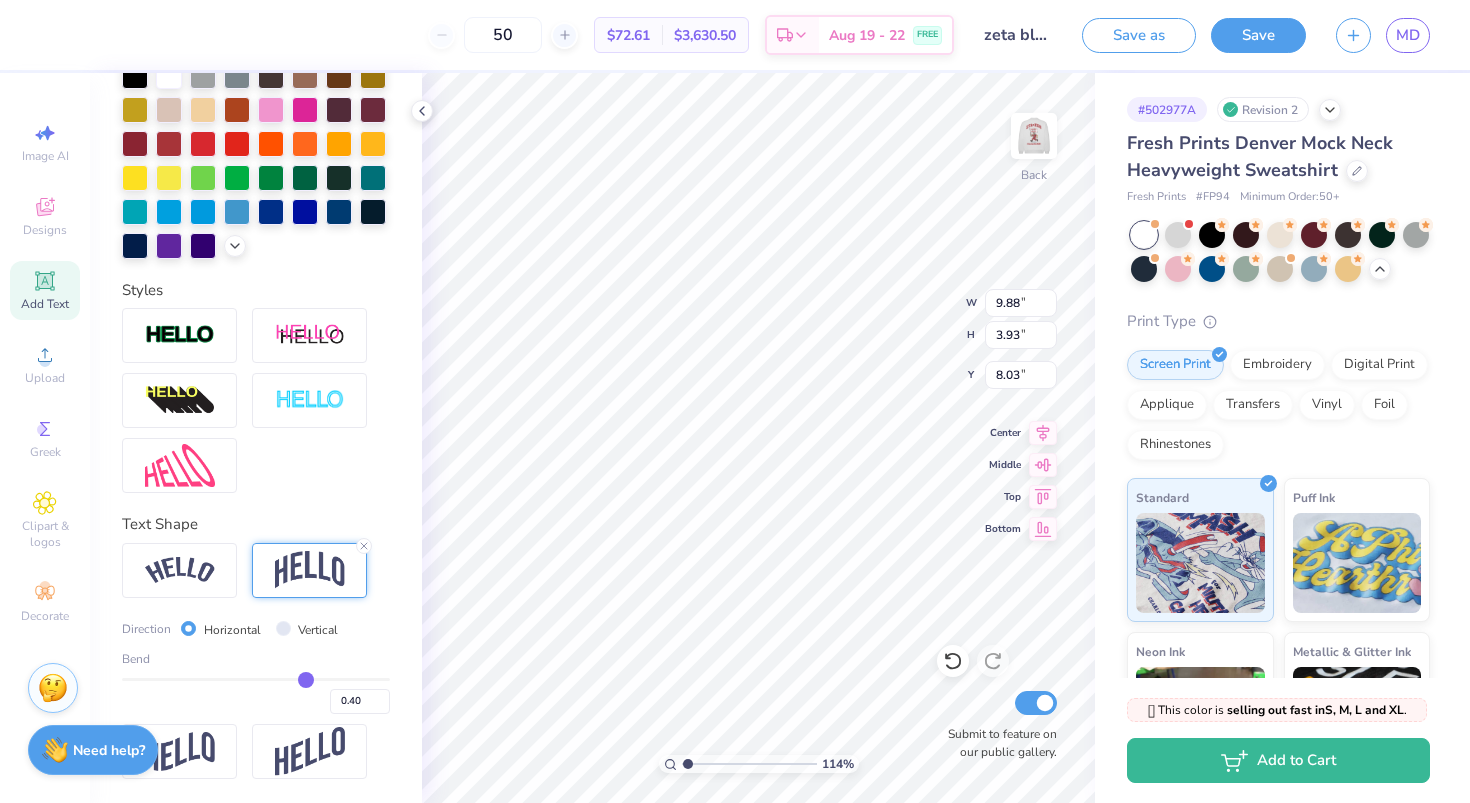 type on "0.36" 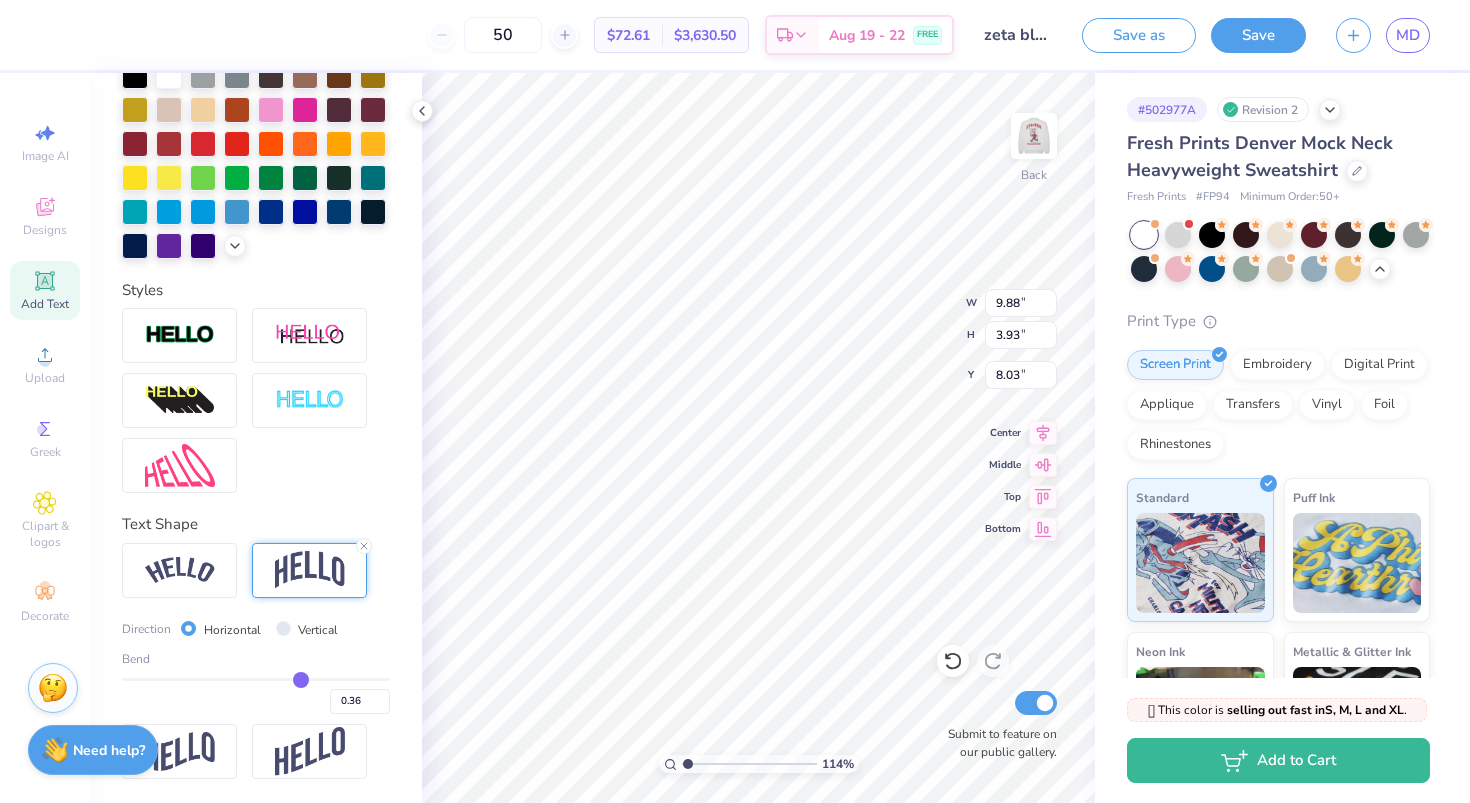 type on "0.31" 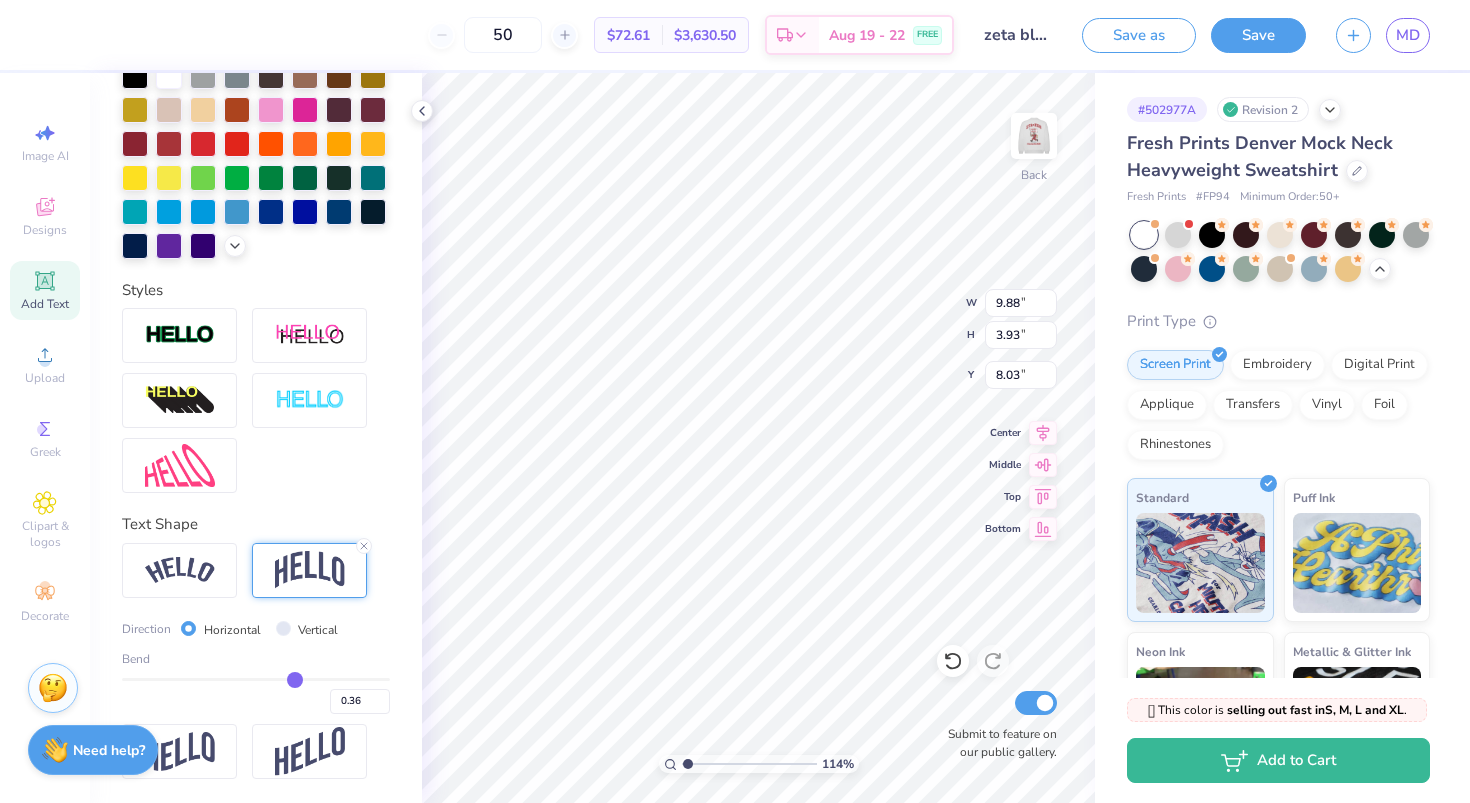 type on "0.31" 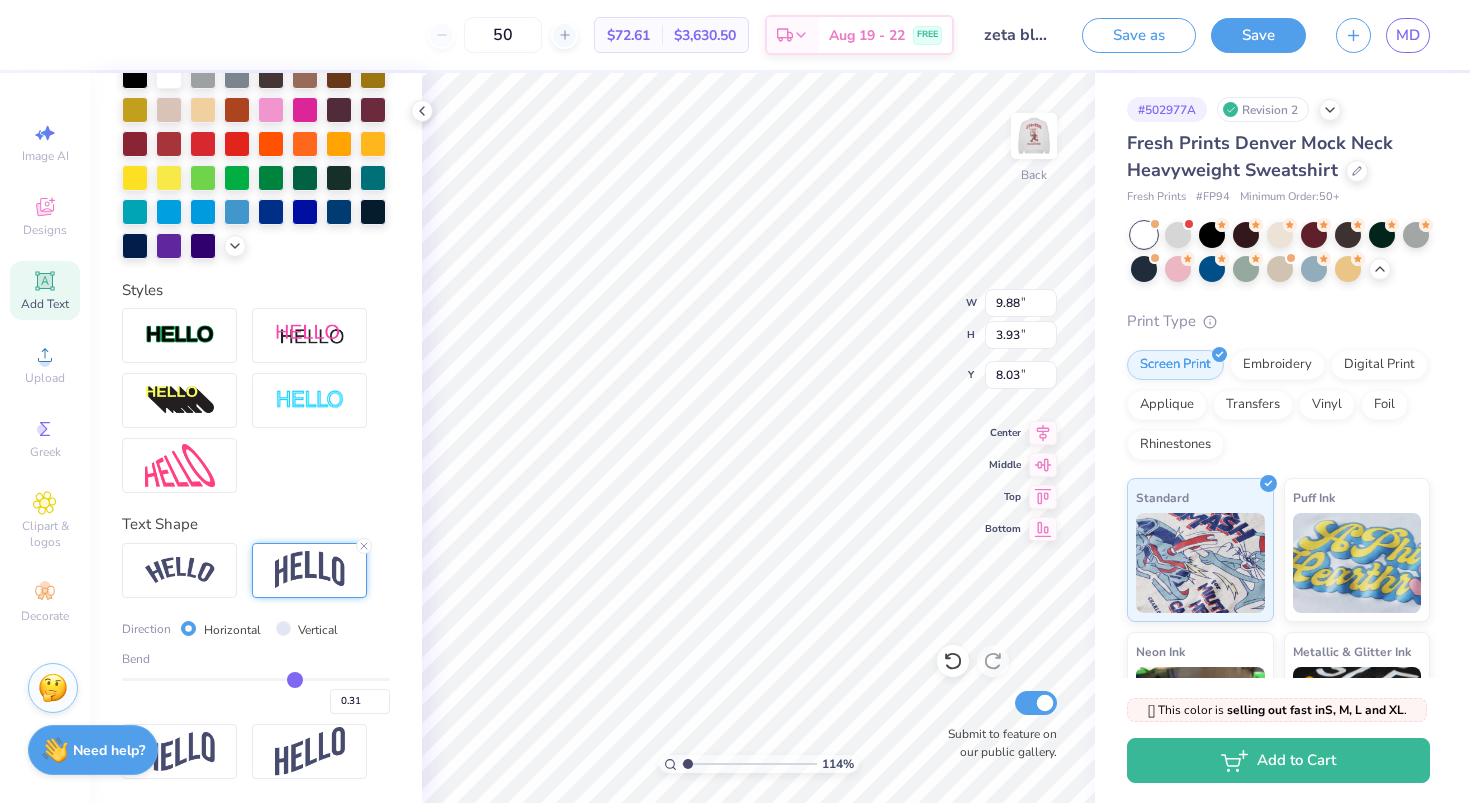 type on "0.27" 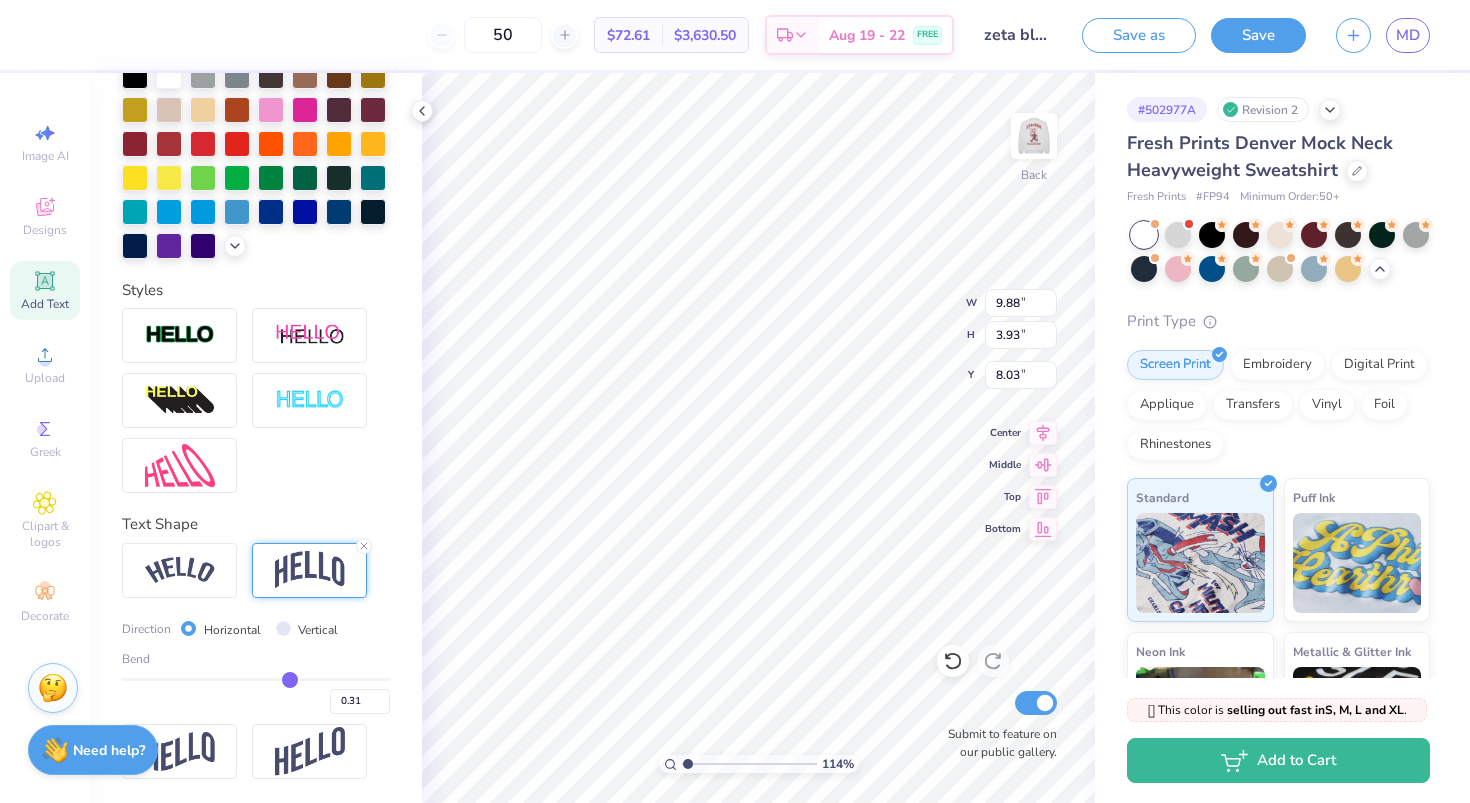 type on "0.27" 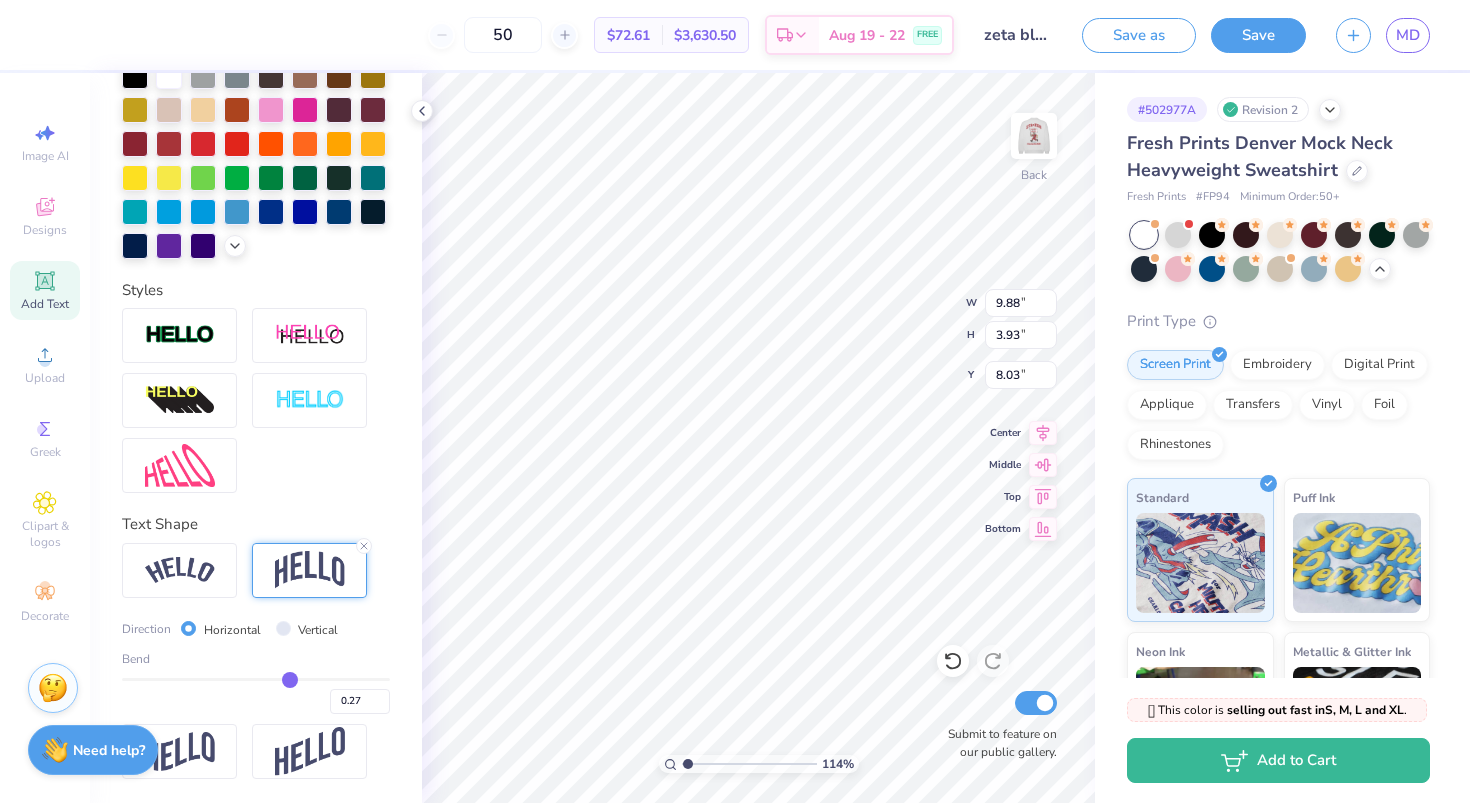 type on "0.23" 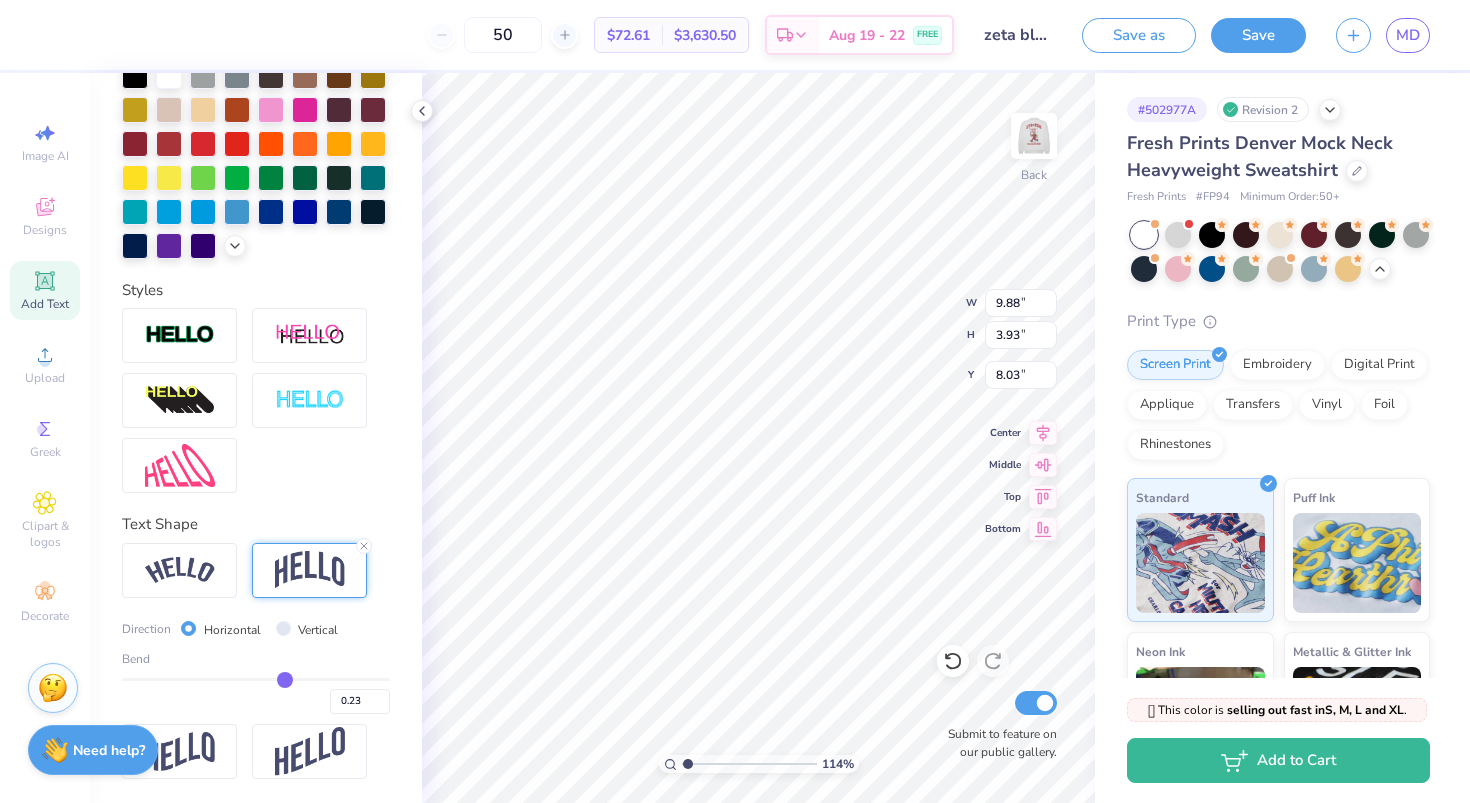 type on "0.19" 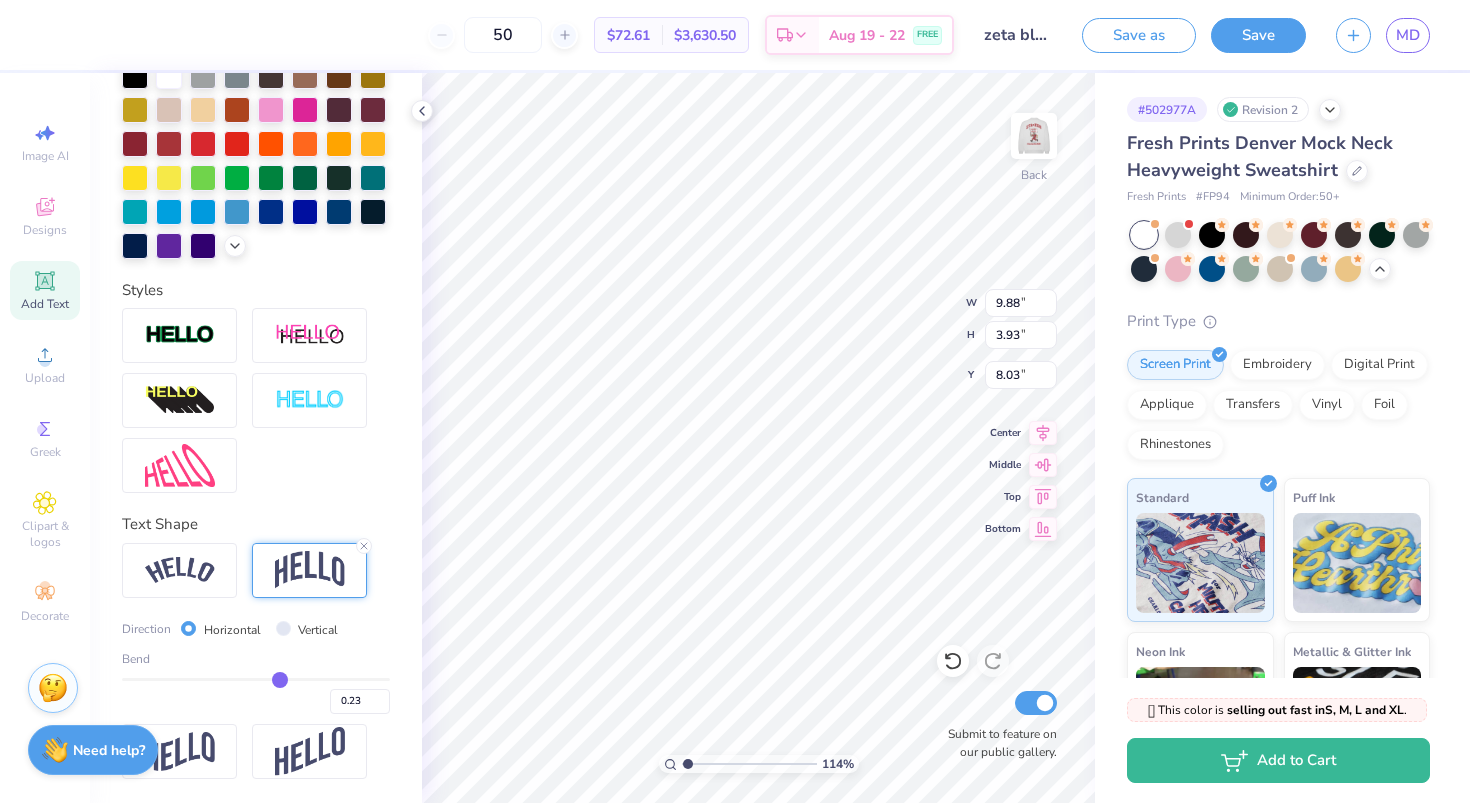 type on "0.19" 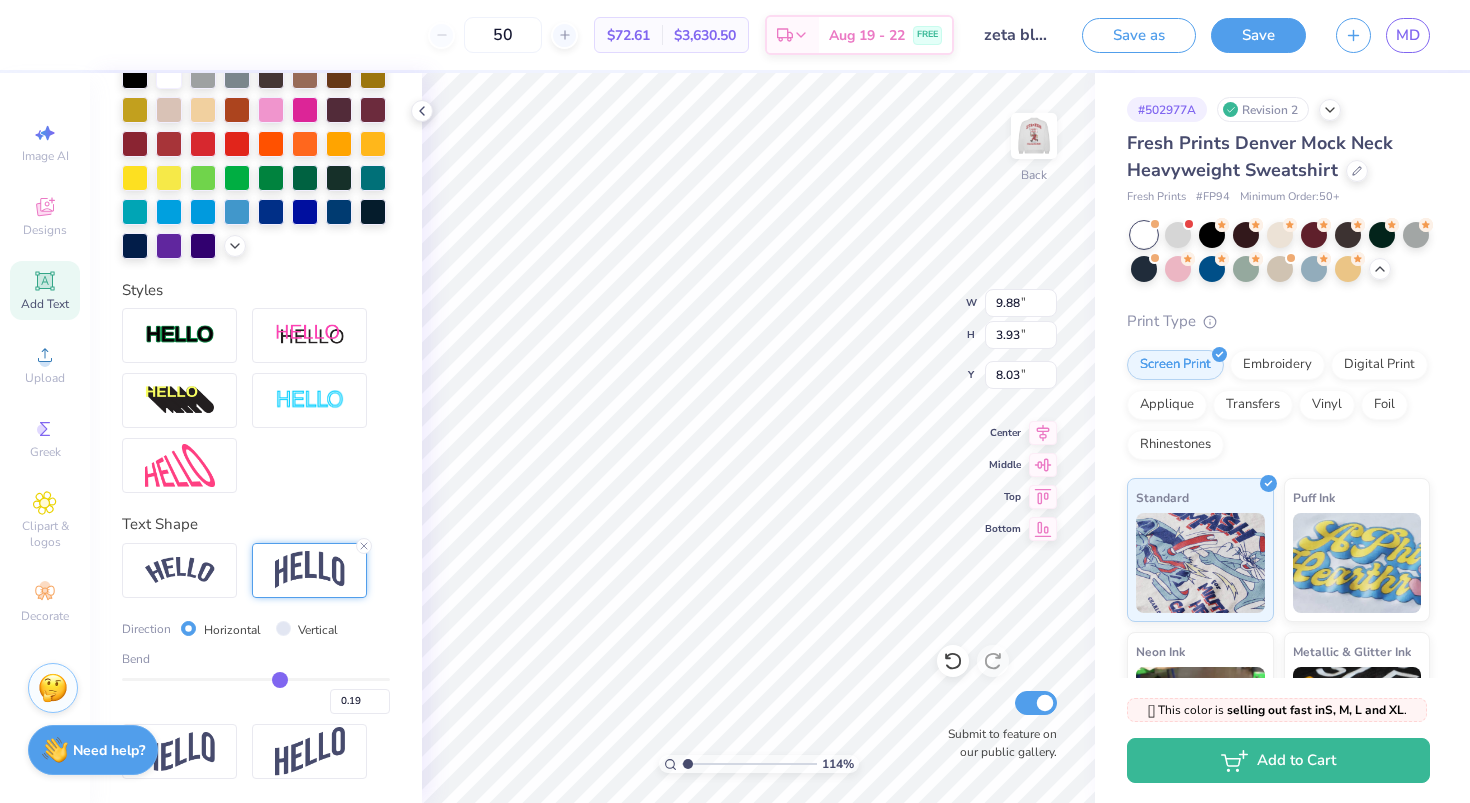 type on "0.15" 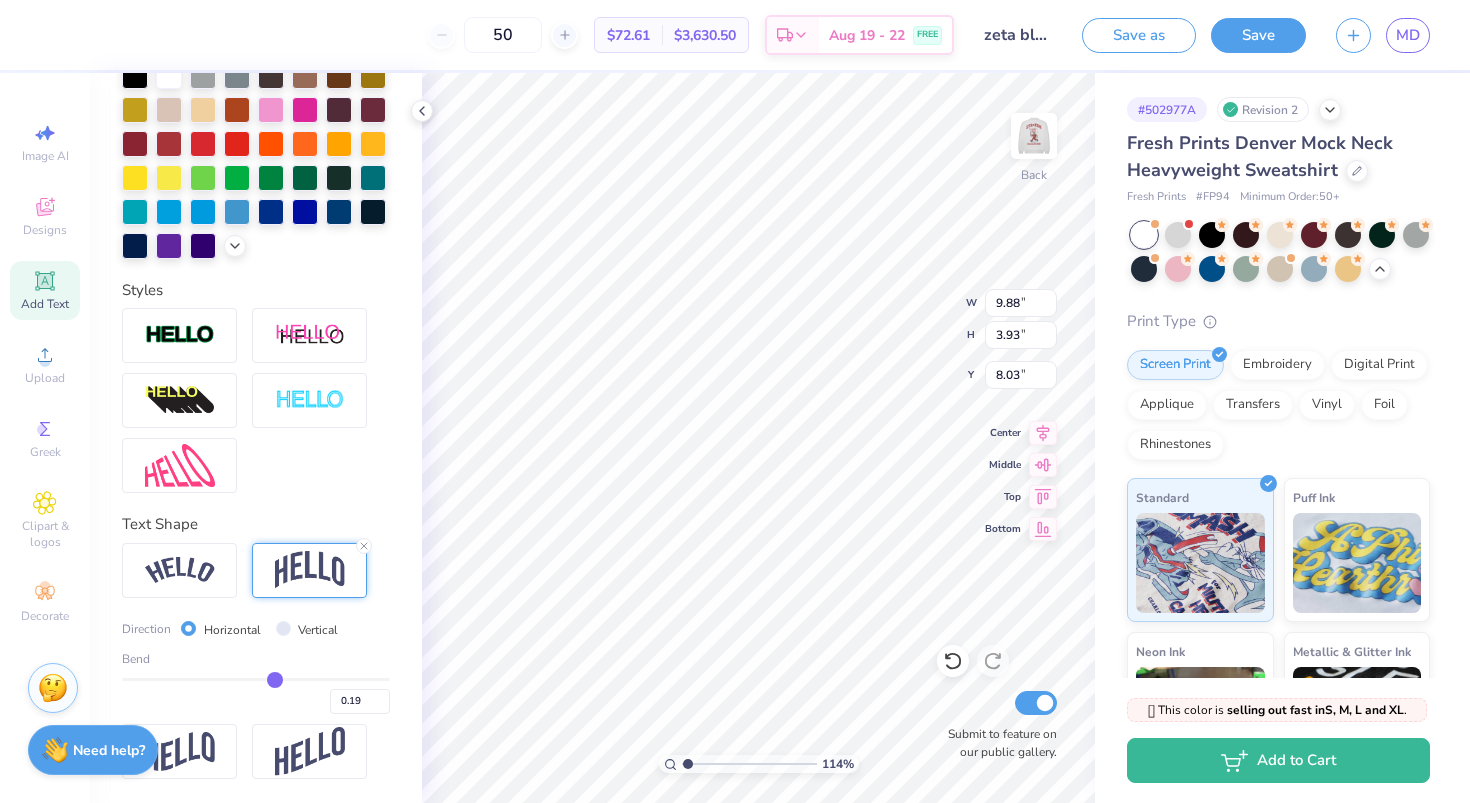 type on "0.15" 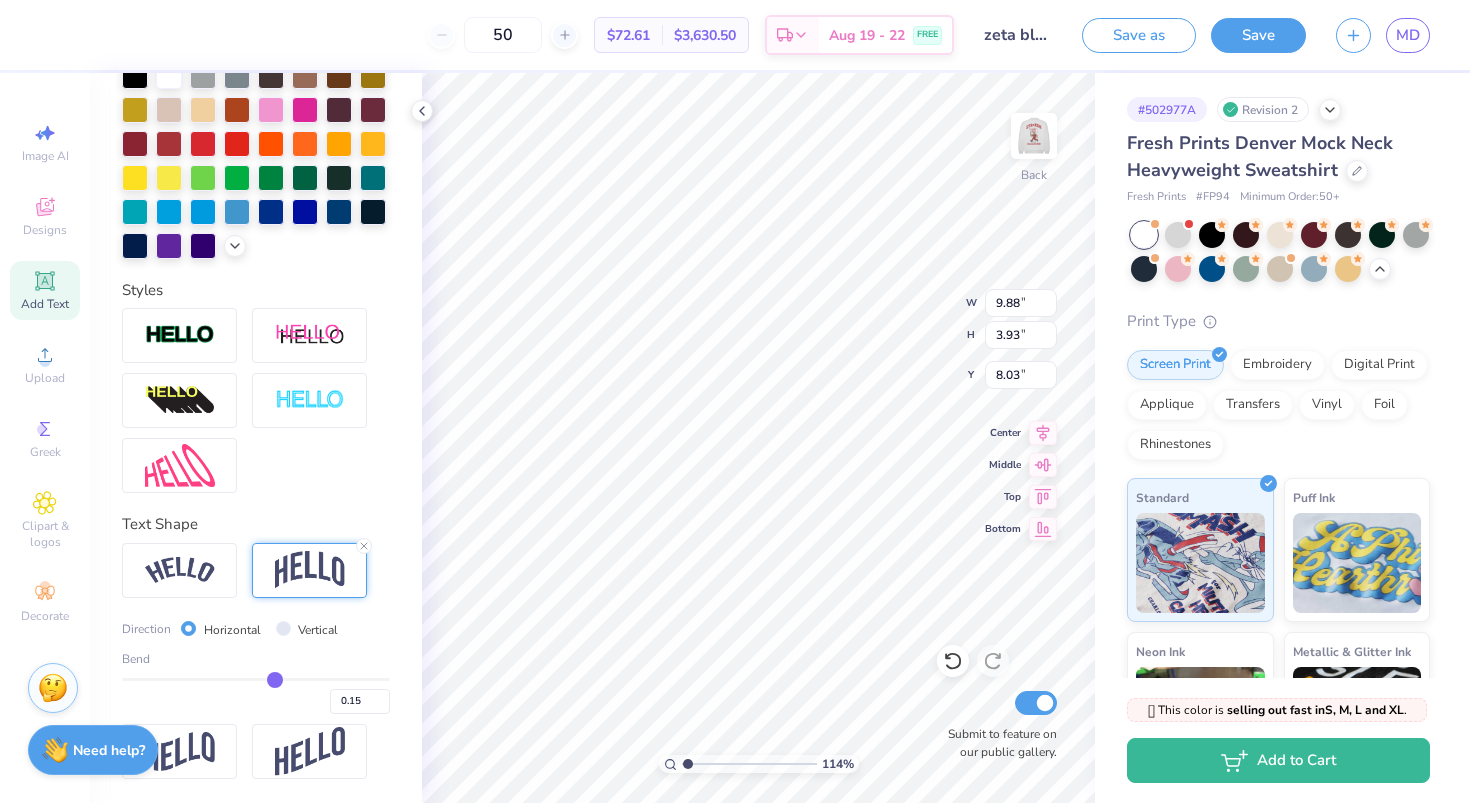 type on "0.13" 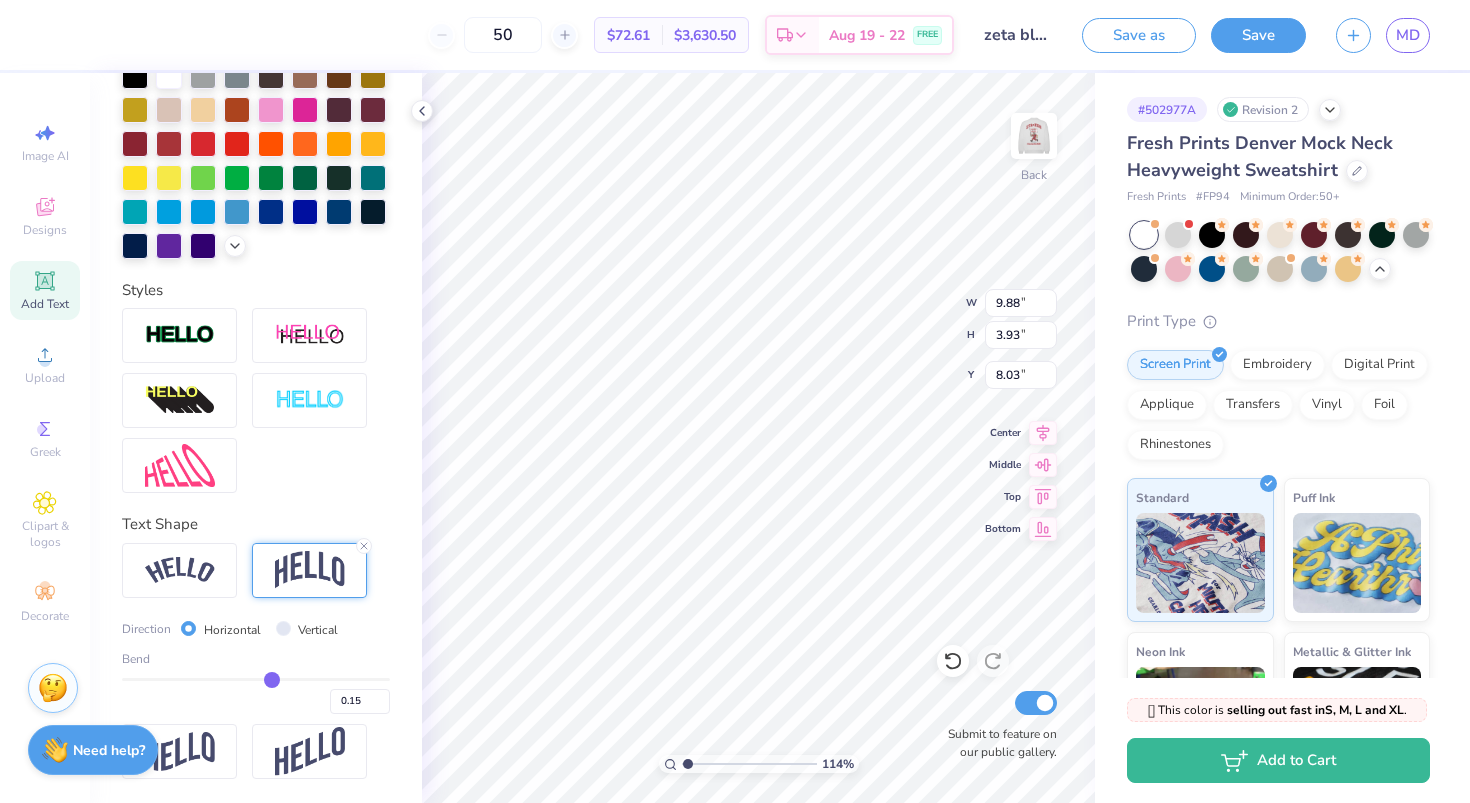 type on "0.13" 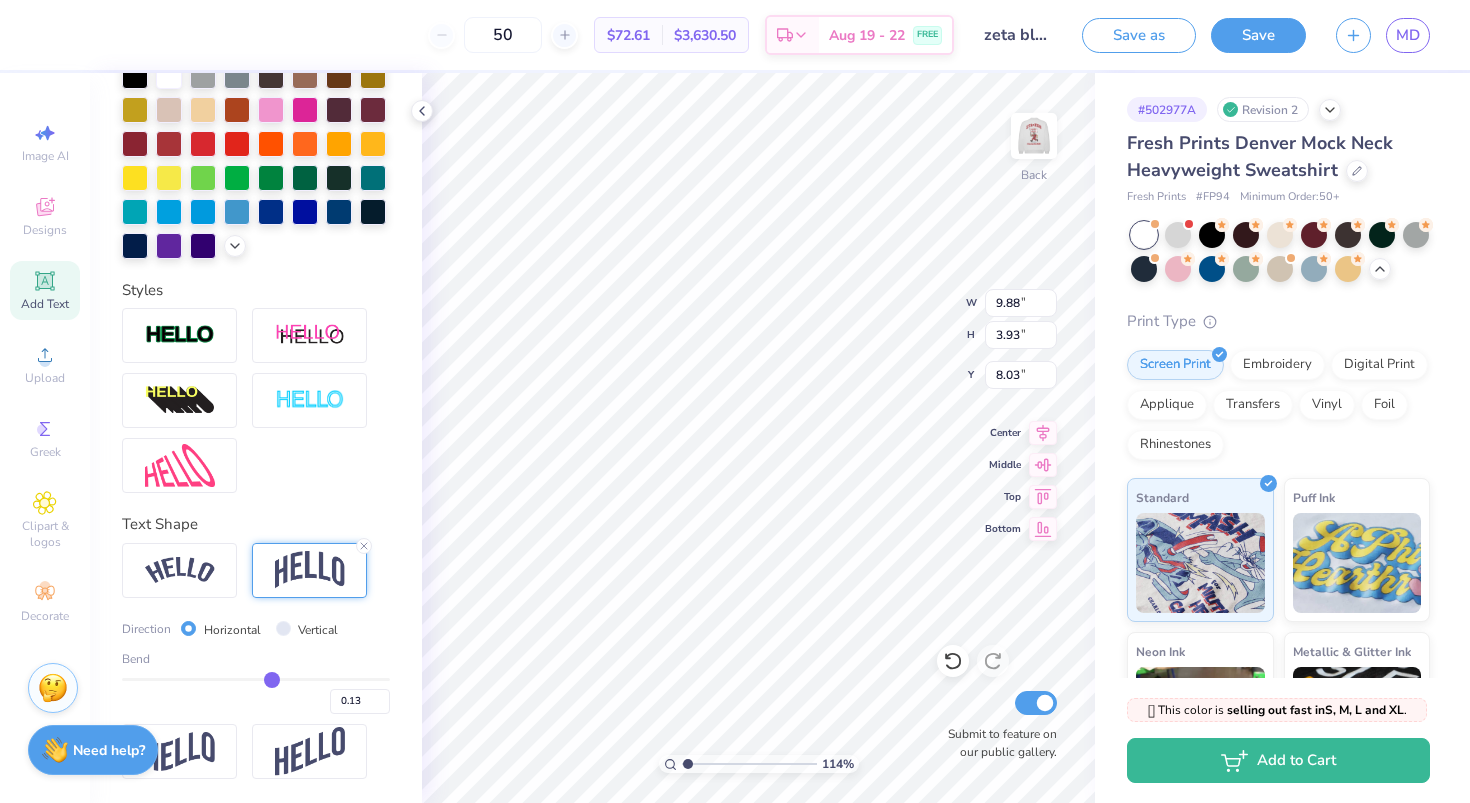 type on "0.12" 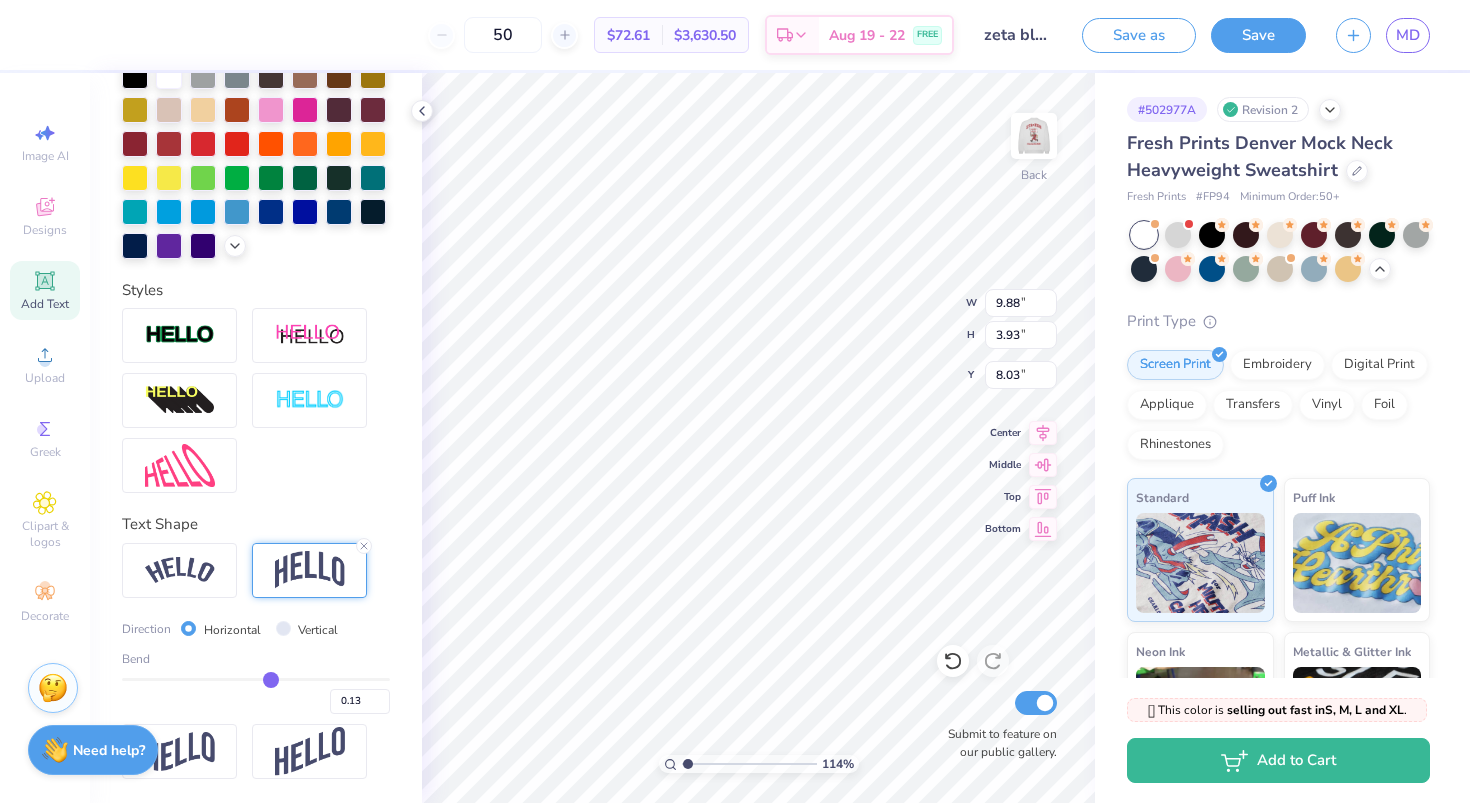 type on "0.12" 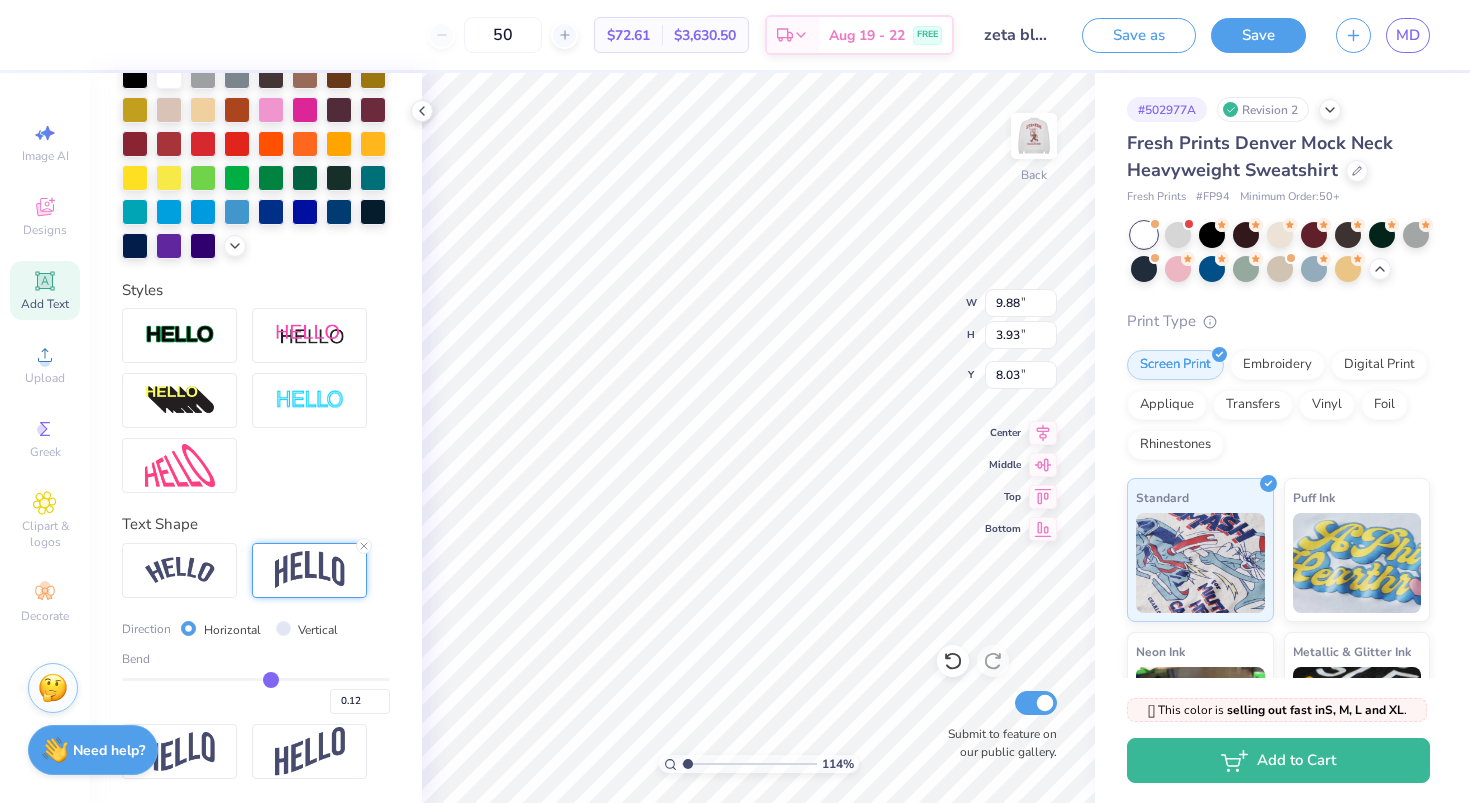 type on "0.11" 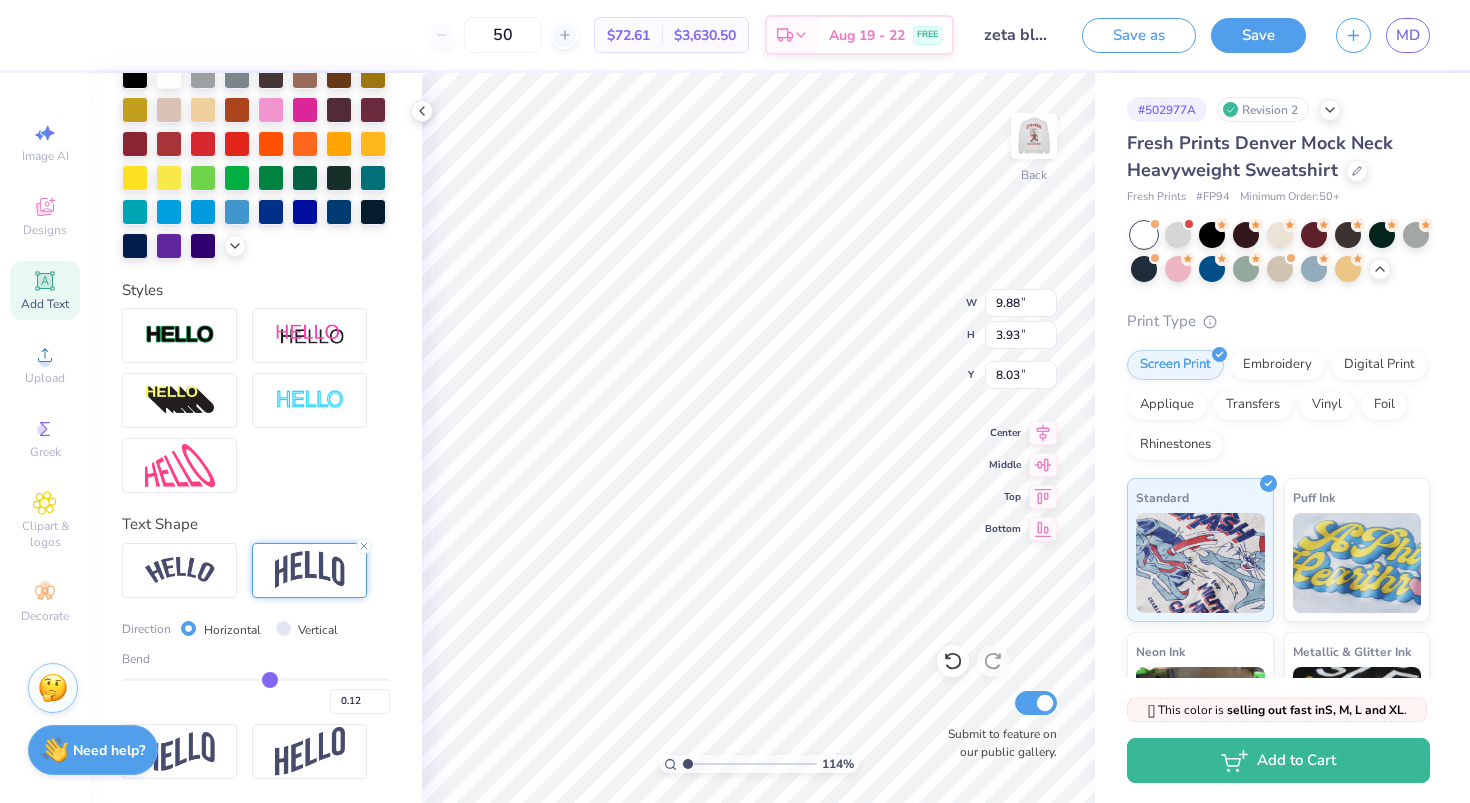 type on "0.11" 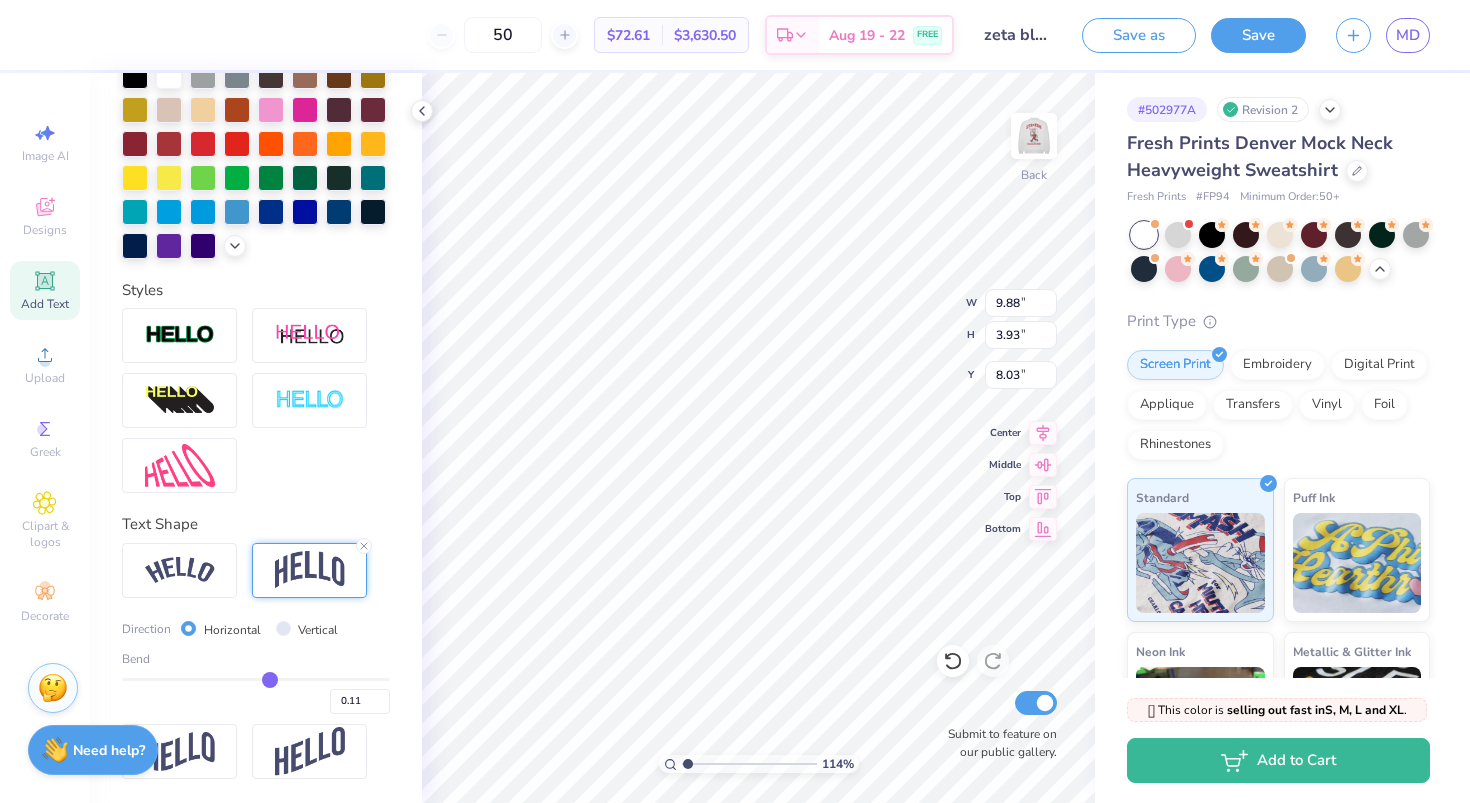 type on "0.1" 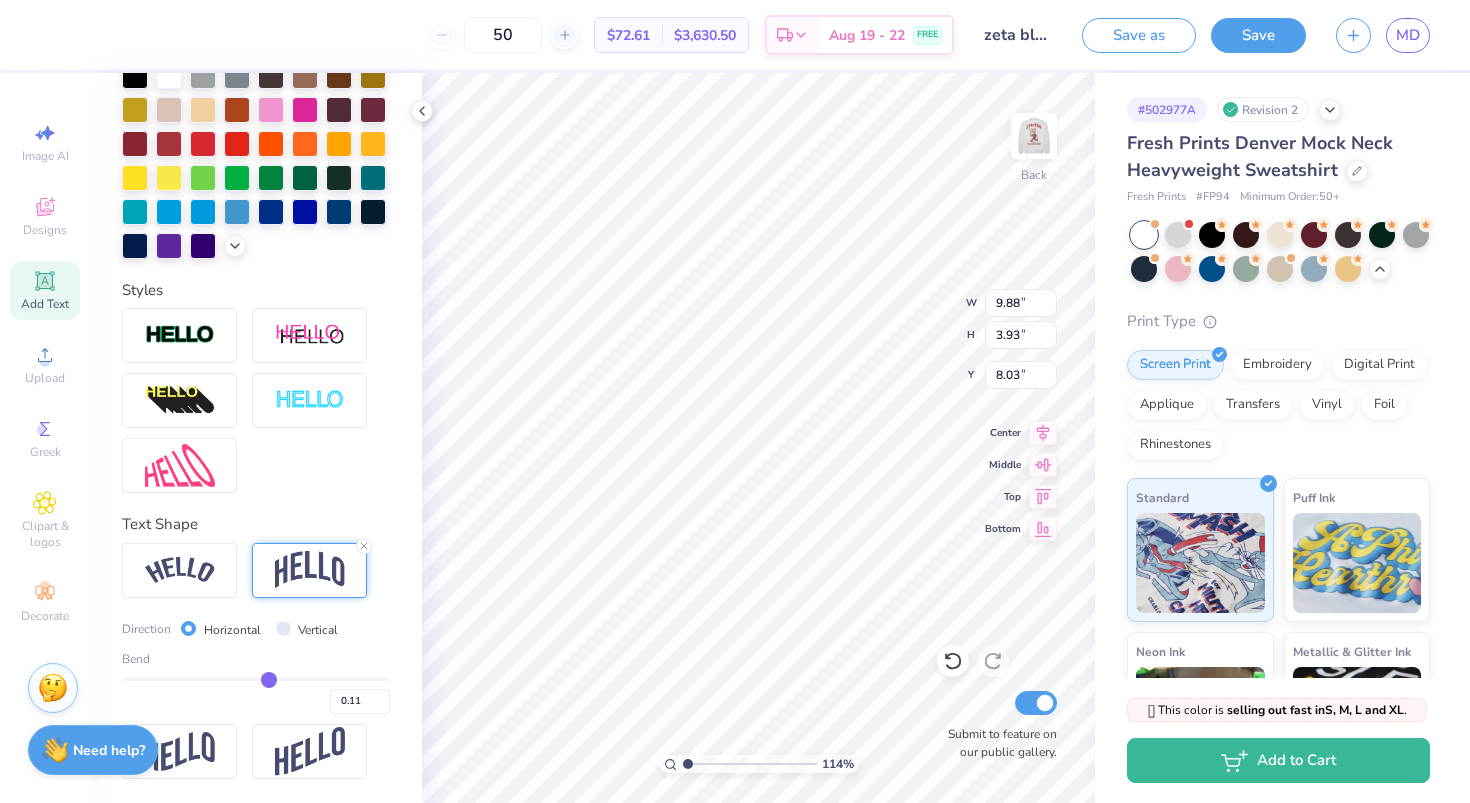 type on "0.10" 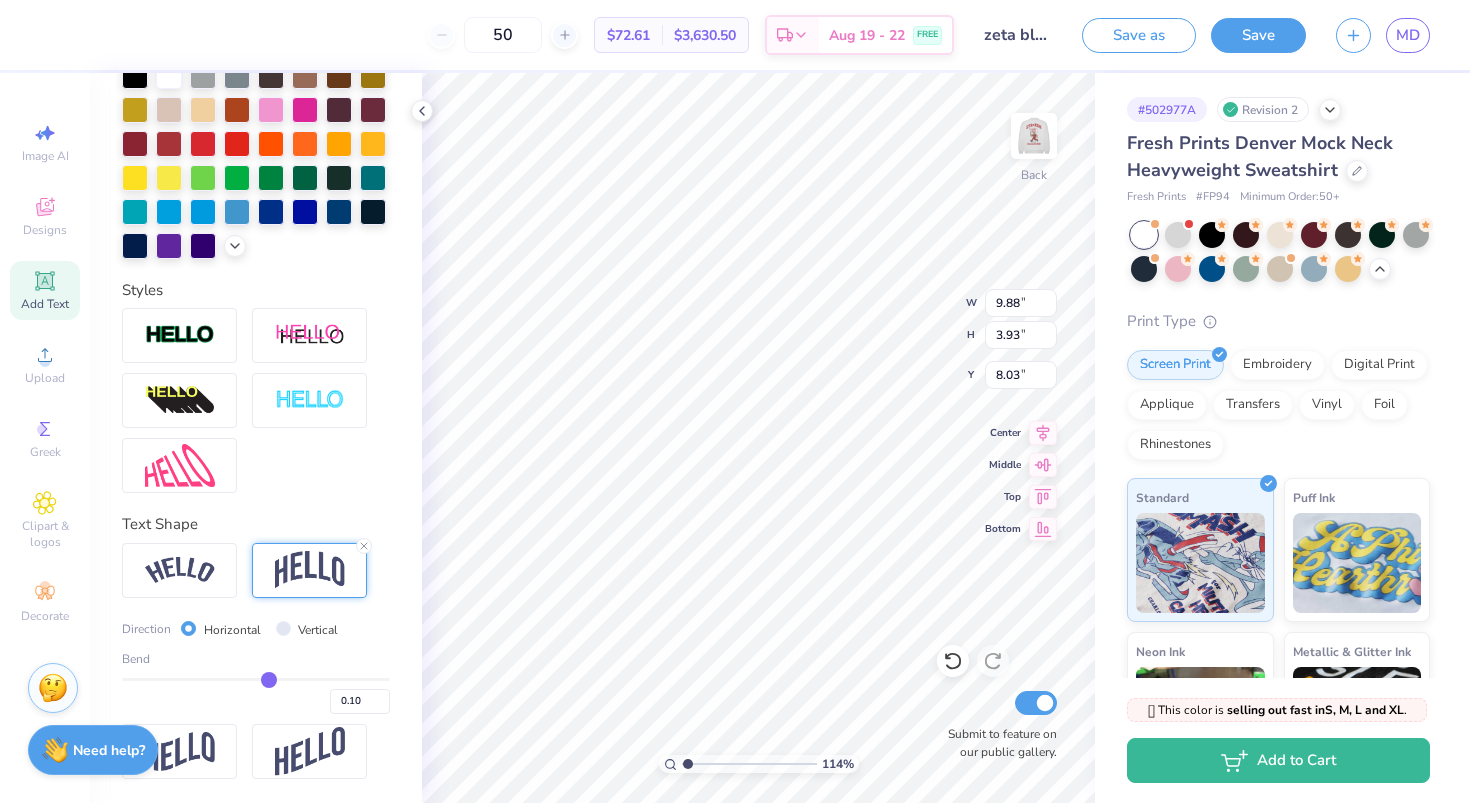 type on "0.09" 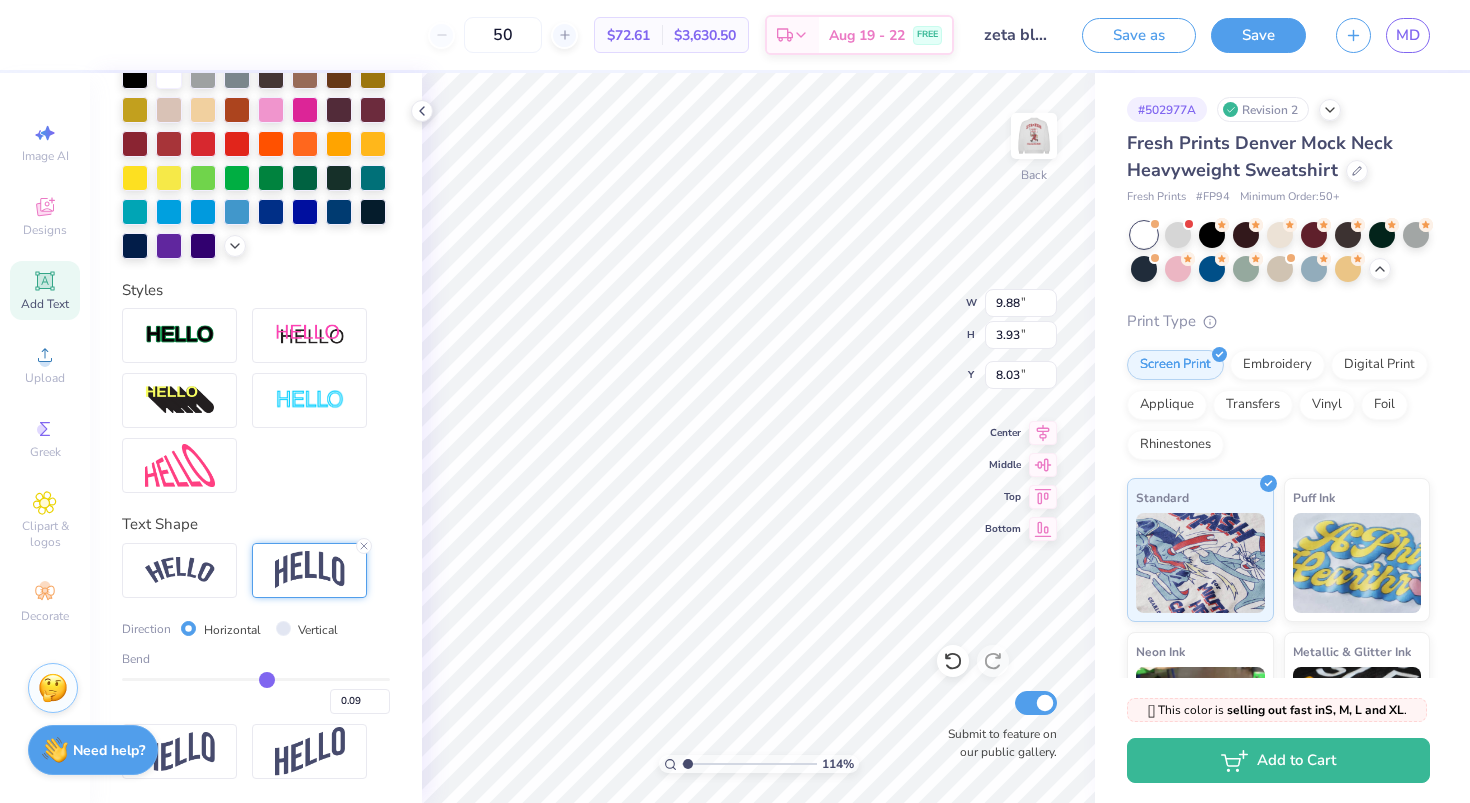 type on "0.08" 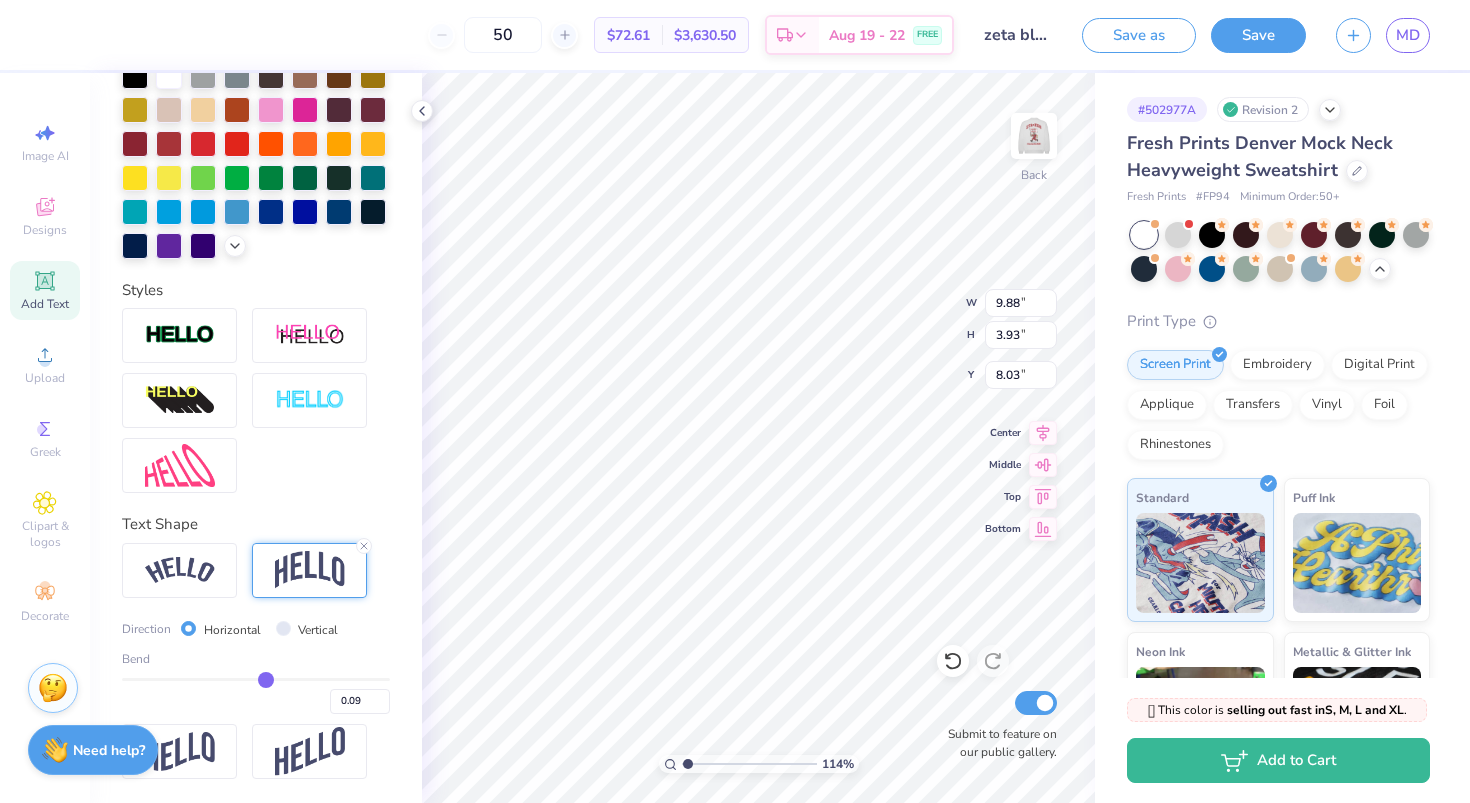 type on "0.08" 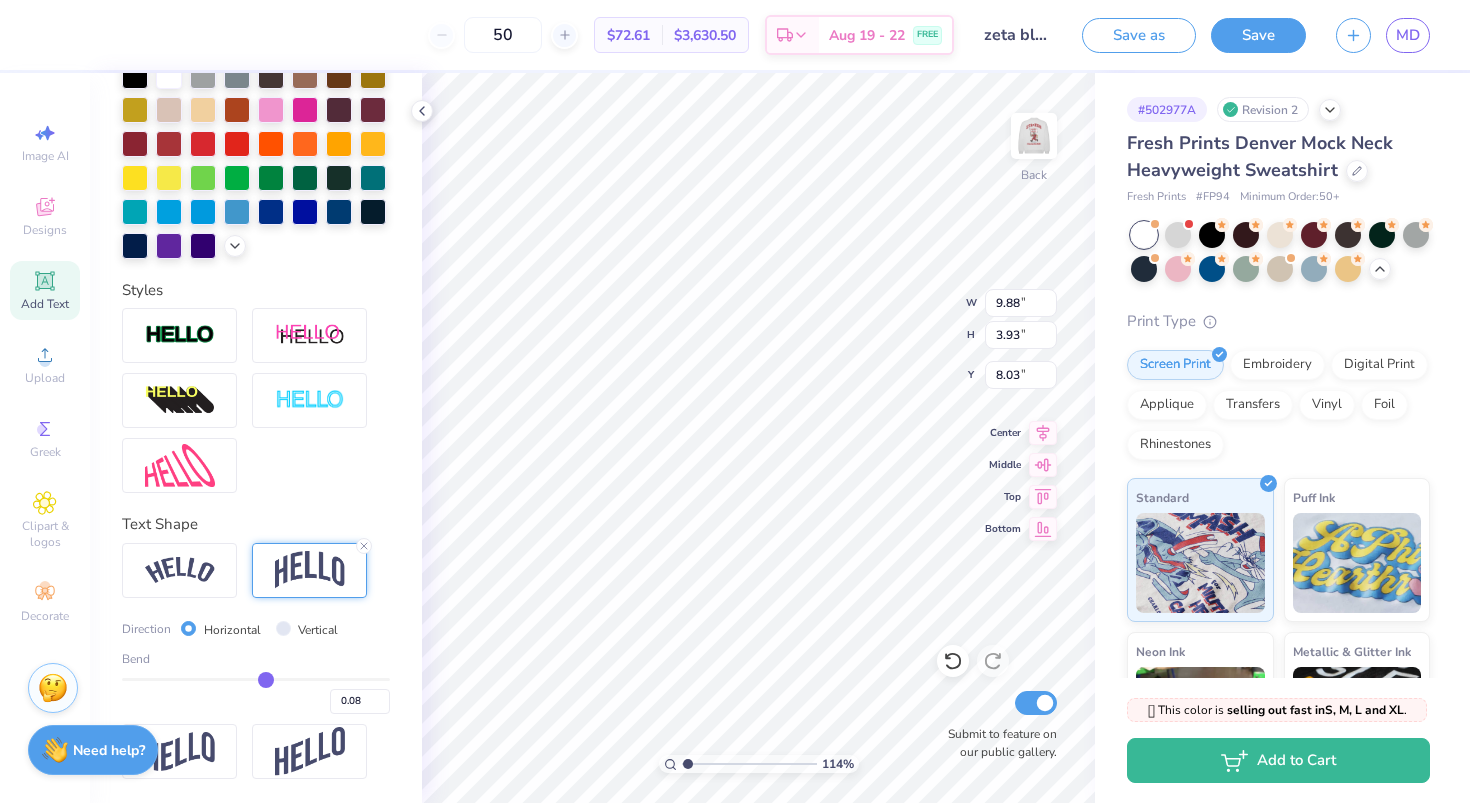 type on "0.06" 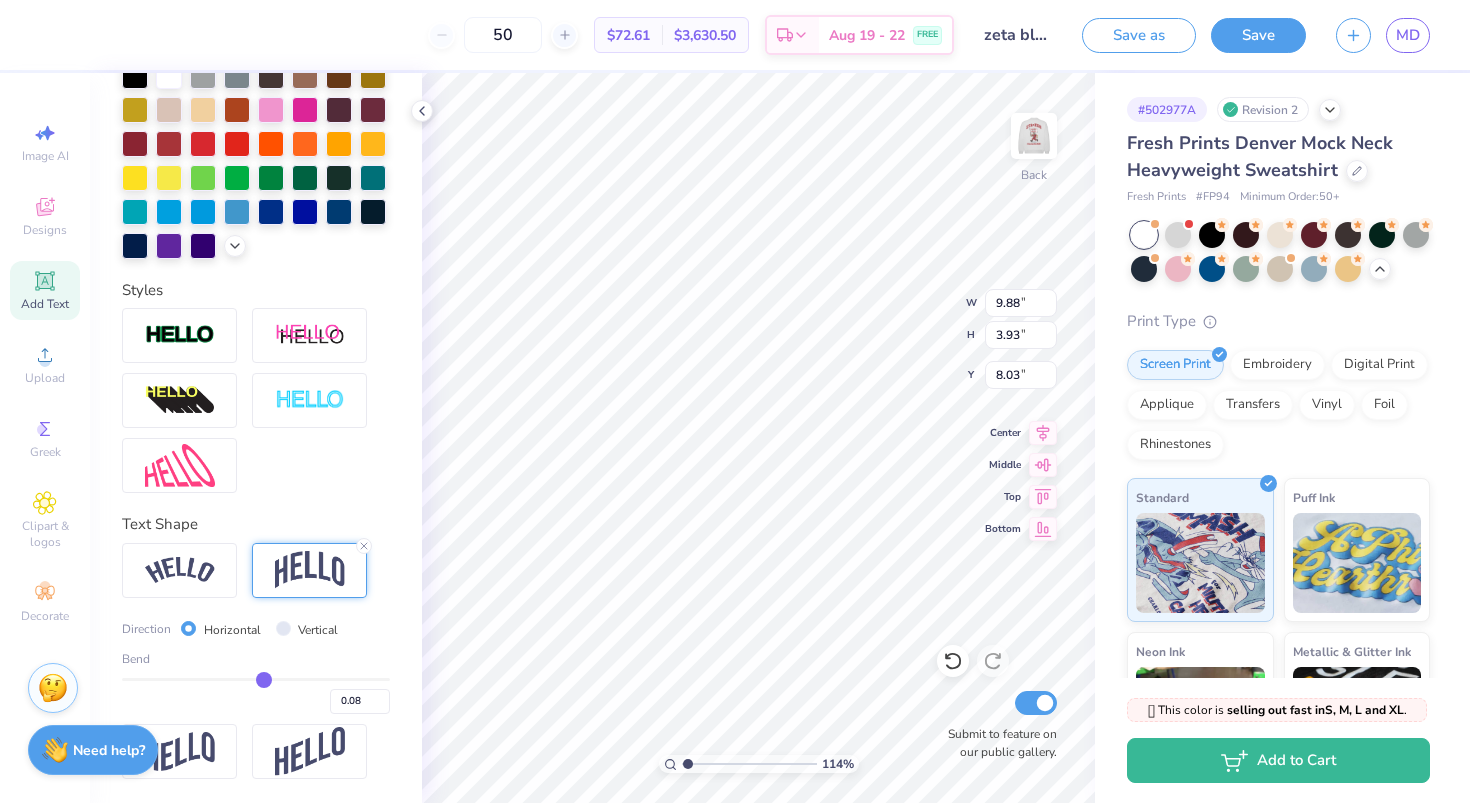 type on "0.06" 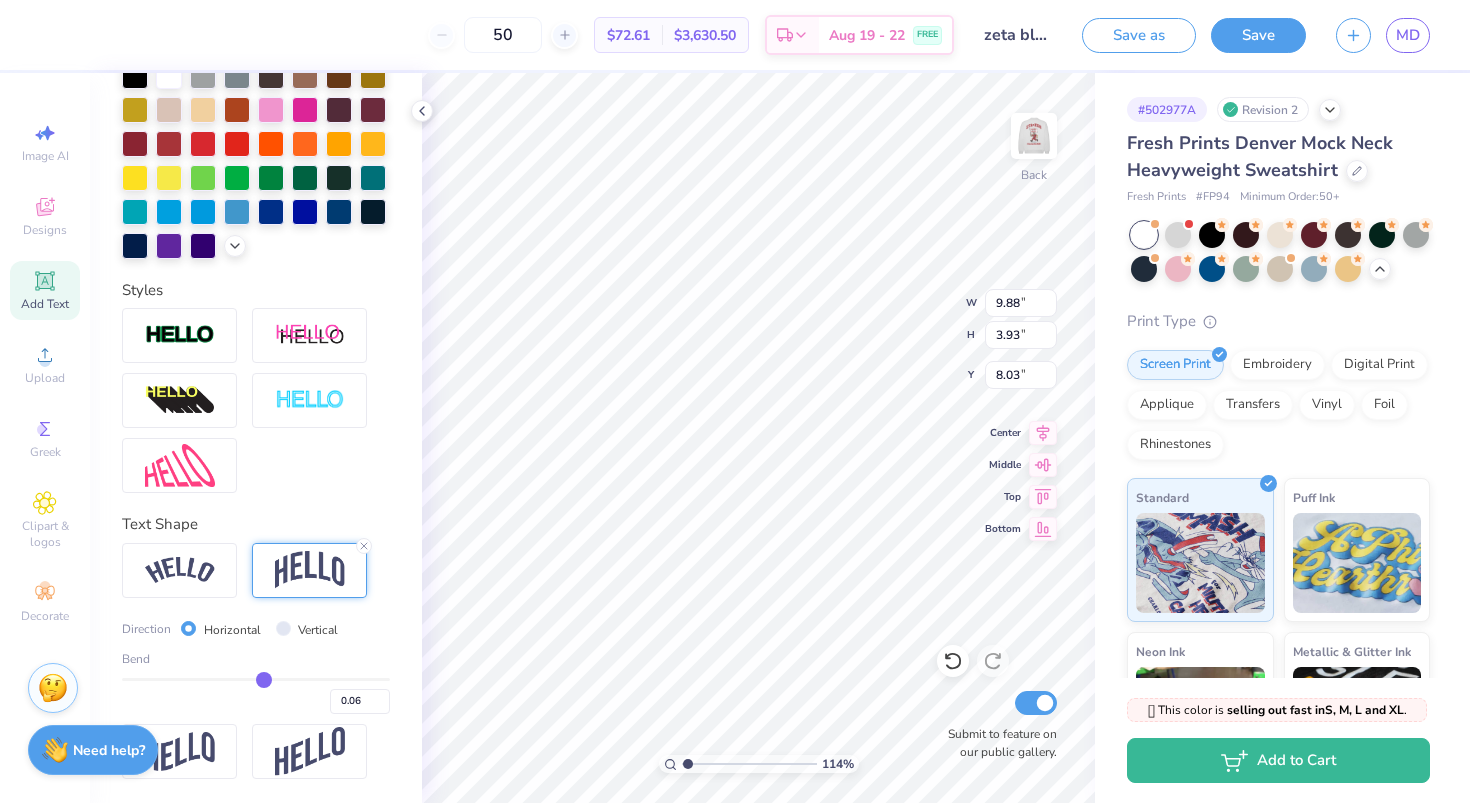 type on "0.05" 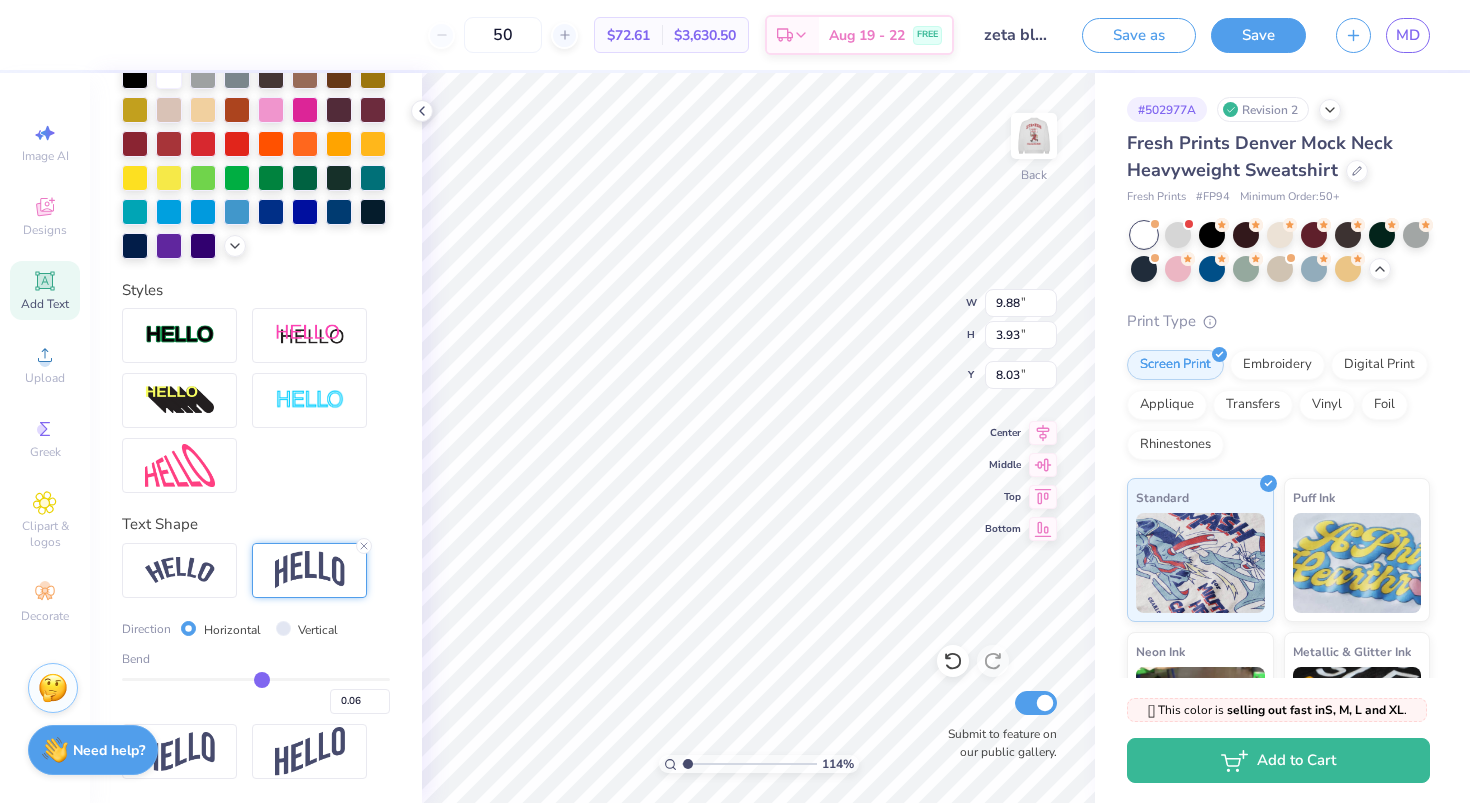 type on "0.05" 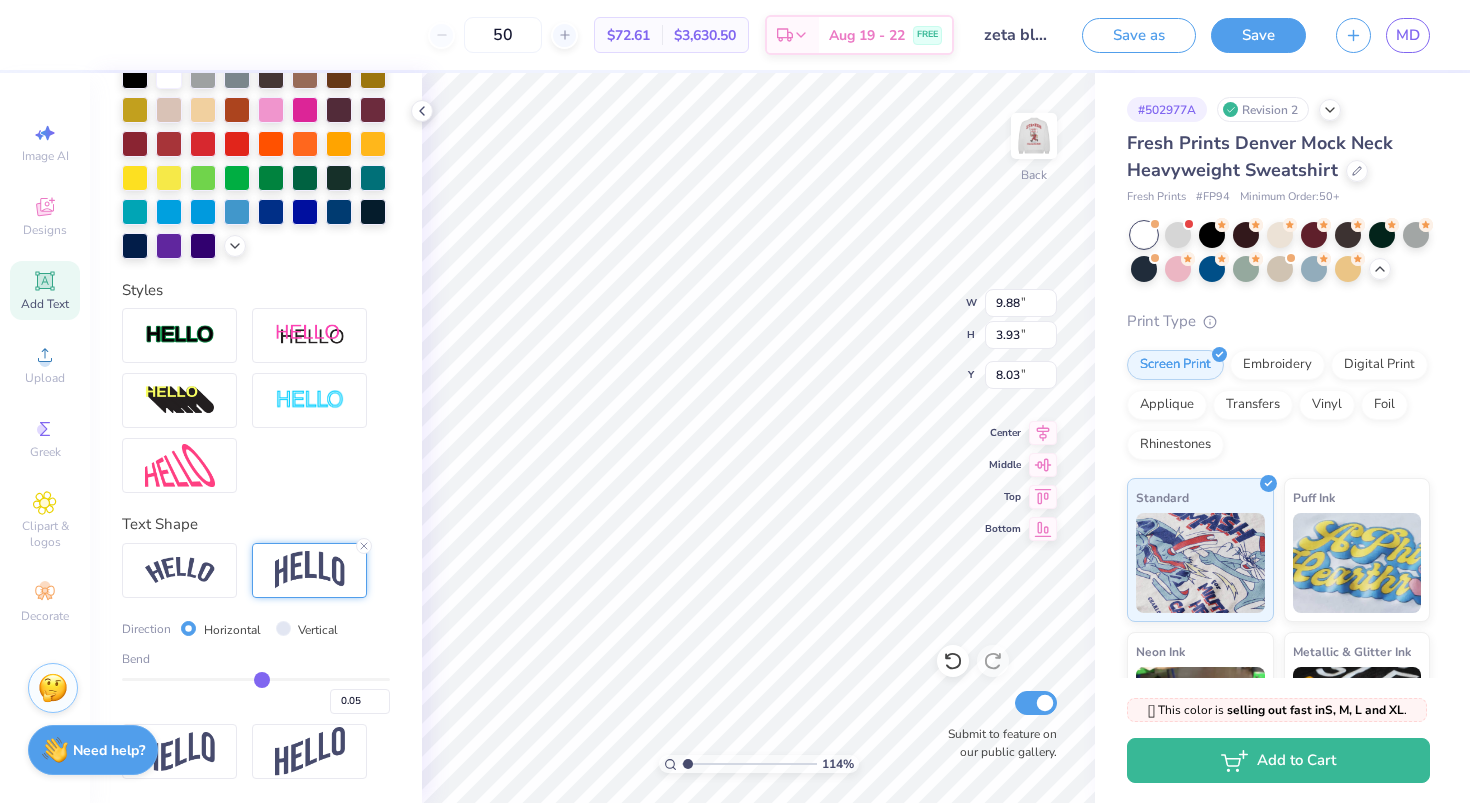 type on "0.04" 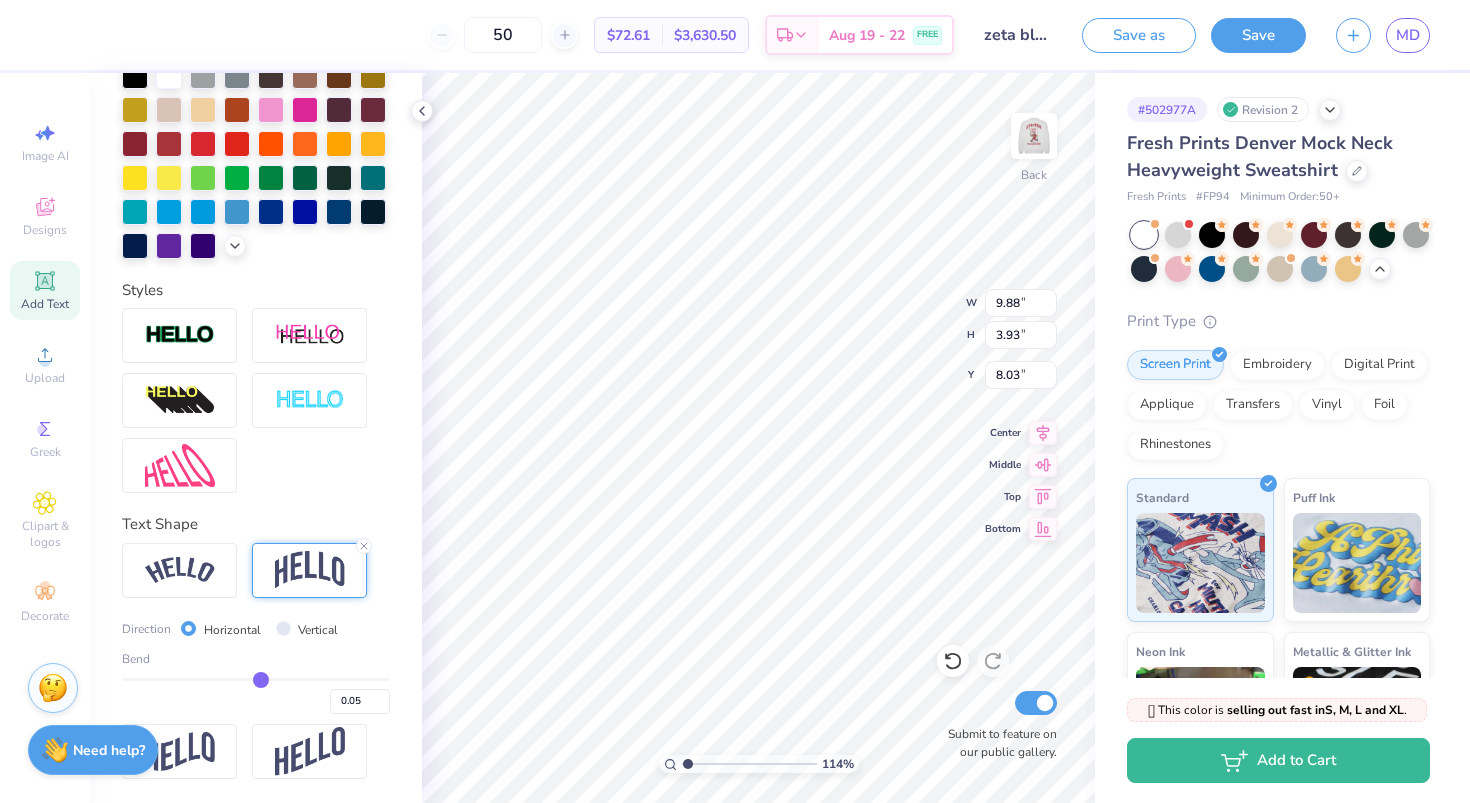 type on "0.04" 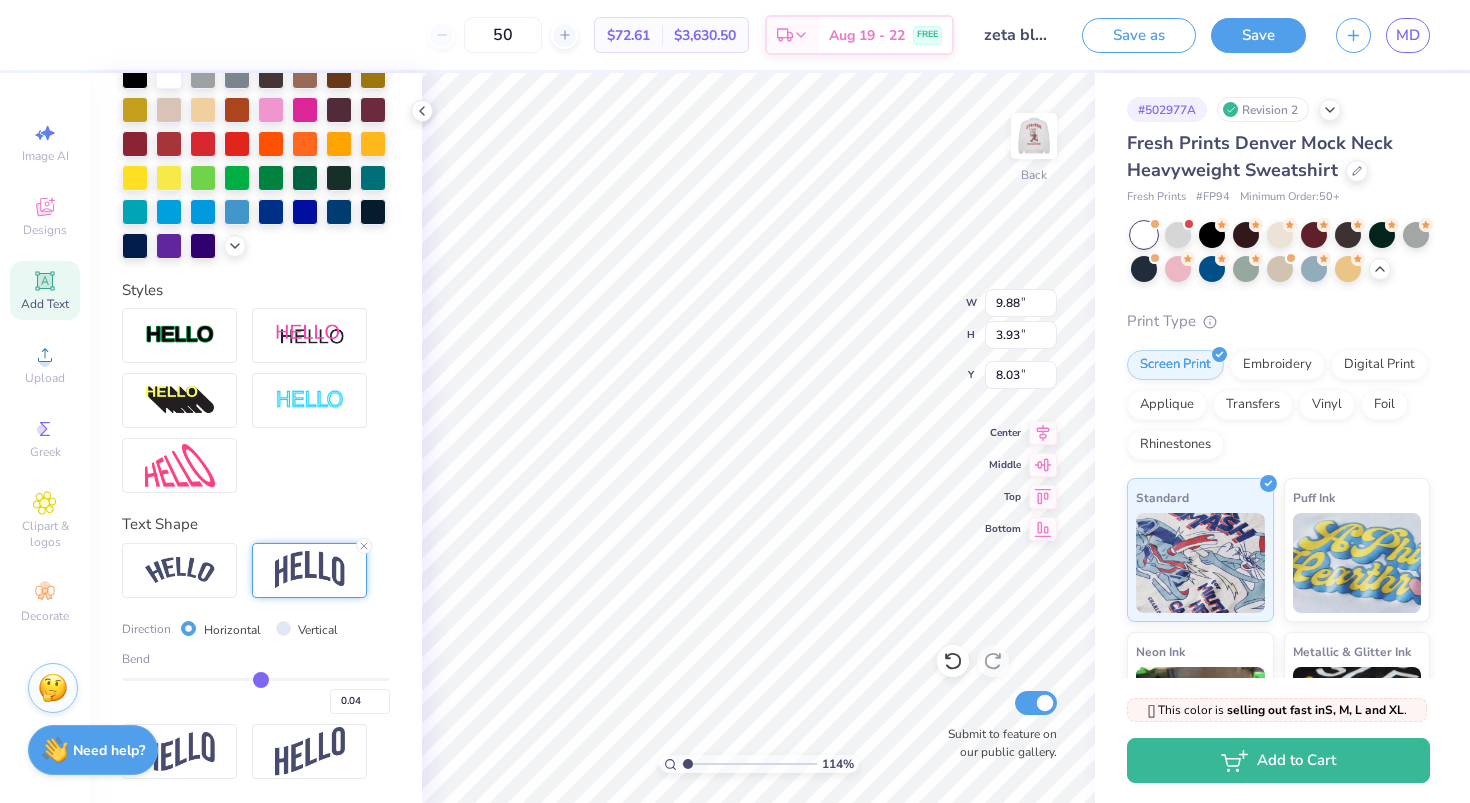 type on "0.03" 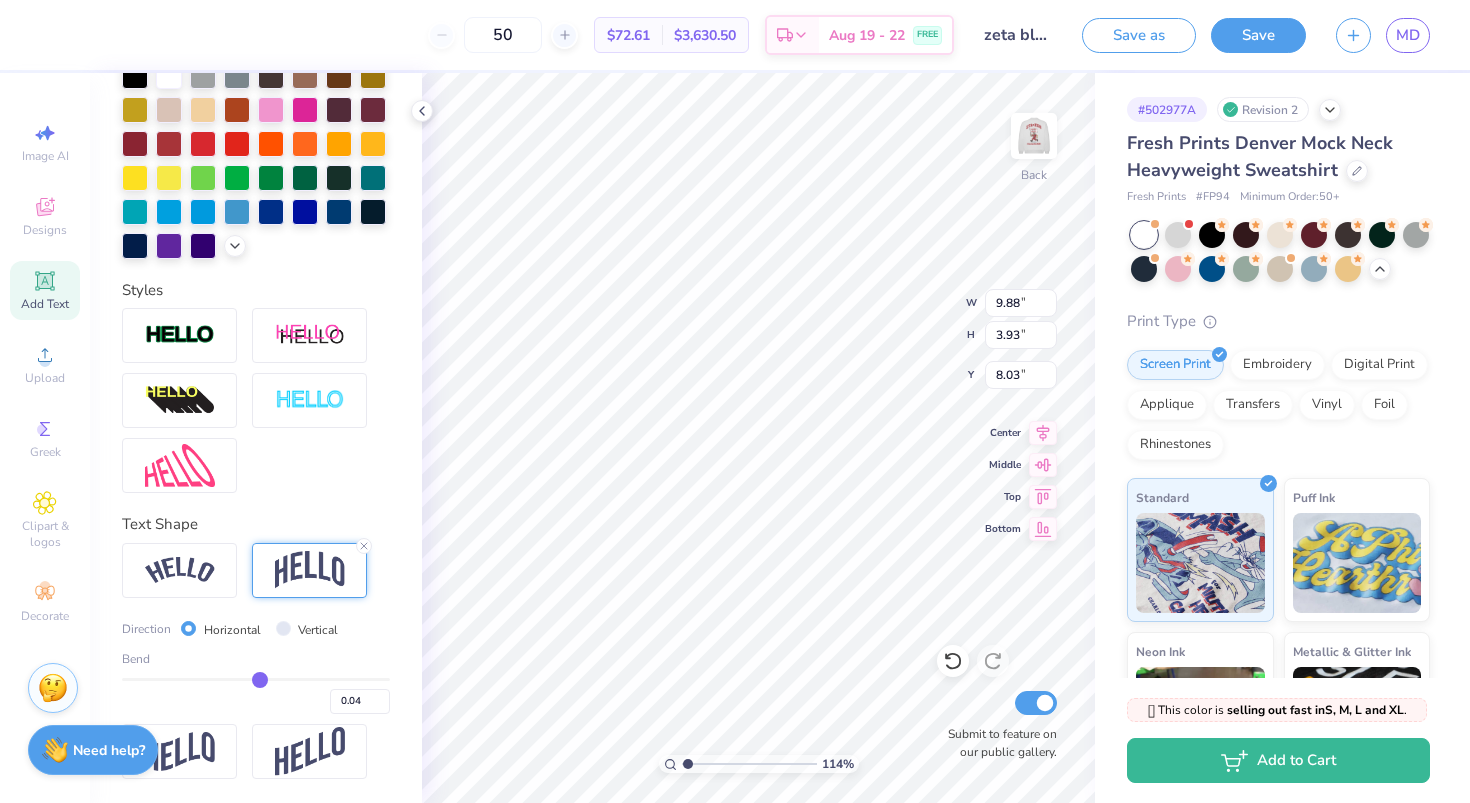 type on "0.03" 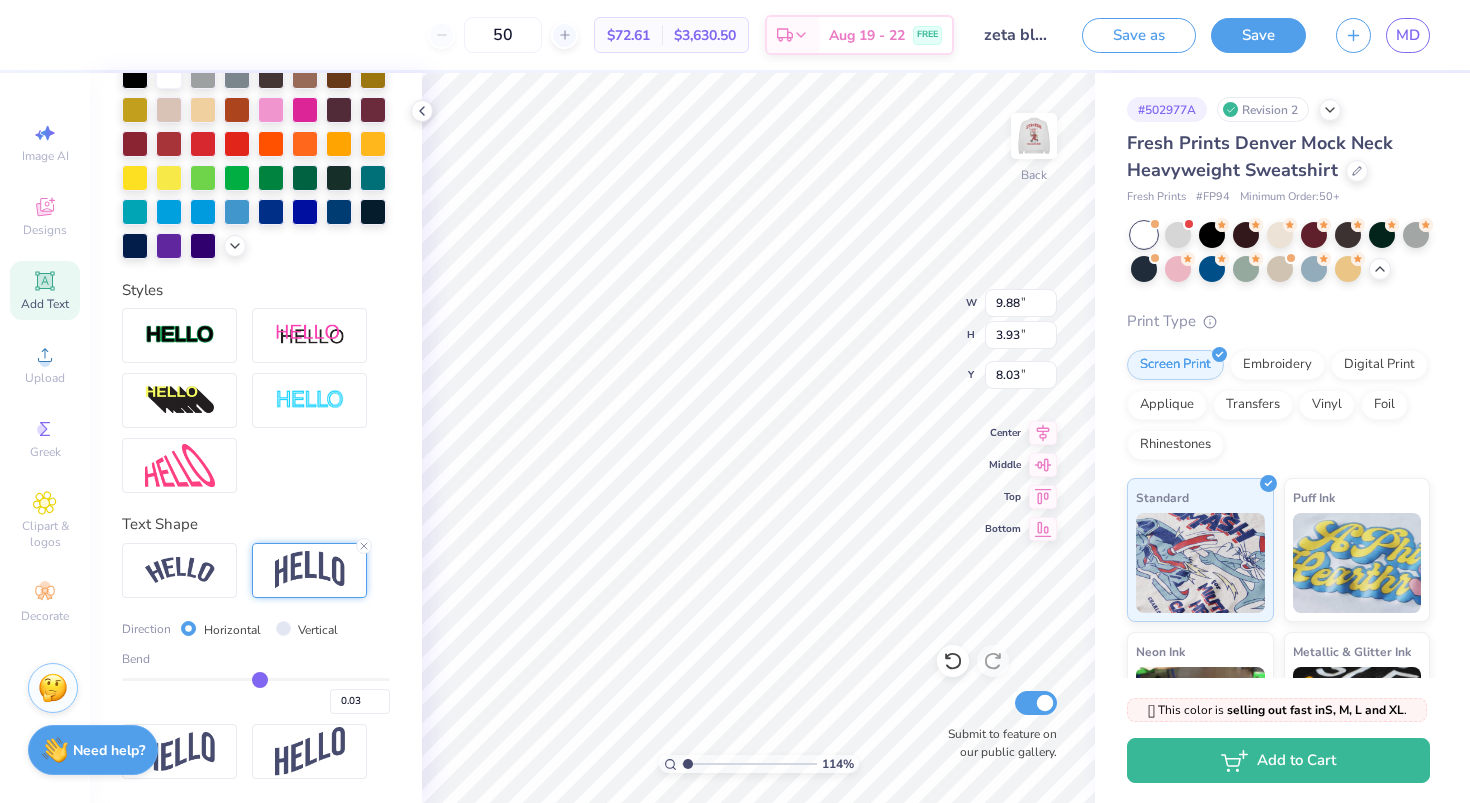 type on "0.03" 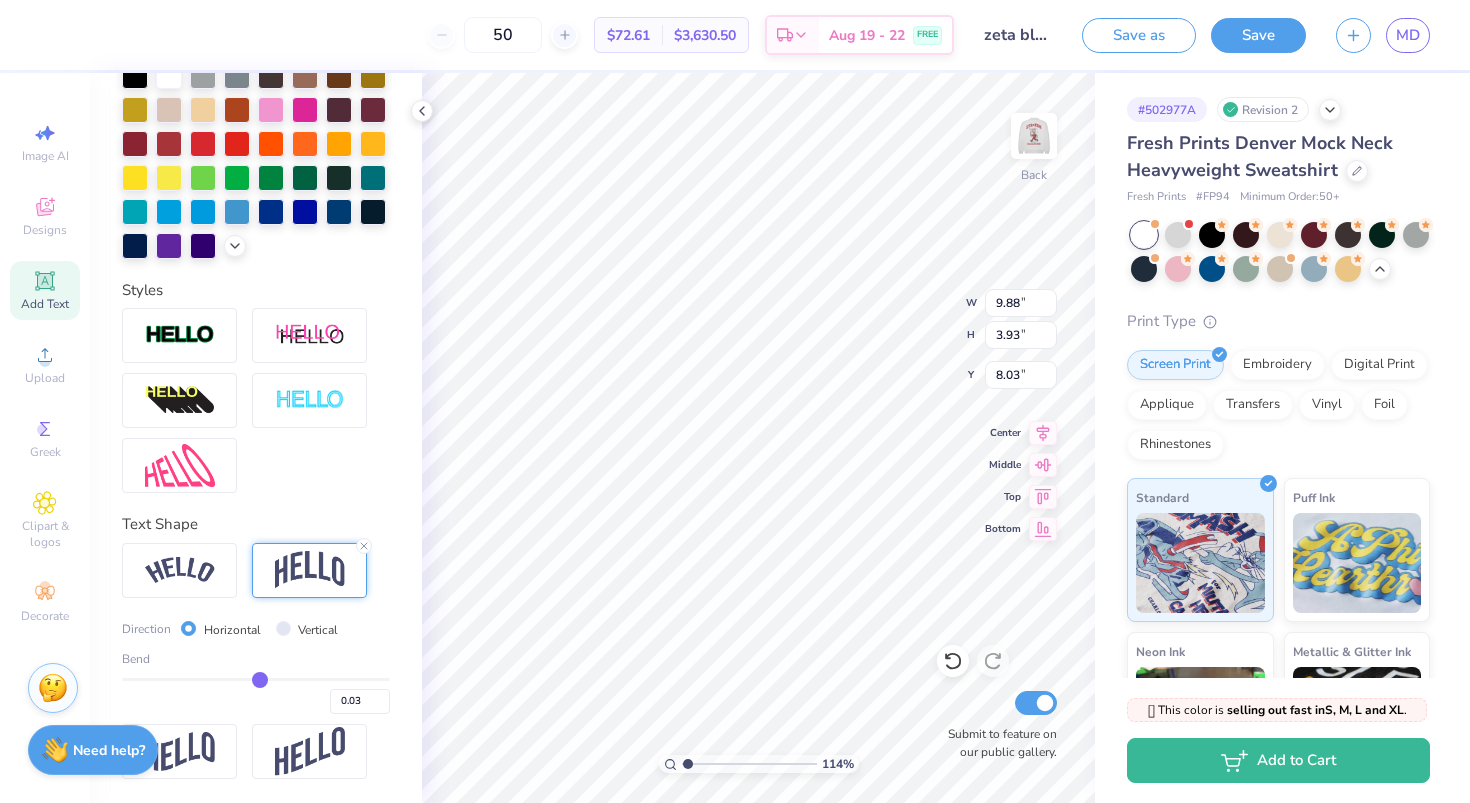 type on "2.00" 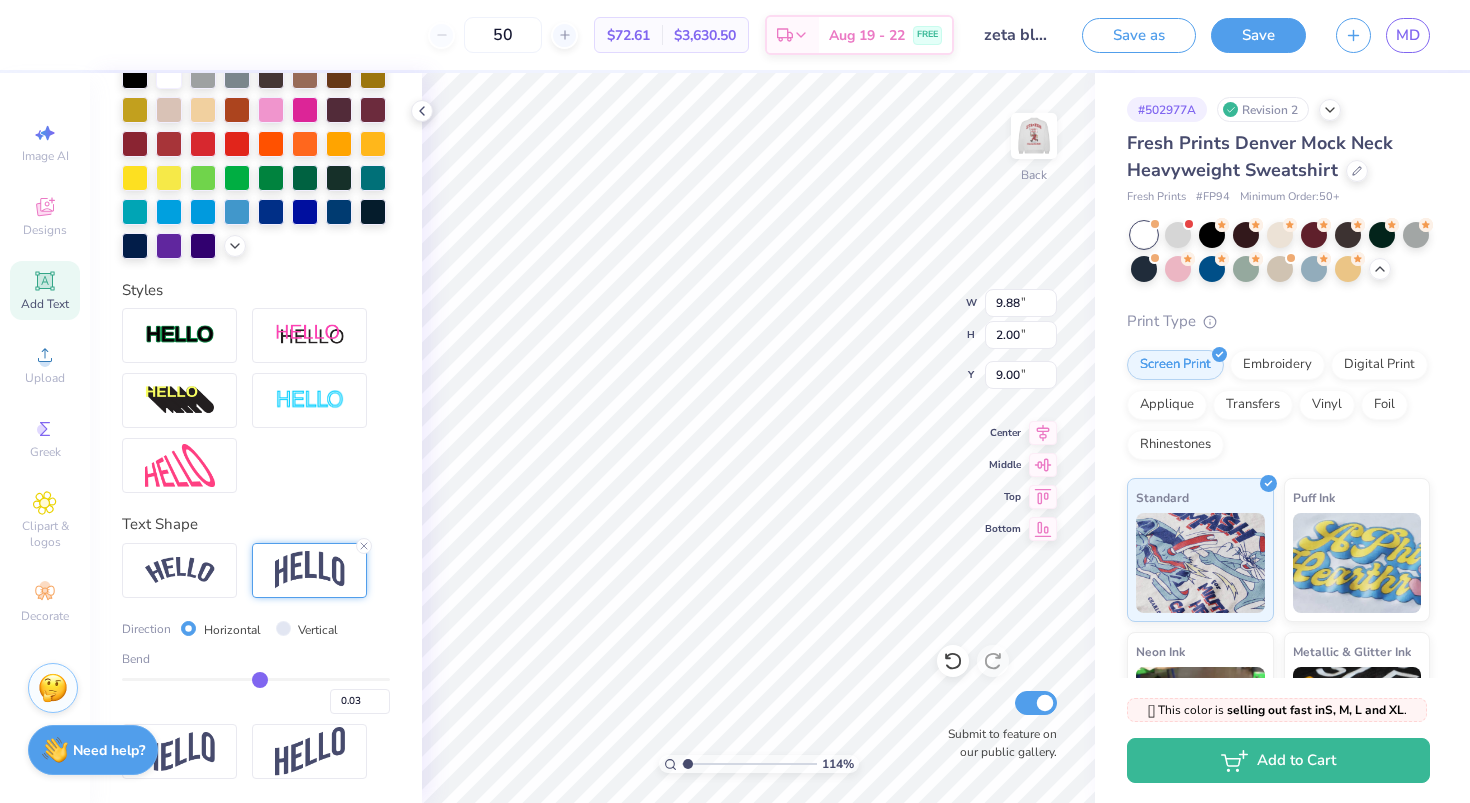 click on "0.03" at bounding box center [256, 696] 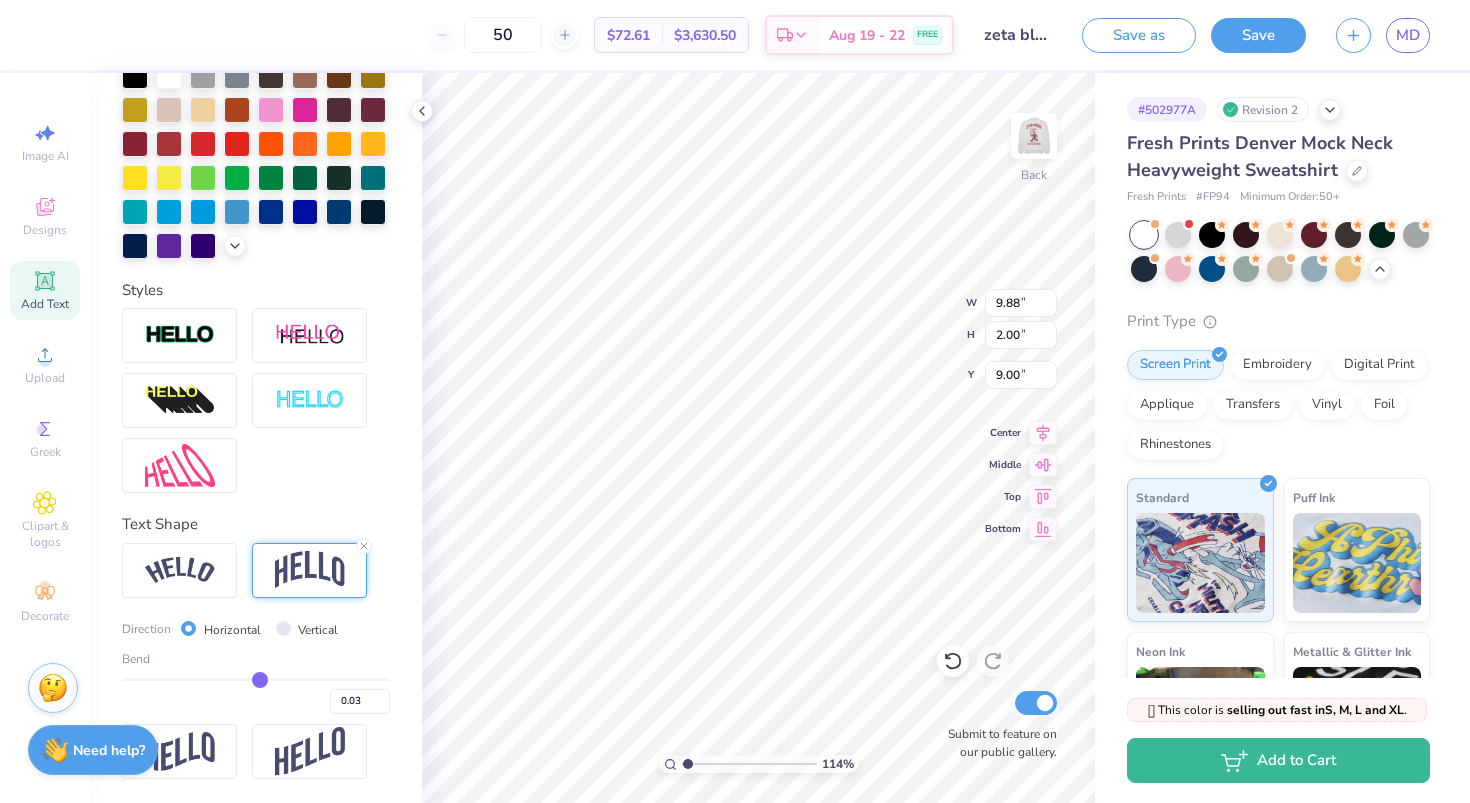 type on "0.28" 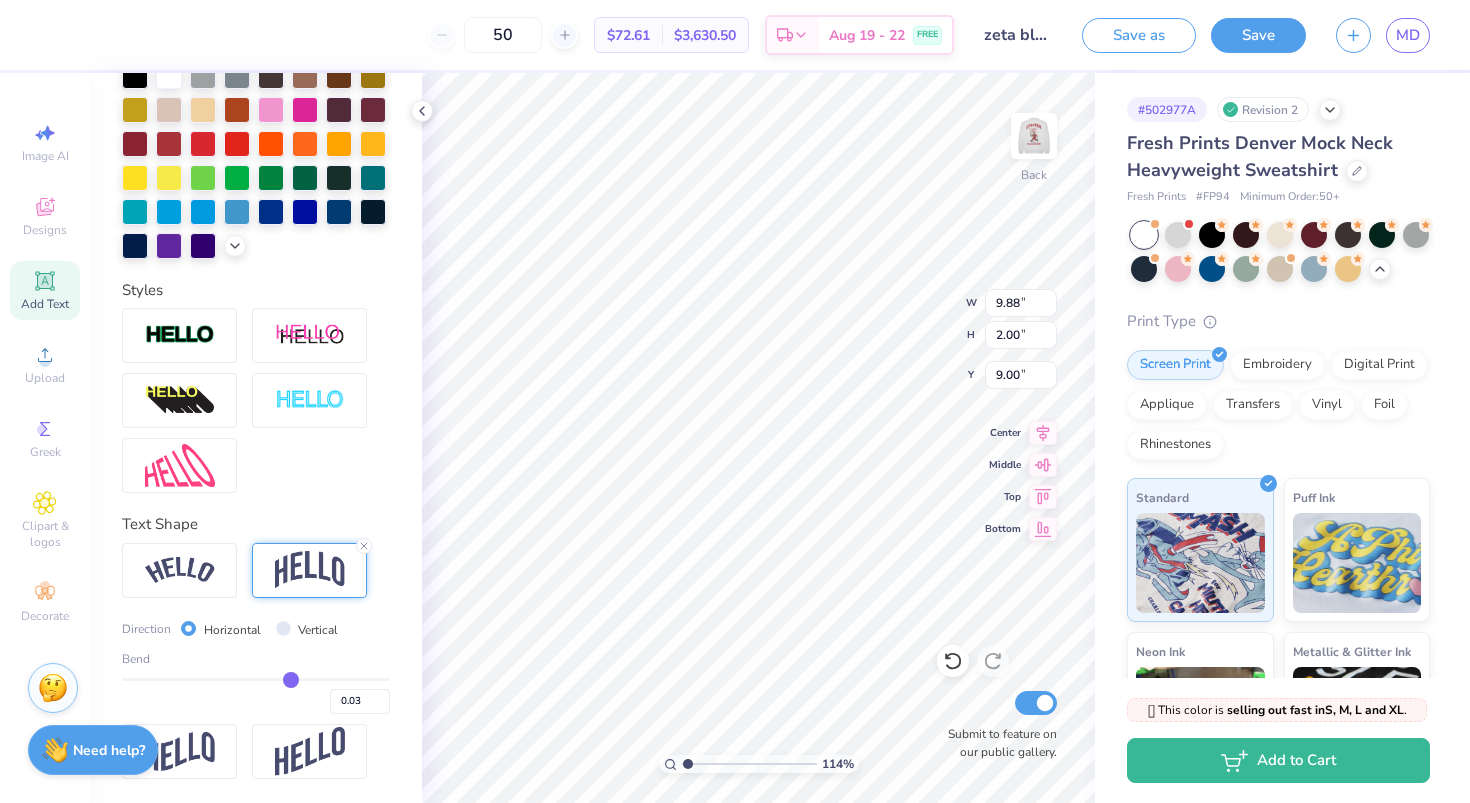 type on "0.28" 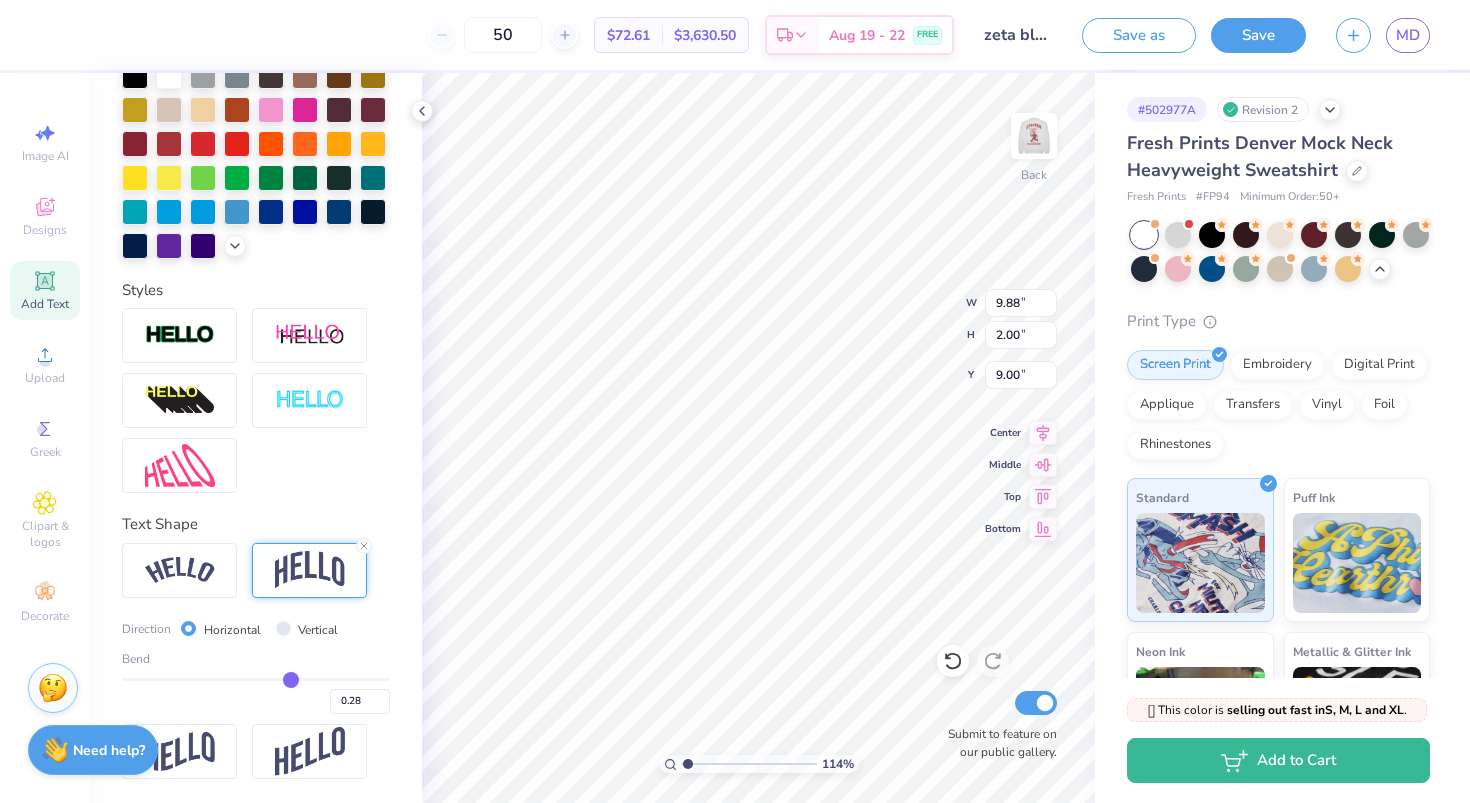 type on "0.28" 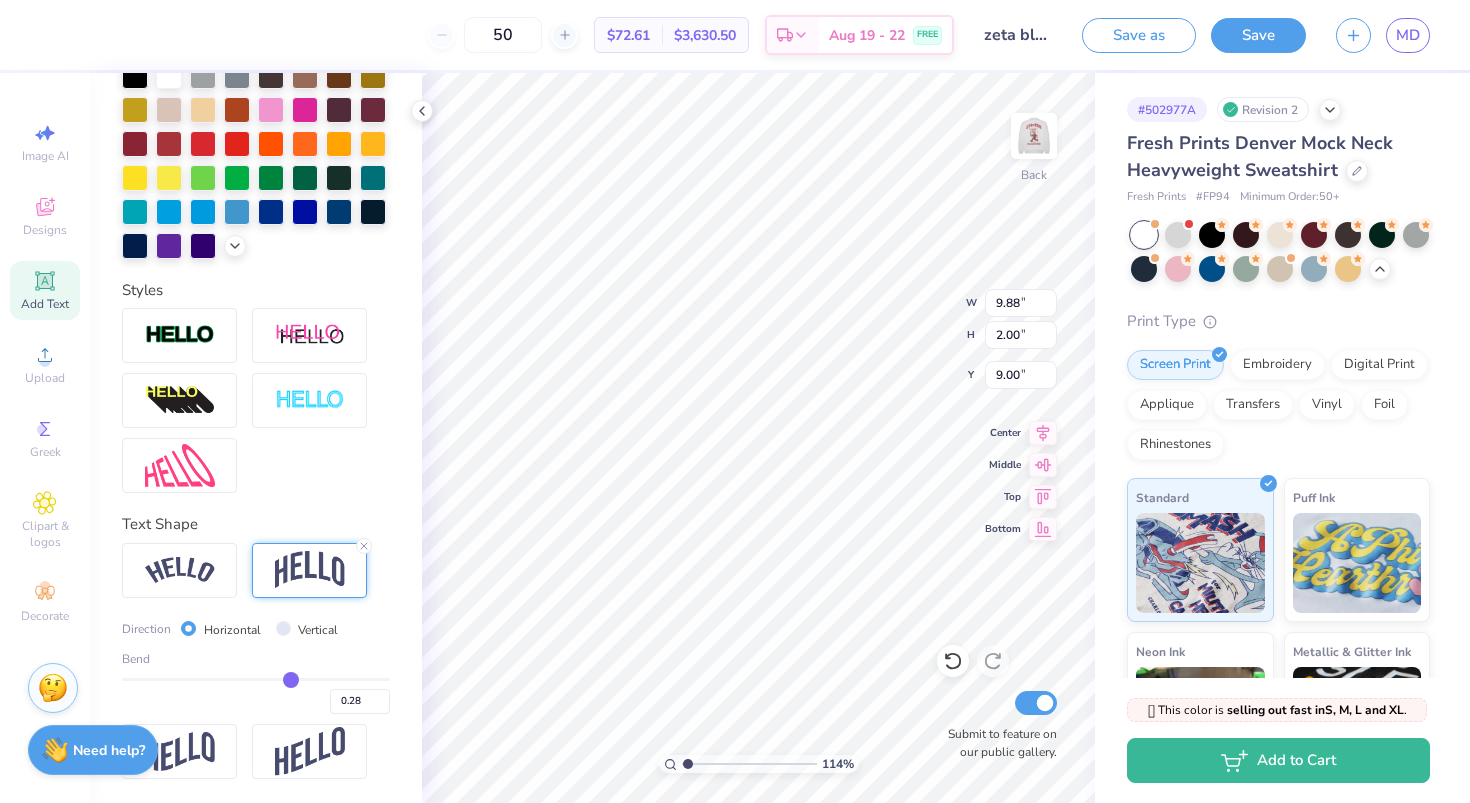 type on "2.99" 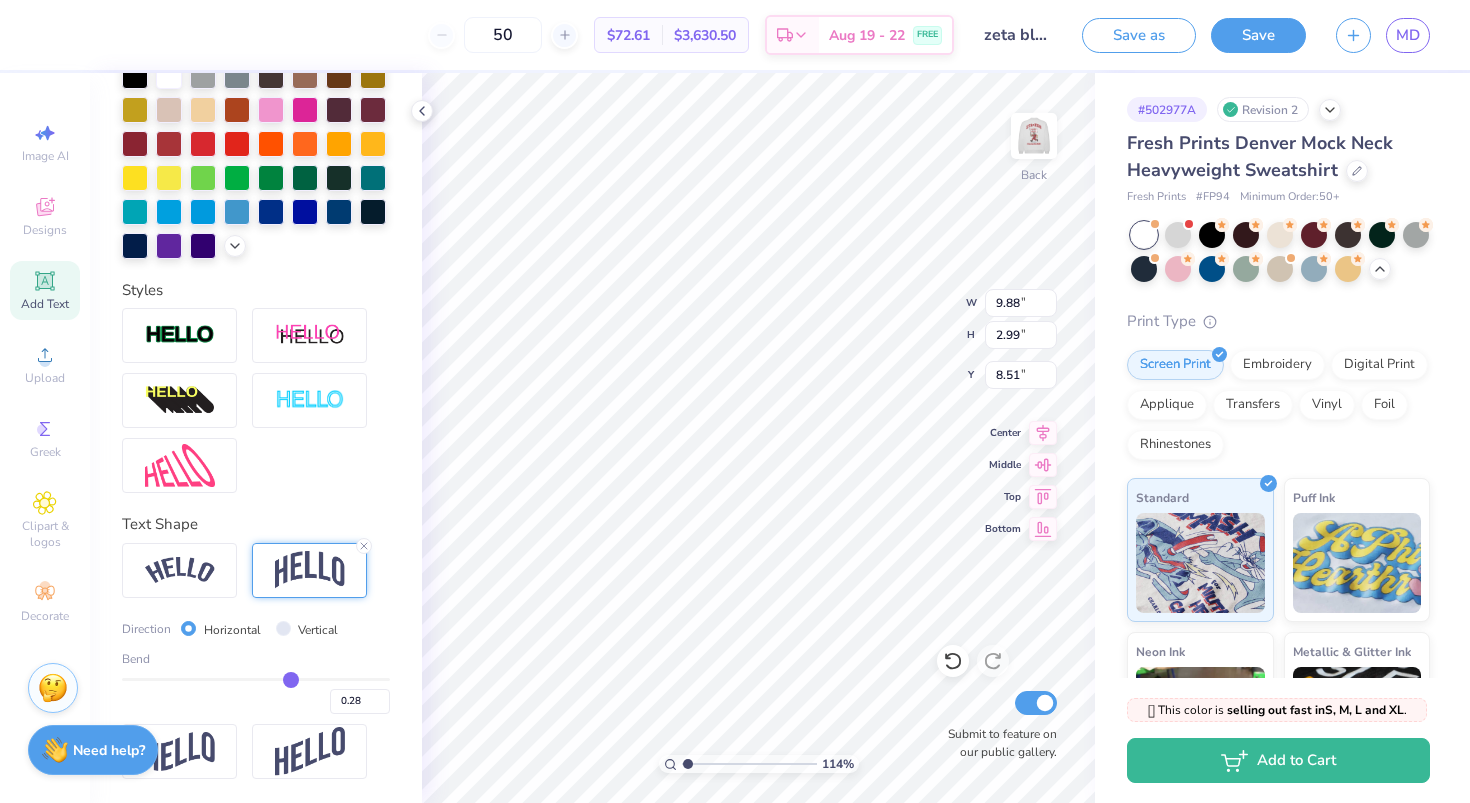 type on "11.46" 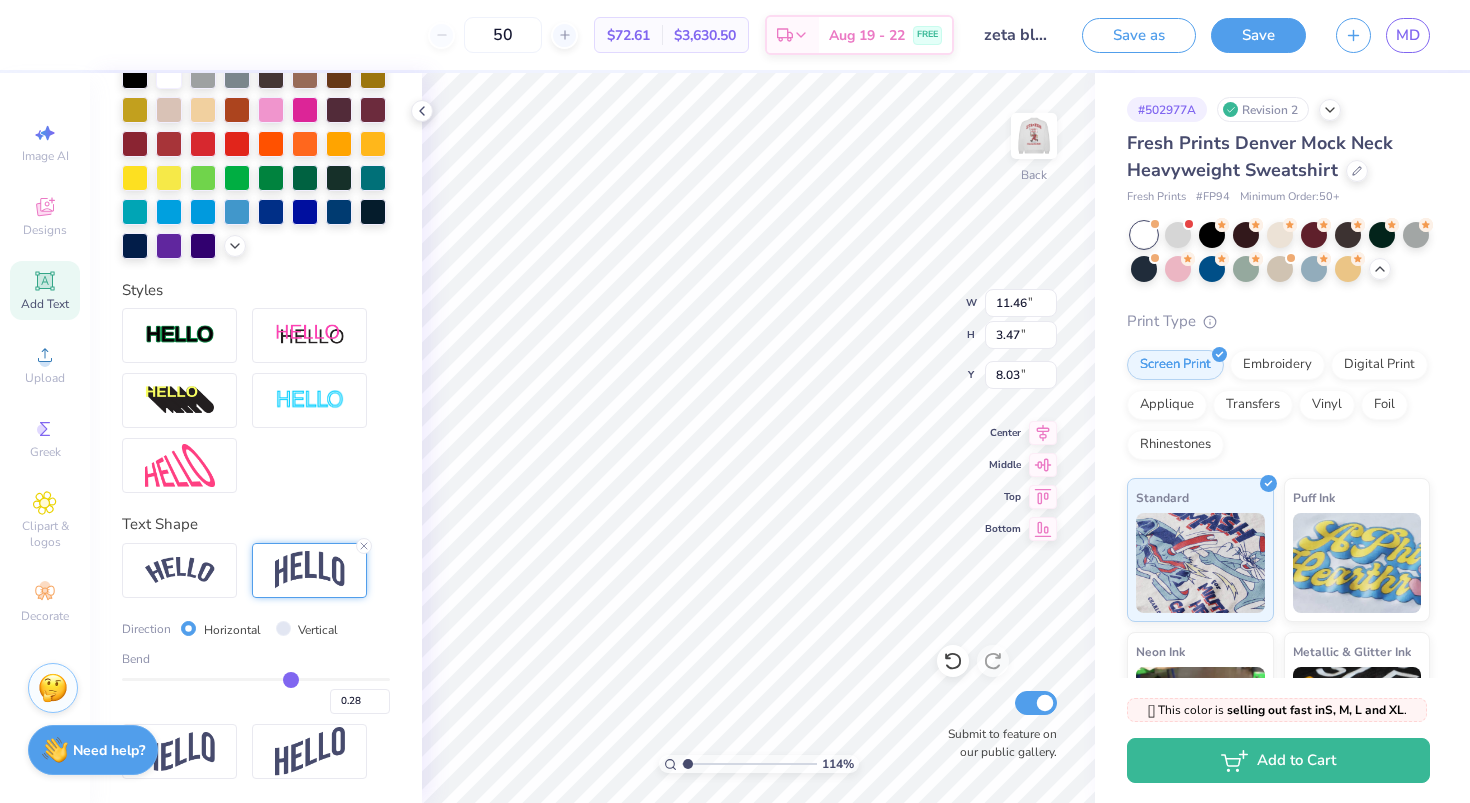 type on "1.66" 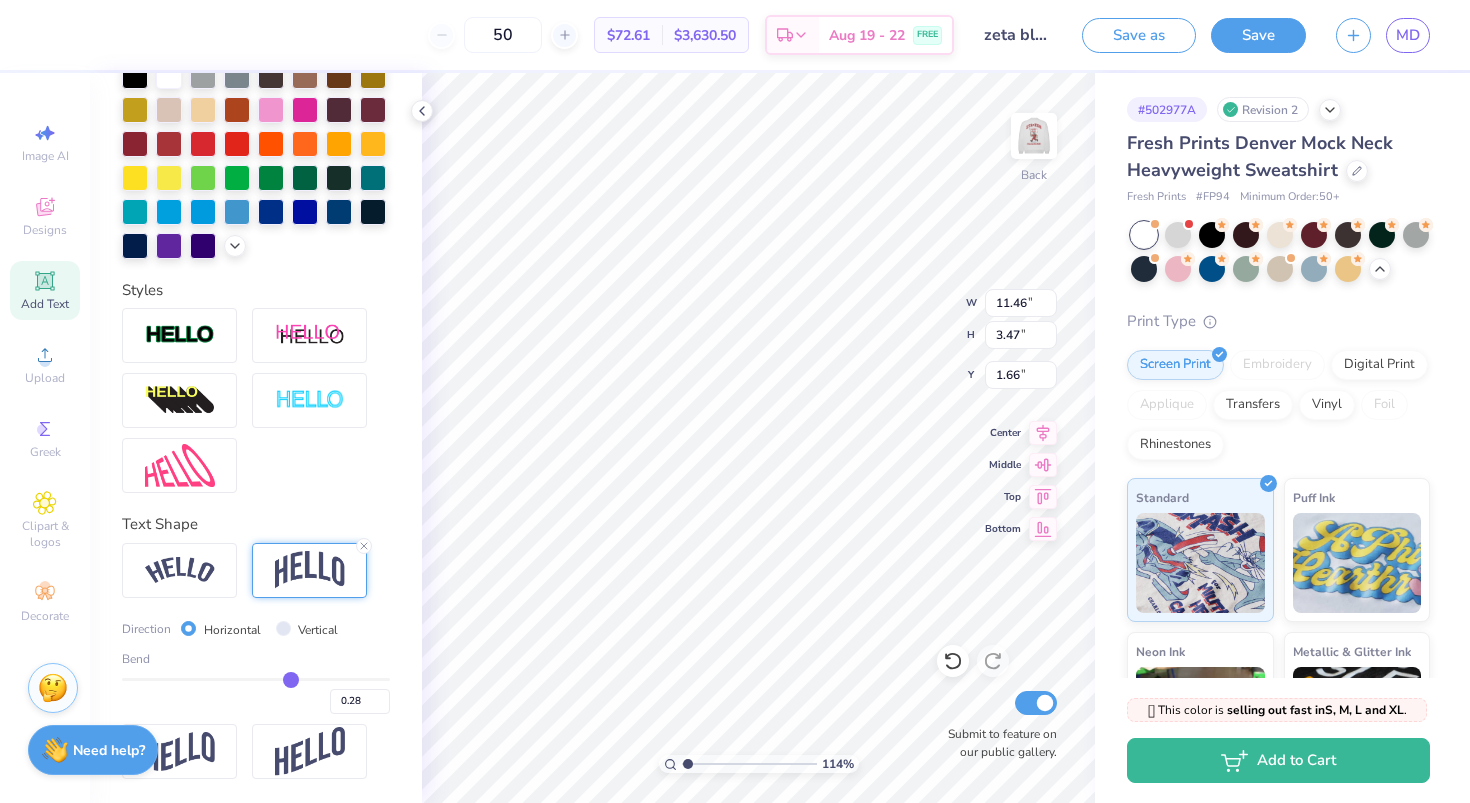 type on "13.68" 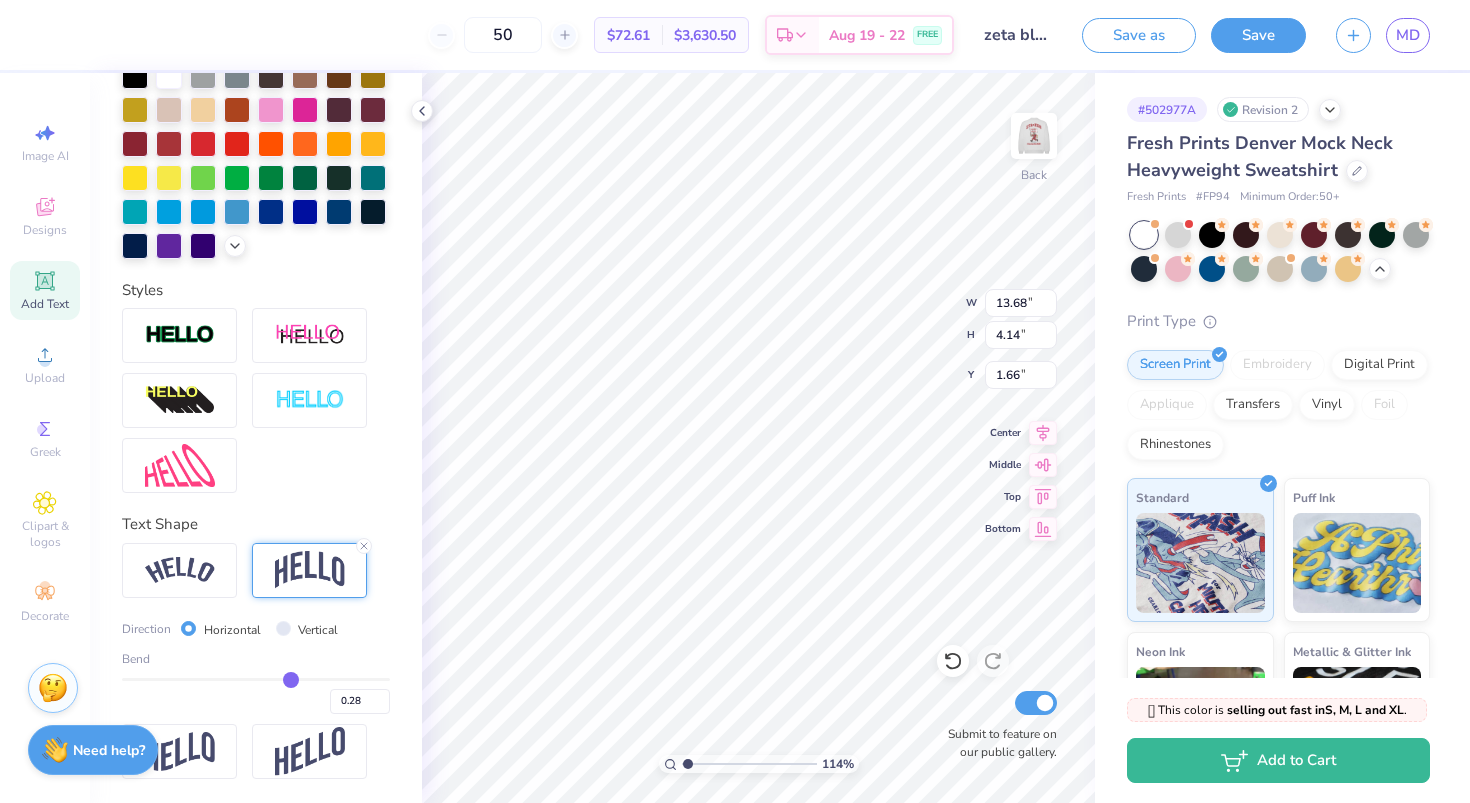 type on "1.58" 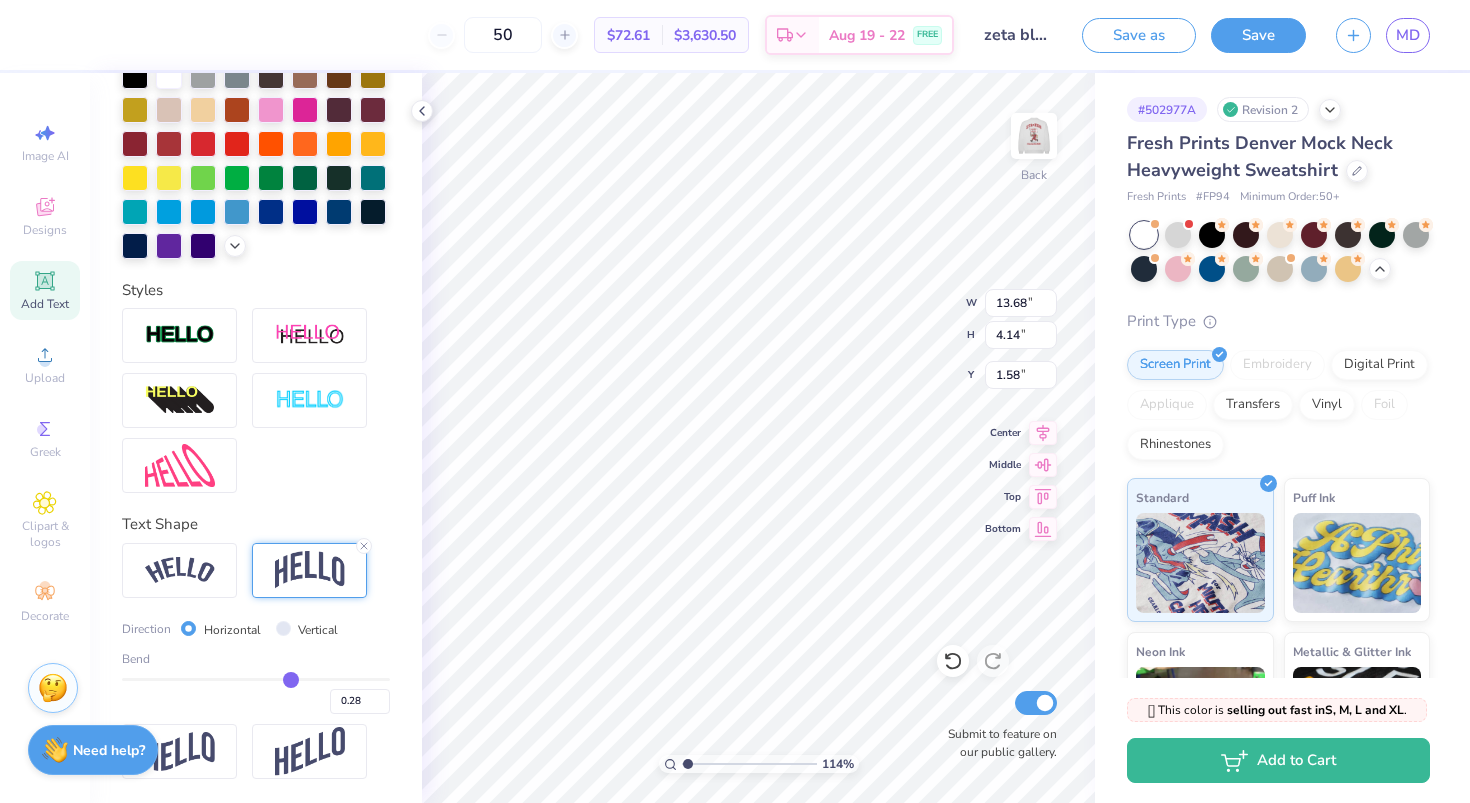 click at bounding box center (256, 679) 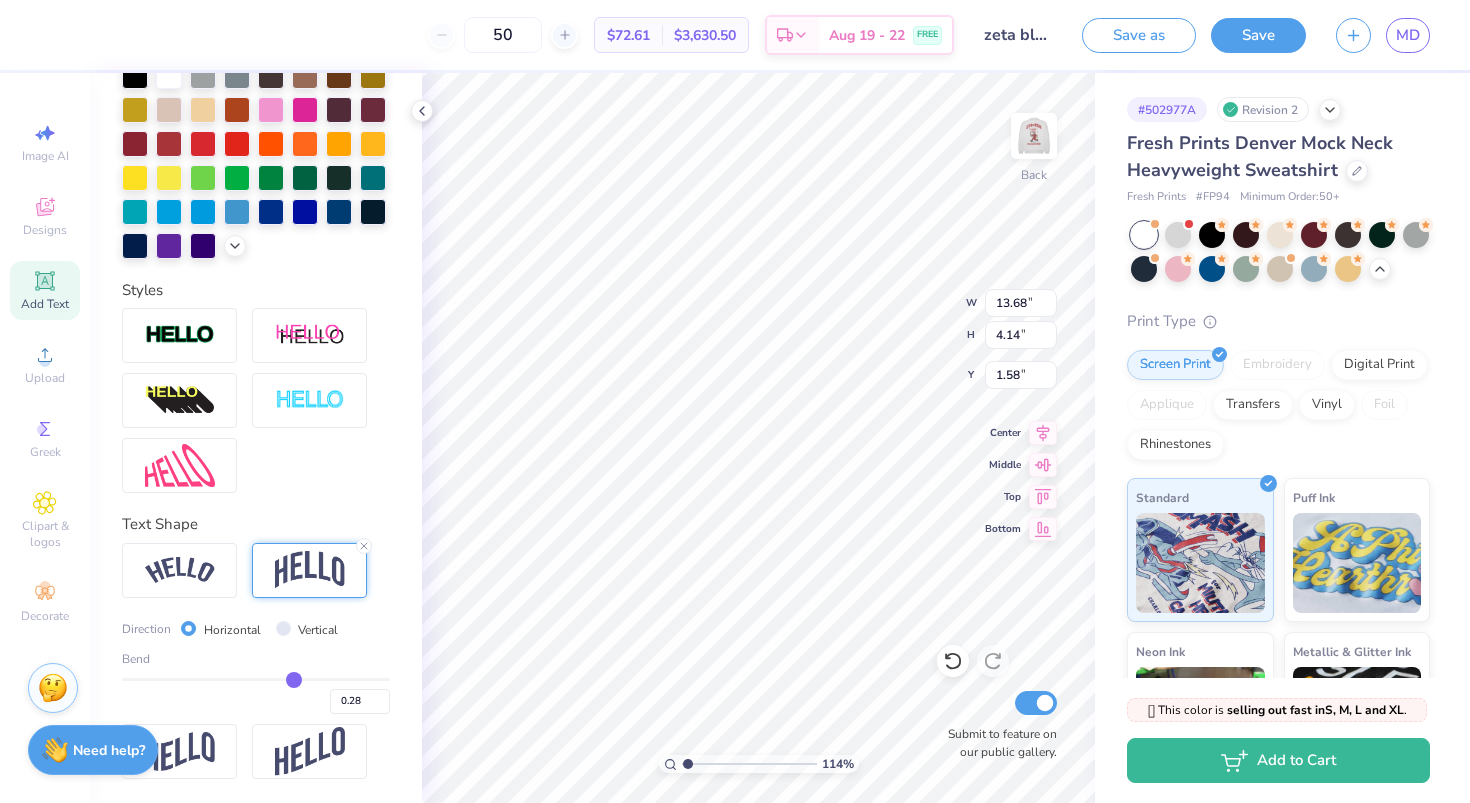 type on "0.30" 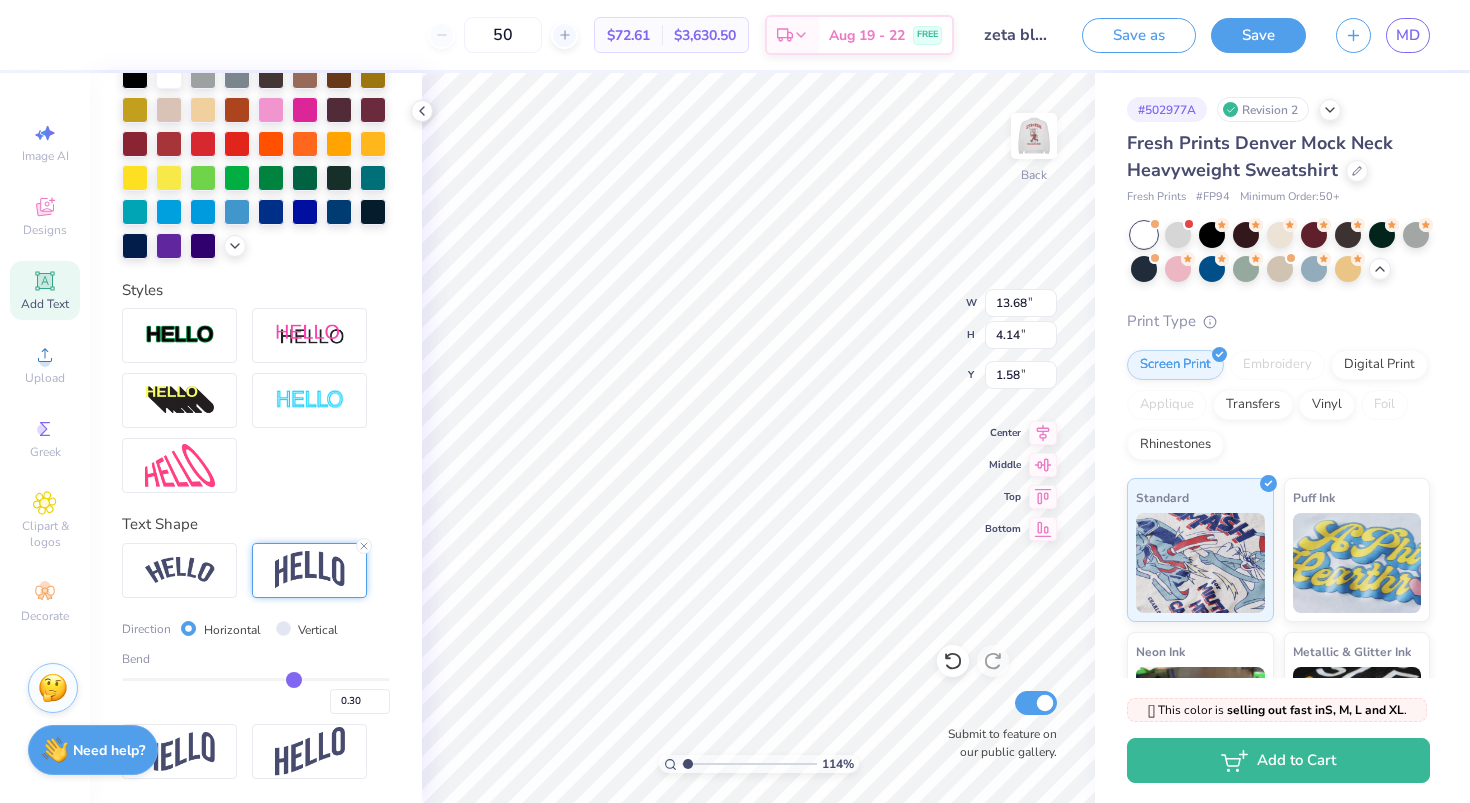 type on "0.3" 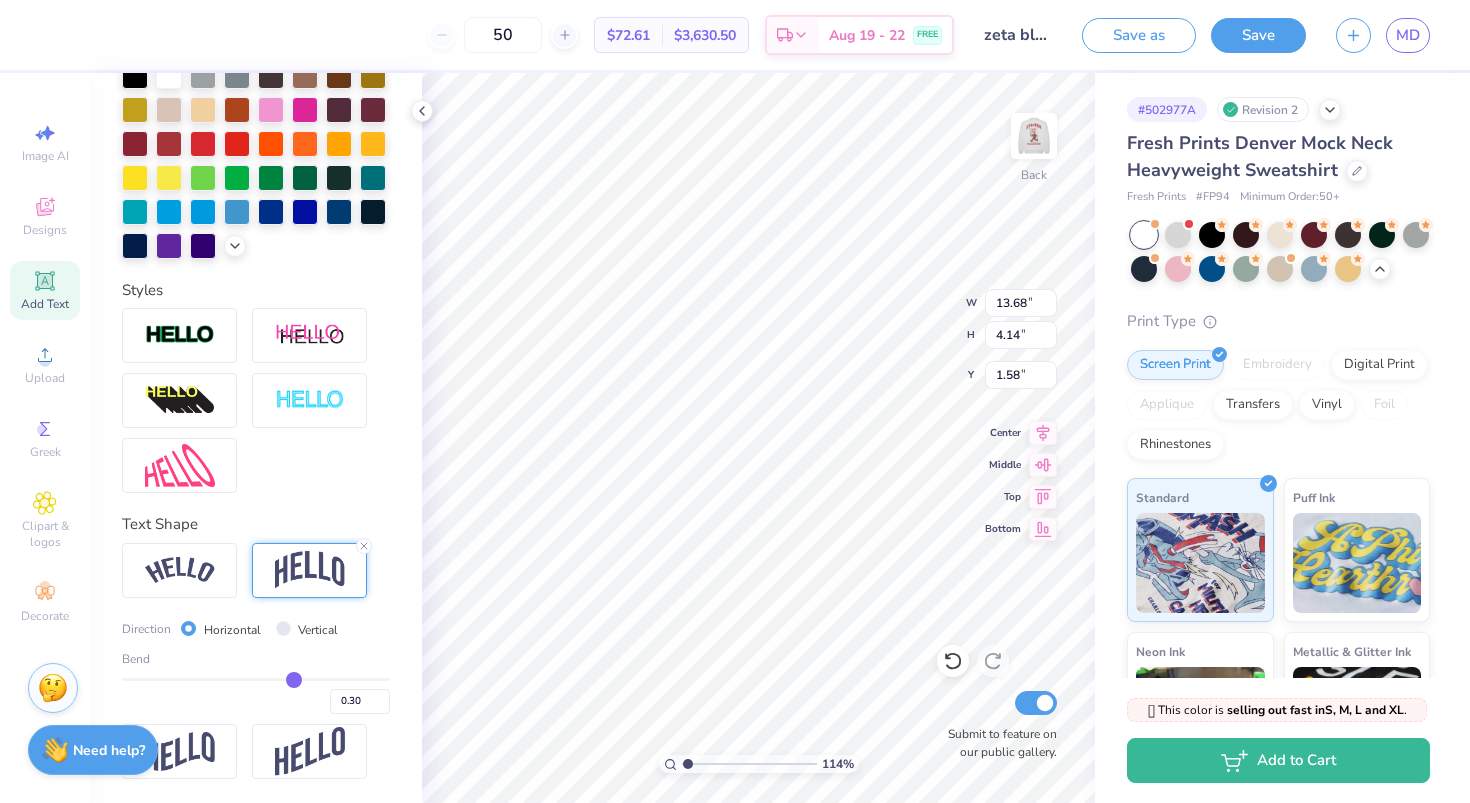 type on "4.25" 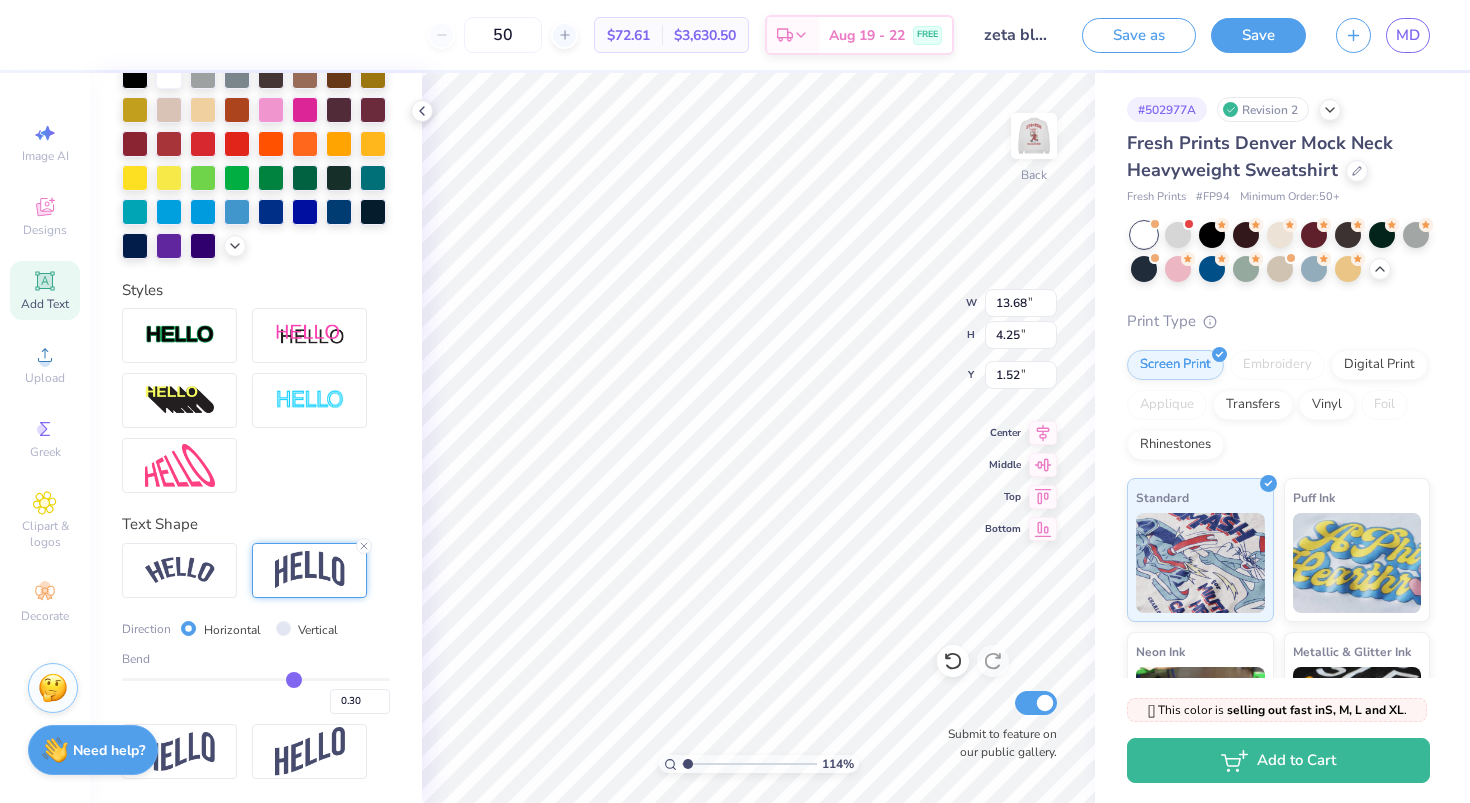 click at bounding box center (256, 679) 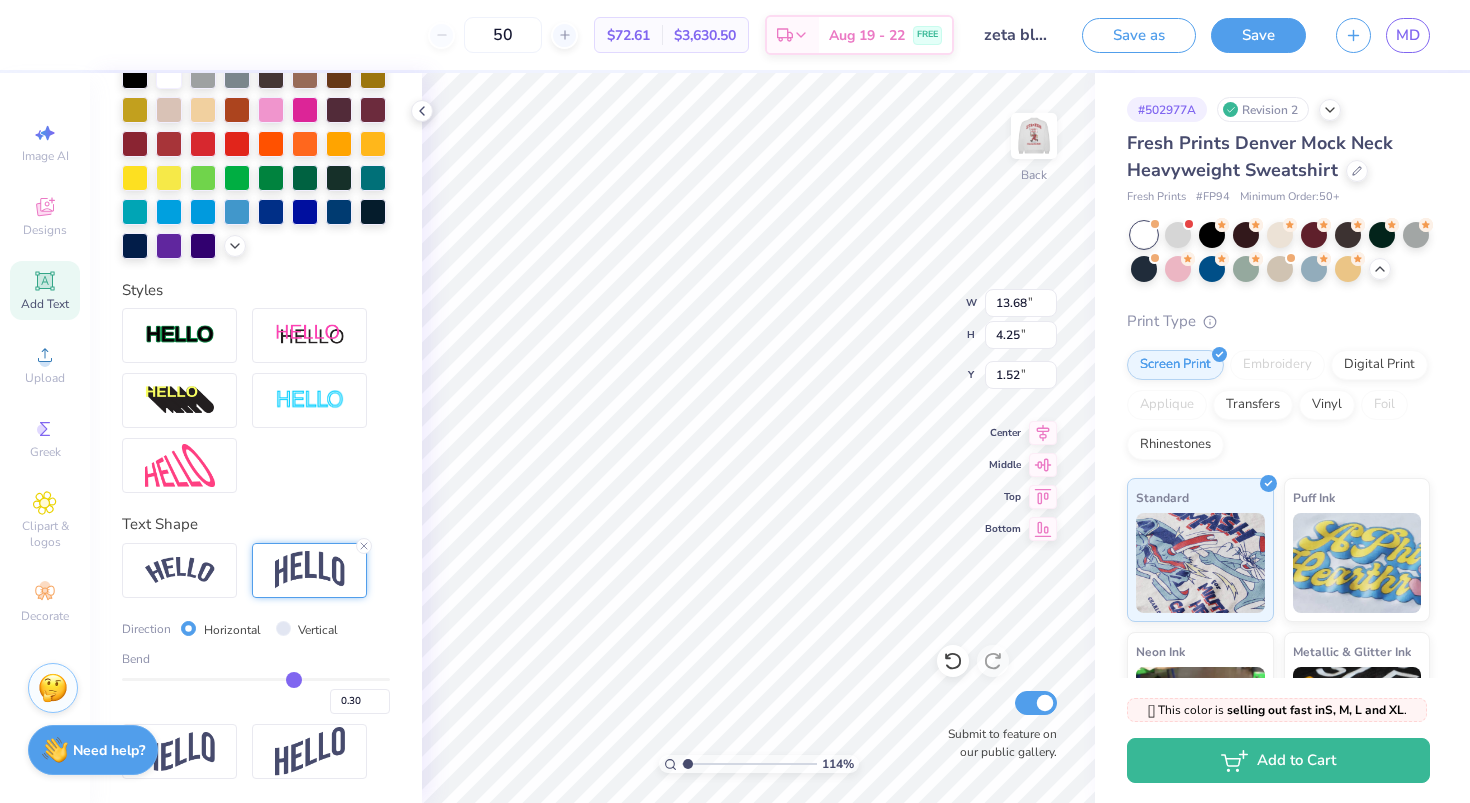 type on "0.29" 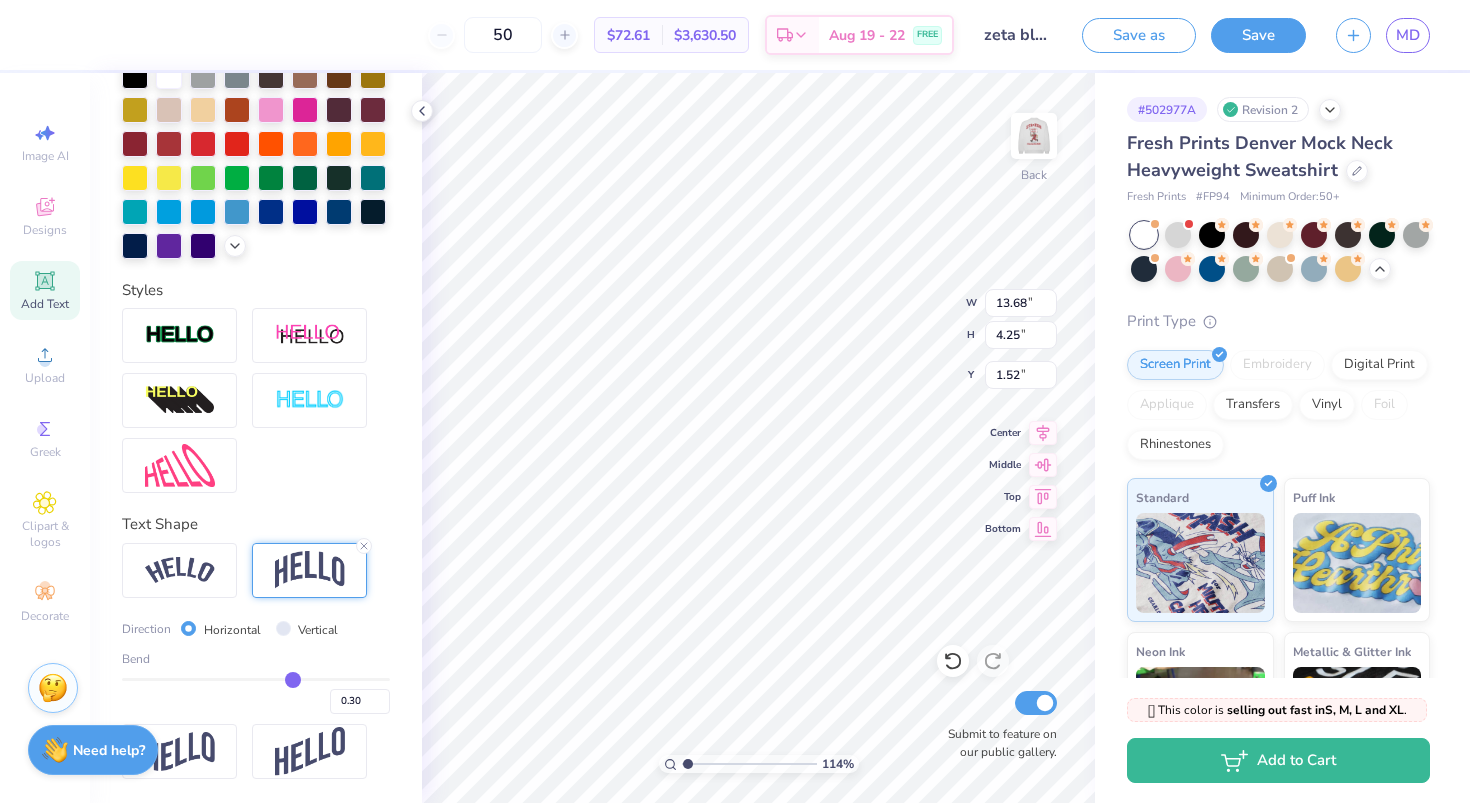 type on "0.29" 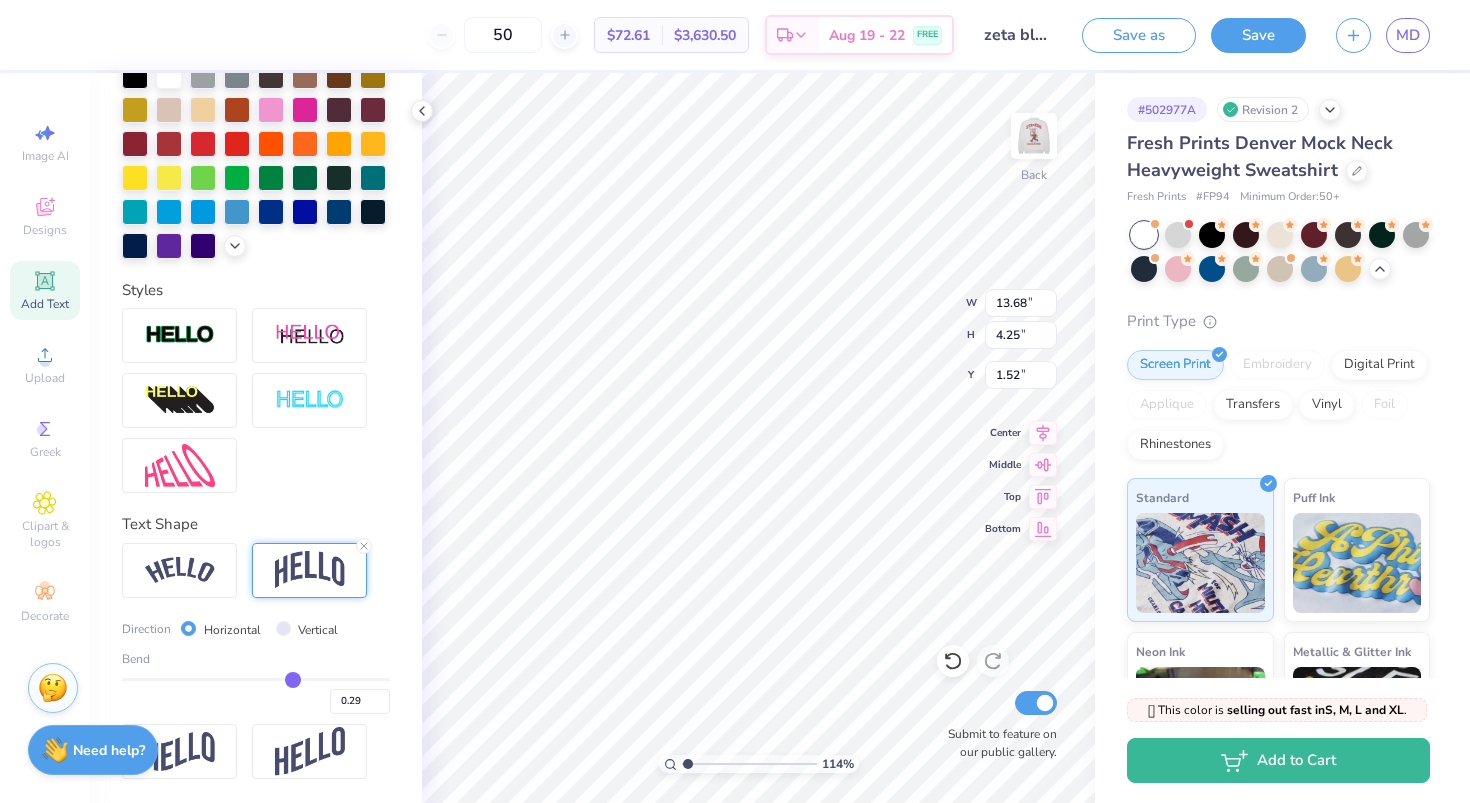 type on "4.19" 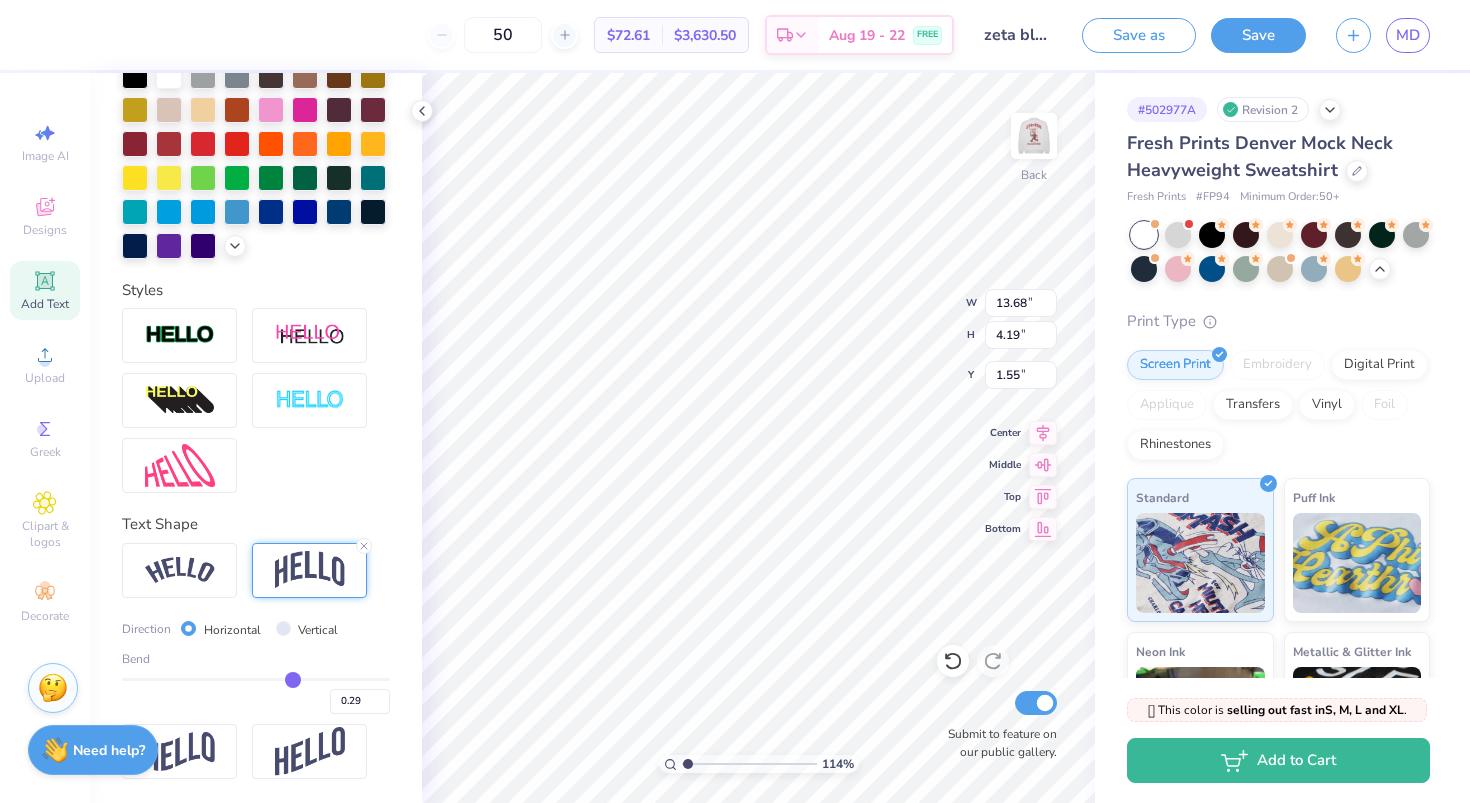 type on "0.3" 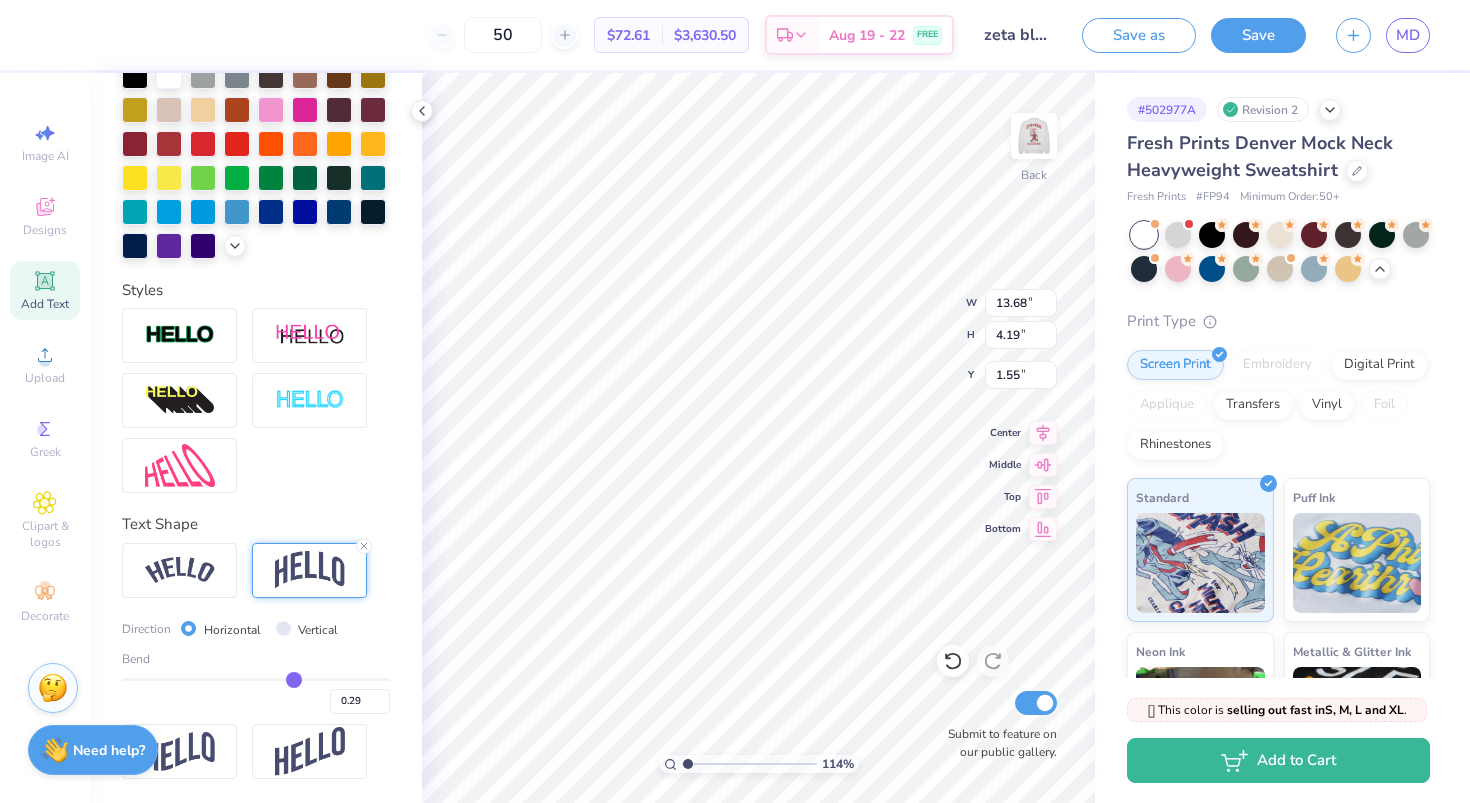 type on "0.30" 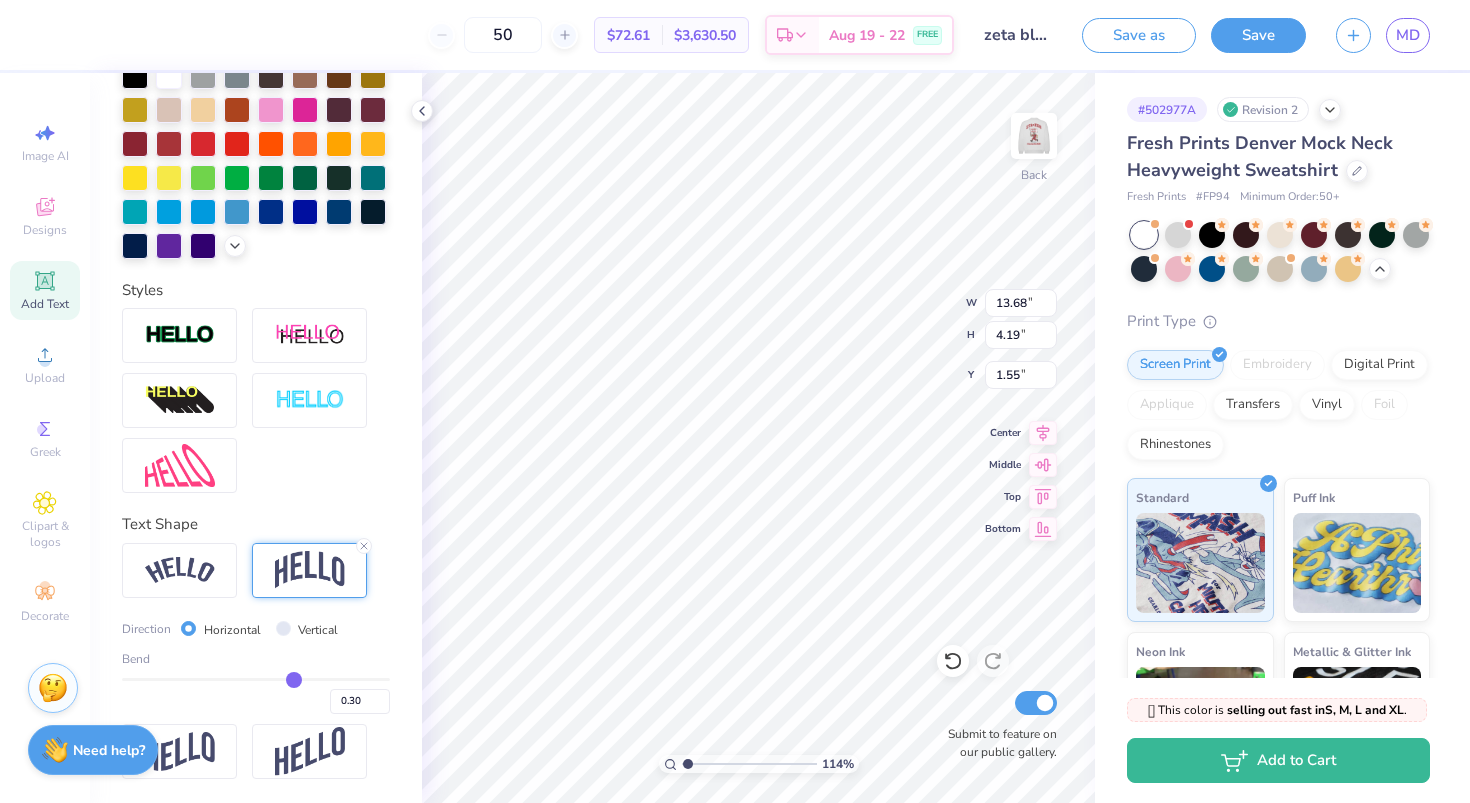 type on "0.31" 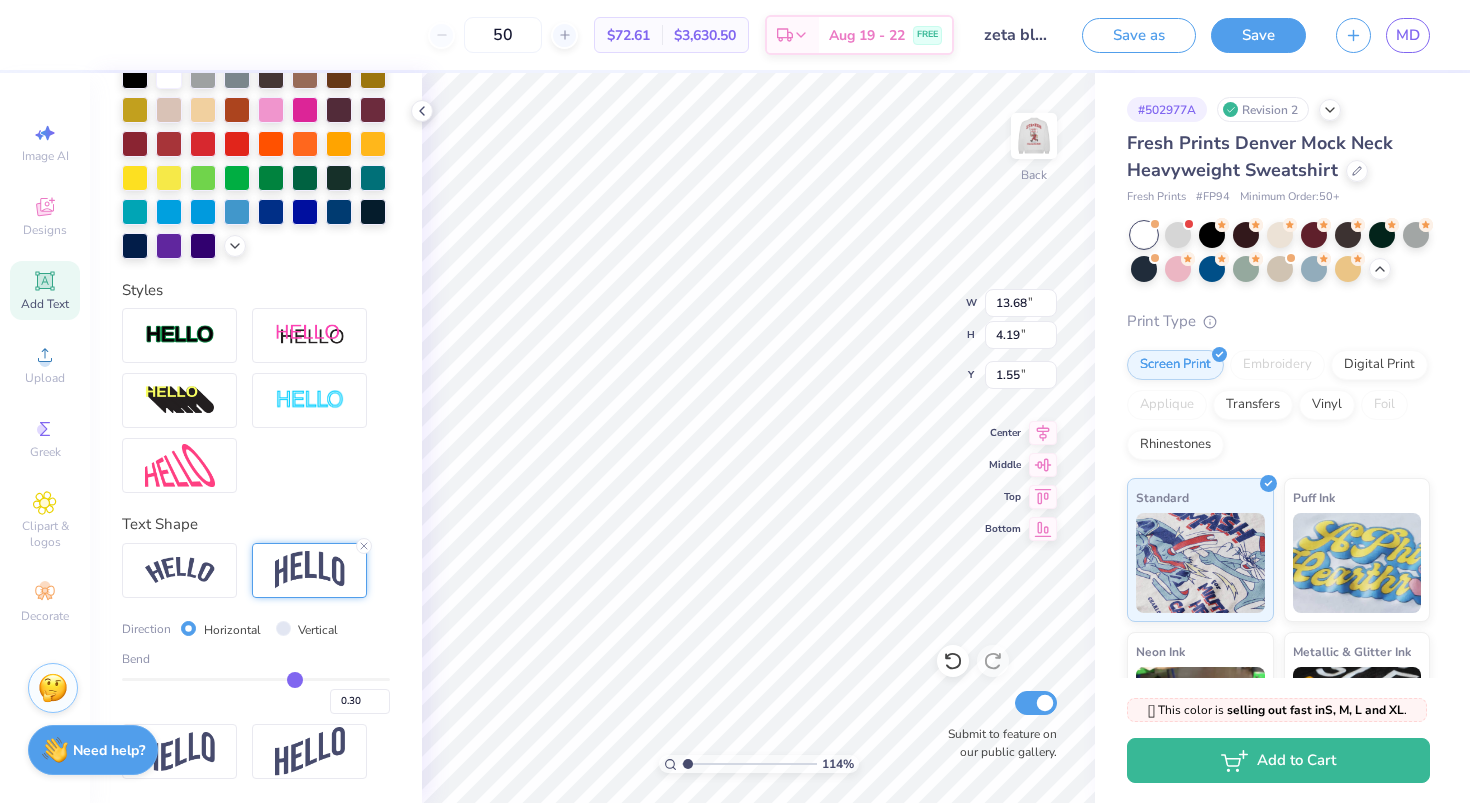type on "0.31" 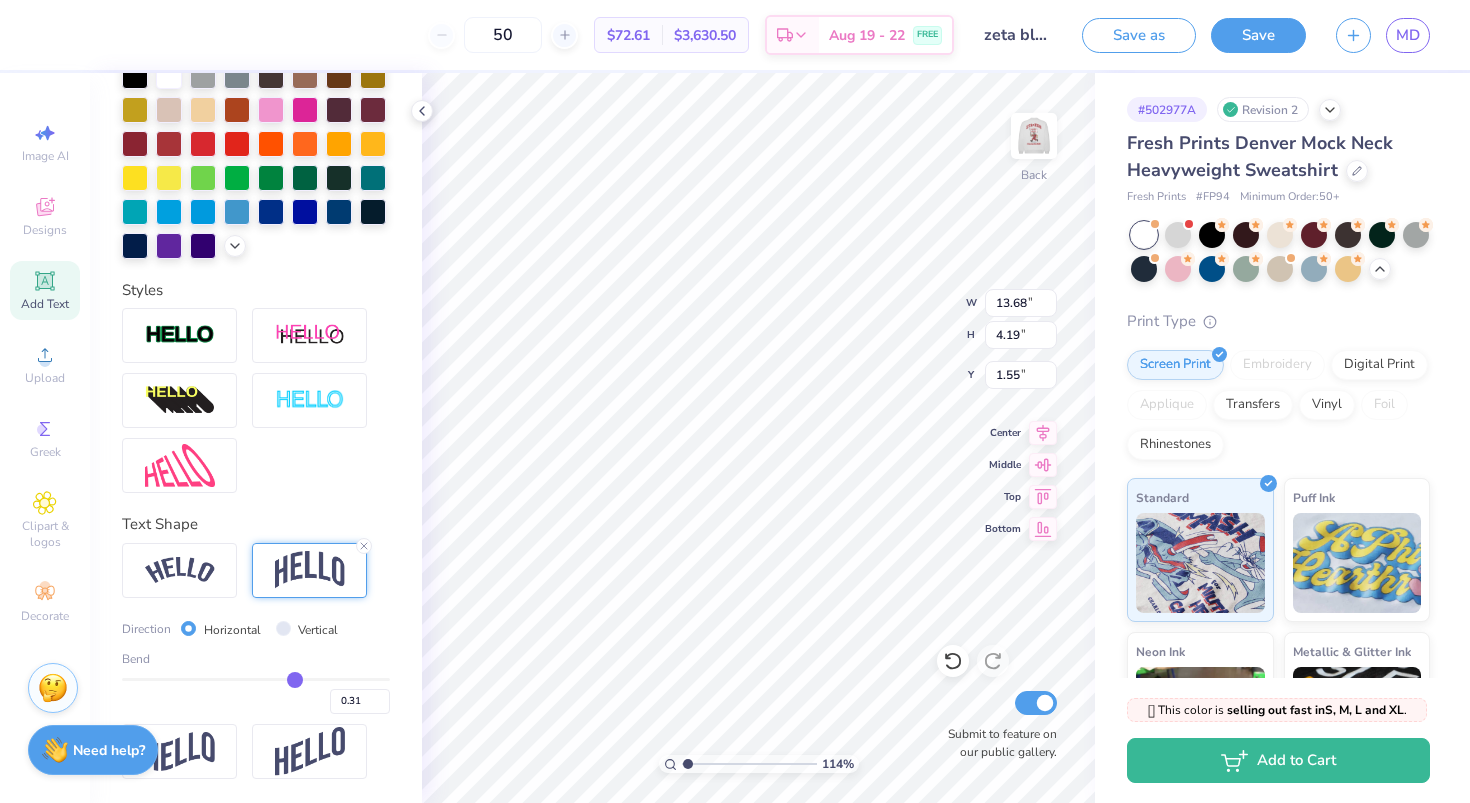 type on "4.25" 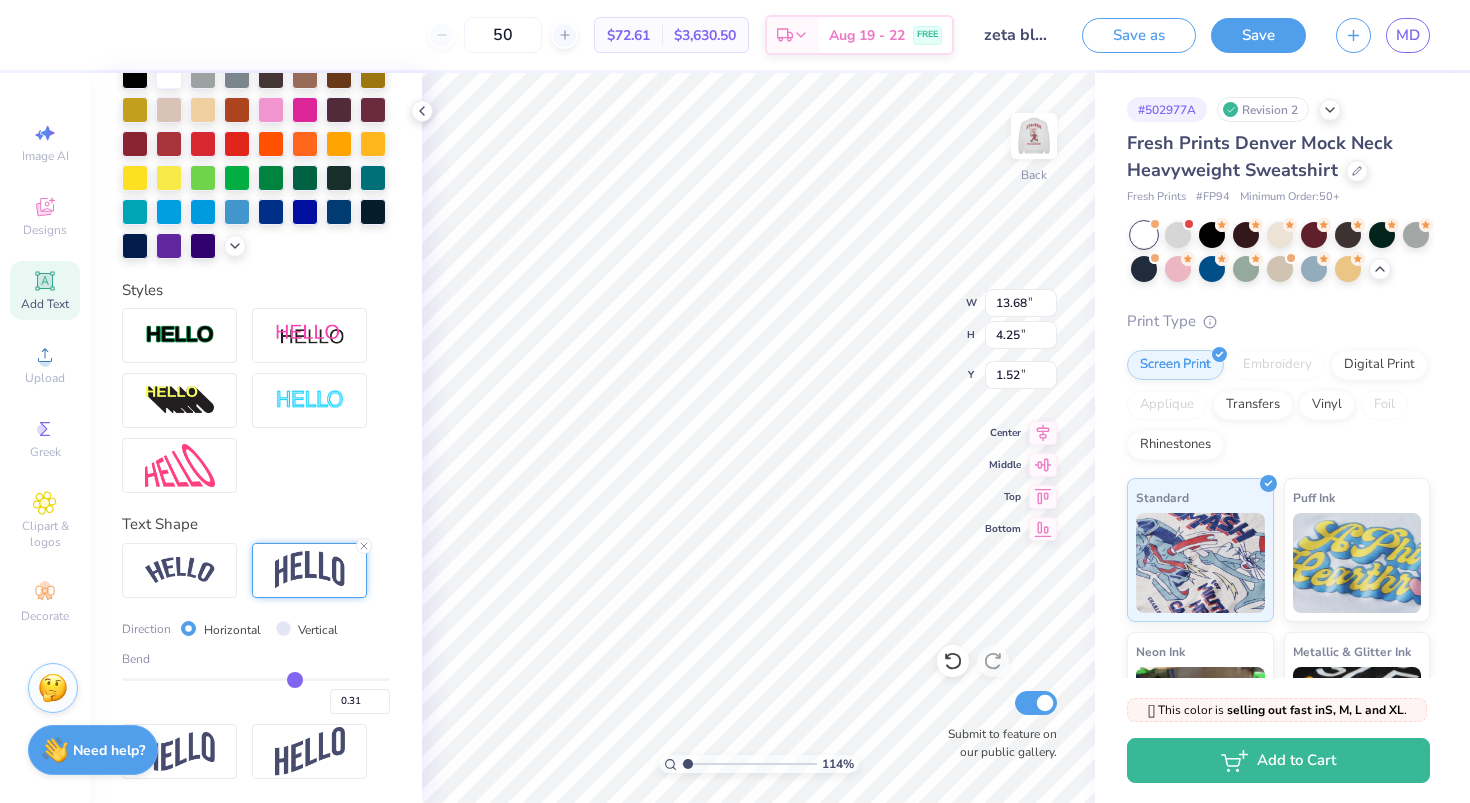 type on "0.32" 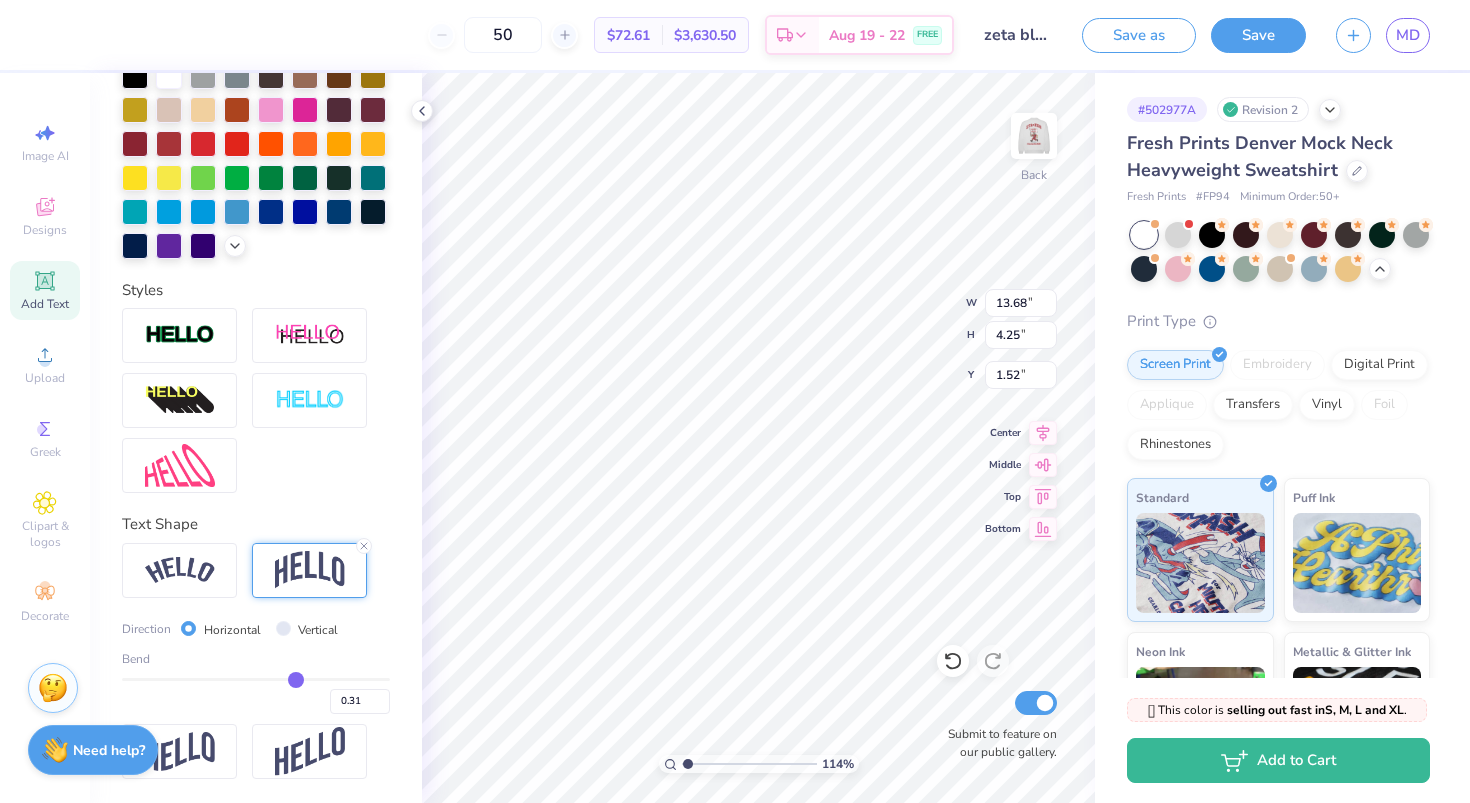 type on "0.32" 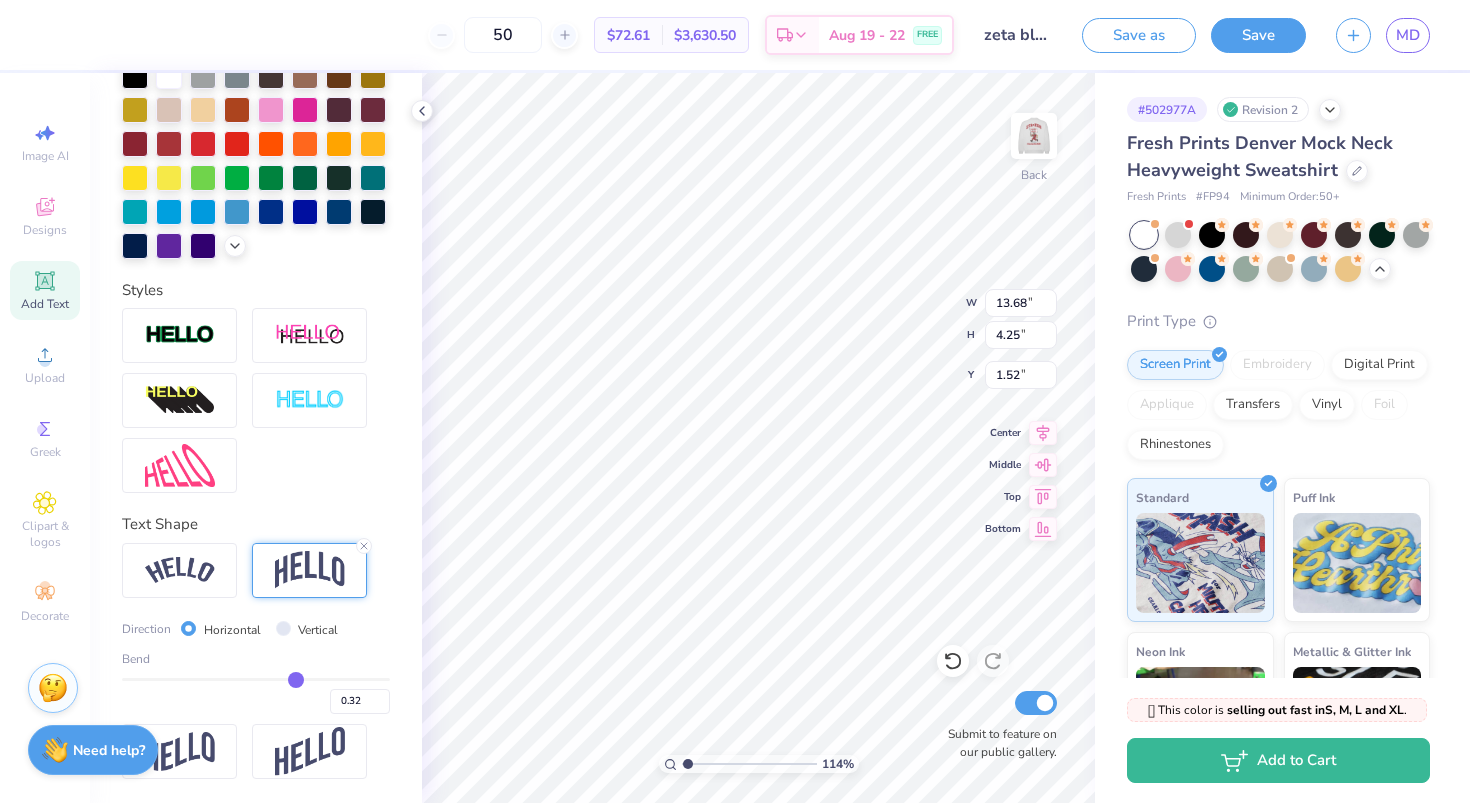 type on "4.37" 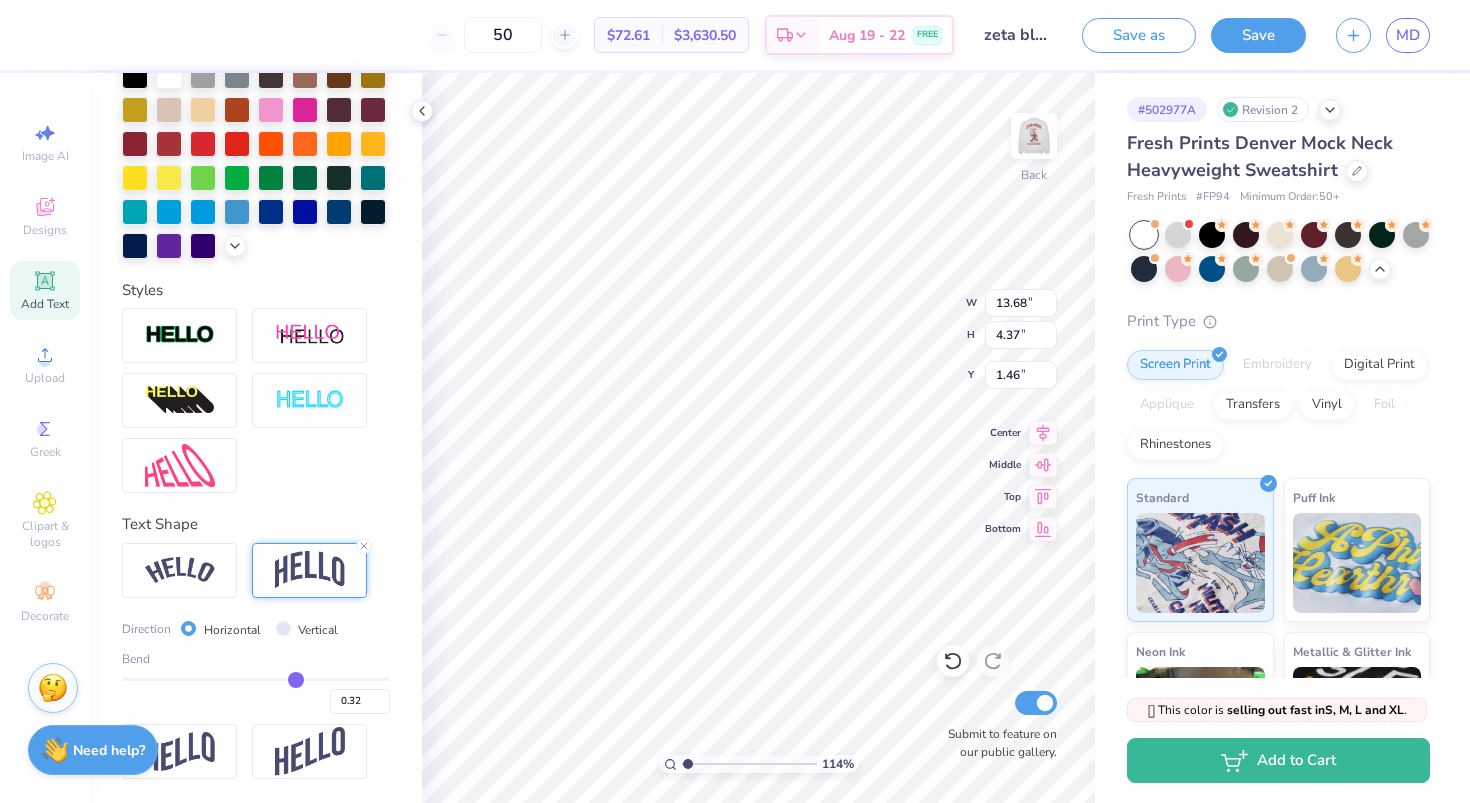 type on "0.33" 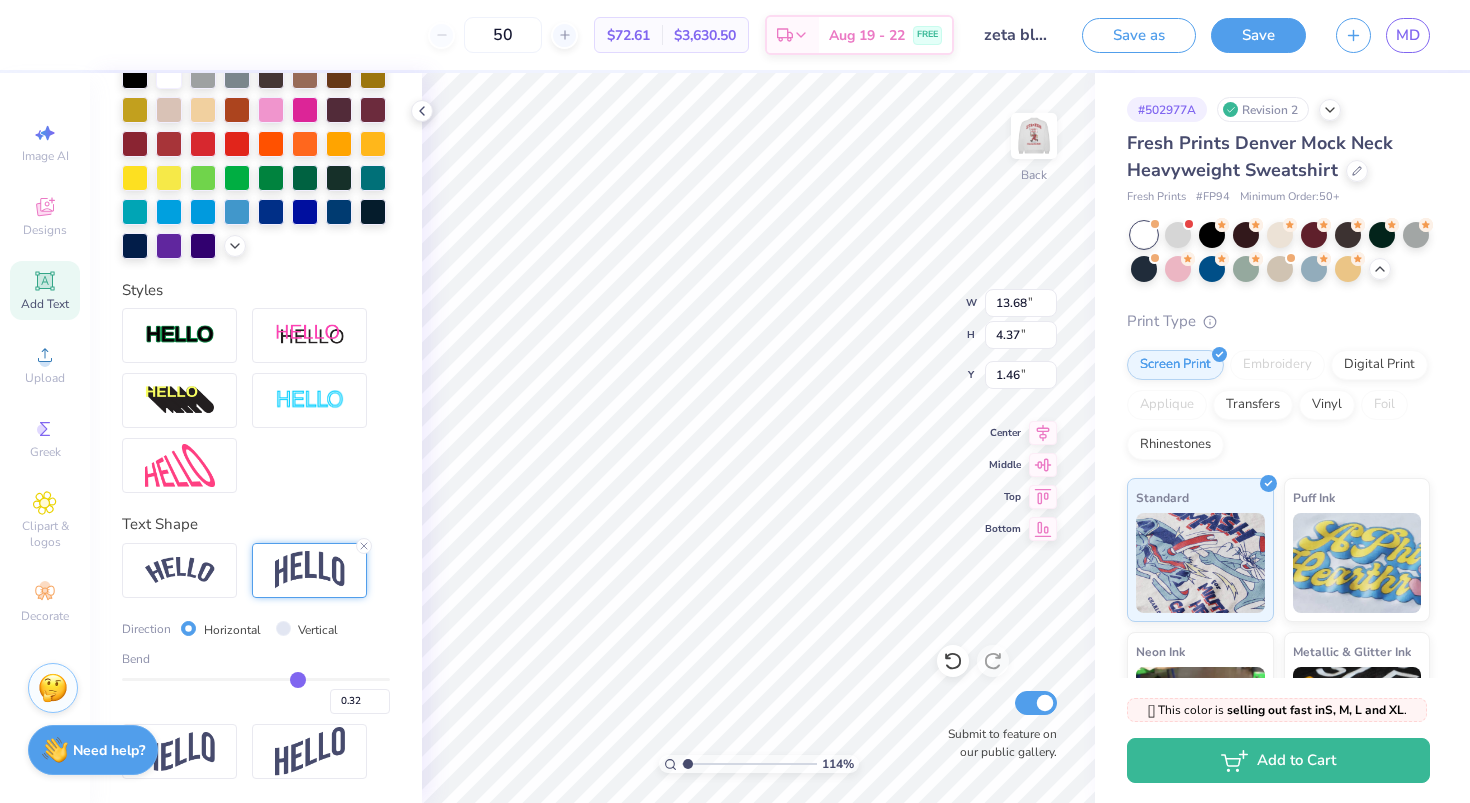 type on "0.33" 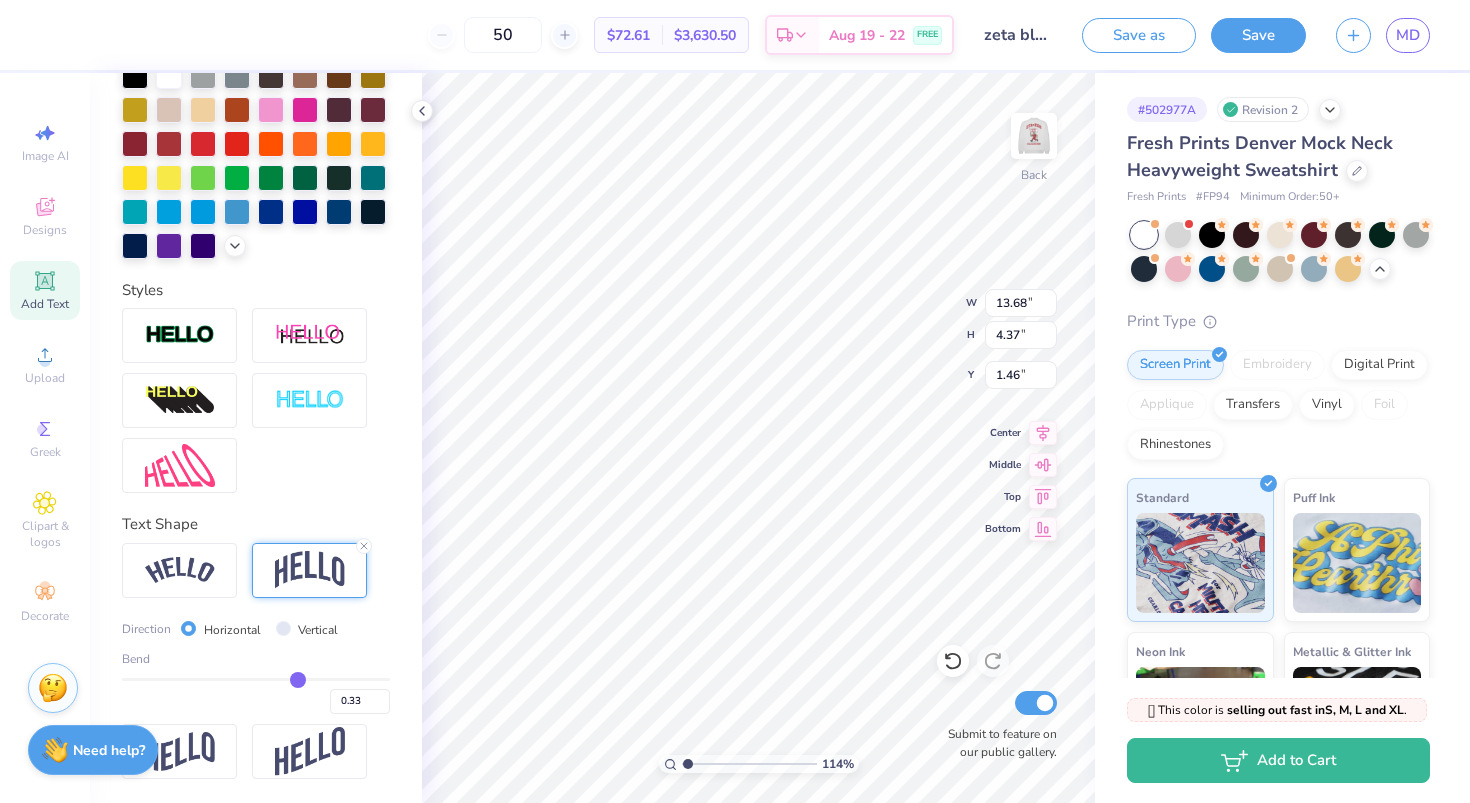 type on "0.34" 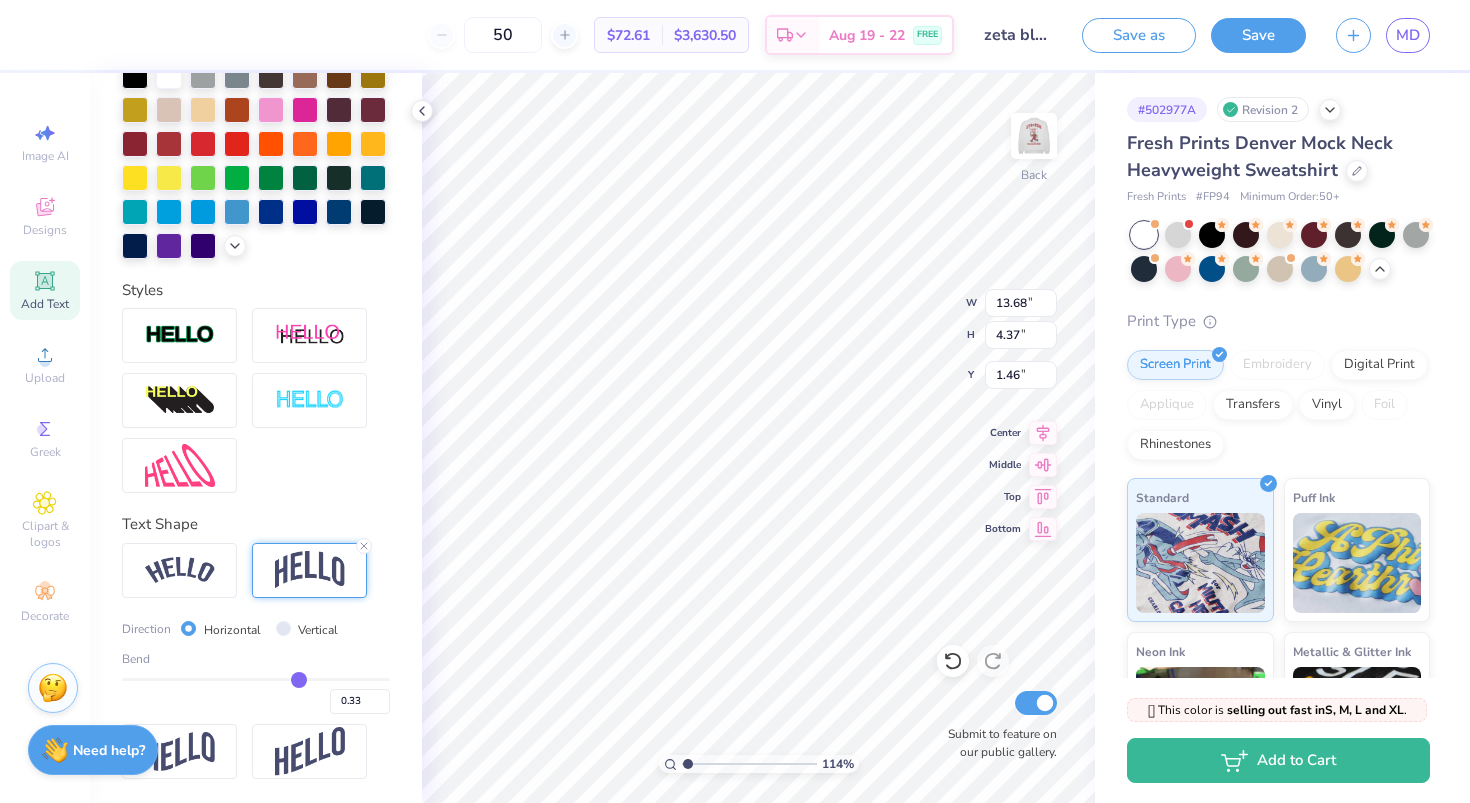 type on "0.34" 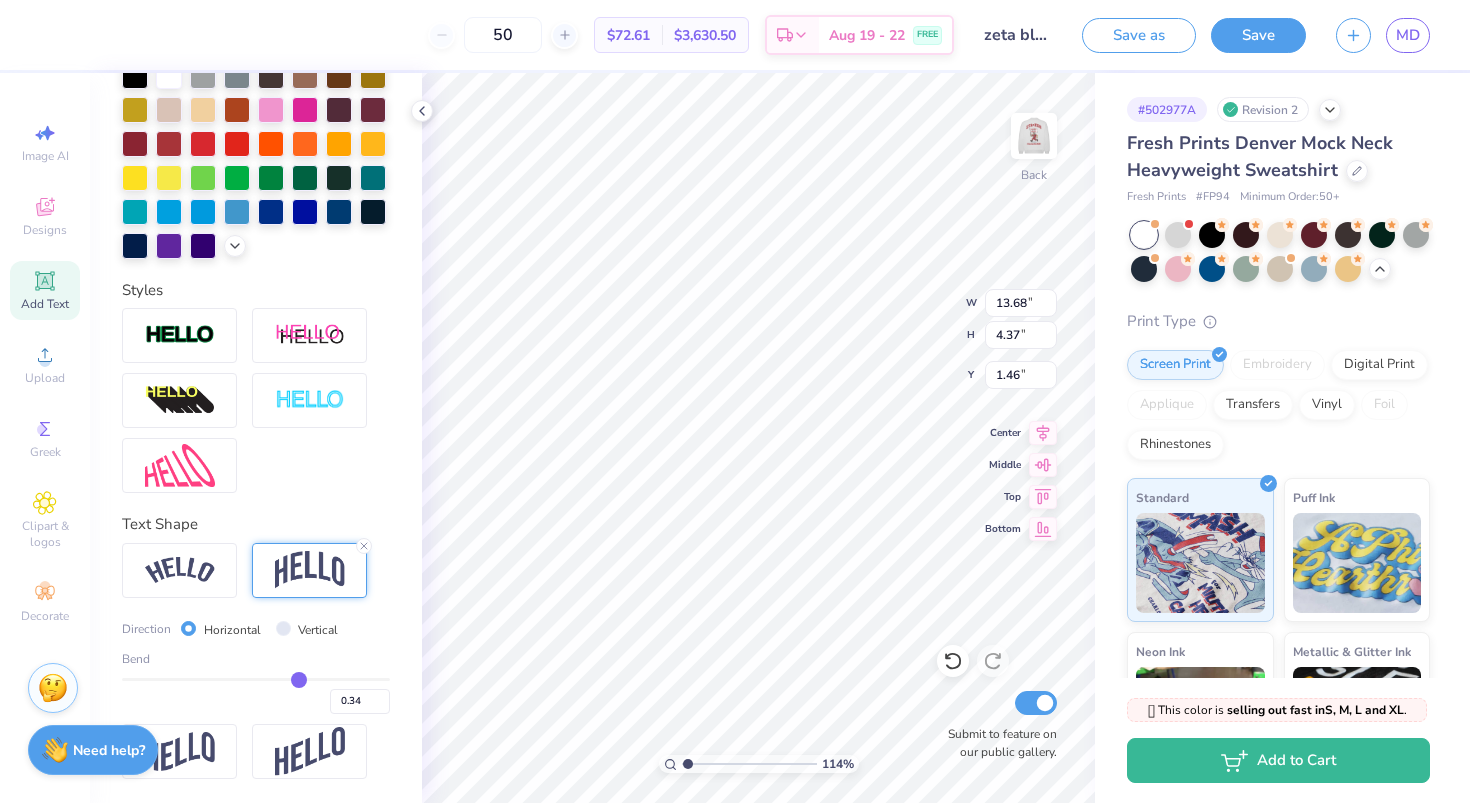 type on "4.42" 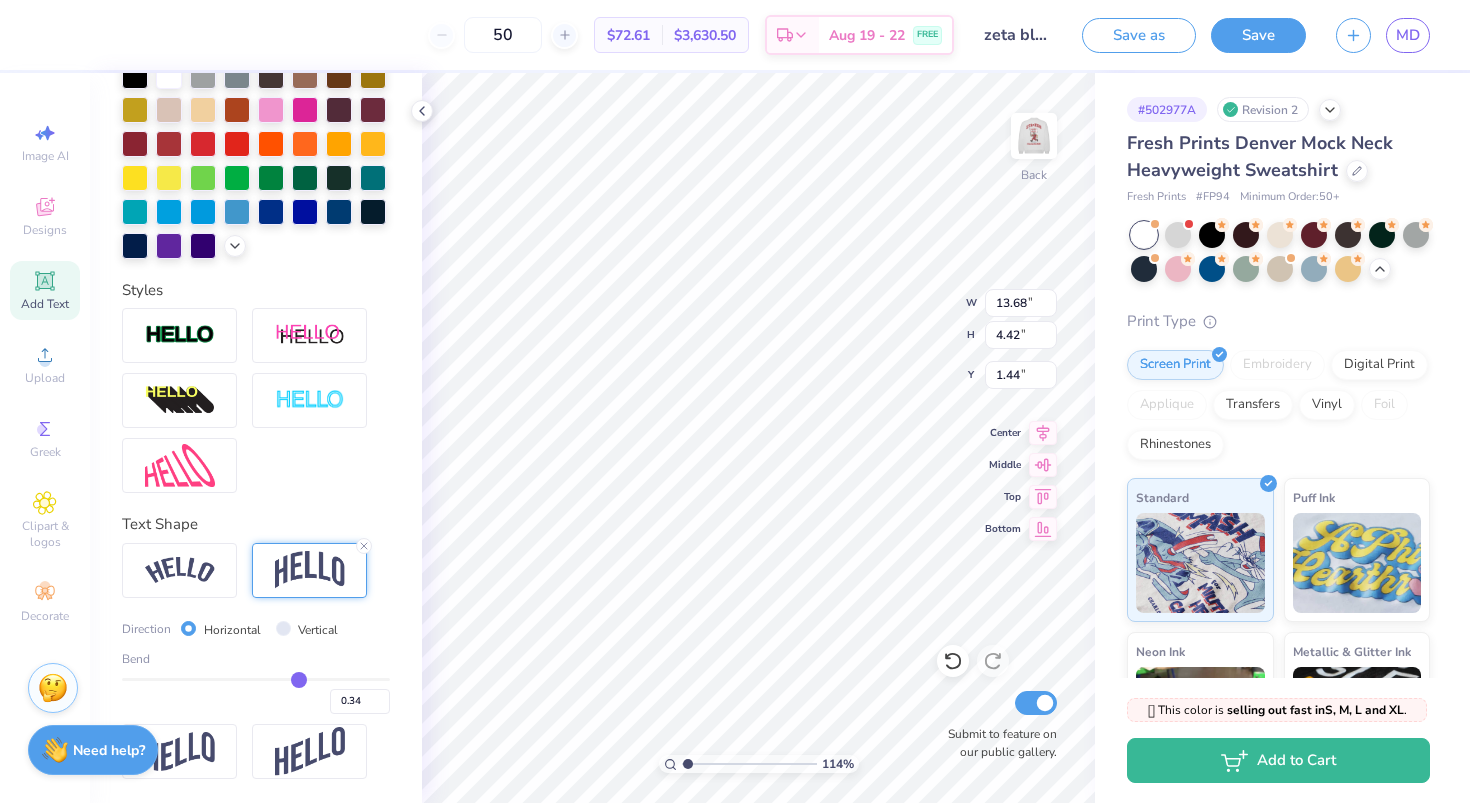 type on "0.35" 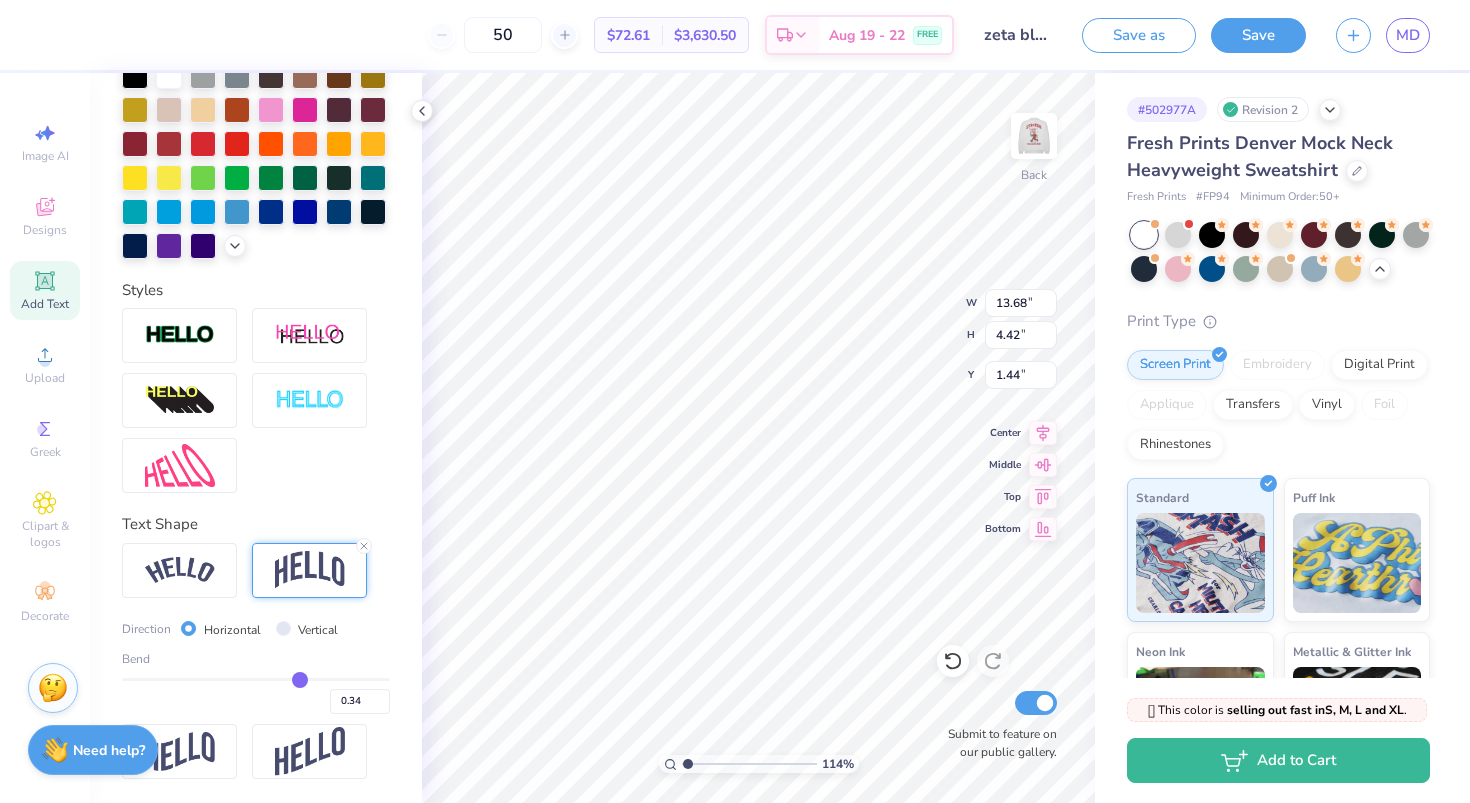 type on "0.35" 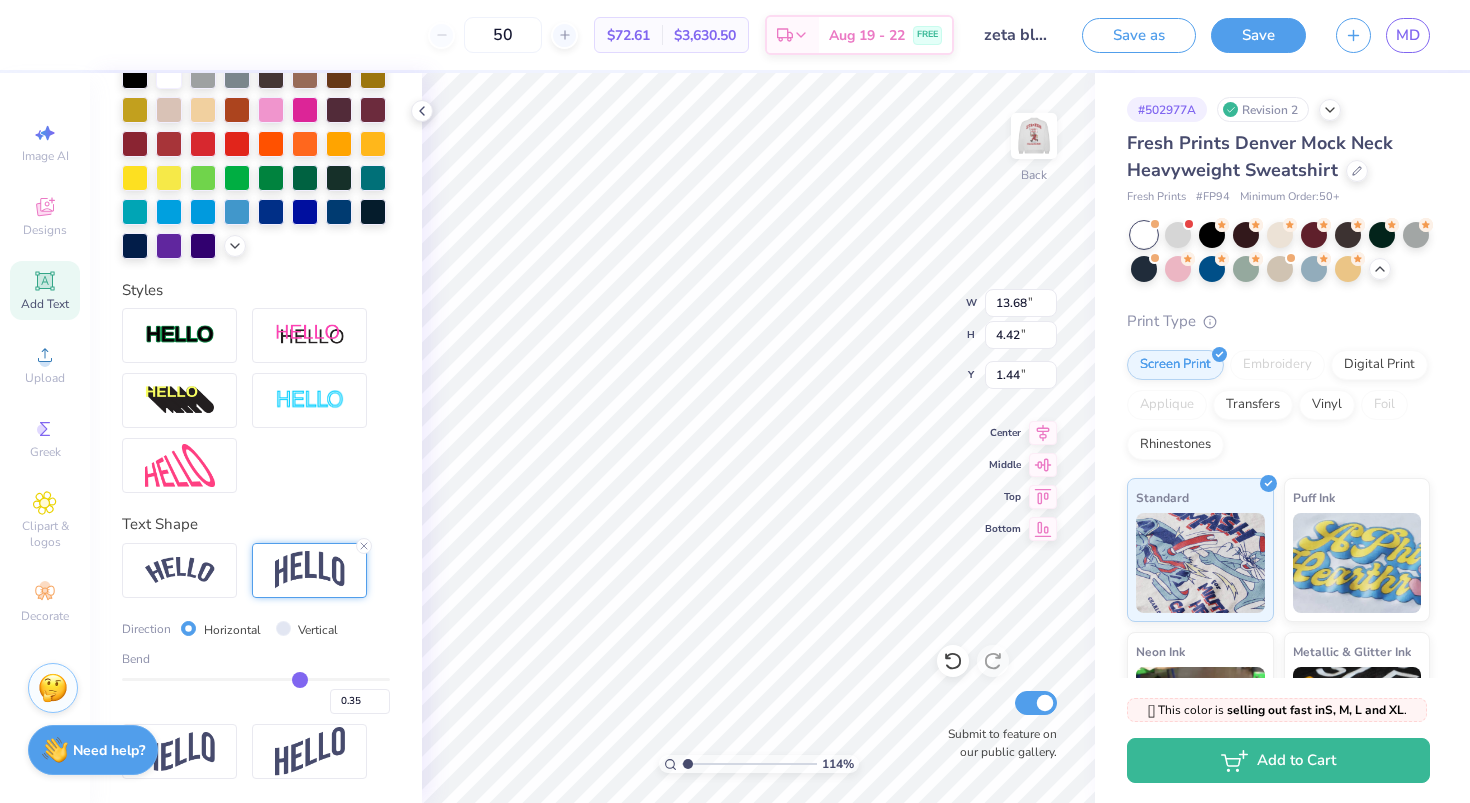 type on "0.36" 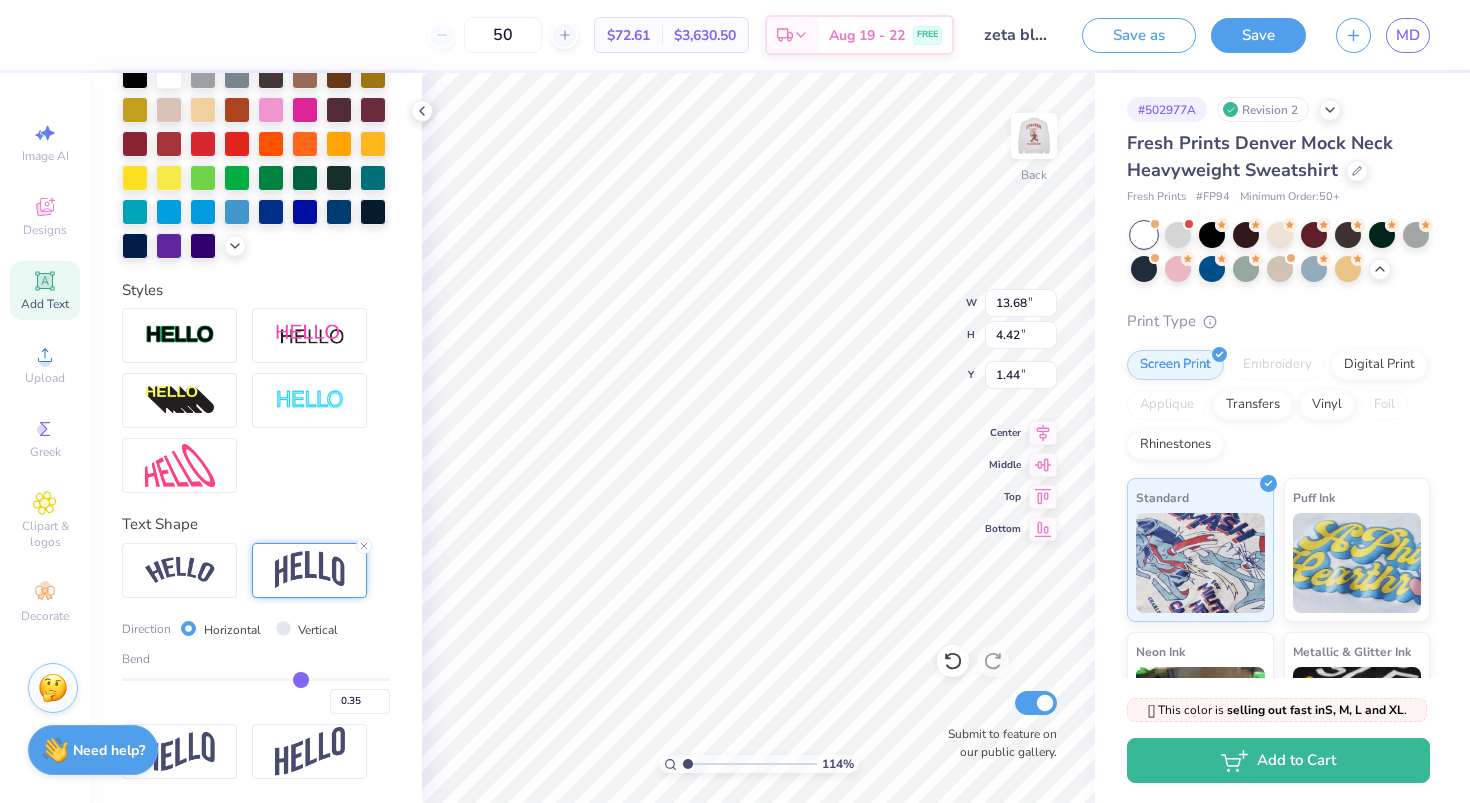 type on "0.36" 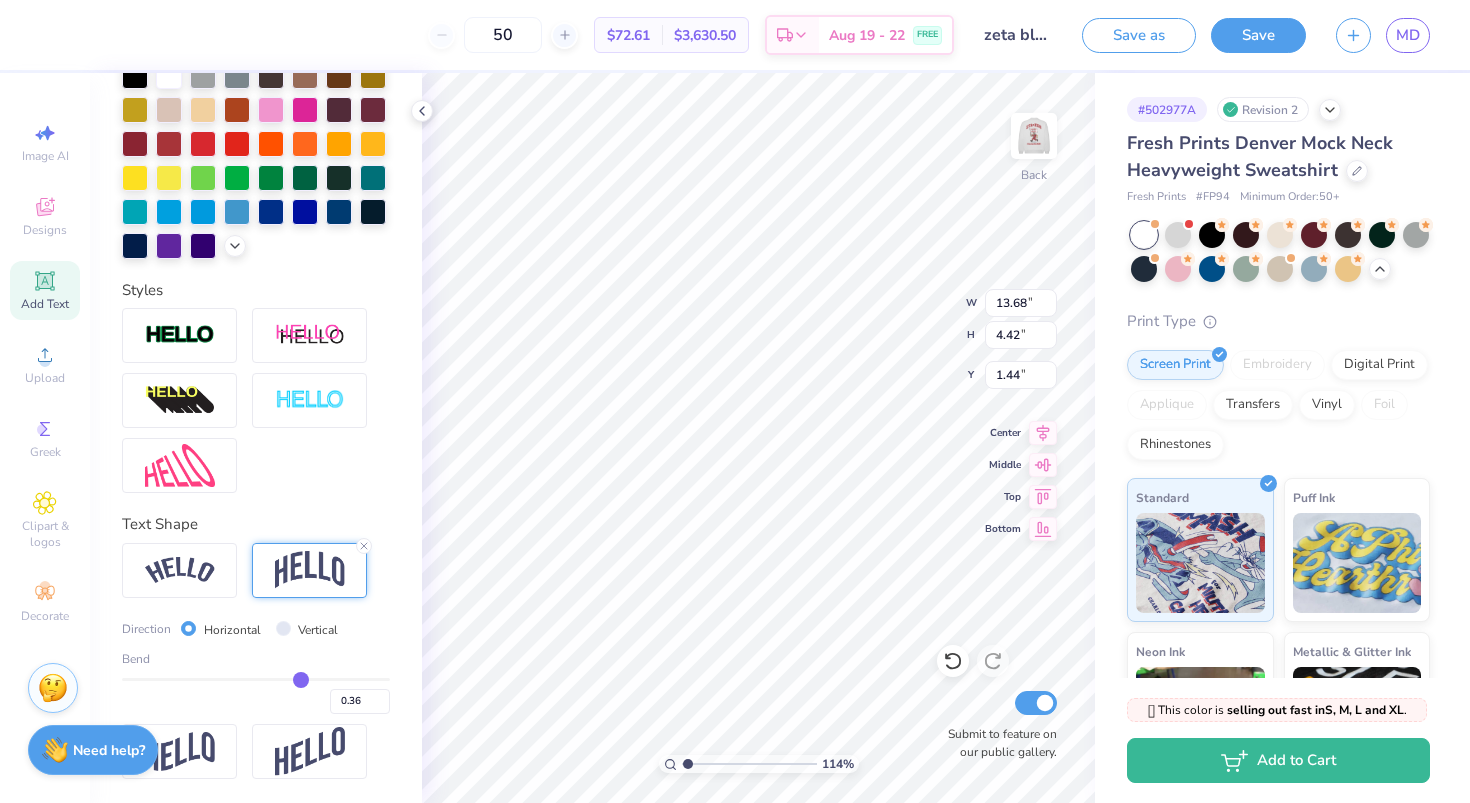 type on "0.37" 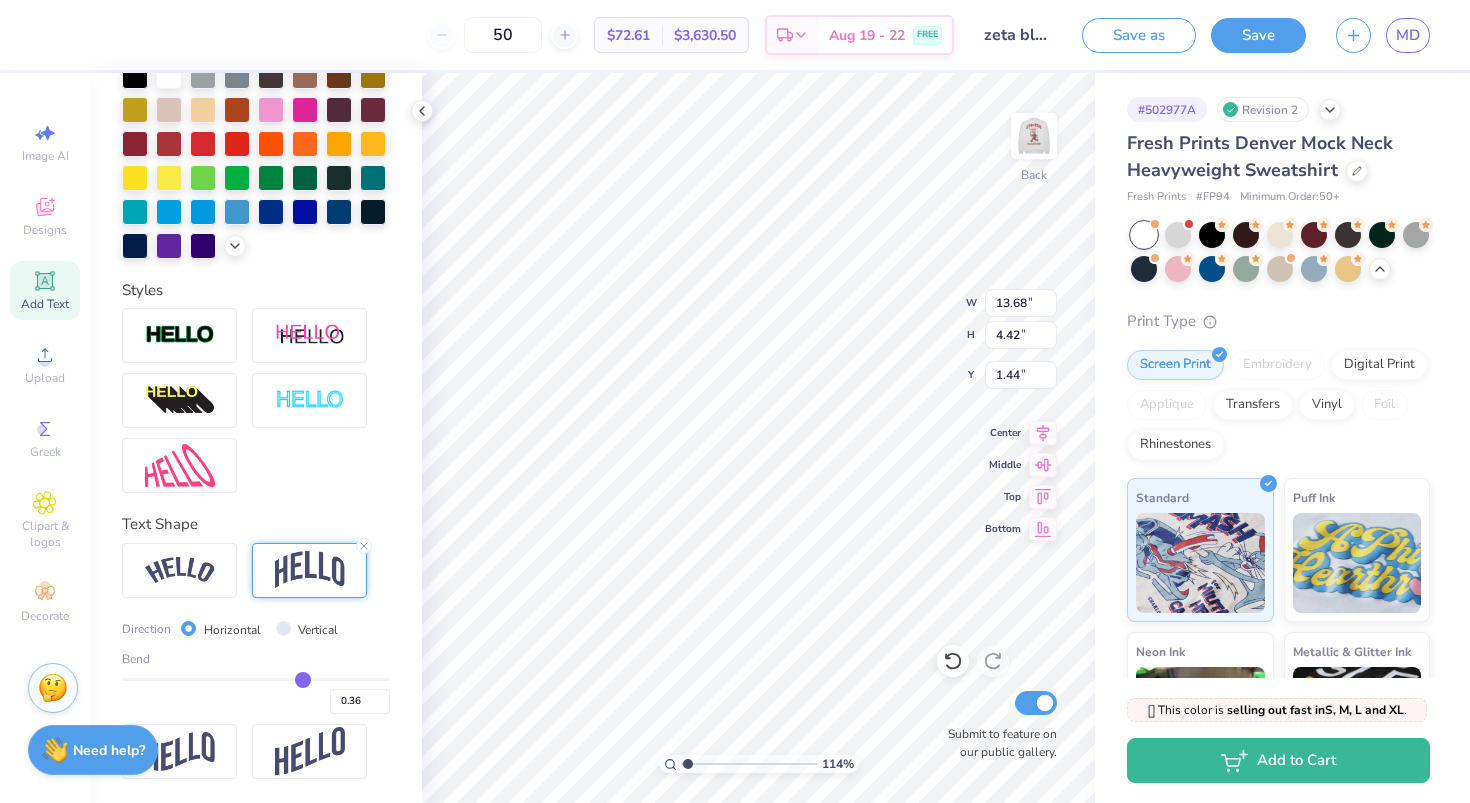 type on "0.37" 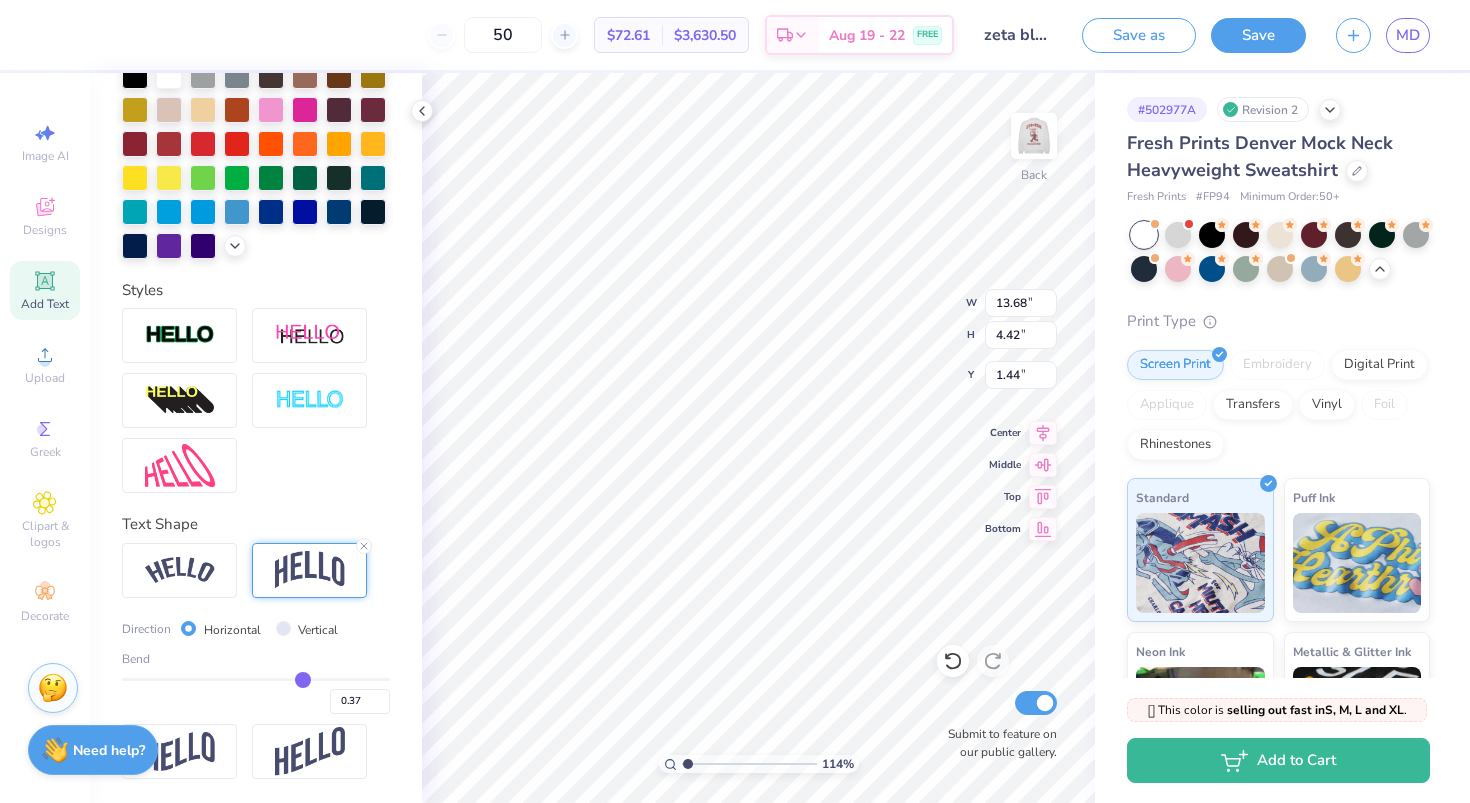 type on "0.38" 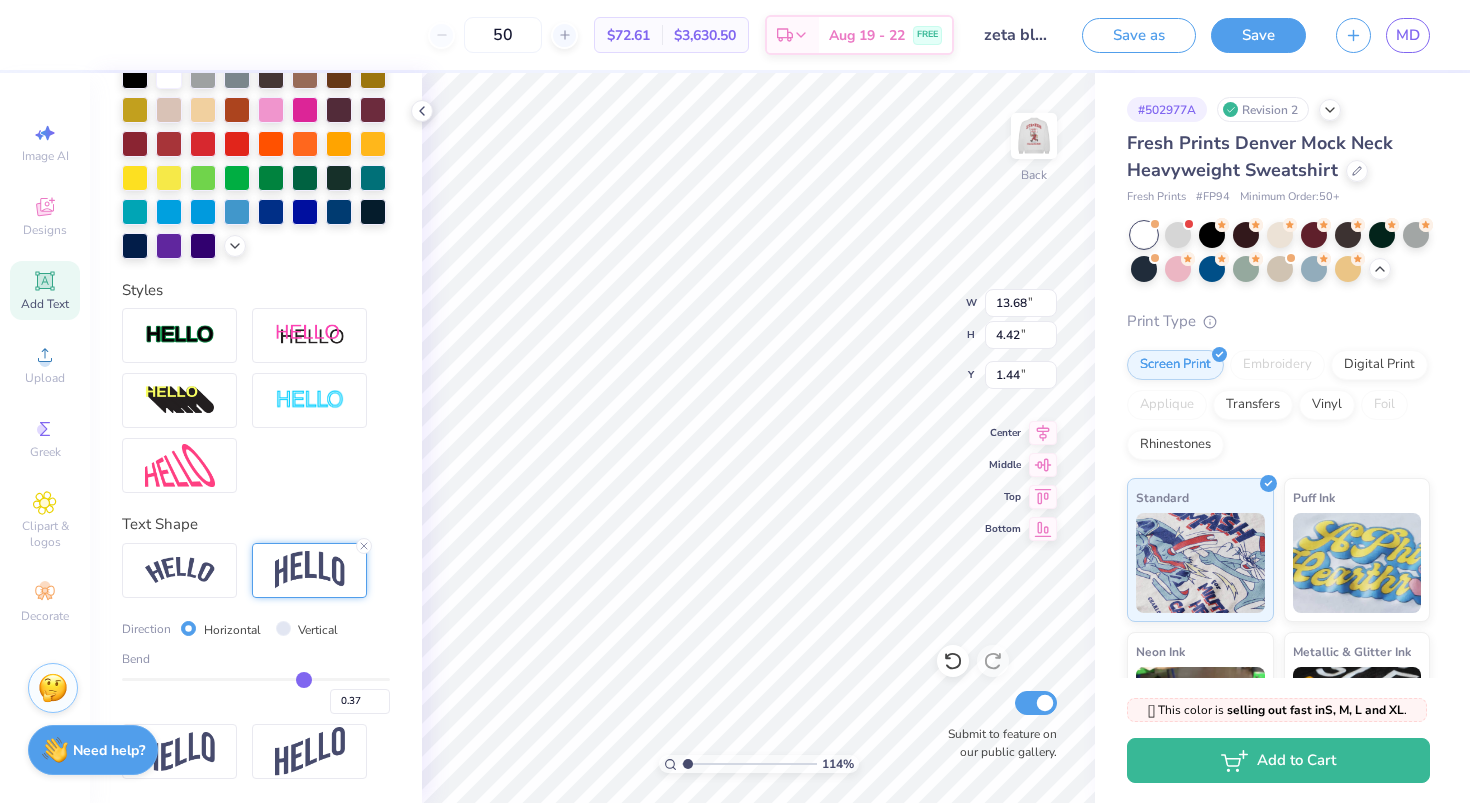 type on "4.65" 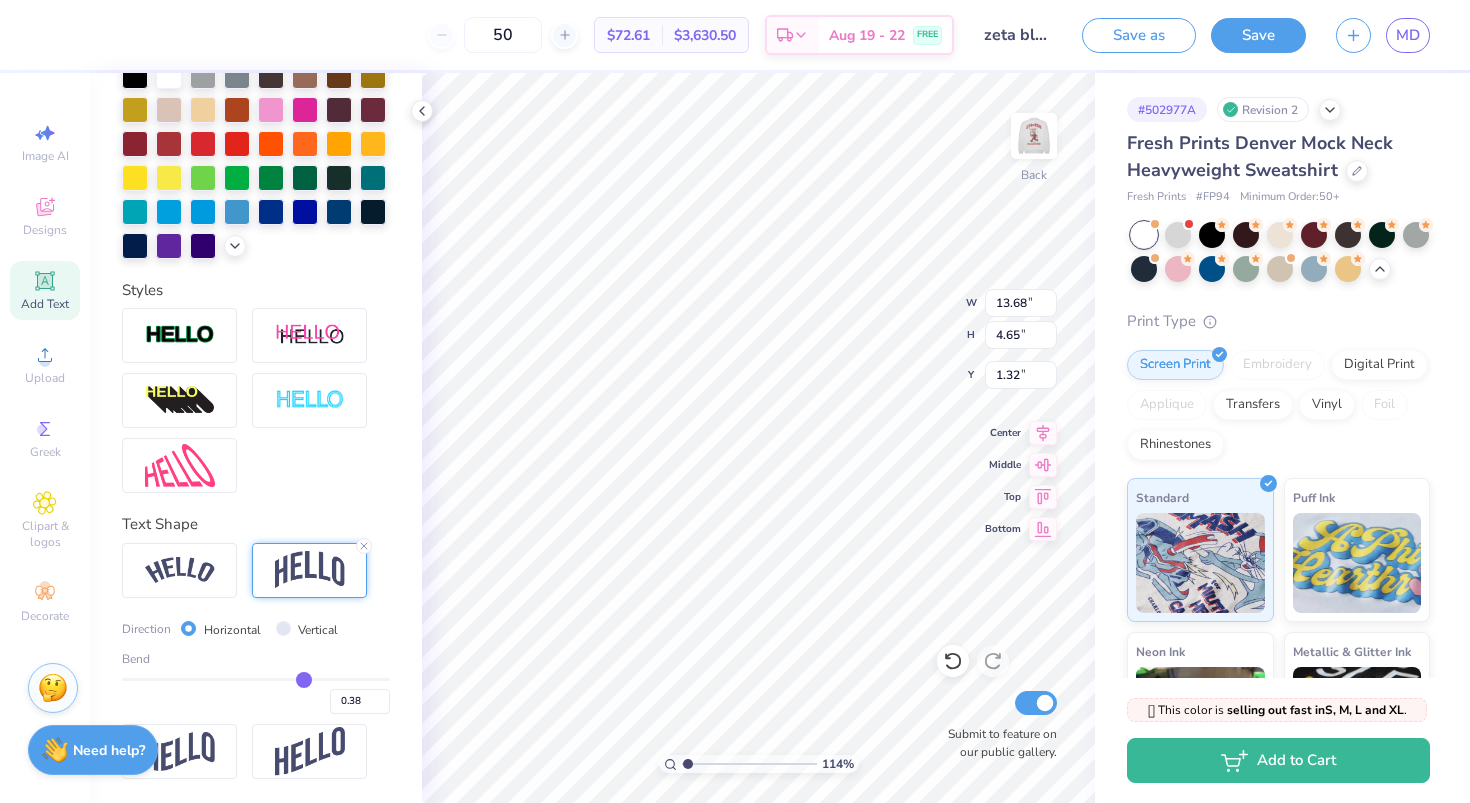 type on "4.71" 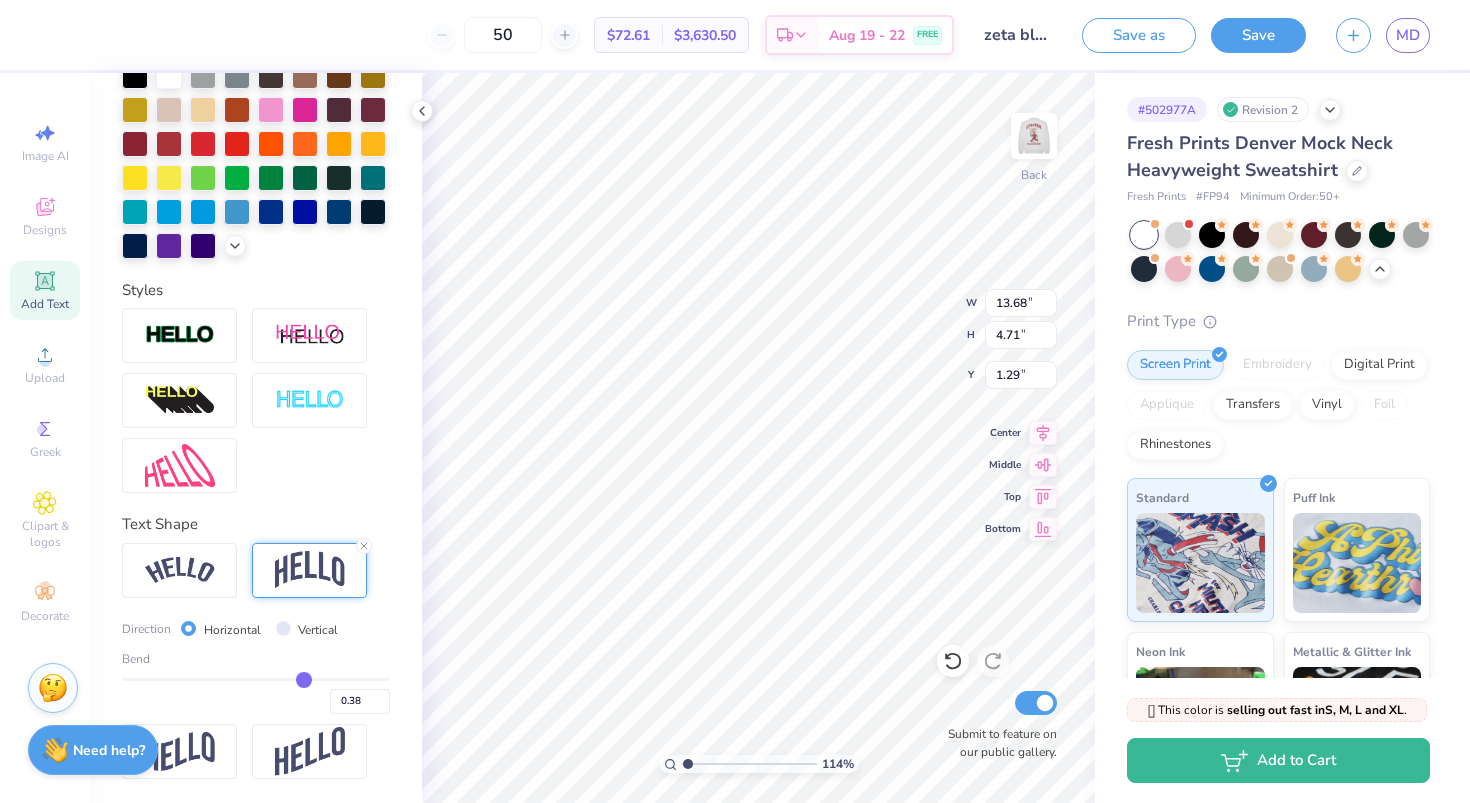 type on "0.39" 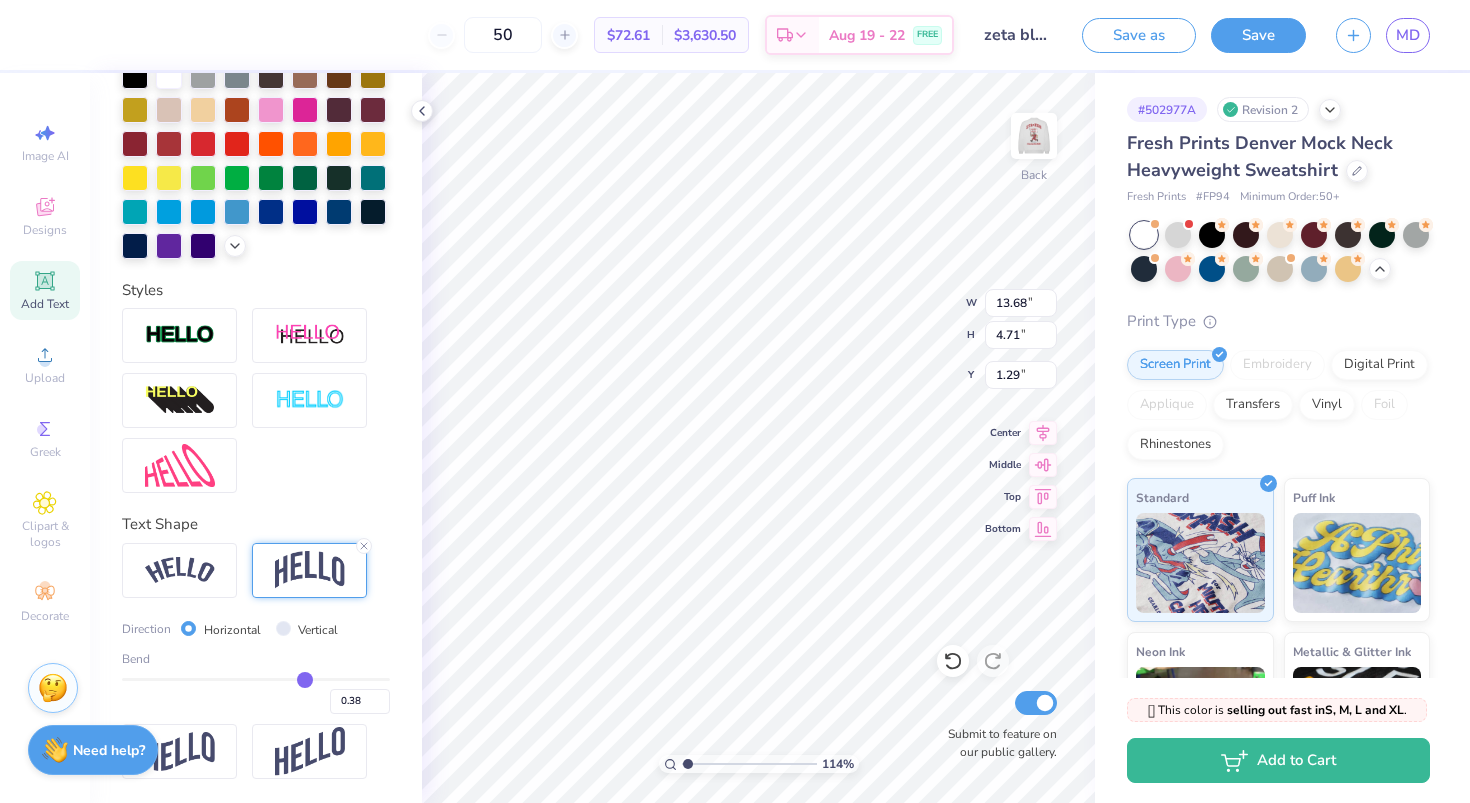 type on "0.39" 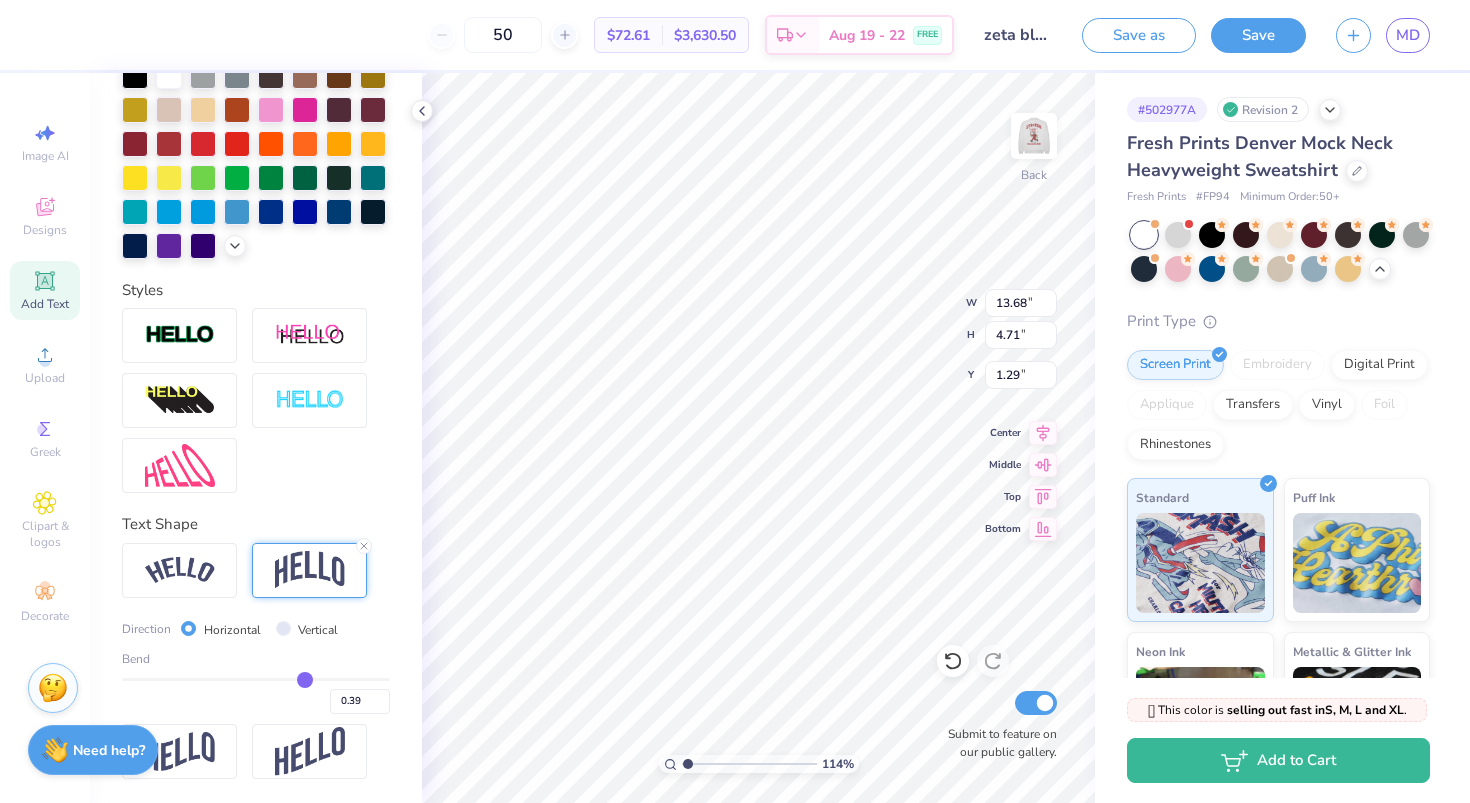 type on "4.77" 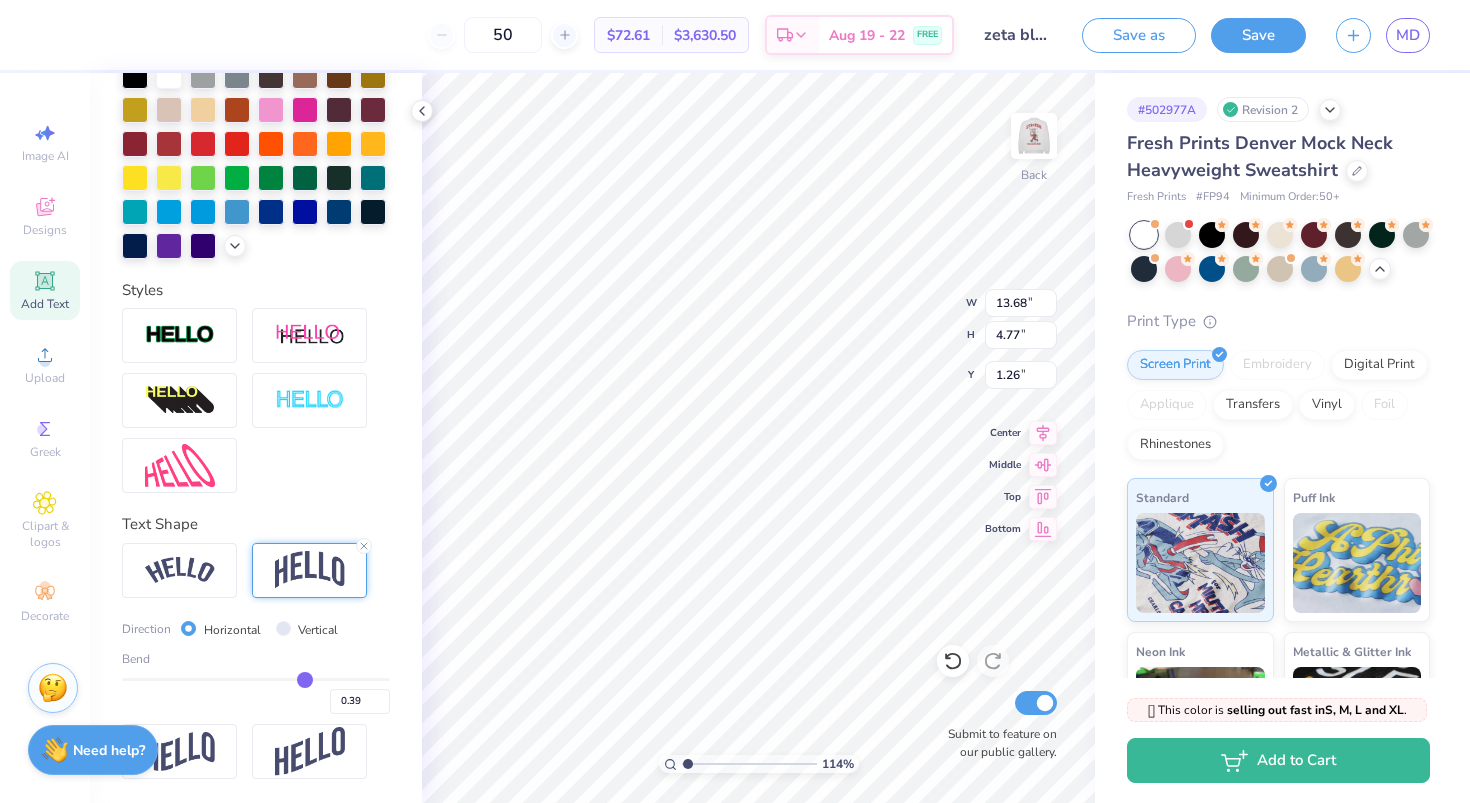 type on "0.38" 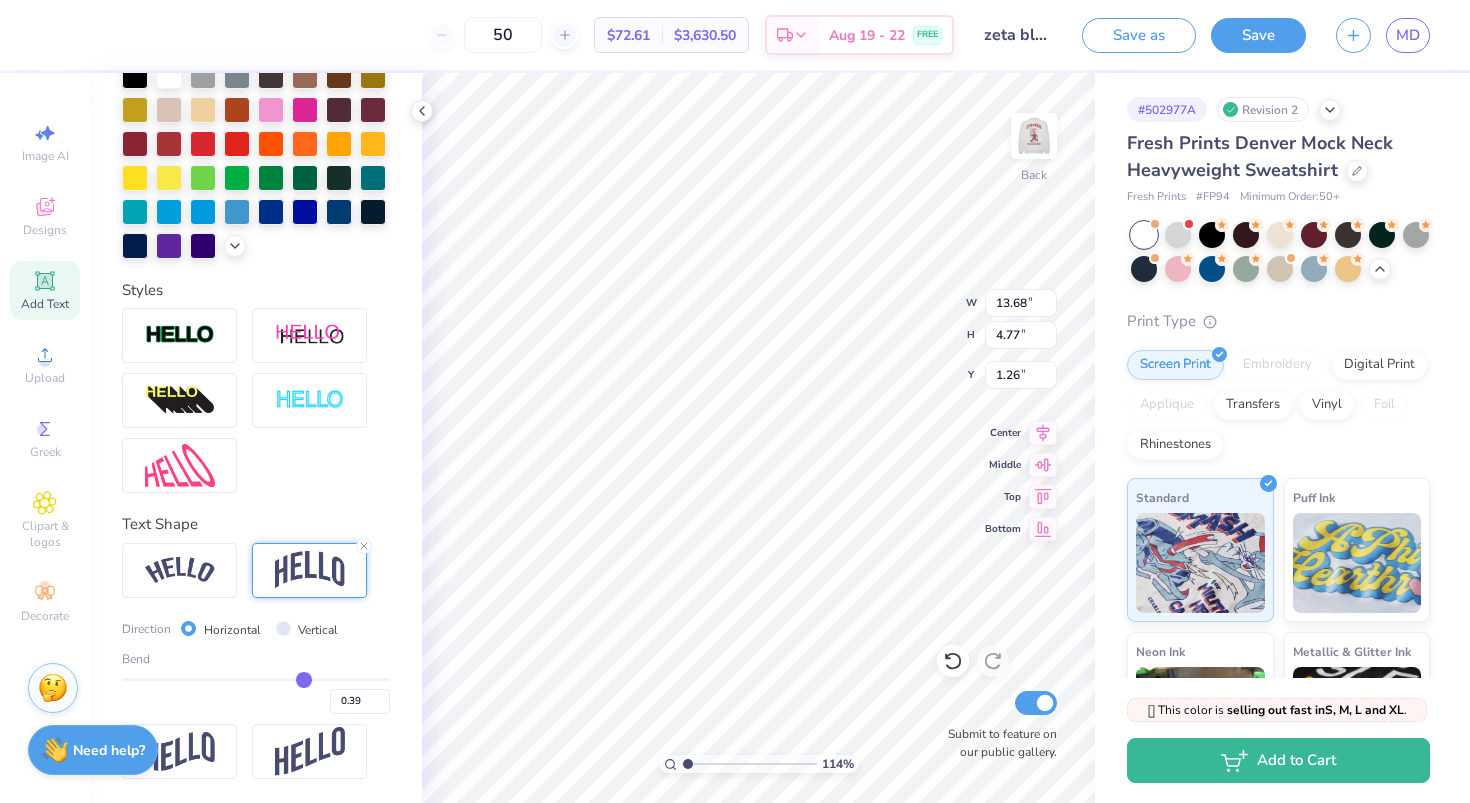 type on "0.38" 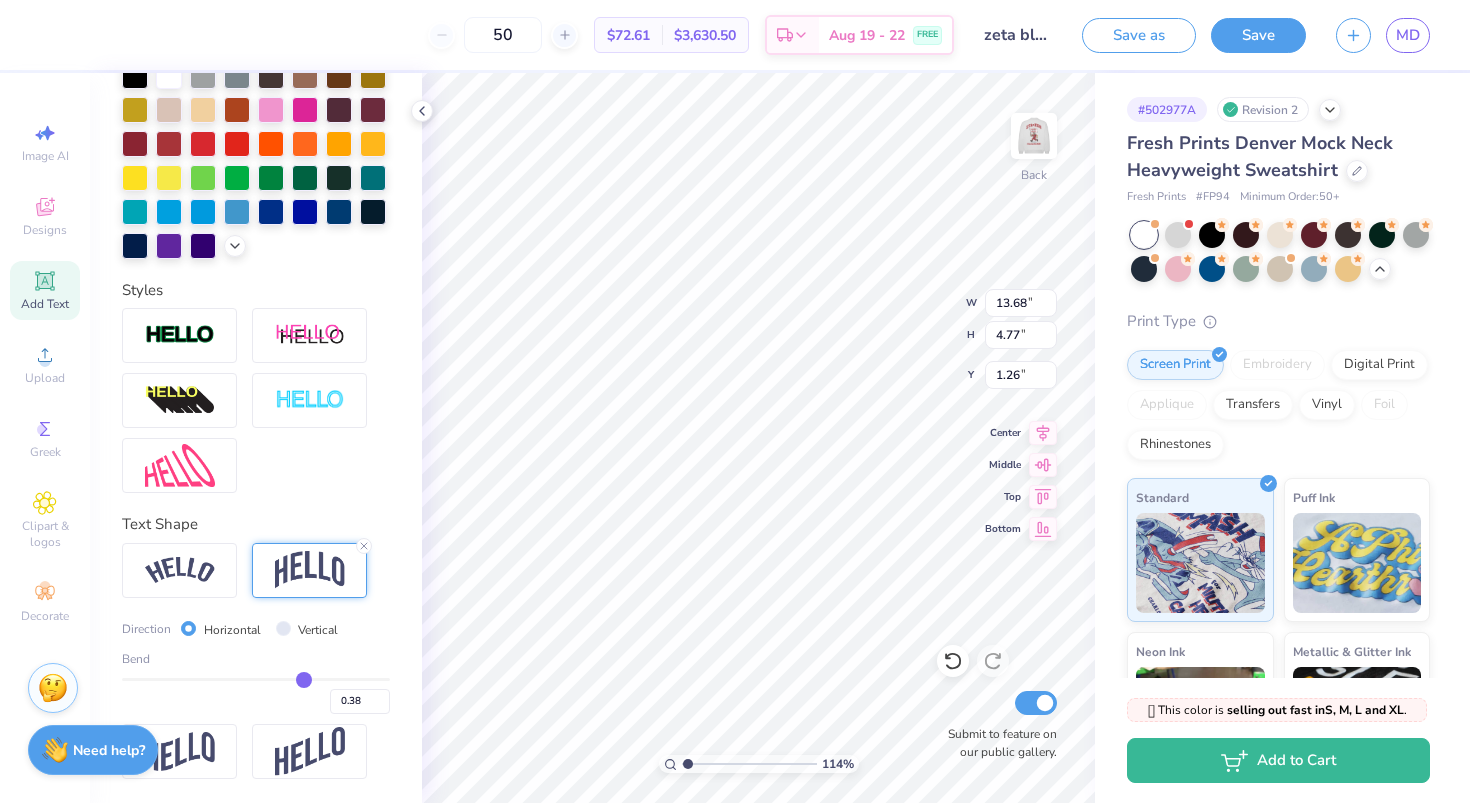 type on "4.71" 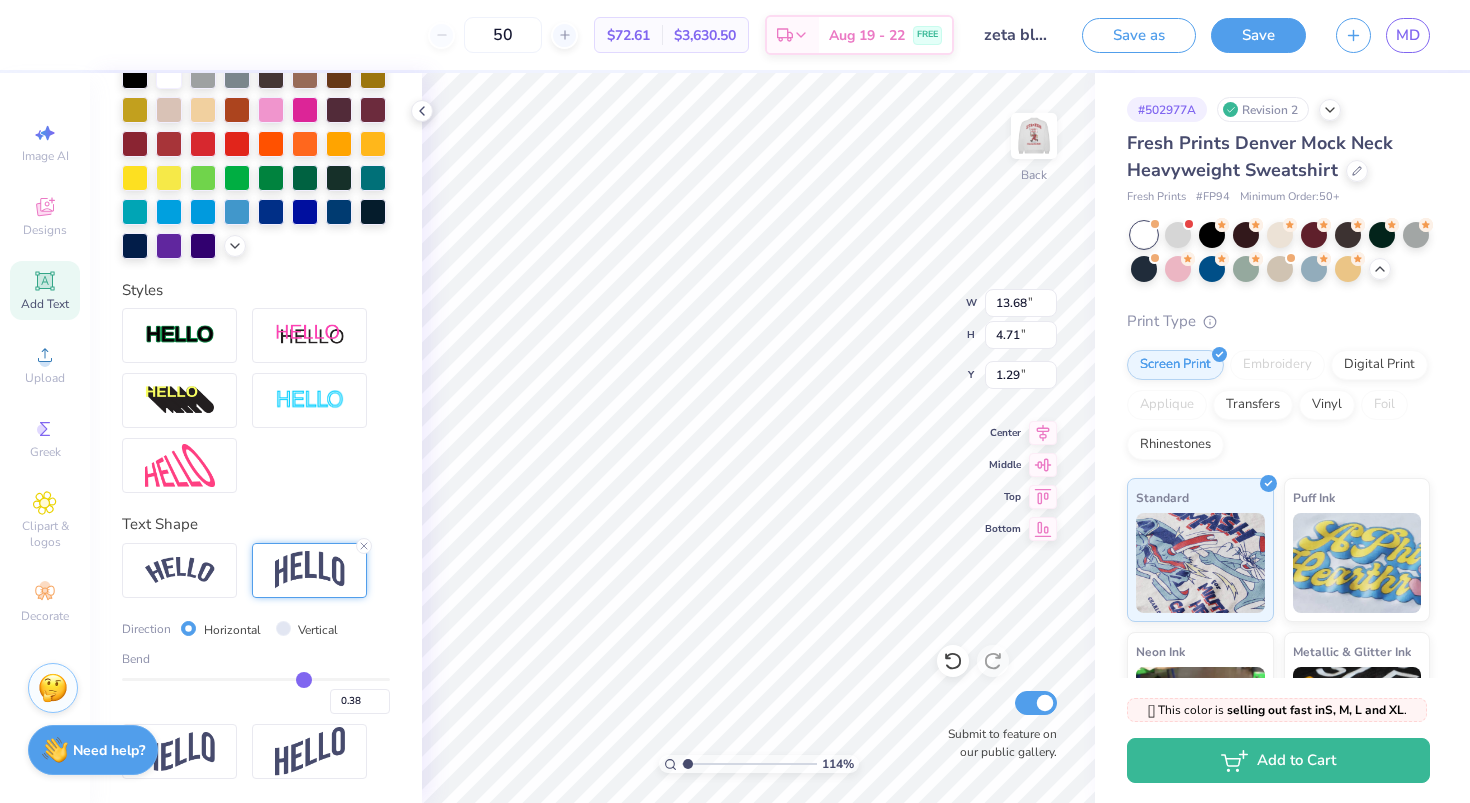 type on "0.37" 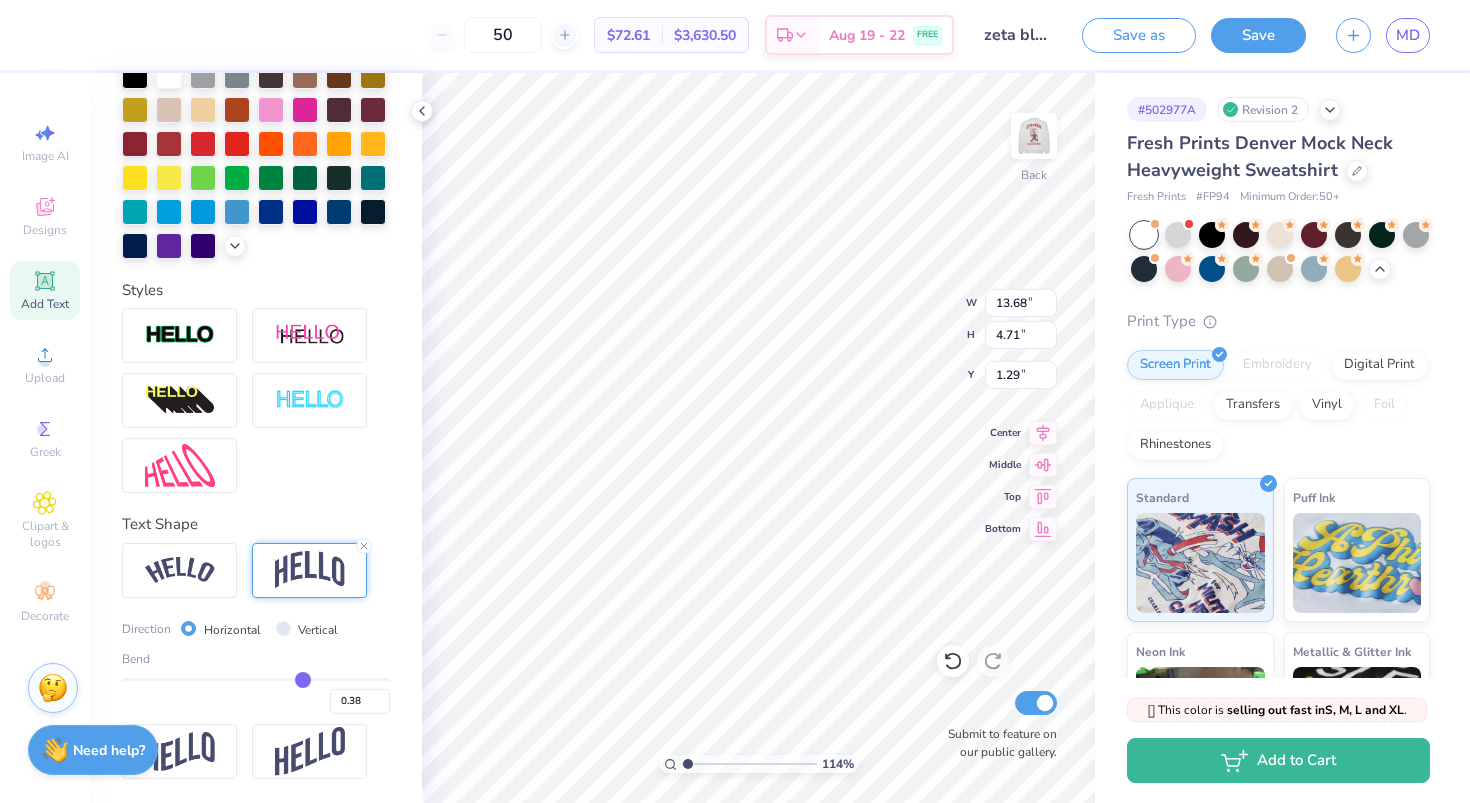 type on "0.37" 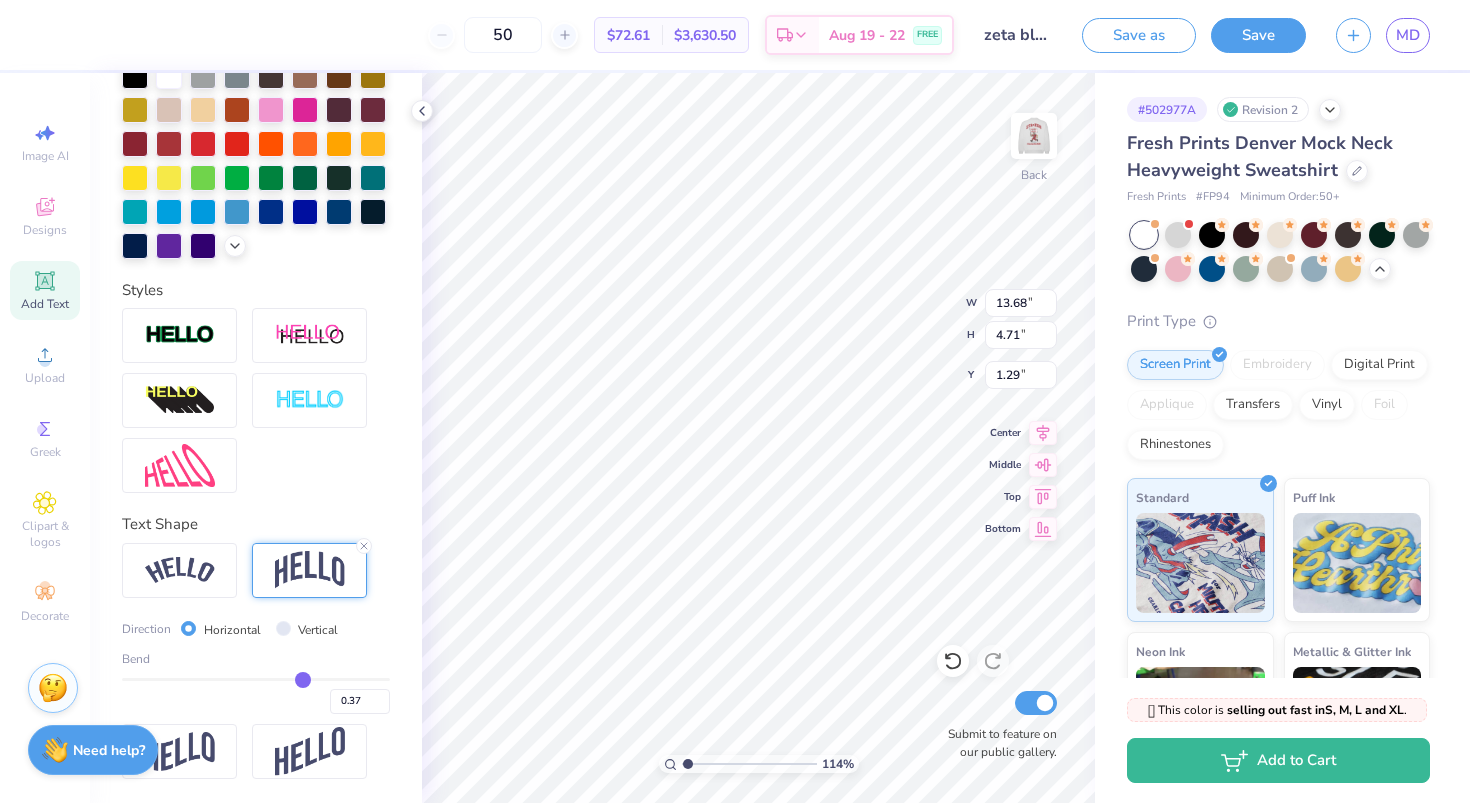 type on "4.65" 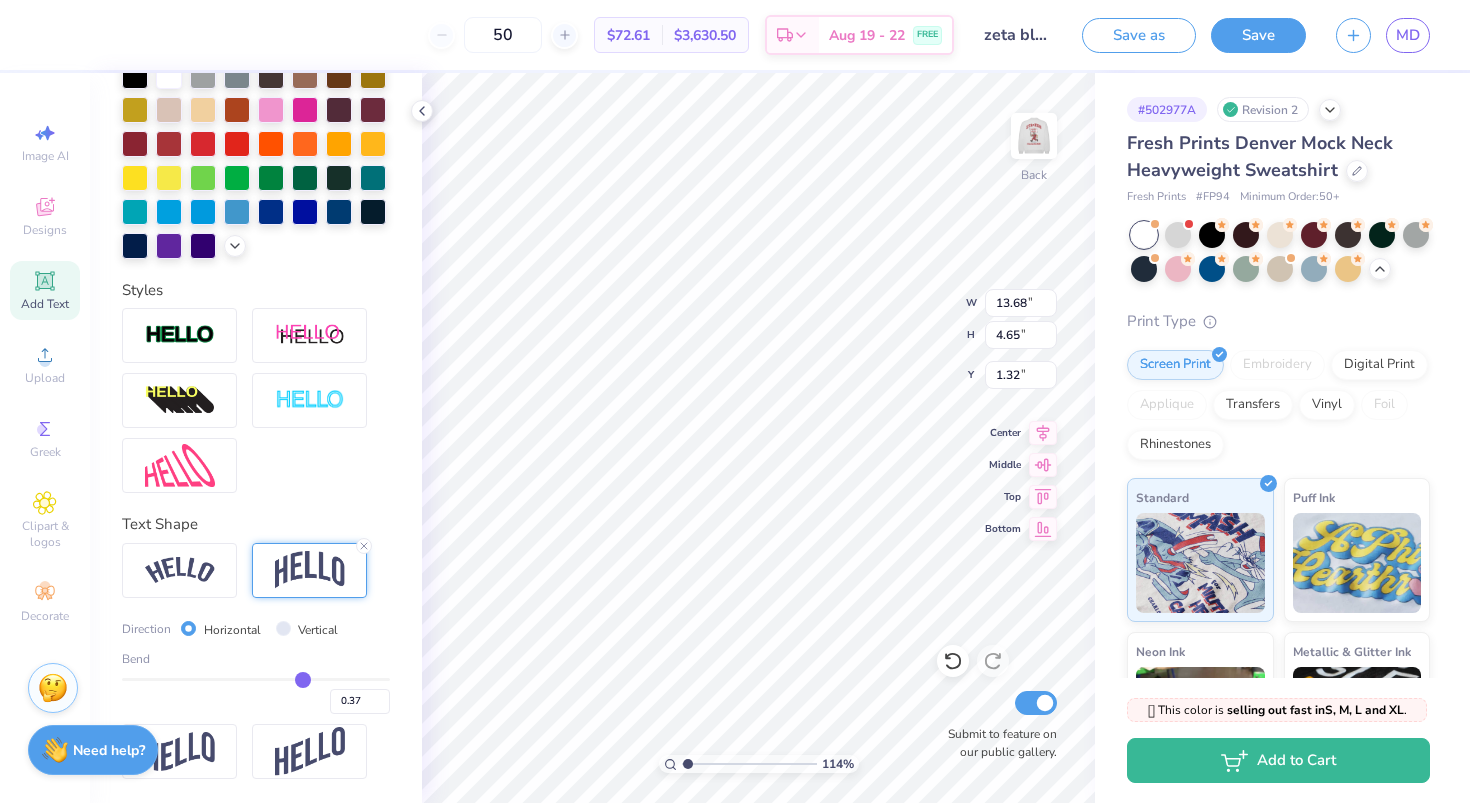 type on "0.36" 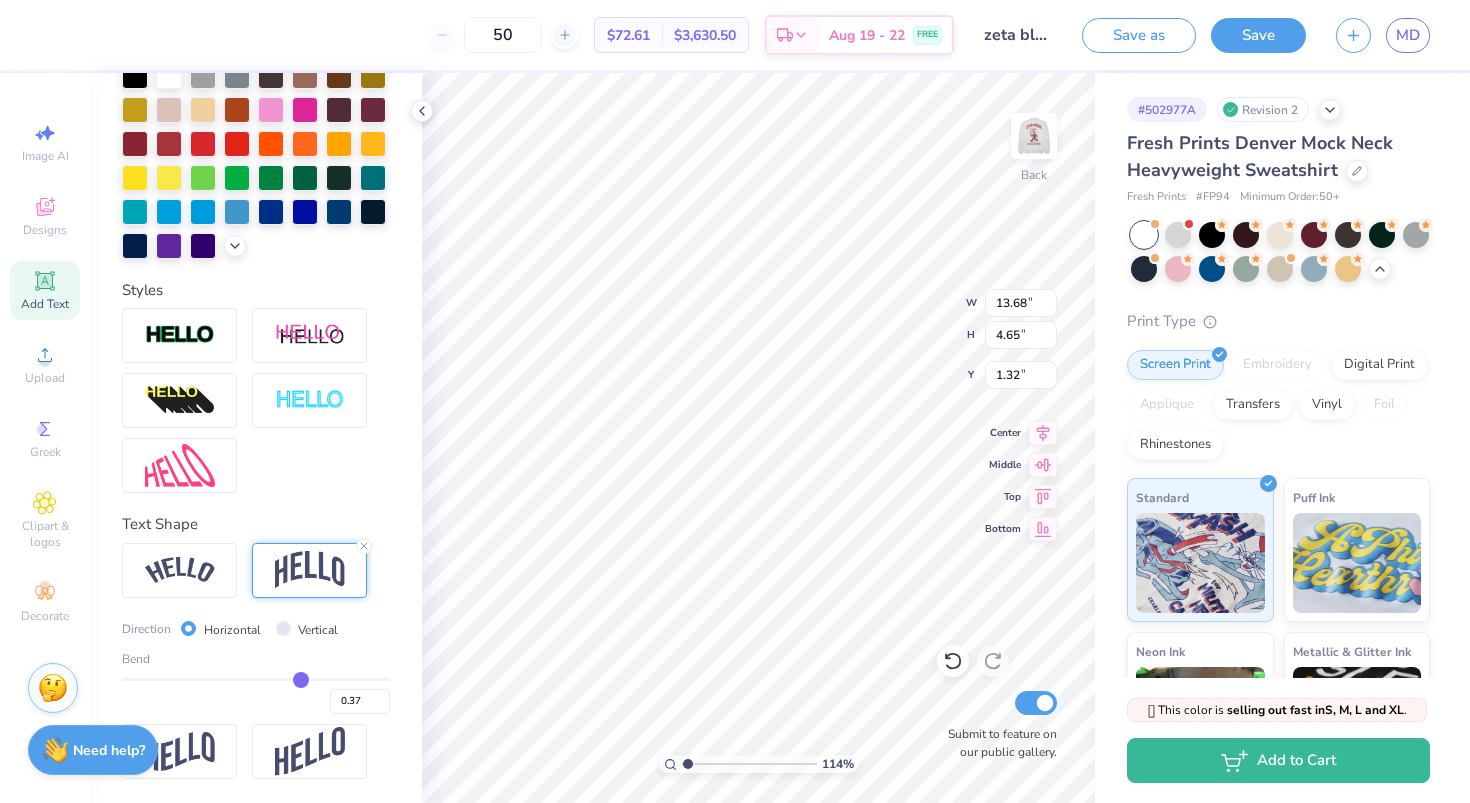 type on "0.36" 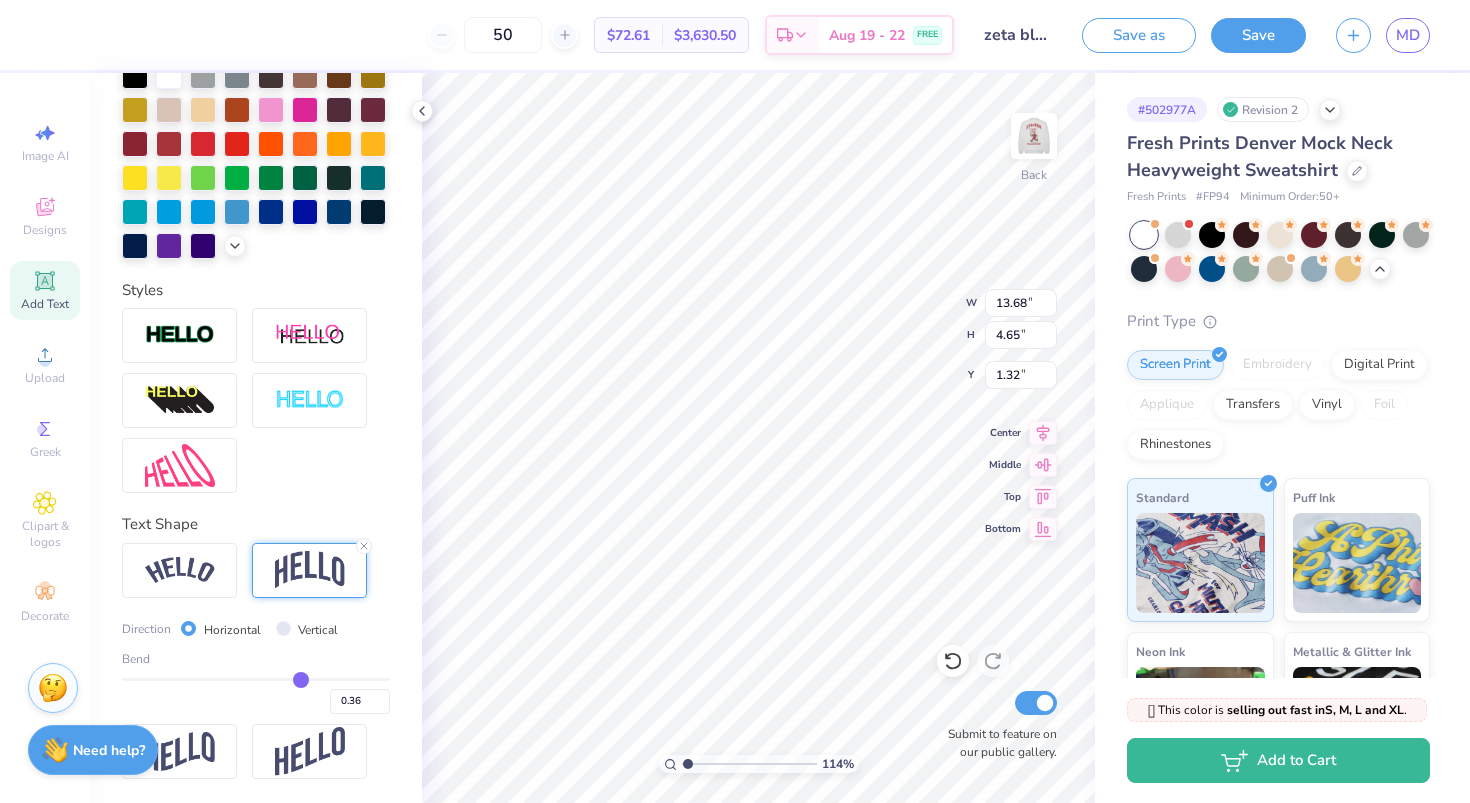 type on "4.60" 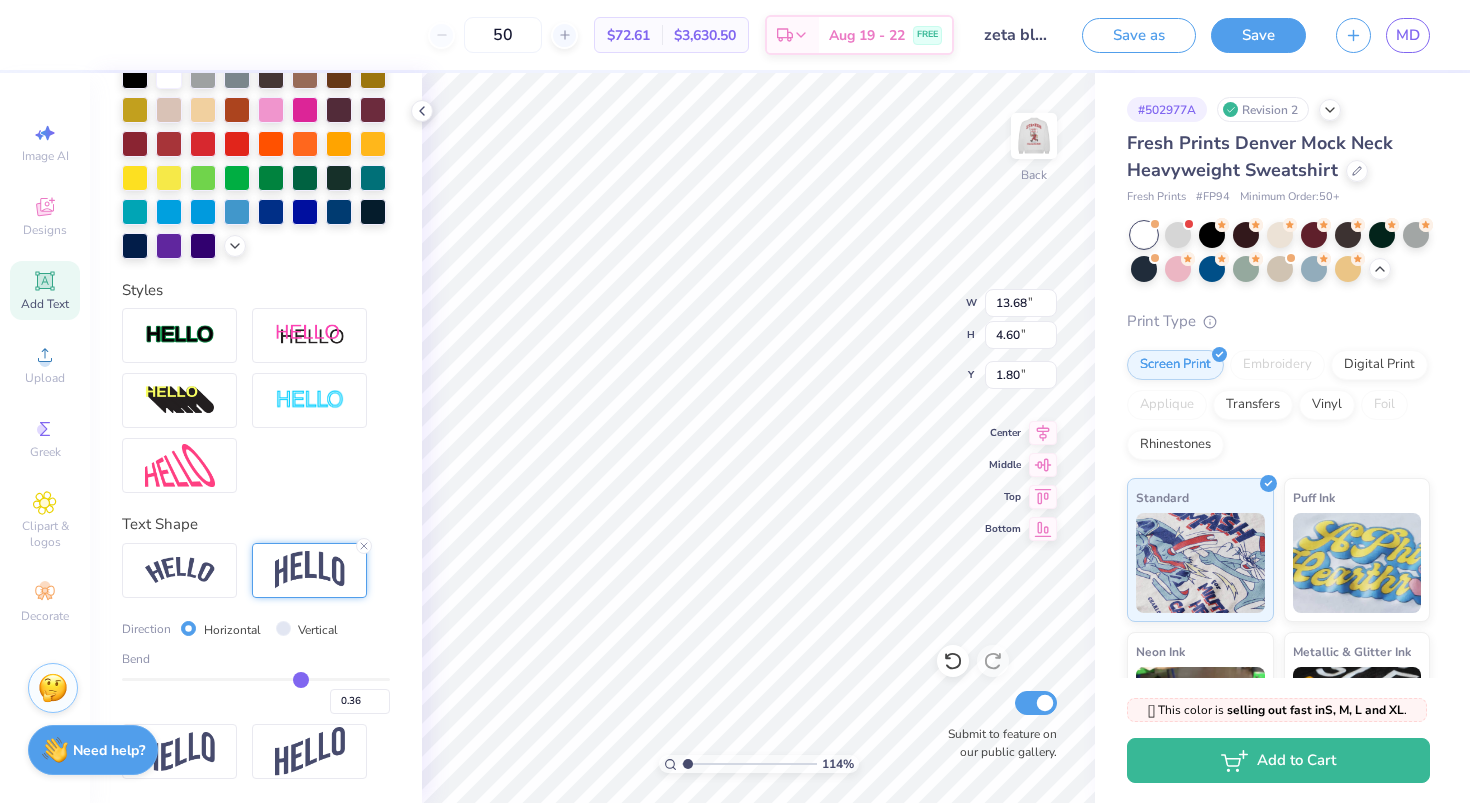 type on "9.65" 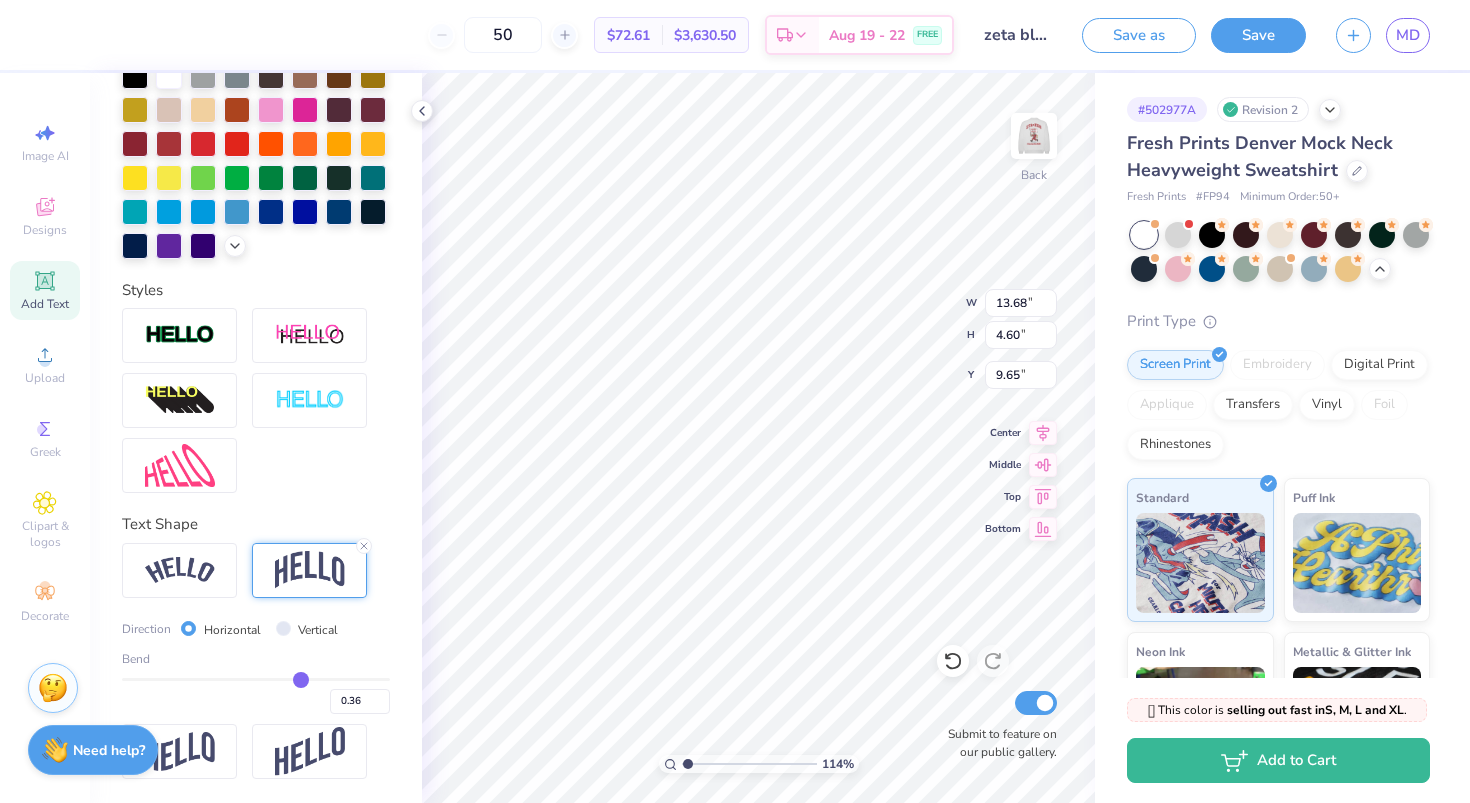 scroll, scrollTop: 0, scrollLeft: 1, axis: horizontal 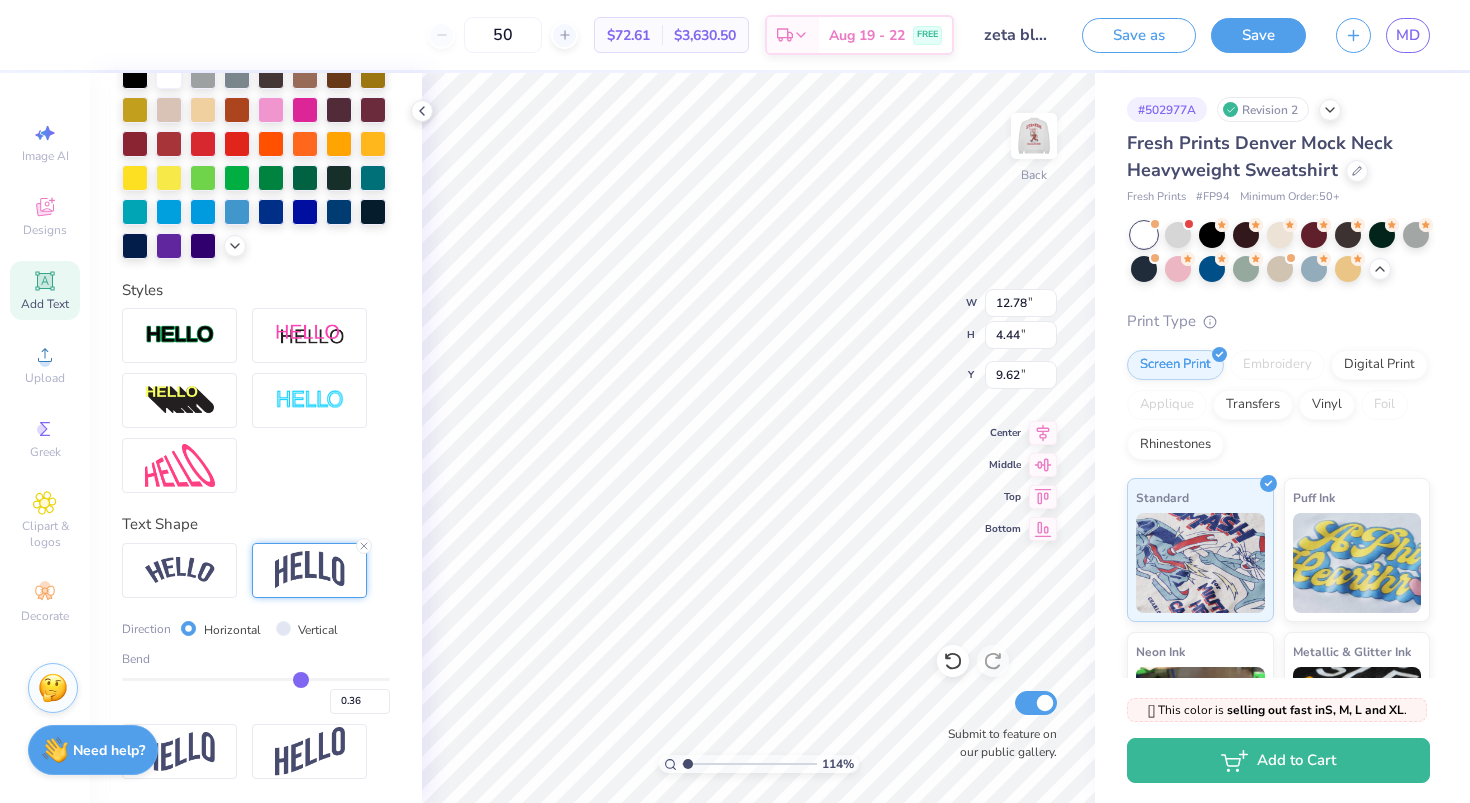 type on "9.62" 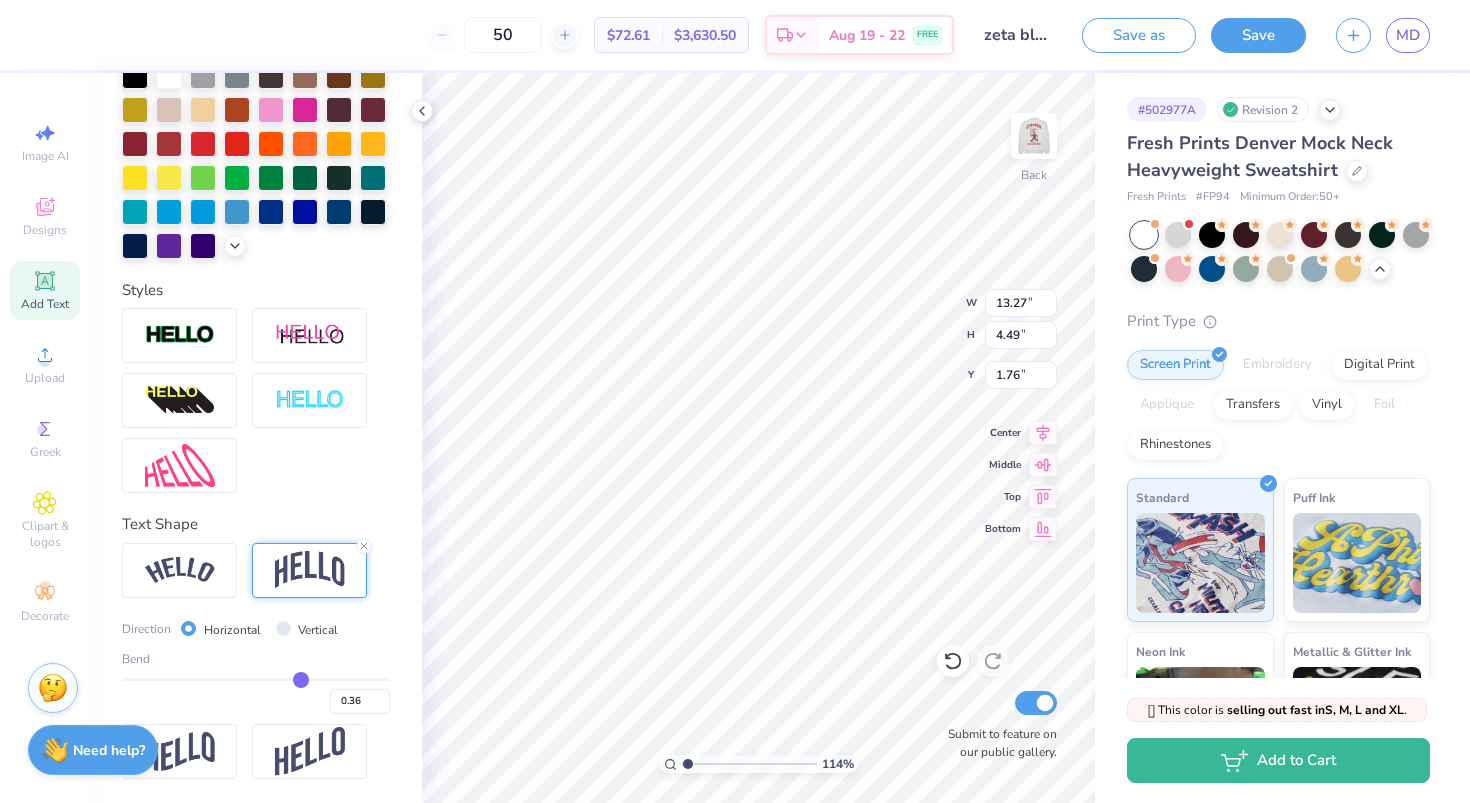 type on "1.76" 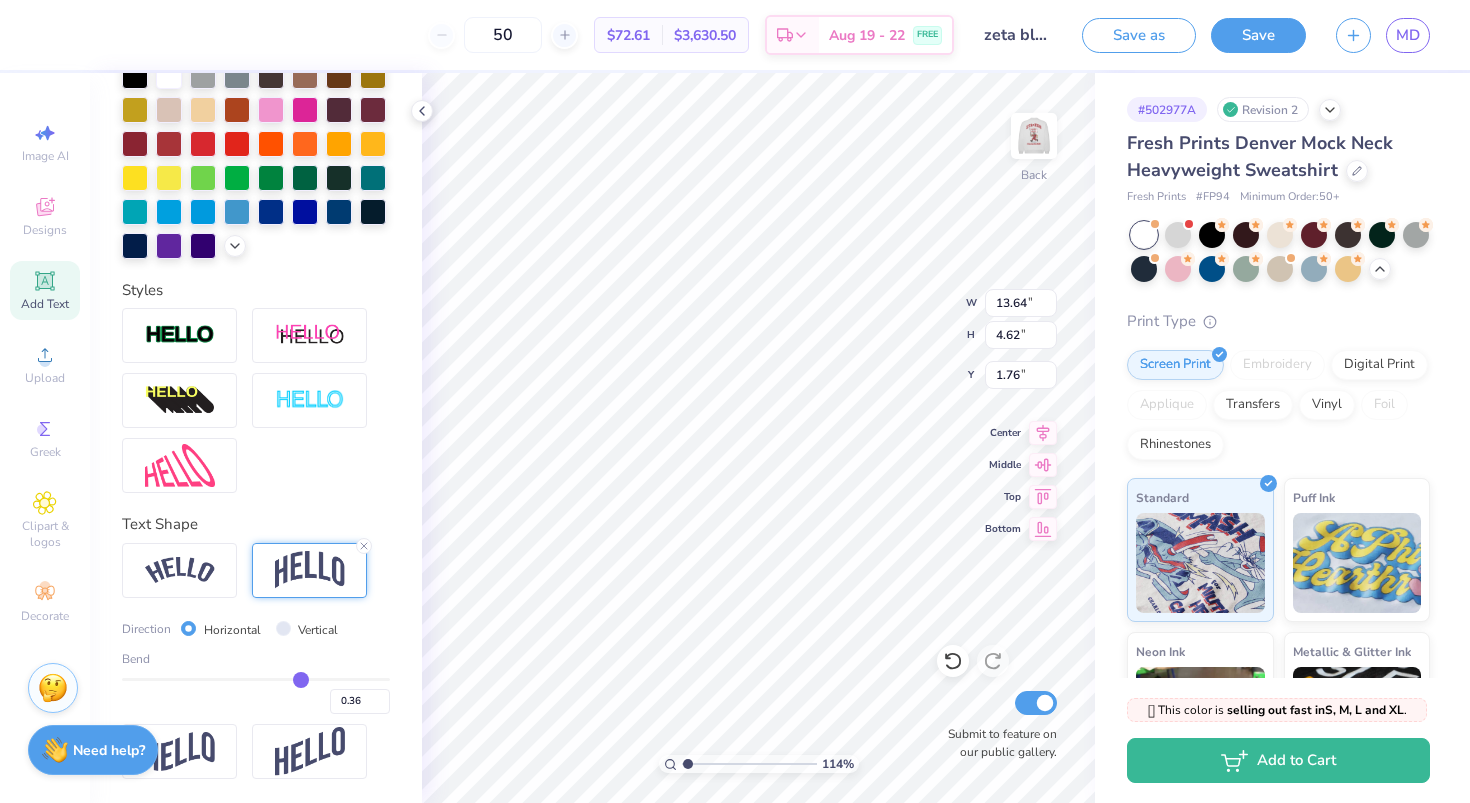 type on "13.64" 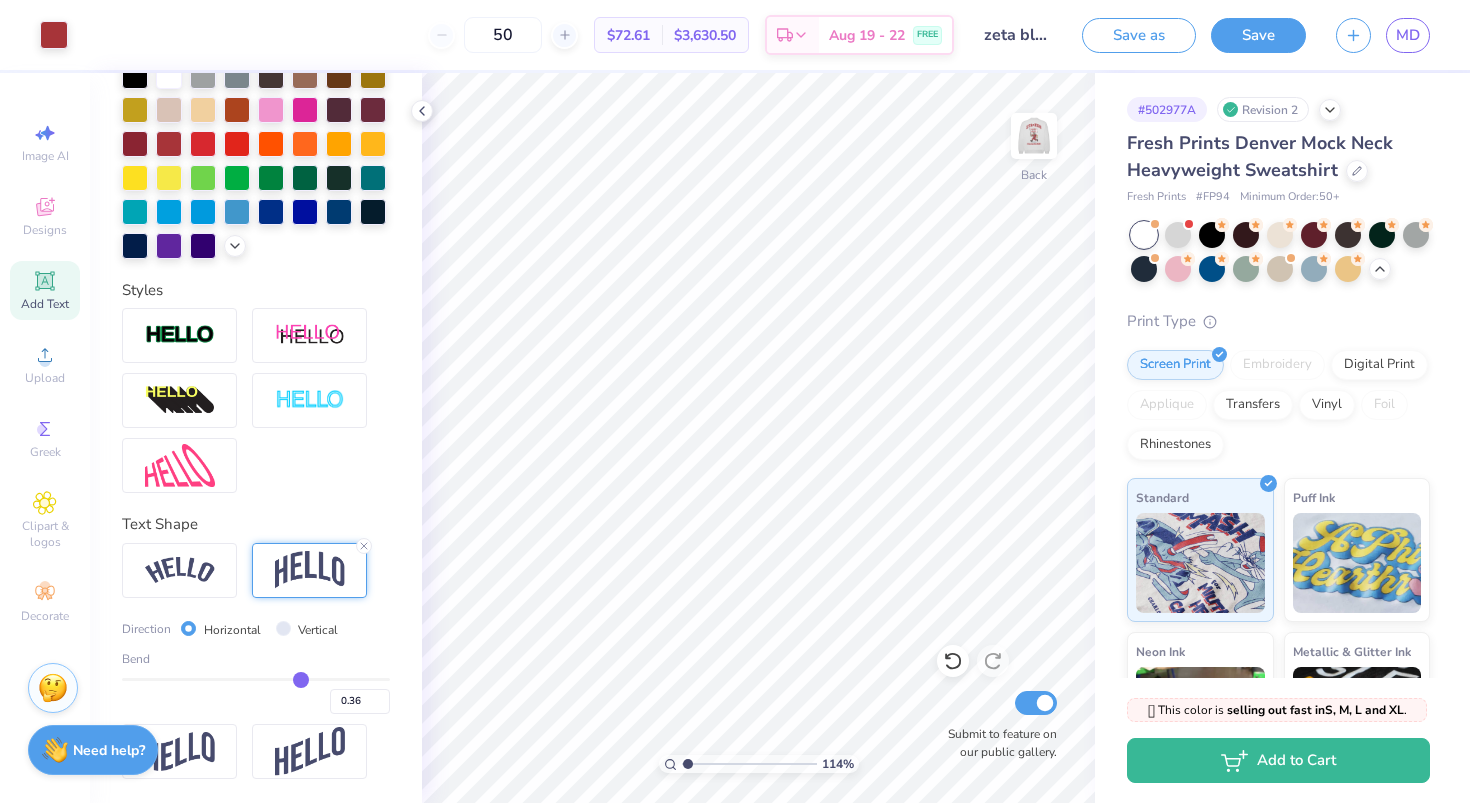 click on "Add Text" at bounding box center (45, 304) 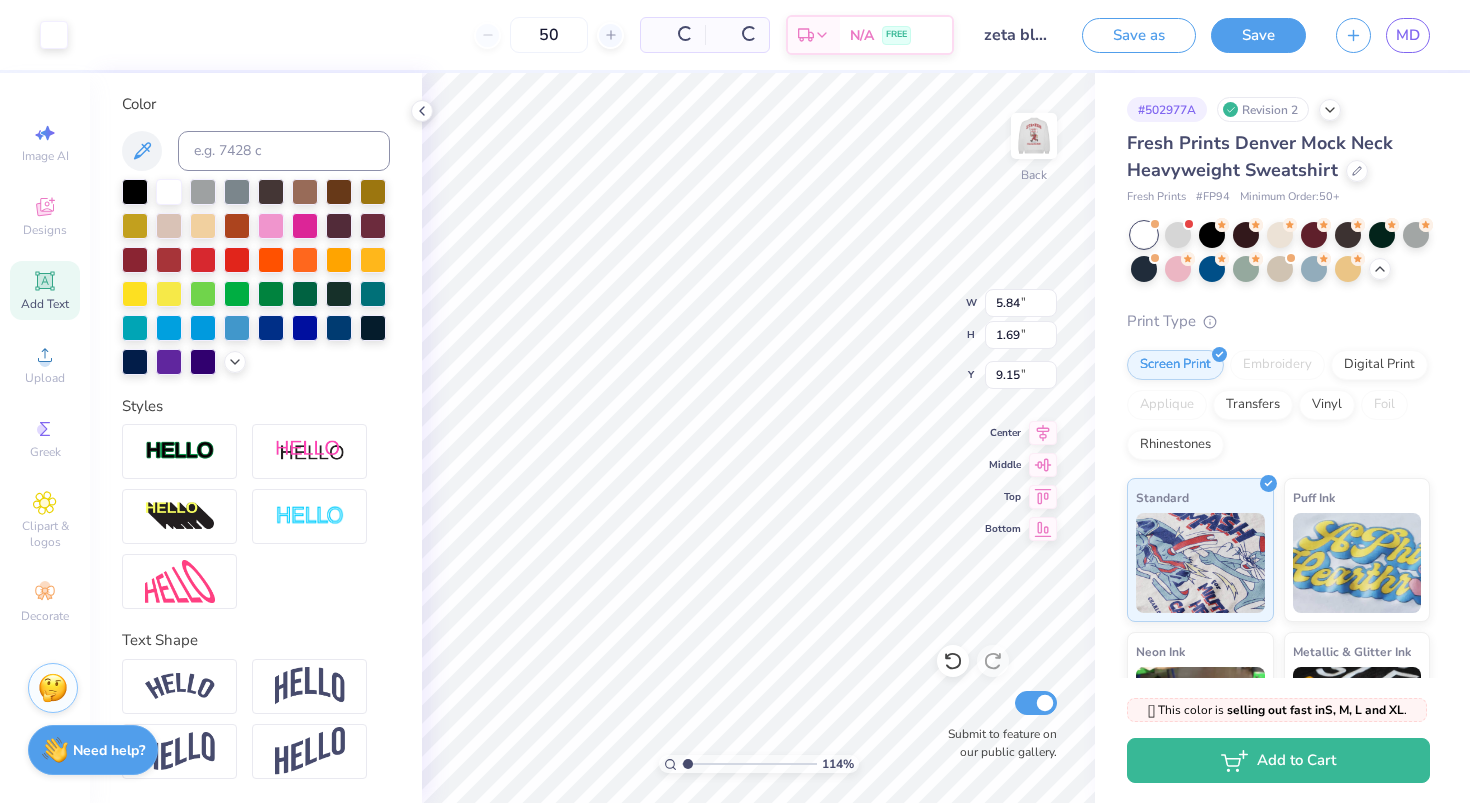 scroll, scrollTop: 359, scrollLeft: 0, axis: vertical 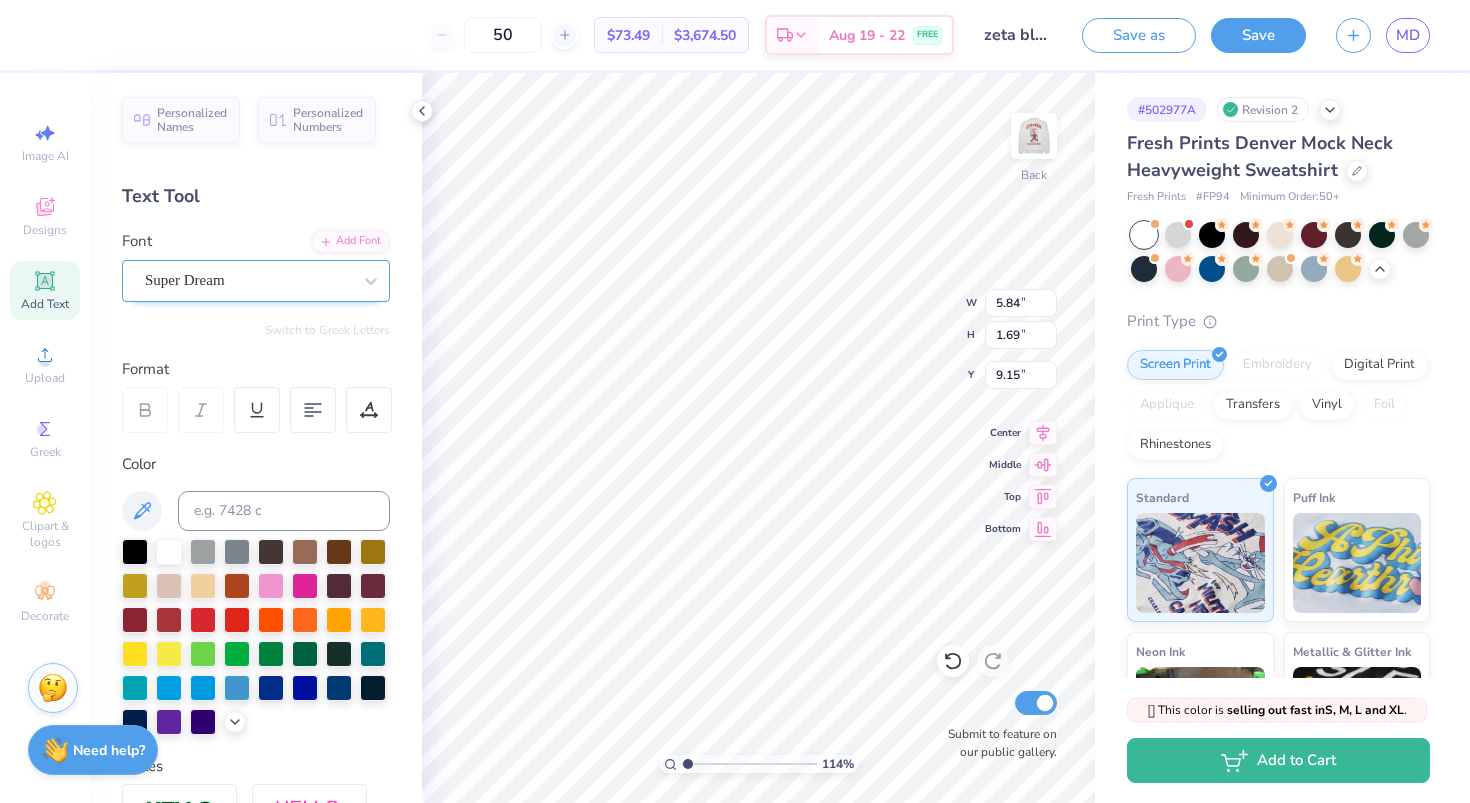 type on "x" 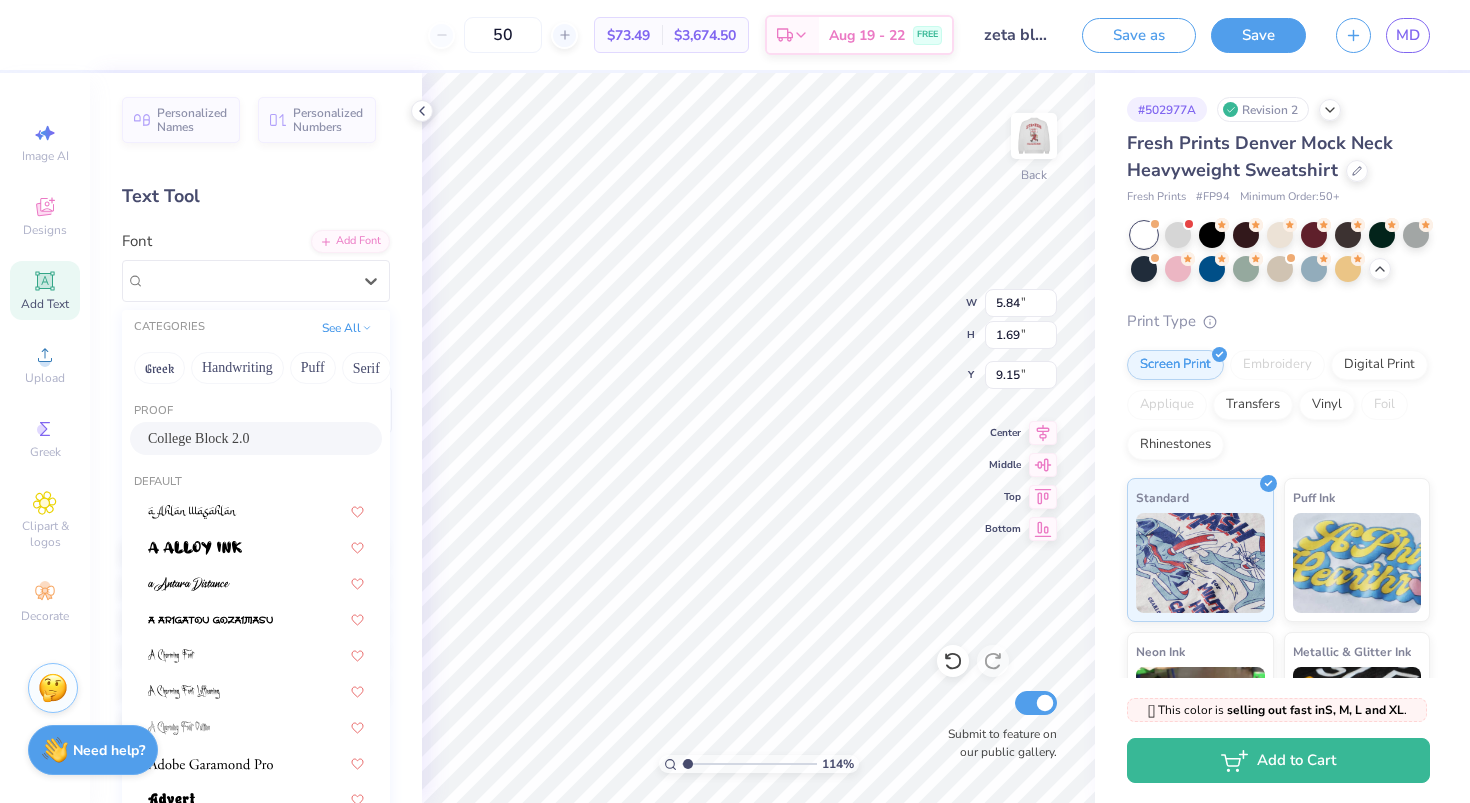 click on "College Block 2.0" at bounding box center (199, 438) 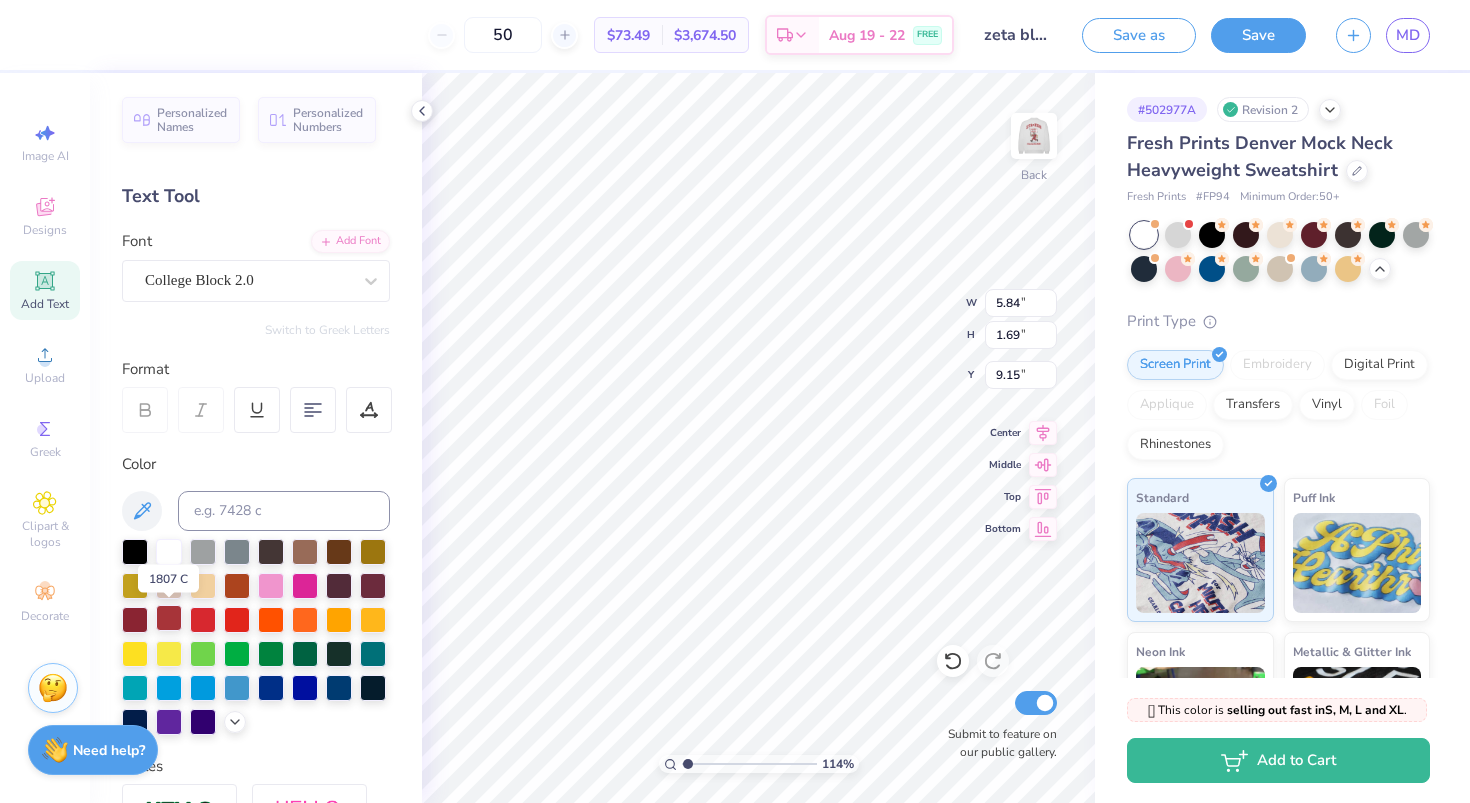 click at bounding box center (169, 618) 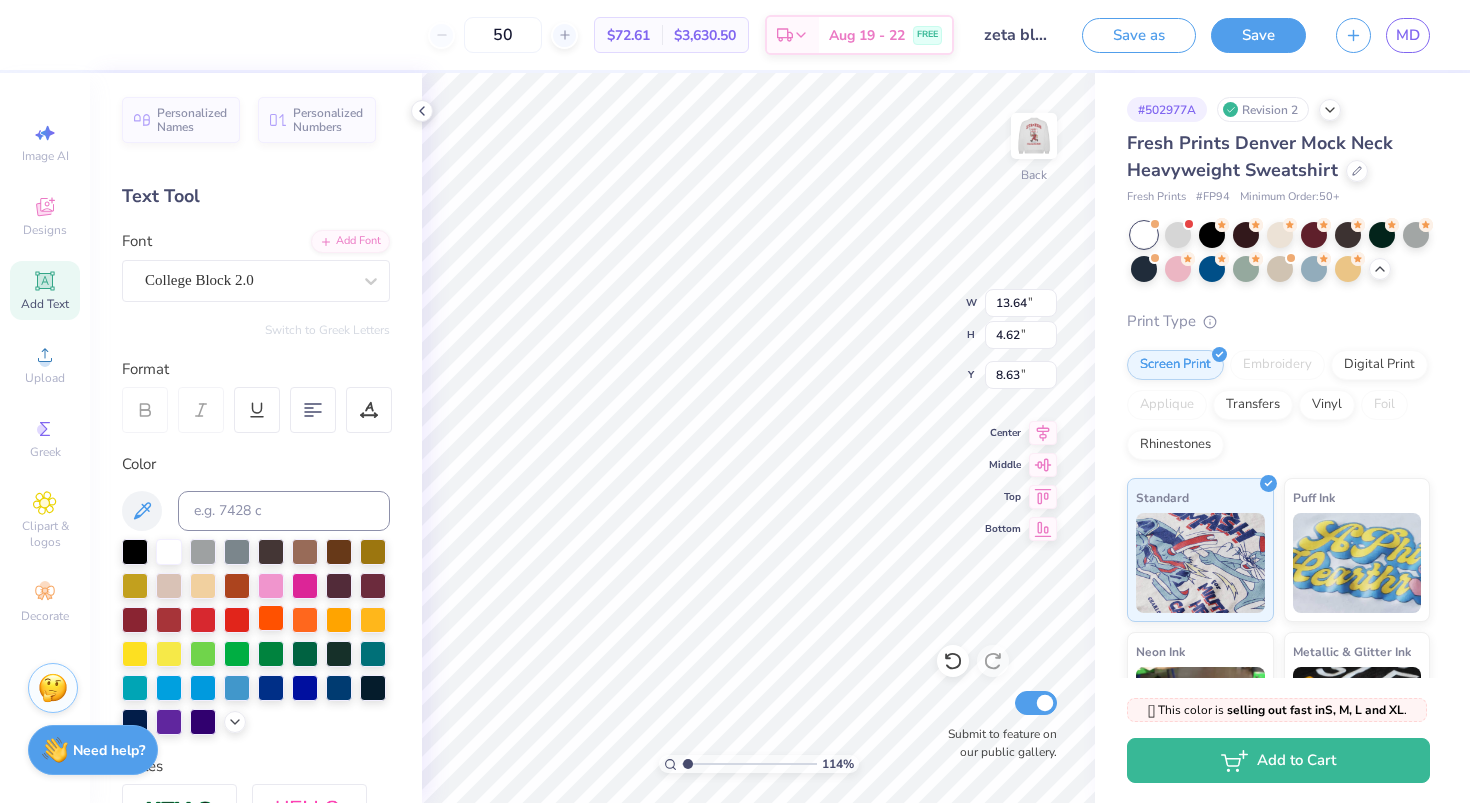 type on "13.64" 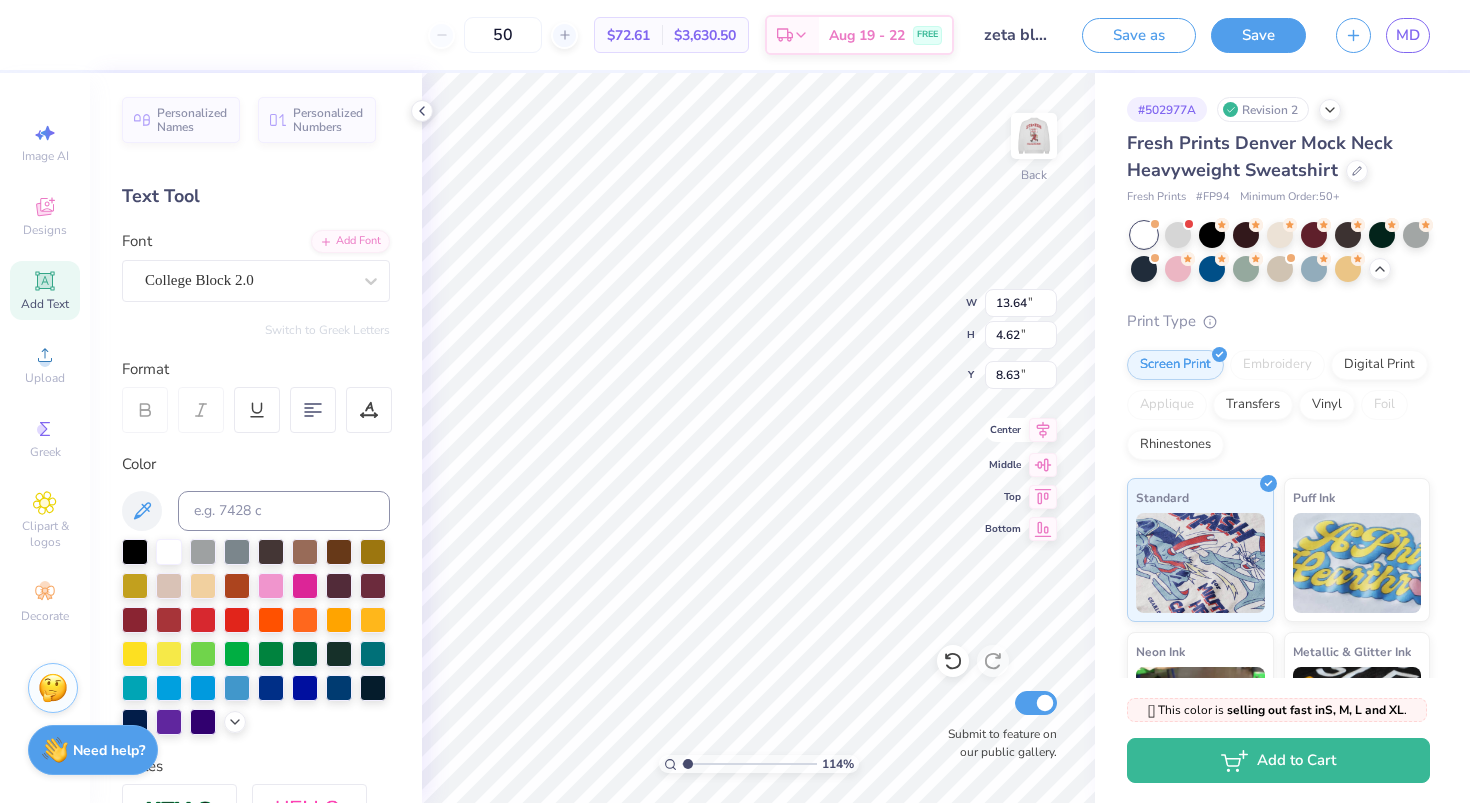 click 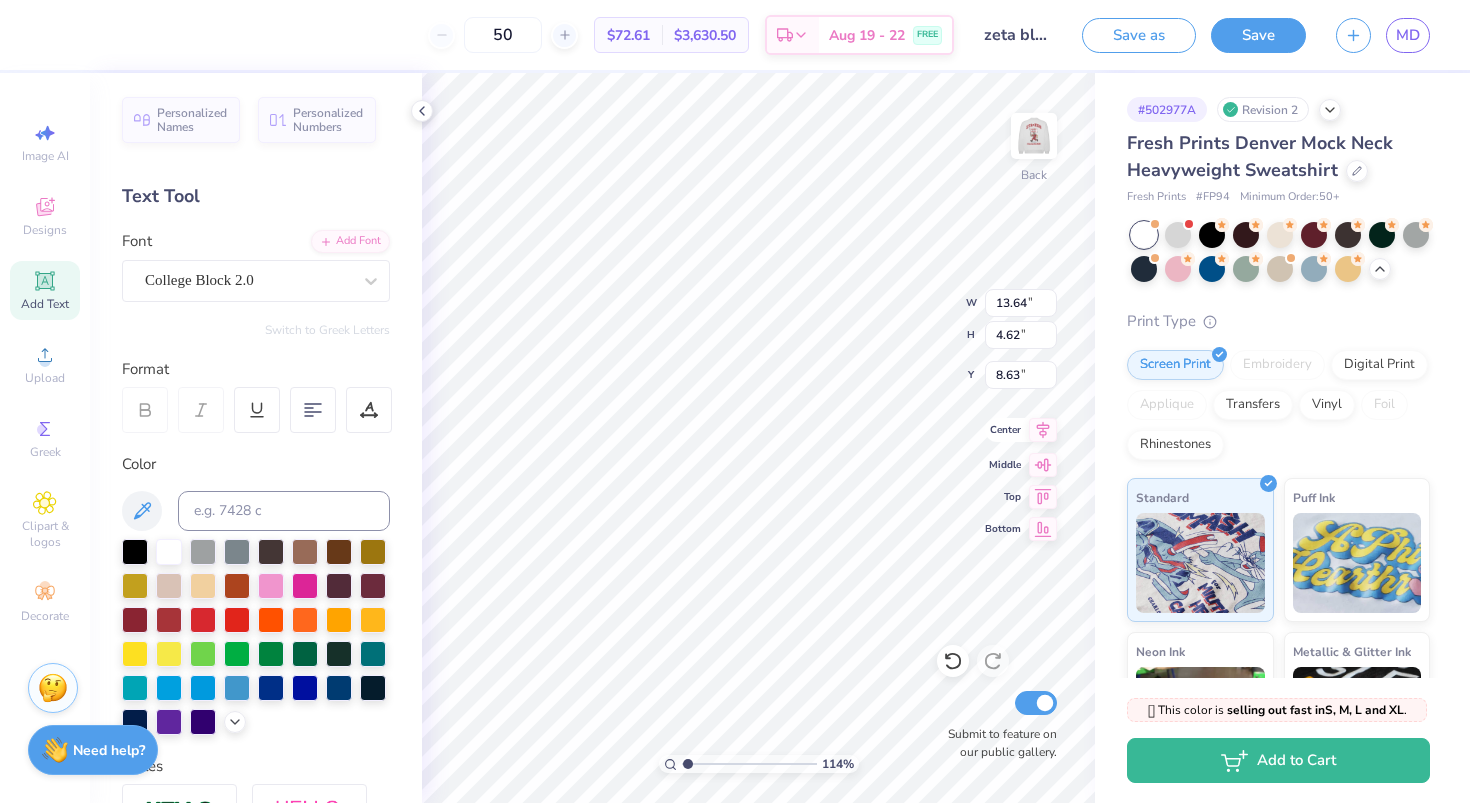 type on "1.18" 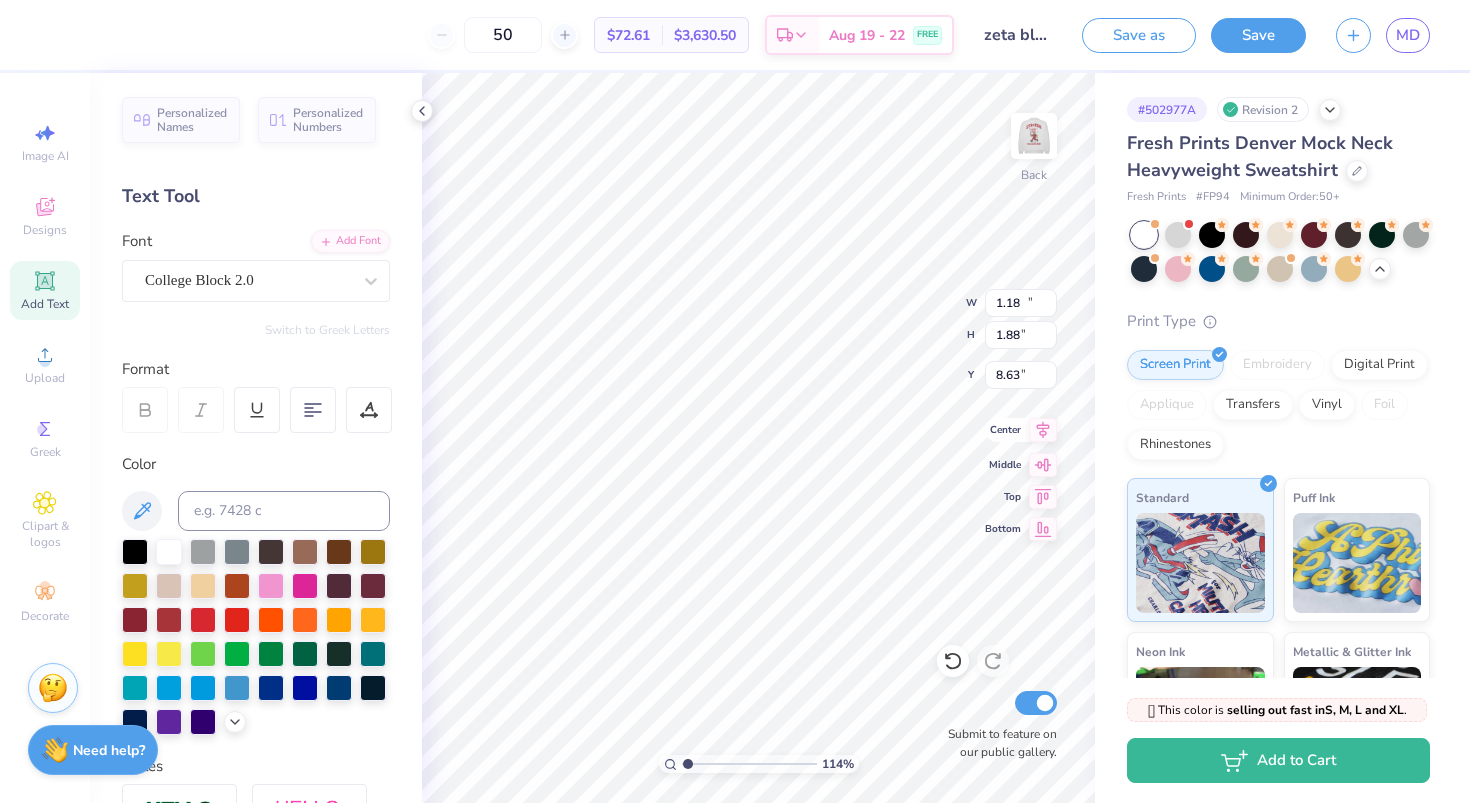 type on "9.06" 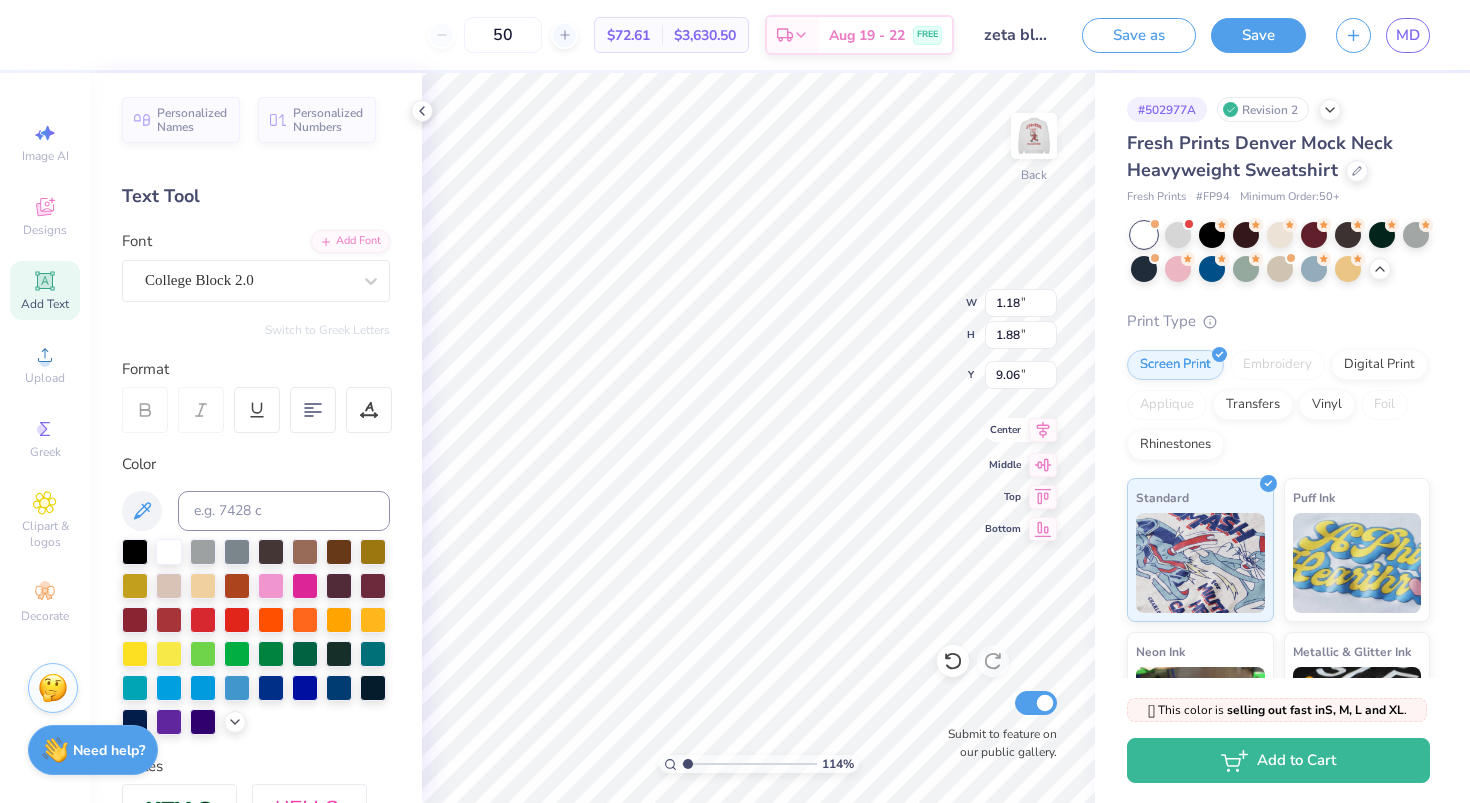 click 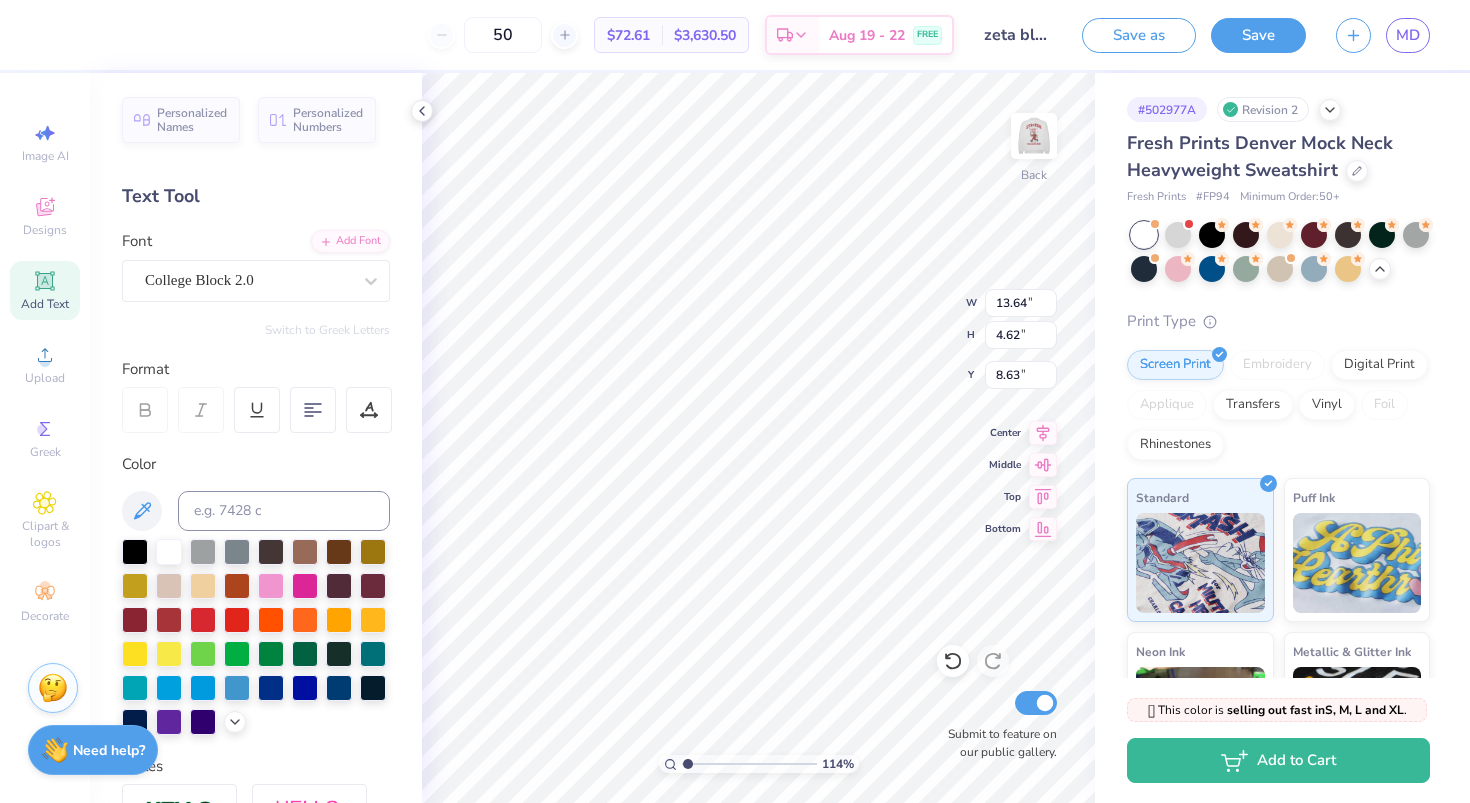 scroll, scrollTop: 0, scrollLeft: 1, axis: horizontal 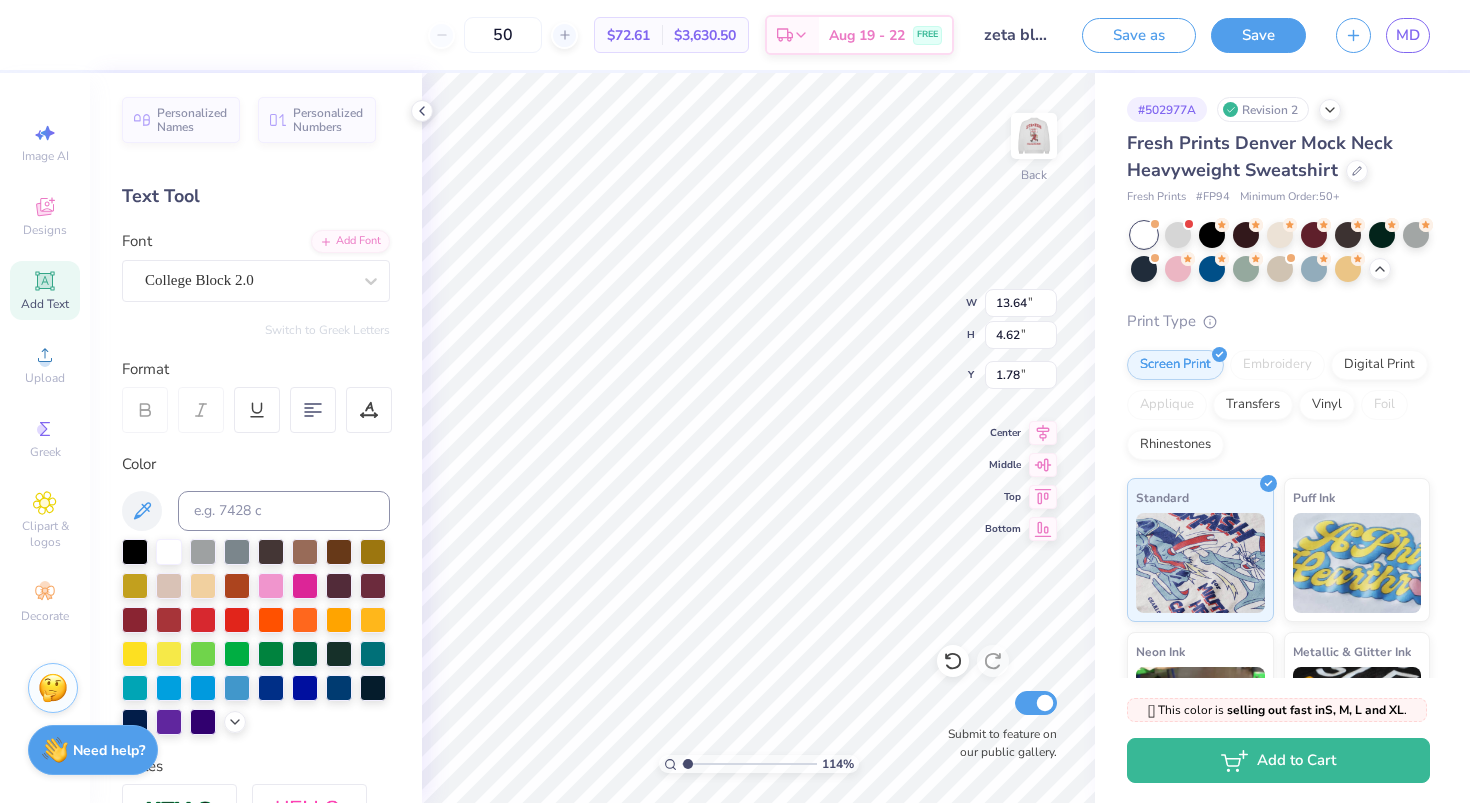 type 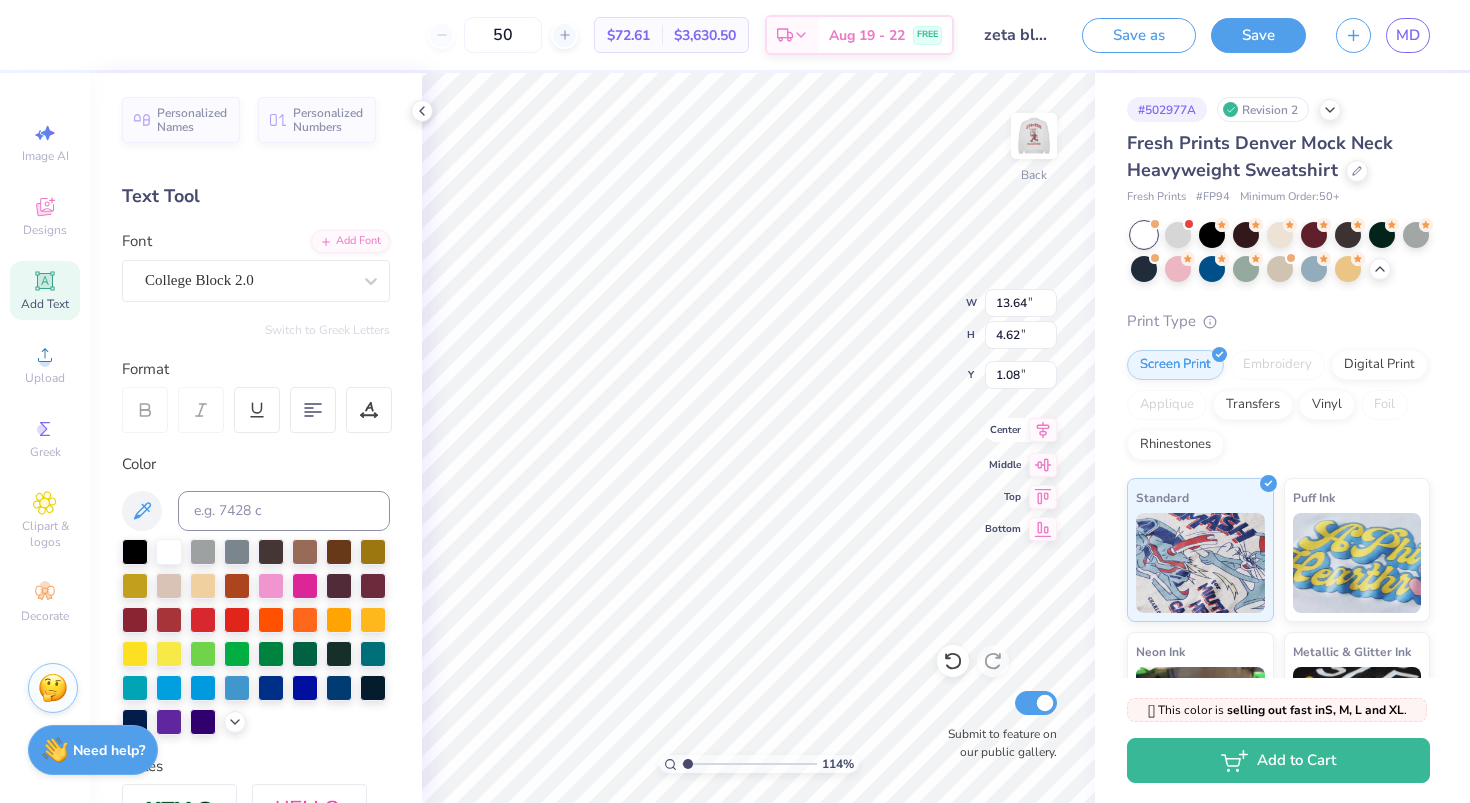 click 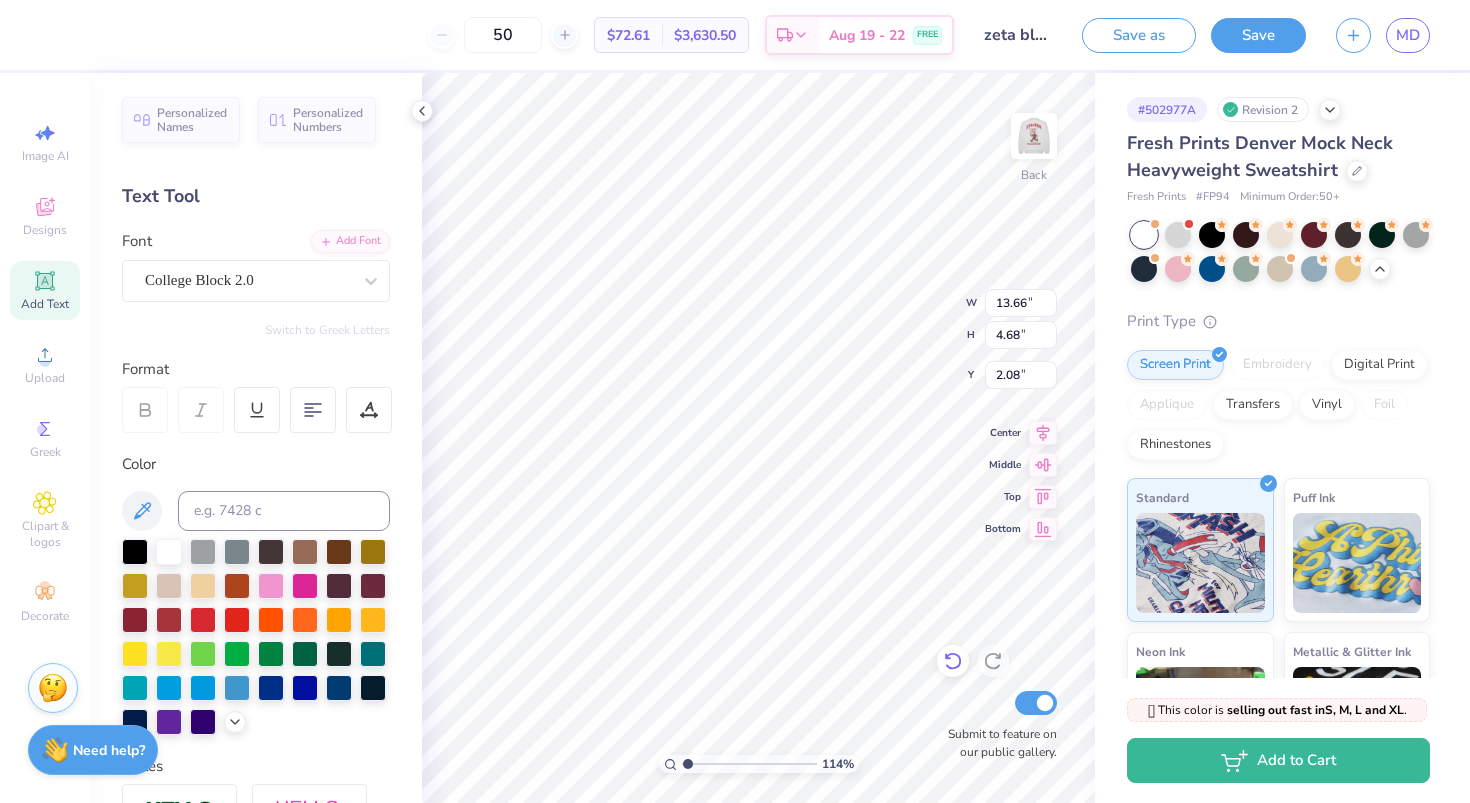 click 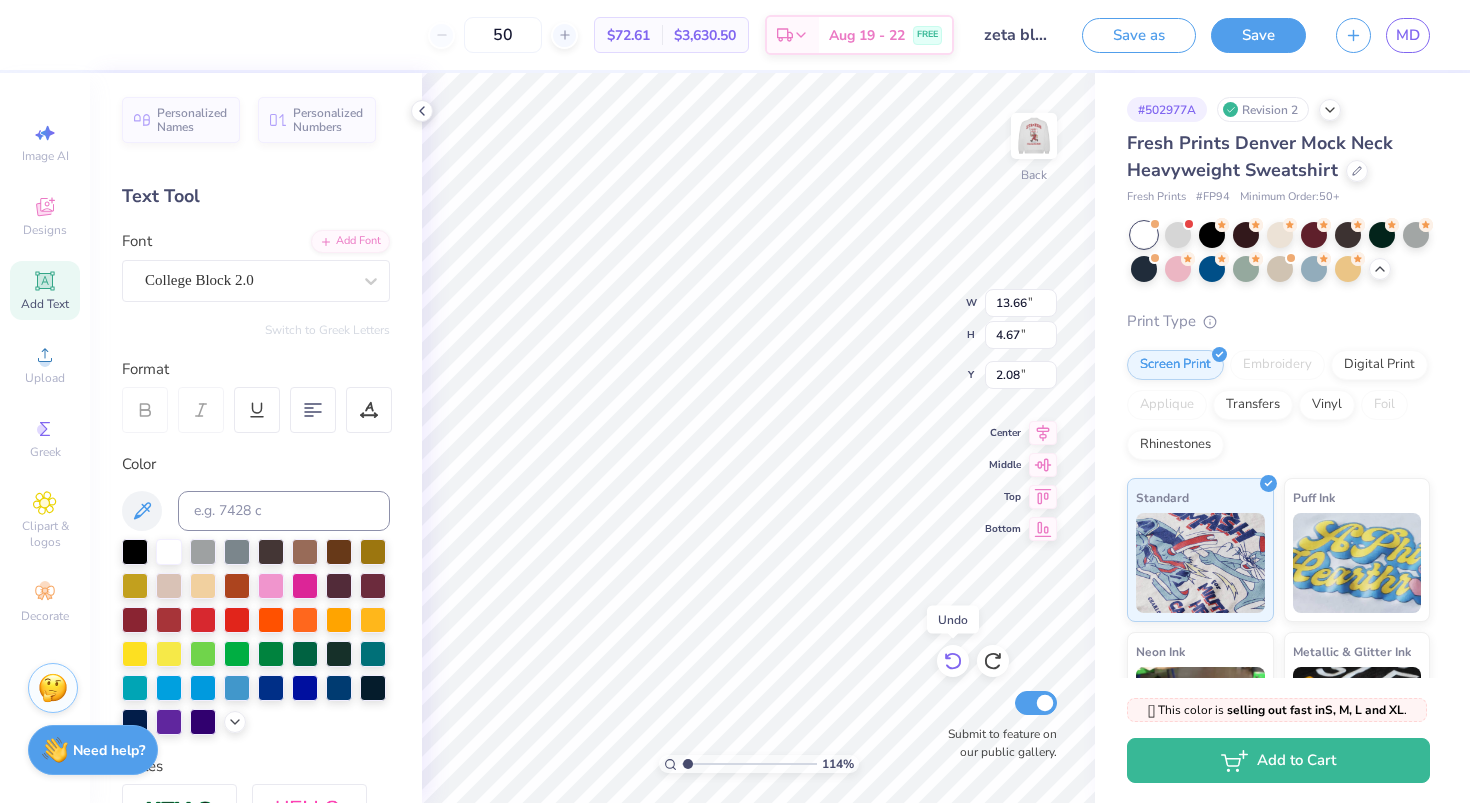click 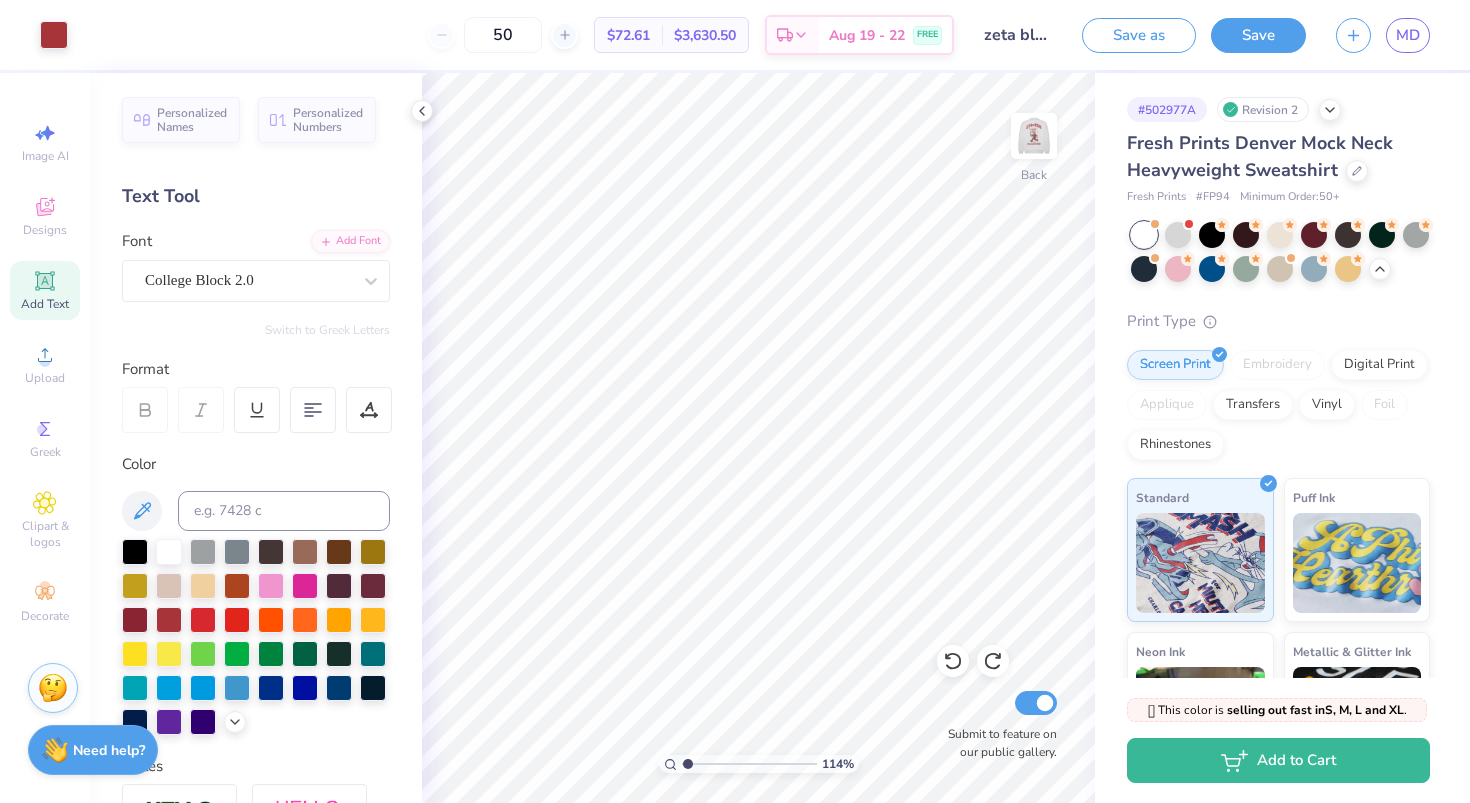 click on "Art colors 50 $72.61 Per Item $3,630.50 Total Est.  Delivery Aug 19 - 22 FREE Design Title zeta block Save as Save MD Image AI Designs Add Text Upload Greek Clipart & logos Decorate Personalized Names Personalized Numbers Text Tool  Add Font Font College Block 2.0 Switch to Greek Letters Format Color Styles Text Shape 114  % Back Submit to feature on our public gallery. # 502977A Revision 2 Fresh Prints Denver Mock Neck Heavyweight Sweatshirt Fresh Prints # FP94 Minimum Order:  50 +   Print Type Screen Print Embroidery Digital Print Applique Transfers Vinyl Foil Rhinestones Standard Puff Ink Neon Ink Metallic & Glitter Ink Glow in the Dark Ink Water based Ink 🫣   This color is   selling out fast in  S, M, L and XL . 🫣   There are only  35 Ss, 140 Ms, 260 Ls and 87 XLs  left of this color. Order now before that's gone. Not ready to order yet? Switch to a color with stock Switch to a similar product with stock Add to Cart Stuck?  Our Art team will finish your design for free. Need help?  Chat with us." at bounding box center (735, 401) 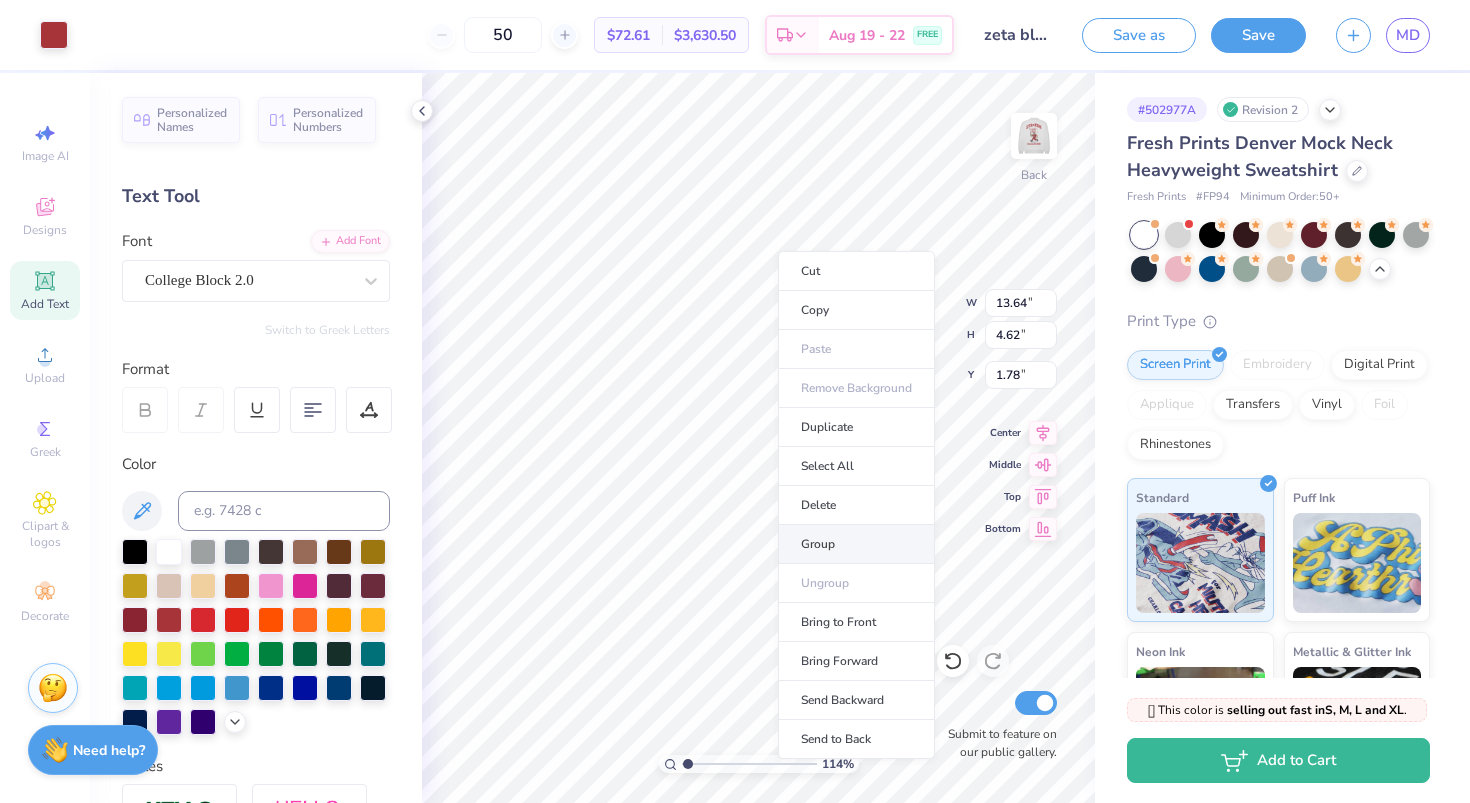 click on "Group" at bounding box center [856, 544] 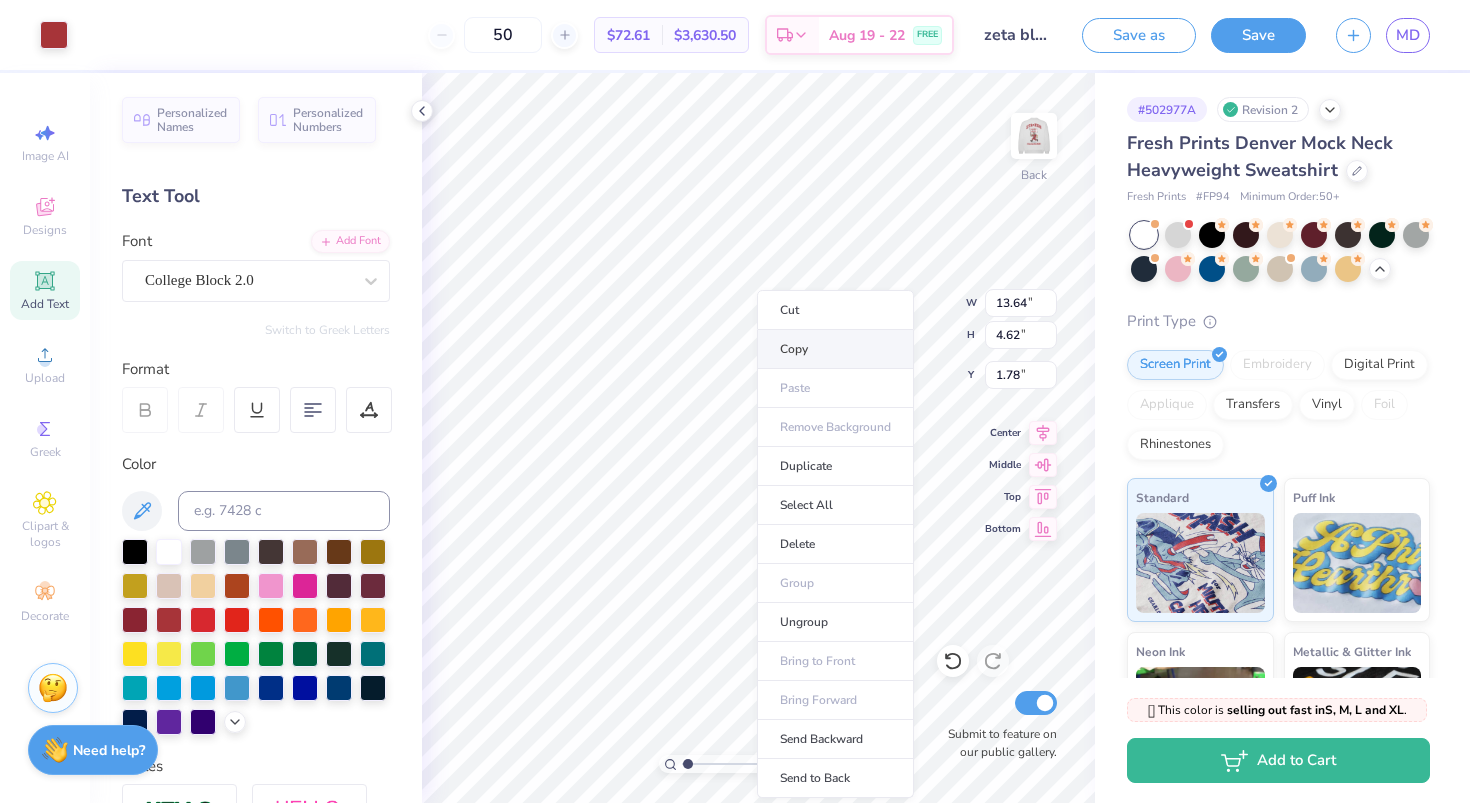 click on "Copy" at bounding box center (835, 349) 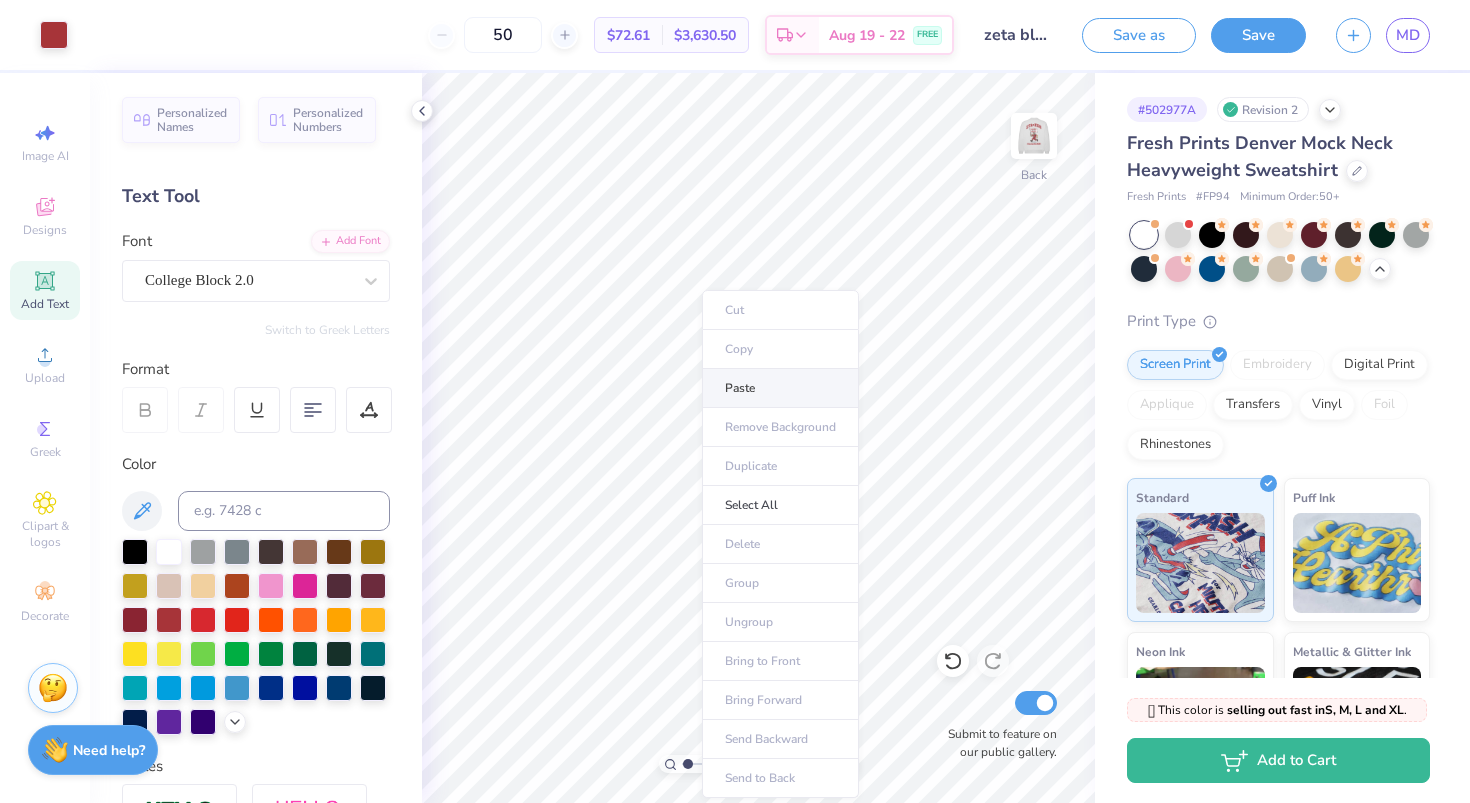 click on "Paste" at bounding box center (780, 388) 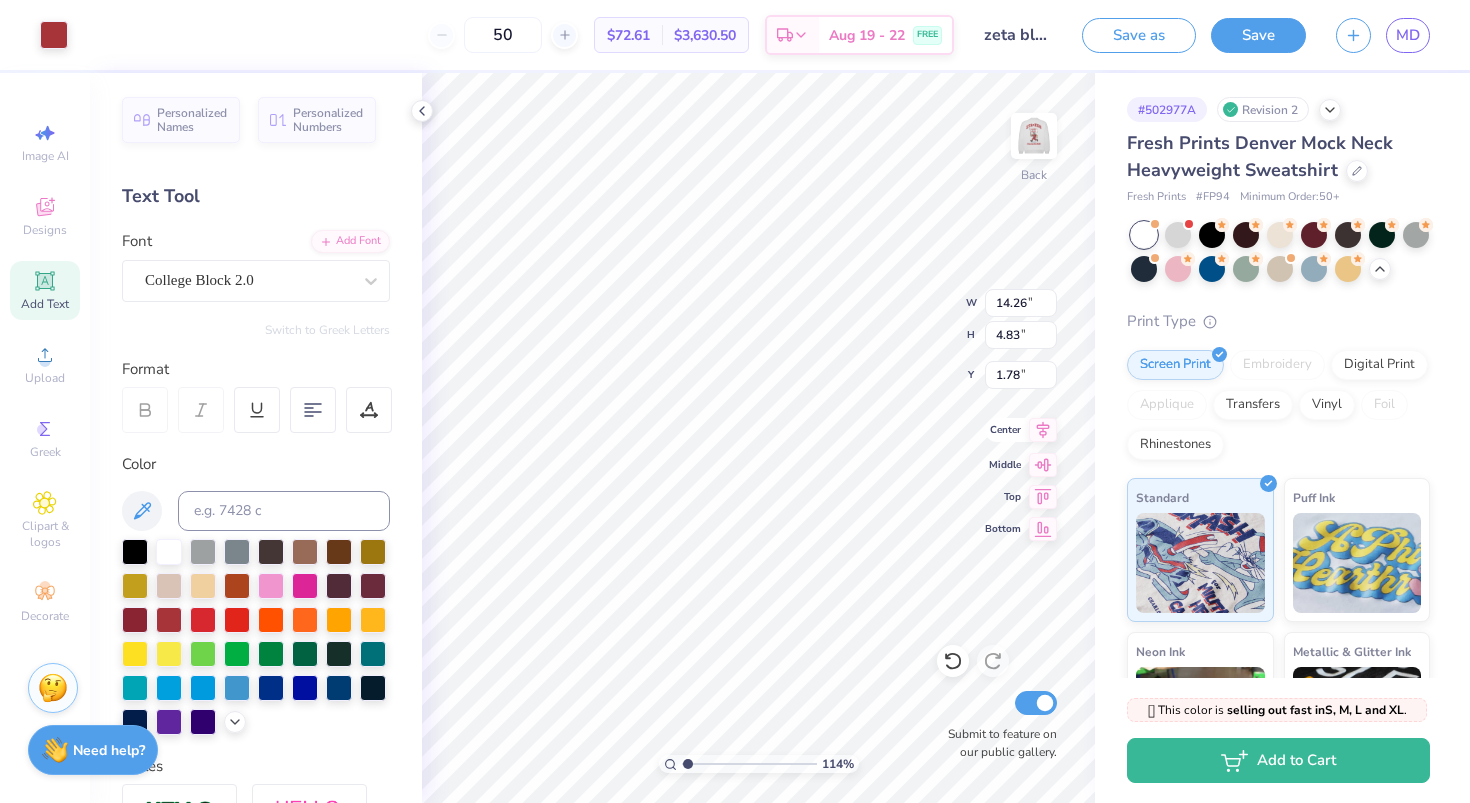 click 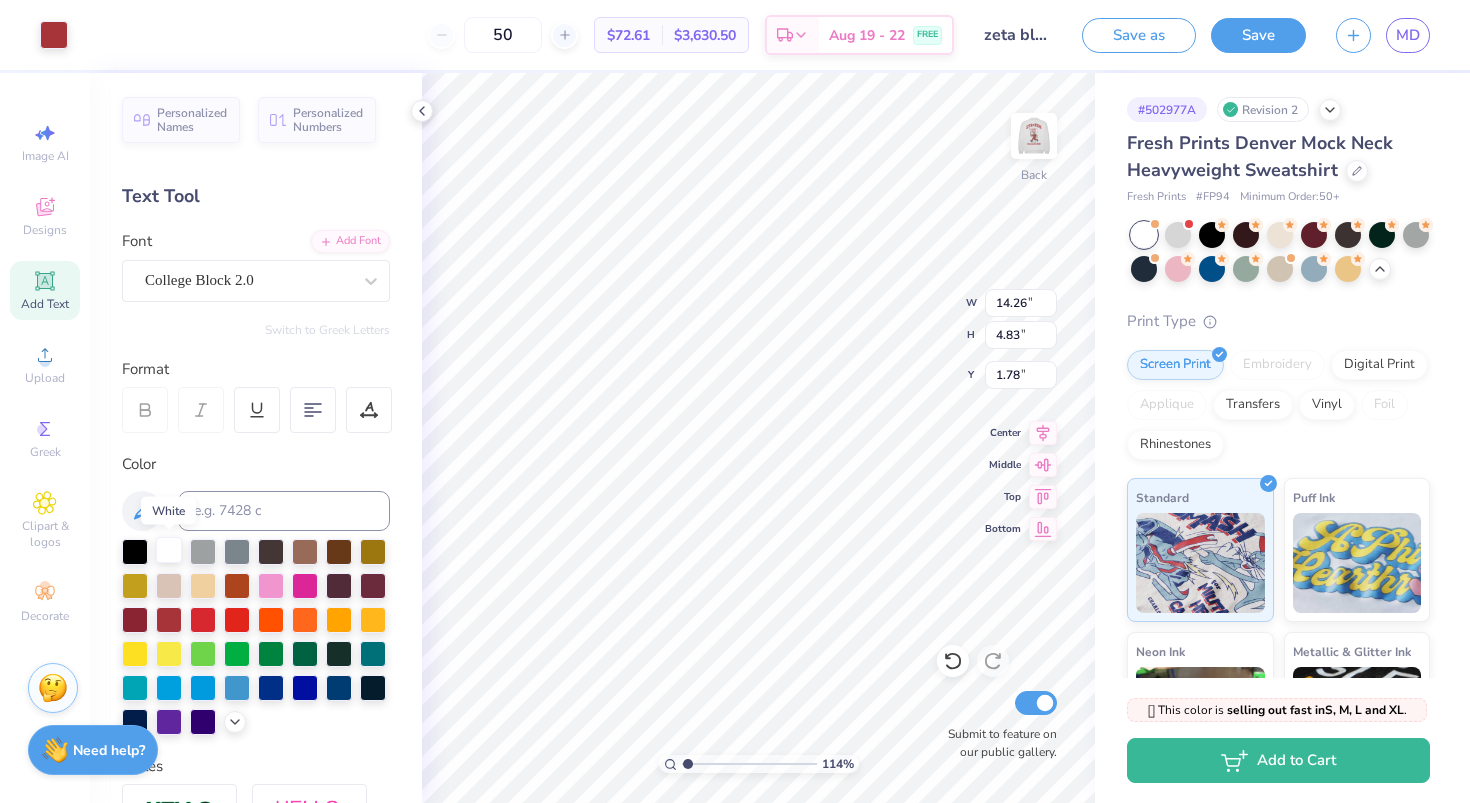 click at bounding box center [169, 550] 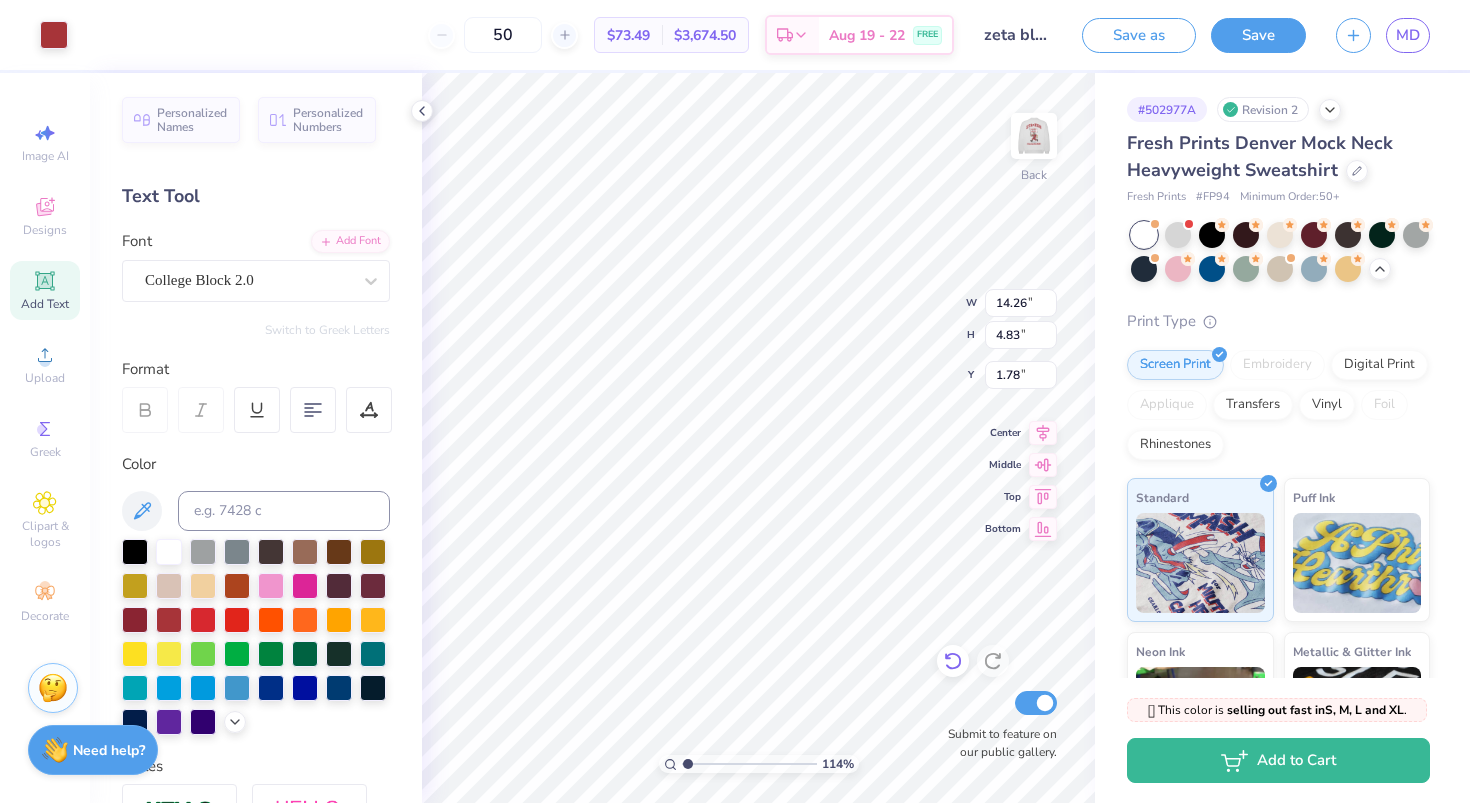 click 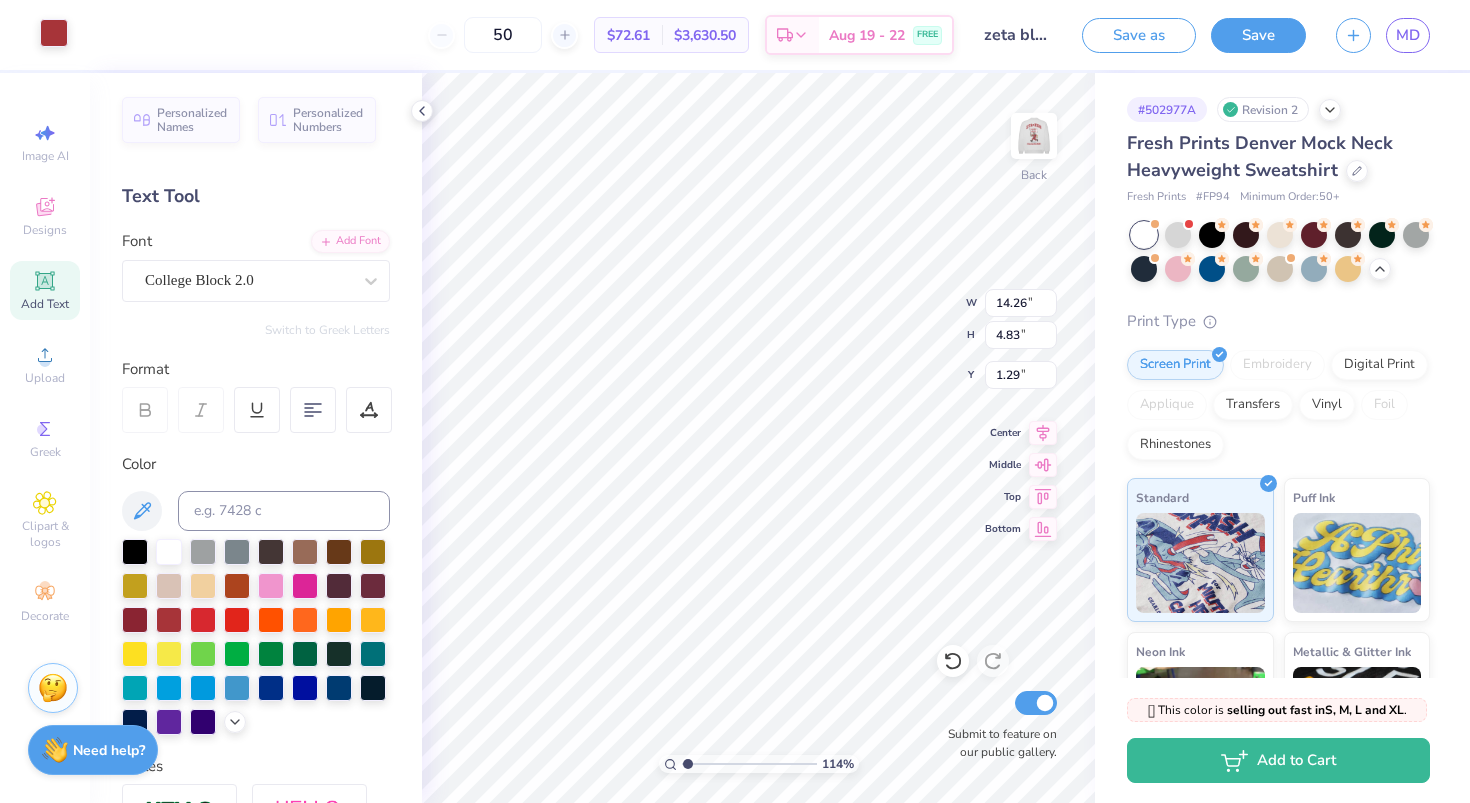click at bounding box center [54, 33] 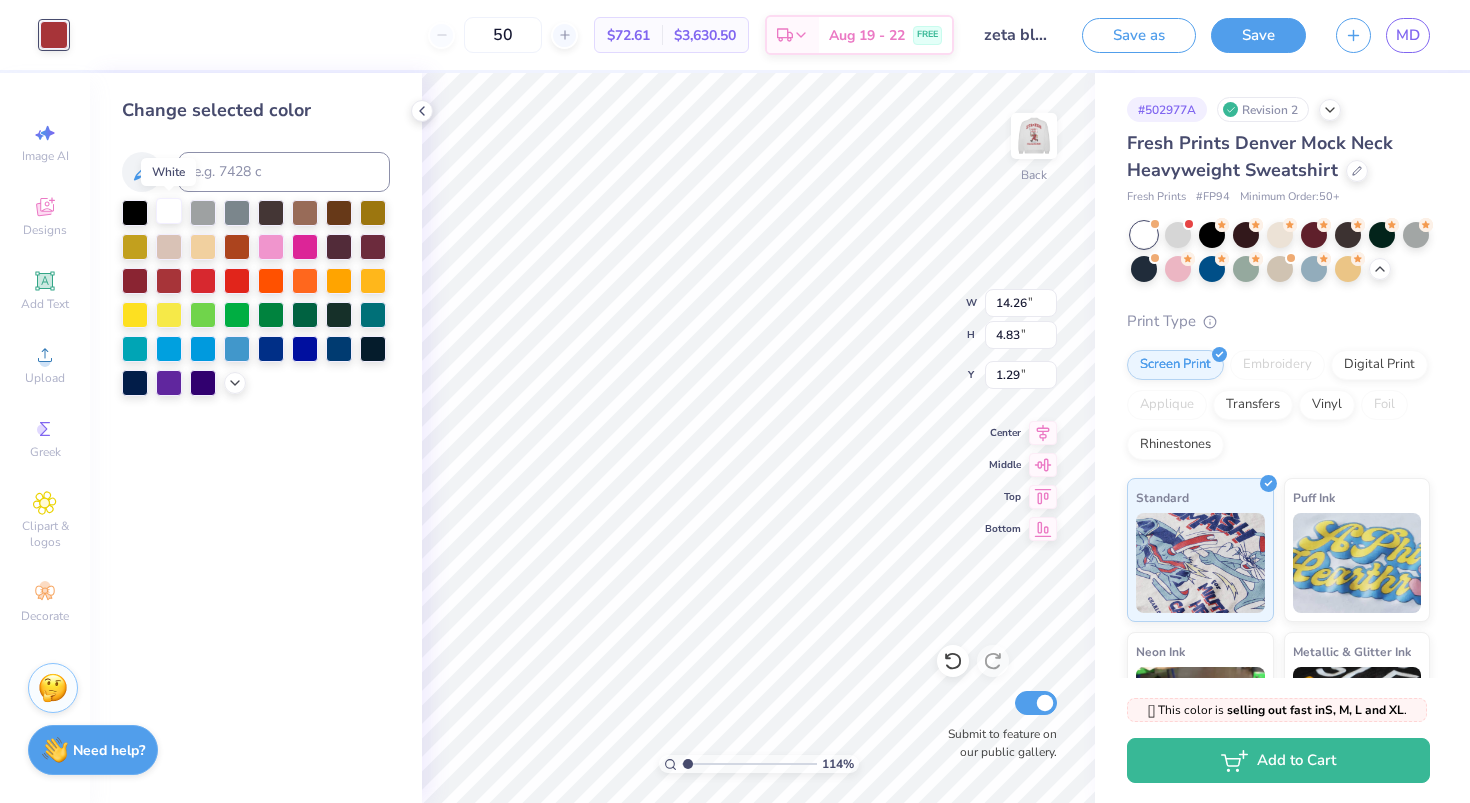click at bounding box center (169, 211) 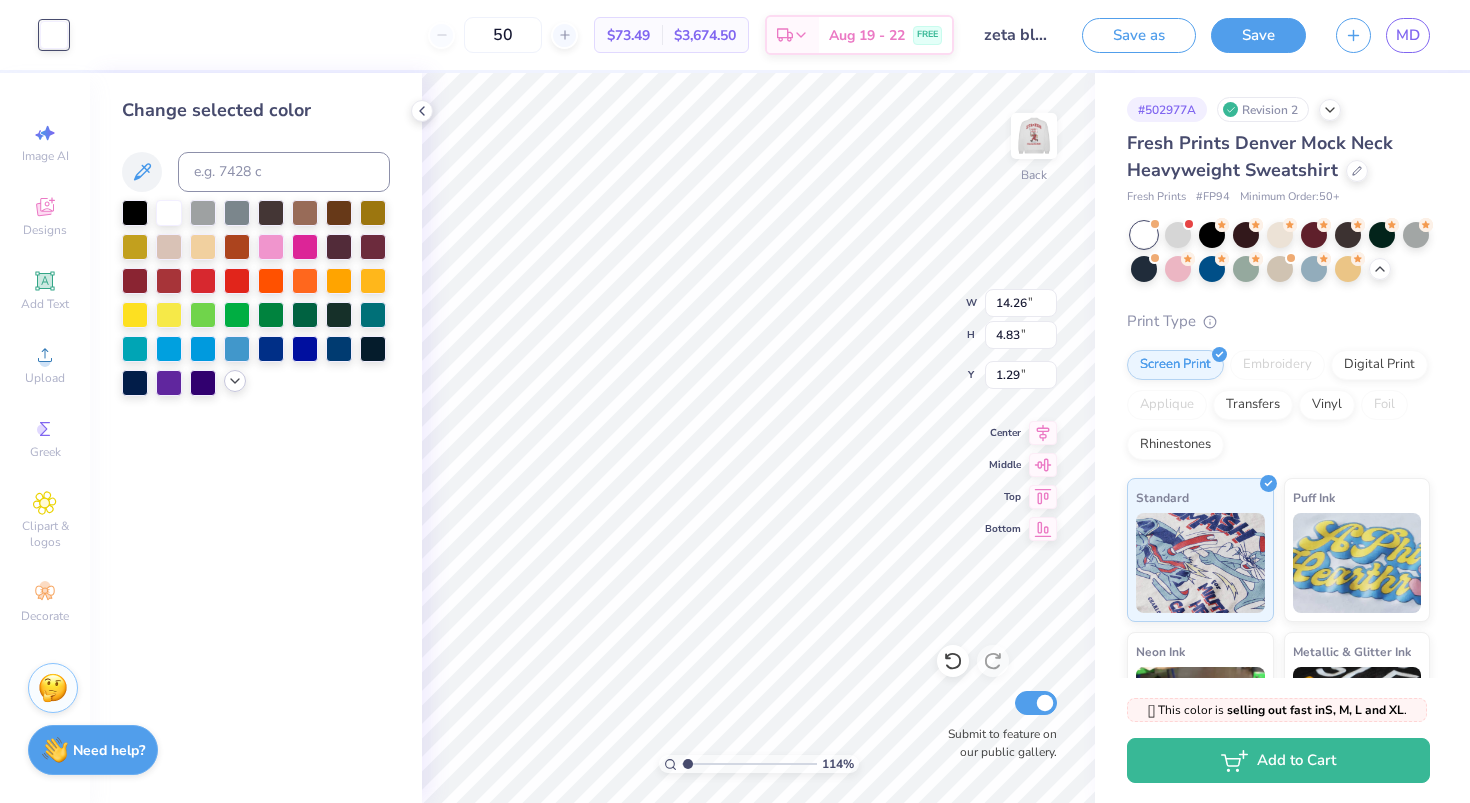 click 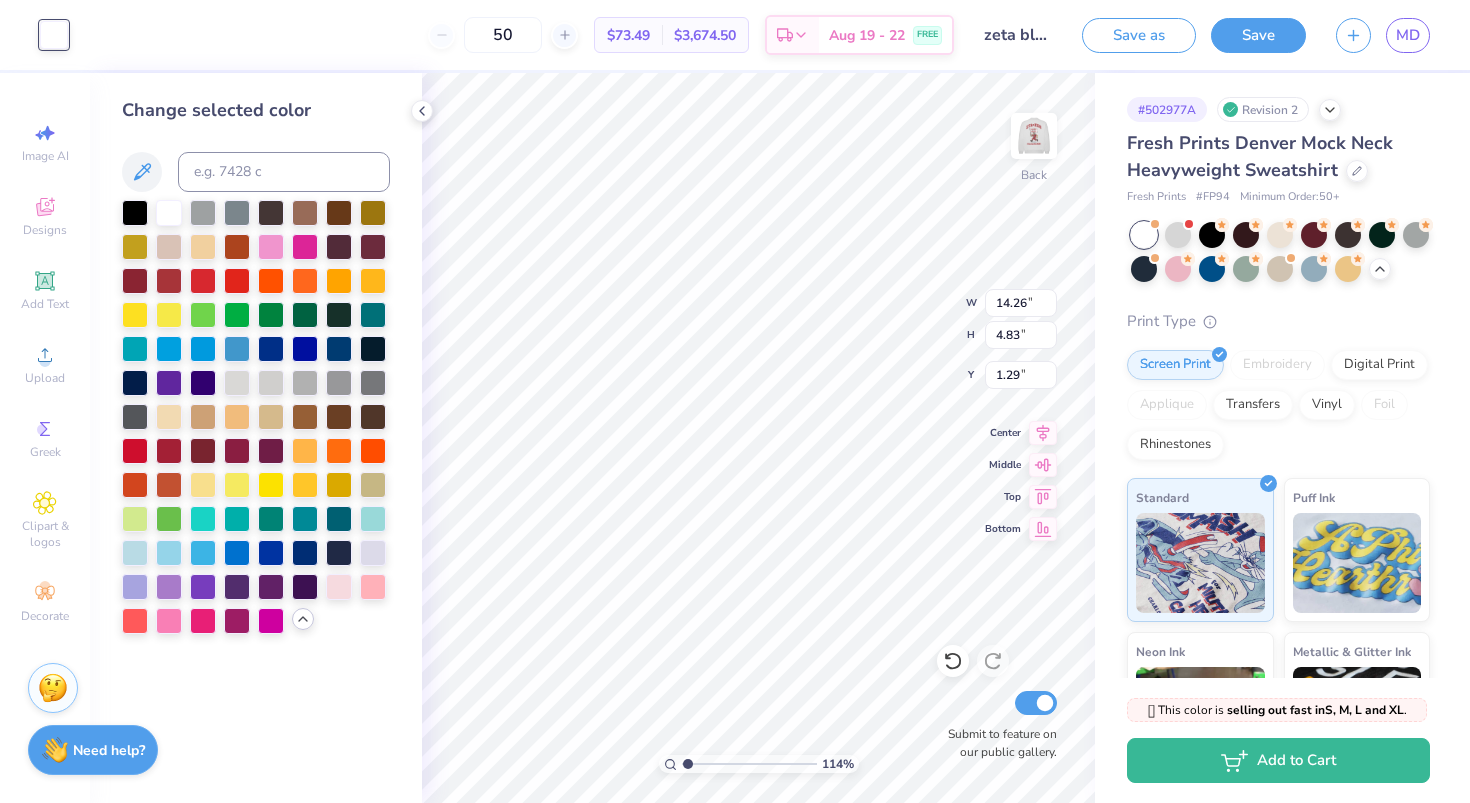 click at bounding box center [373, 383] 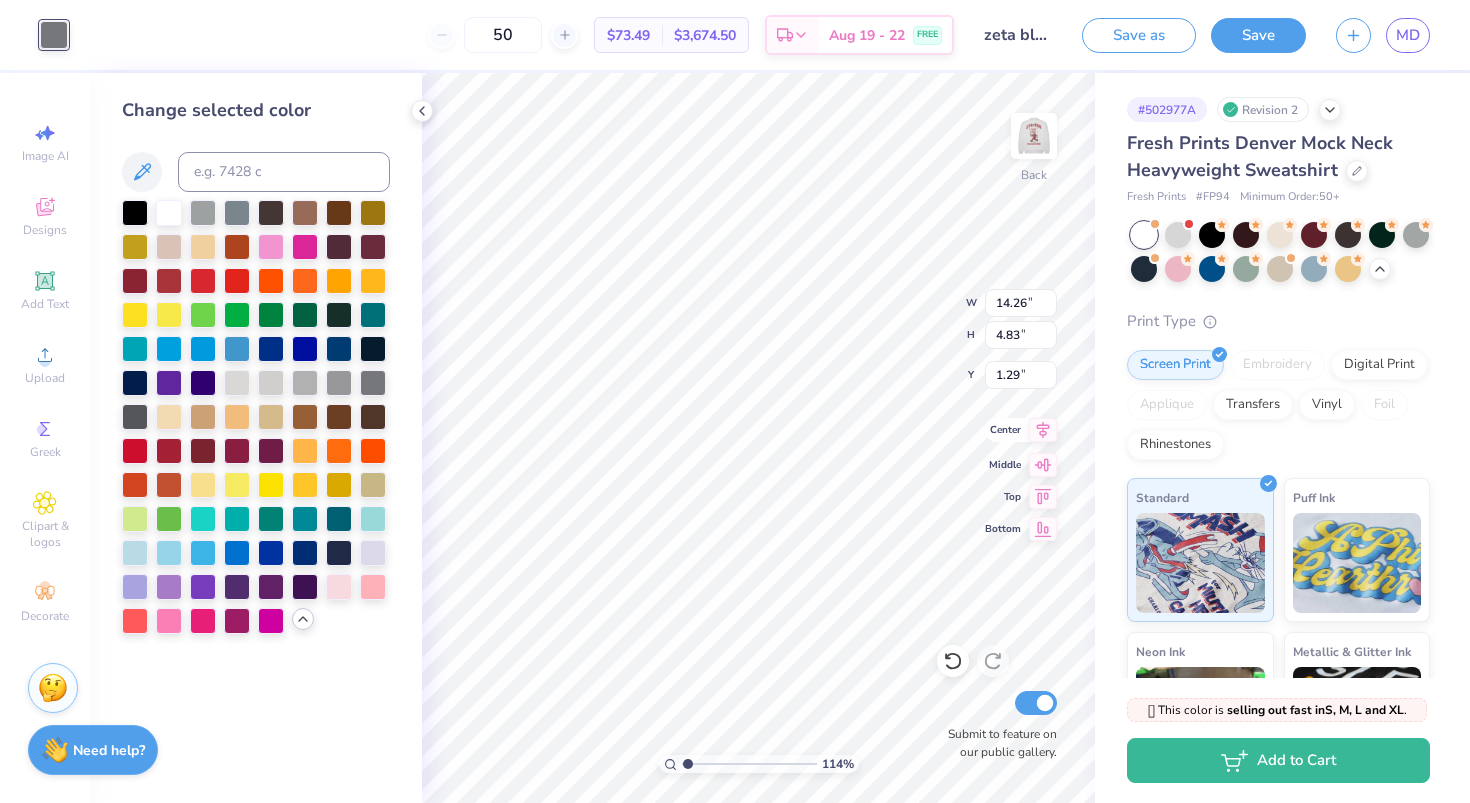 click 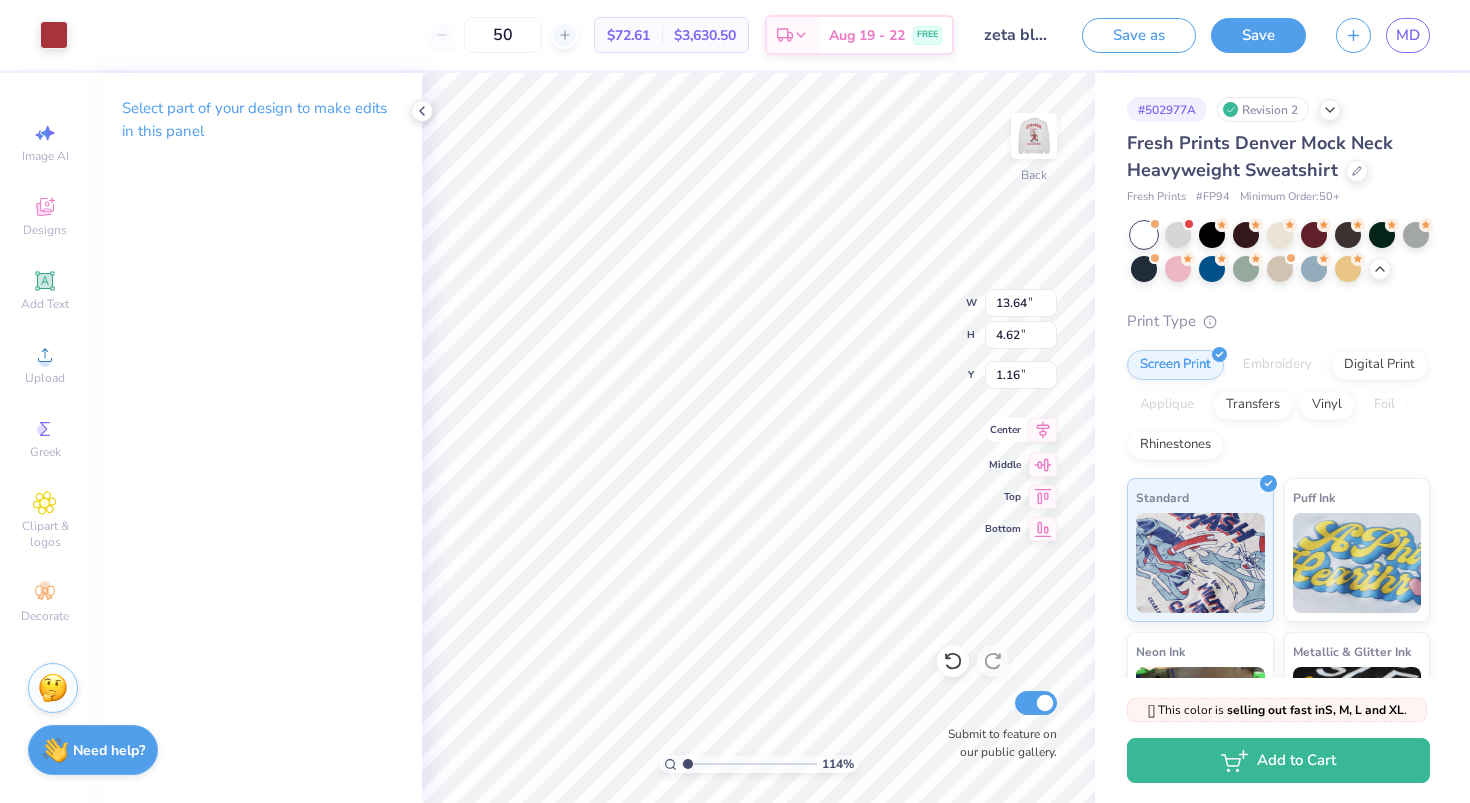 click 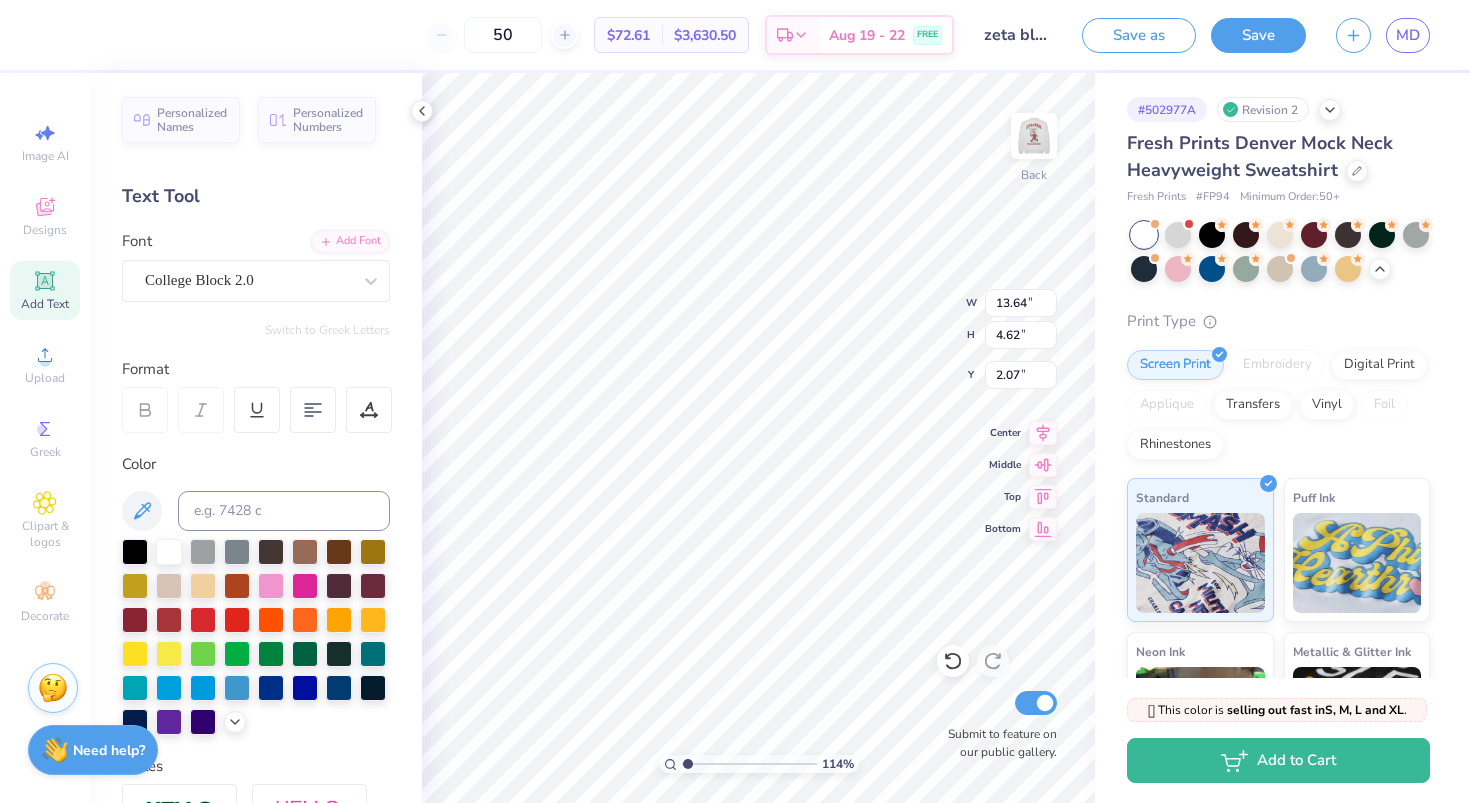 scroll, scrollTop: 359, scrollLeft: 0, axis: vertical 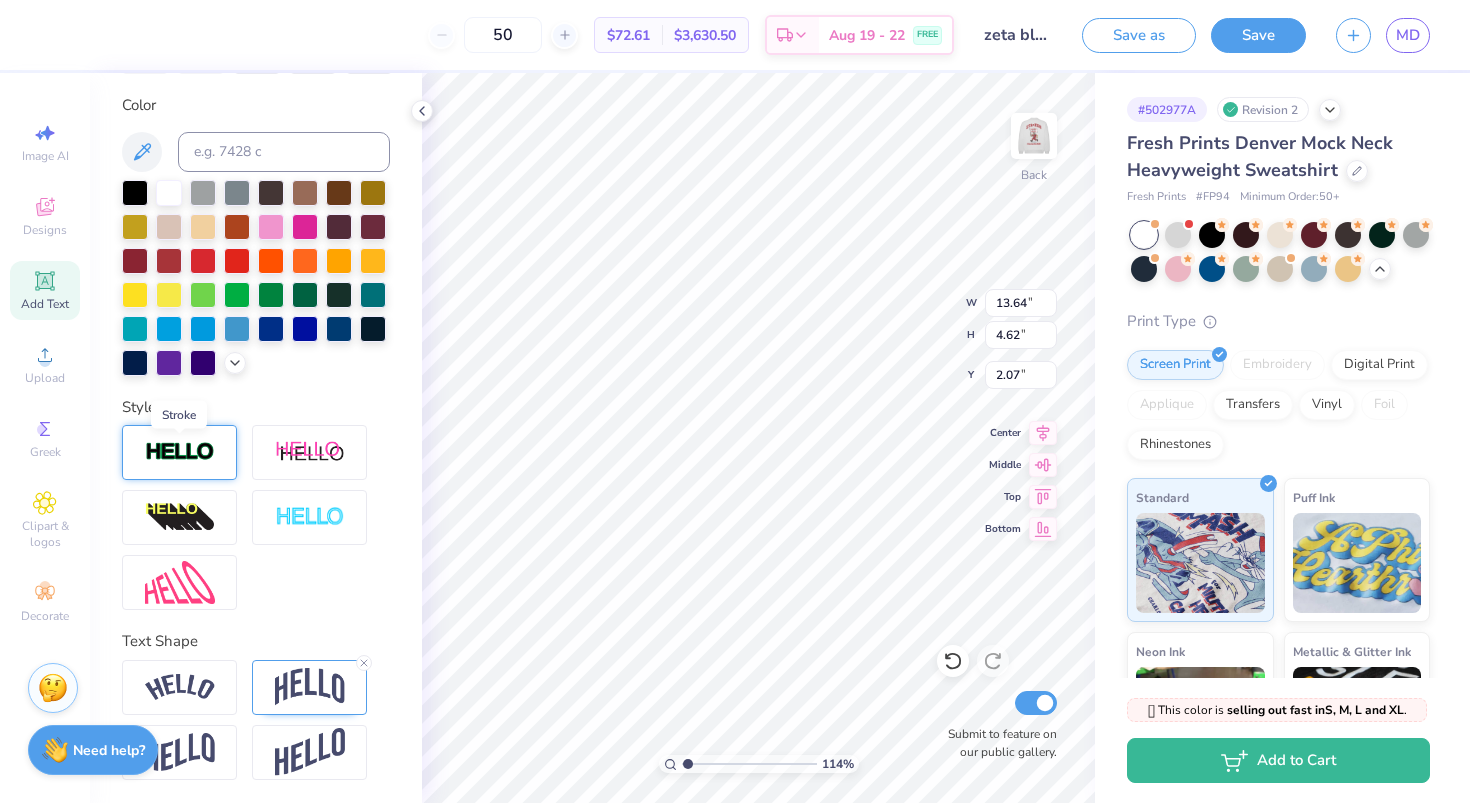 click at bounding box center (180, 452) 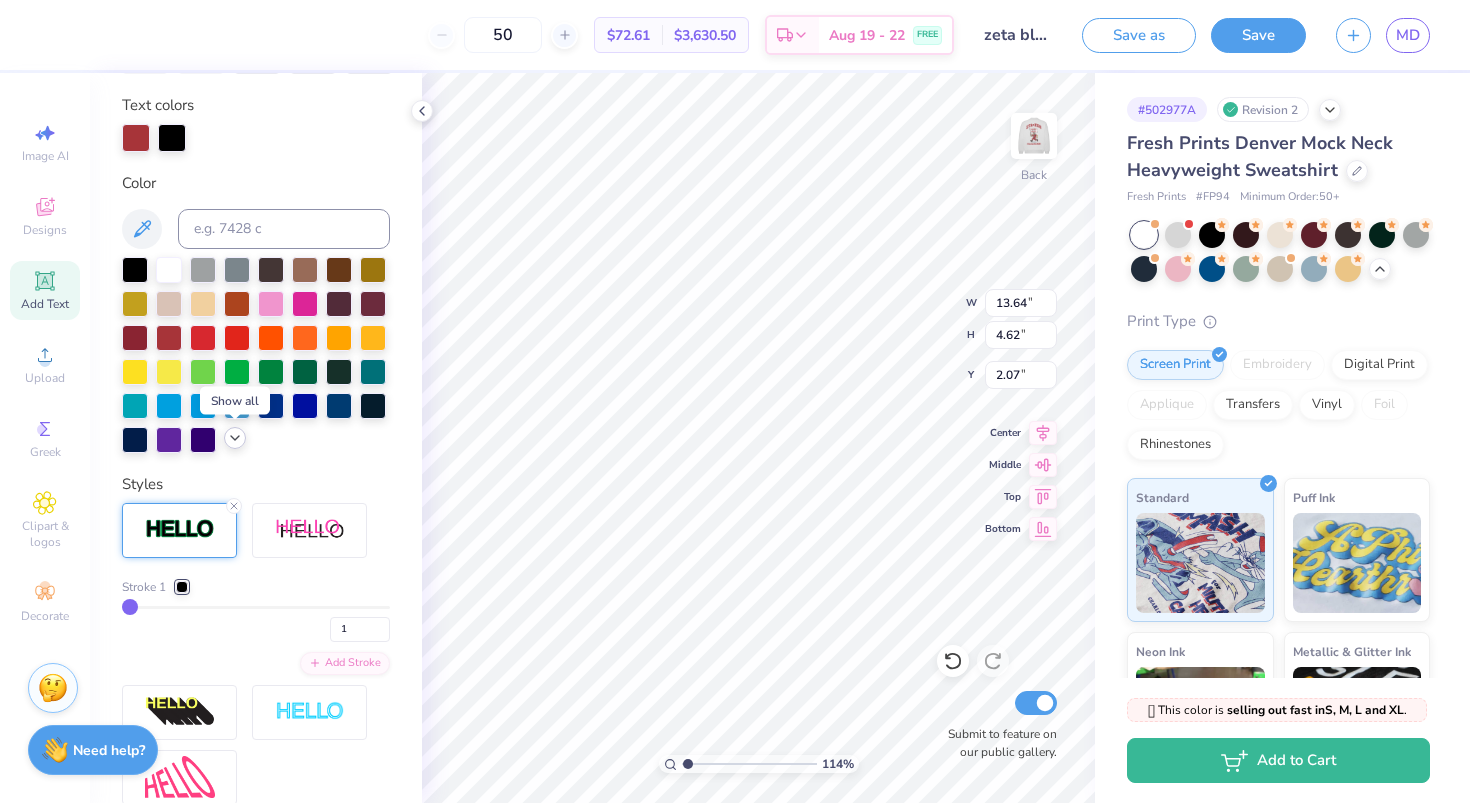 click 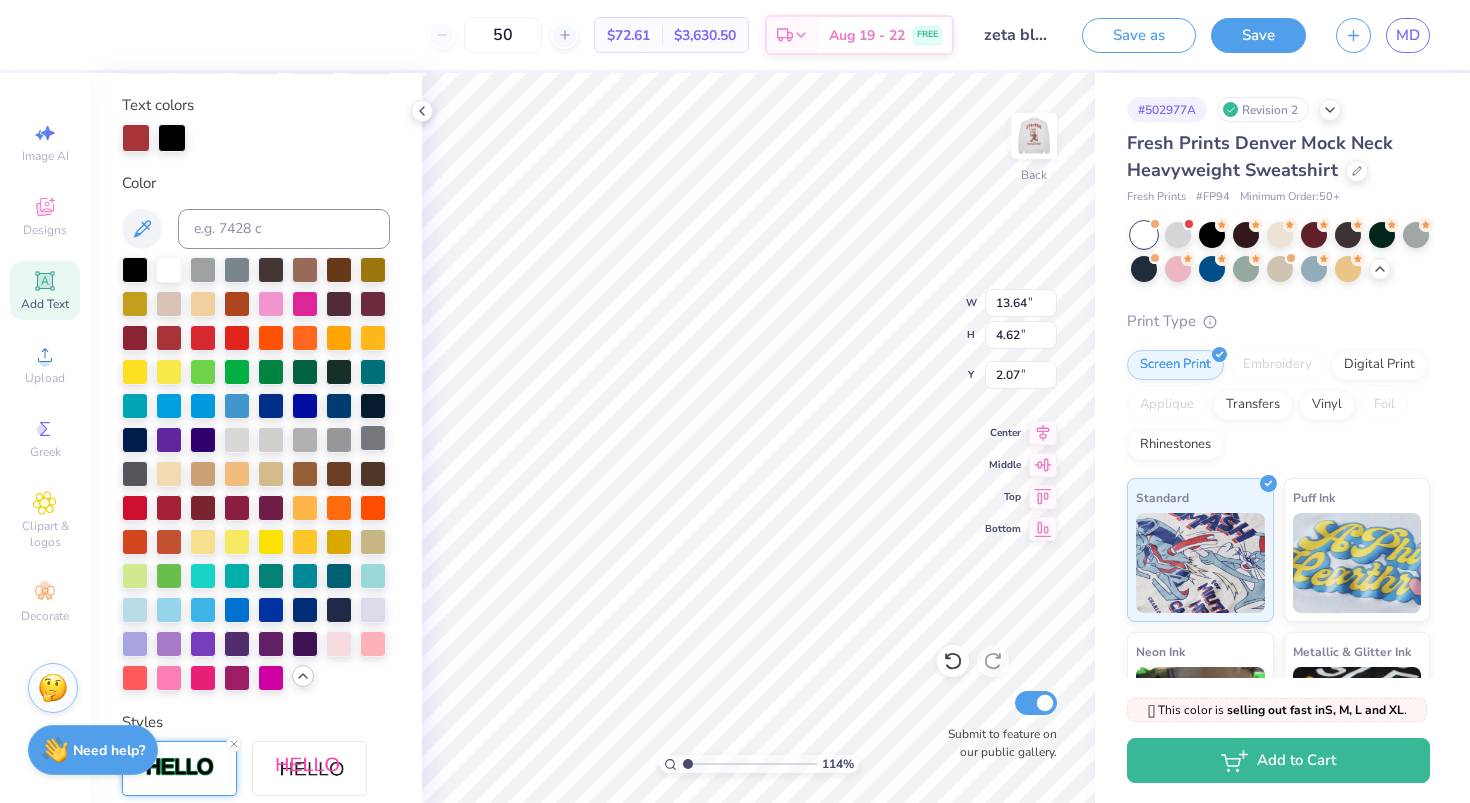 click at bounding box center (373, 438) 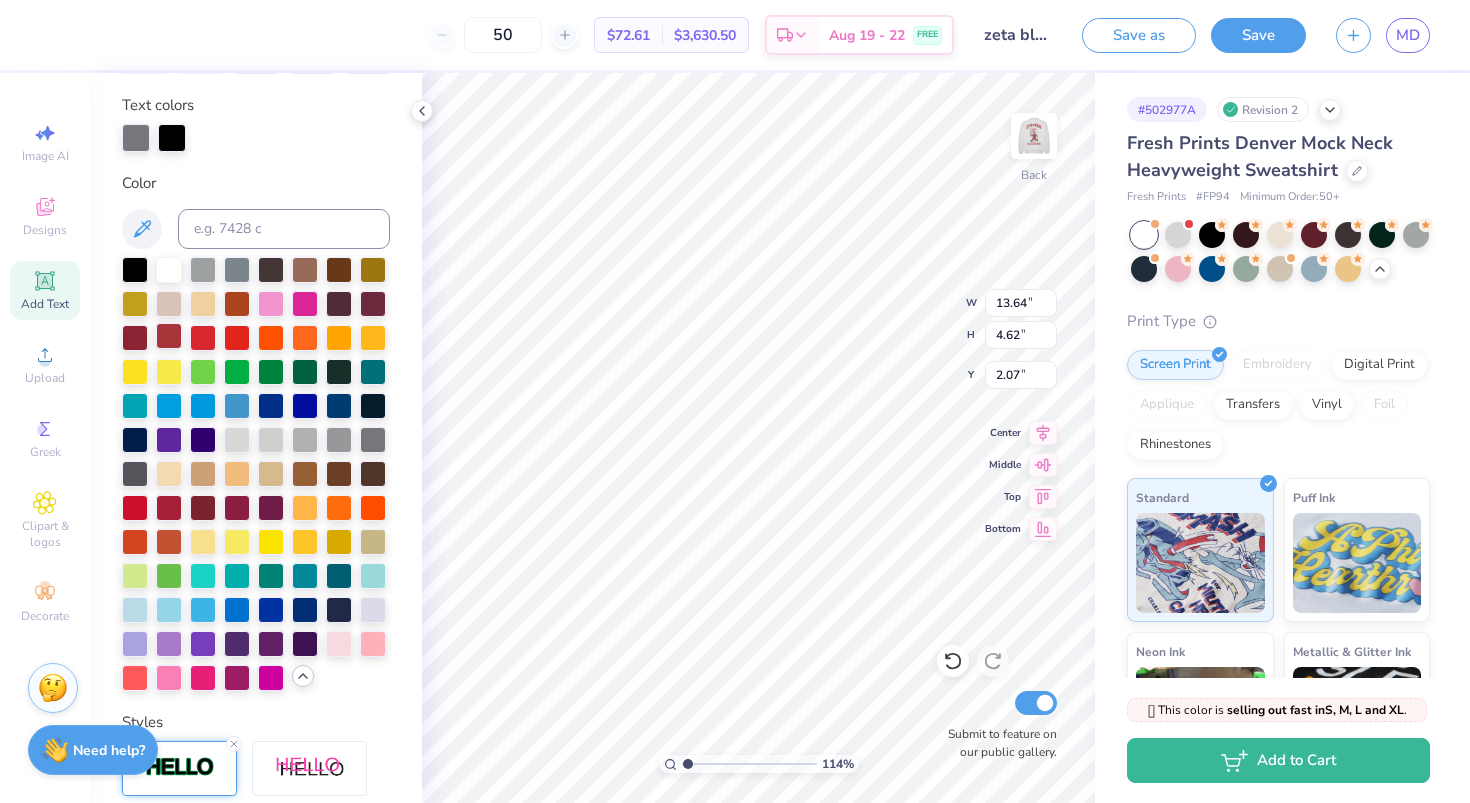 click at bounding box center (169, 336) 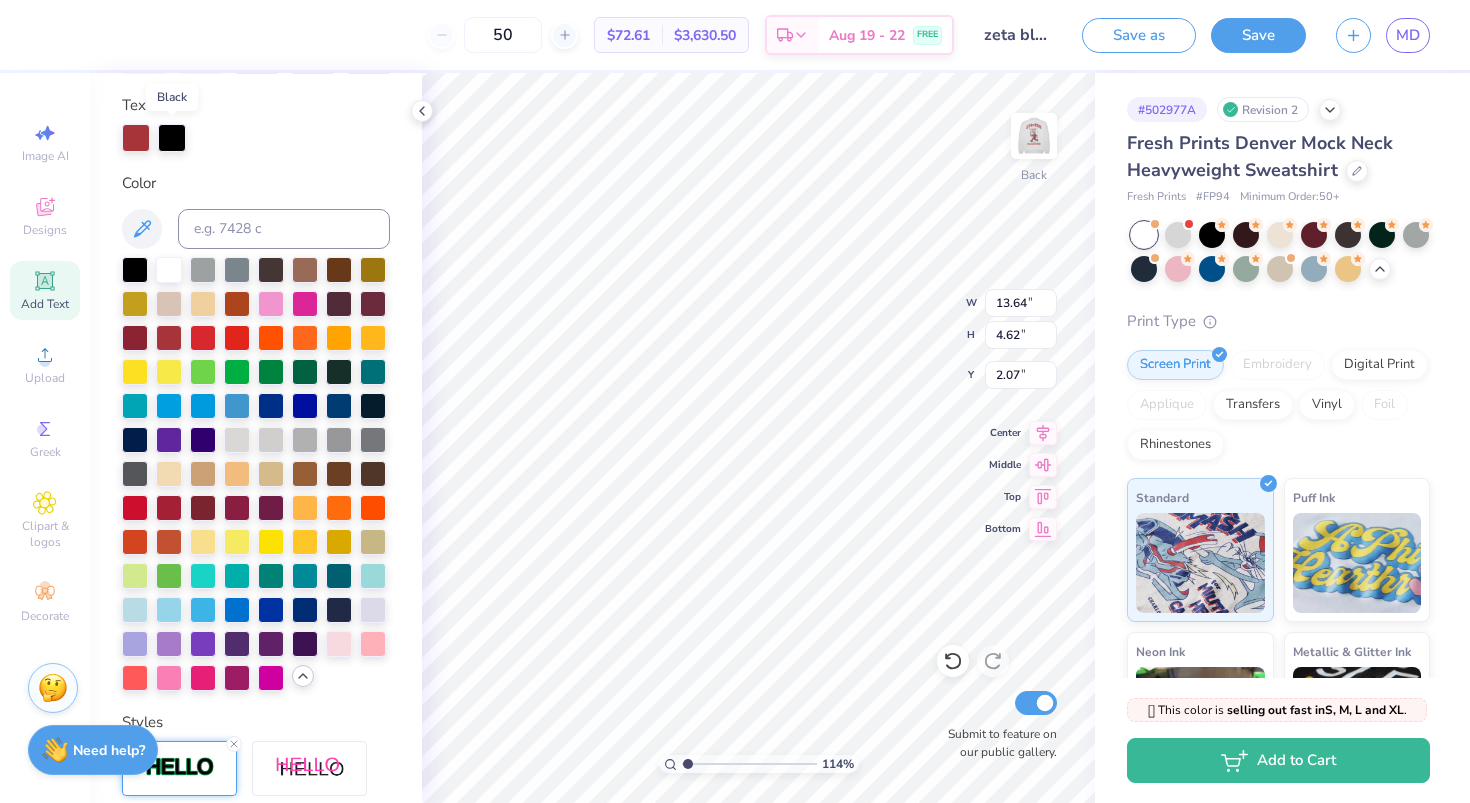 click at bounding box center (172, 138) 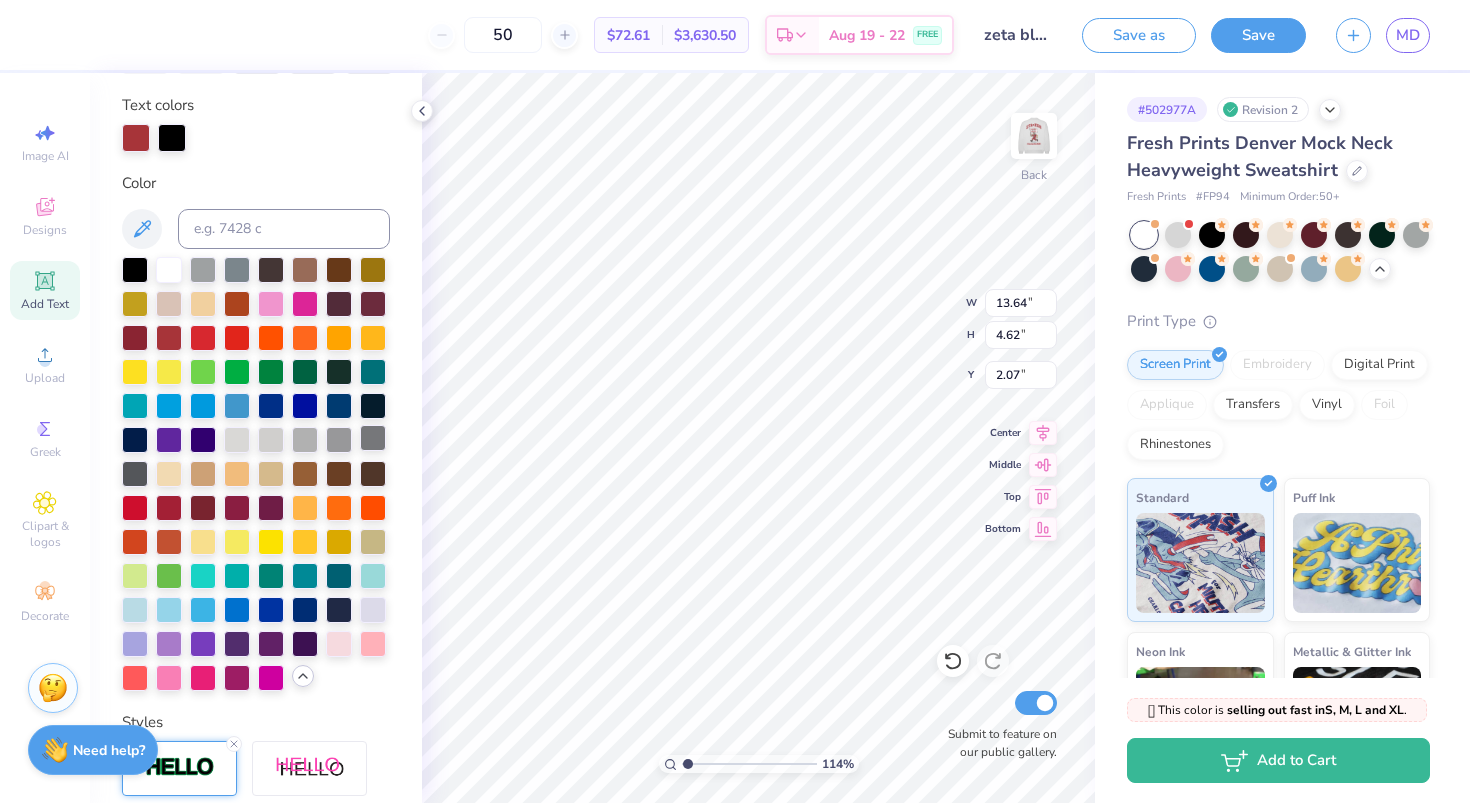 click at bounding box center [373, 438] 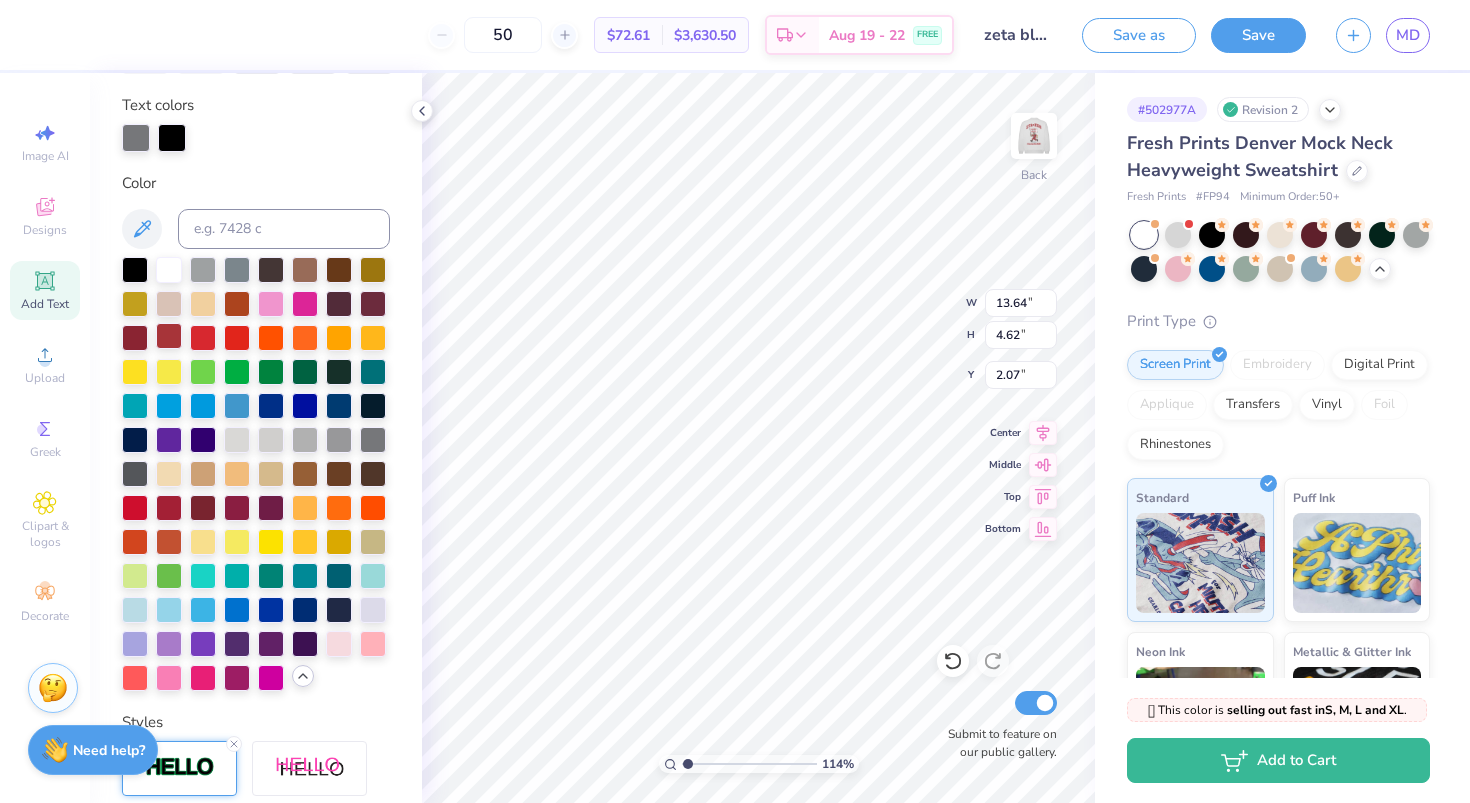 click at bounding box center [169, 336] 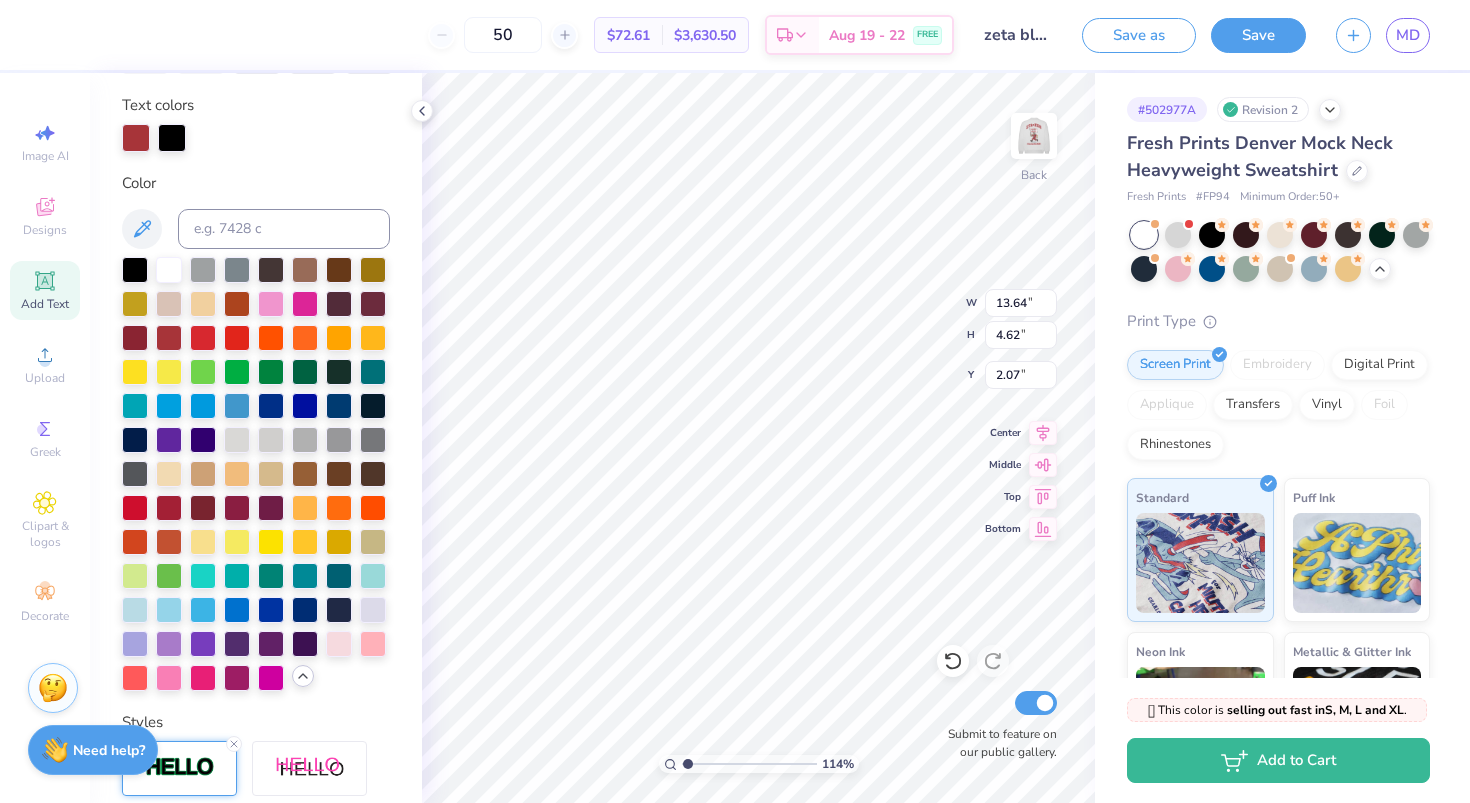click at bounding box center [172, 138] 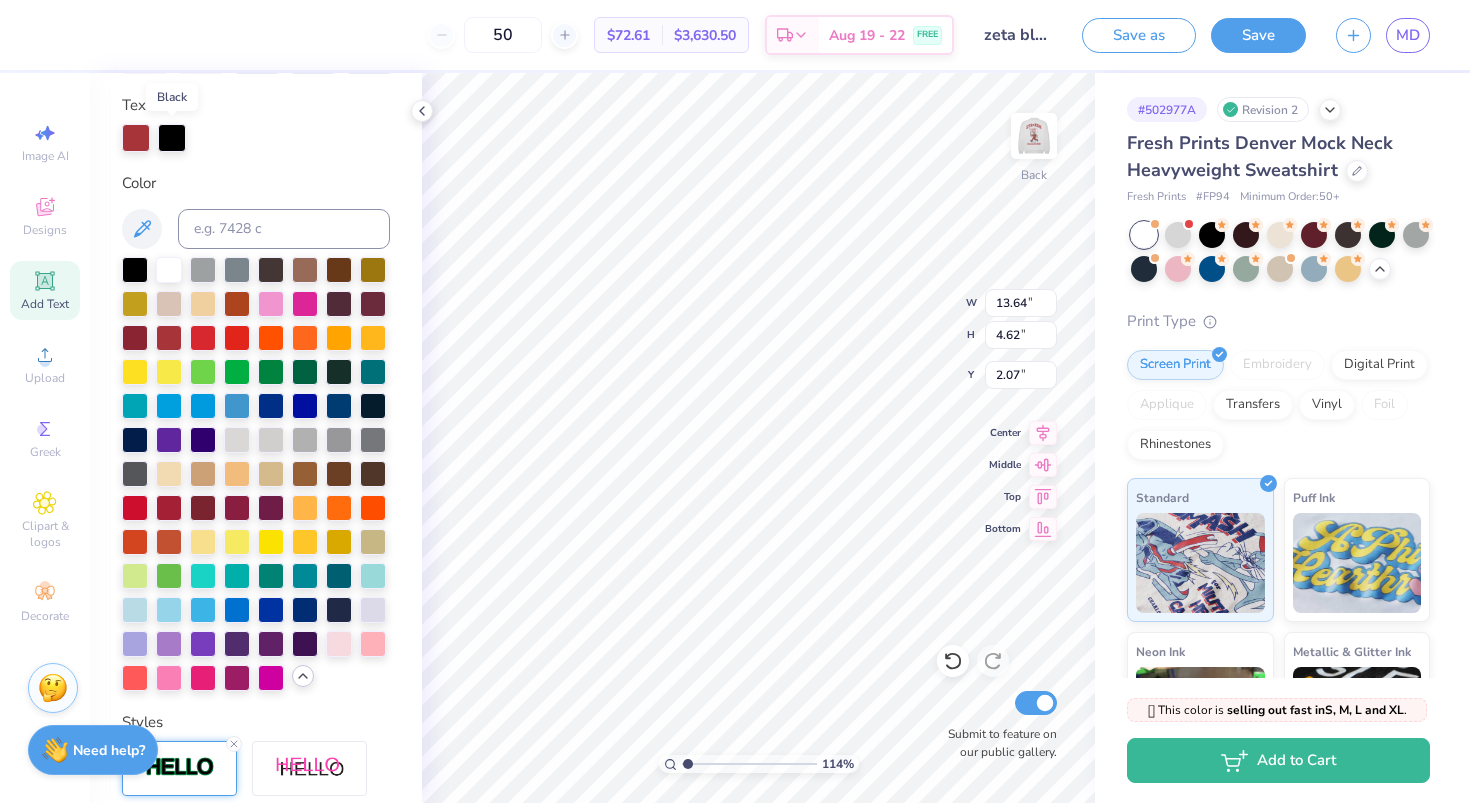click at bounding box center [172, 138] 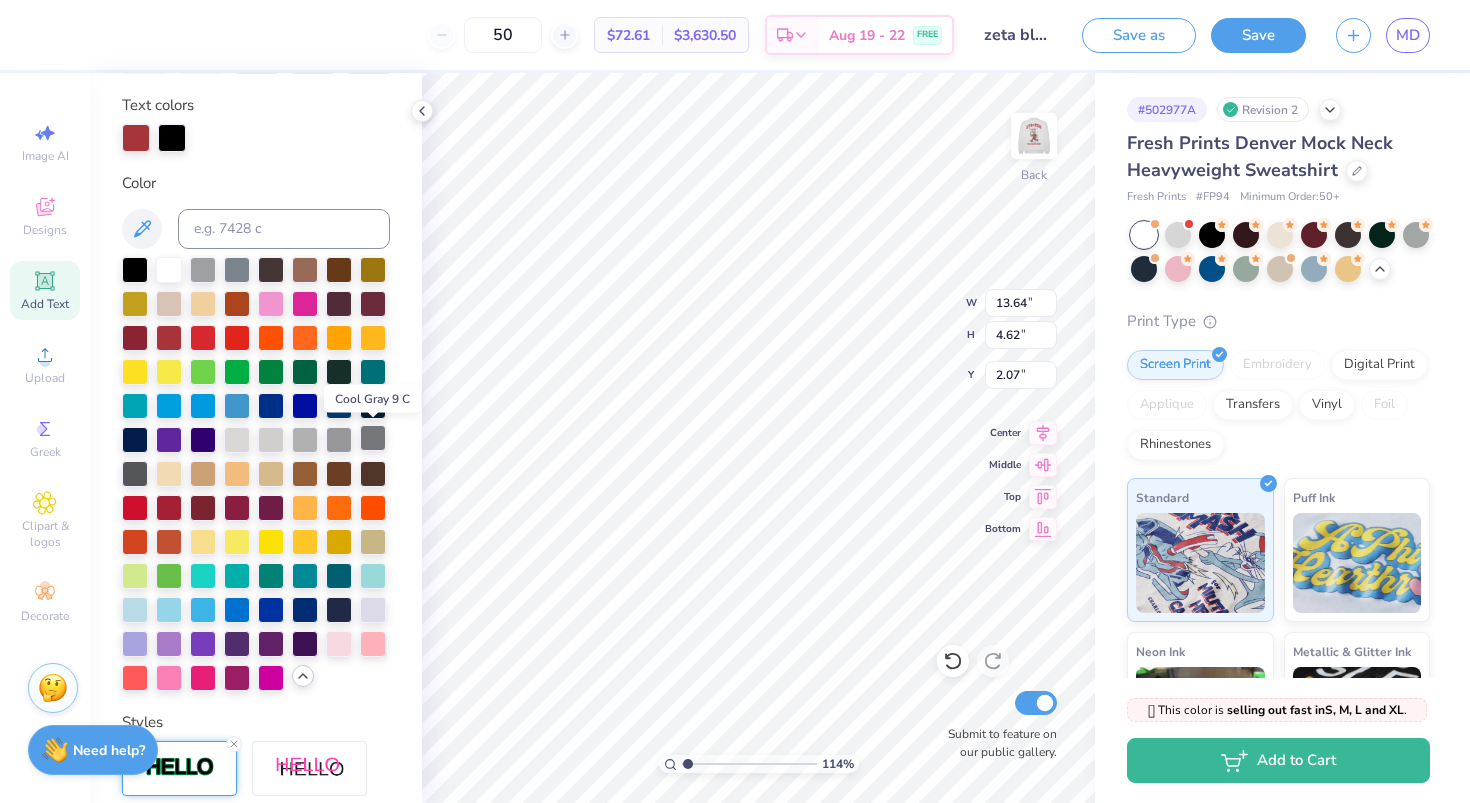 click at bounding box center (373, 438) 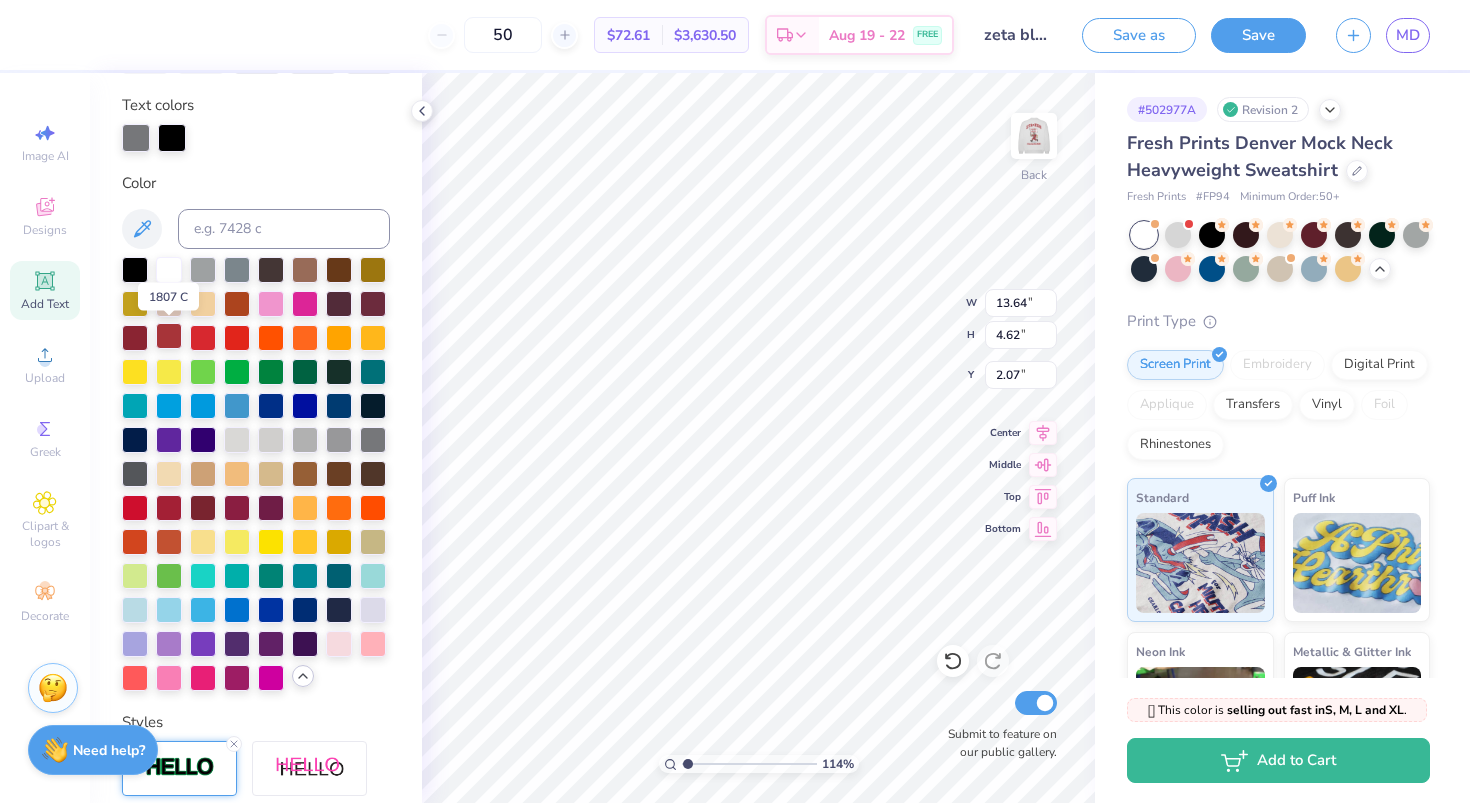 click at bounding box center [169, 336] 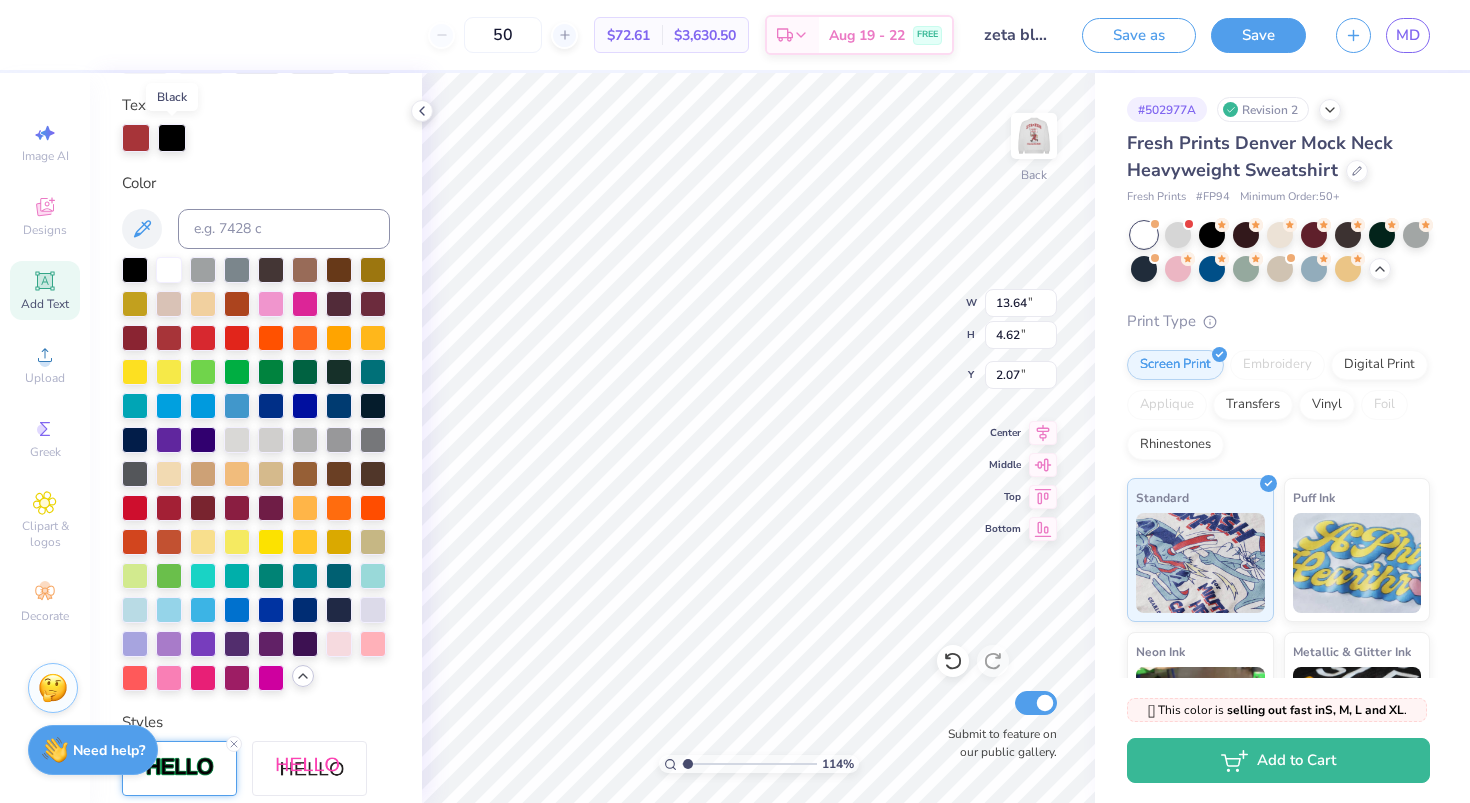 click at bounding box center (172, 138) 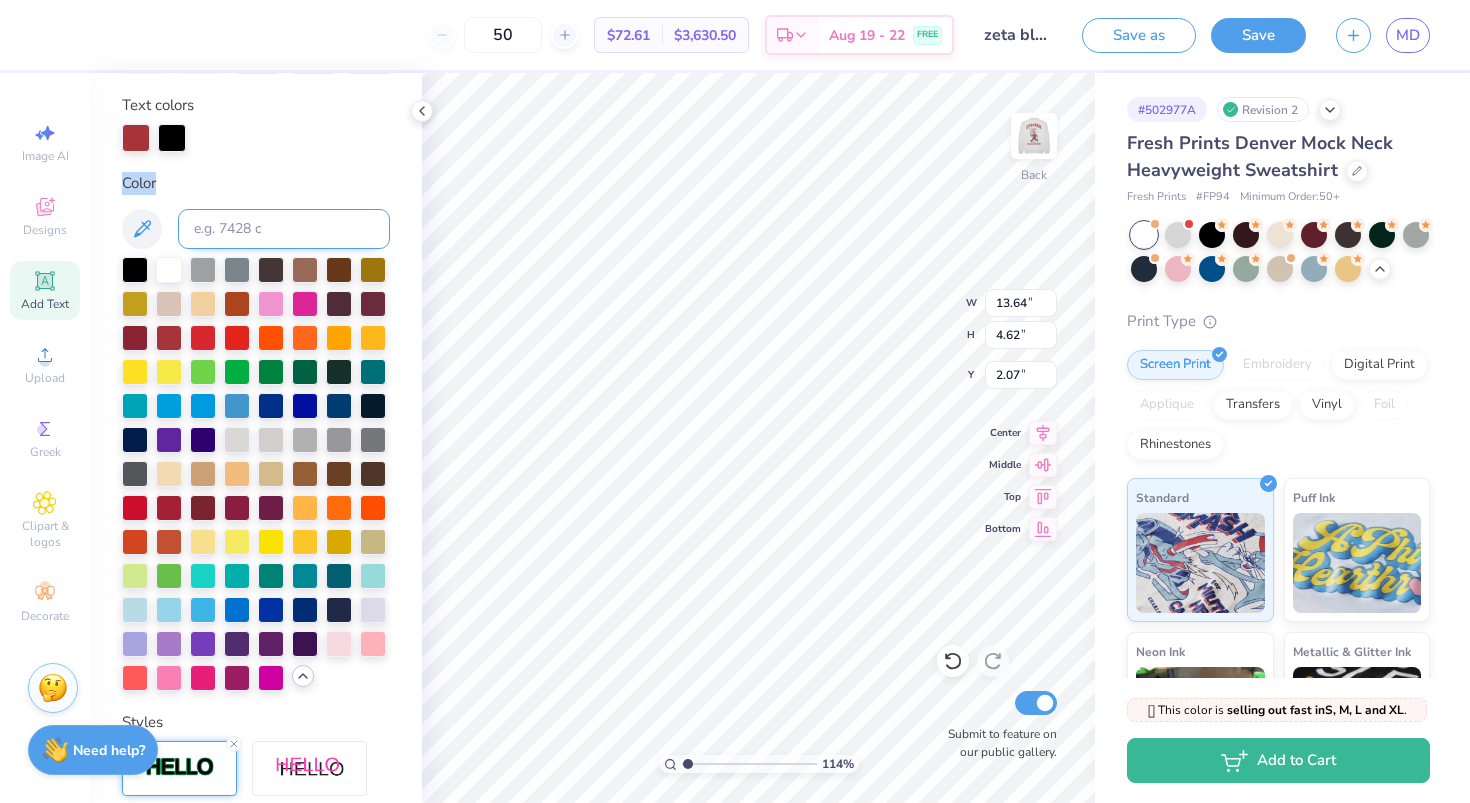 drag, startPoint x: 173, startPoint y: 144, endPoint x: 222, endPoint y: 223, distance: 92.96236 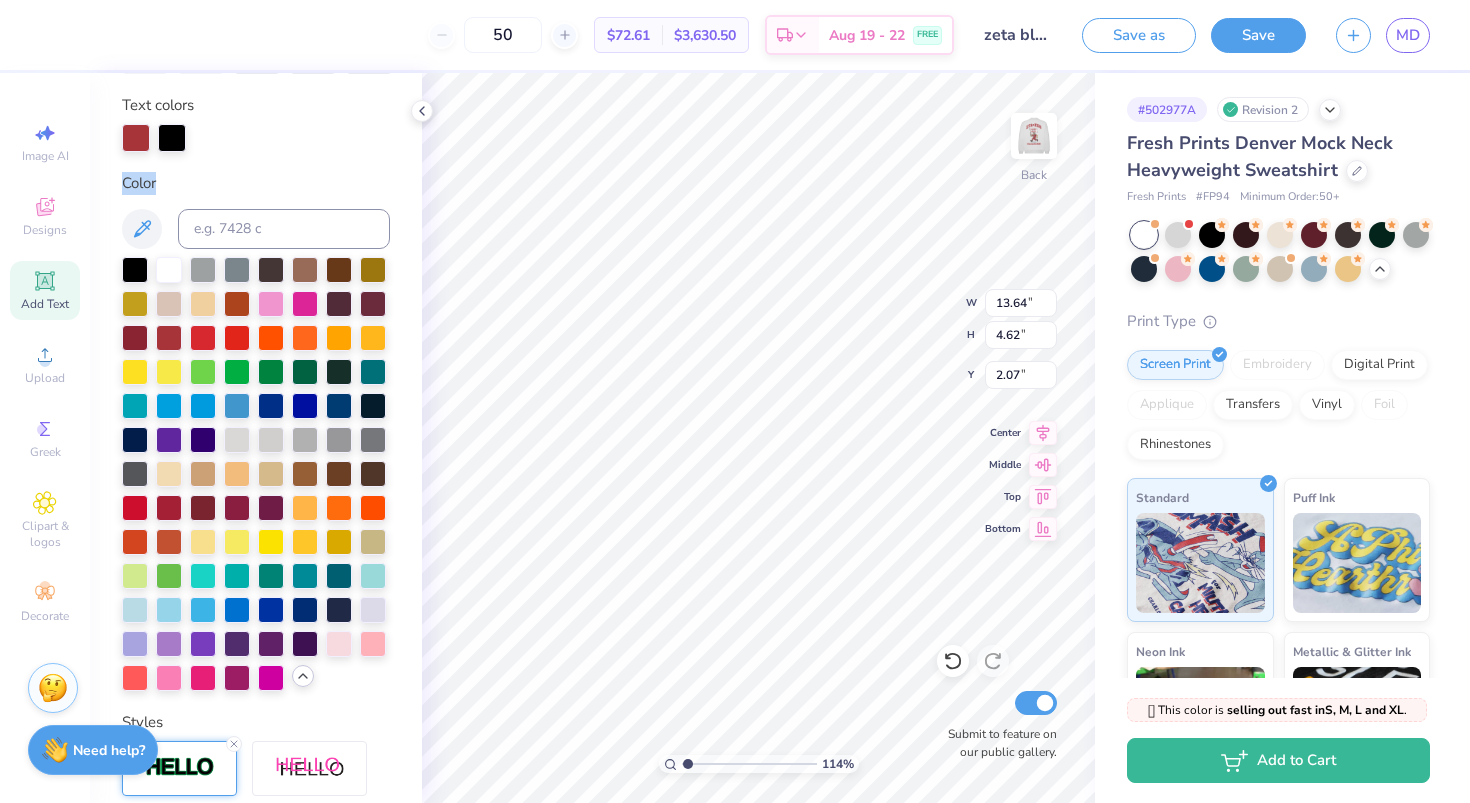 click on "Color" at bounding box center [256, 183] 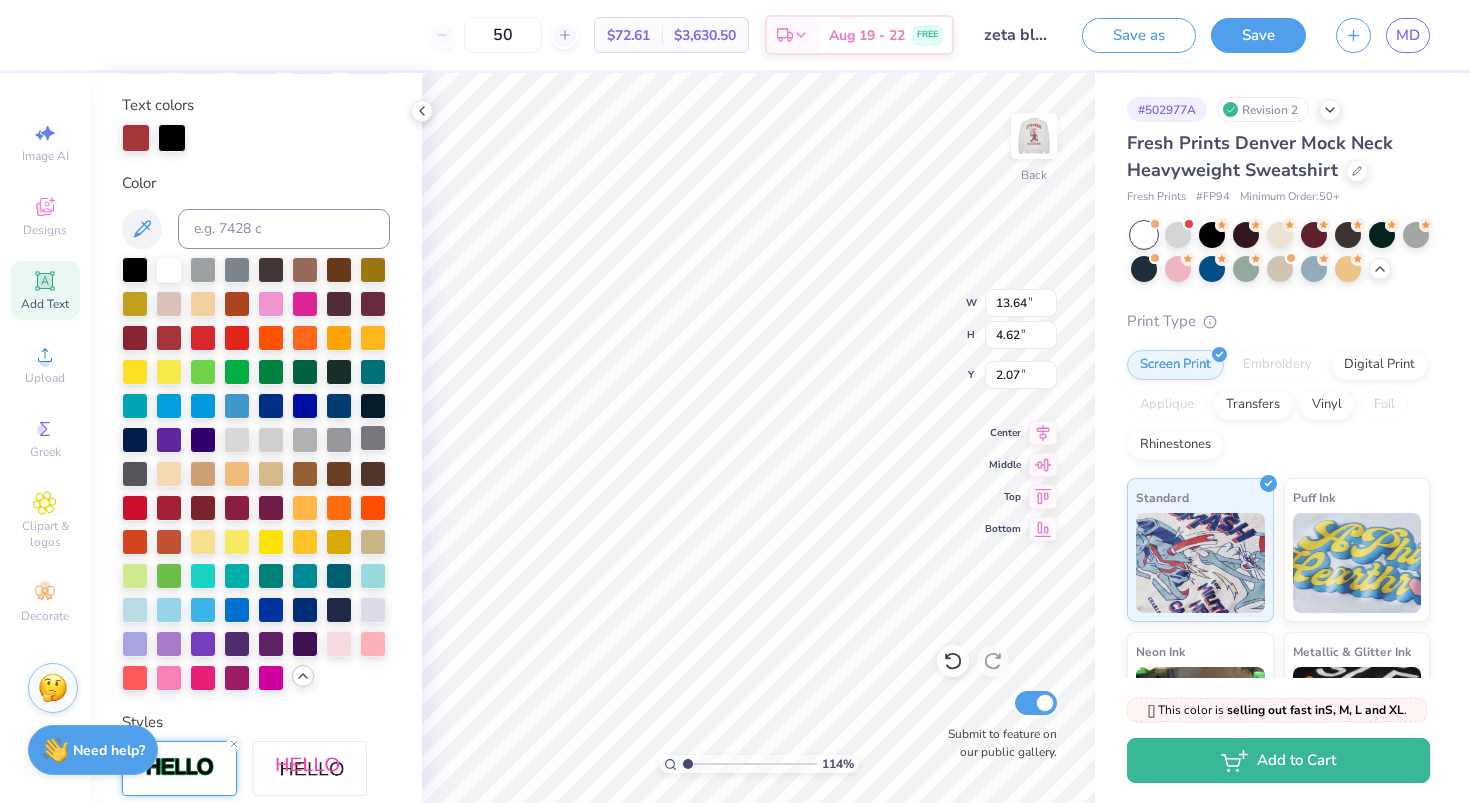 click at bounding box center [373, 438] 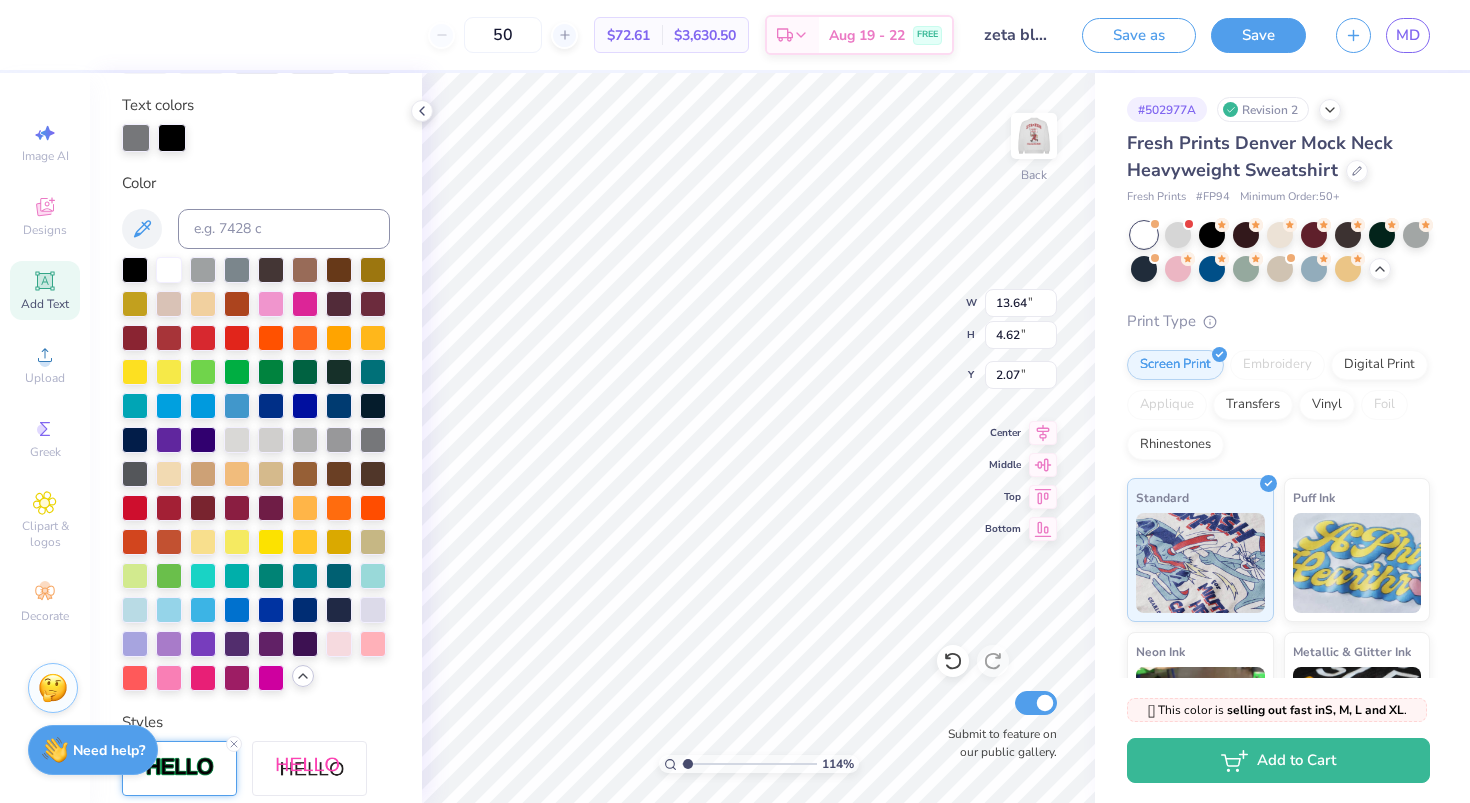 click on "Personalized Names Personalized Numbers Text Tool  Add Font Font College Block 2.0 Switch to Greek Letters Format Text colors Color Styles Stroke 1 1  Add Stroke Text Shape" at bounding box center [256, 438] 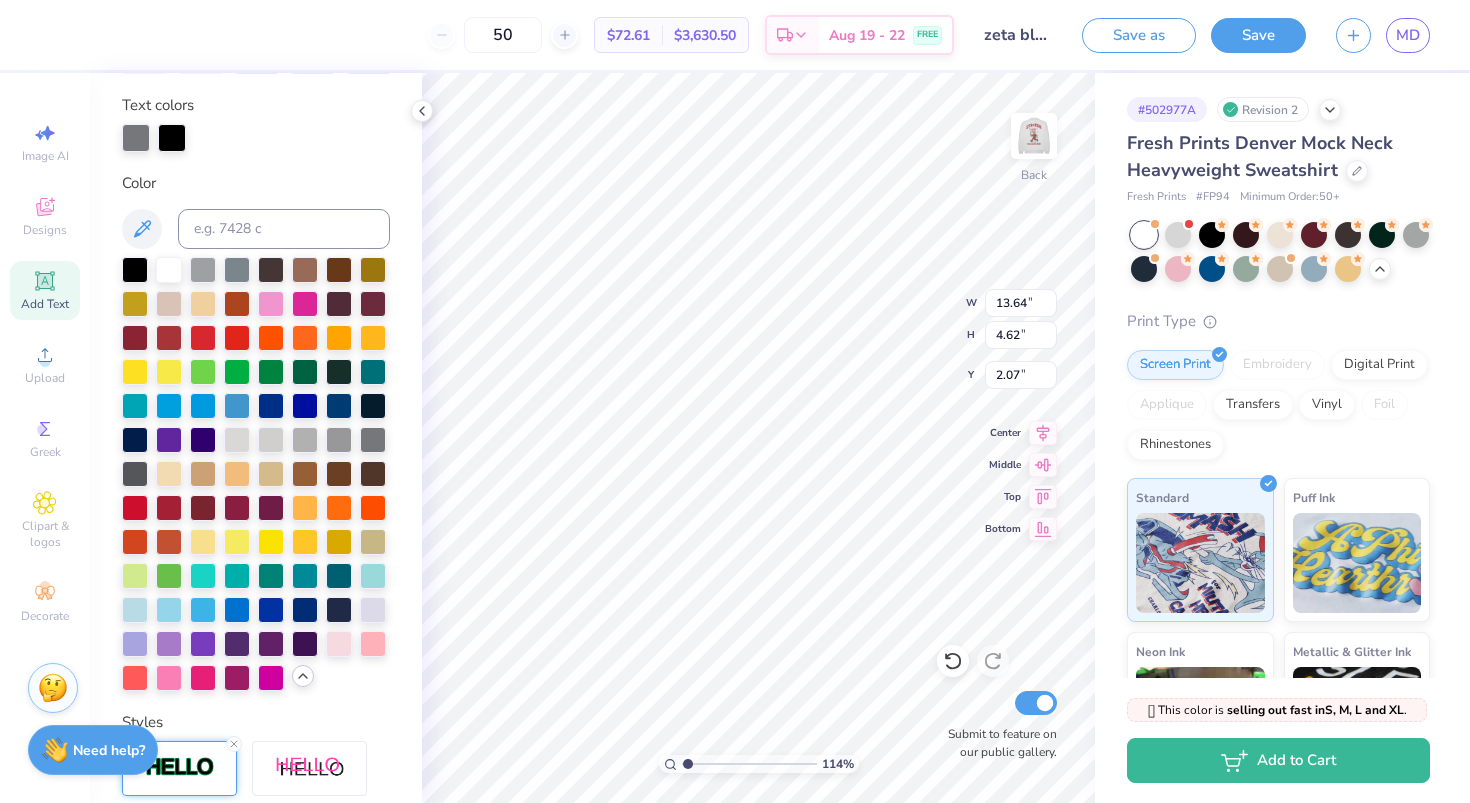 click at bounding box center [172, 138] 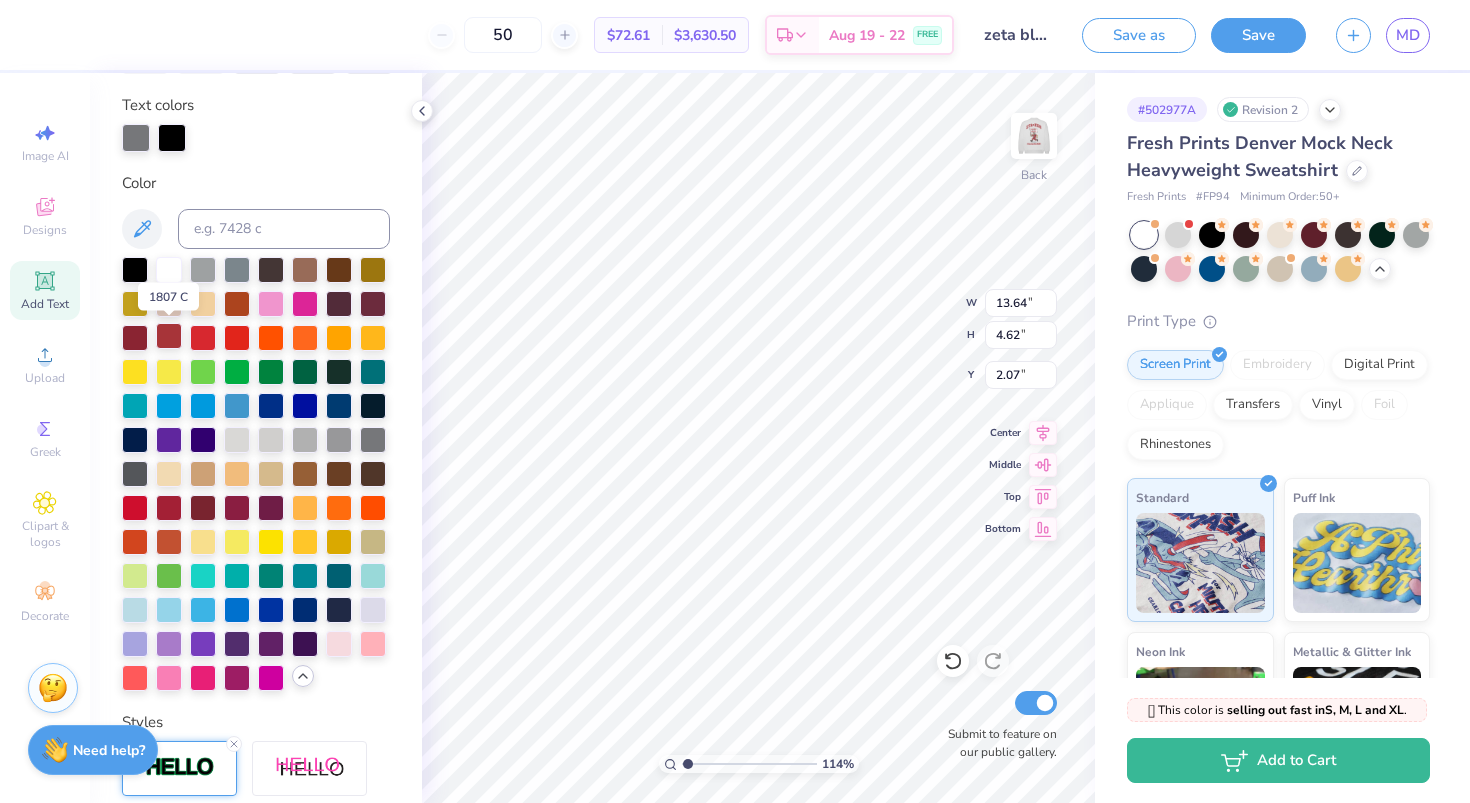 click at bounding box center [169, 336] 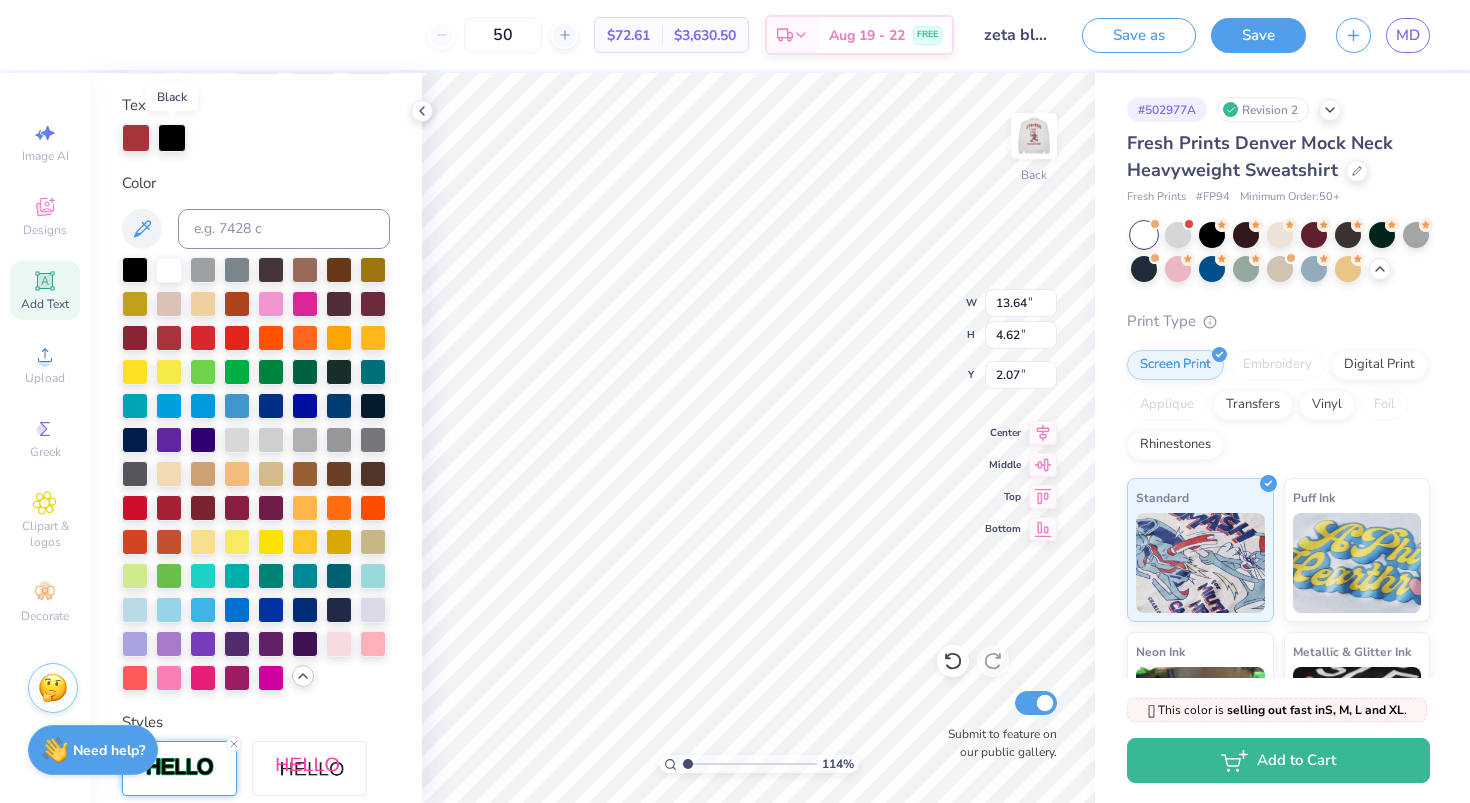 drag, startPoint x: 164, startPoint y: 138, endPoint x: 186, endPoint y: 141, distance: 22.203604 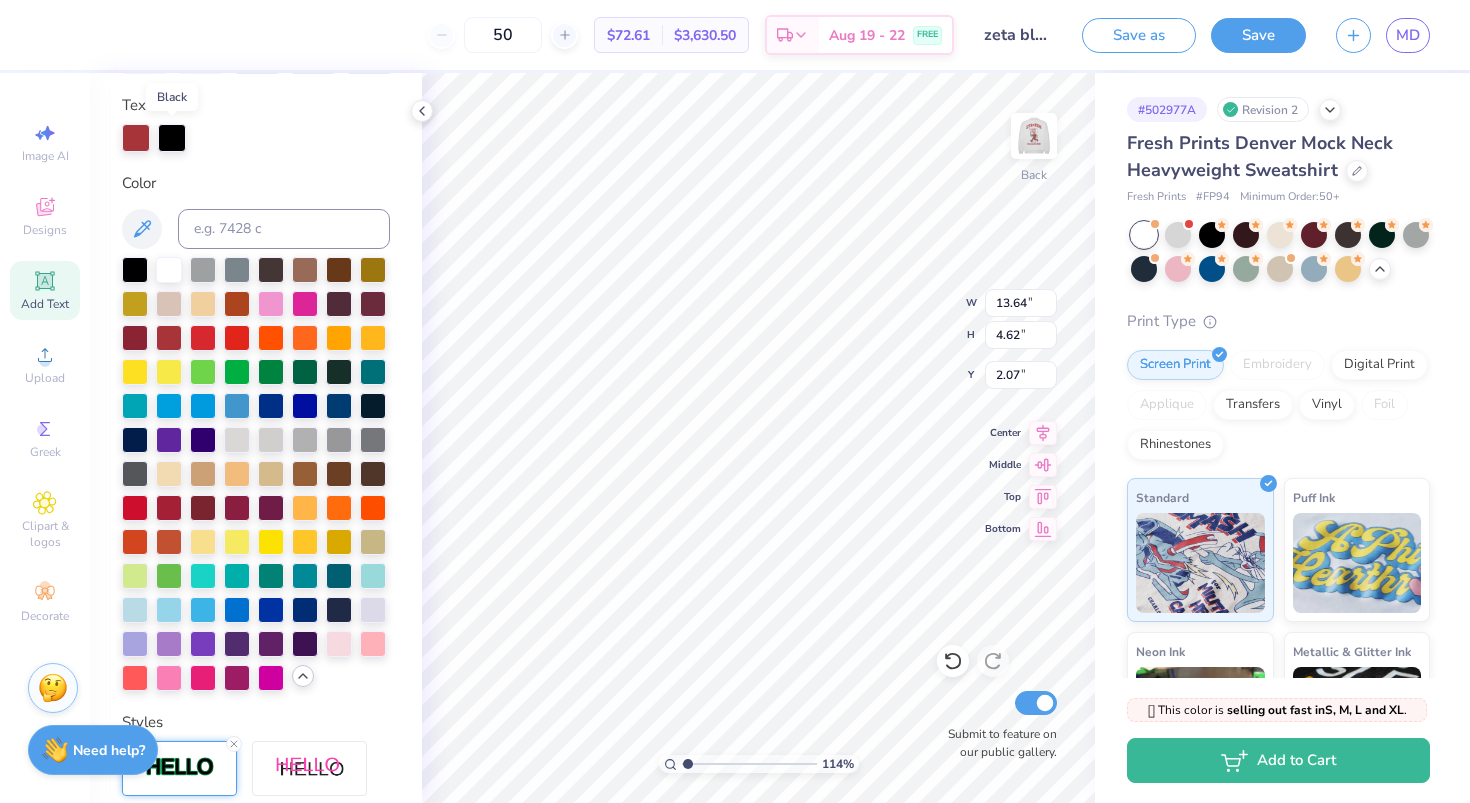 click at bounding box center [172, 138] 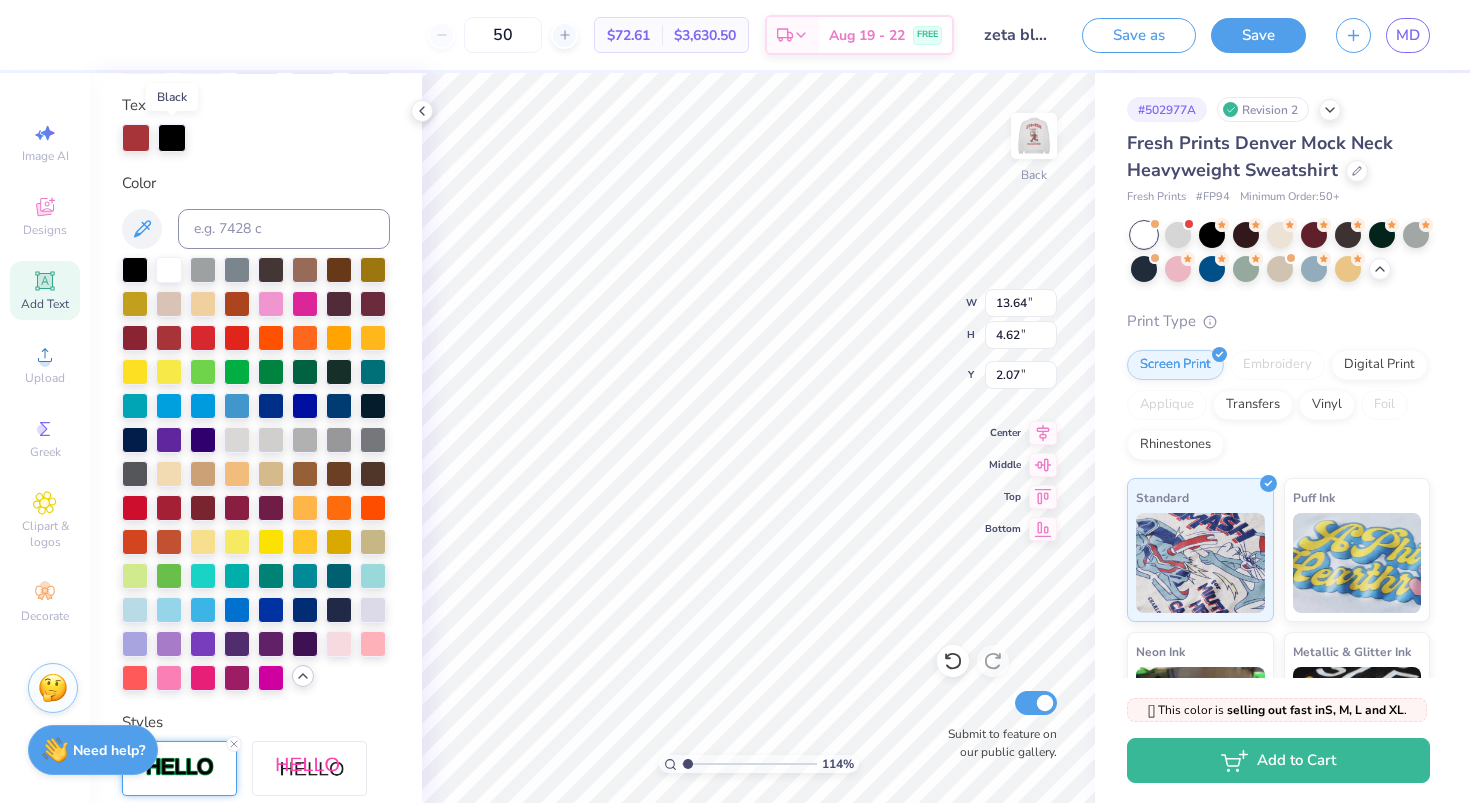 click at bounding box center (172, 138) 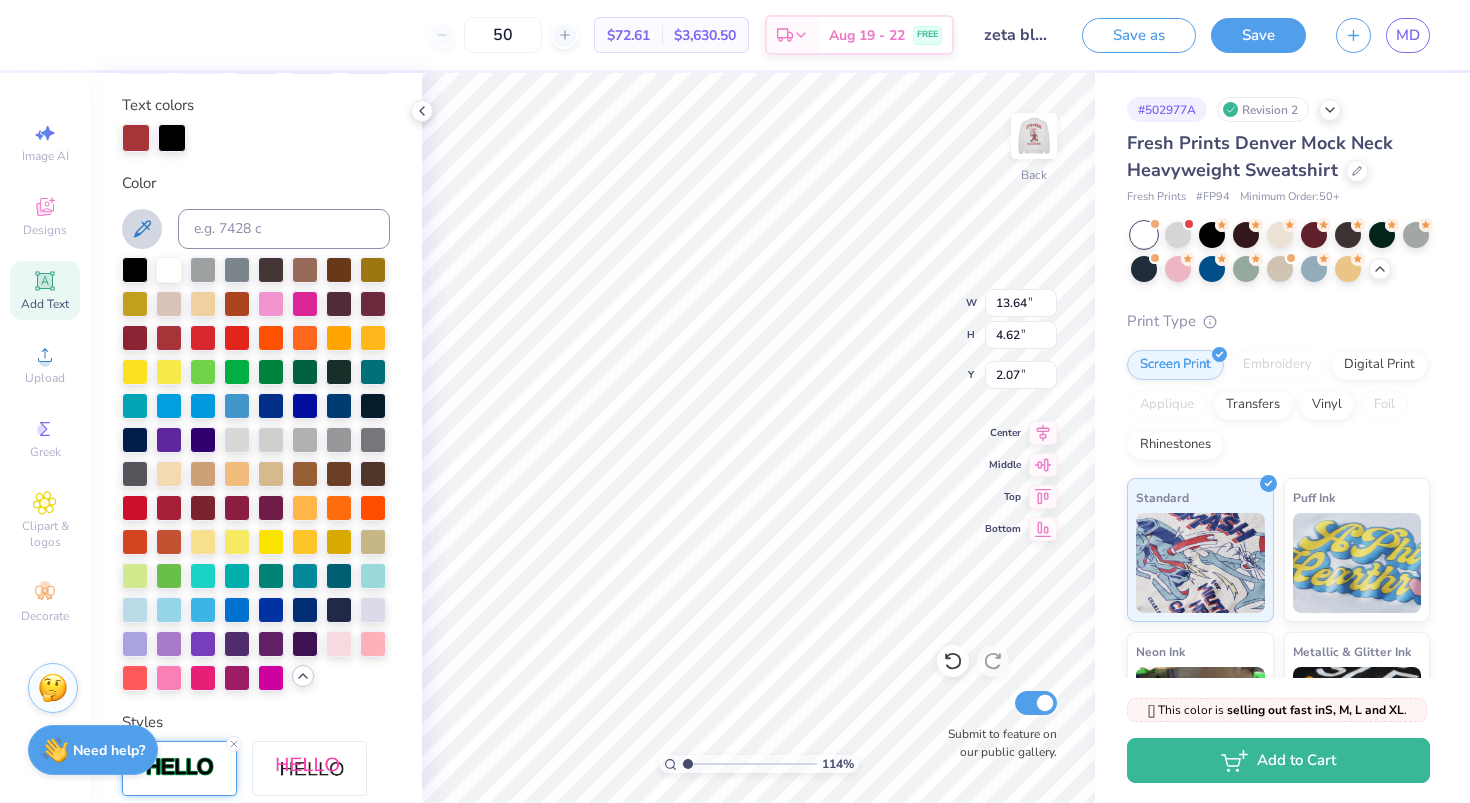 click 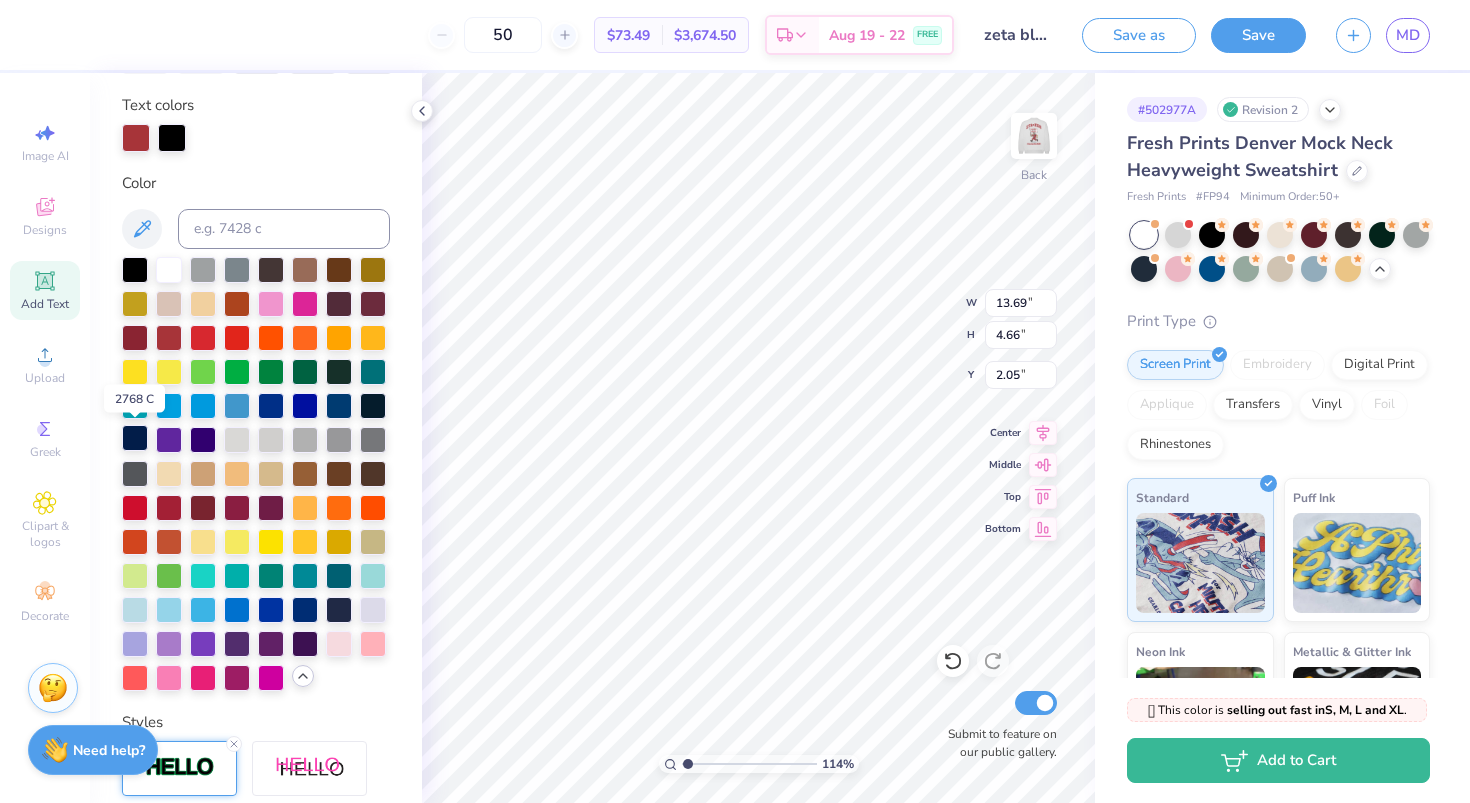 scroll, scrollTop: 792, scrollLeft: 0, axis: vertical 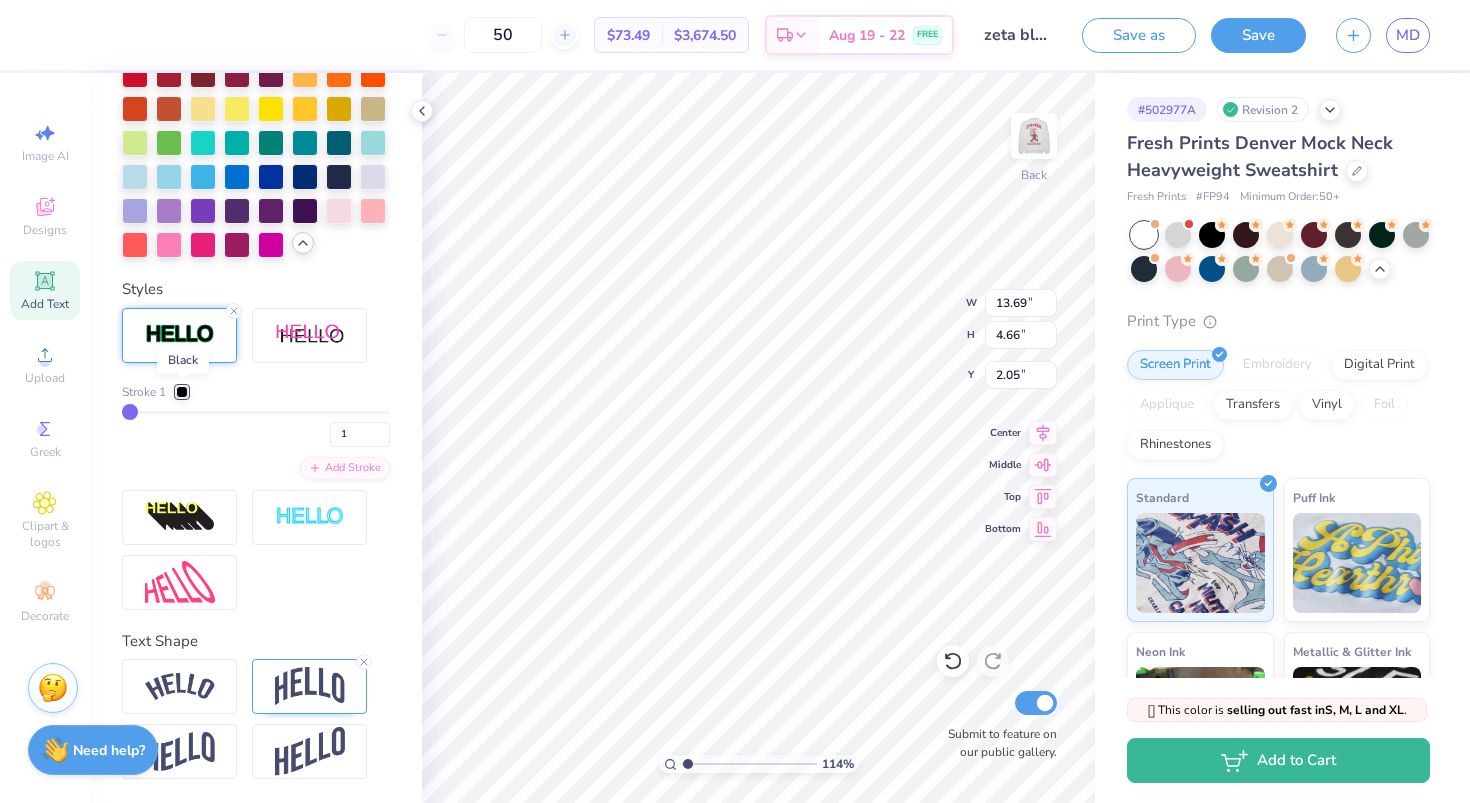 click at bounding box center [182, 392] 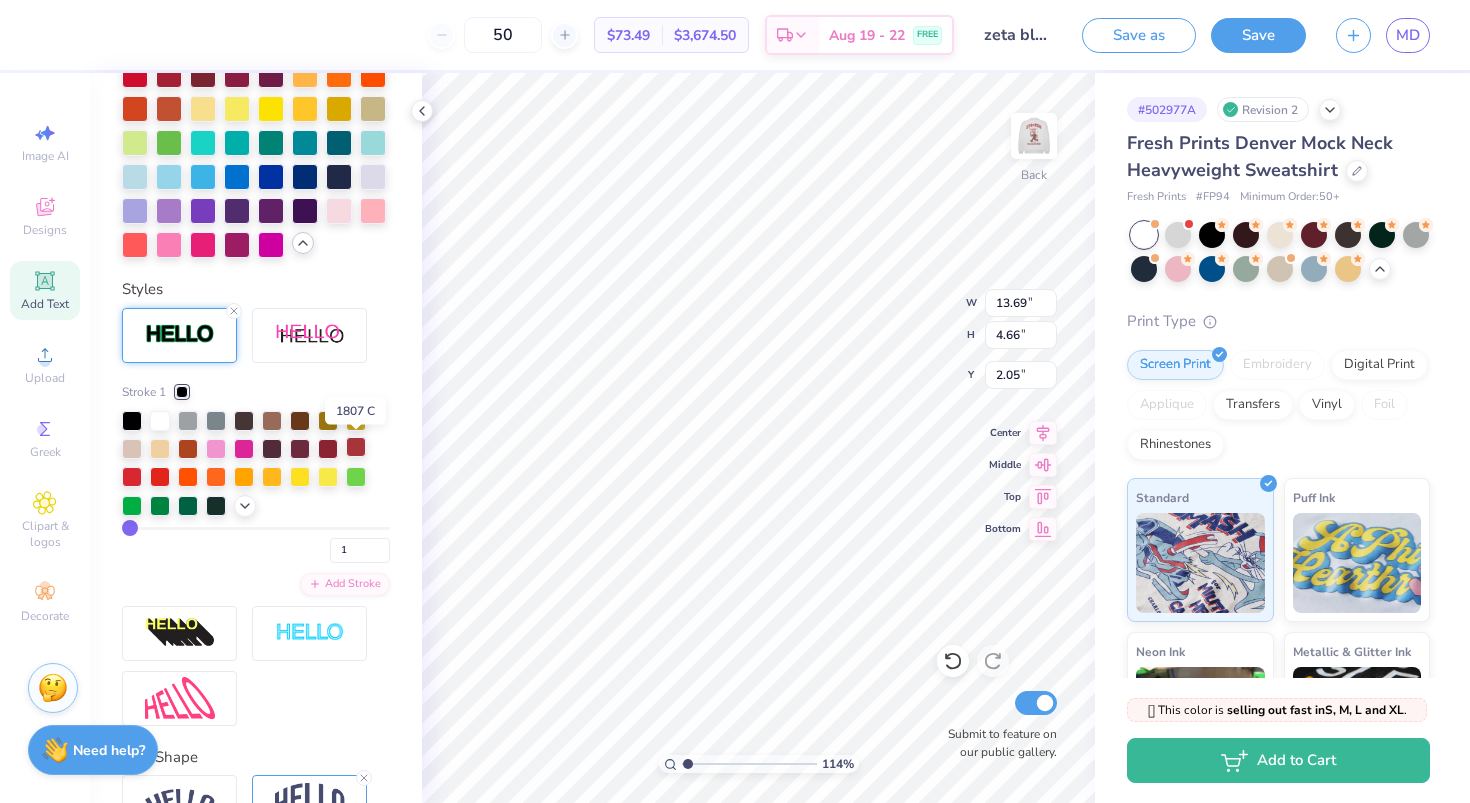 click at bounding box center (356, 447) 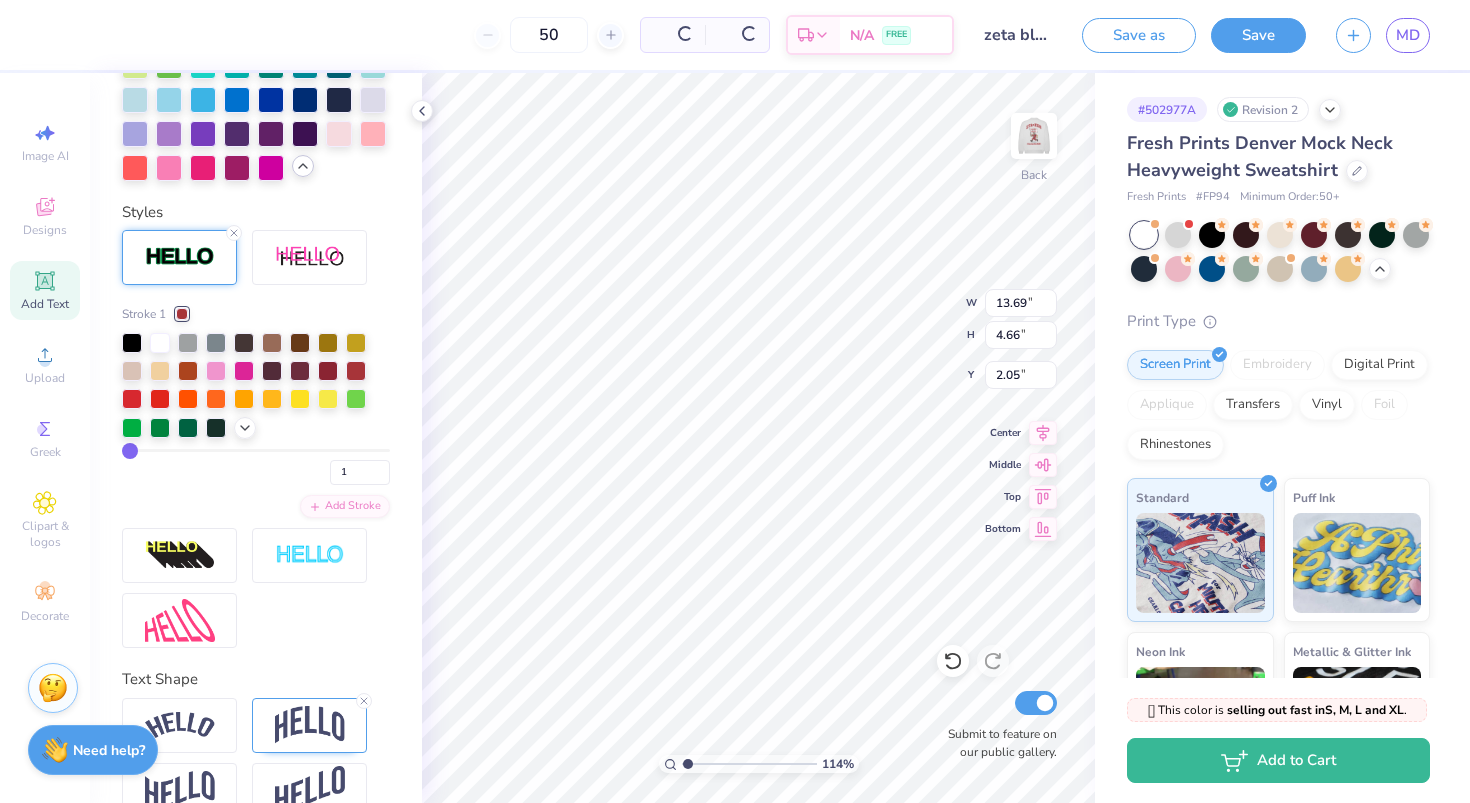 scroll, scrollTop: 714, scrollLeft: 0, axis: vertical 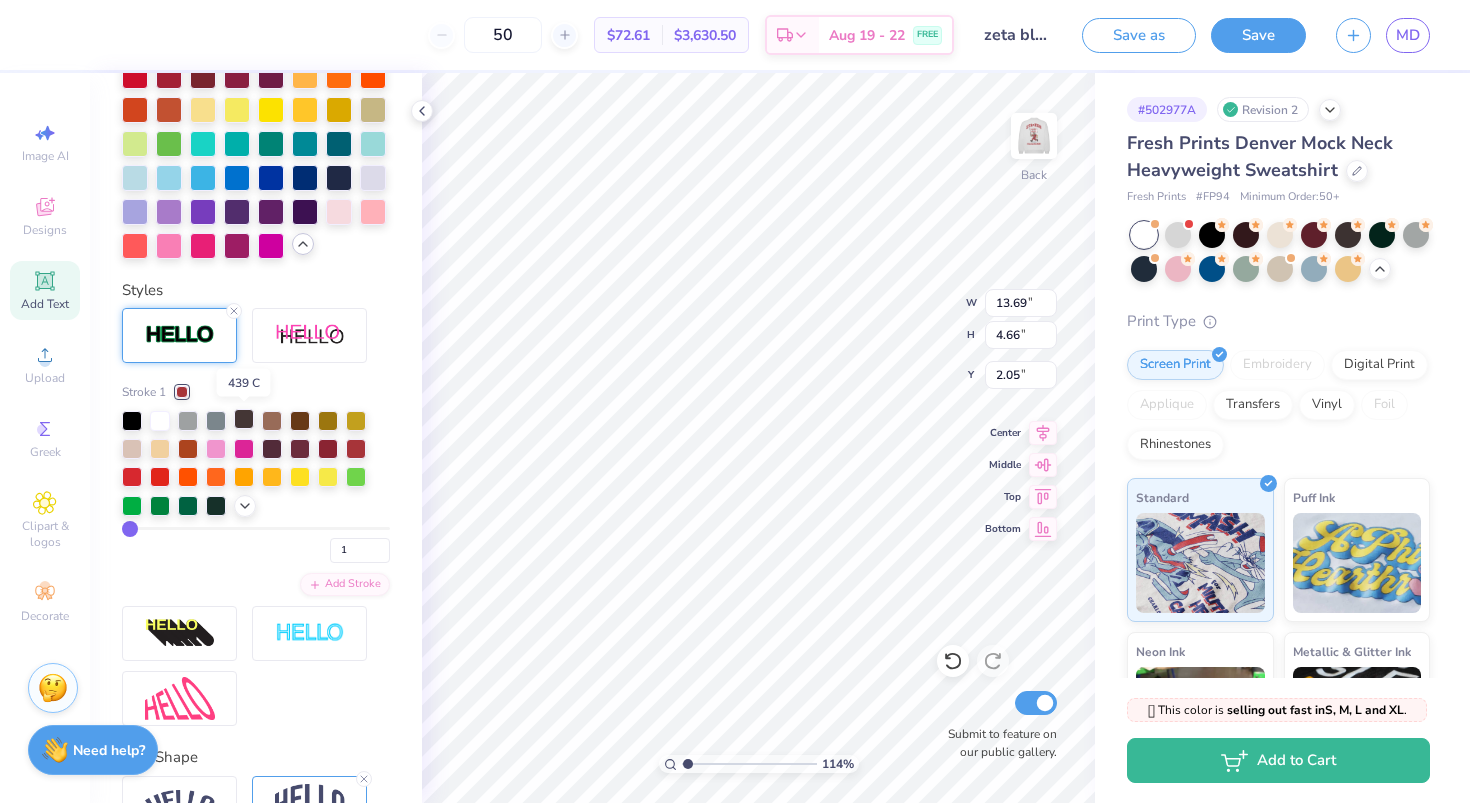 click at bounding box center [244, 419] 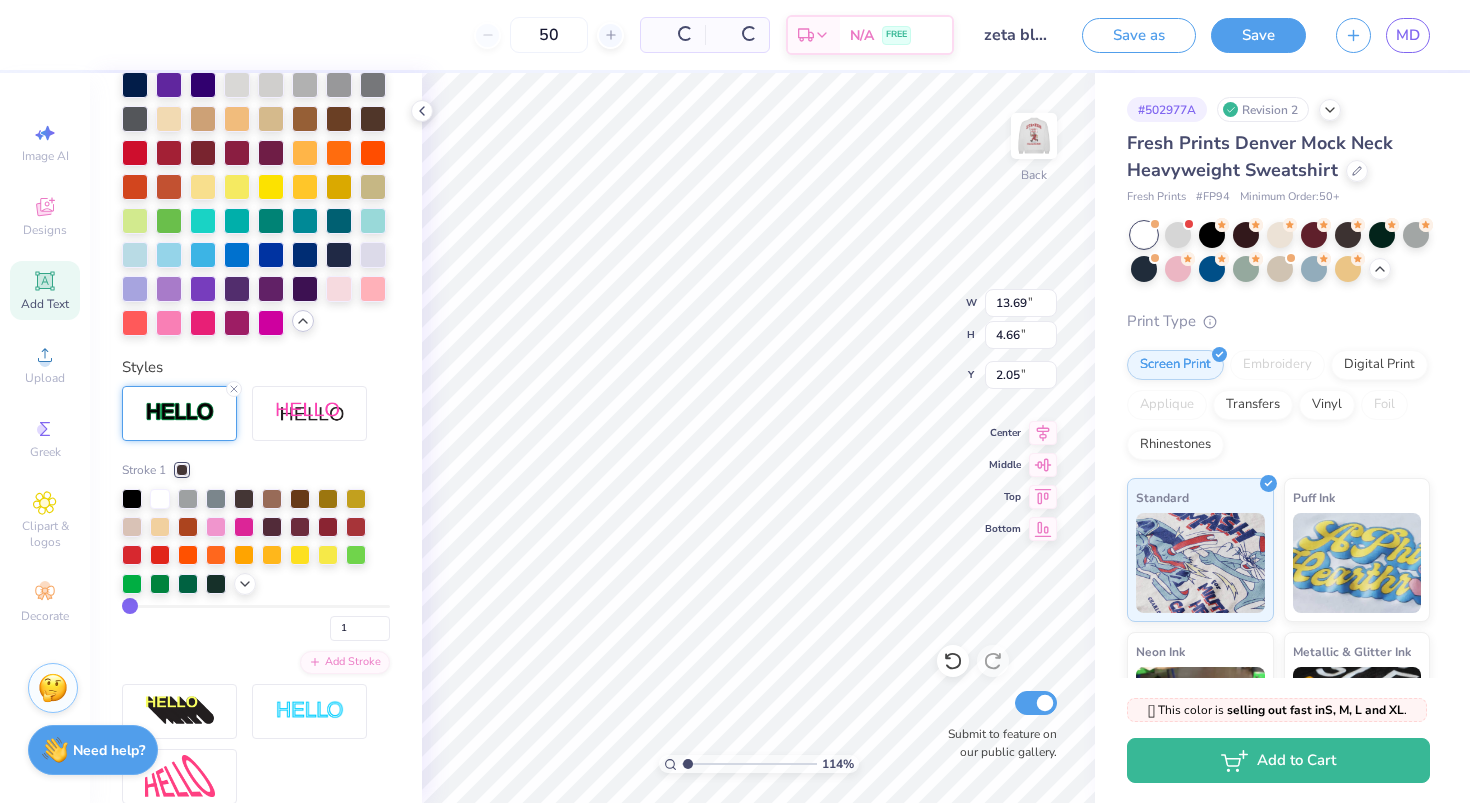 scroll, scrollTop: 792, scrollLeft: 0, axis: vertical 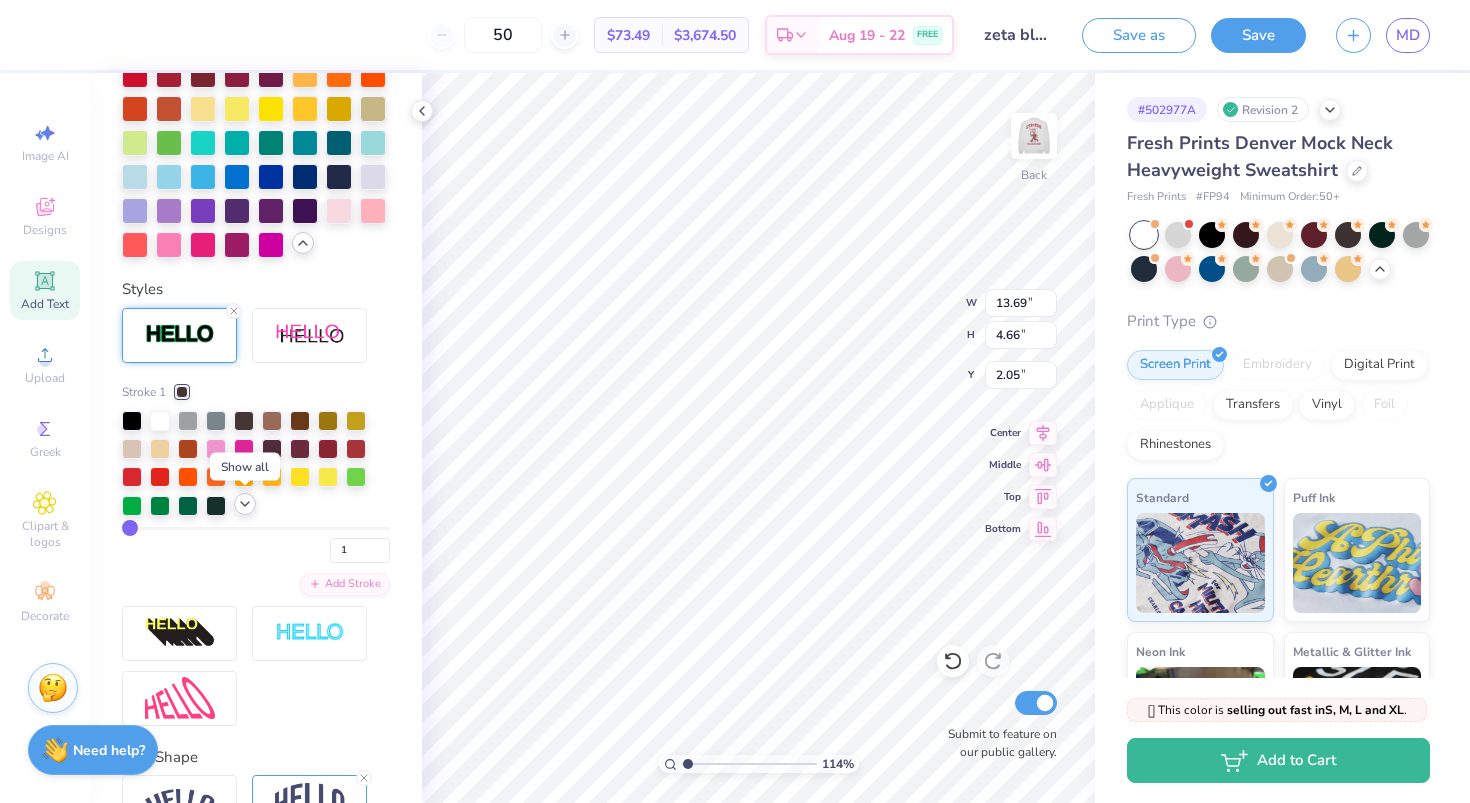 click 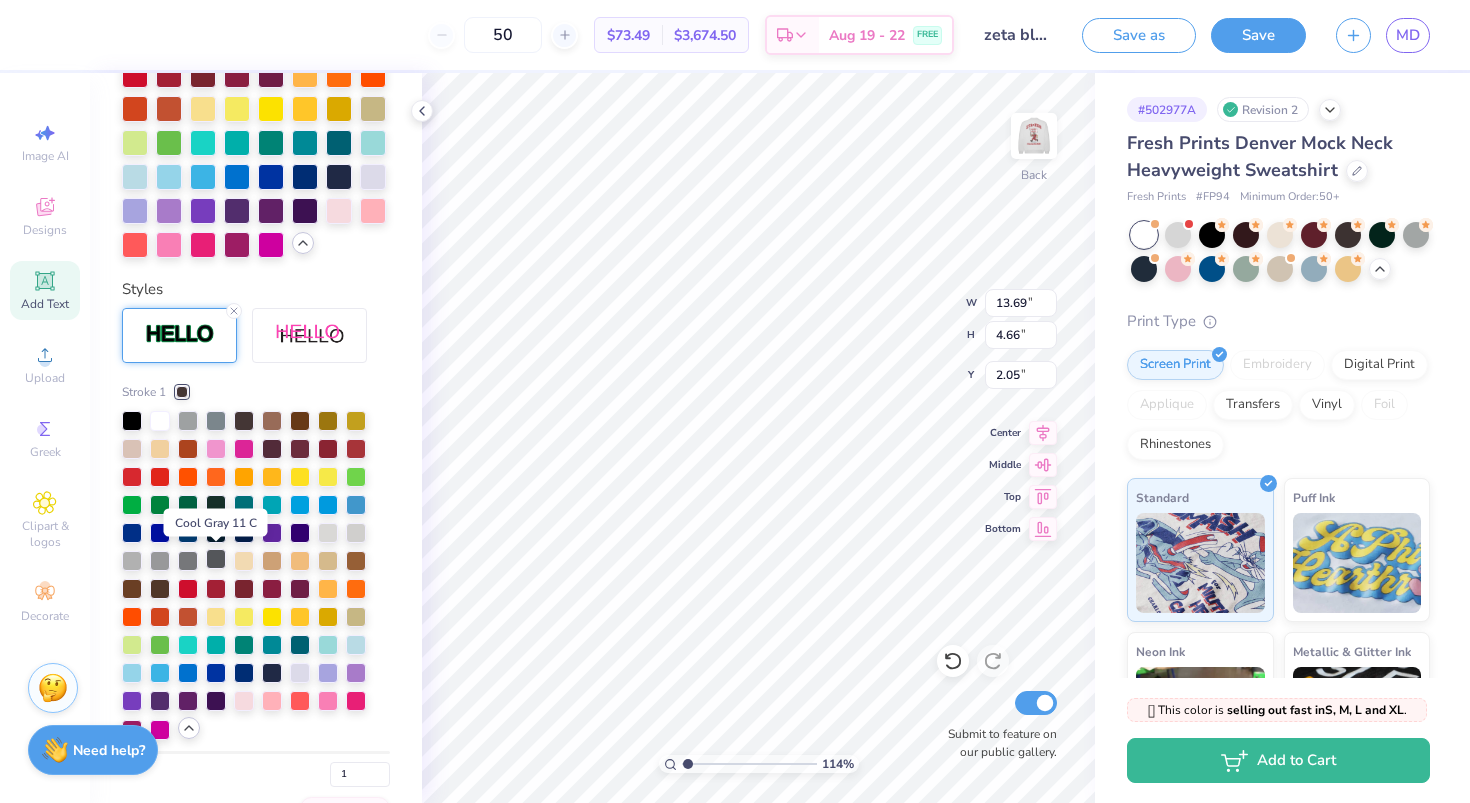 click at bounding box center (216, 559) 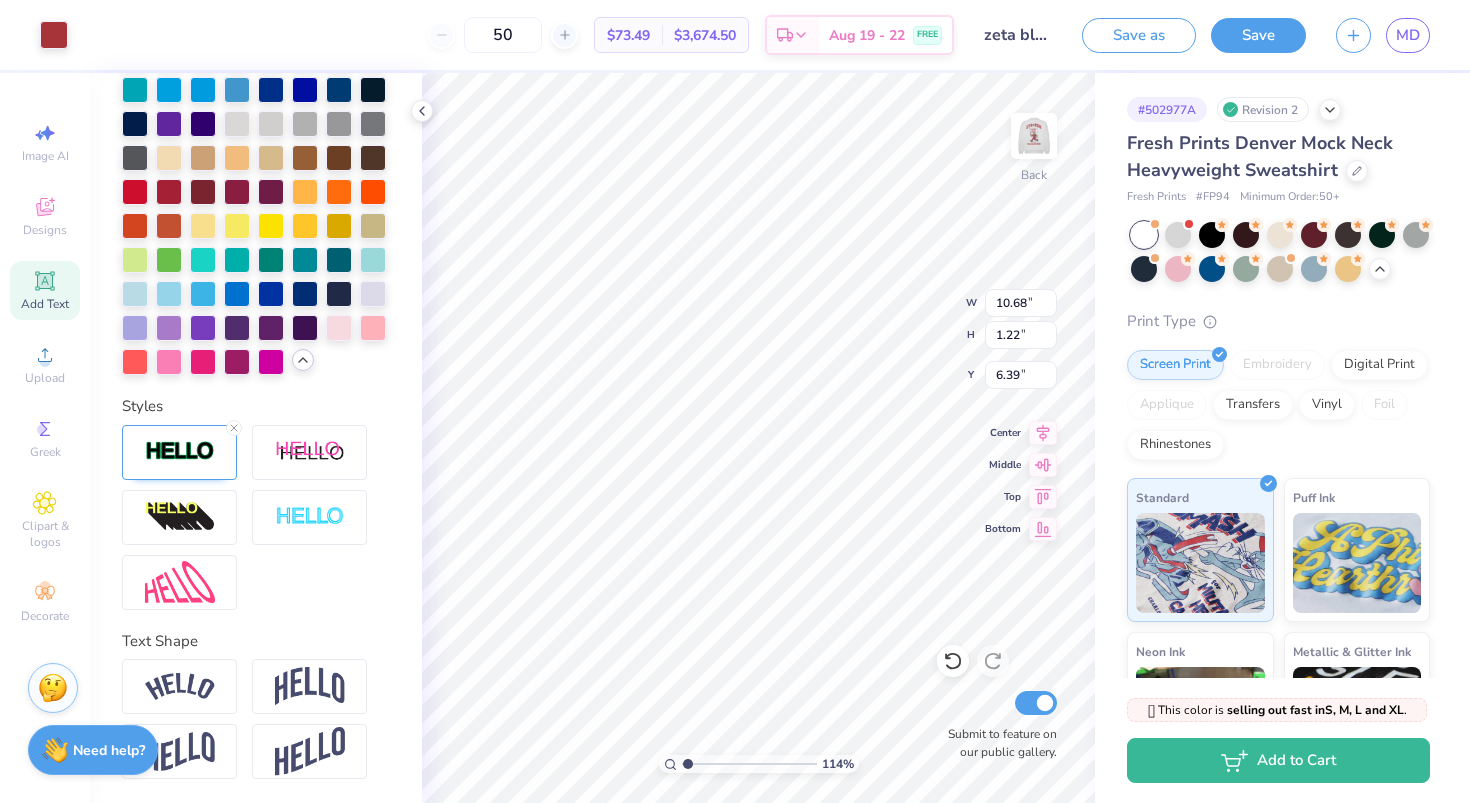 scroll, scrollTop: 675, scrollLeft: 0, axis: vertical 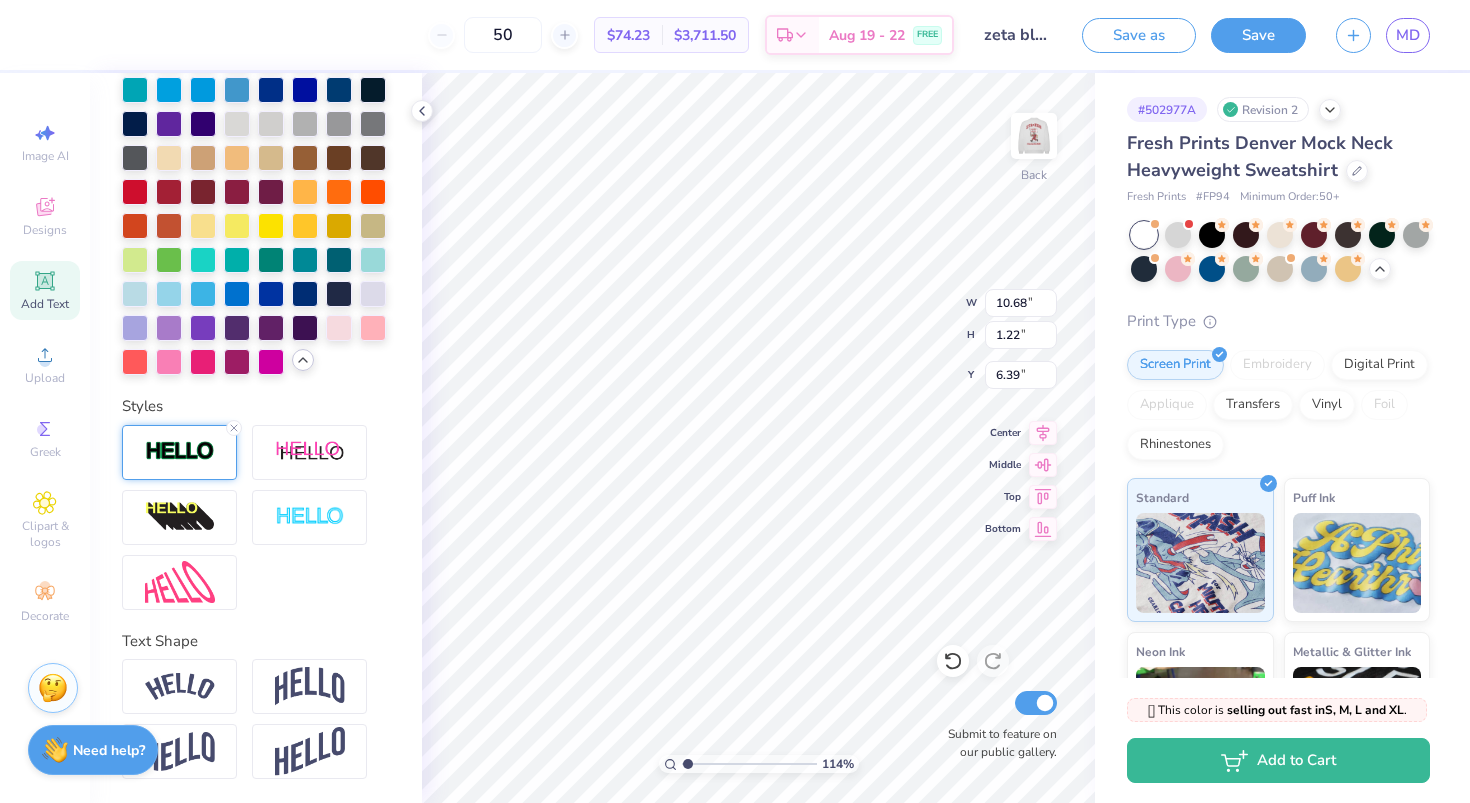 click at bounding box center (179, 452) 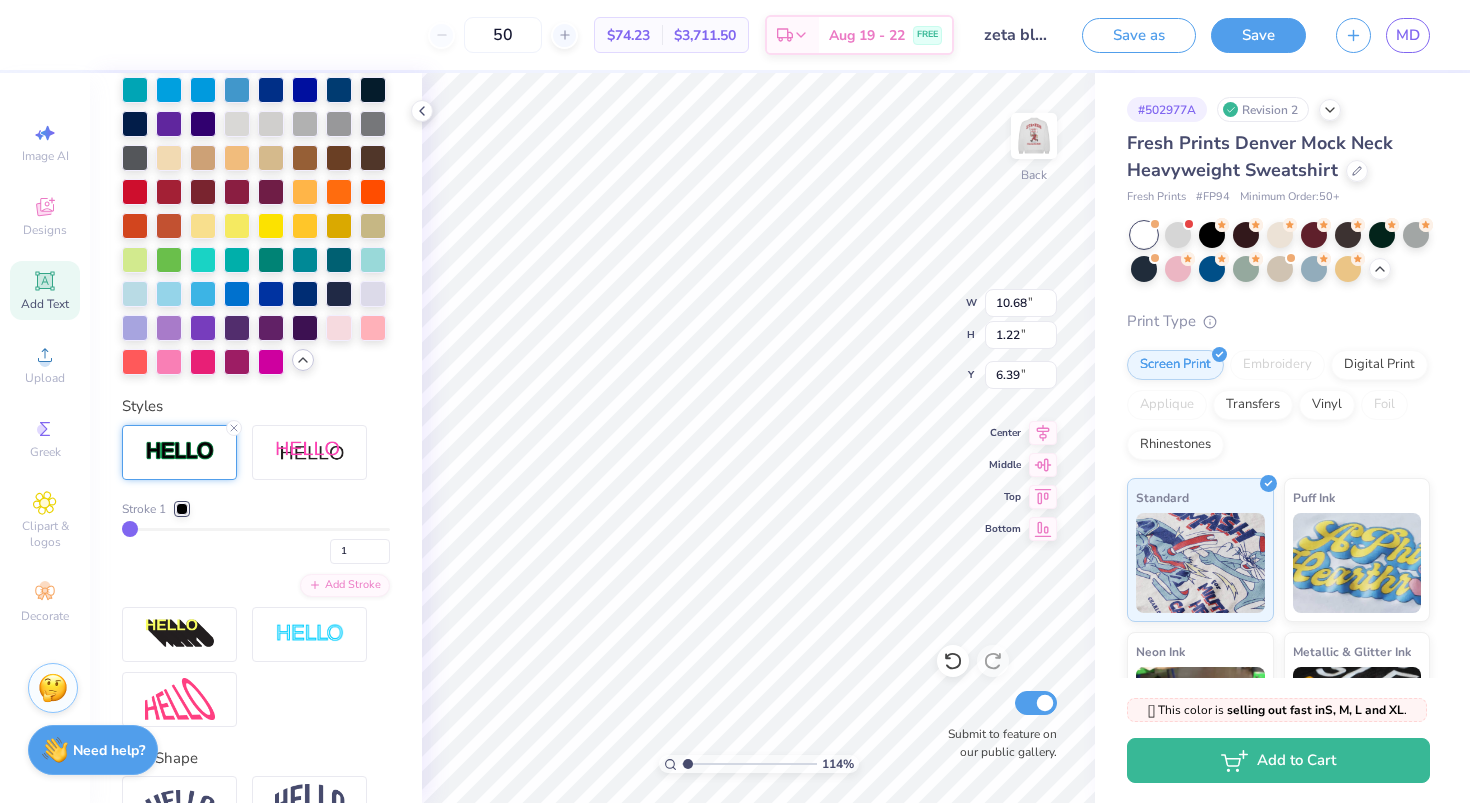 click at bounding box center [182, 509] 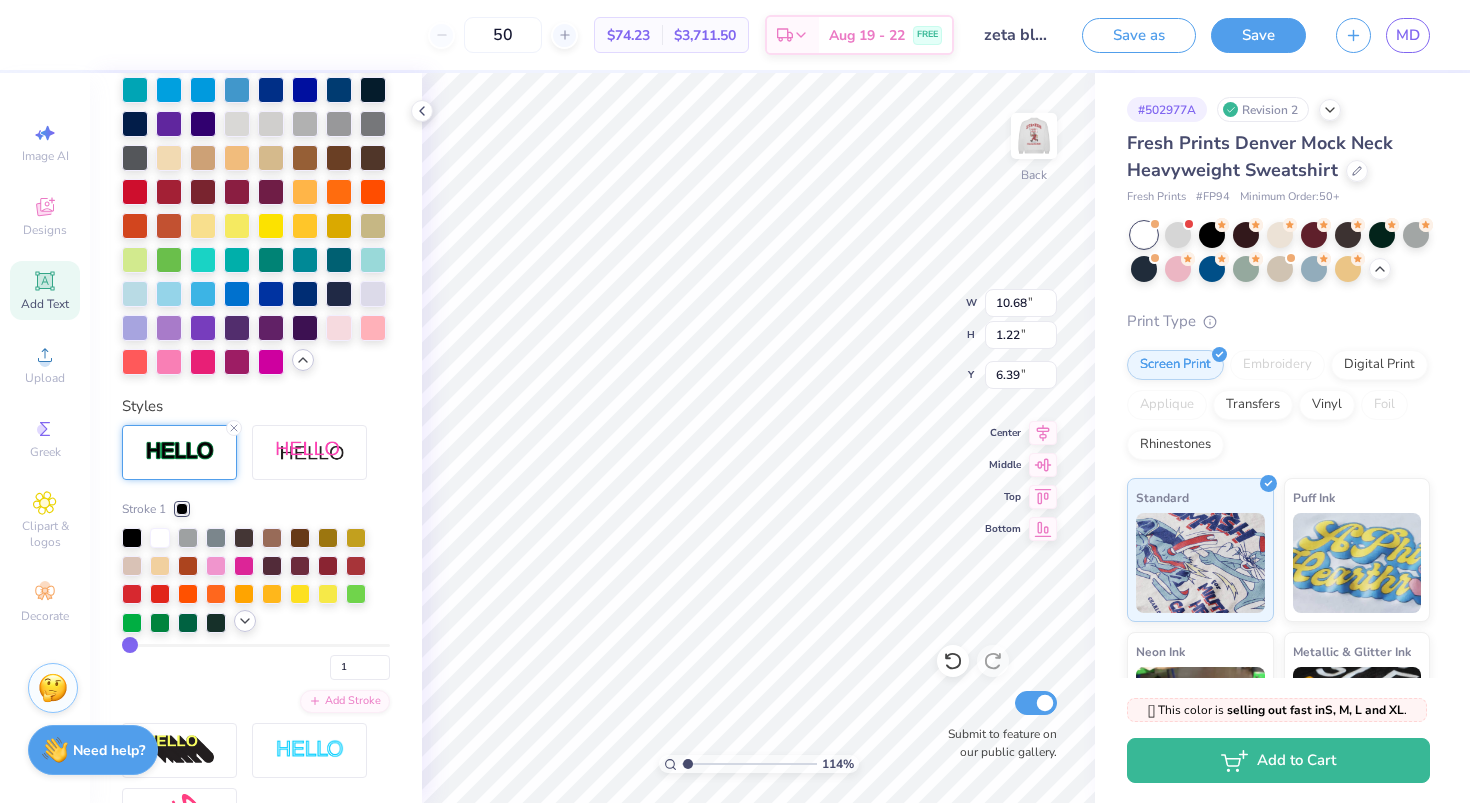 click 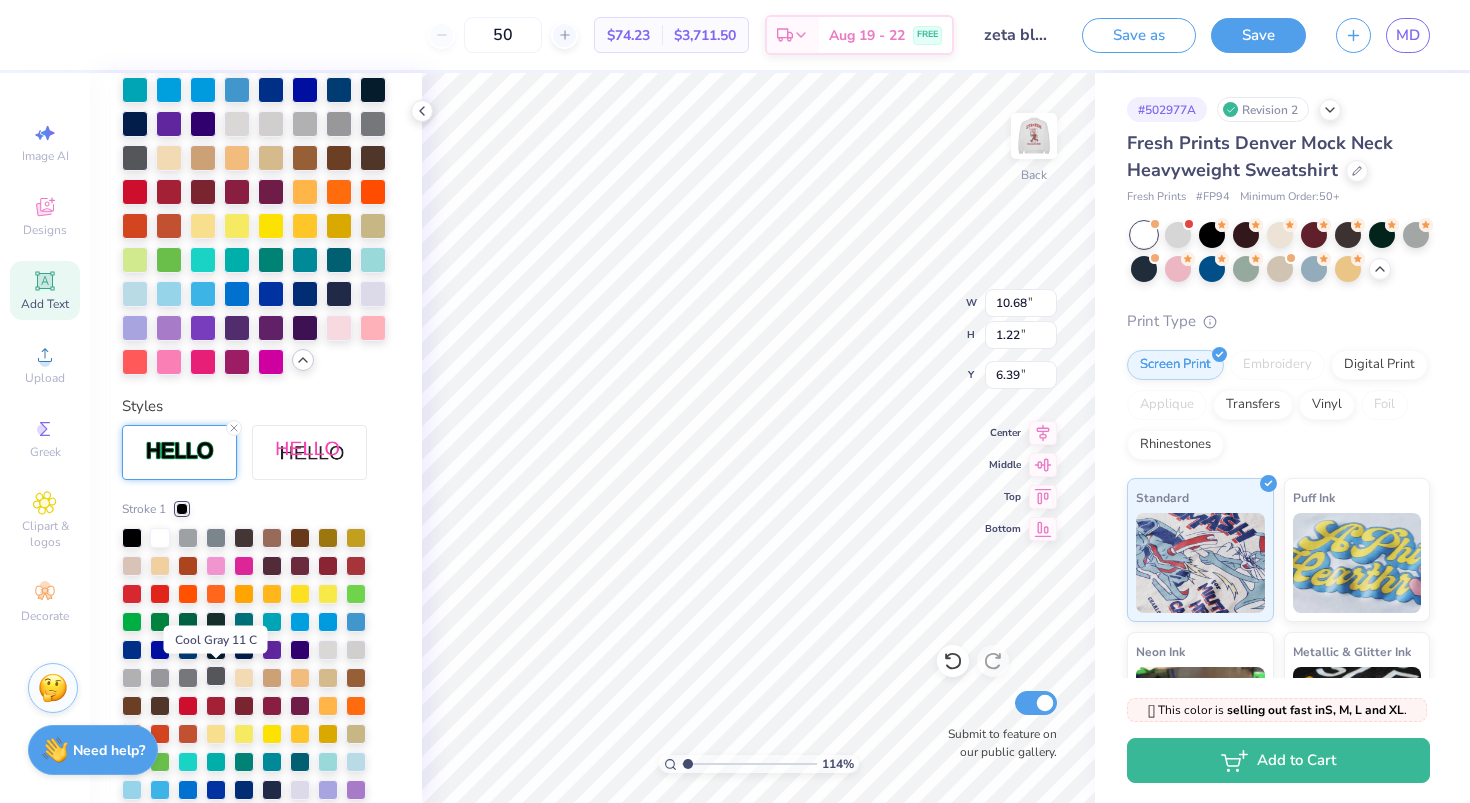 click at bounding box center (216, 676) 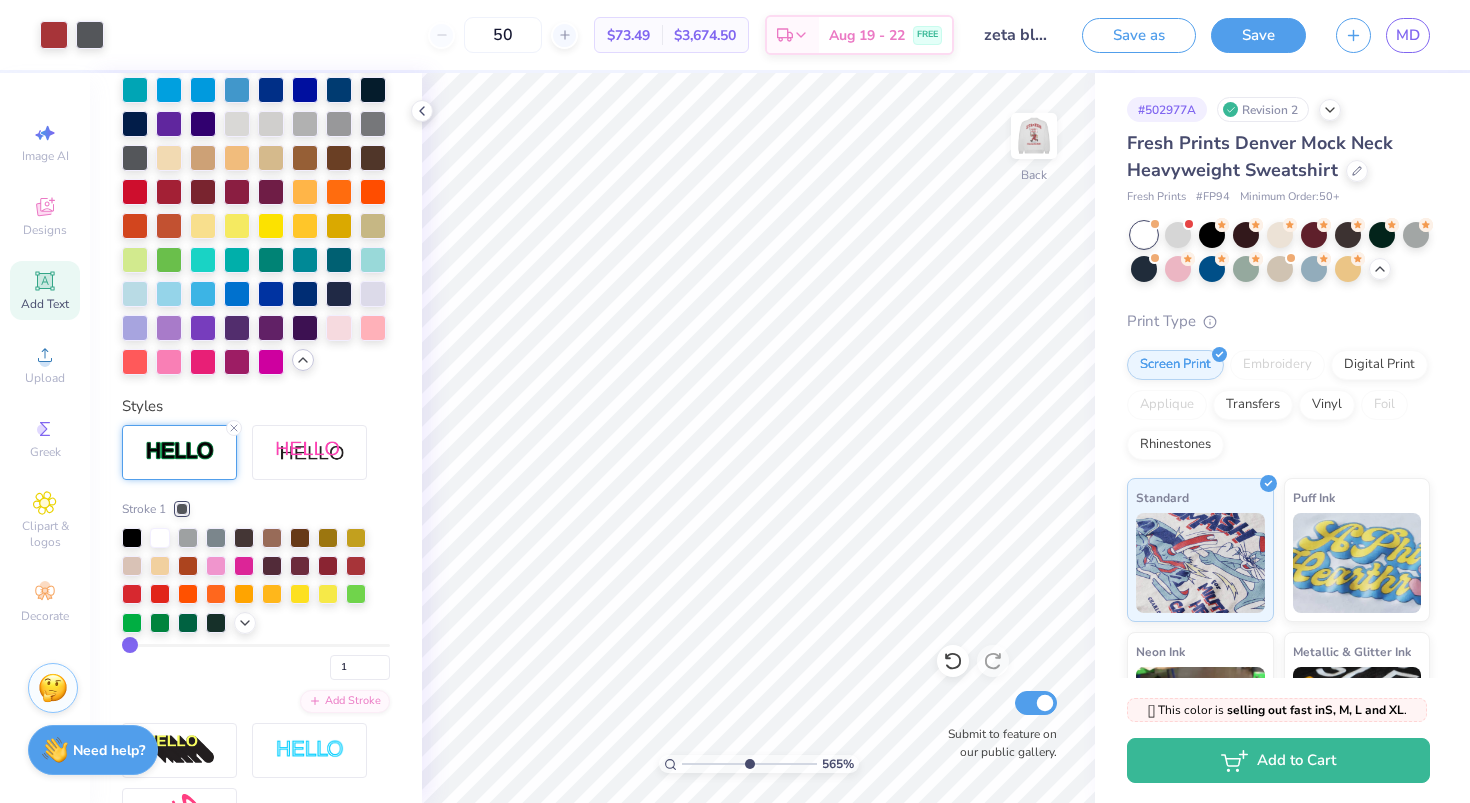 drag, startPoint x: 689, startPoint y: 761, endPoint x: 750, endPoint y: 763, distance: 61.03278 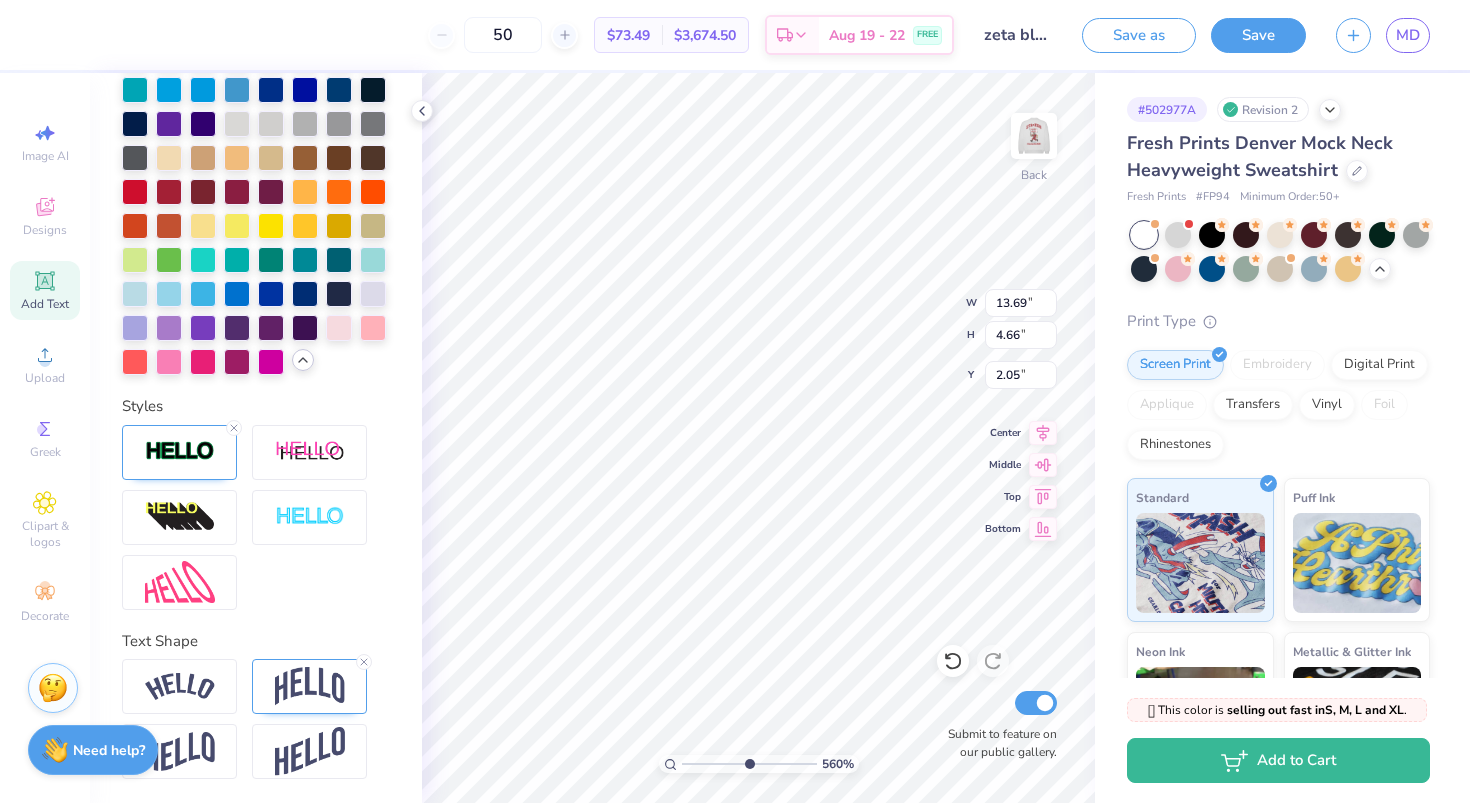 scroll, scrollTop: 0, scrollLeft: 1, axis: horizontal 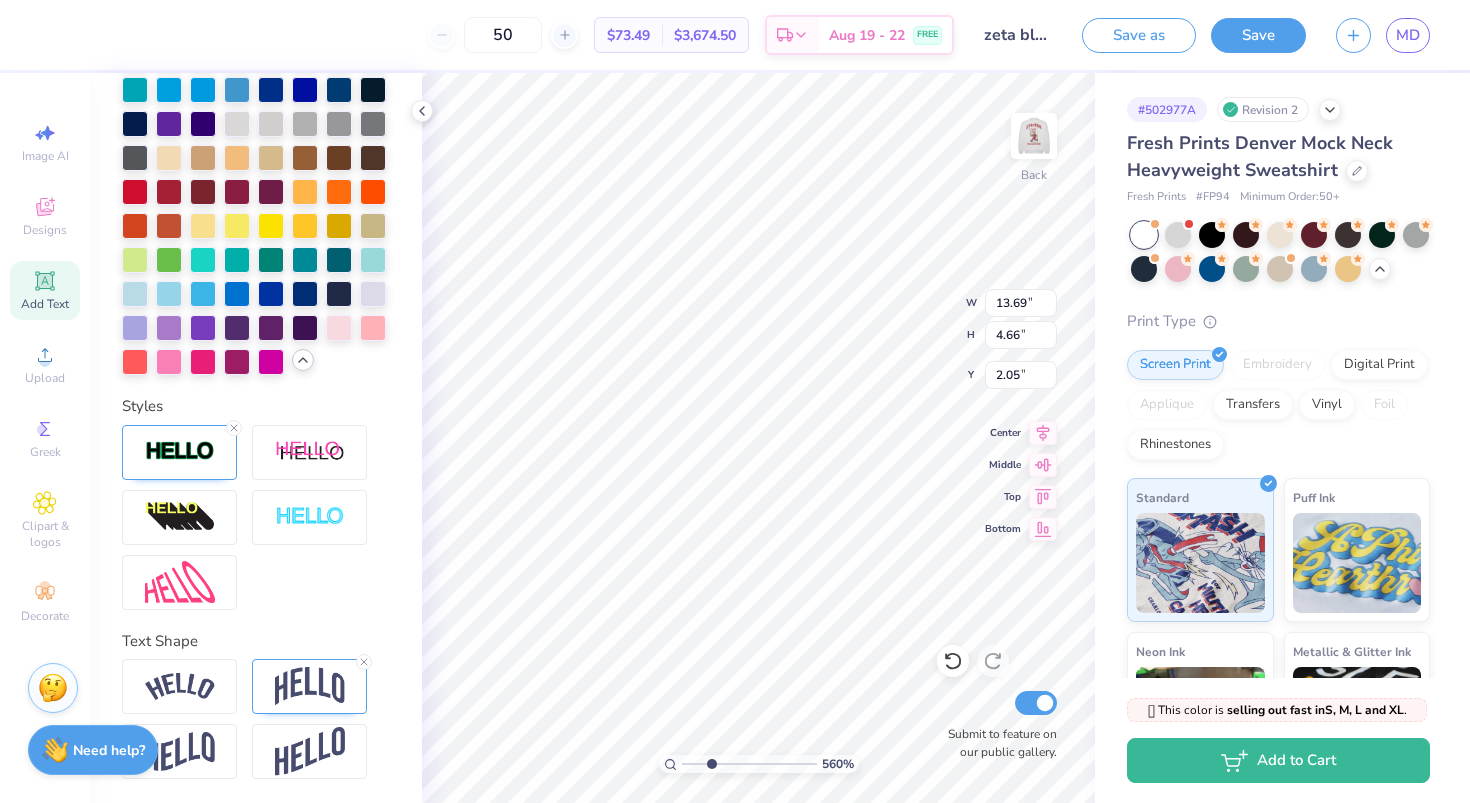 click at bounding box center (749, 764) 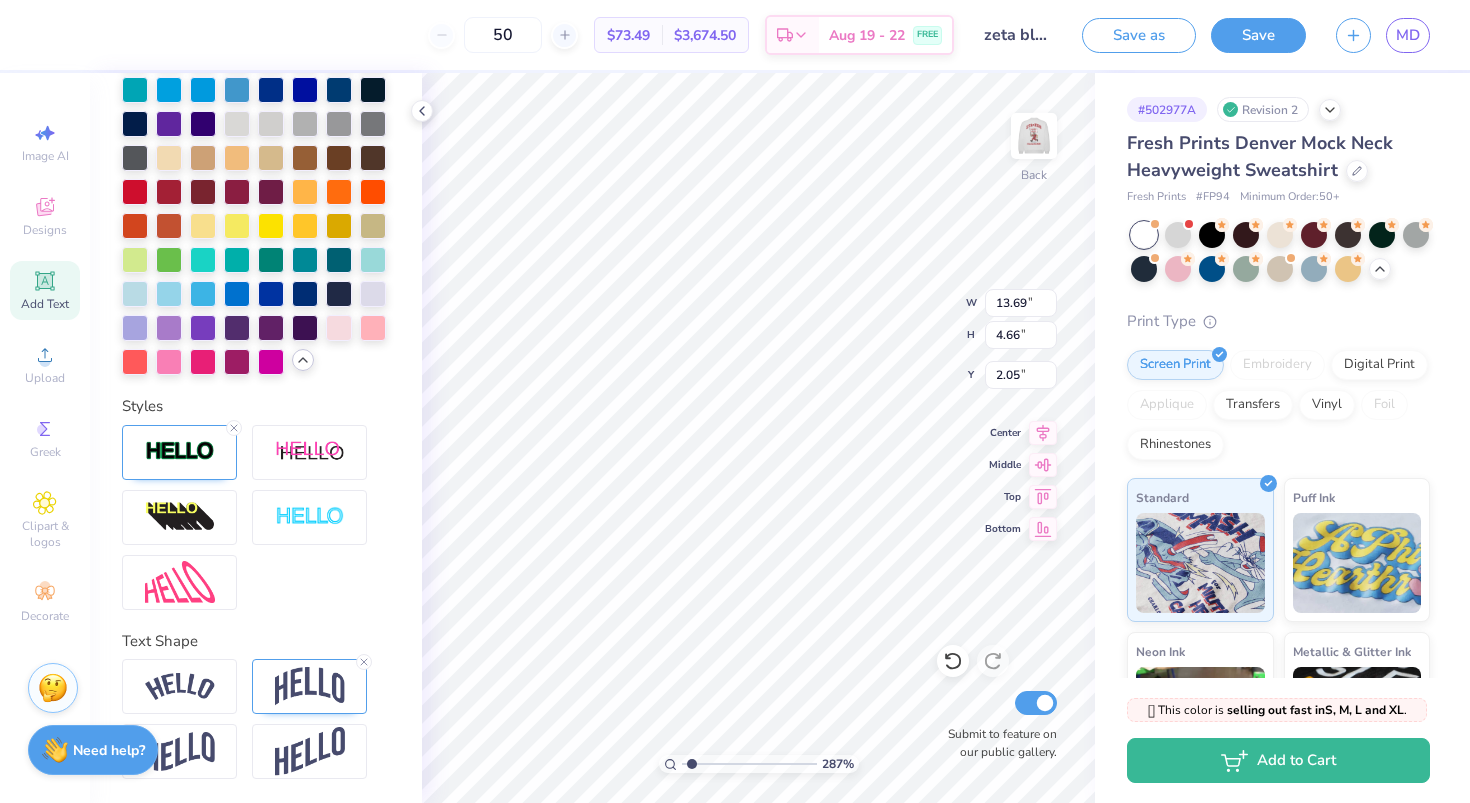 click at bounding box center (749, 764) 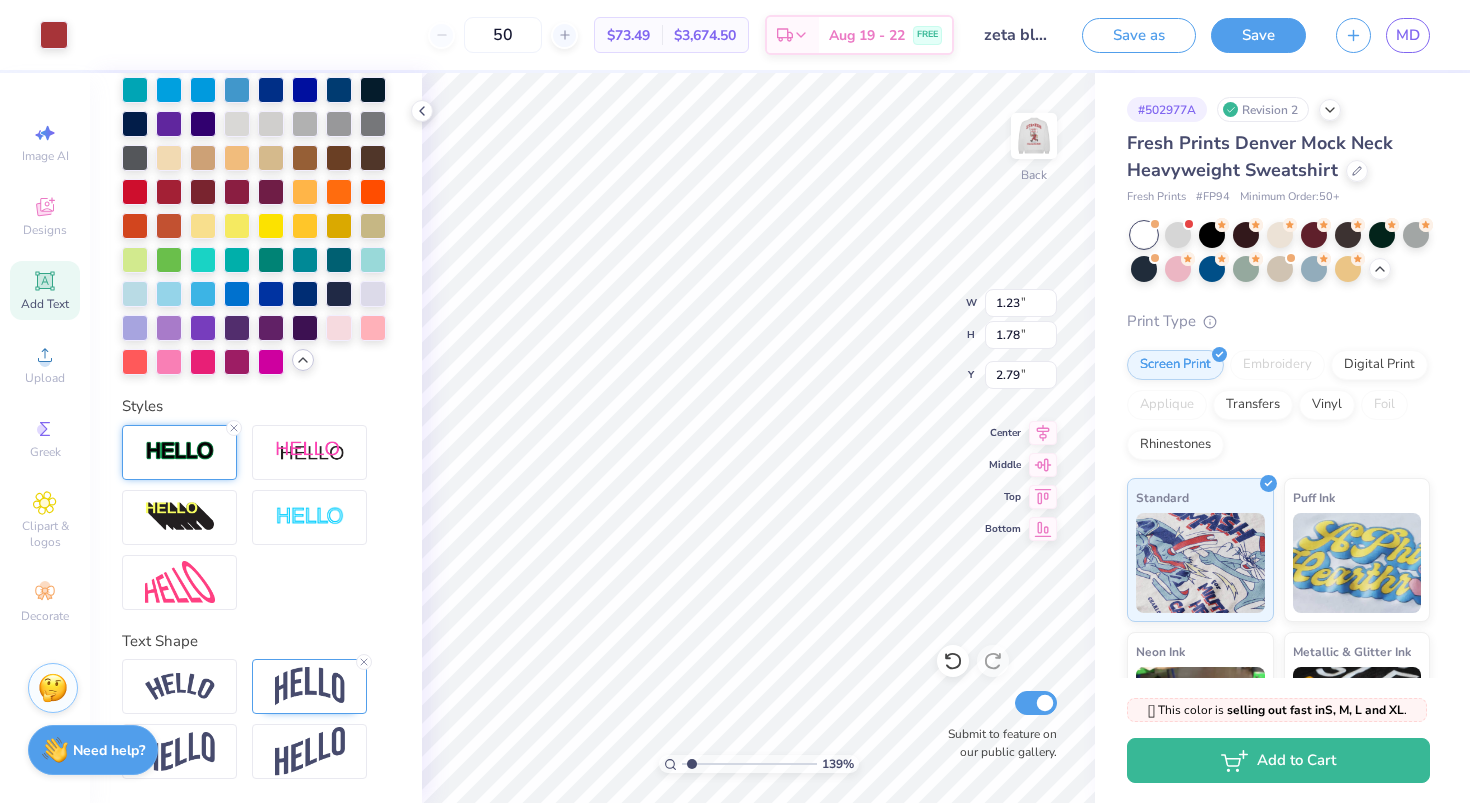 click at bounding box center (179, 452) 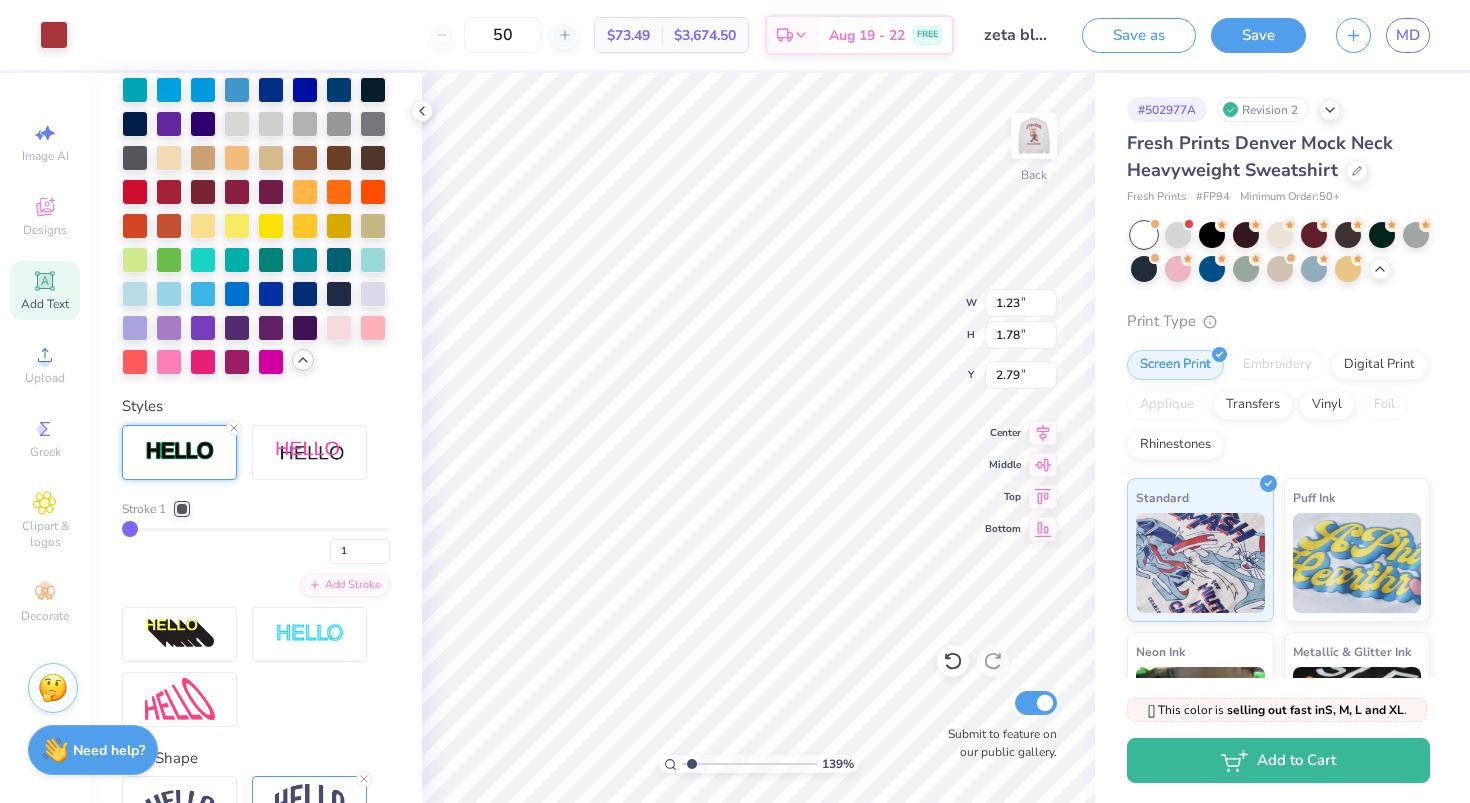 click on "1" at bounding box center [256, 546] 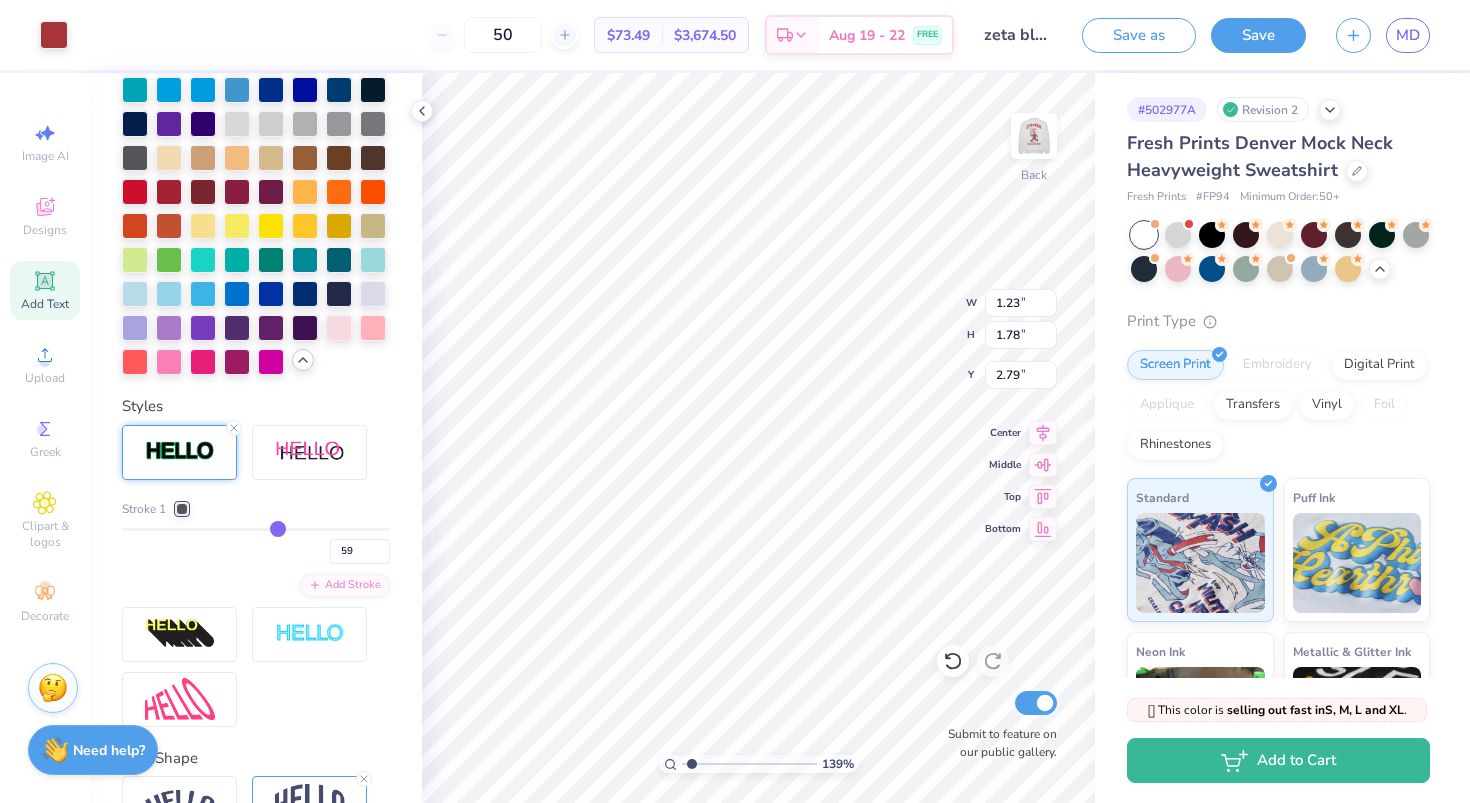 click at bounding box center [256, 529] 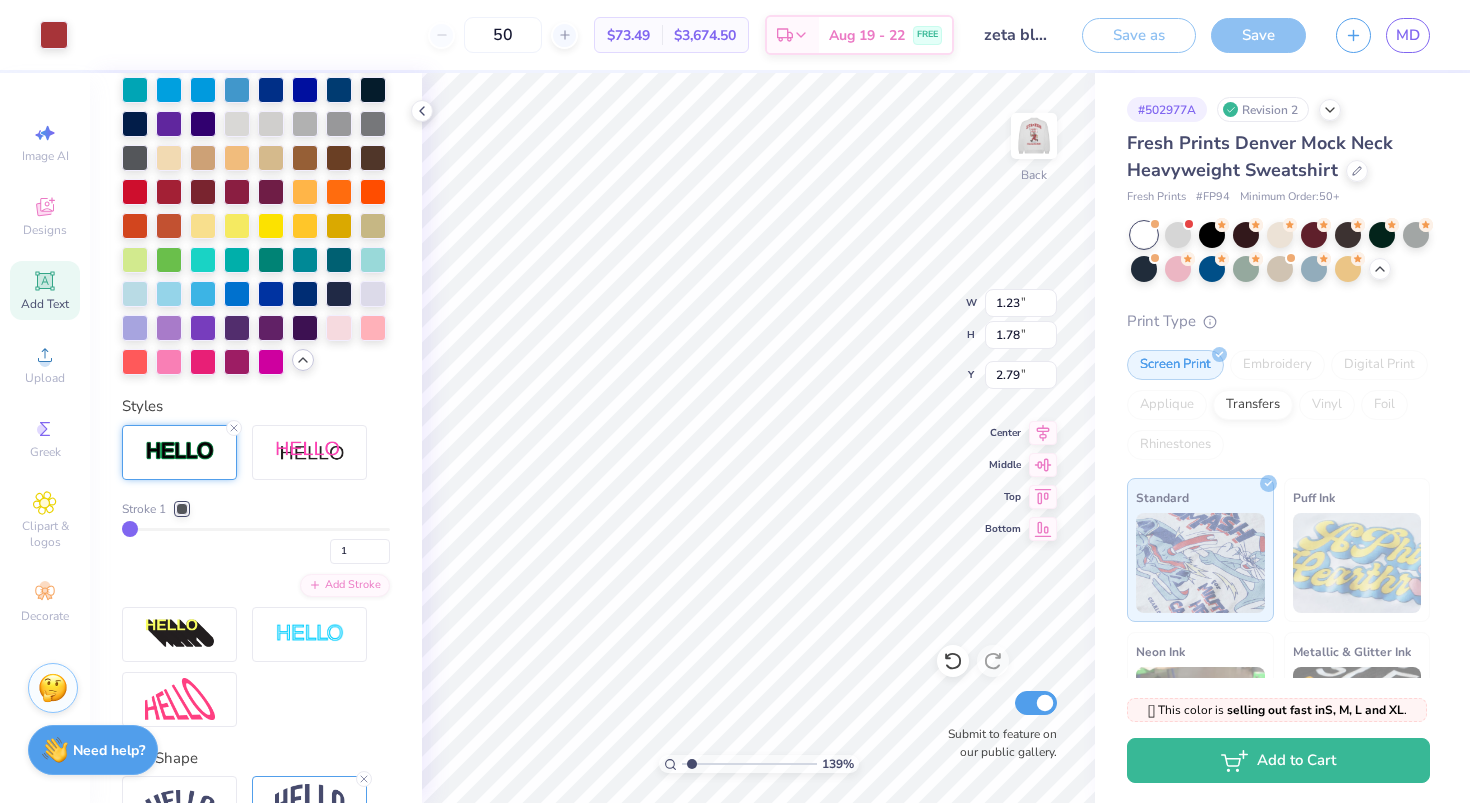 click at bounding box center (256, 529) 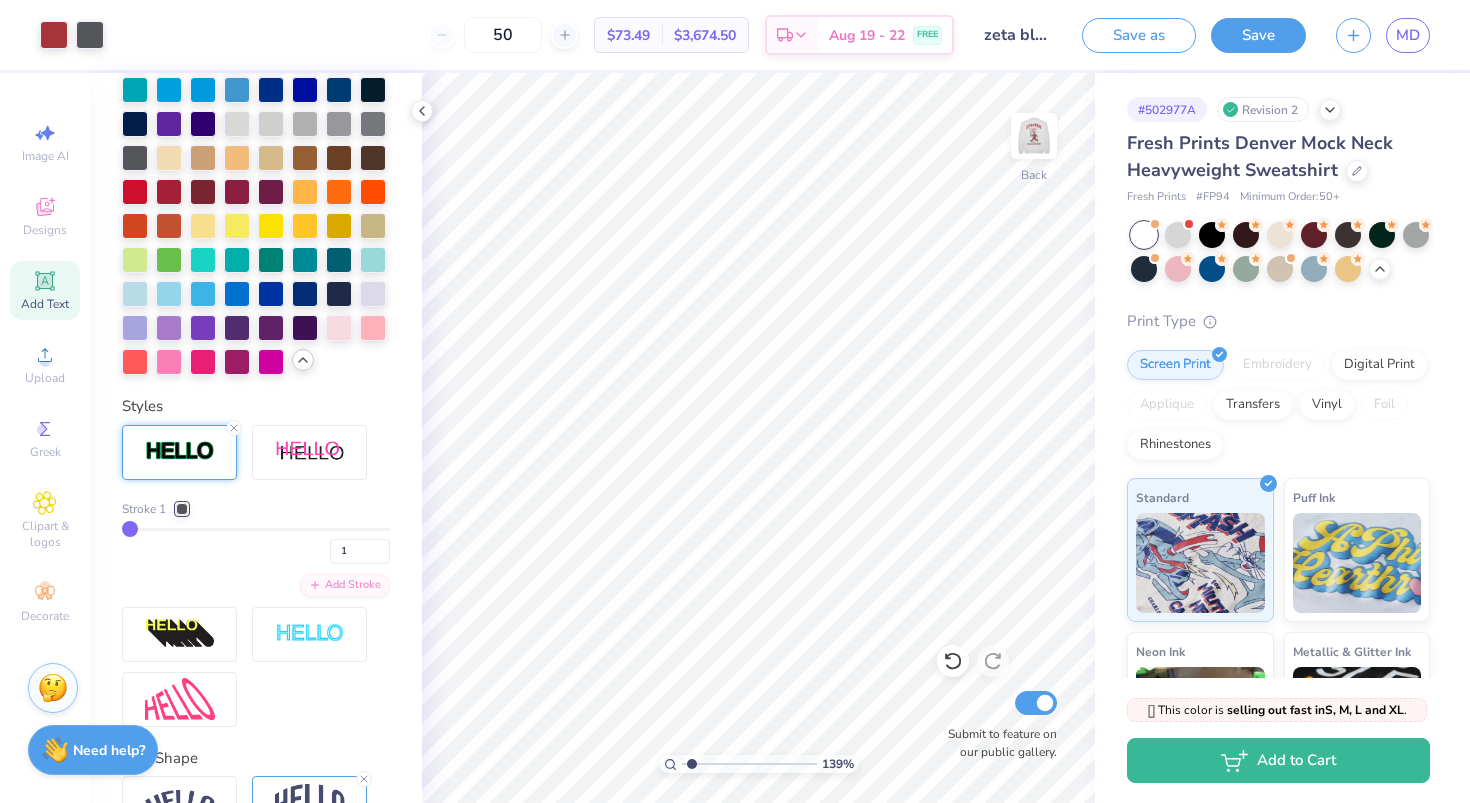 click on "Add Text" at bounding box center [45, 290] 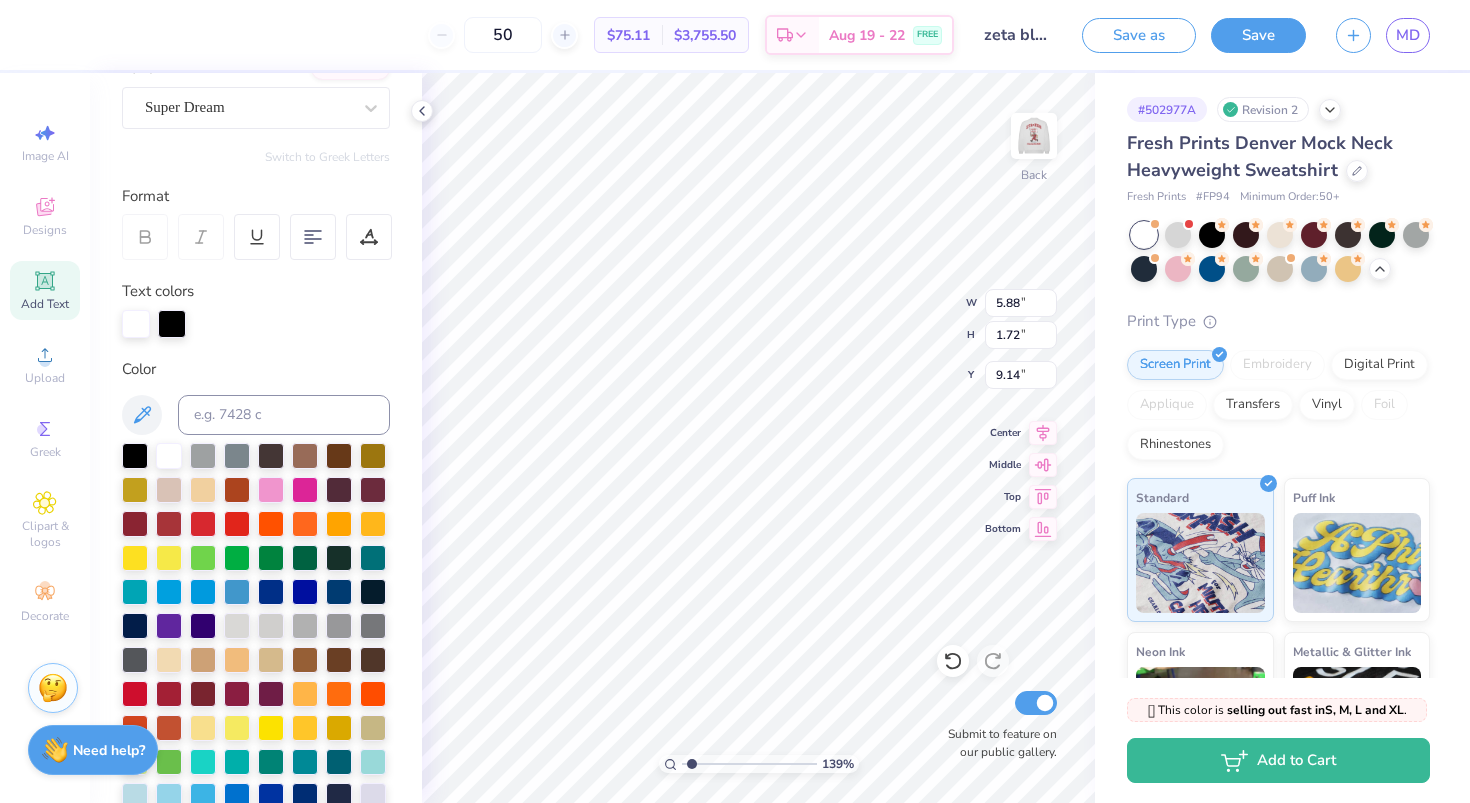 scroll, scrollTop: 0, scrollLeft: 0, axis: both 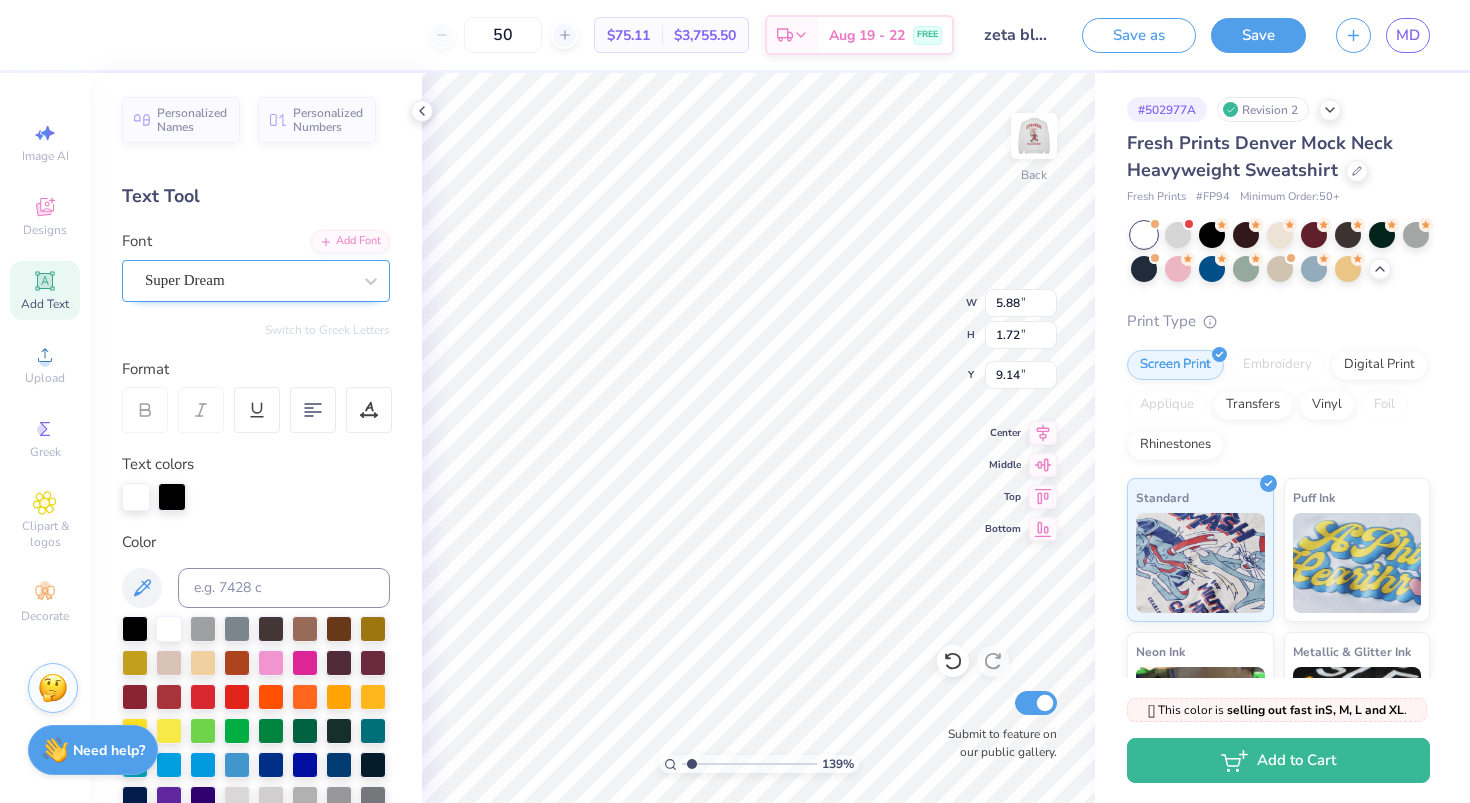 click on "Super Dream" at bounding box center (248, 280) 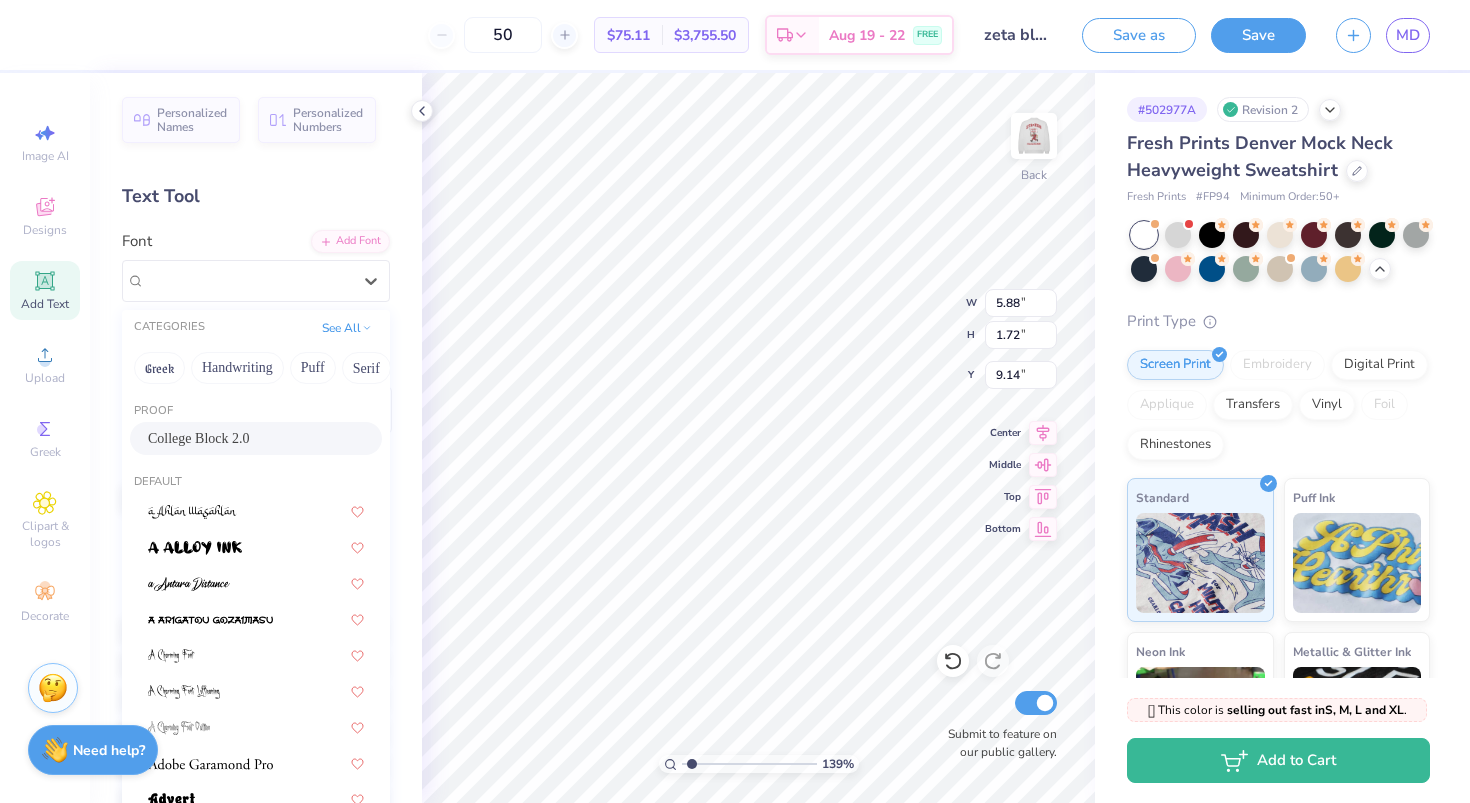 click on "College Block 2.0" at bounding box center [199, 438] 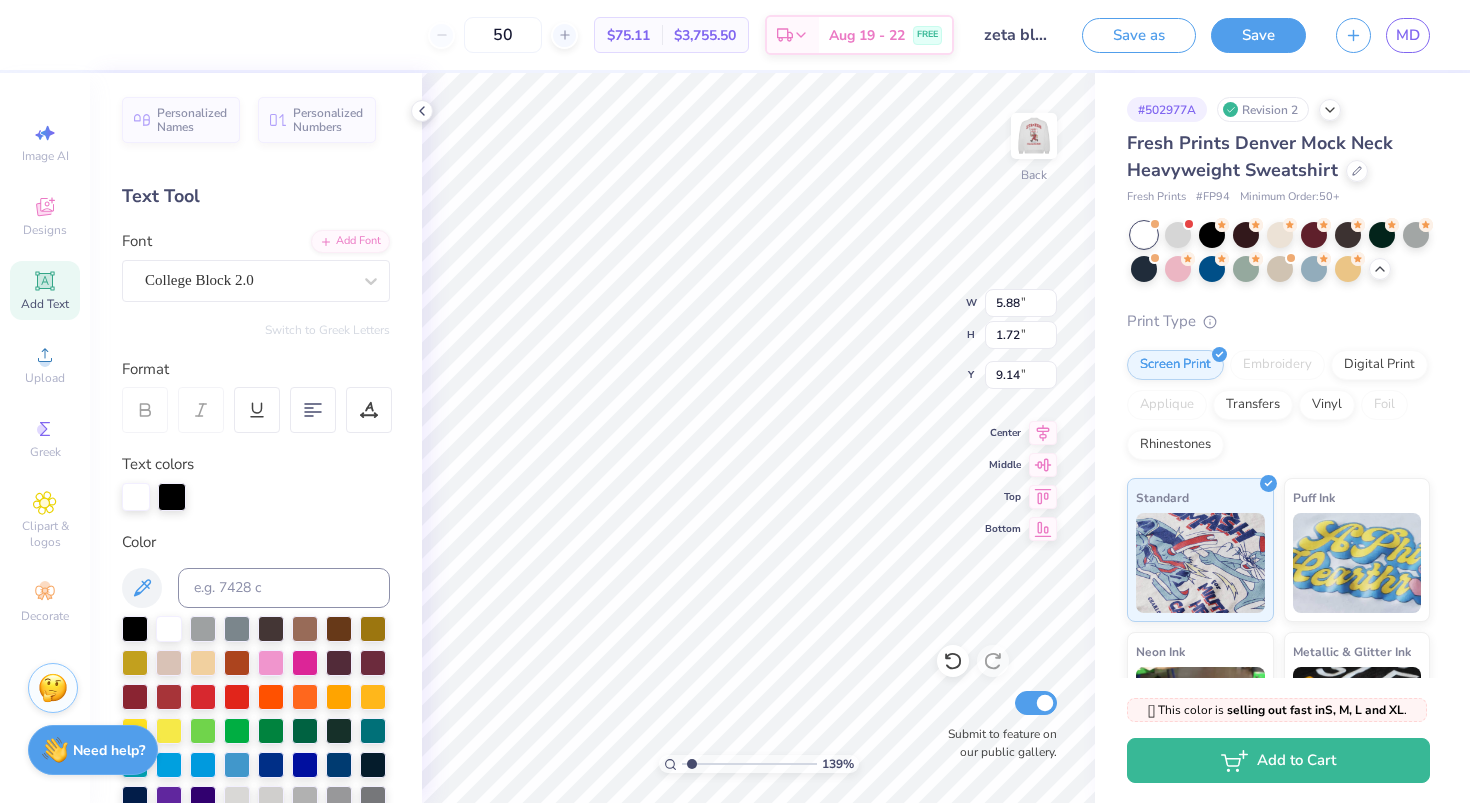 click at bounding box center [136, 497] 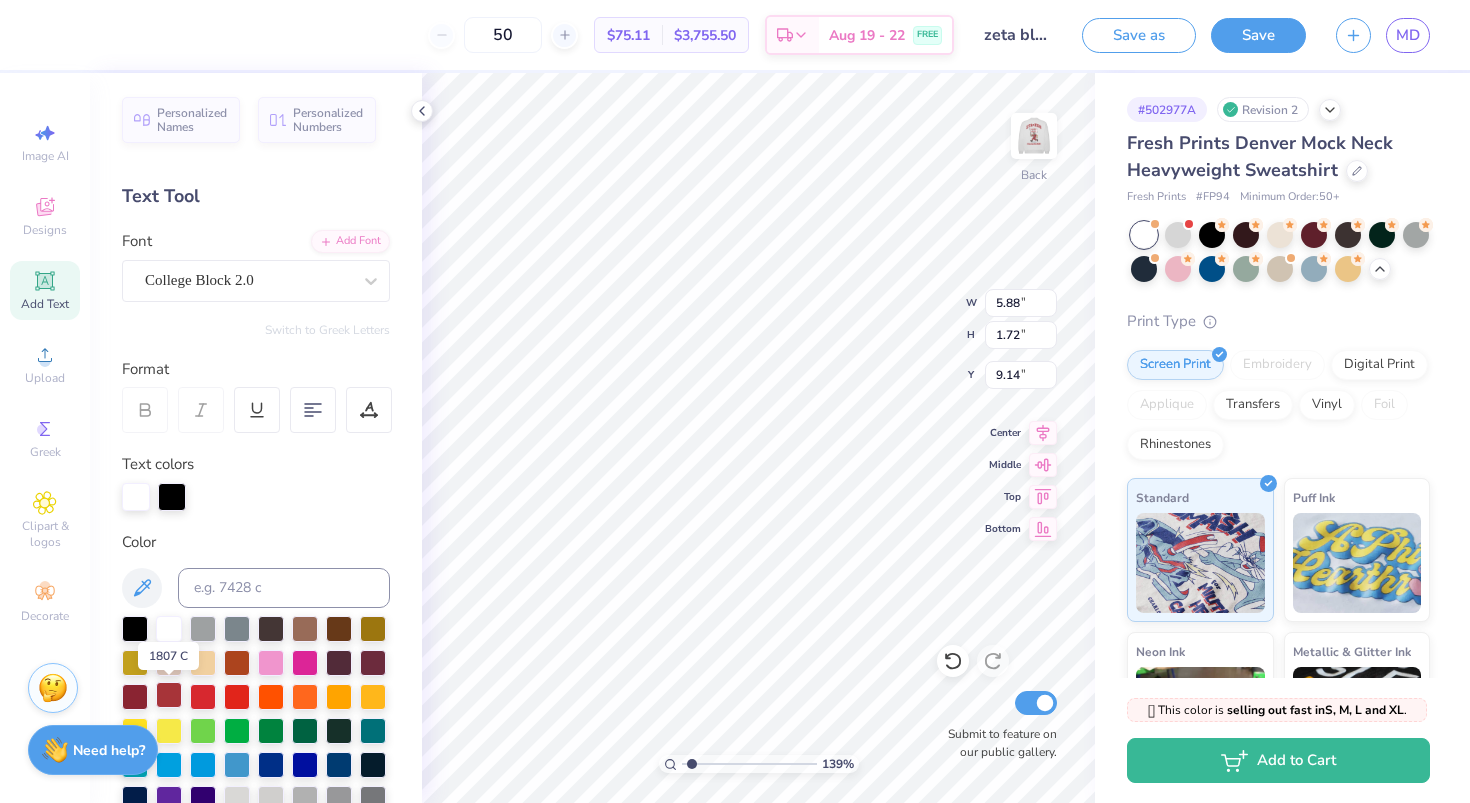 click at bounding box center (169, 695) 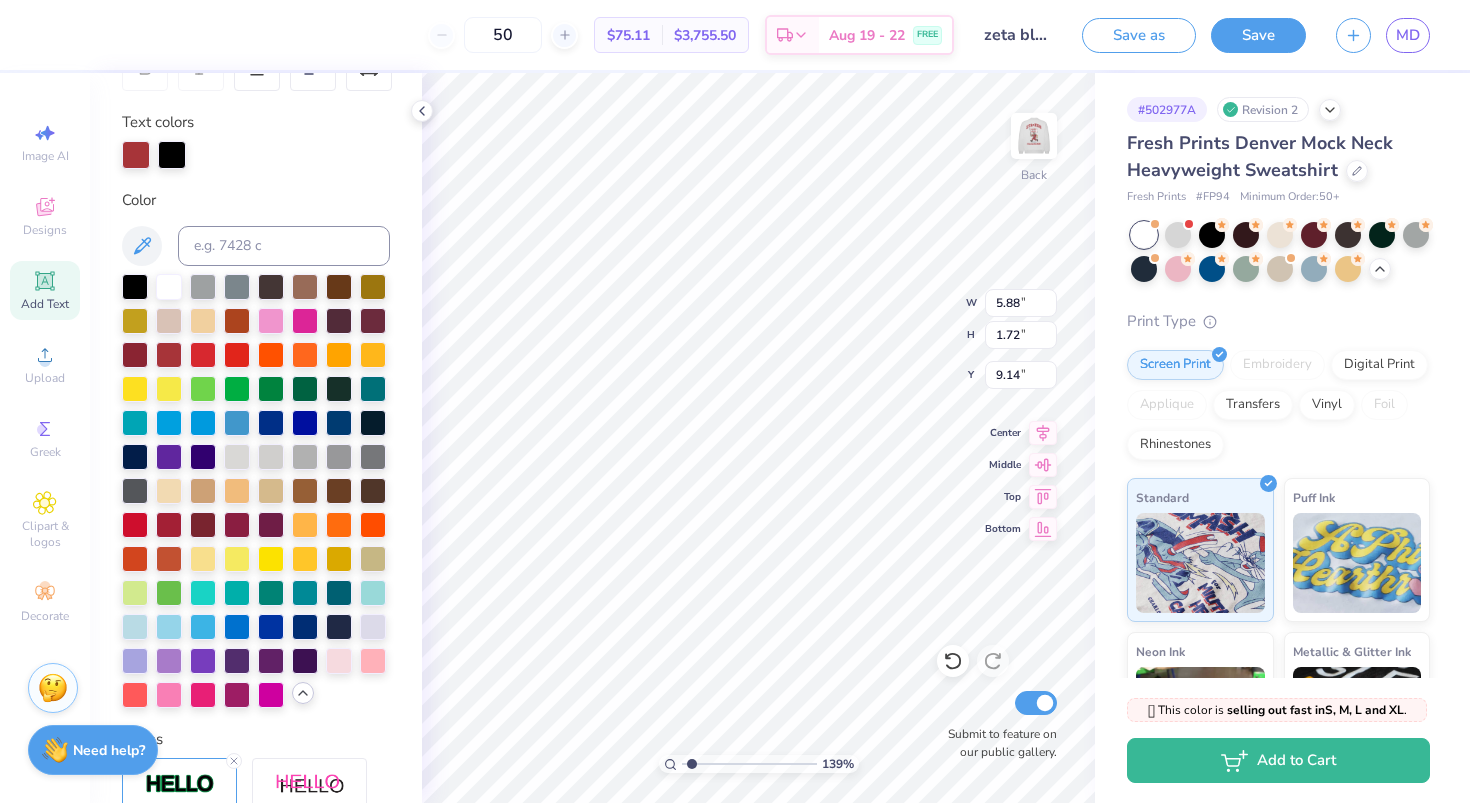 scroll, scrollTop: 675, scrollLeft: 0, axis: vertical 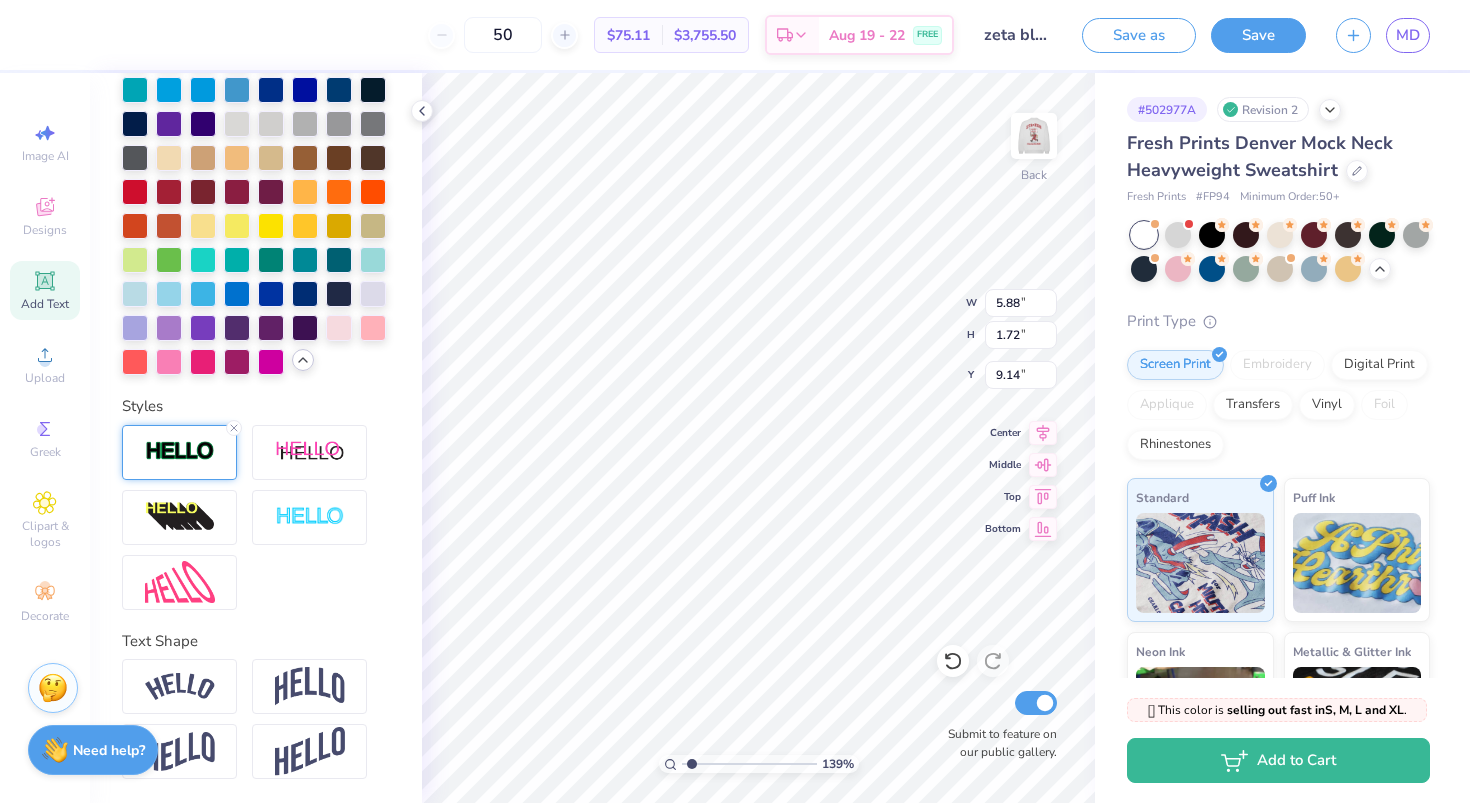 click at bounding box center (179, 452) 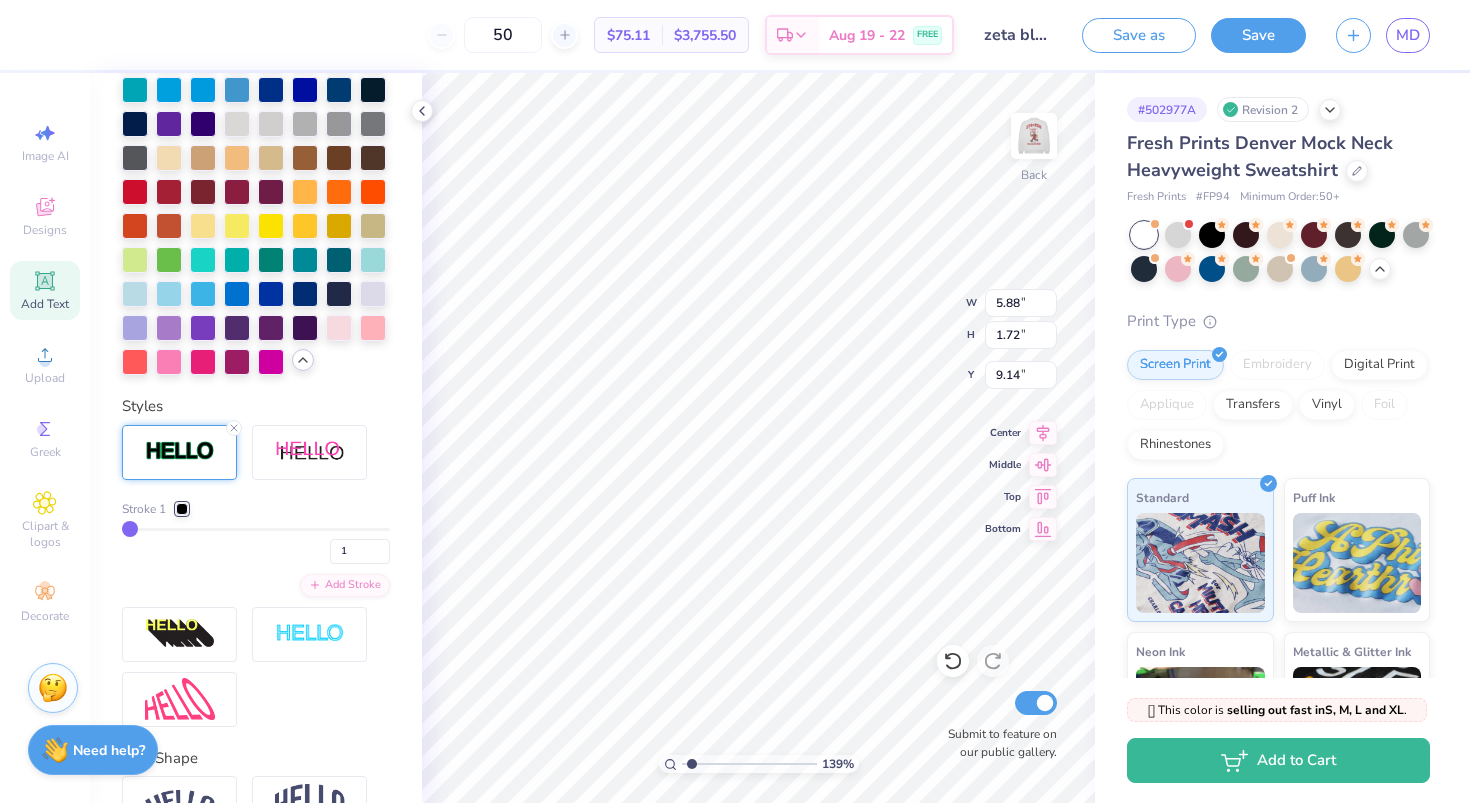 click at bounding box center (182, 509) 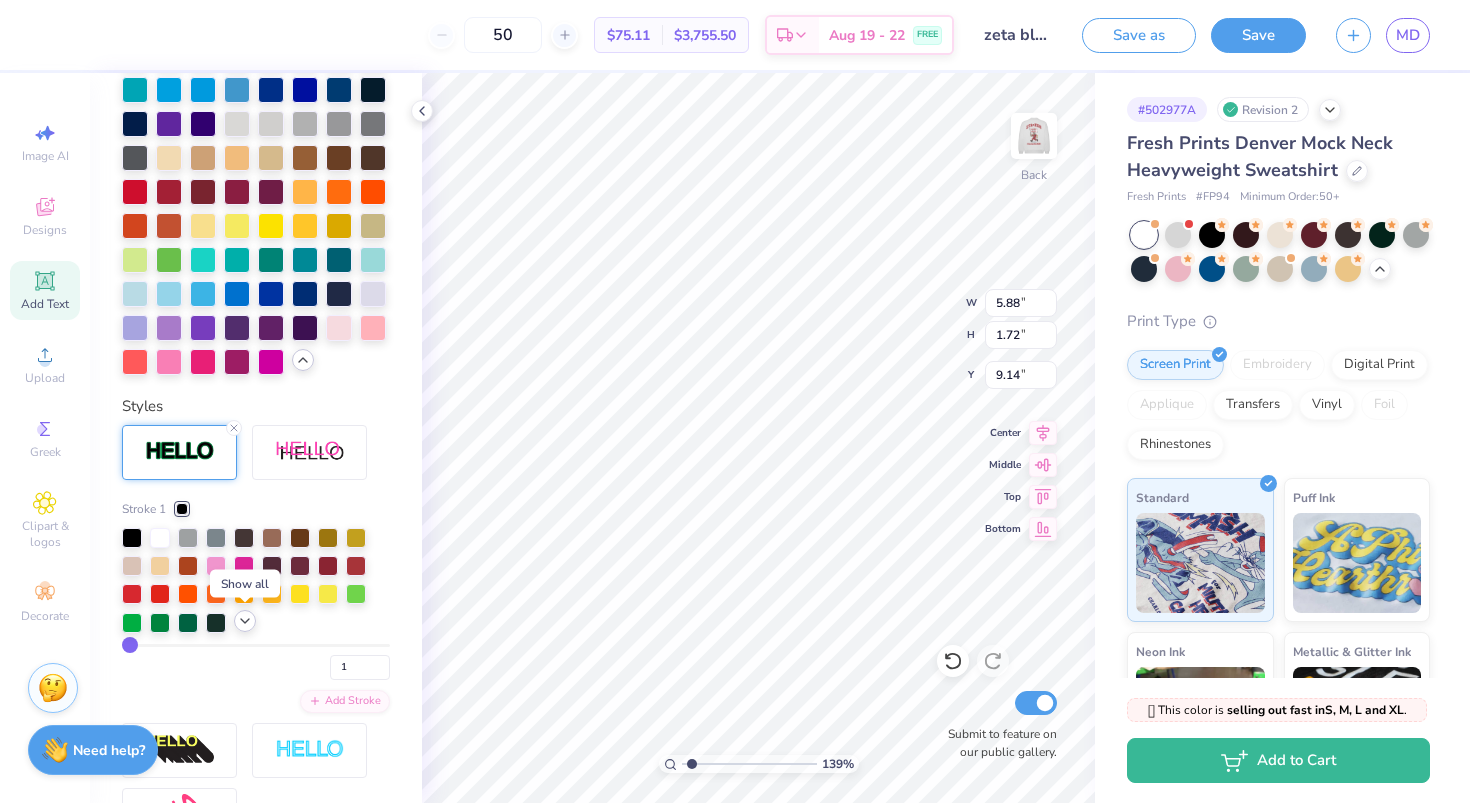 click 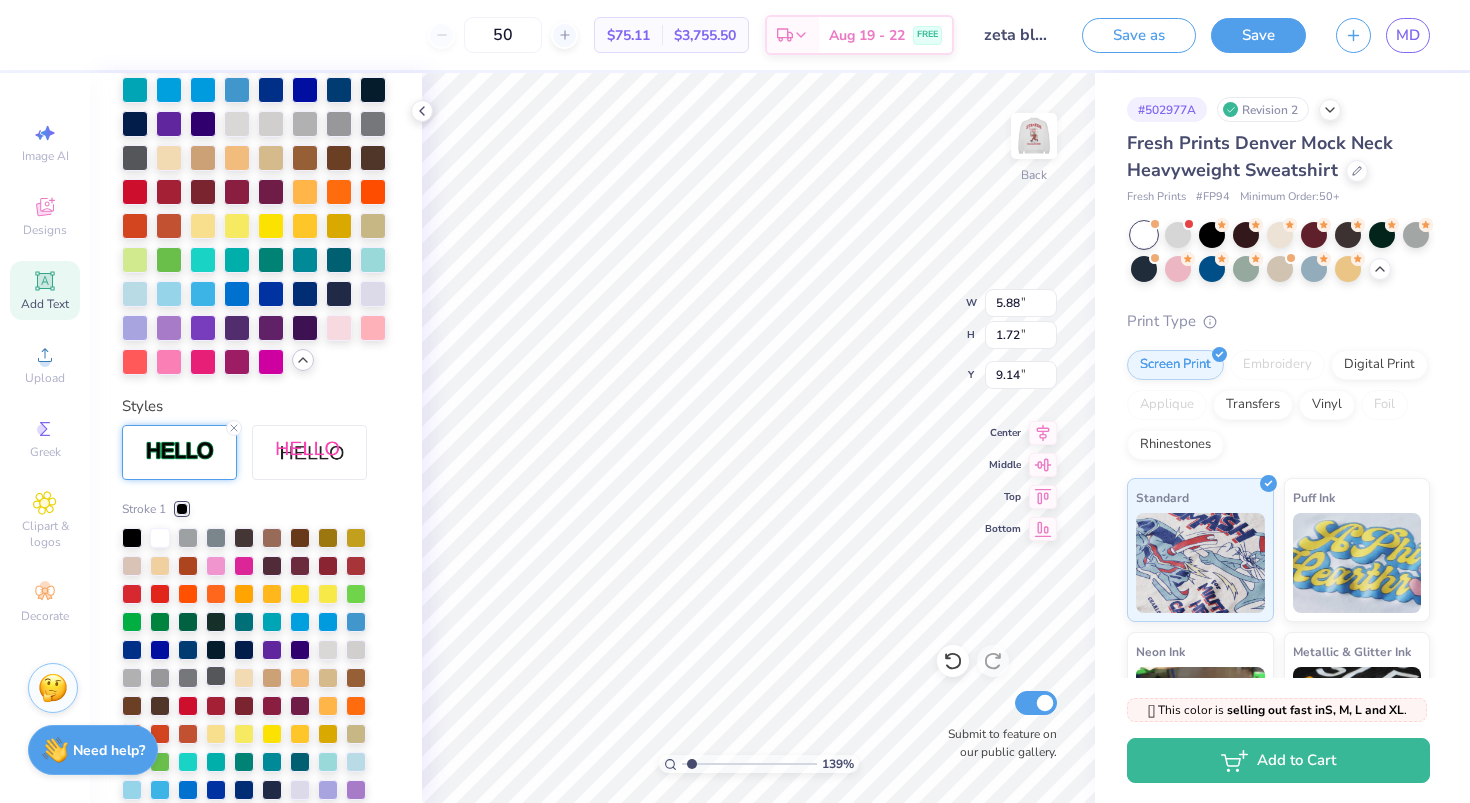 click at bounding box center [216, 676] 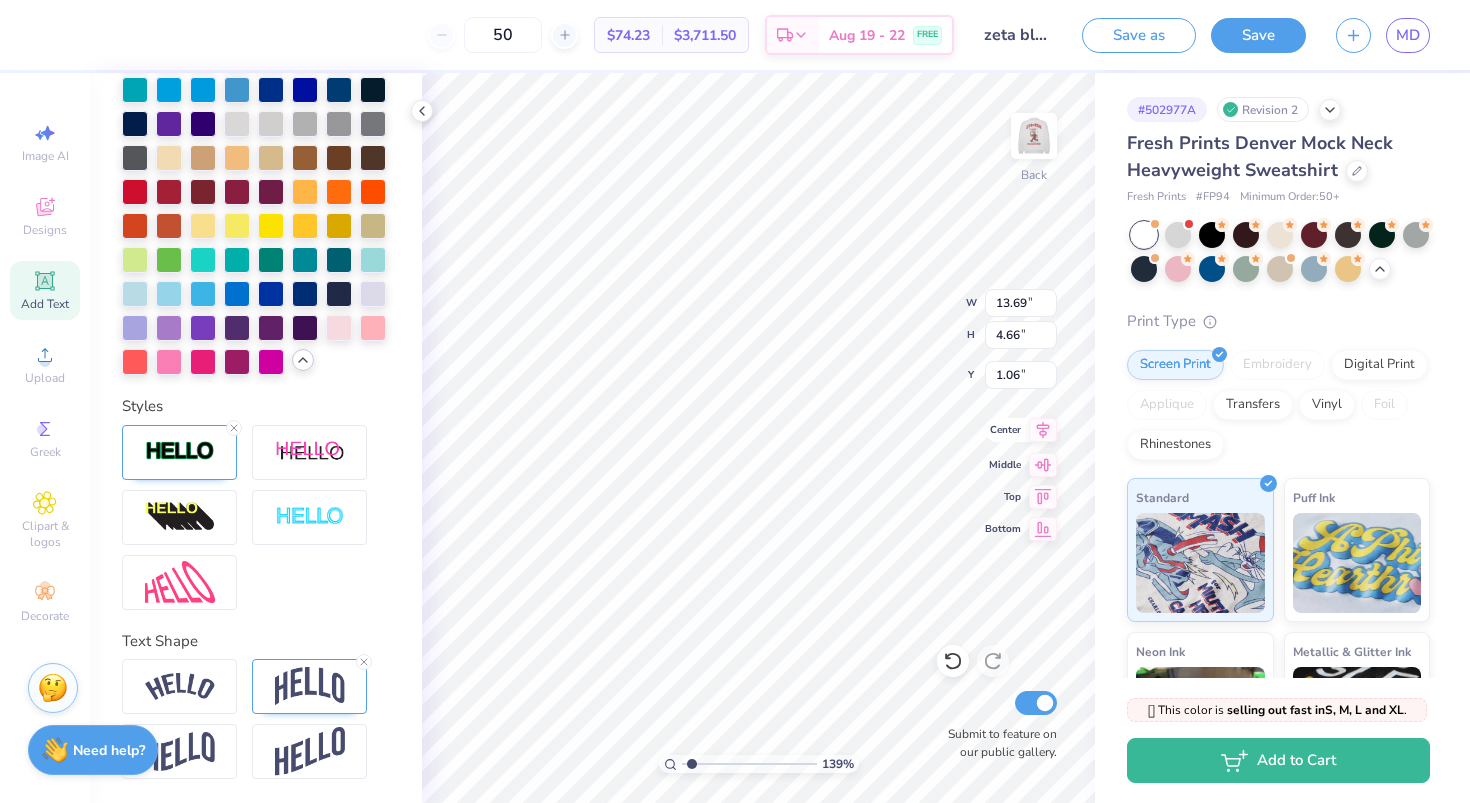 click 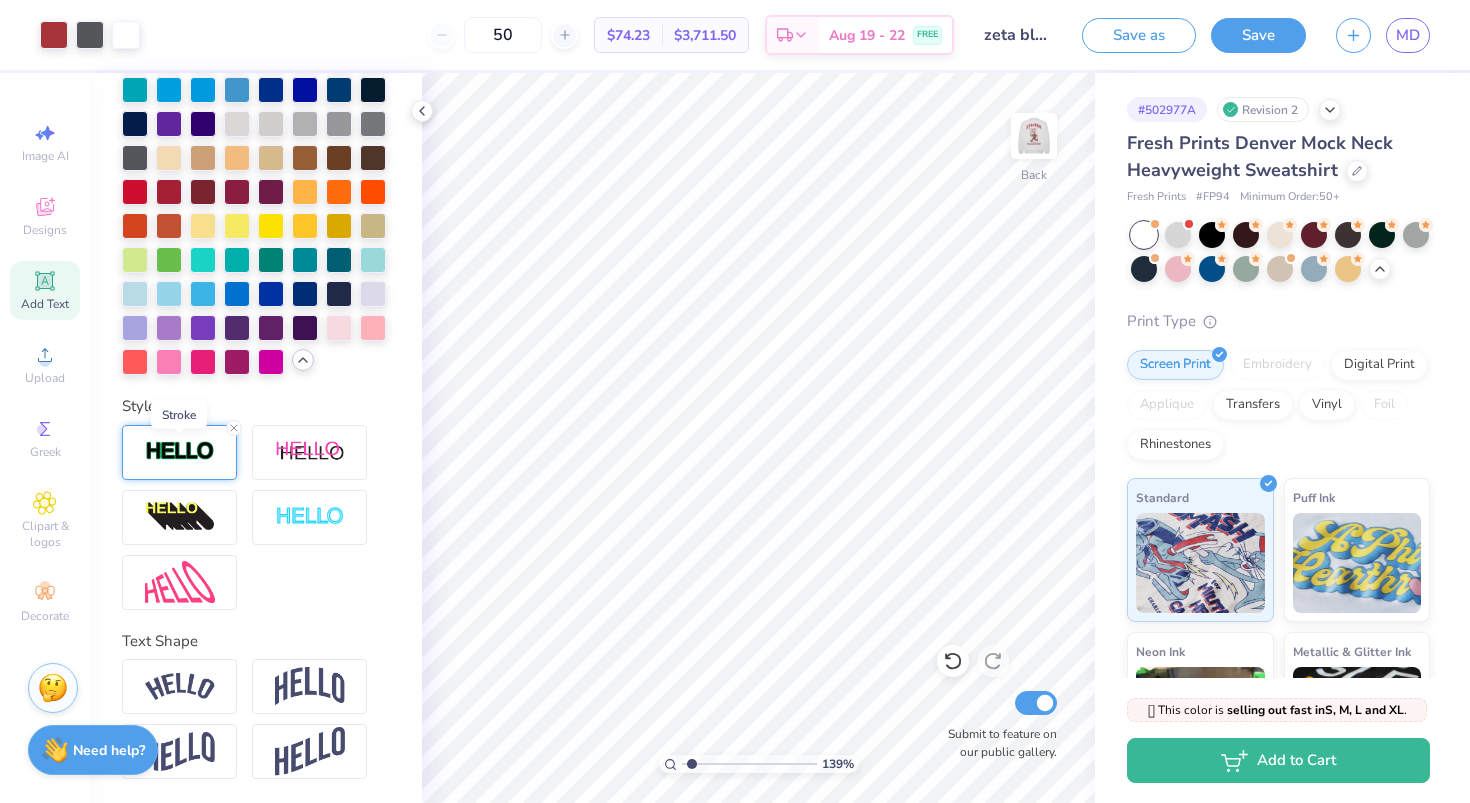click at bounding box center (180, 451) 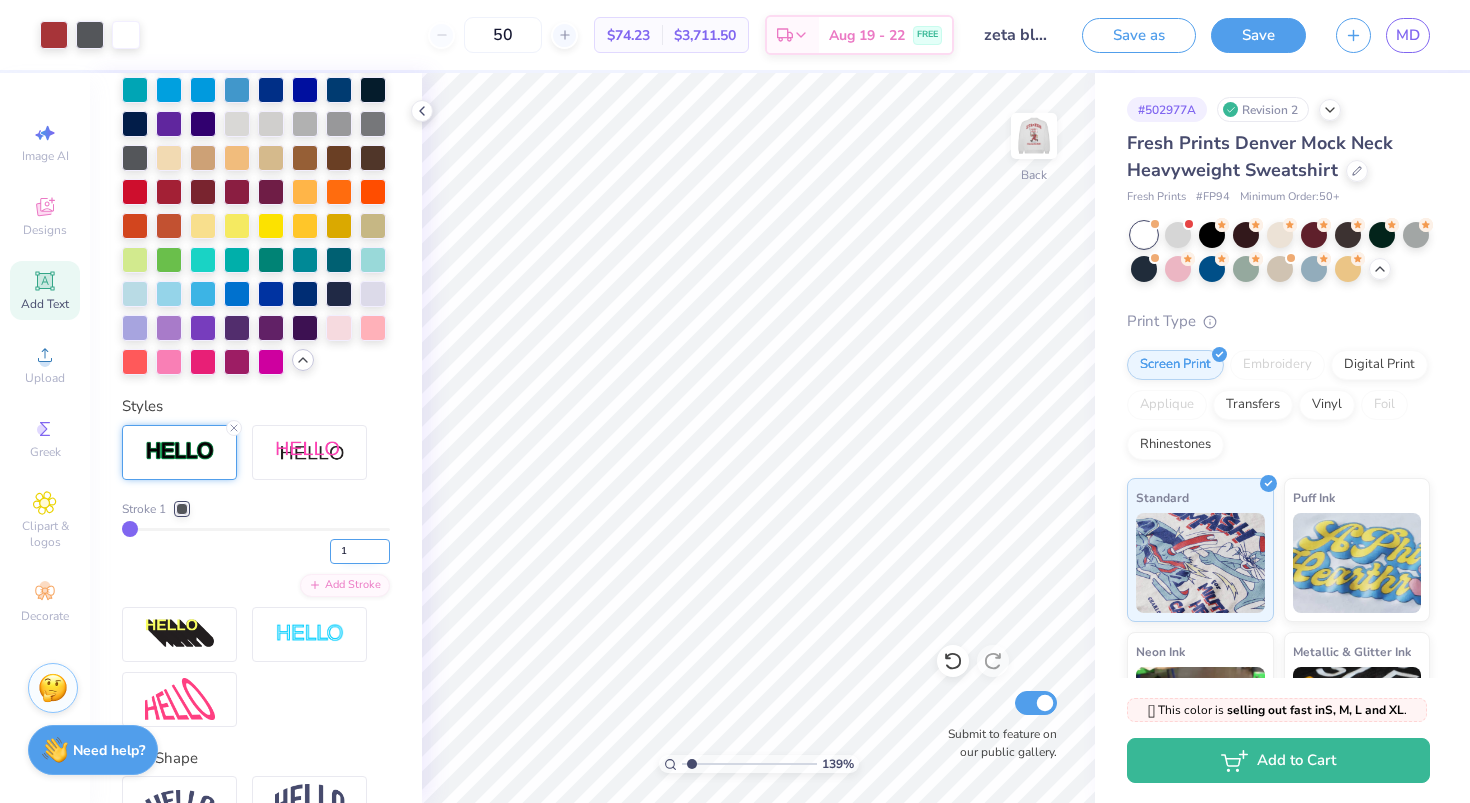 click on "1" at bounding box center [360, 551] 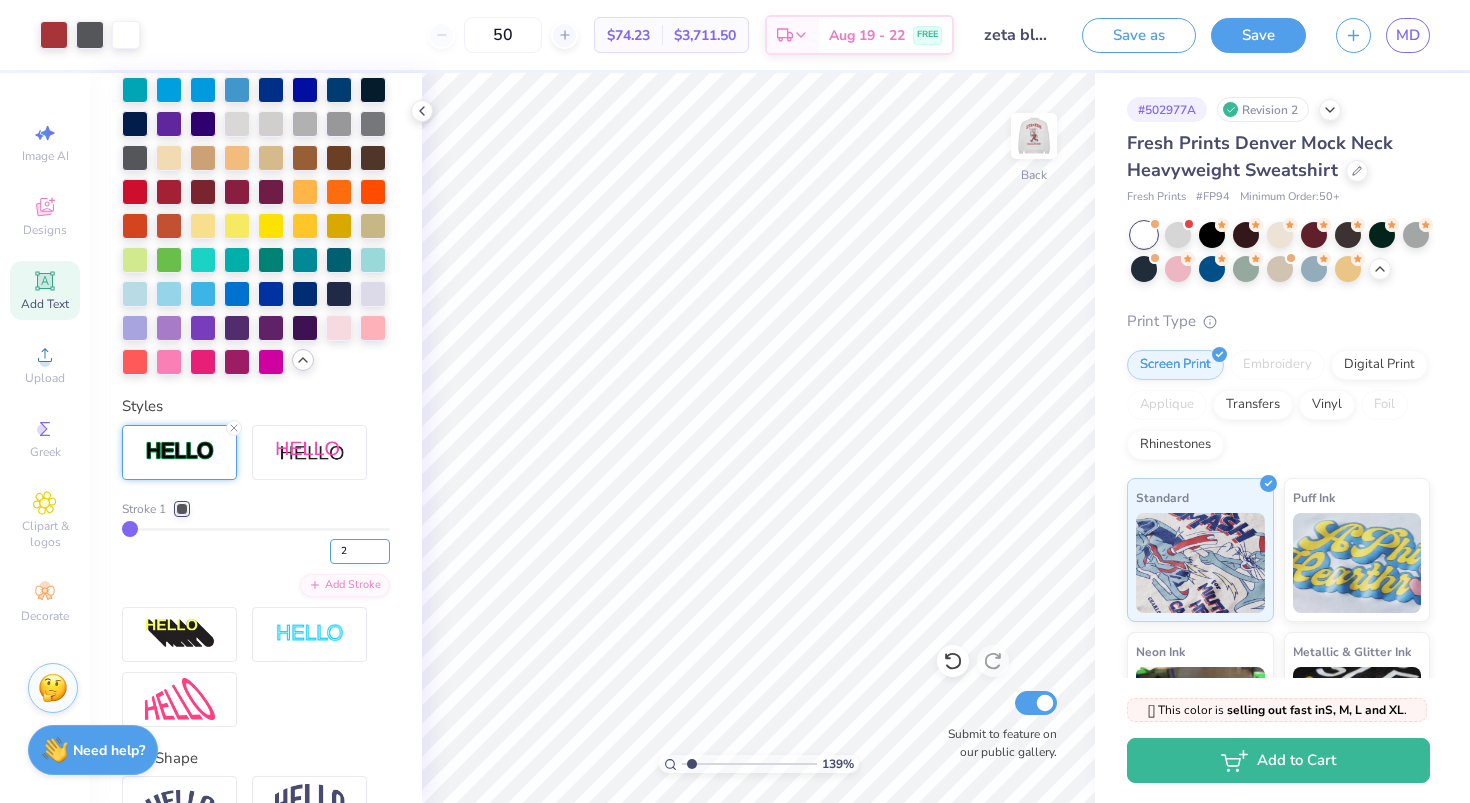 click on "2" at bounding box center [360, 551] 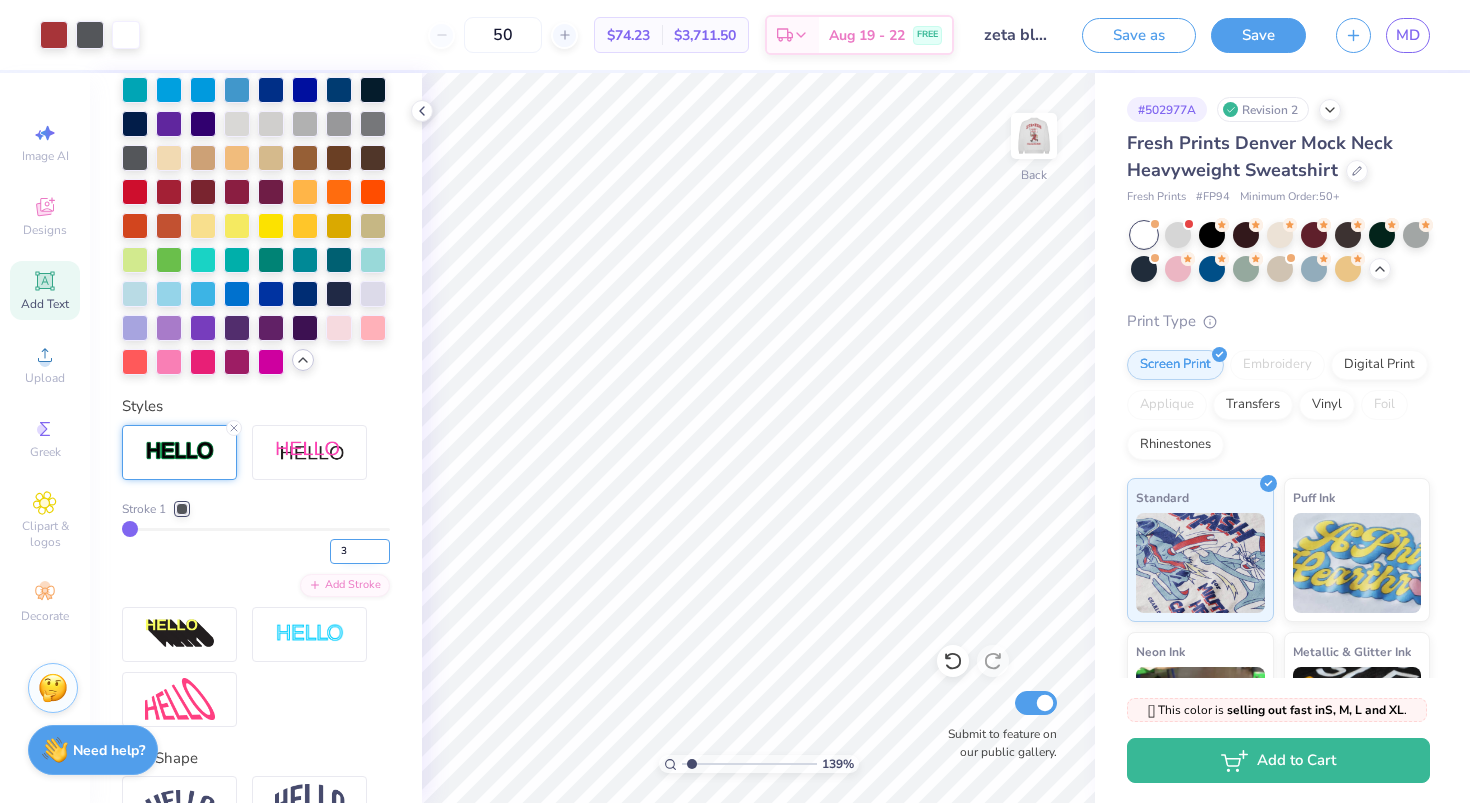 click on "3" at bounding box center [360, 551] 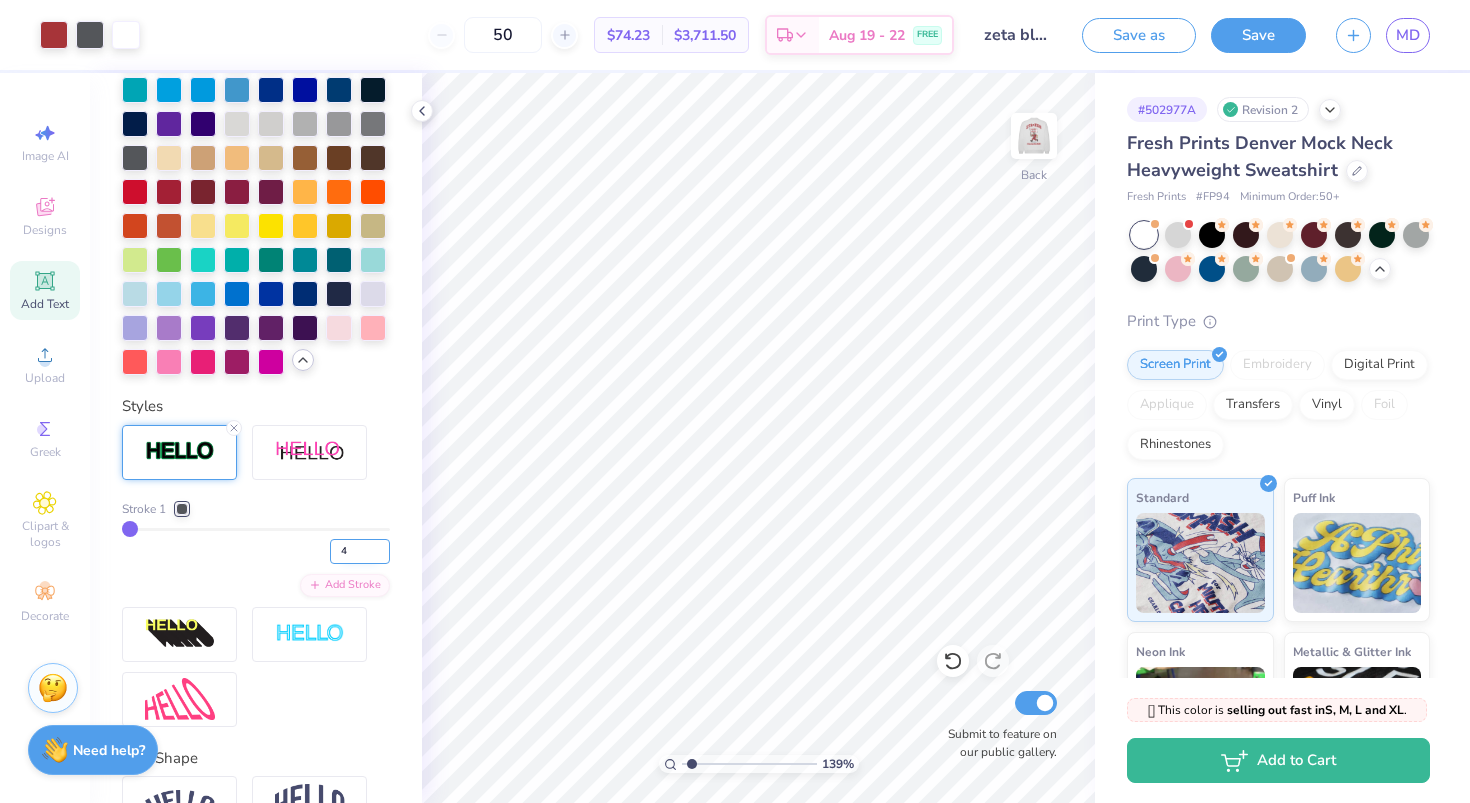 click on "4" at bounding box center [360, 551] 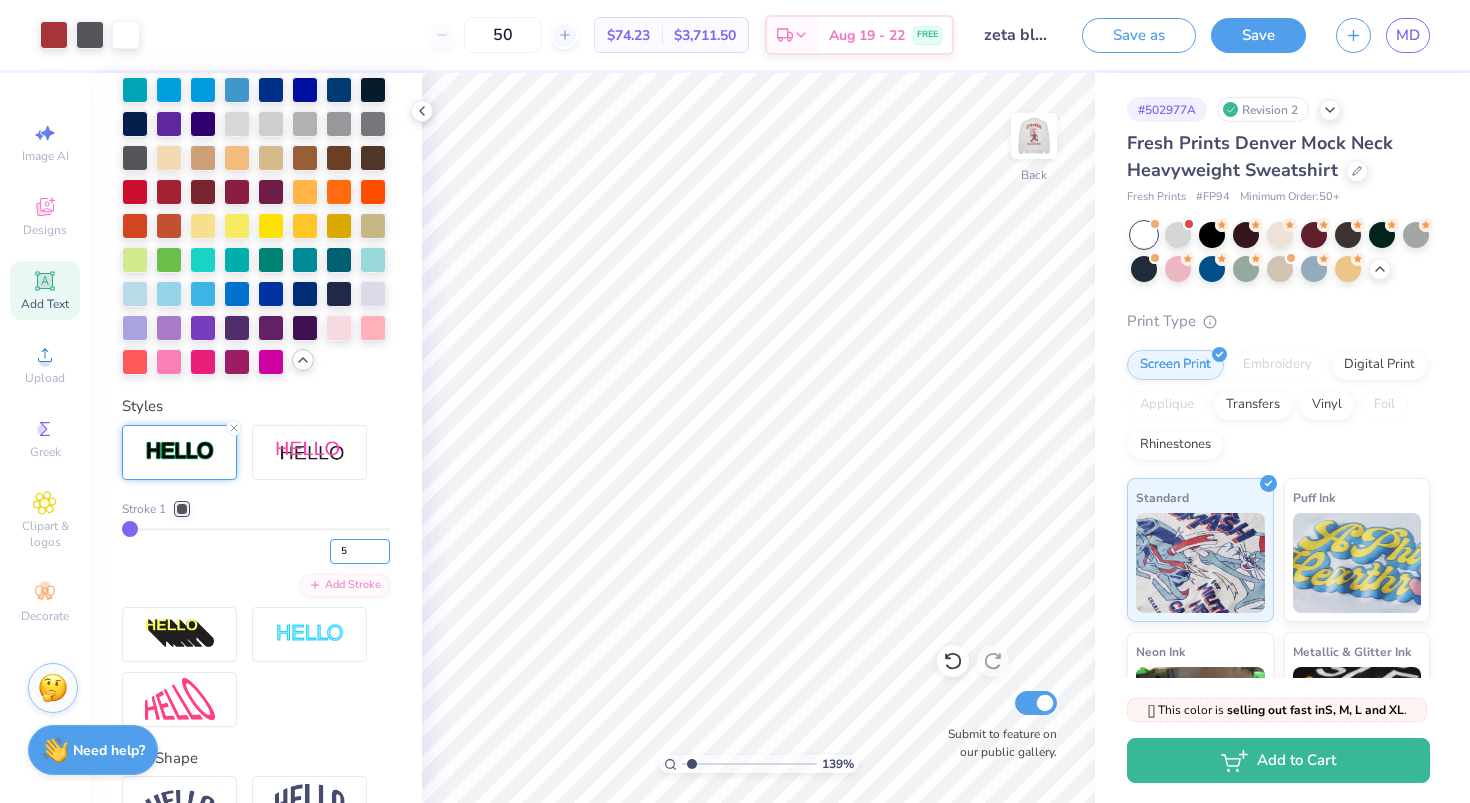click on "5" at bounding box center [360, 551] 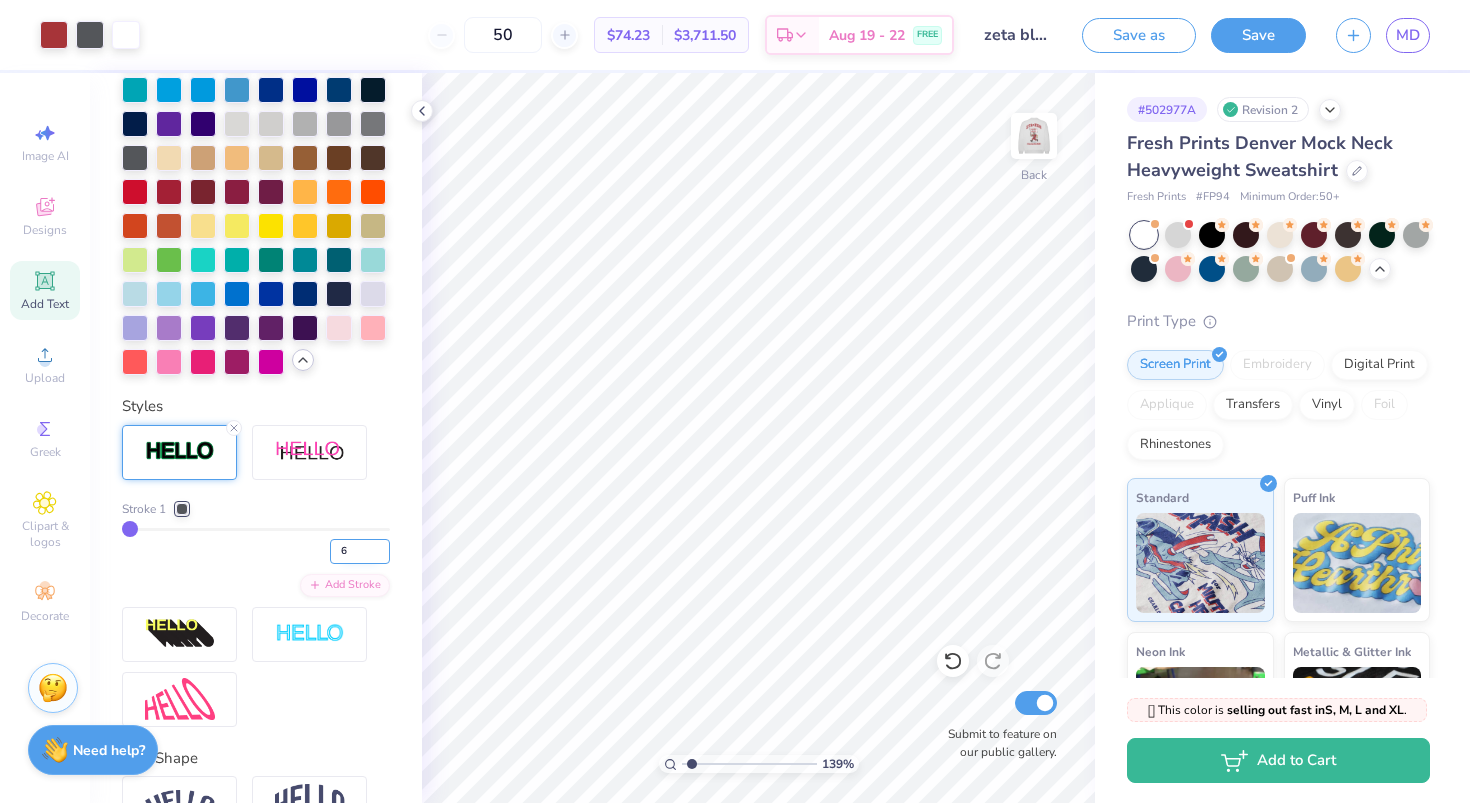 click on "6" at bounding box center (360, 551) 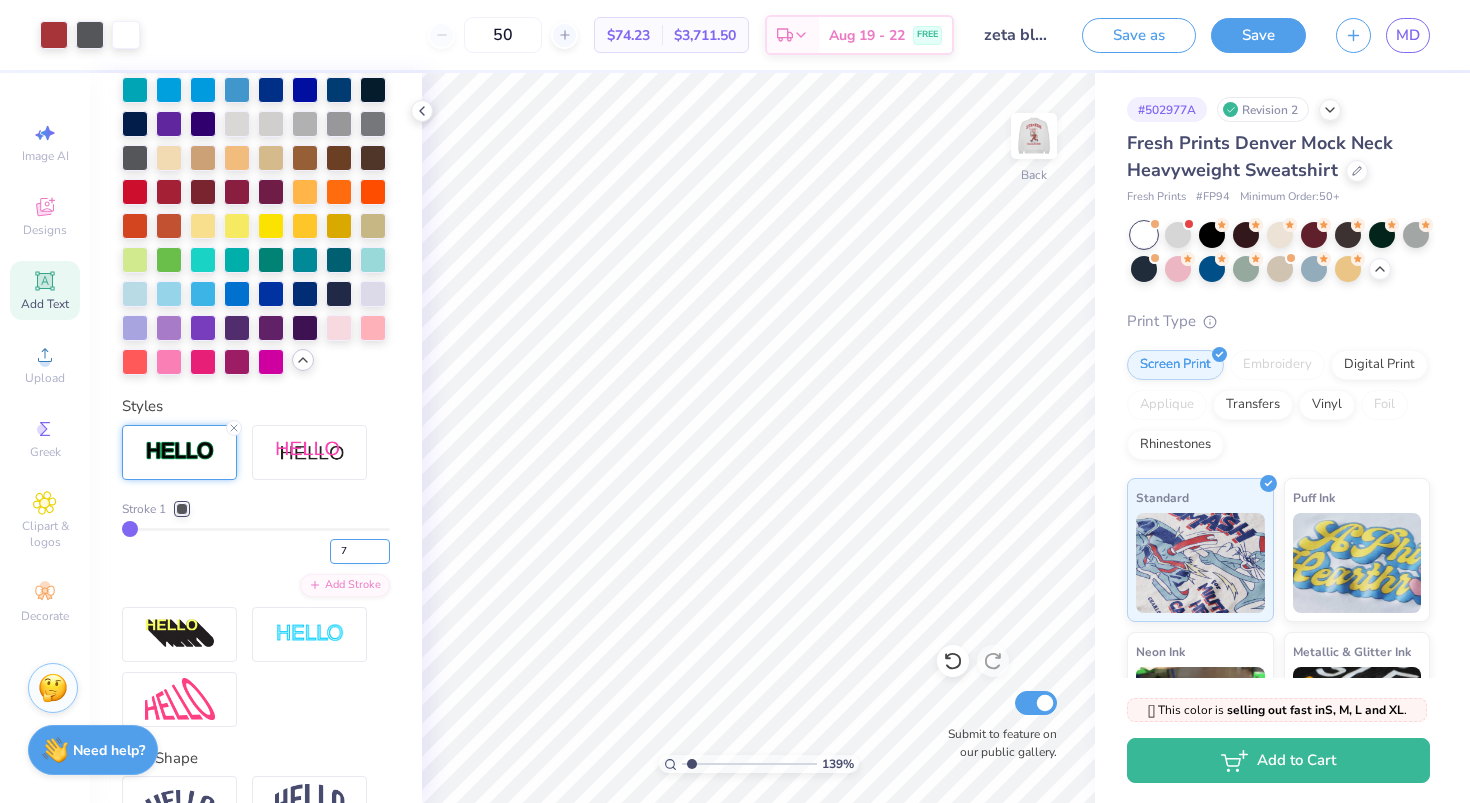 click on "7" at bounding box center [360, 551] 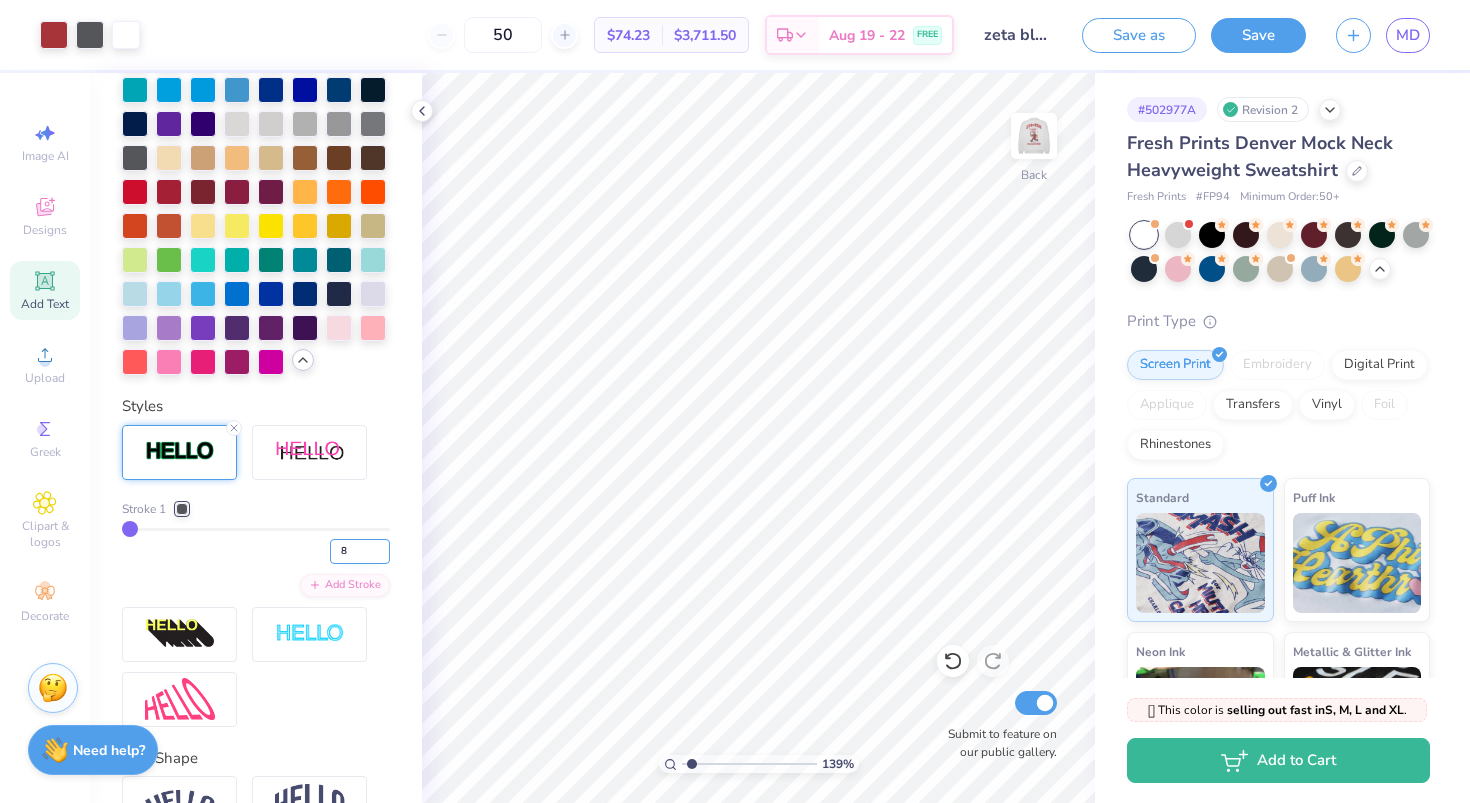 click on "8" at bounding box center (360, 551) 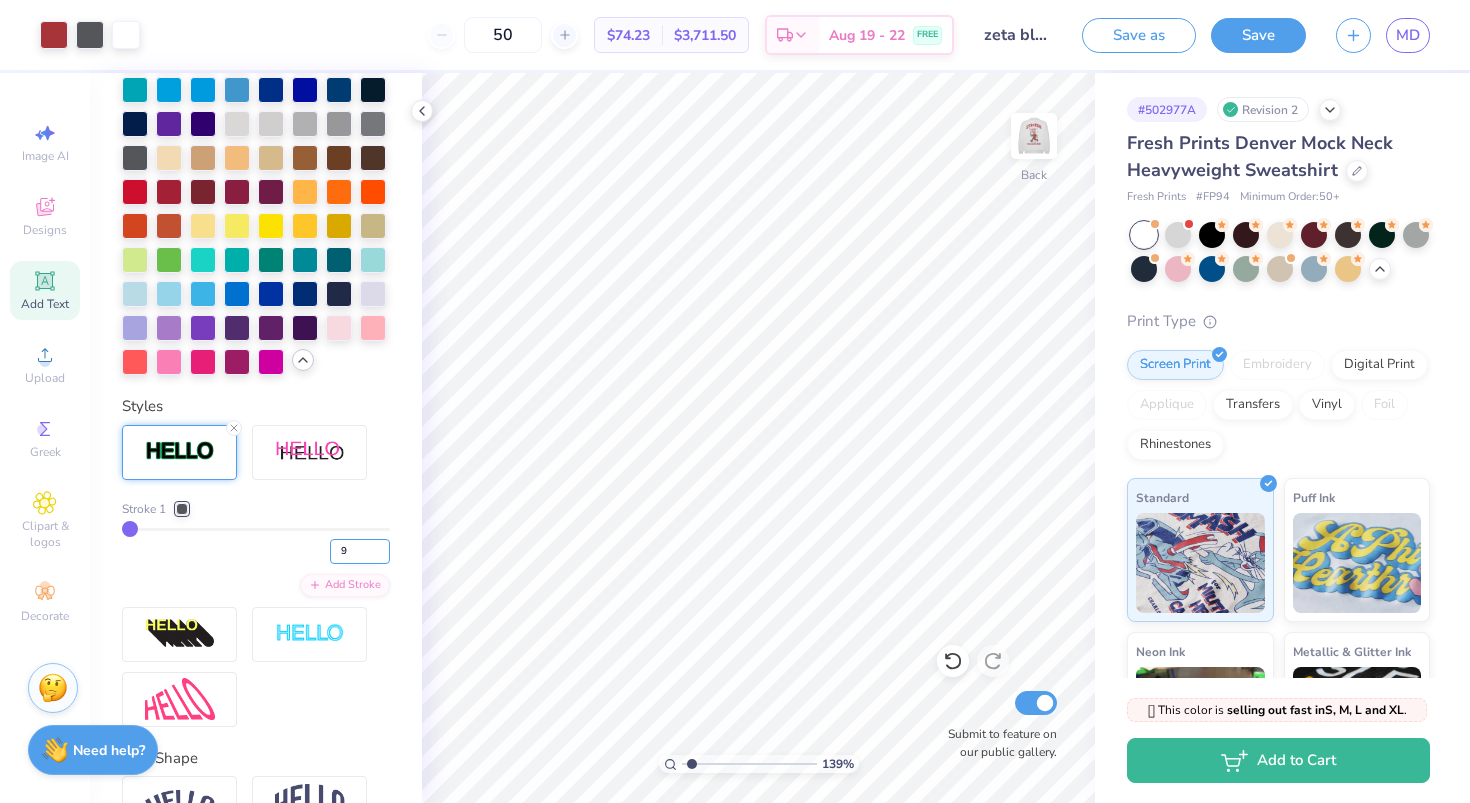 click on "9" at bounding box center (360, 551) 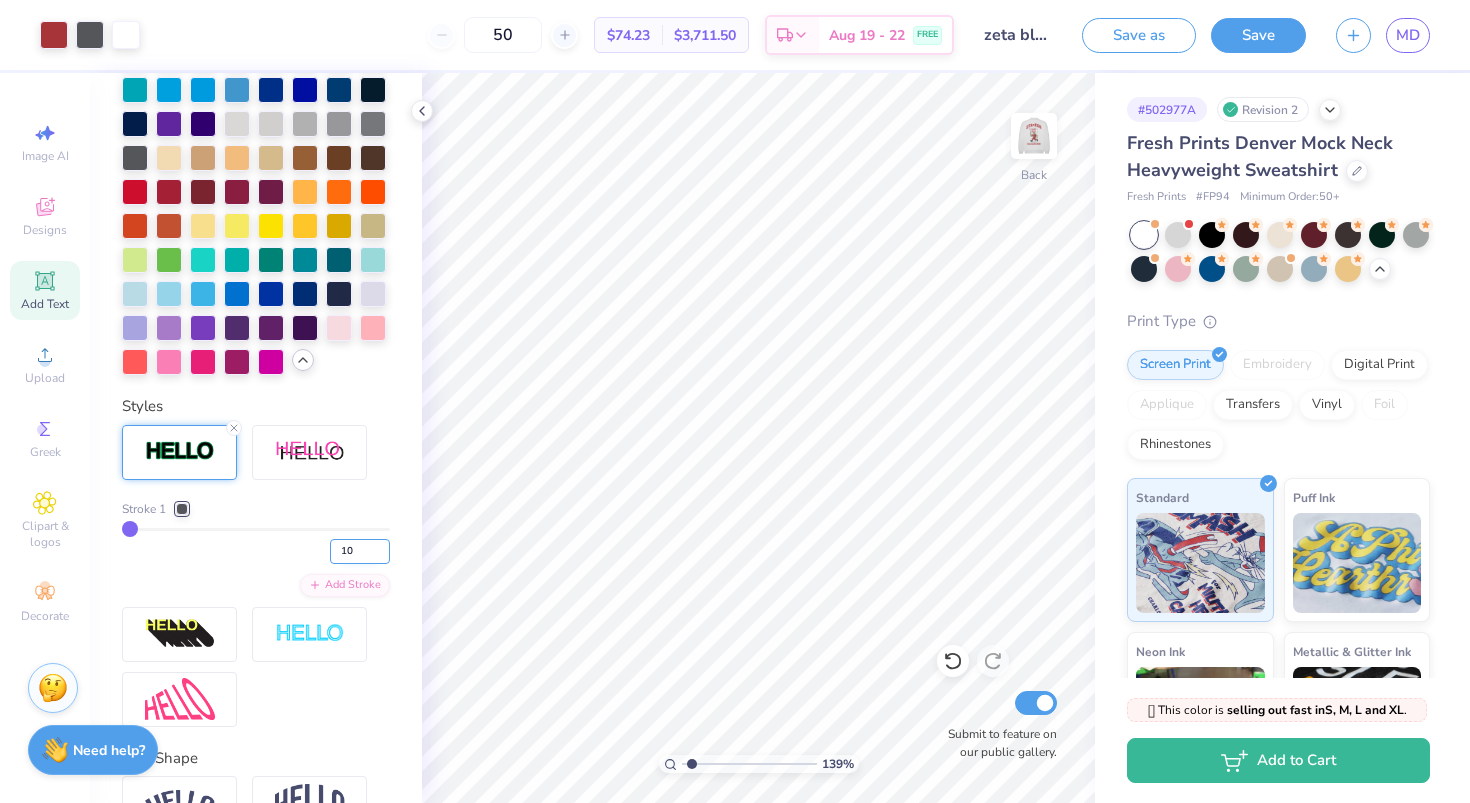 click on "10" at bounding box center [360, 551] 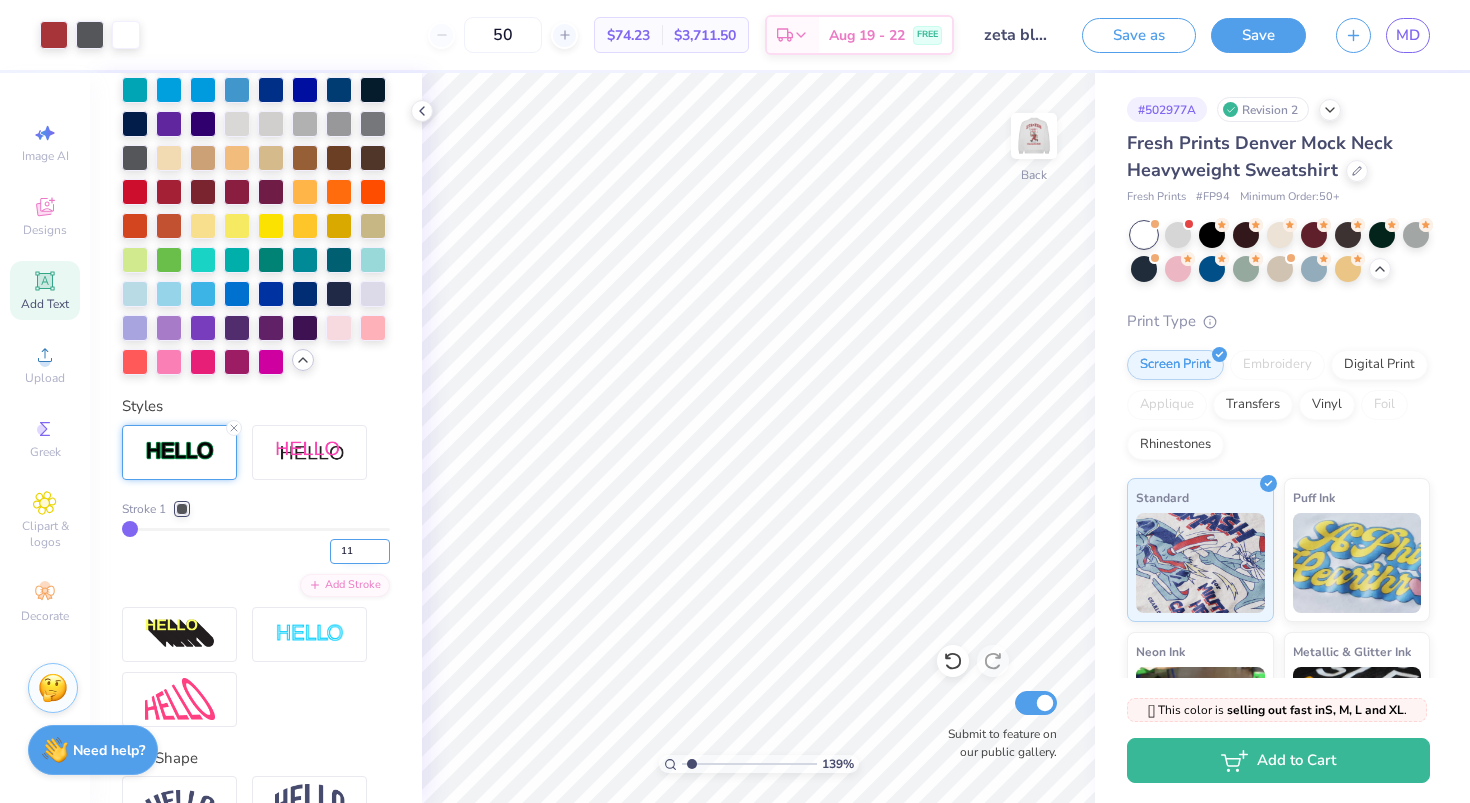 click on "11" at bounding box center [360, 551] 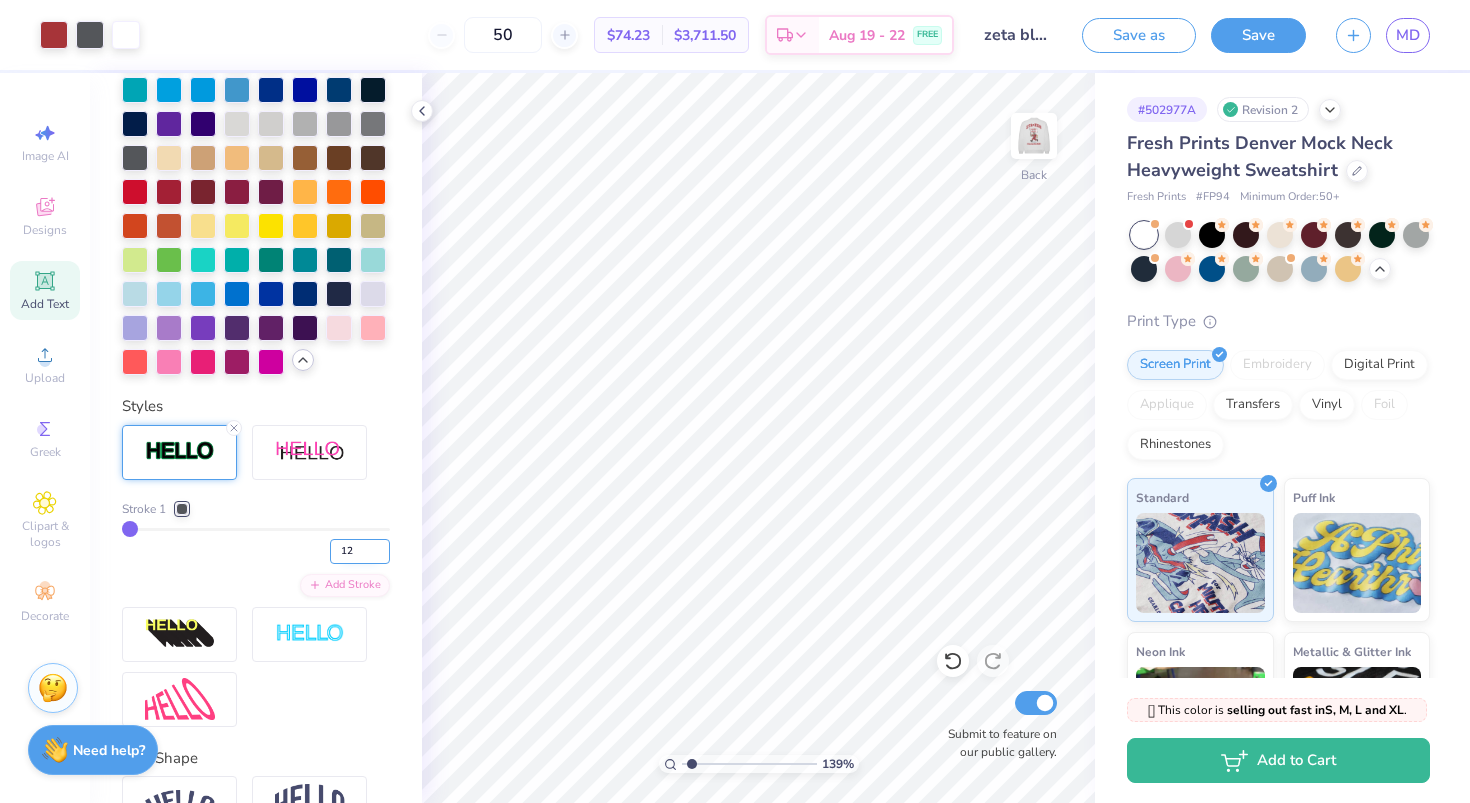 click on "12" at bounding box center (360, 551) 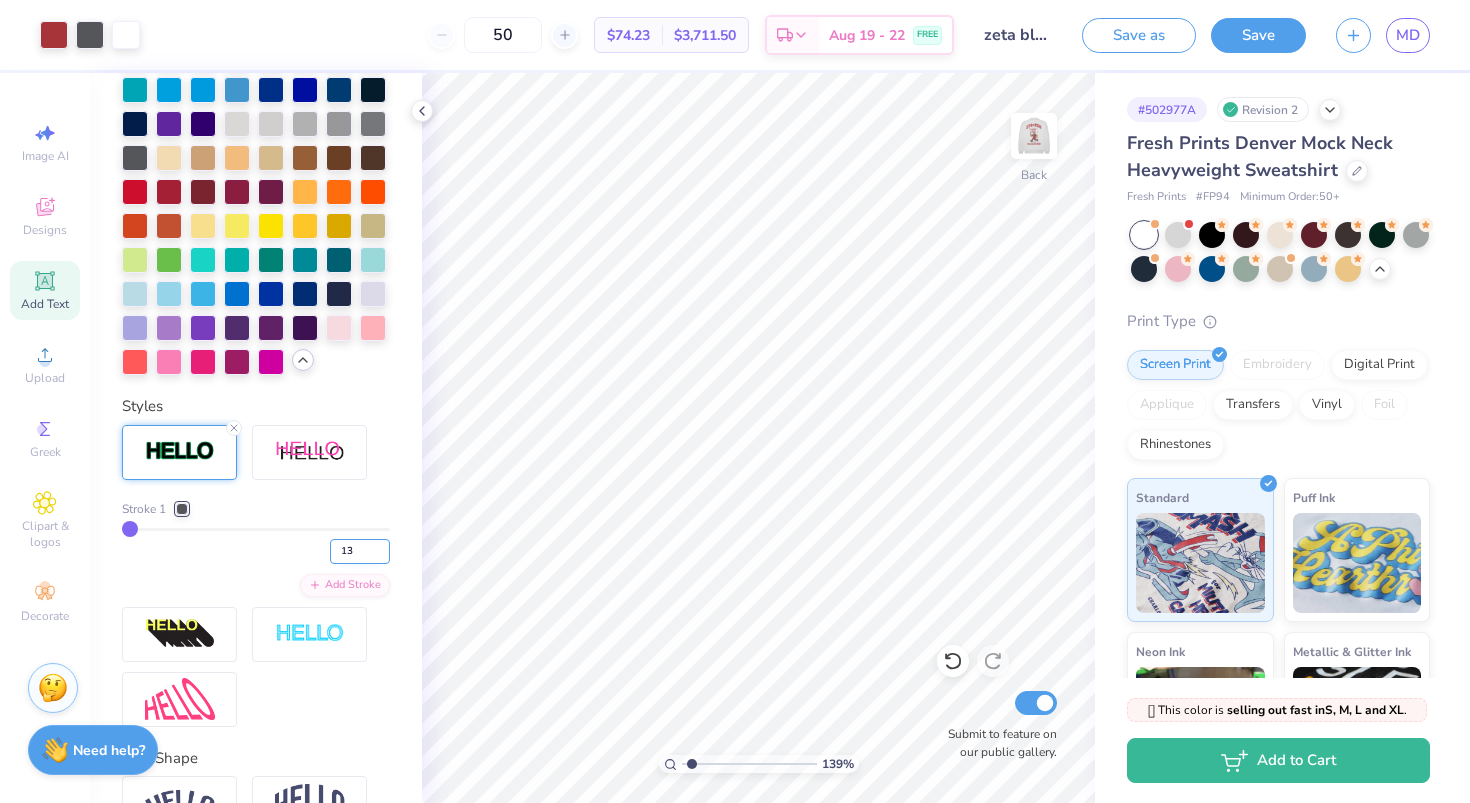 click on "13" at bounding box center (360, 551) 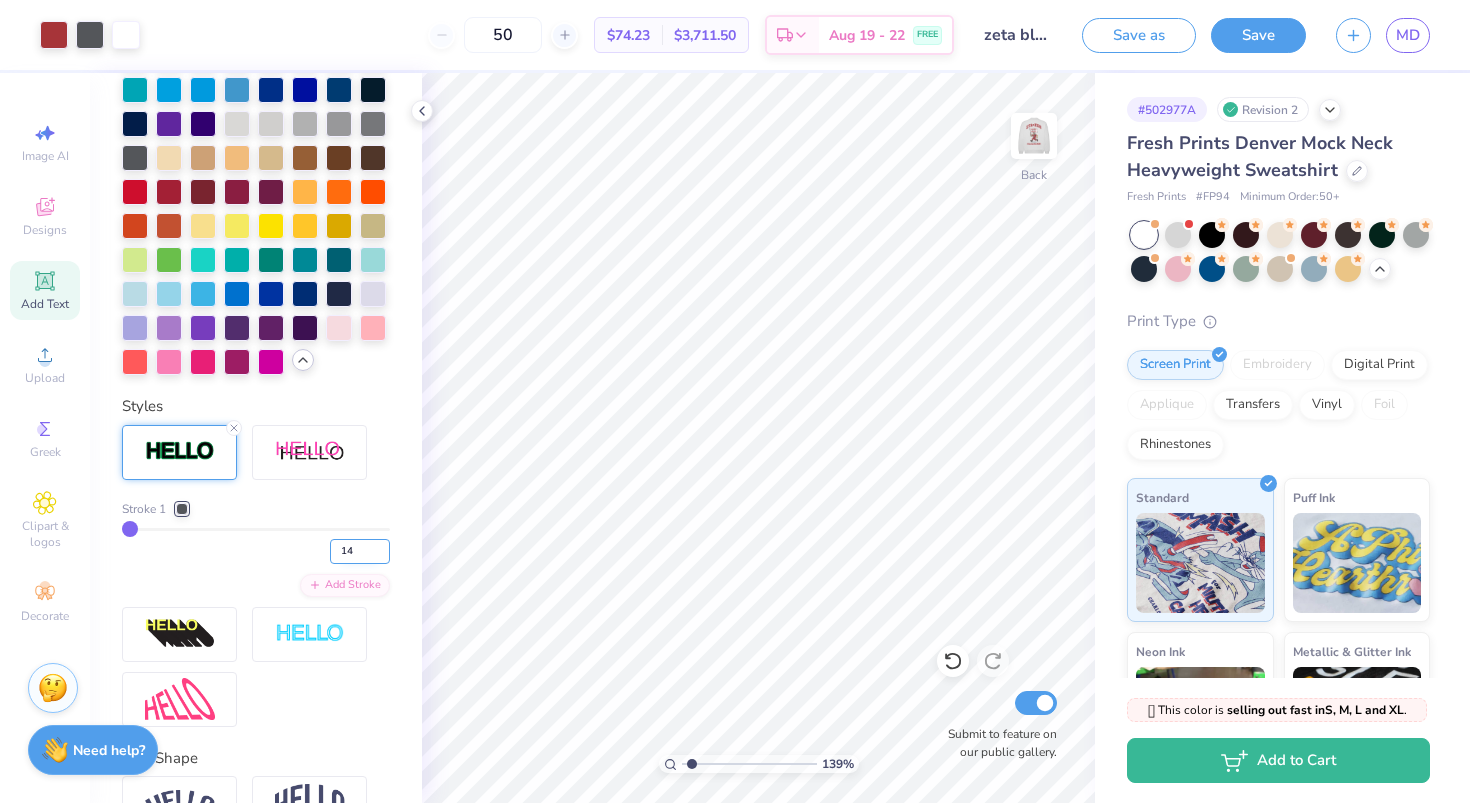 click on "14" at bounding box center [360, 551] 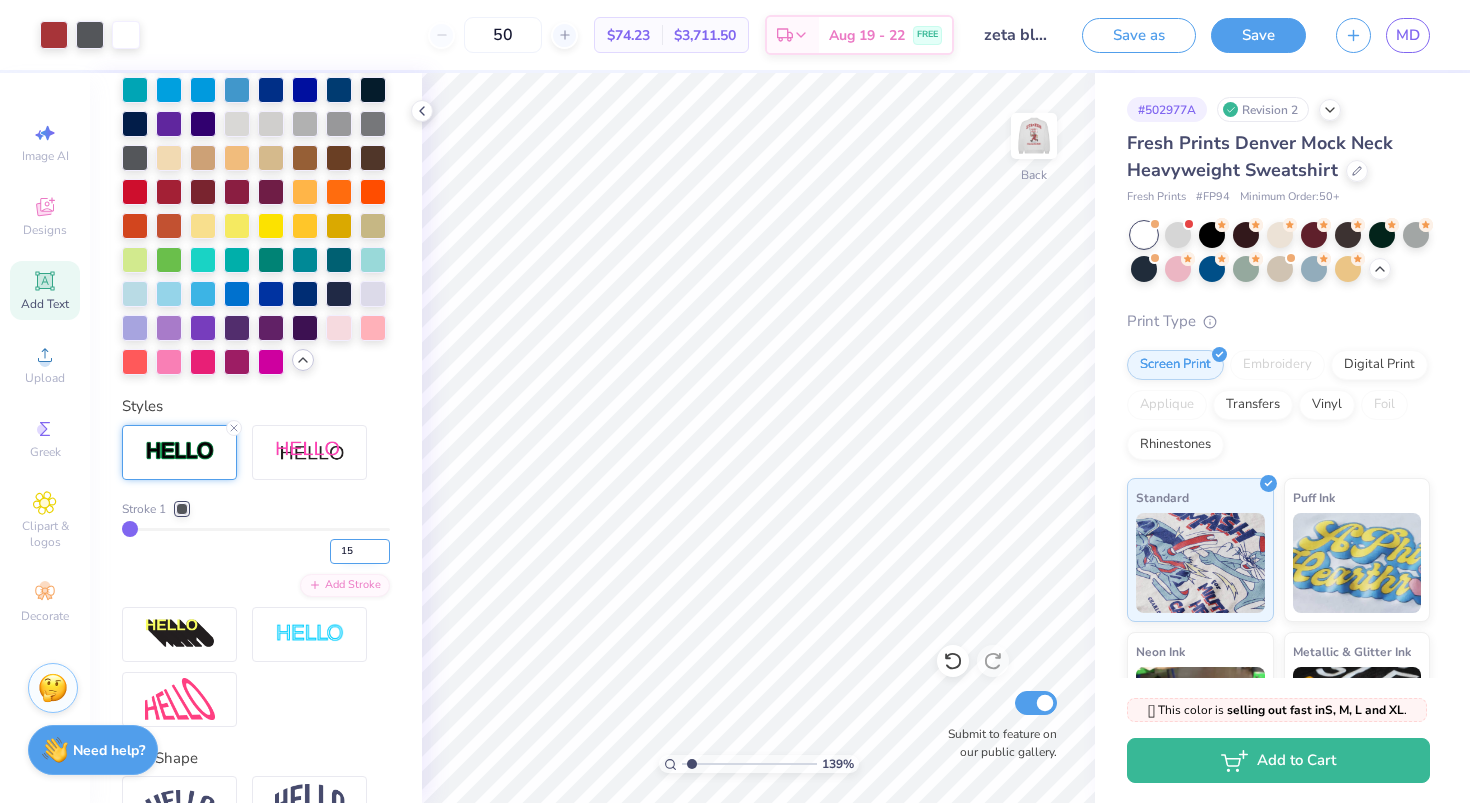 click on "15" at bounding box center [360, 551] 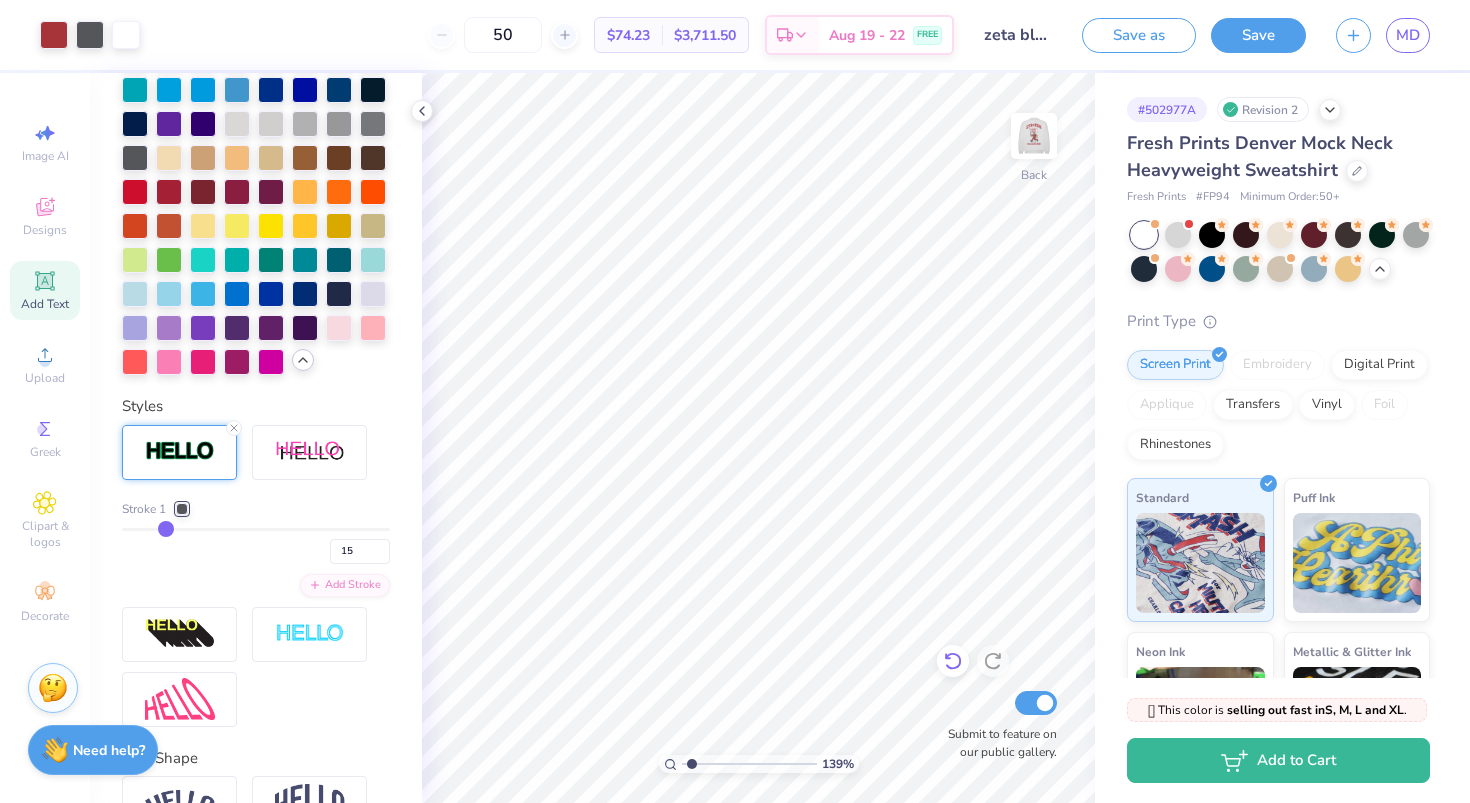 click 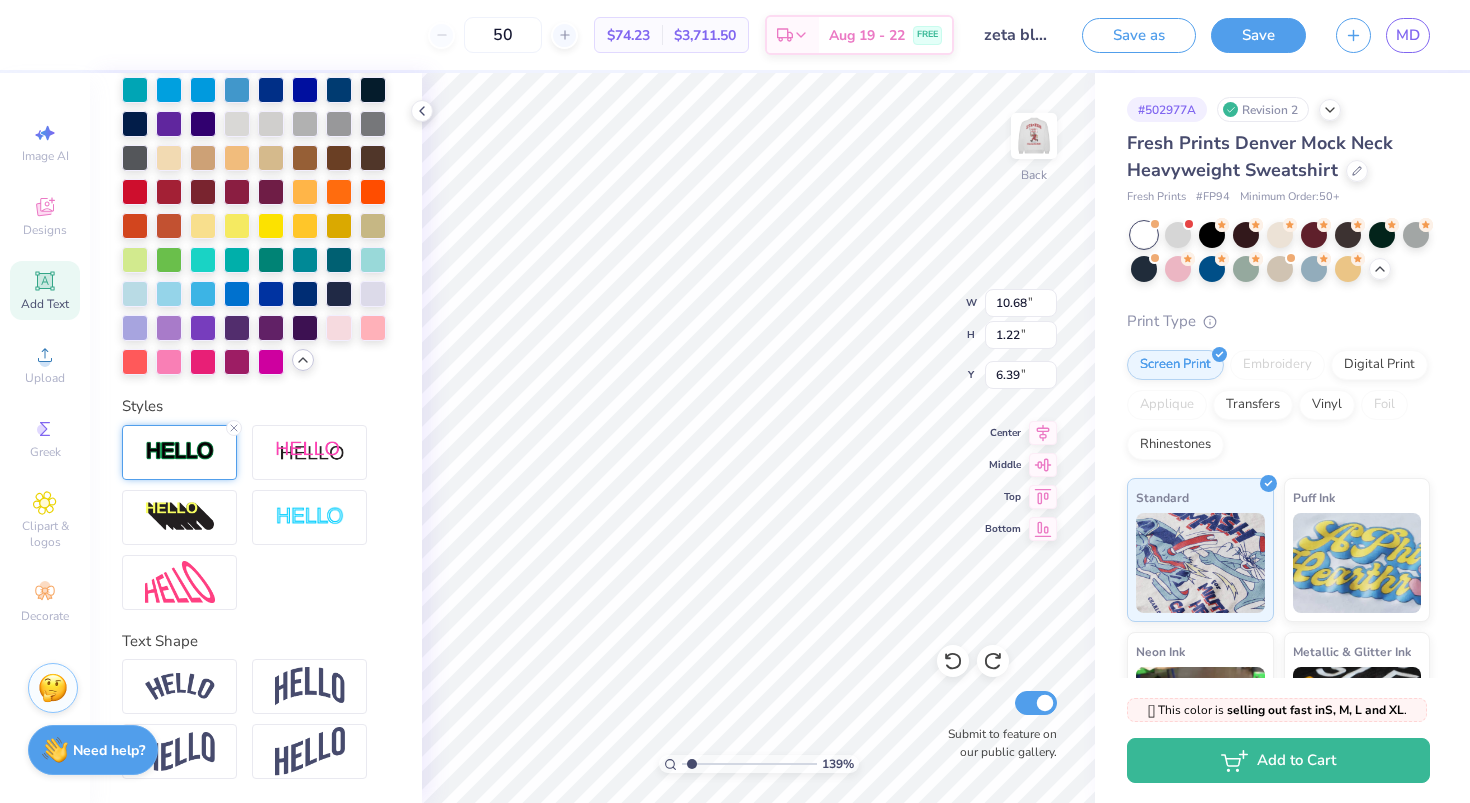 click at bounding box center [180, 451] 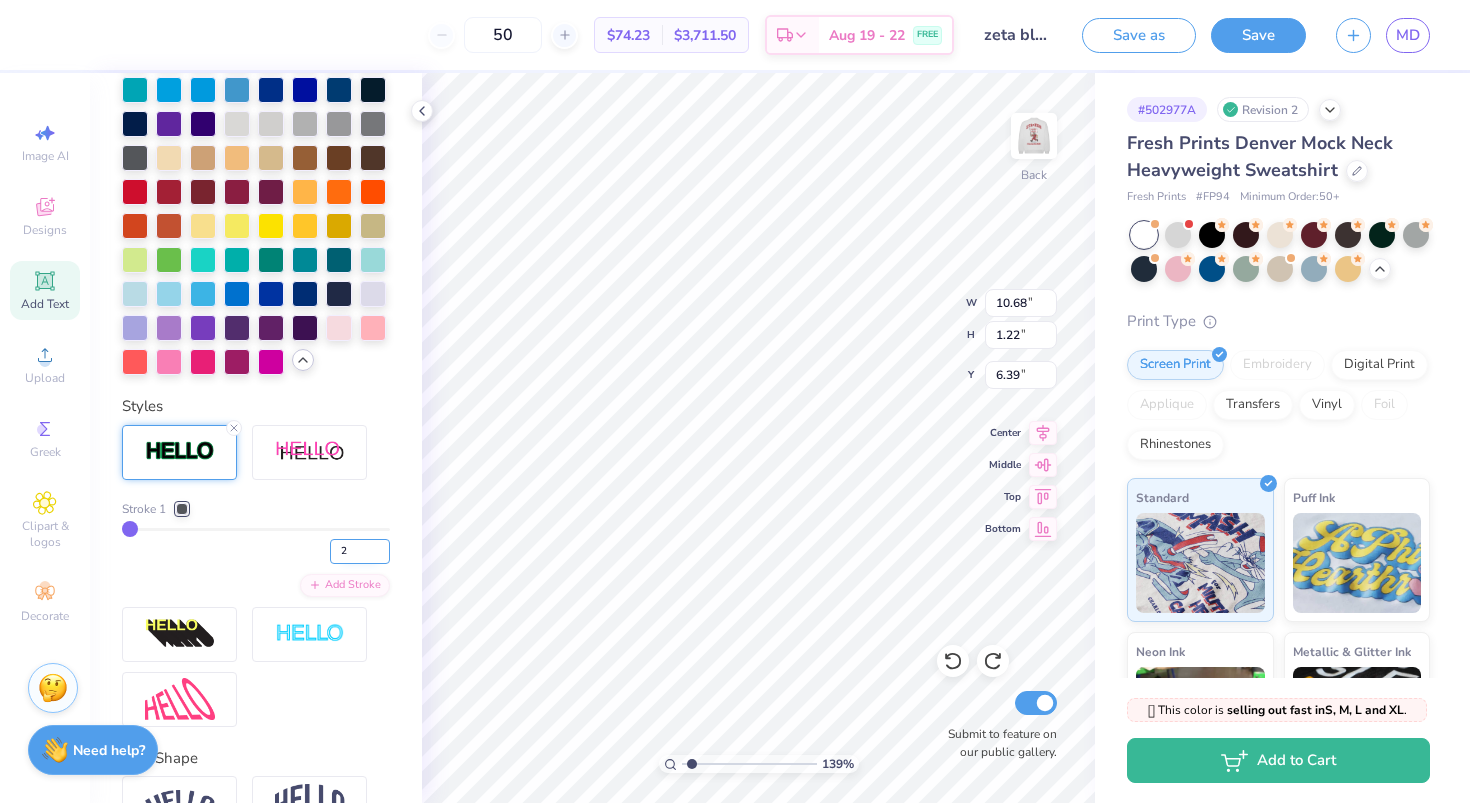 click on "2" at bounding box center [360, 551] 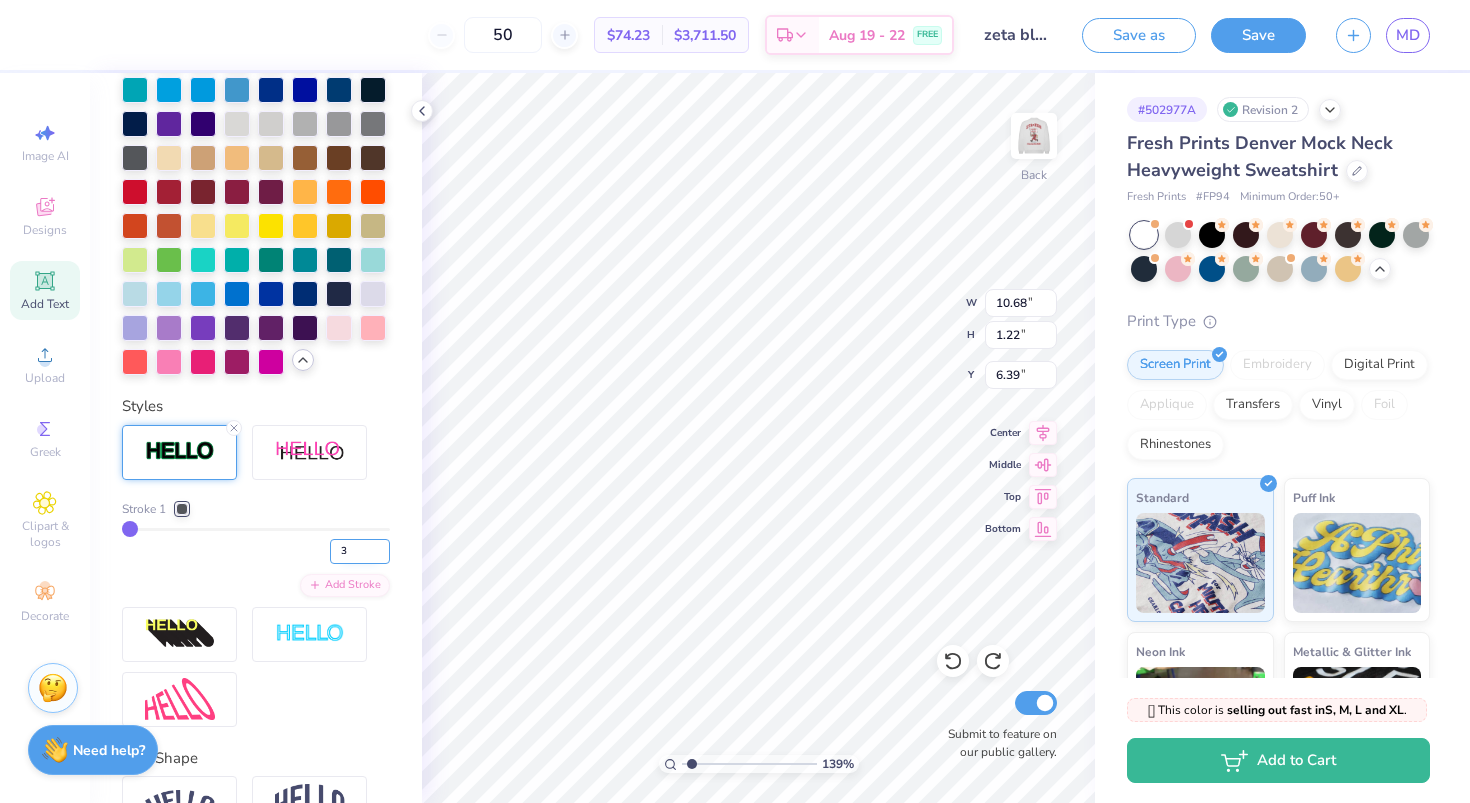 click on "3" at bounding box center (360, 551) 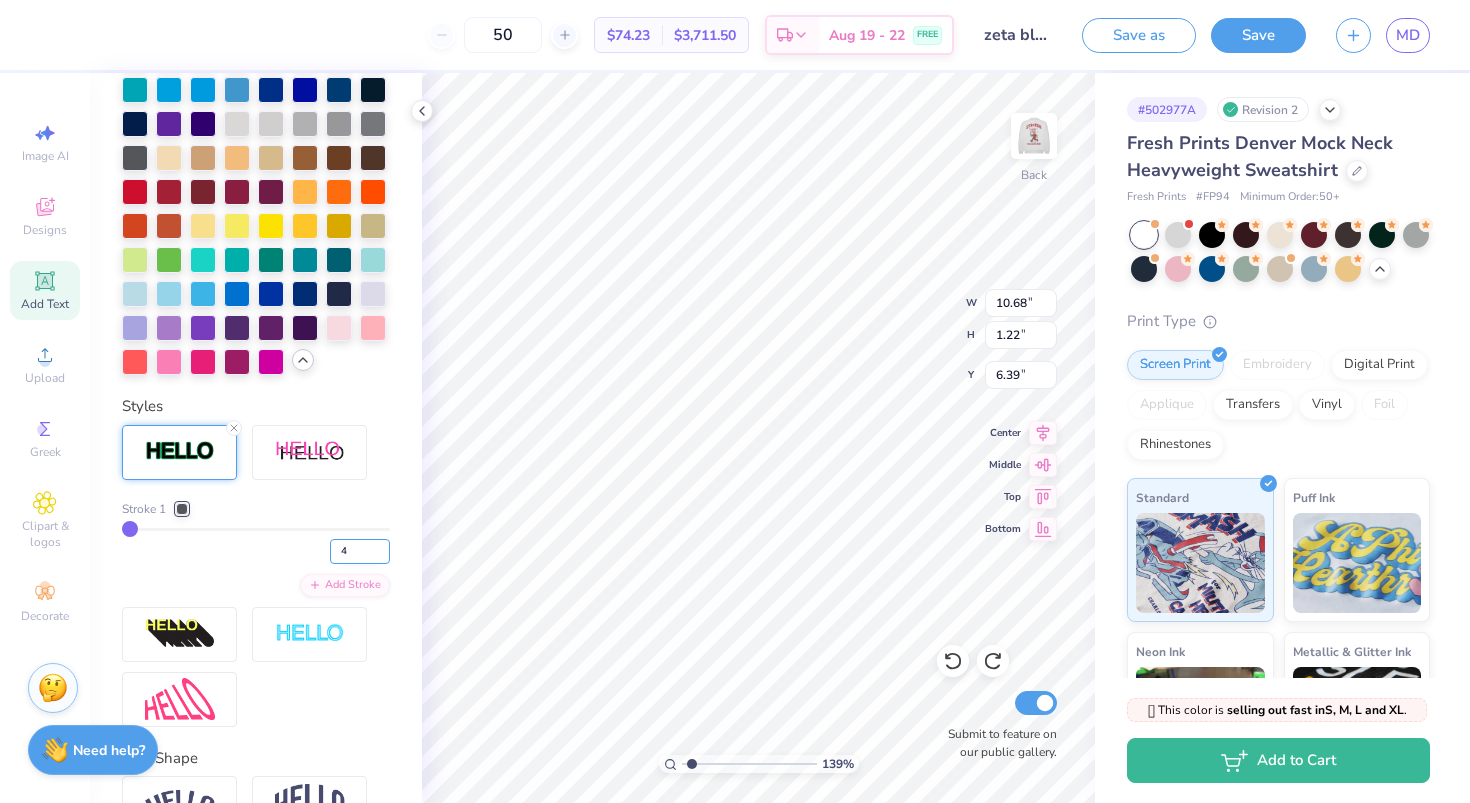 click on "4" at bounding box center (360, 551) 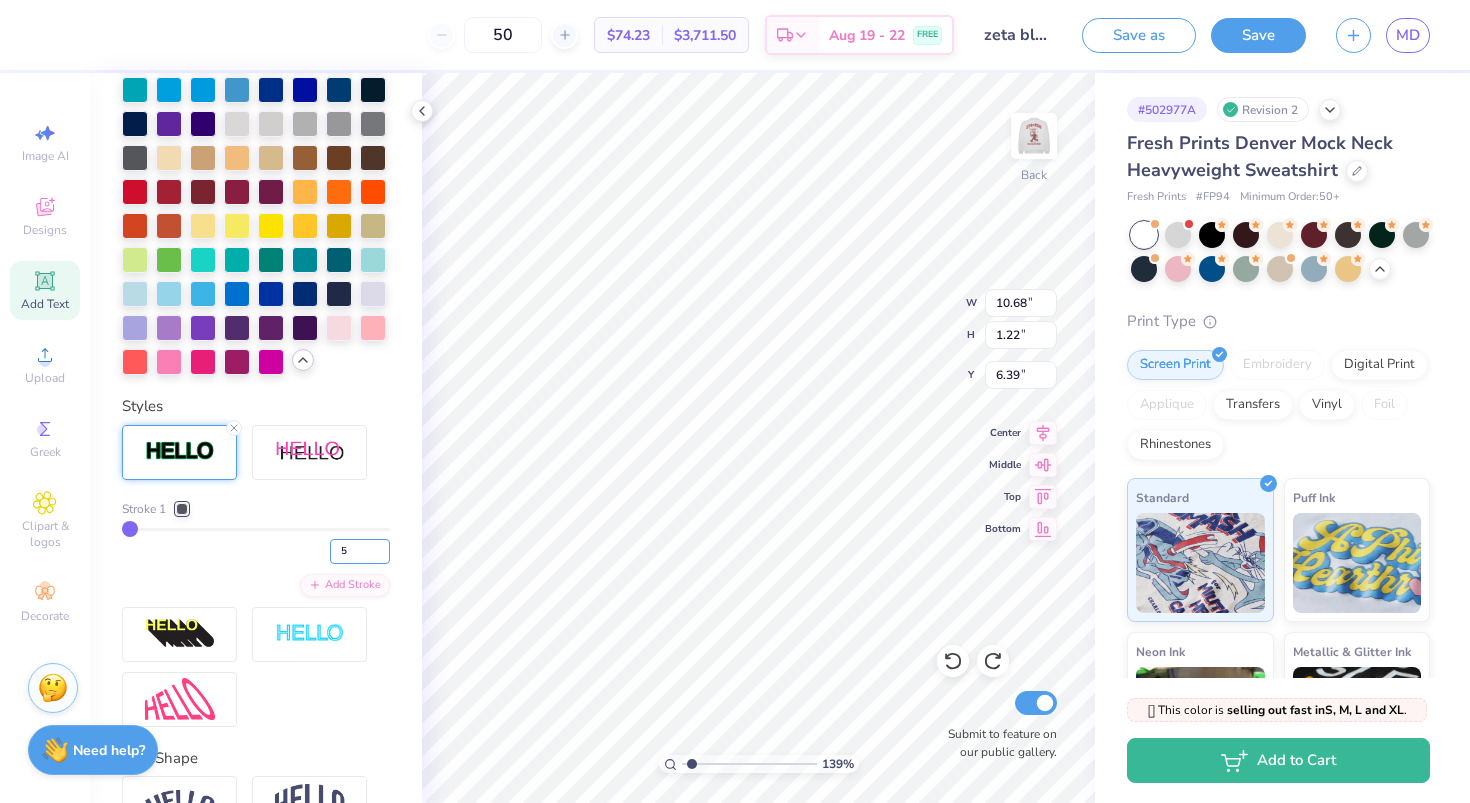 click on "5" at bounding box center (360, 551) 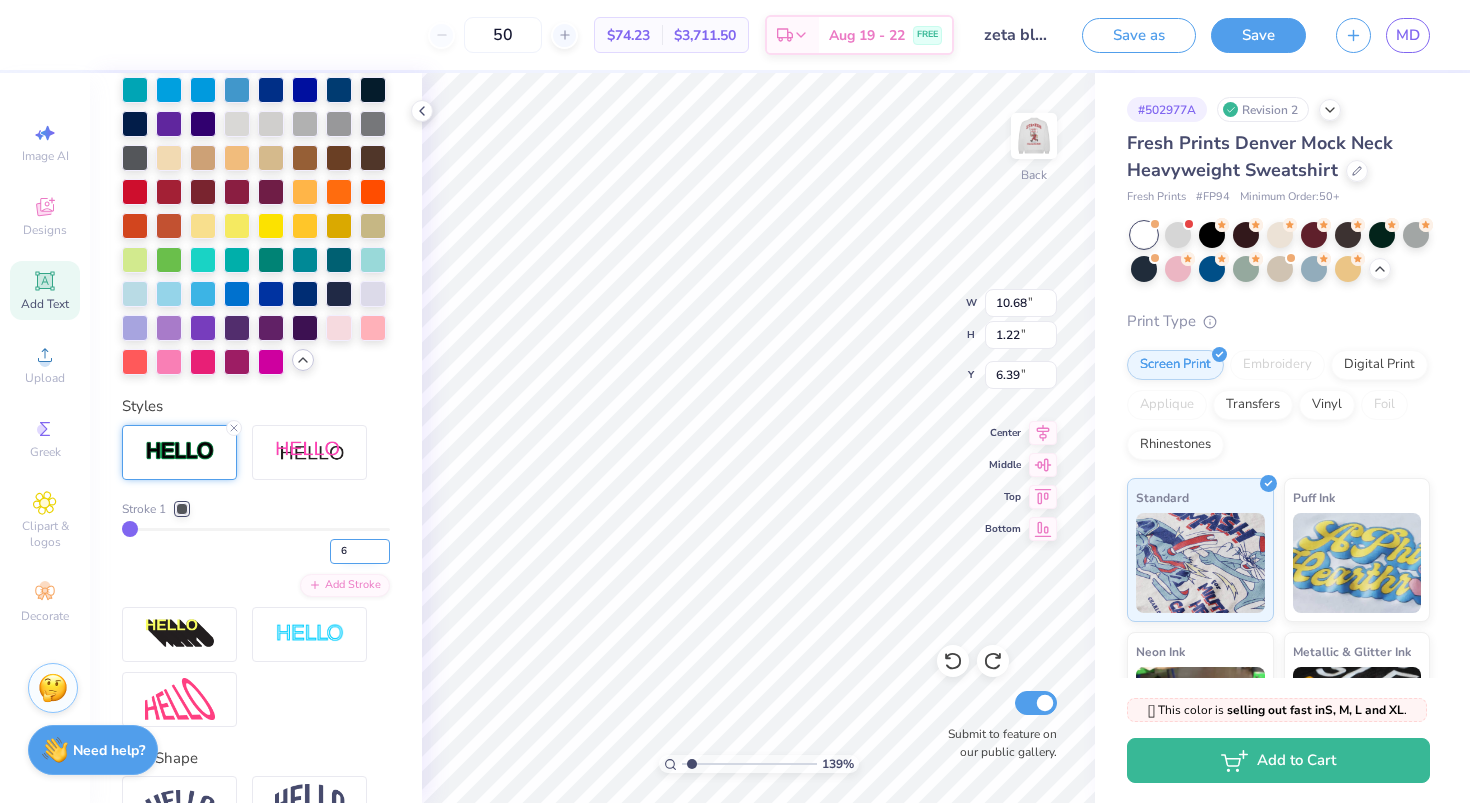 click on "6" at bounding box center [360, 551] 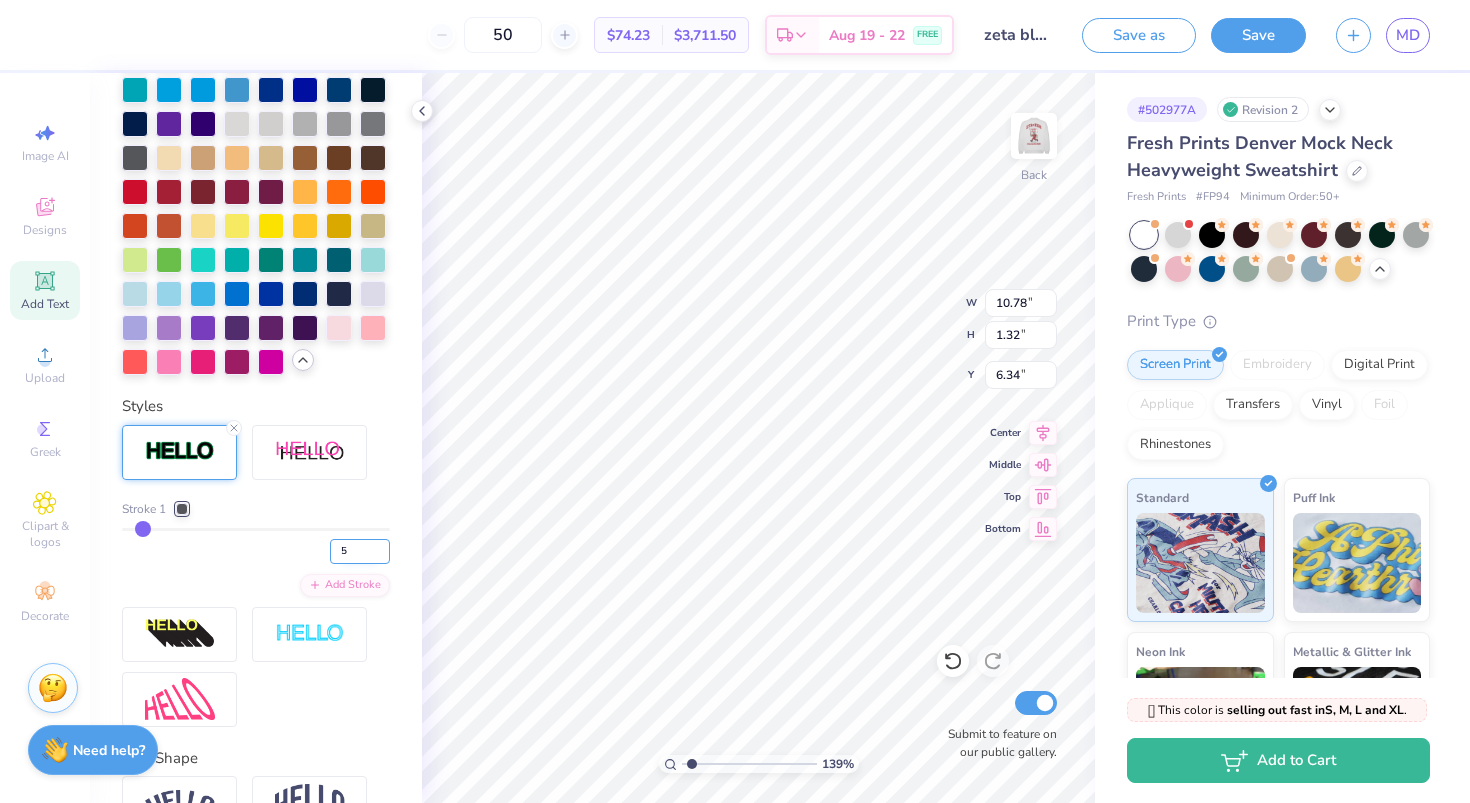 click on "5" at bounding box center [360, 551] 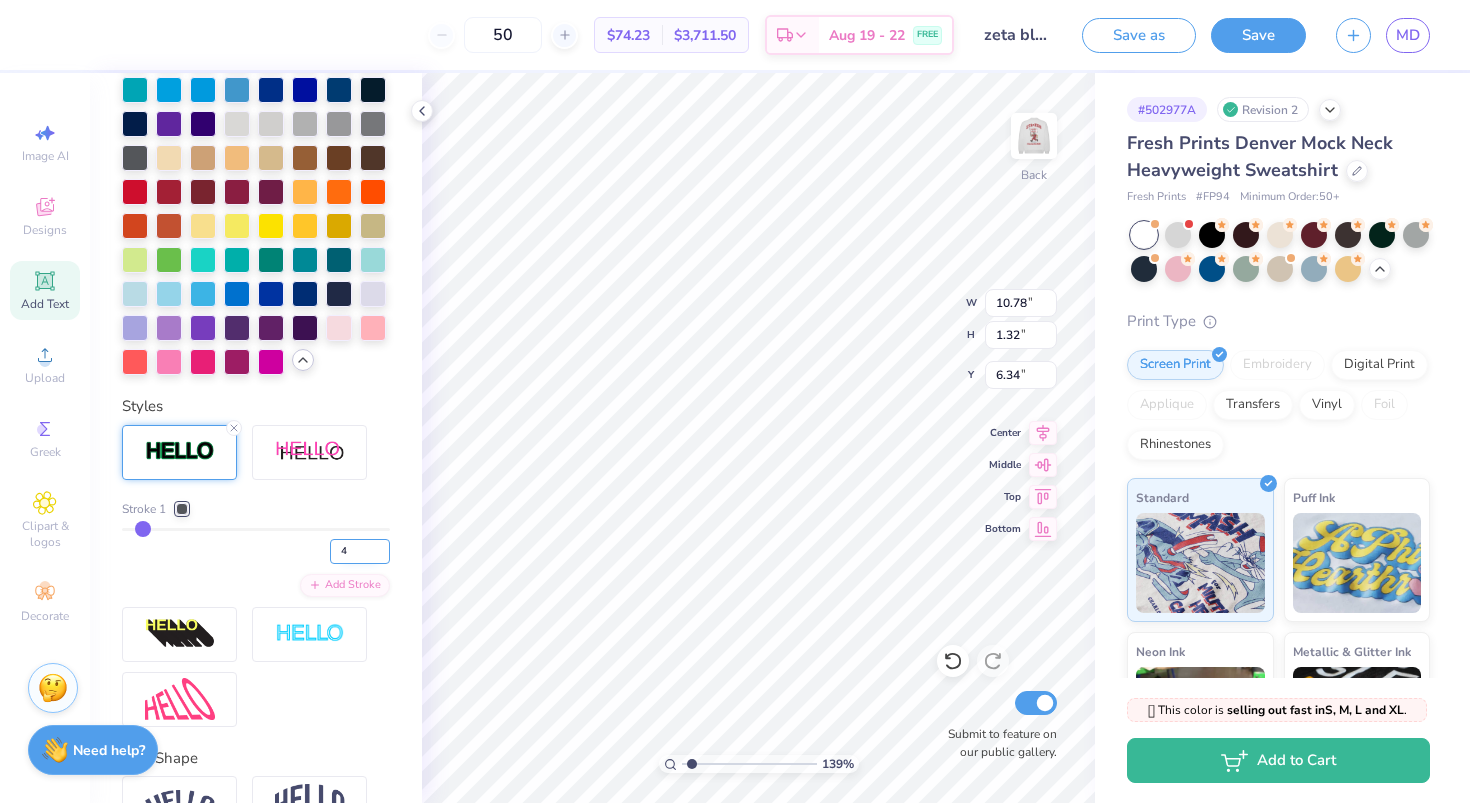 click on "4" at bounding box center [360, 551] 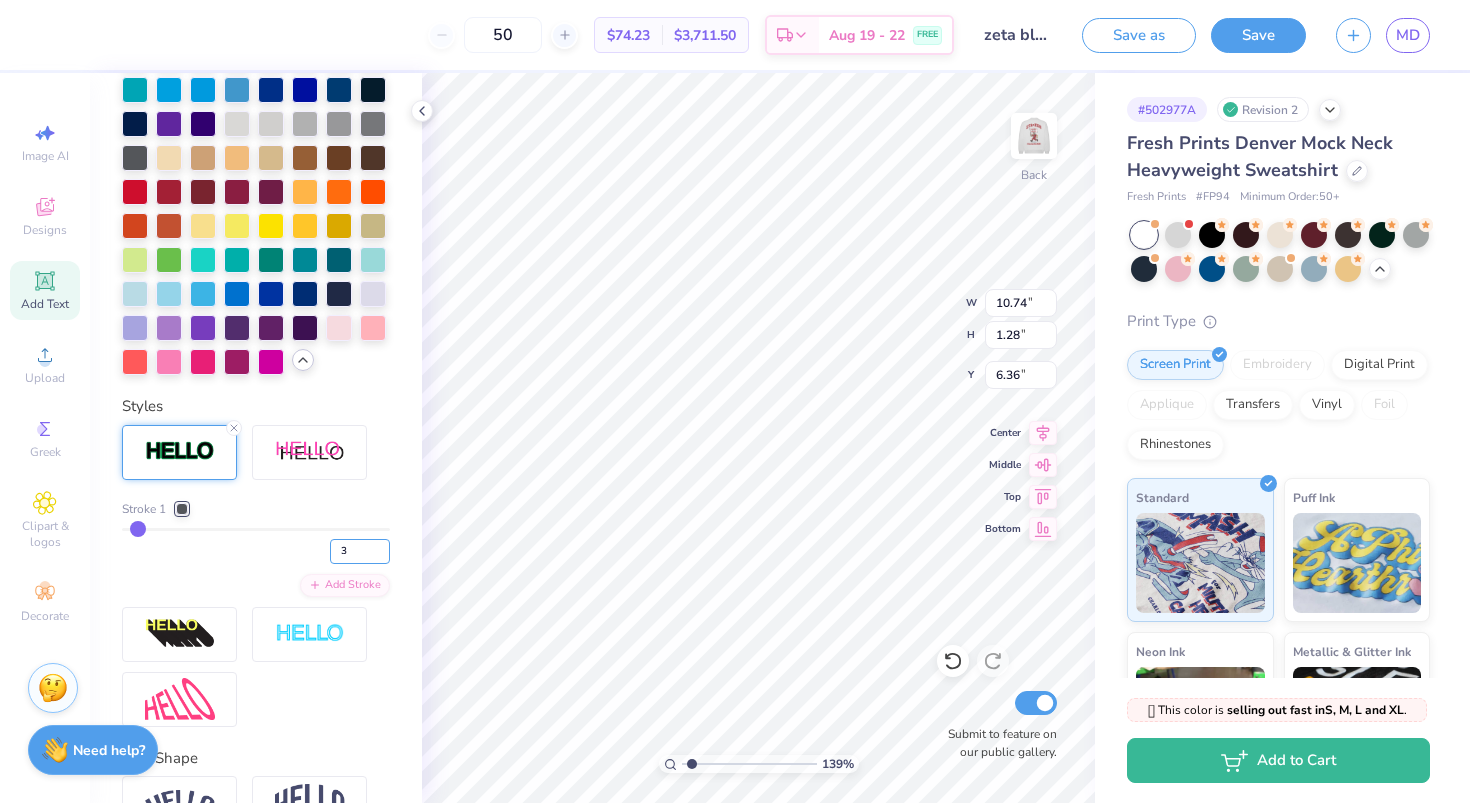 click on "3" at bounding box center [360, 551] 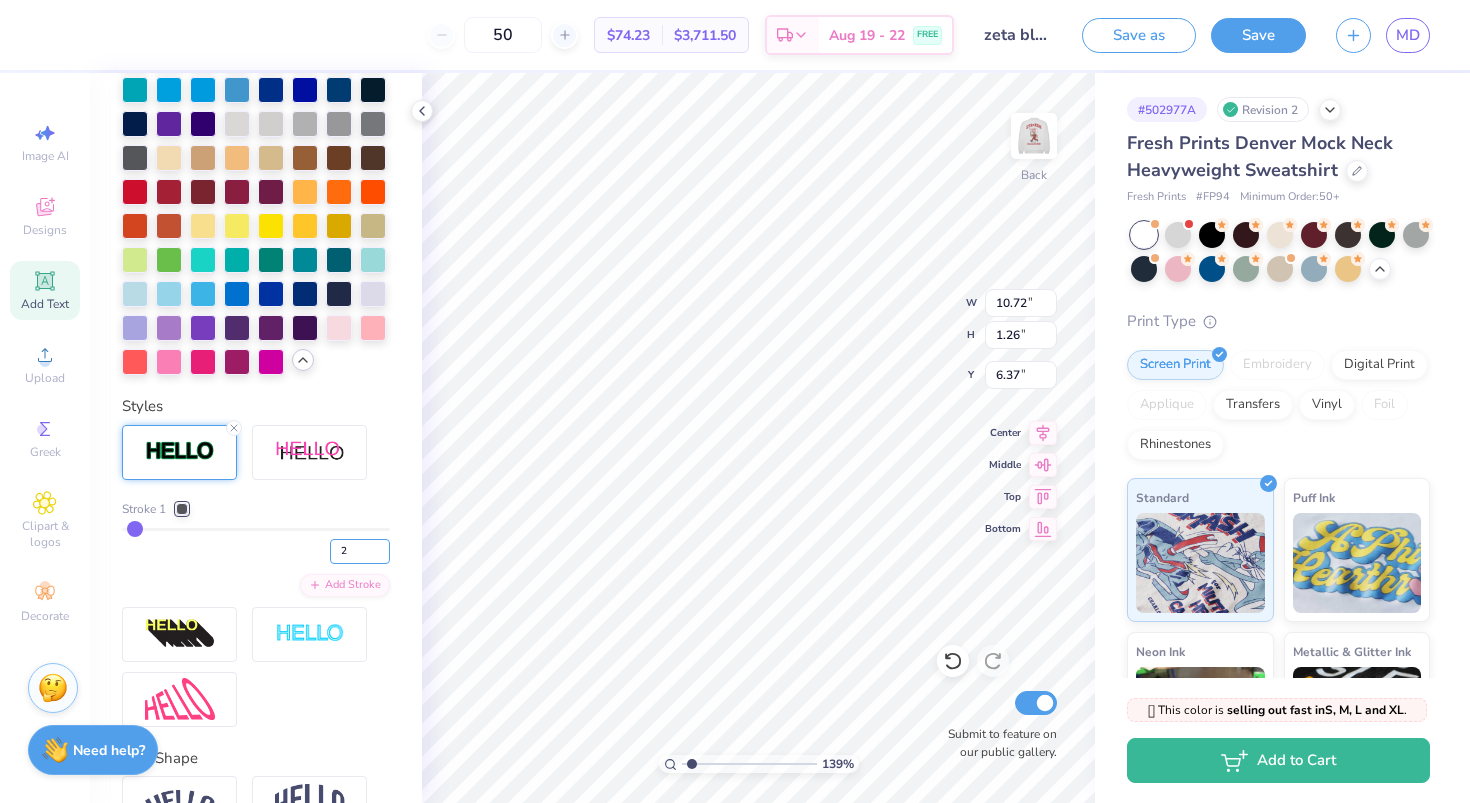 click on "2" at bounding box center (360, 551) 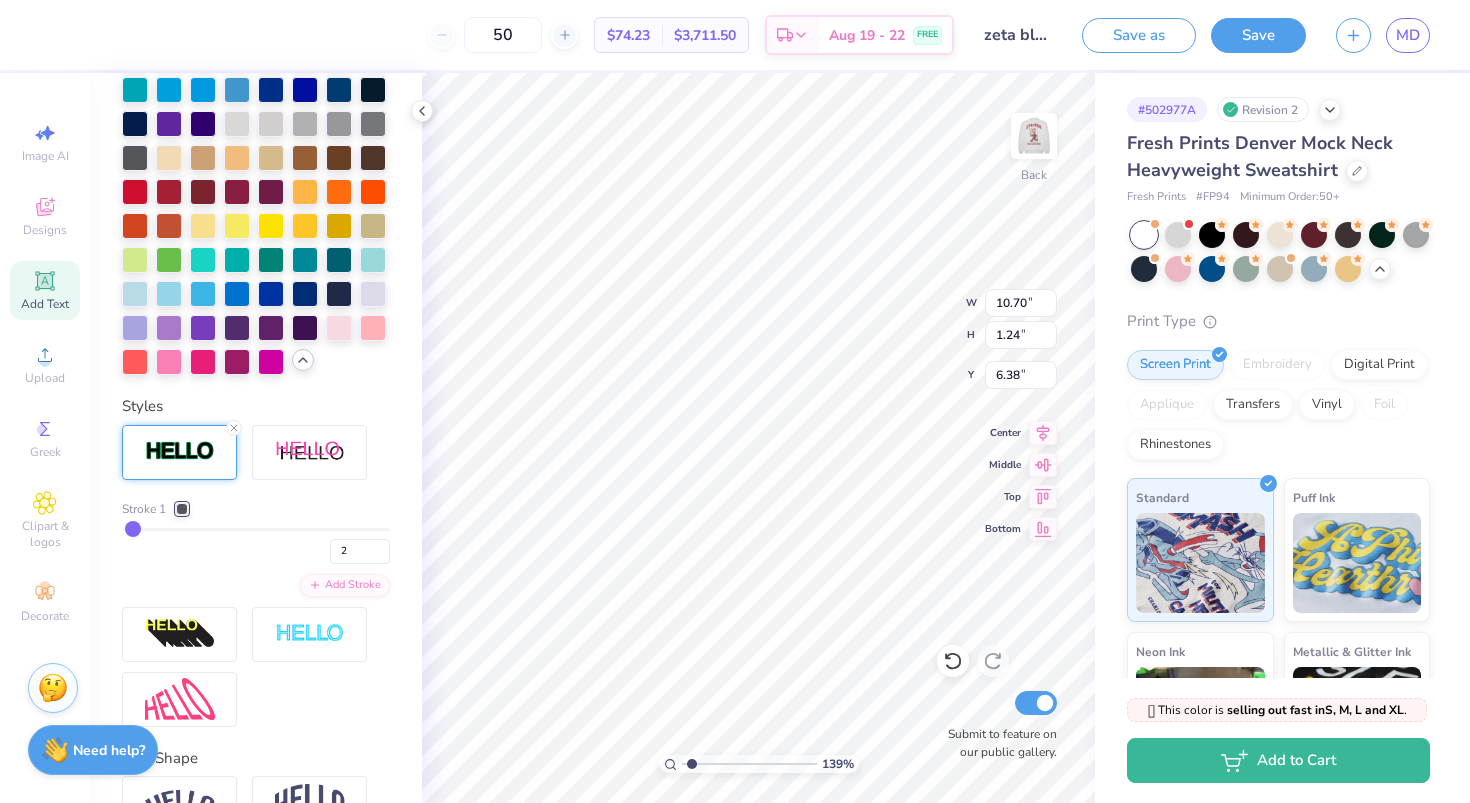 click on "Stroke 1 2  Add Stroke" at bounding box center (256, 576) 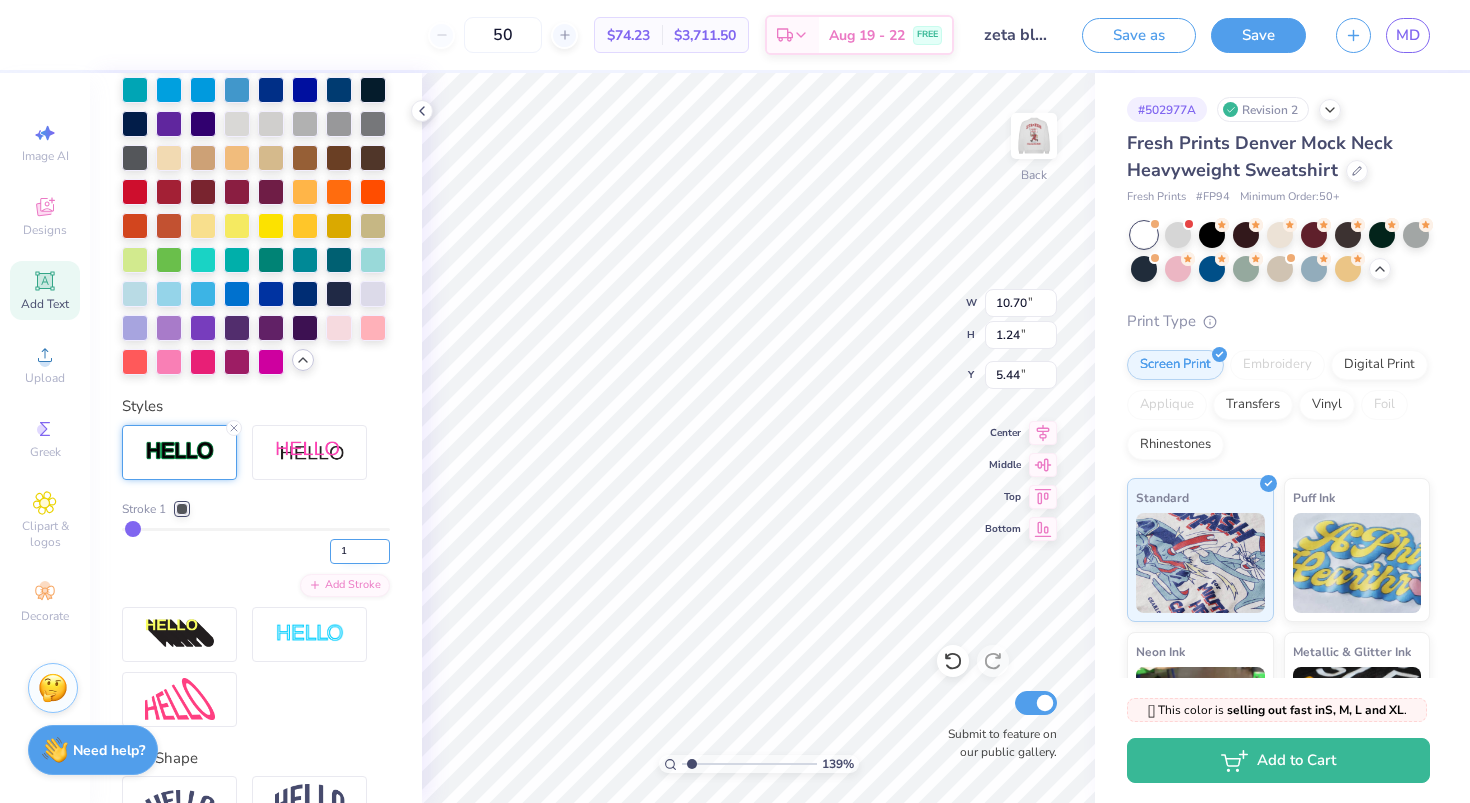 click on "1" at bounding box center (360, 551) 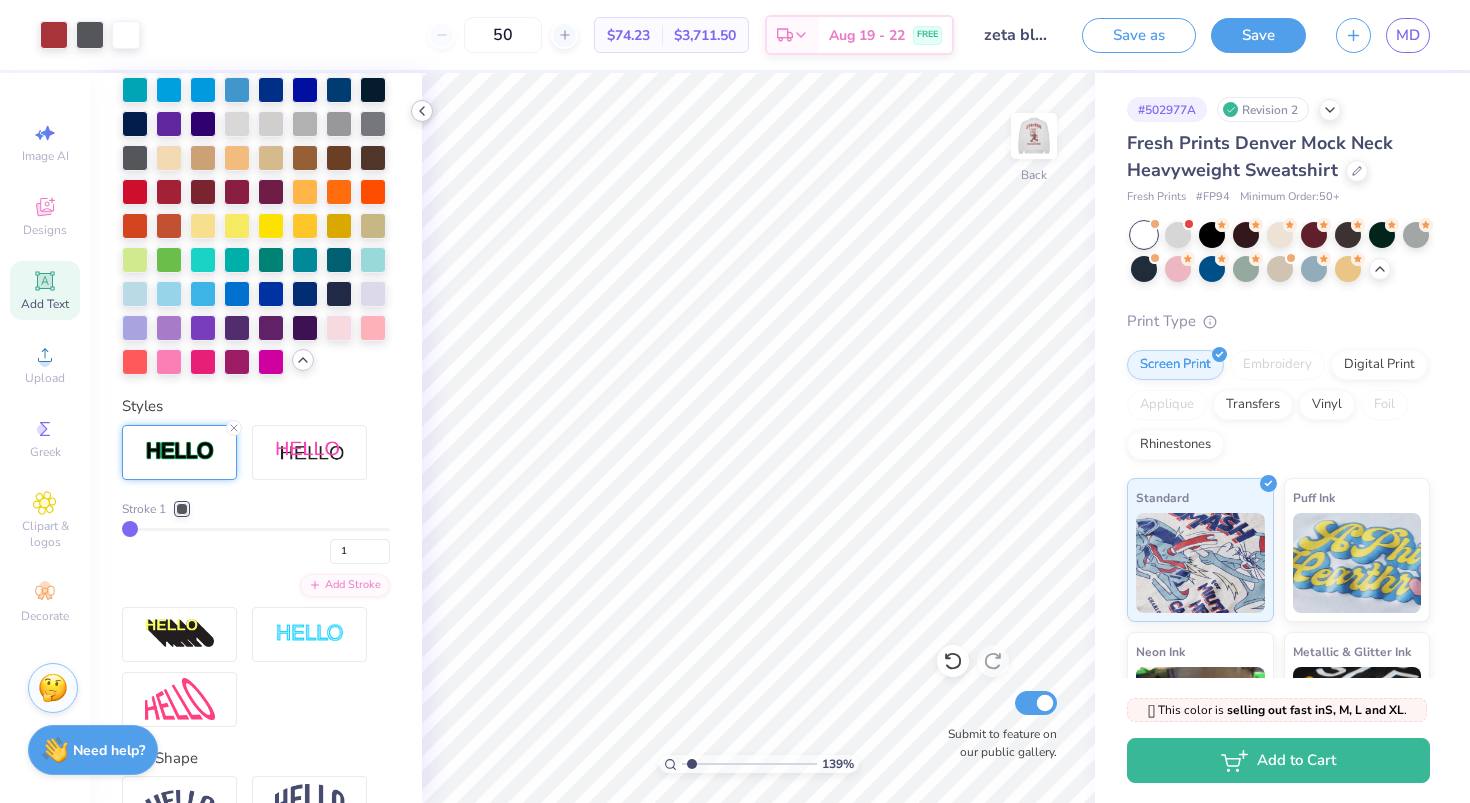 click 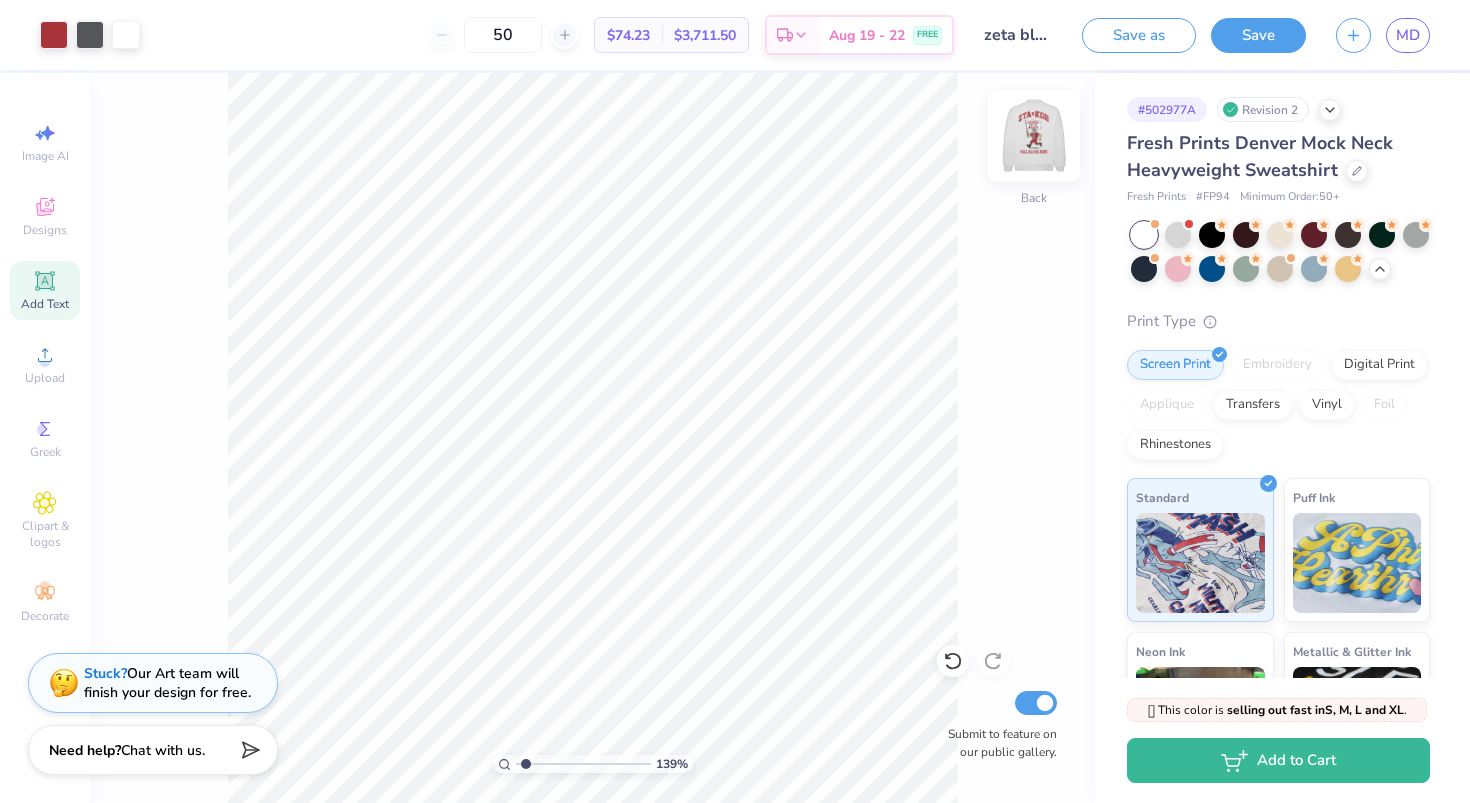 click at bounding box center [1034, 136] 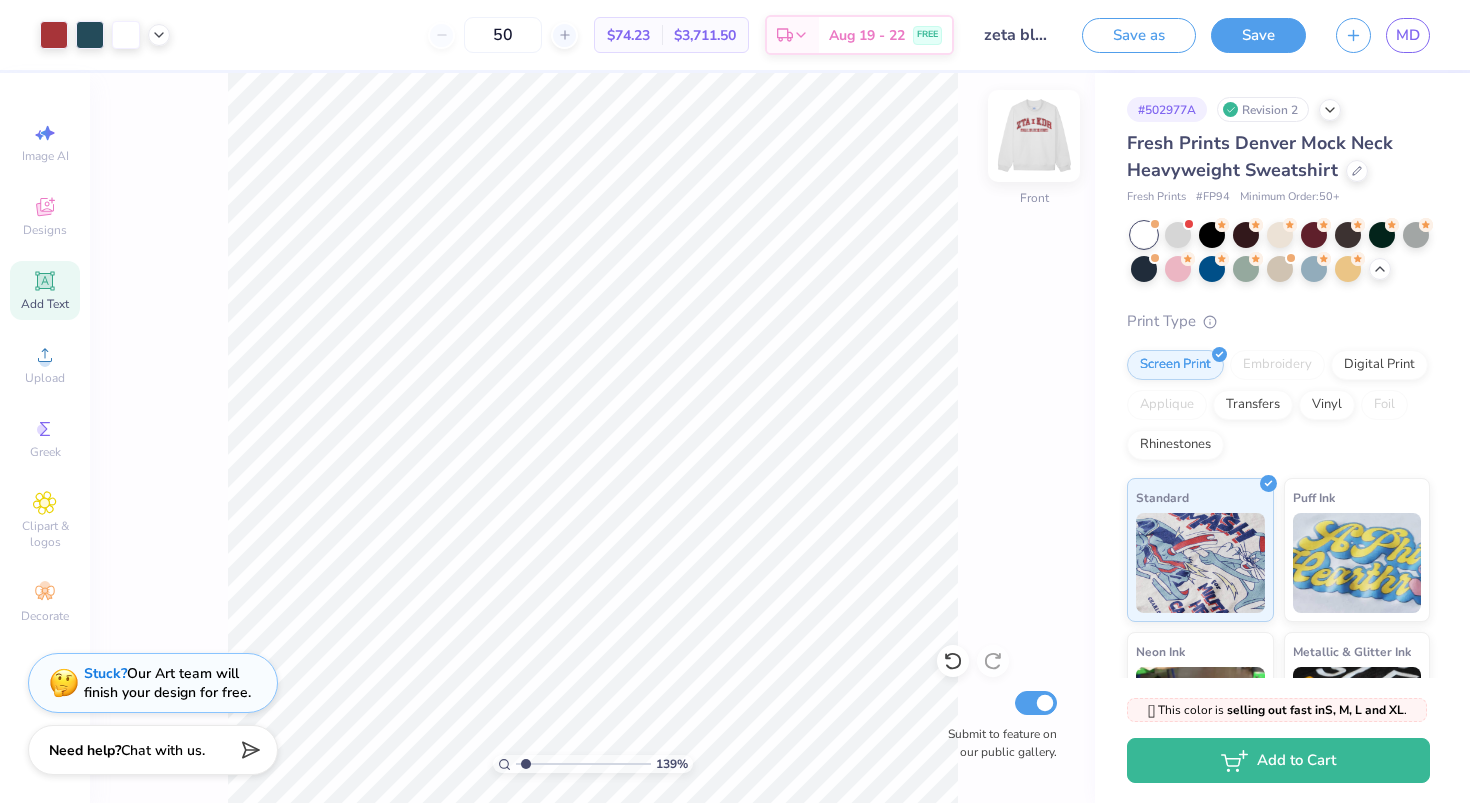 click at bounding box center (1034, 136) 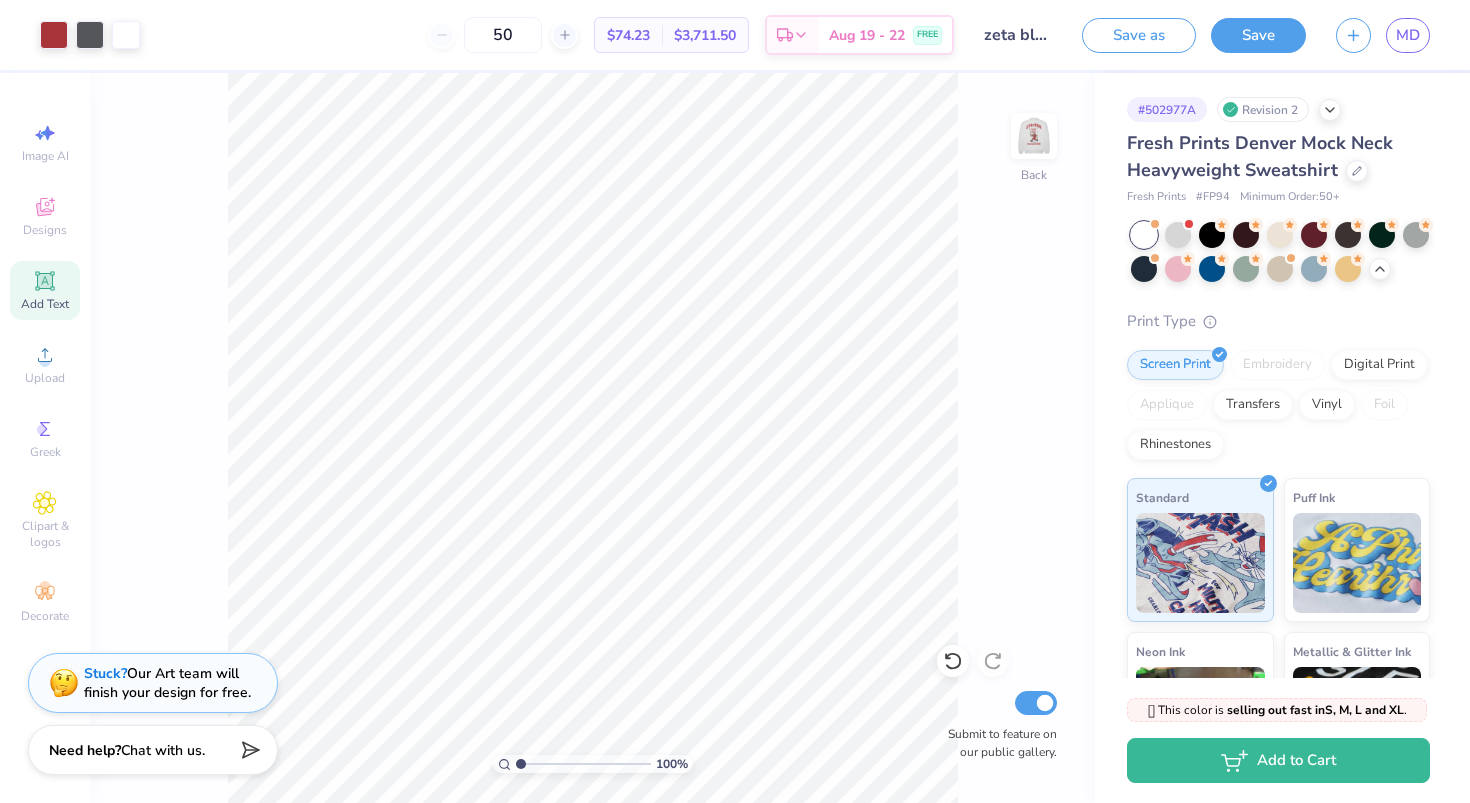 drag, startPoint x: 526, startPoint y: 760, endPoint x: 501, endPoint y: 761, distance: 25.019993 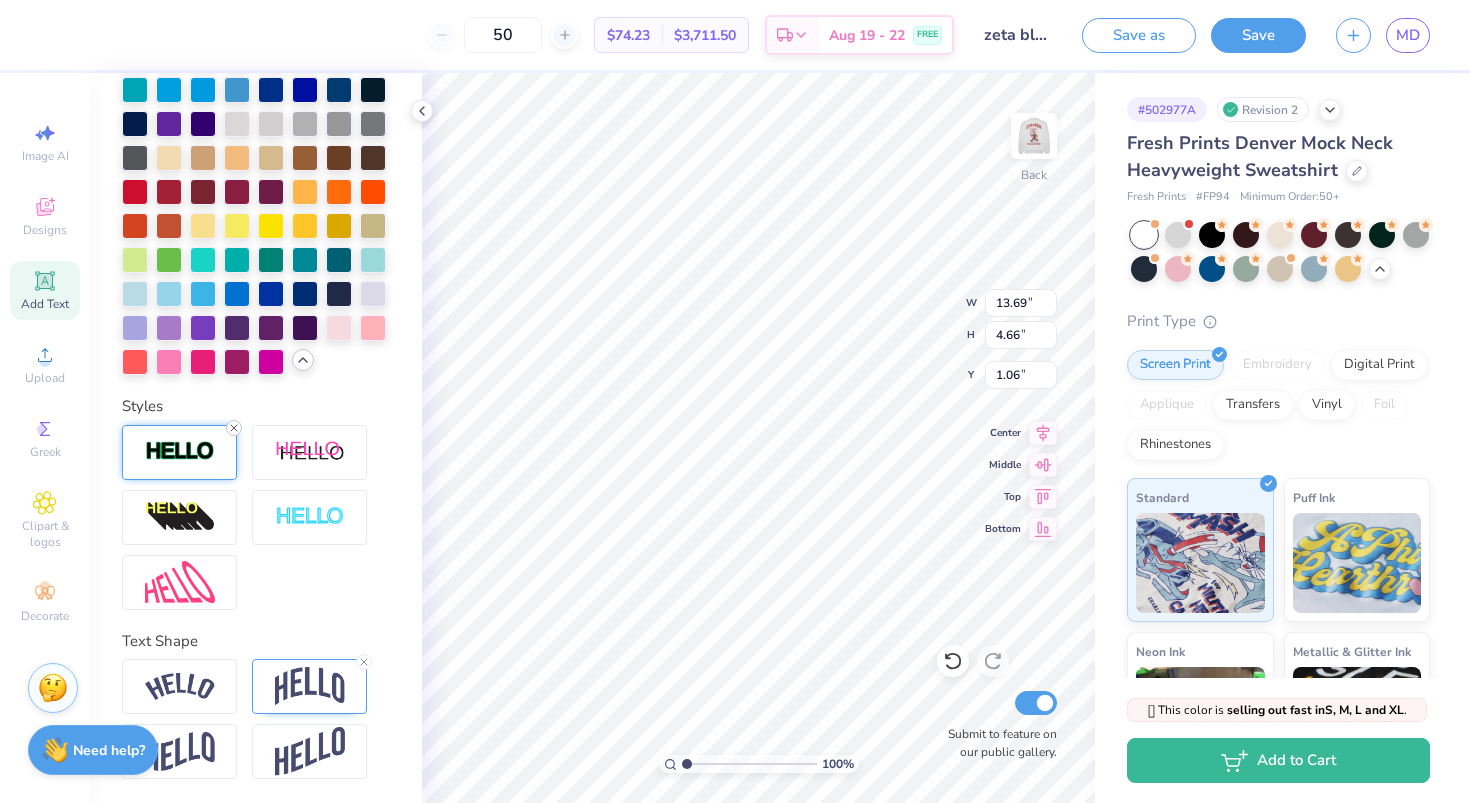 click 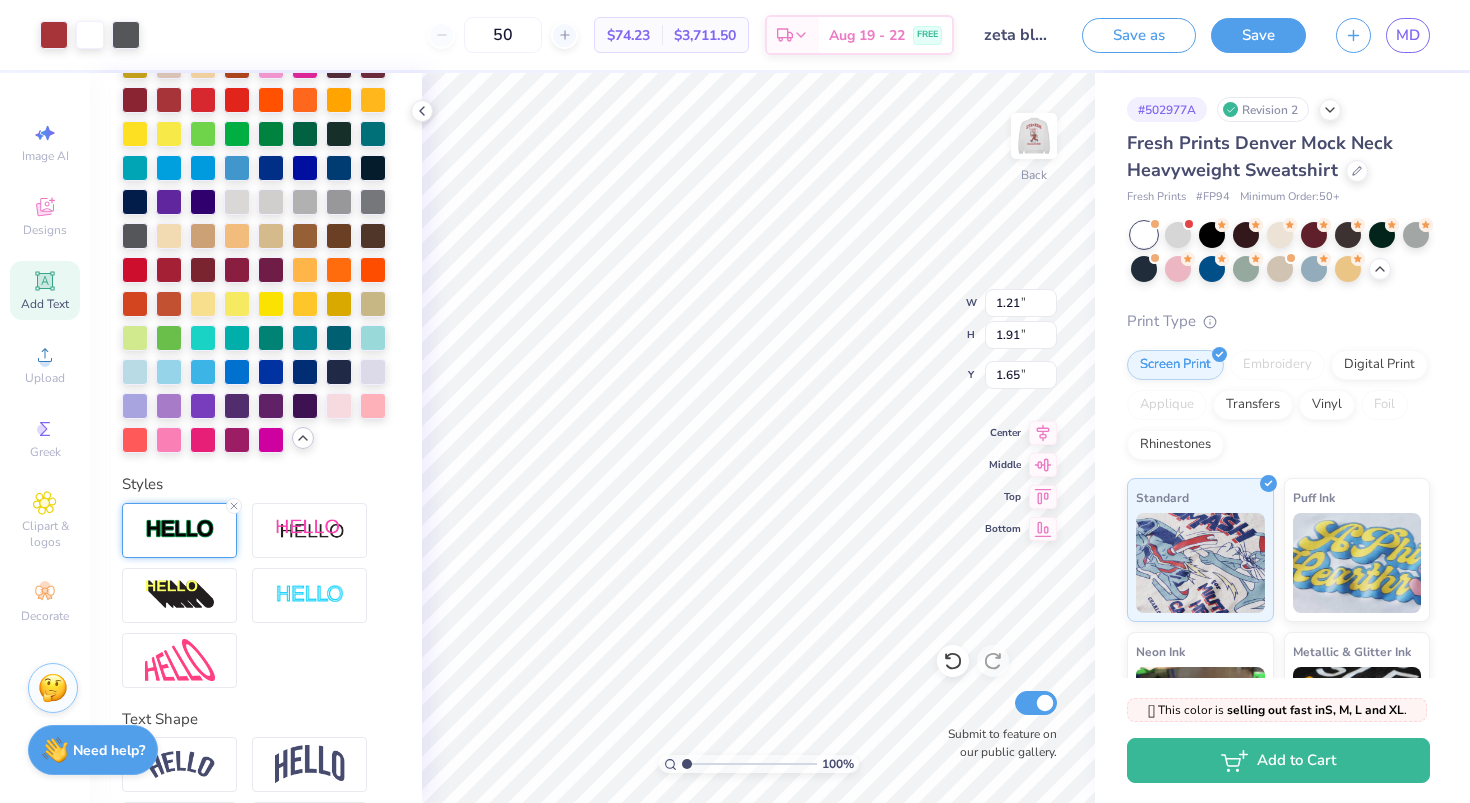 scroll, scrollTop: 675, scrollLeft: 0, axis: vertical 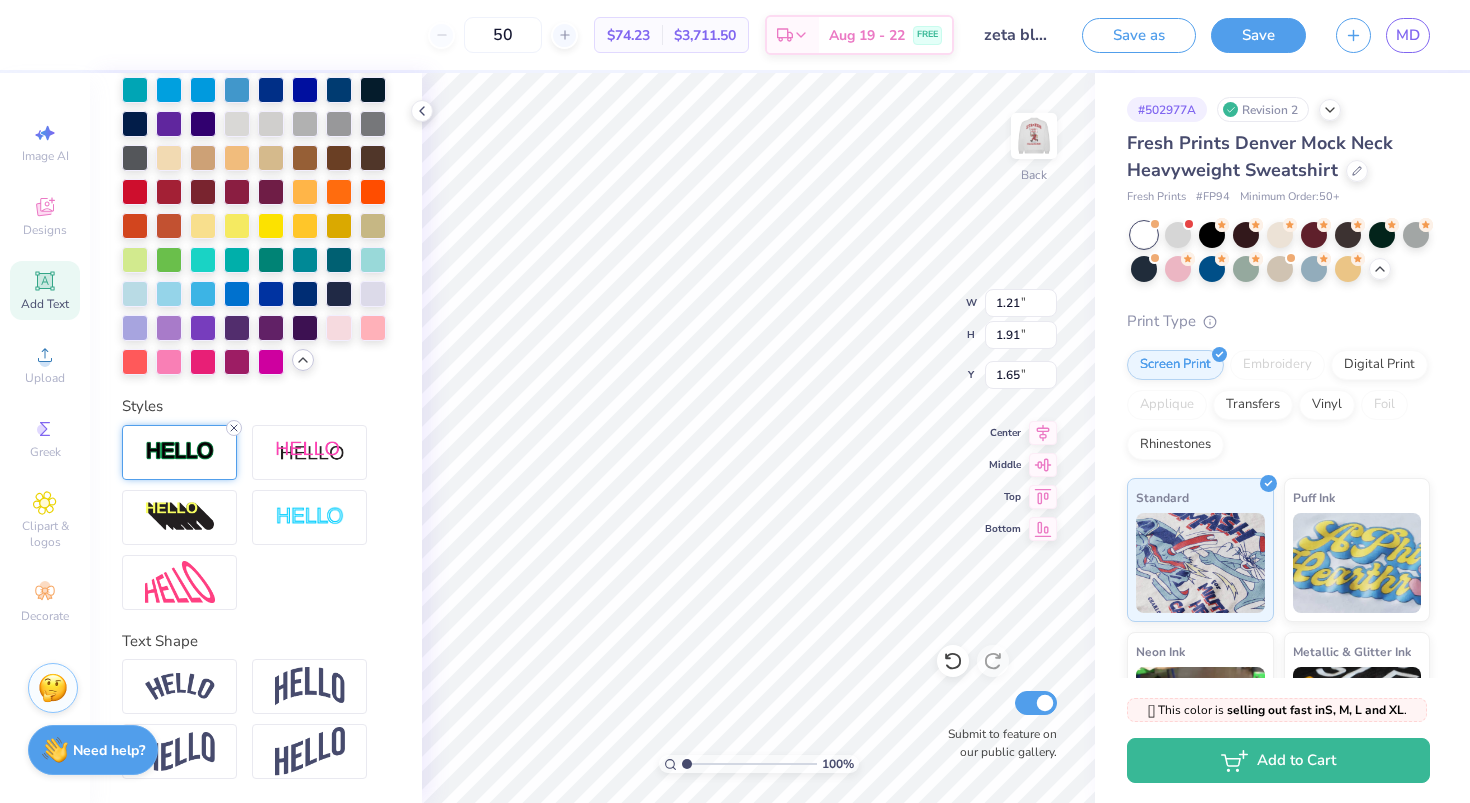 click 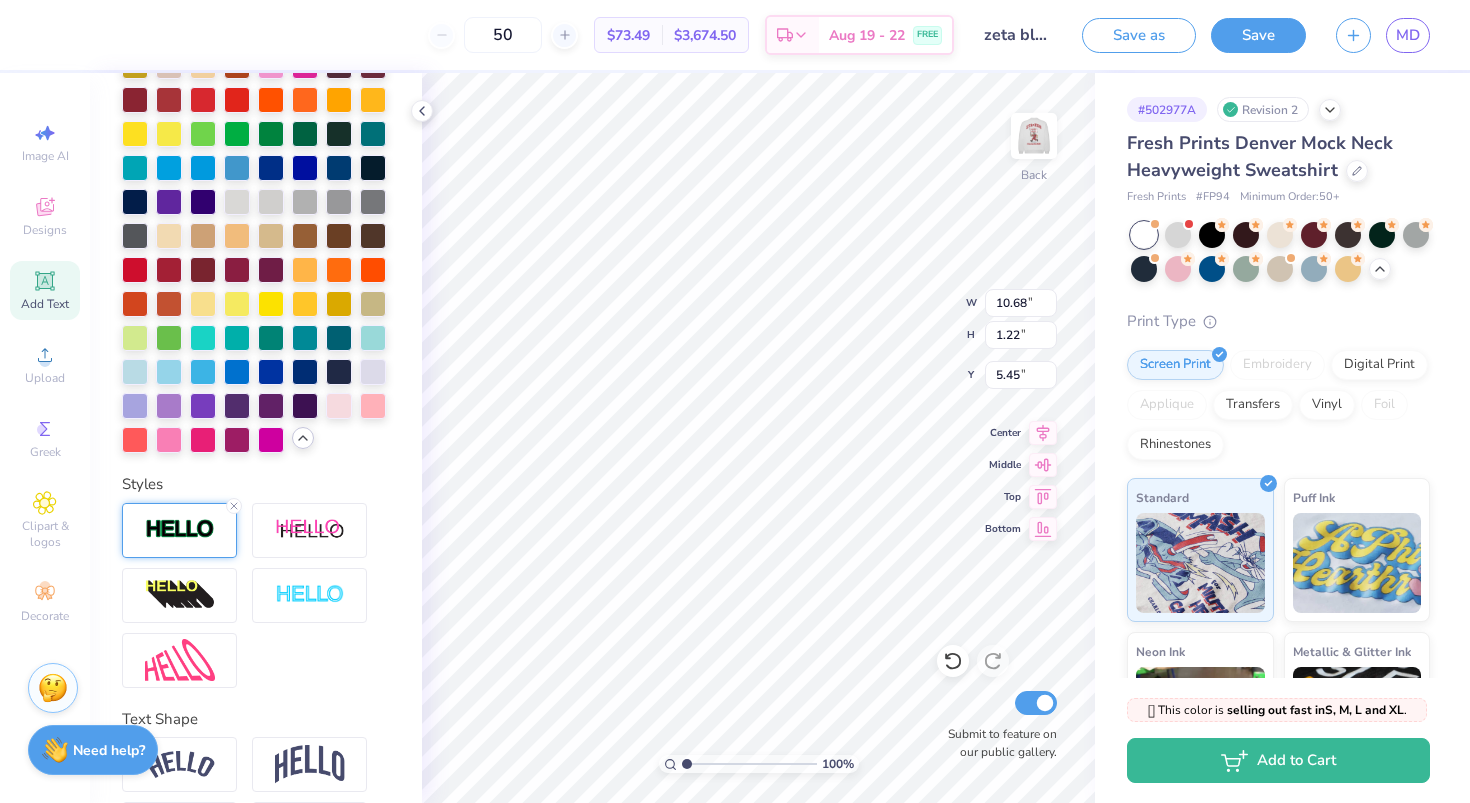 scroll, scrollTop: 675, scrollLeft: 0, axis: vertical 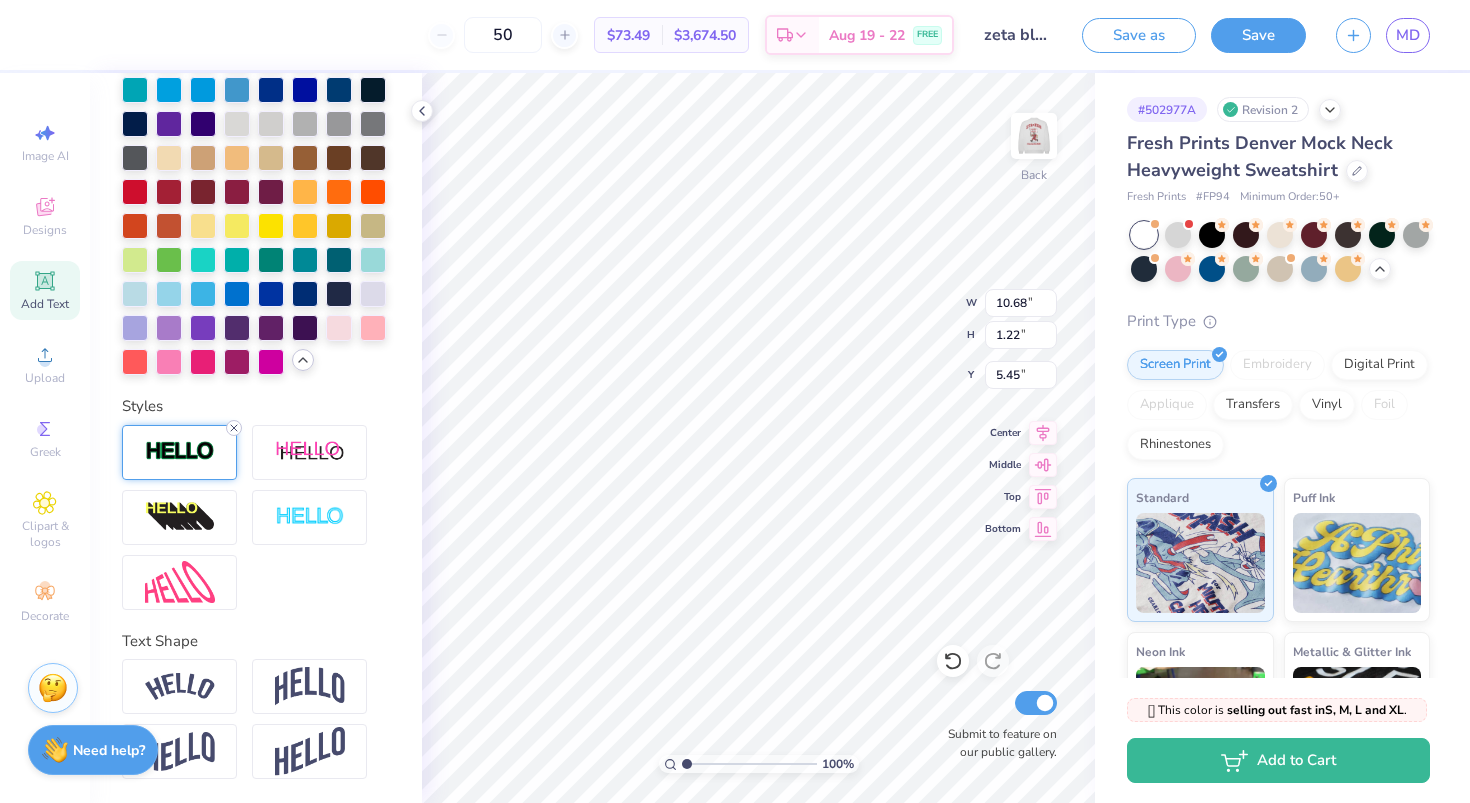click 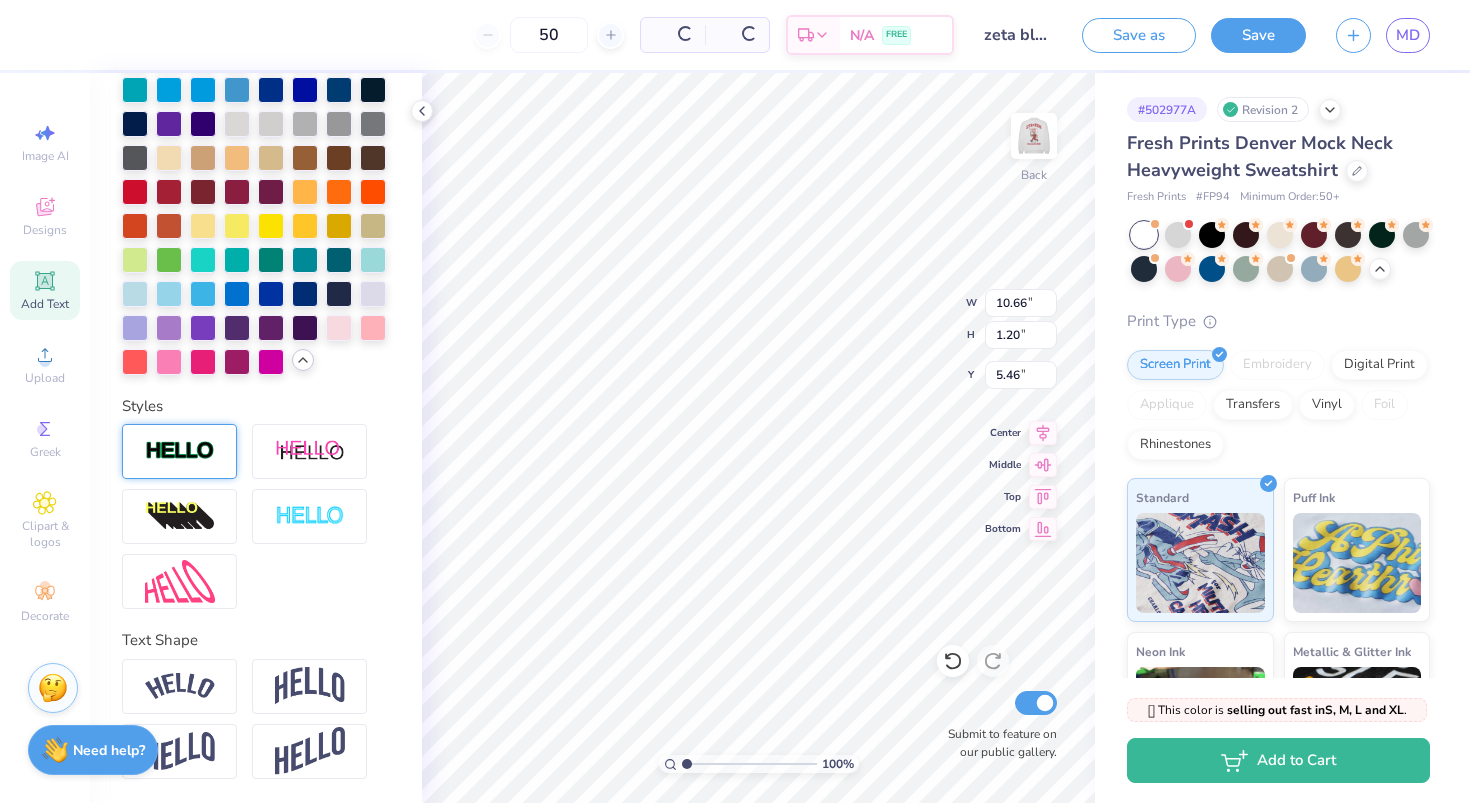 scroll, scrollTop: 597, scrollLeft: 0, axis: vertical 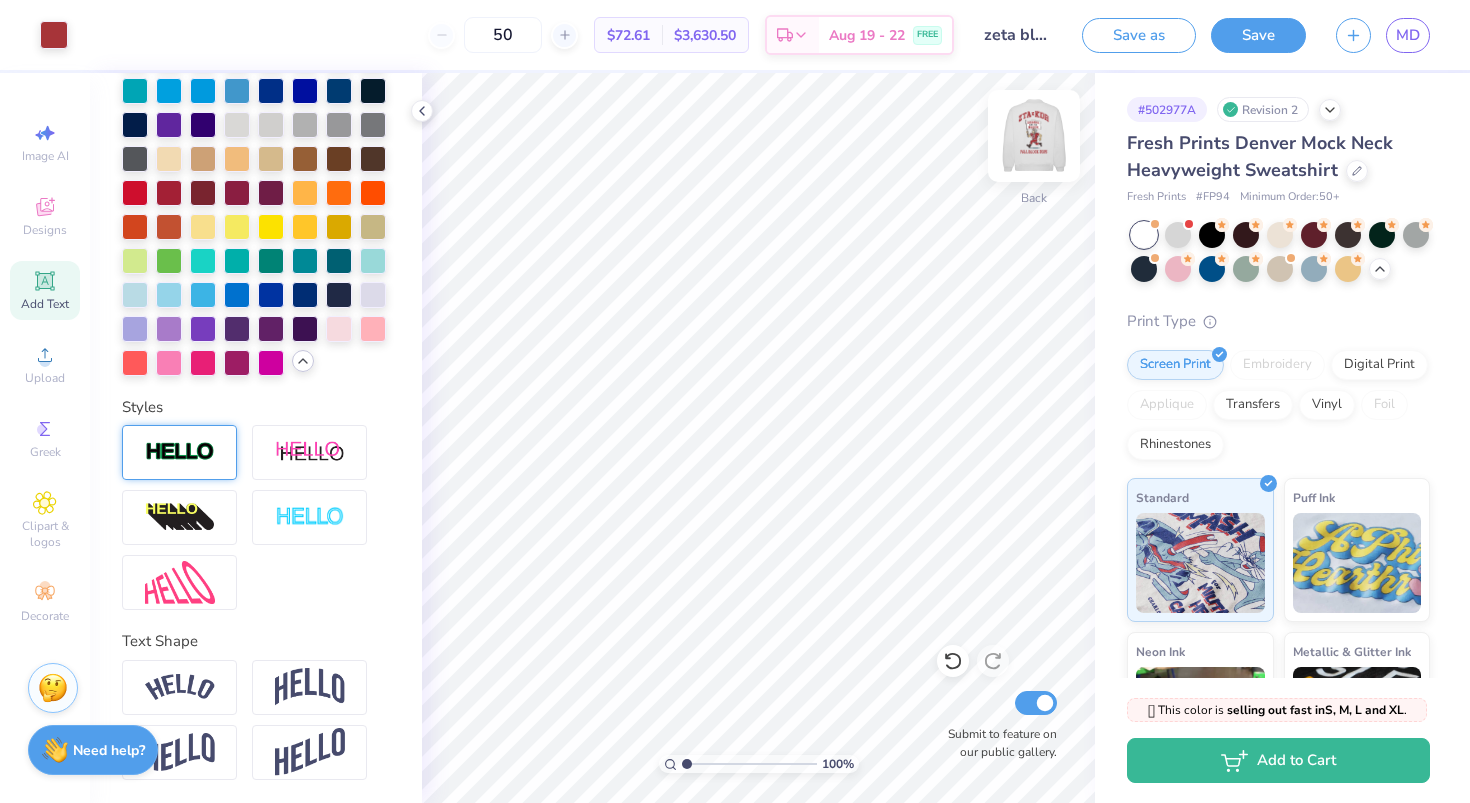 click at bounding box center [1034, 136] 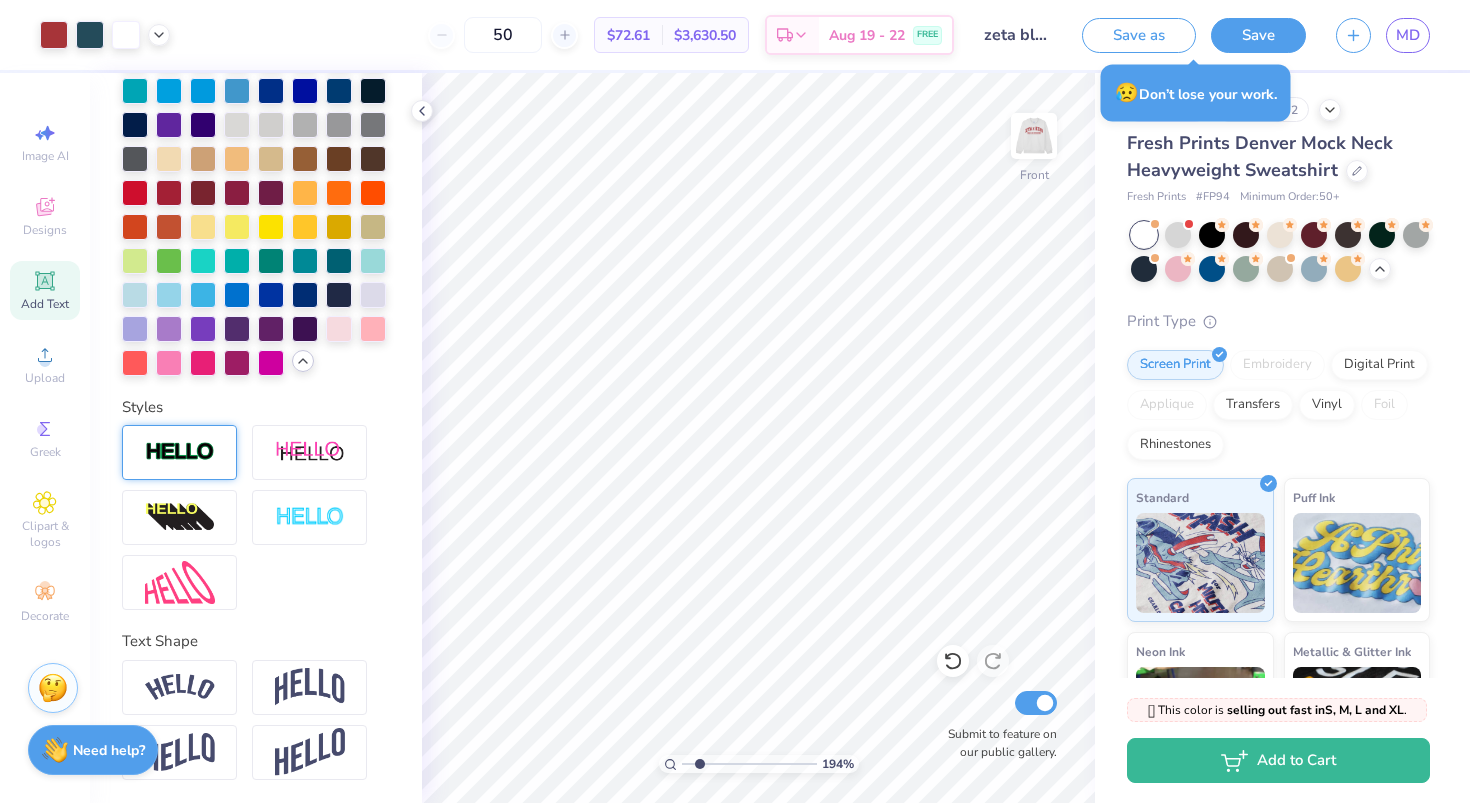 click at bounding box center (749, 764) 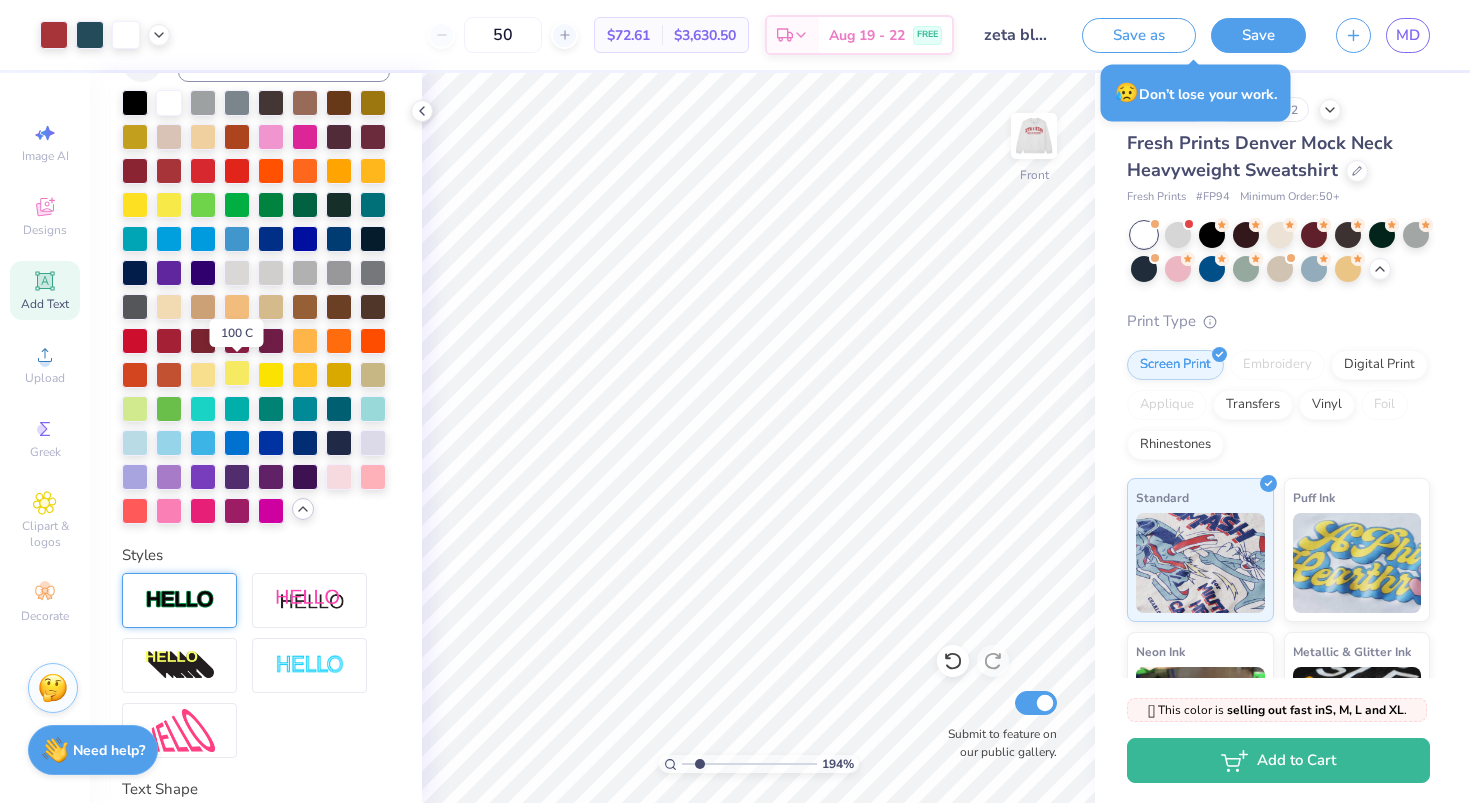 scroll, scrollTop: 451, scrollLeft: 0, axis: vertical 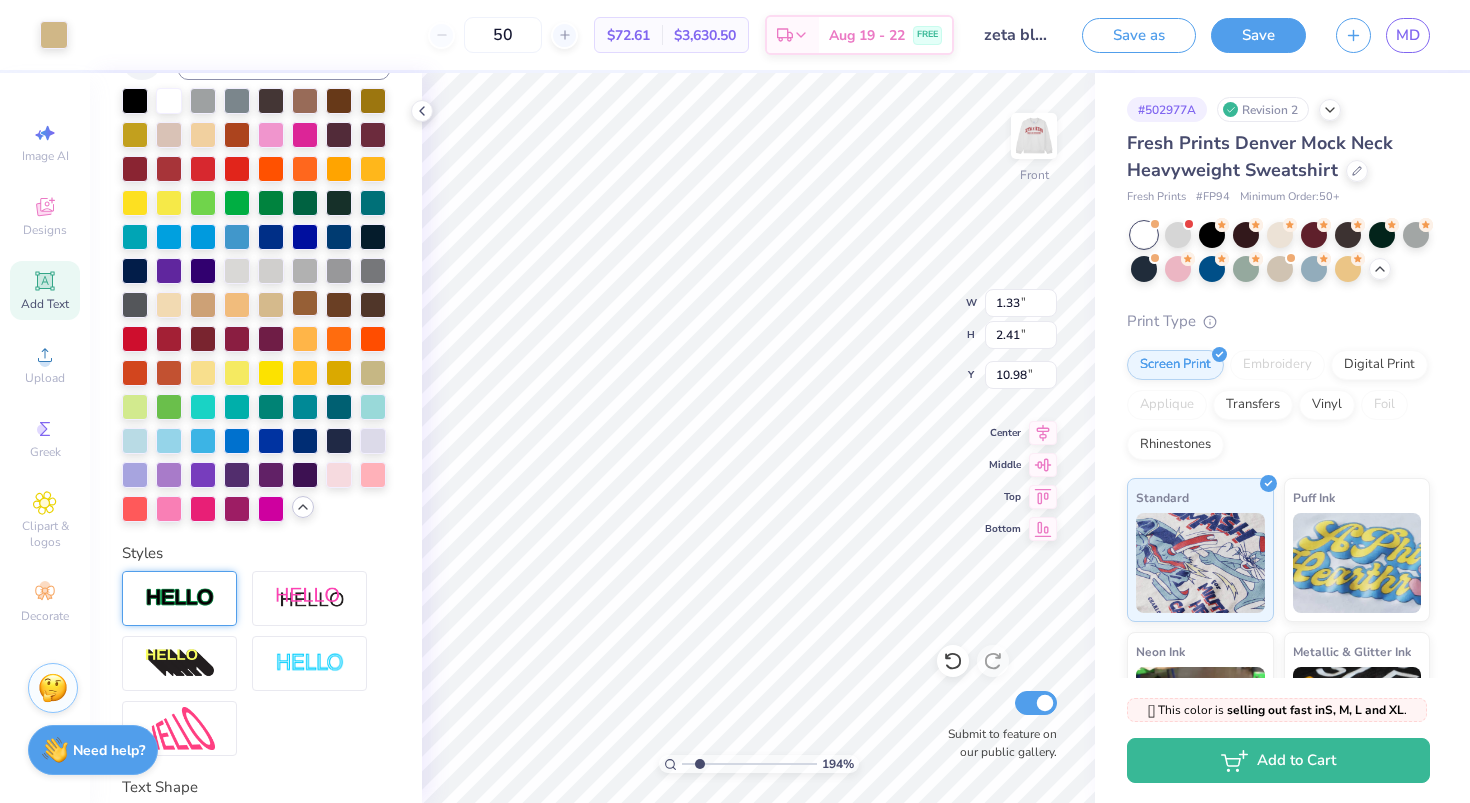 click at bounding box center (305, 303) 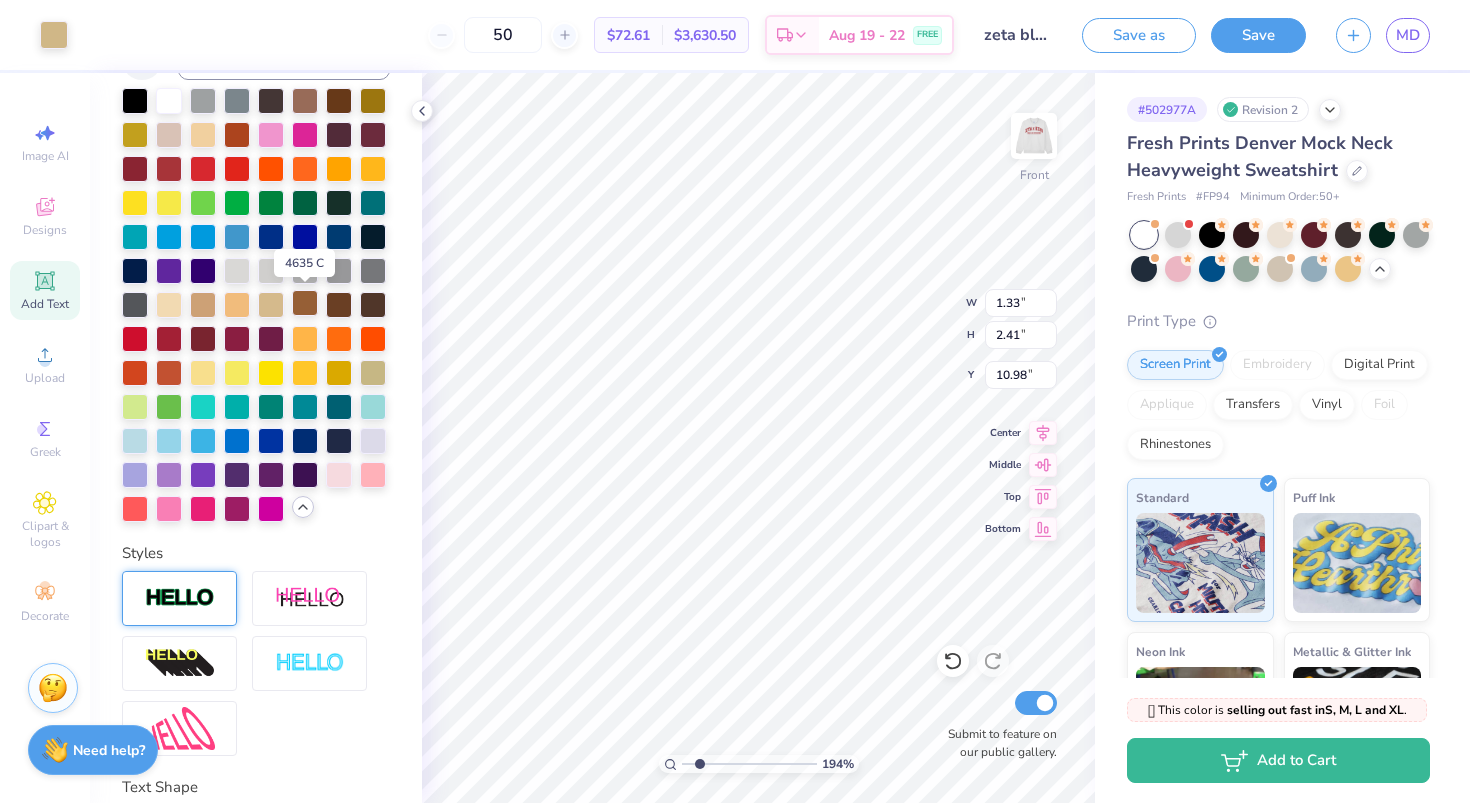 click at bounding box center (305, 303) 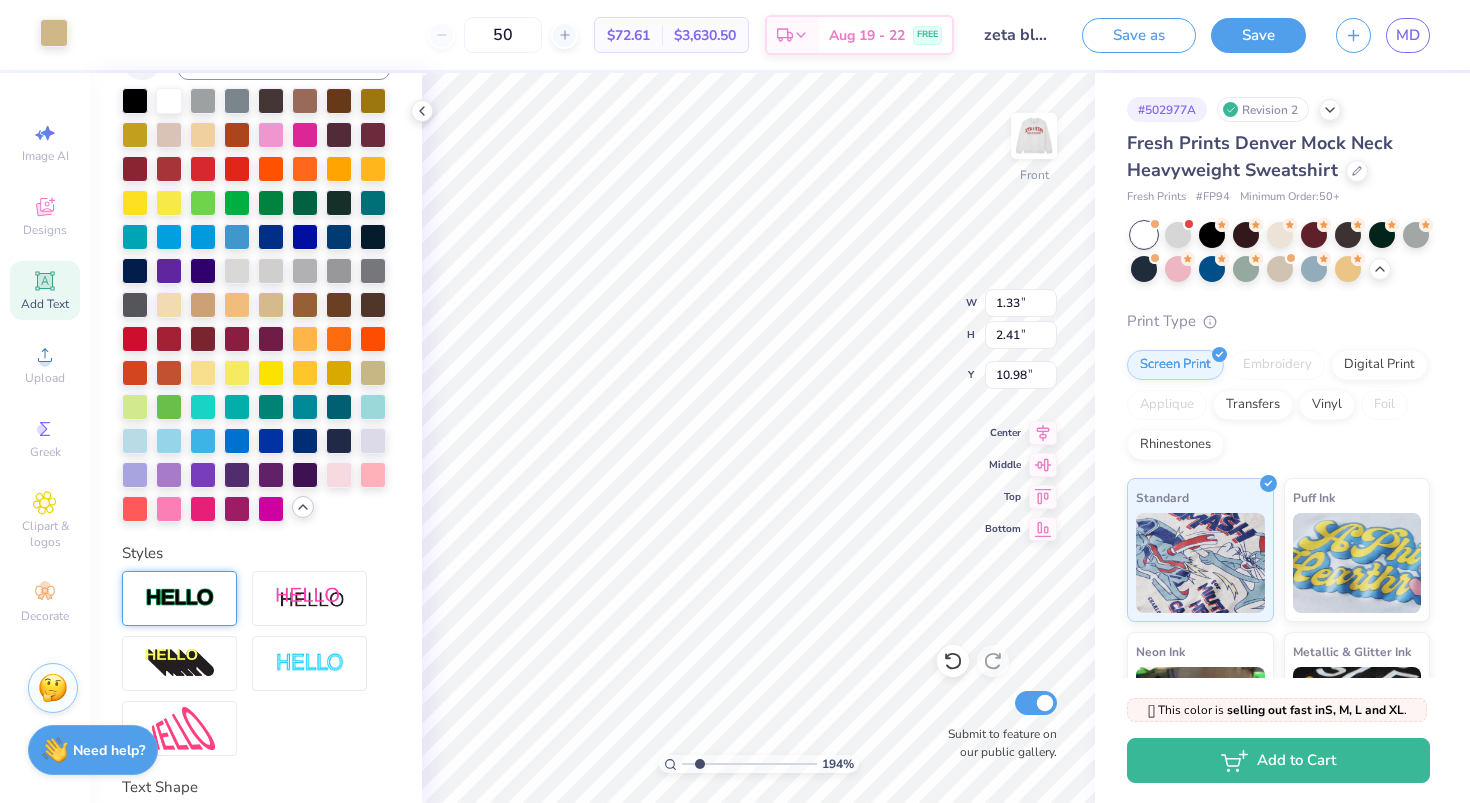 click at bounding box center [54, 33] 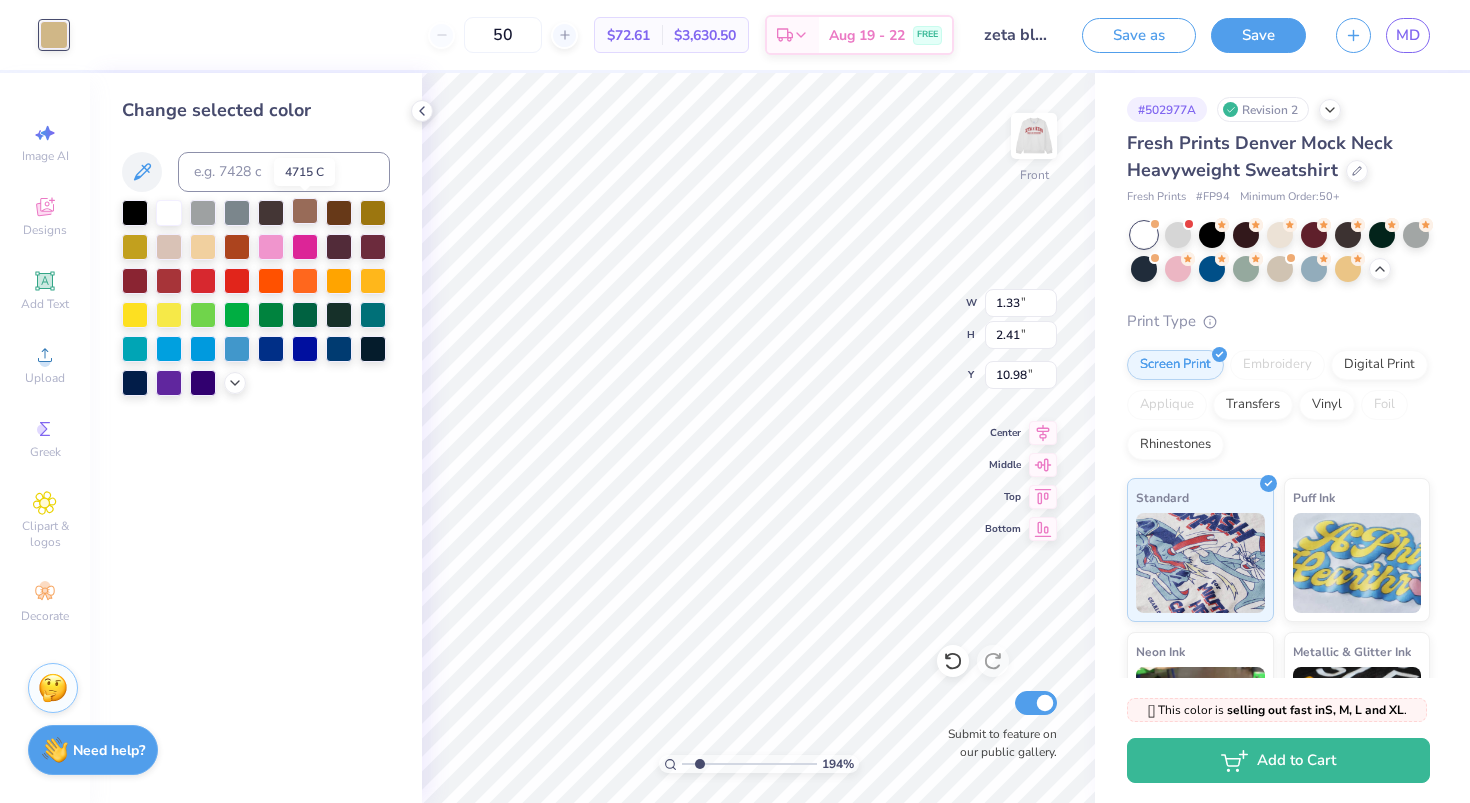 click at bounding box center (305, 211) 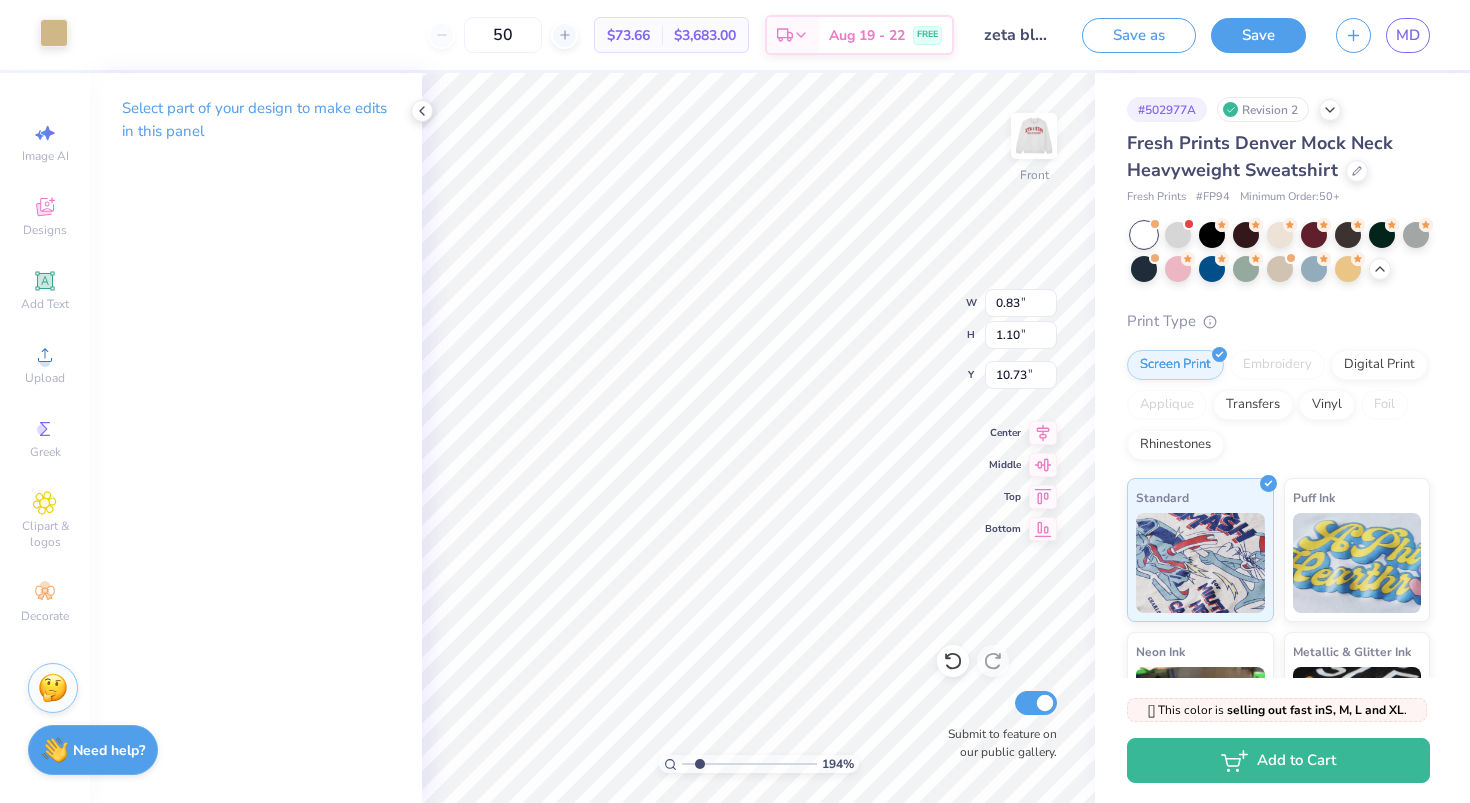 click at bounding box center [54, 33] 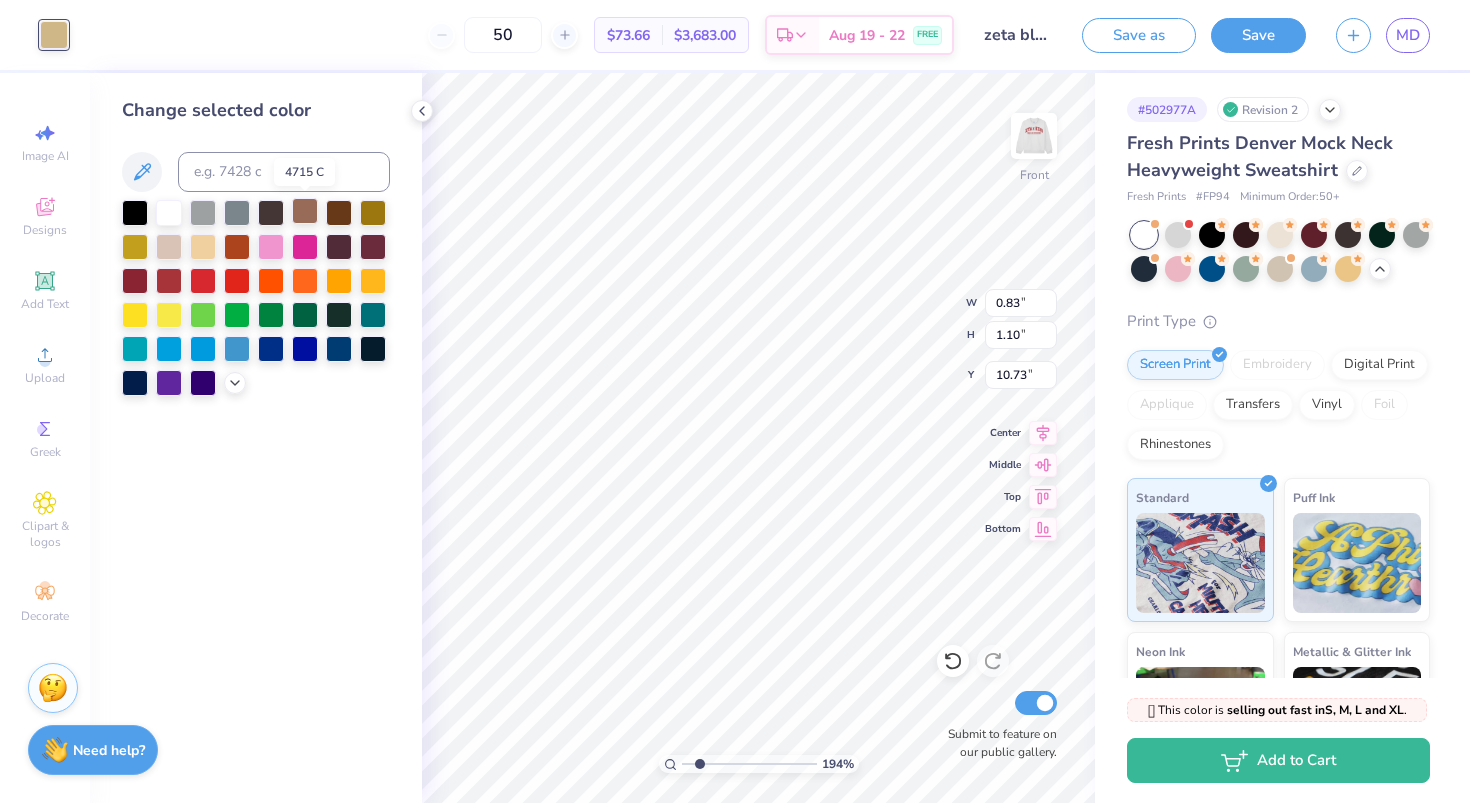 click at bounding box center (305, 211) 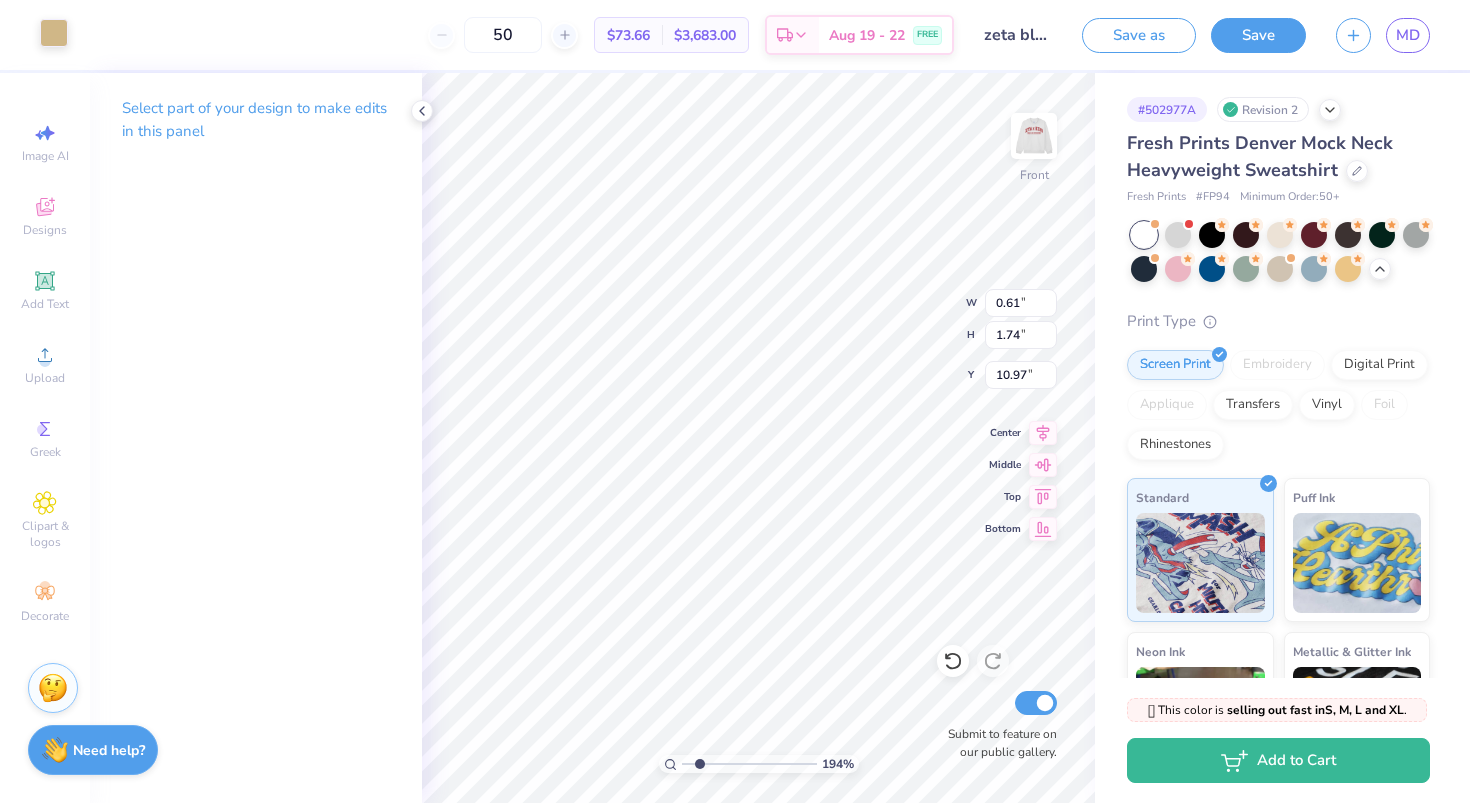click at bounding box center (54, 33) 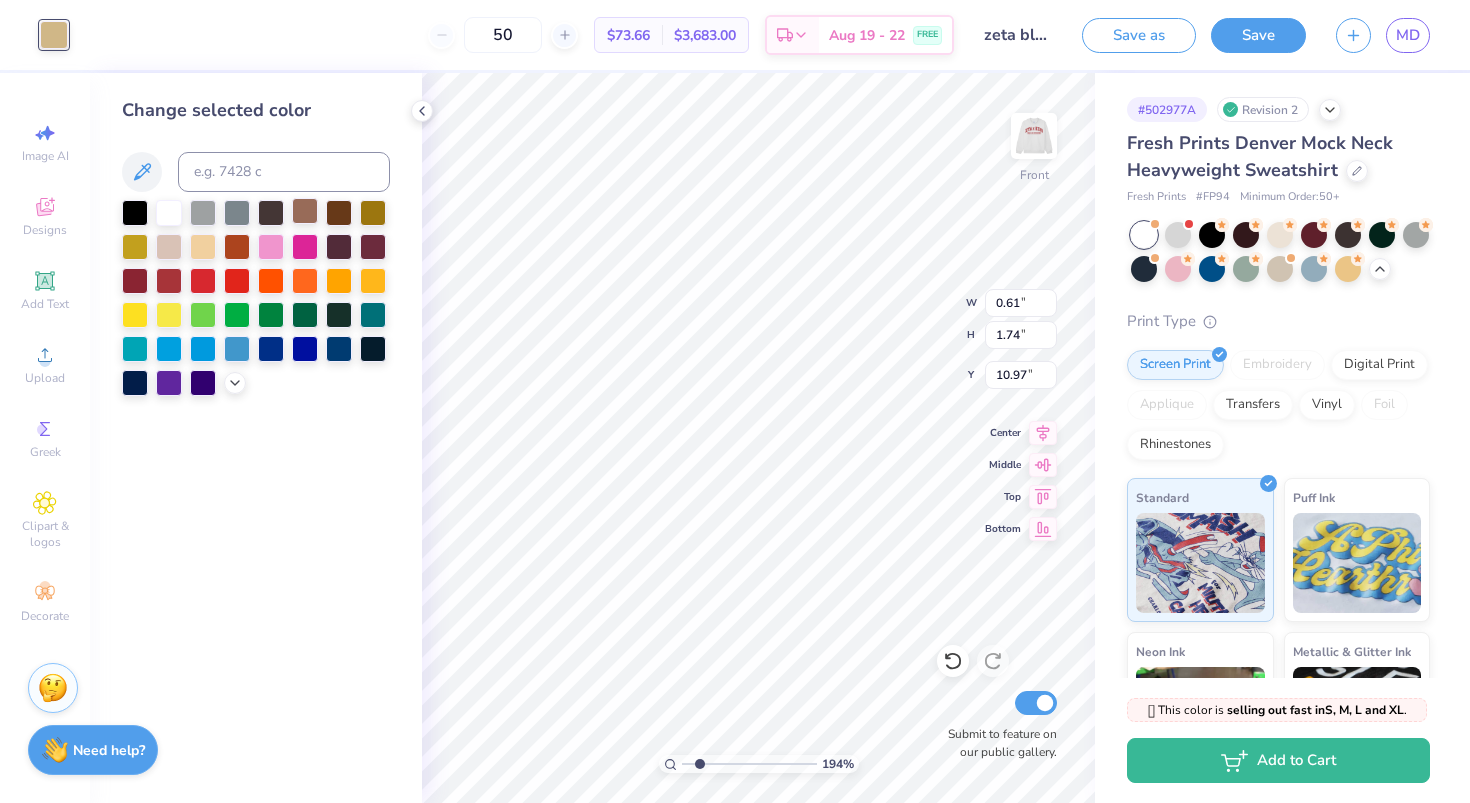 click at bounding box center [305, 211] 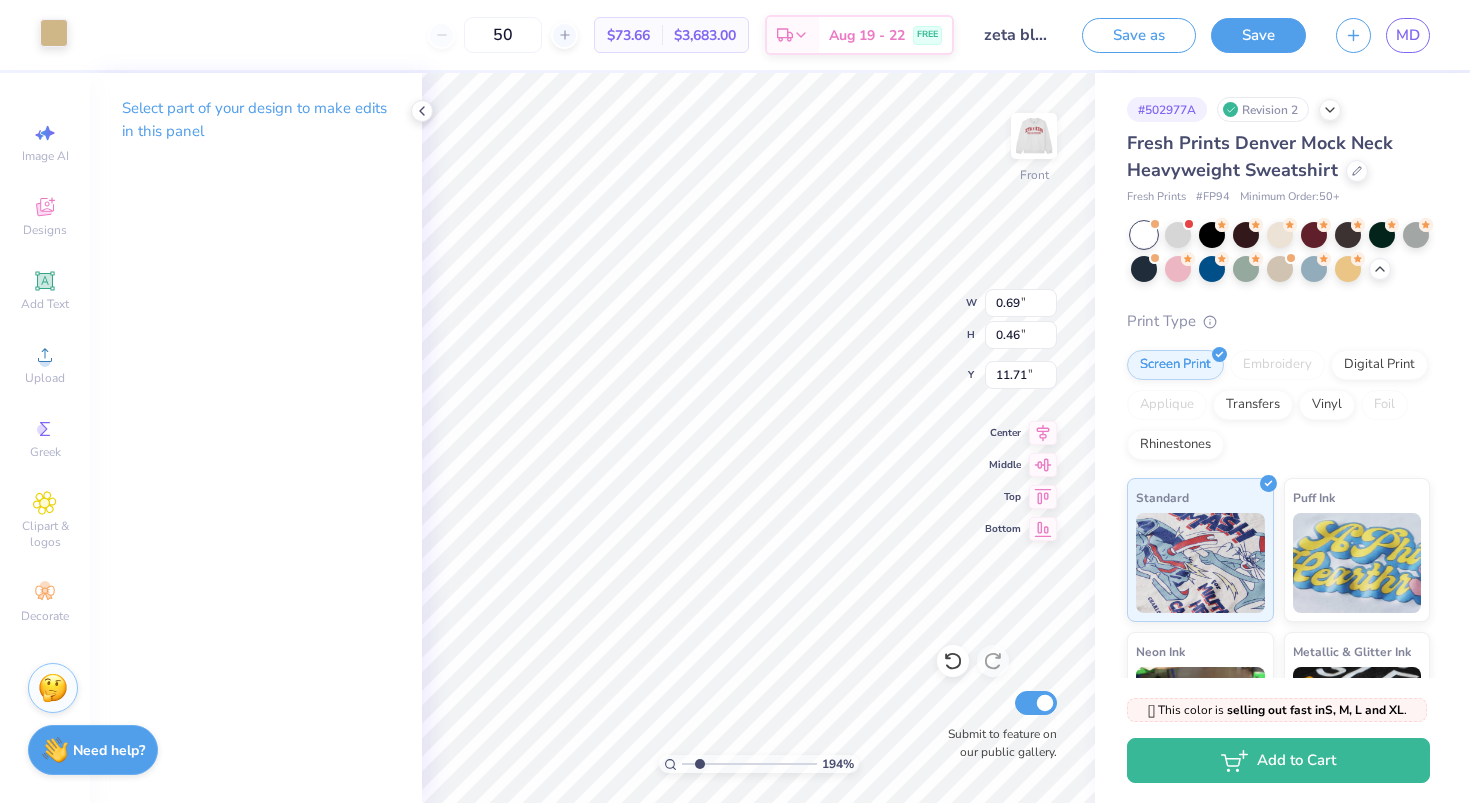 click at bounding box center (54, 33) 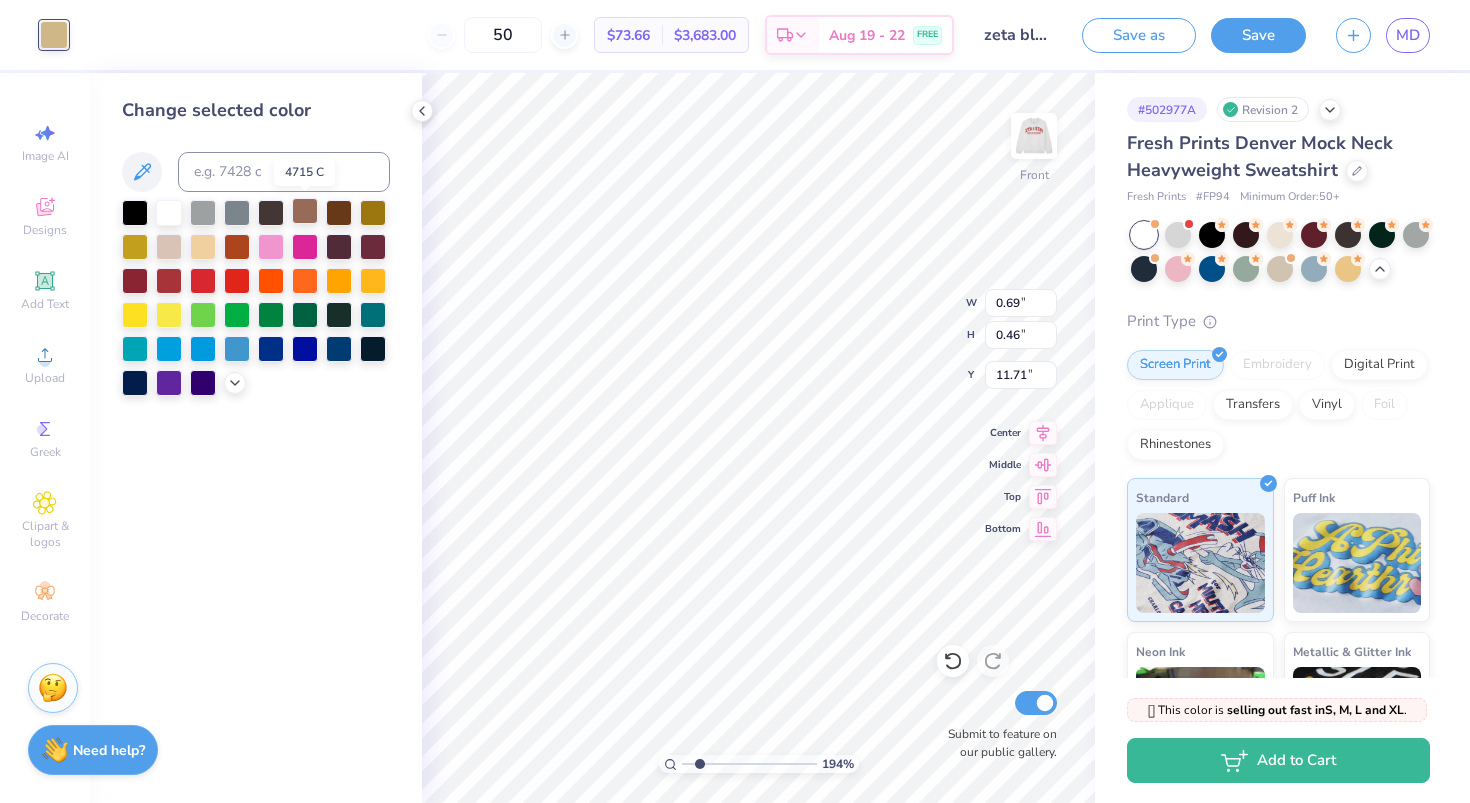 click at bounding box center (305, 211) 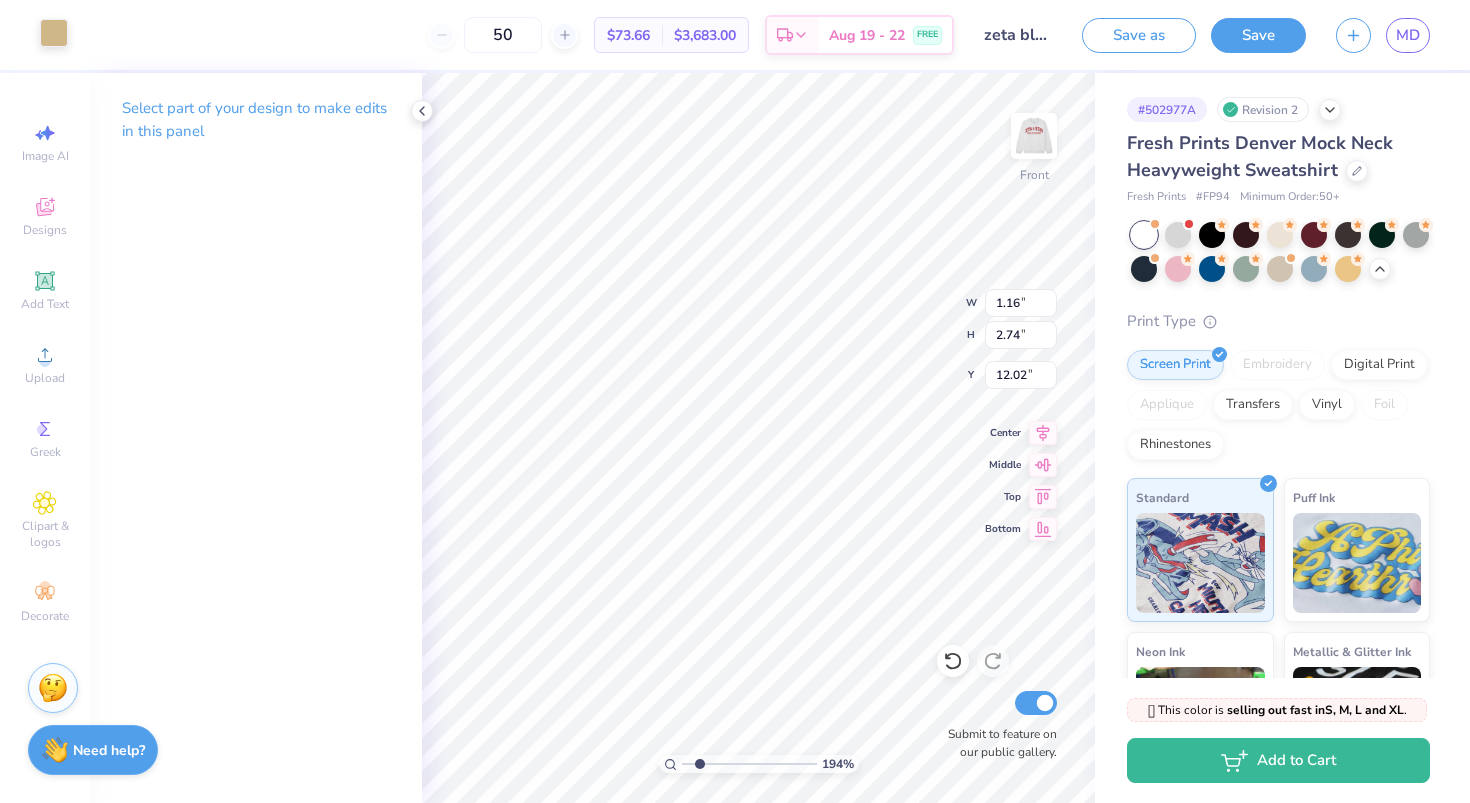 click at bounding box center (54, 33) 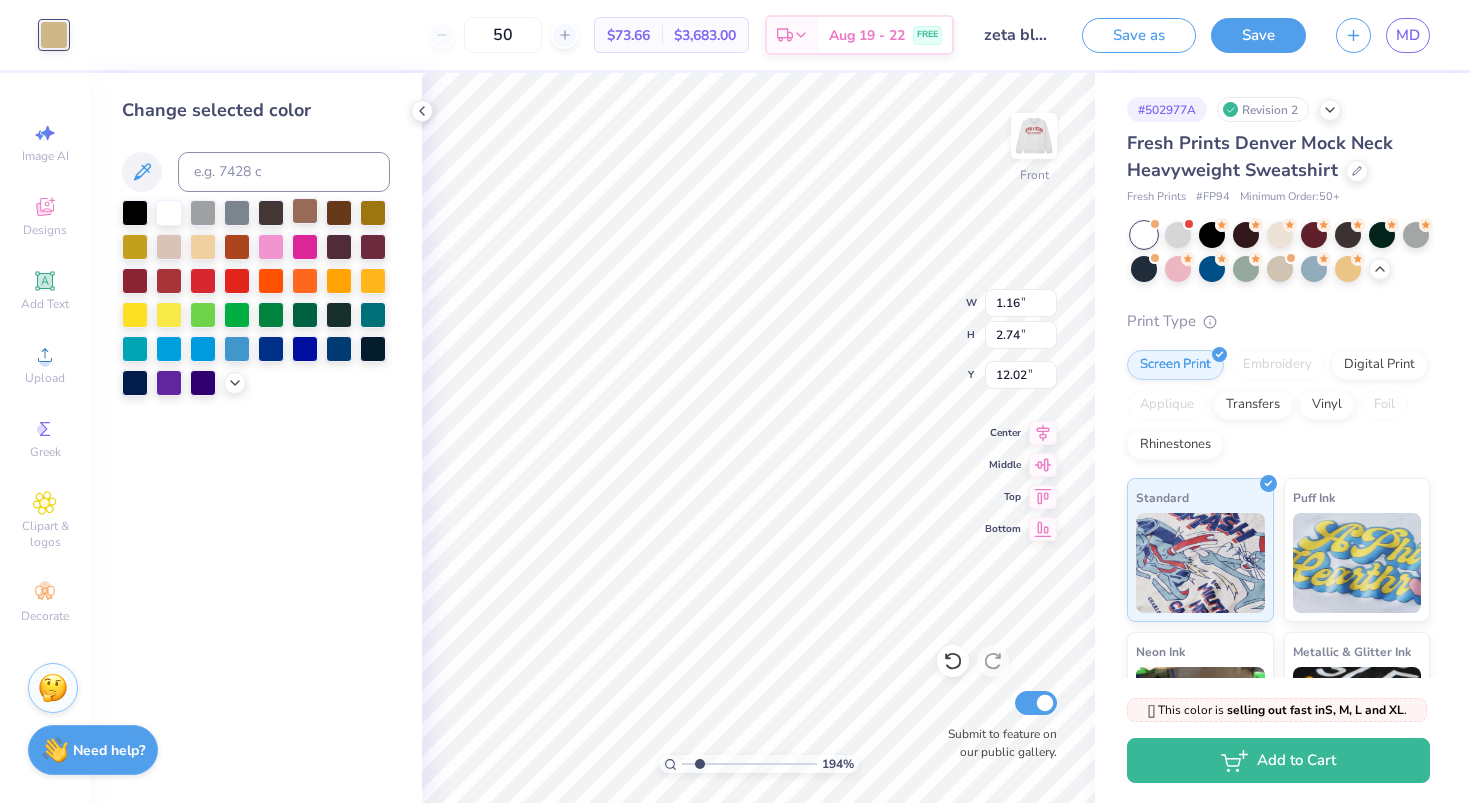 click at bounding box center [305, 211] 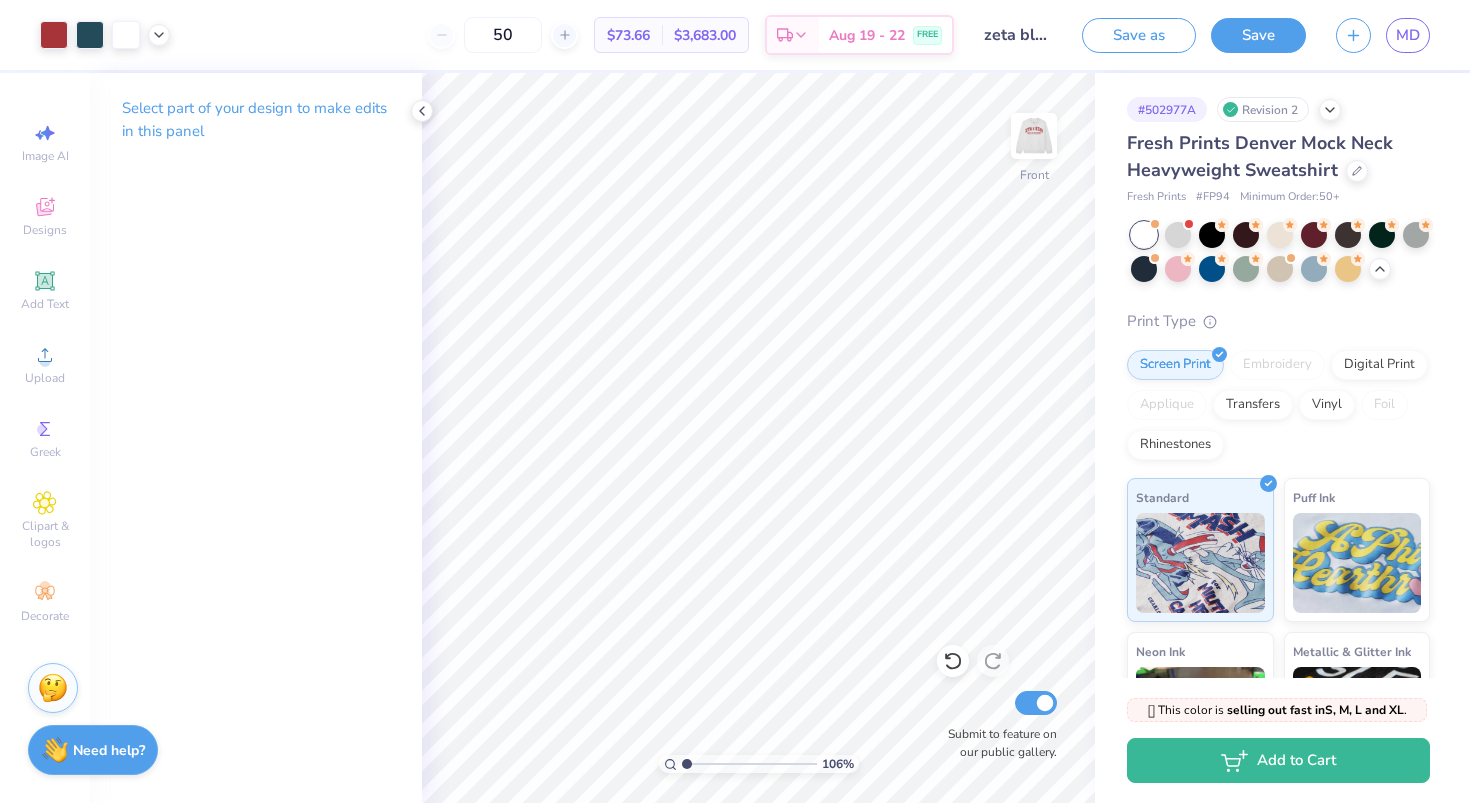 click at bounding box center [749, 764] 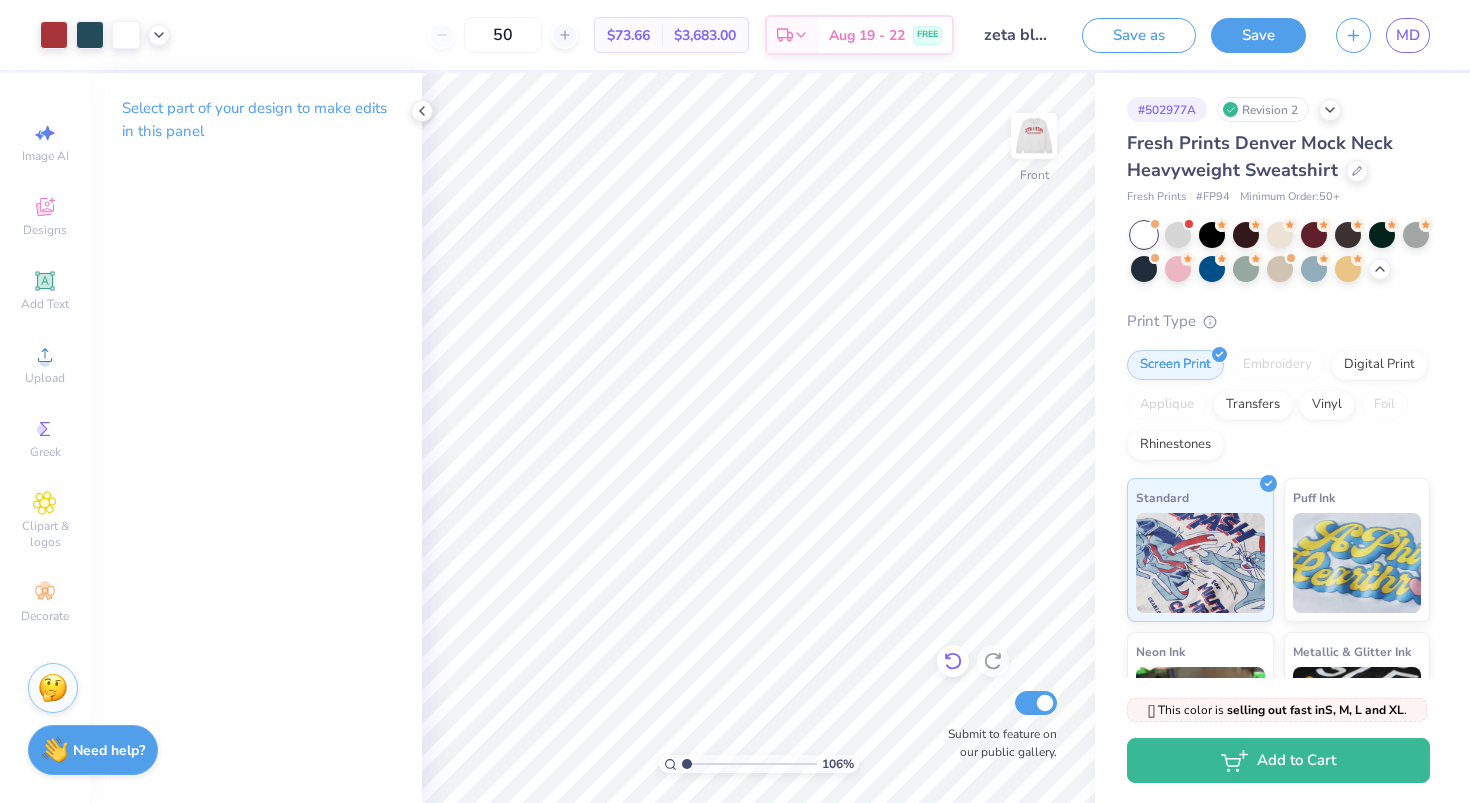 click 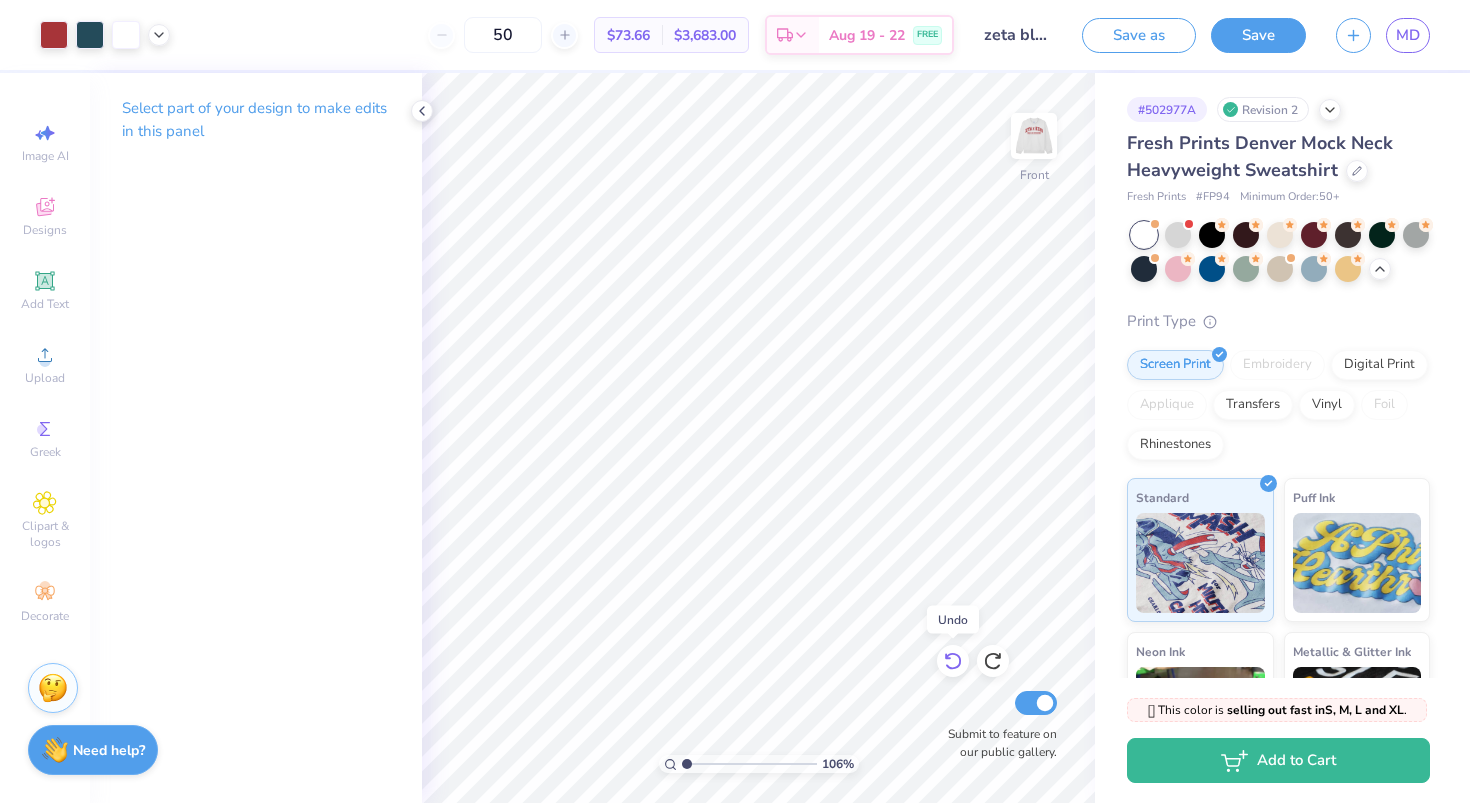 click 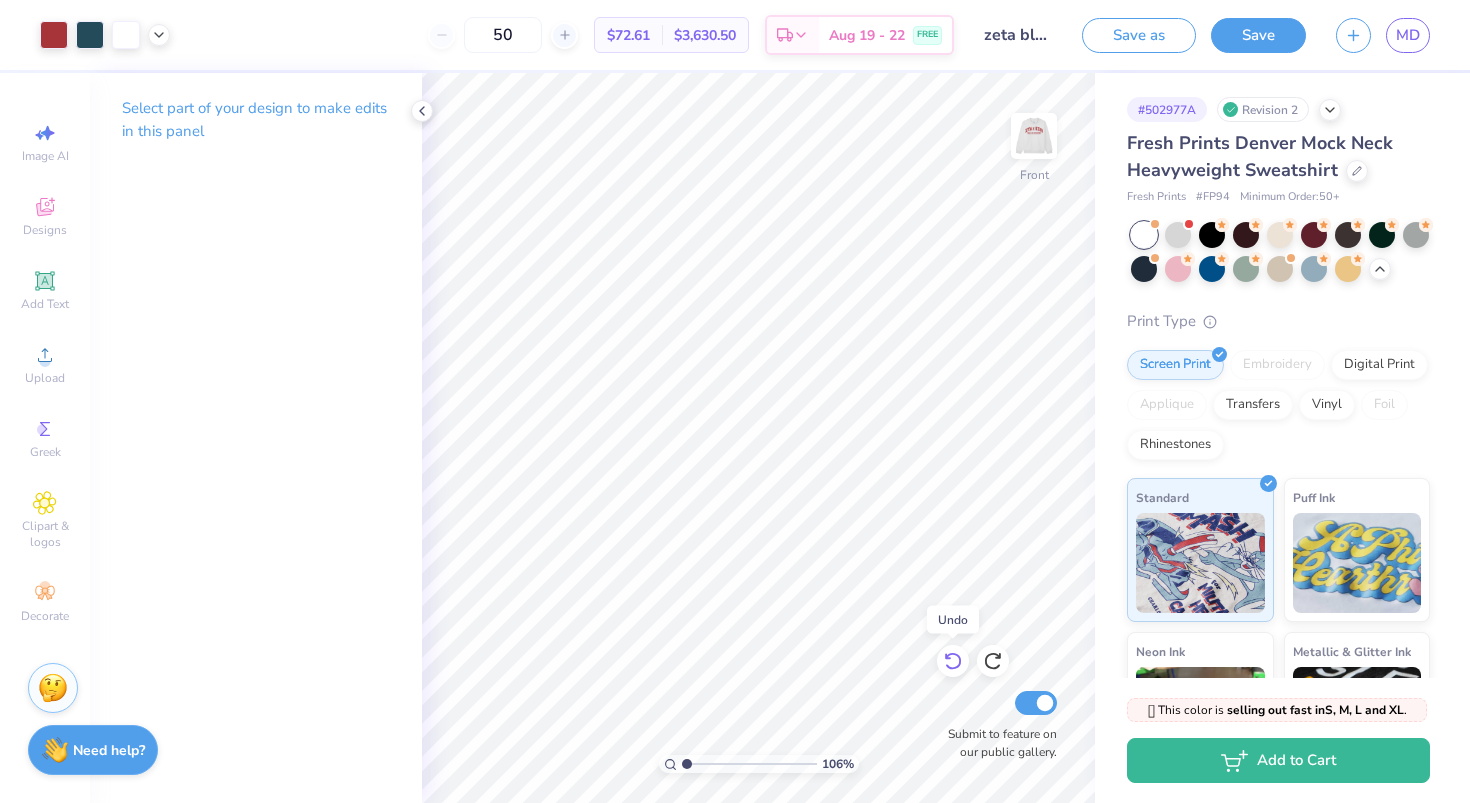click 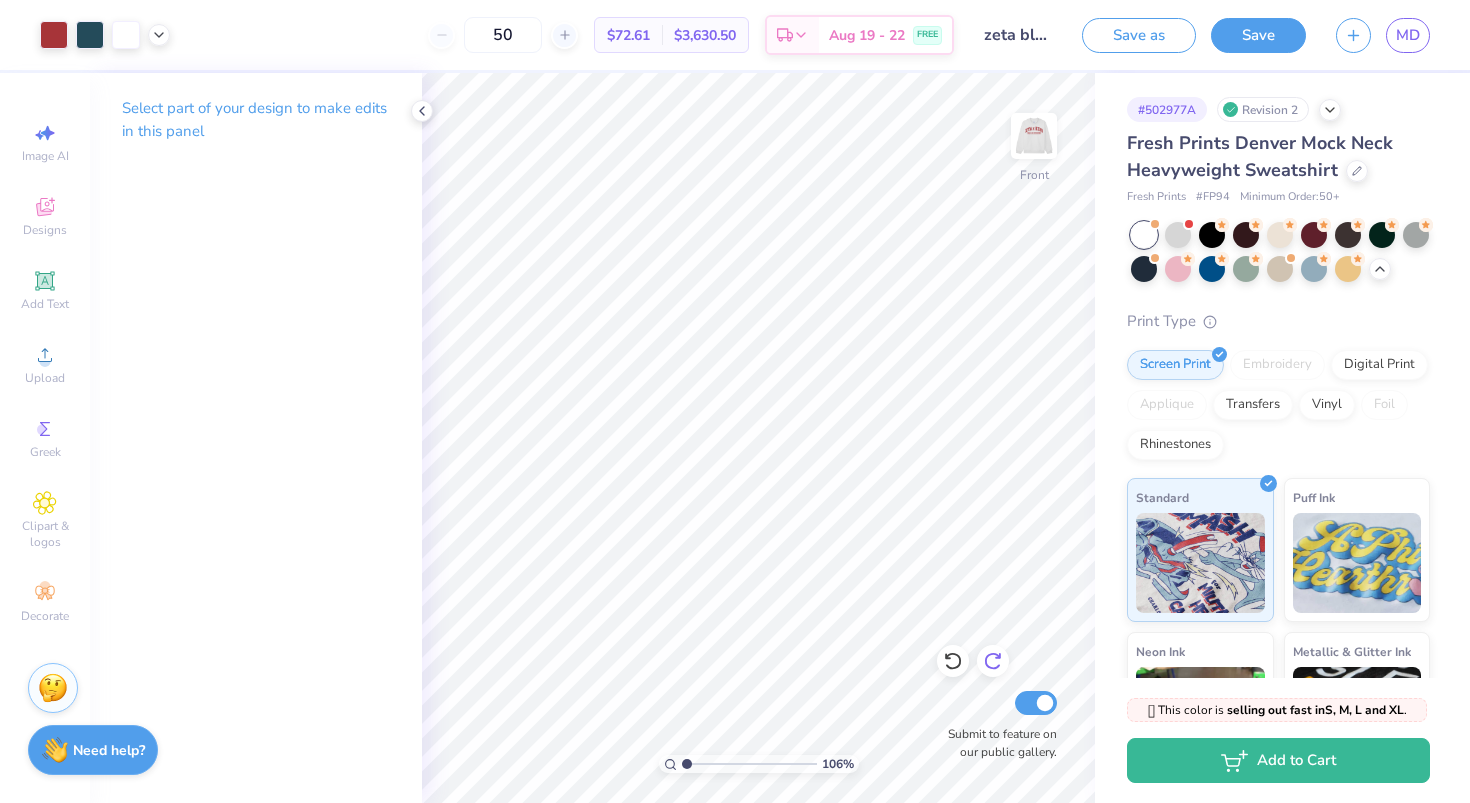 click 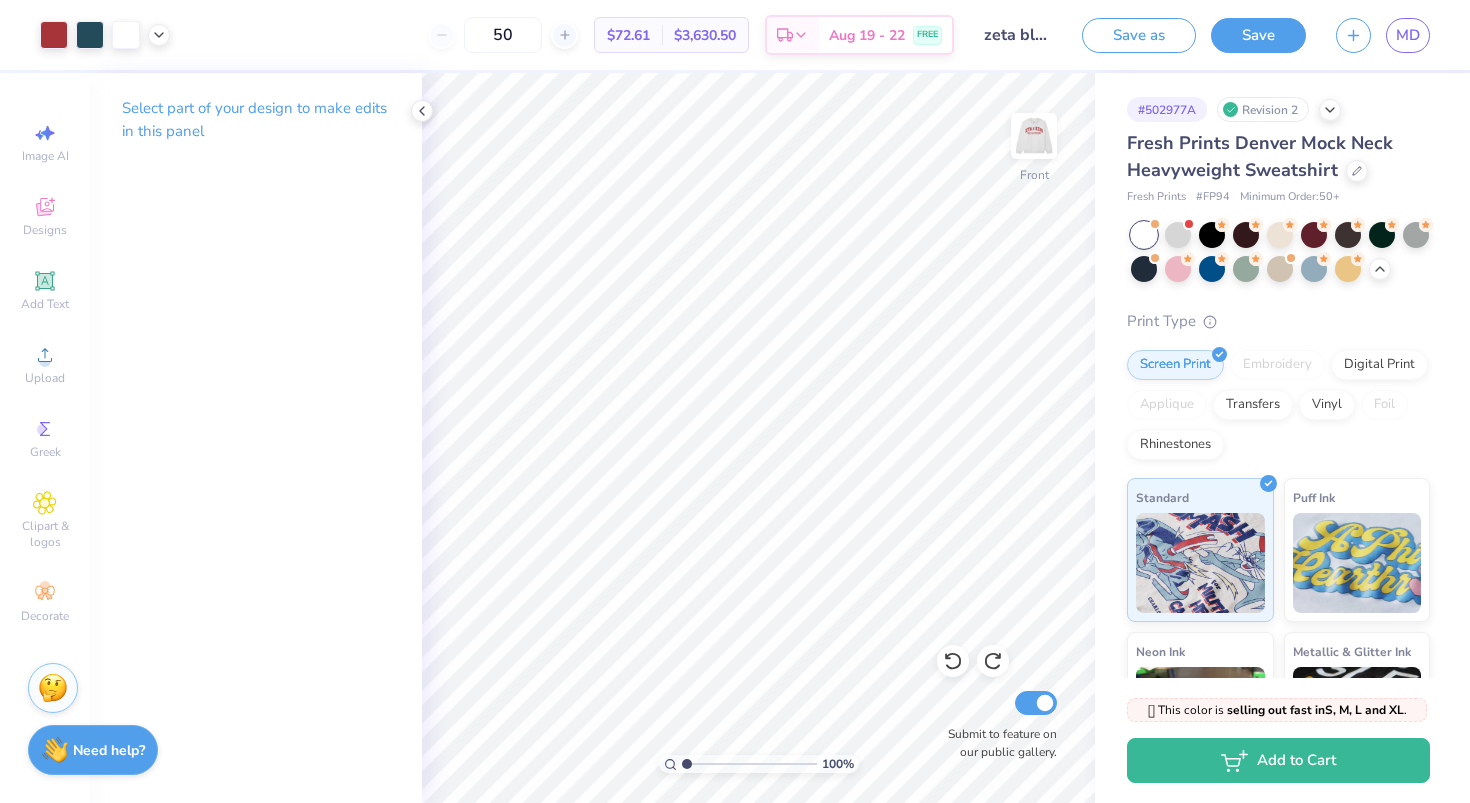 click on "zeta block" at bounding box center (1018, 35) 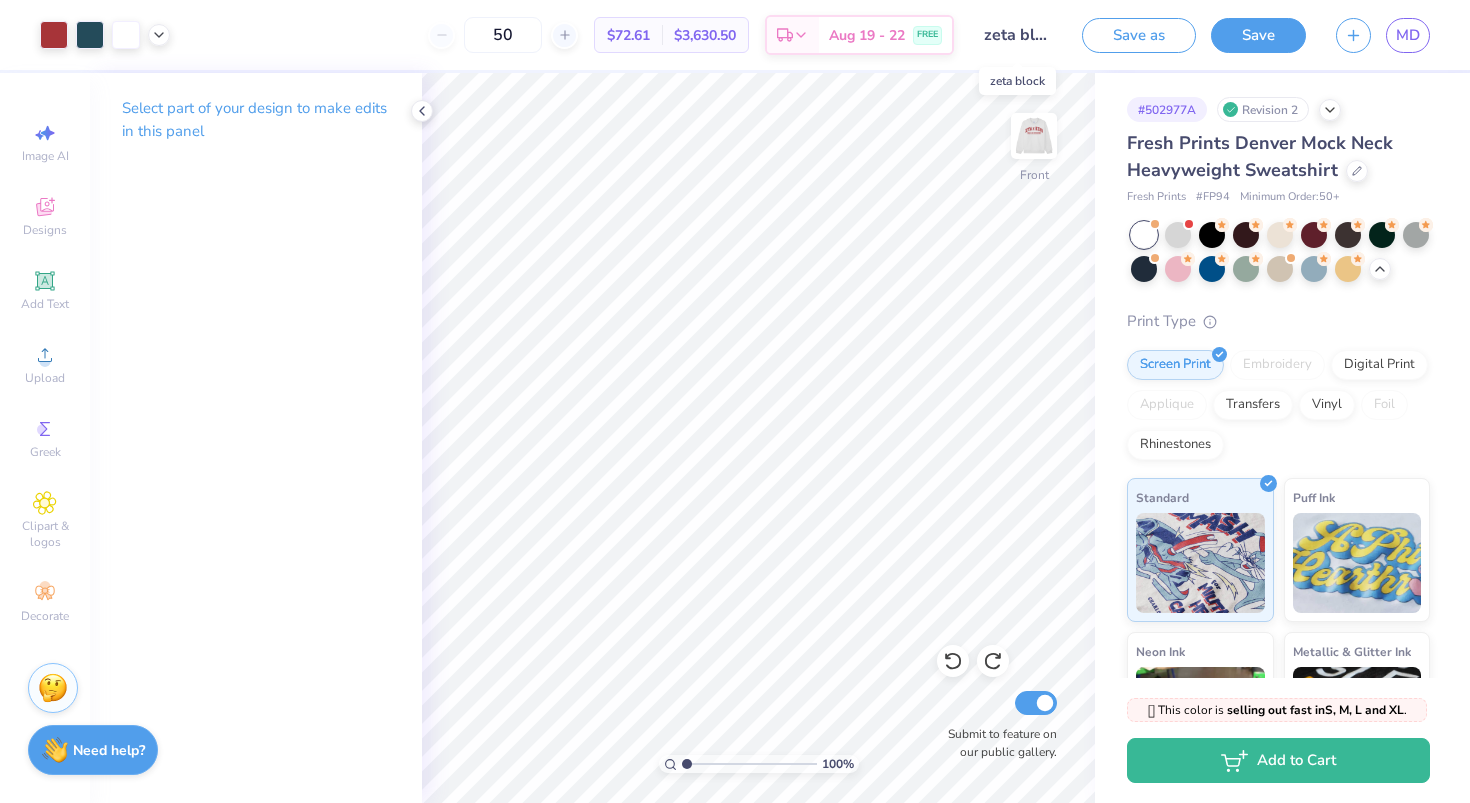 click on "zeta block" at bounding box center (1018, 35) 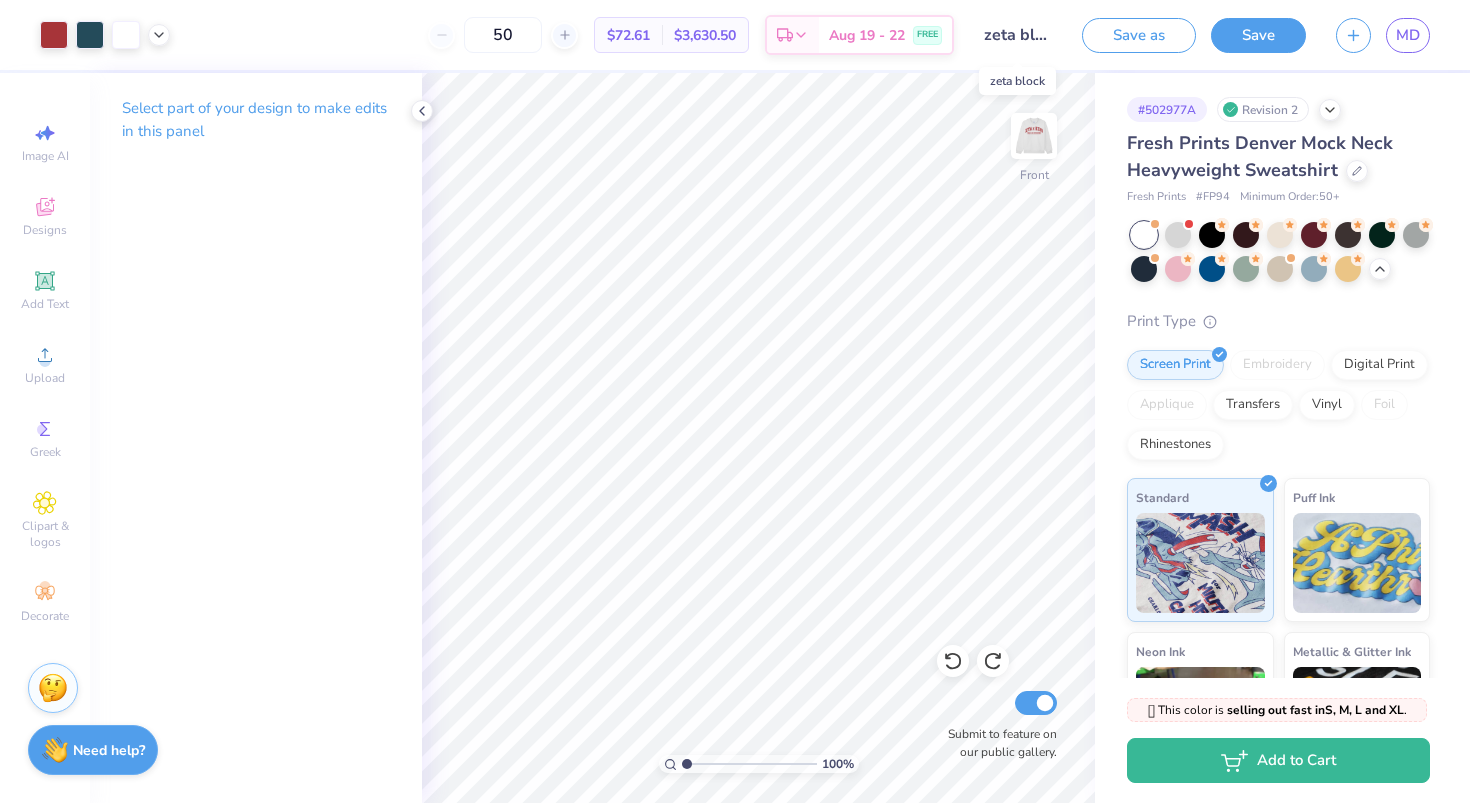 click on "zeta block" at bounding box center (1018, 35) 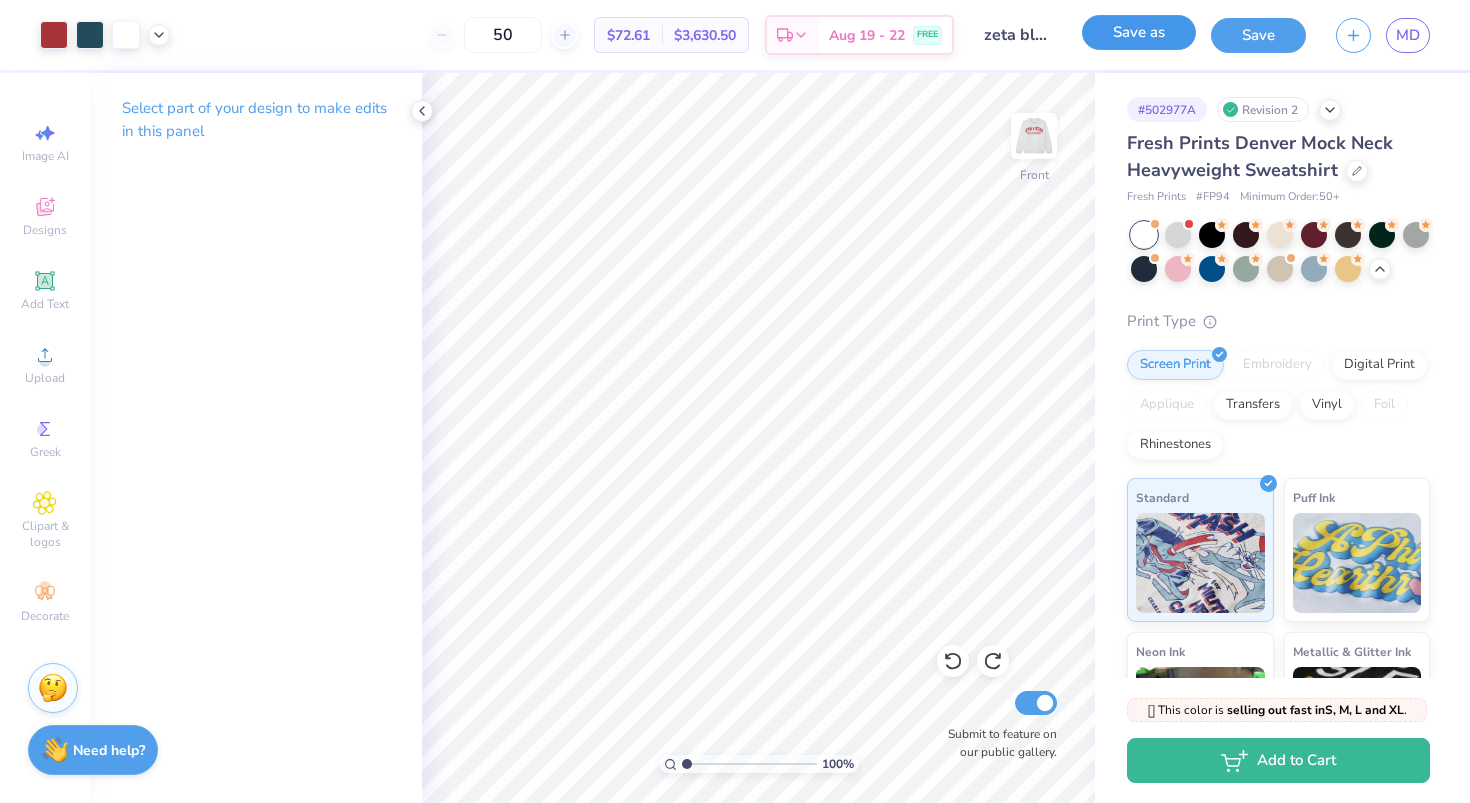 click on "Save as" at bounding box center (1139, 32) 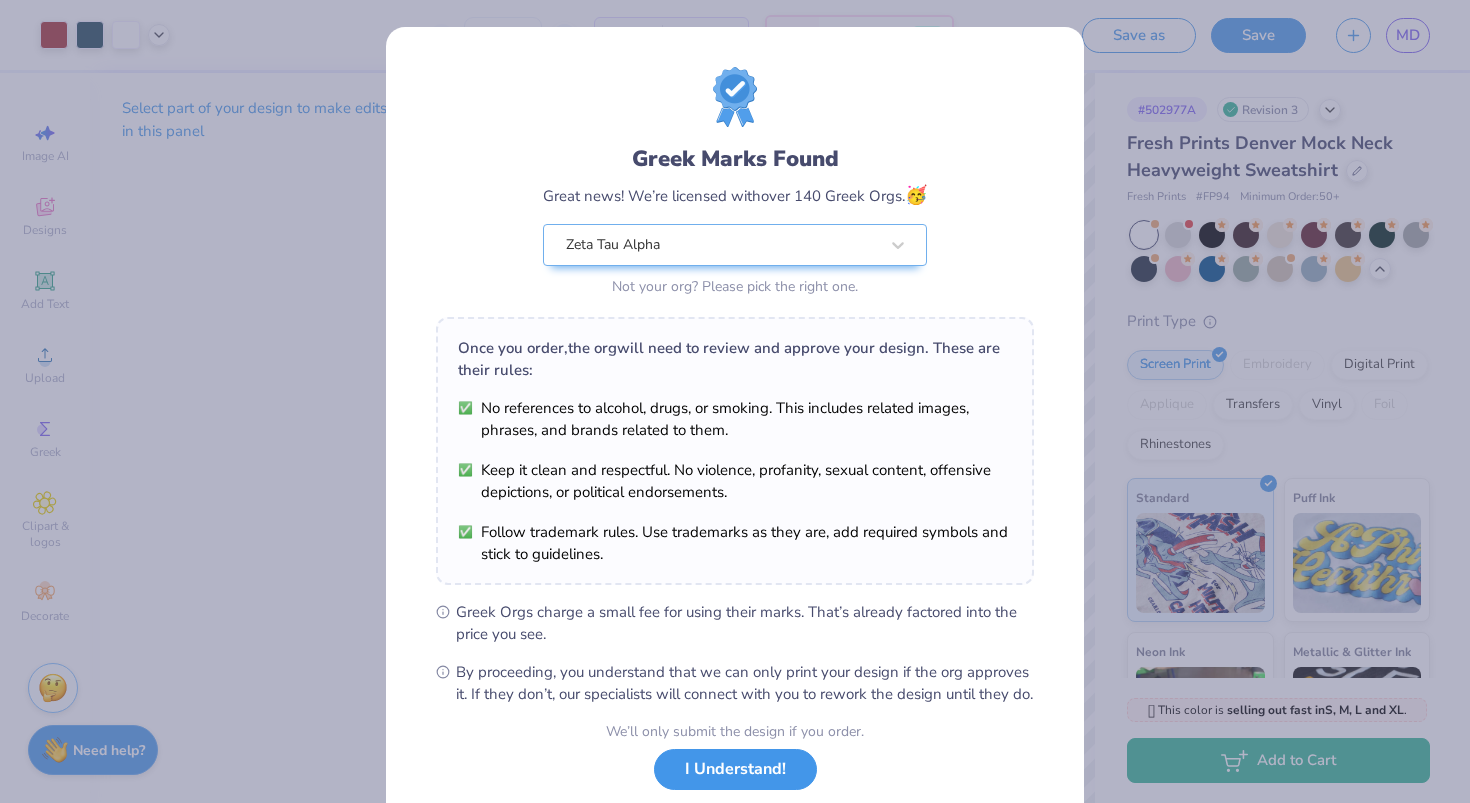 click on "I Understand!" at bounding box center [735, 769] 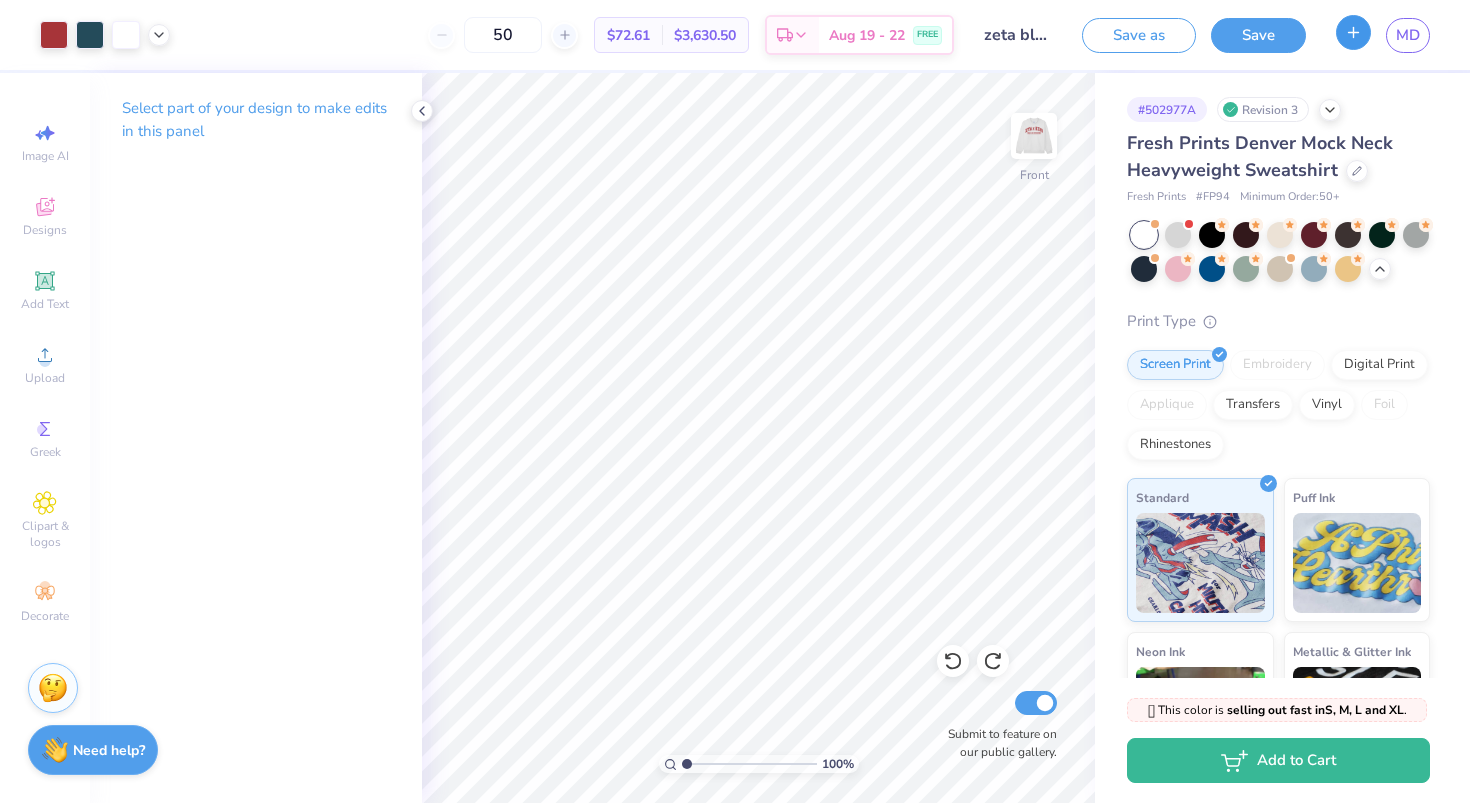 click 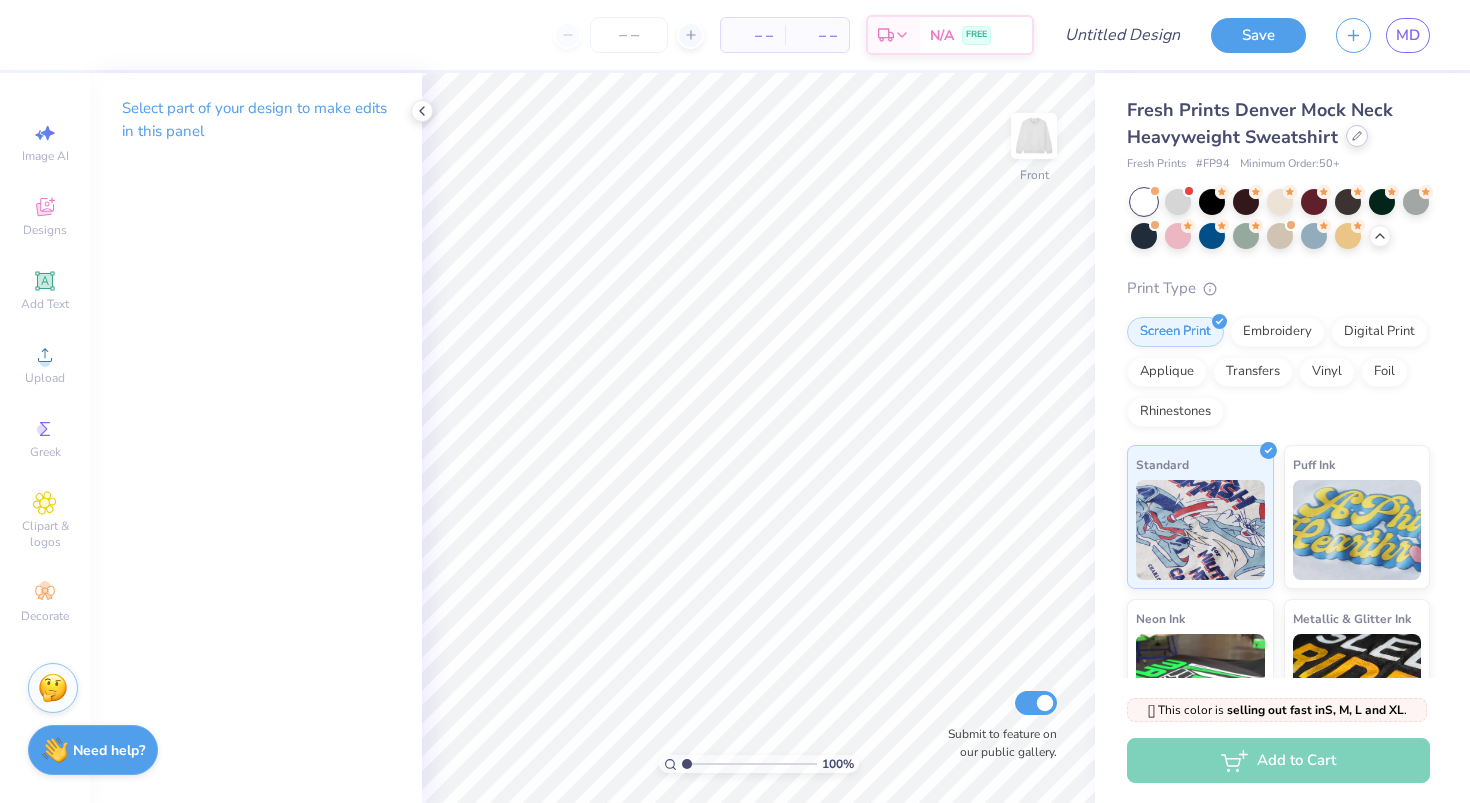 click at bounding box center [1357, 136] 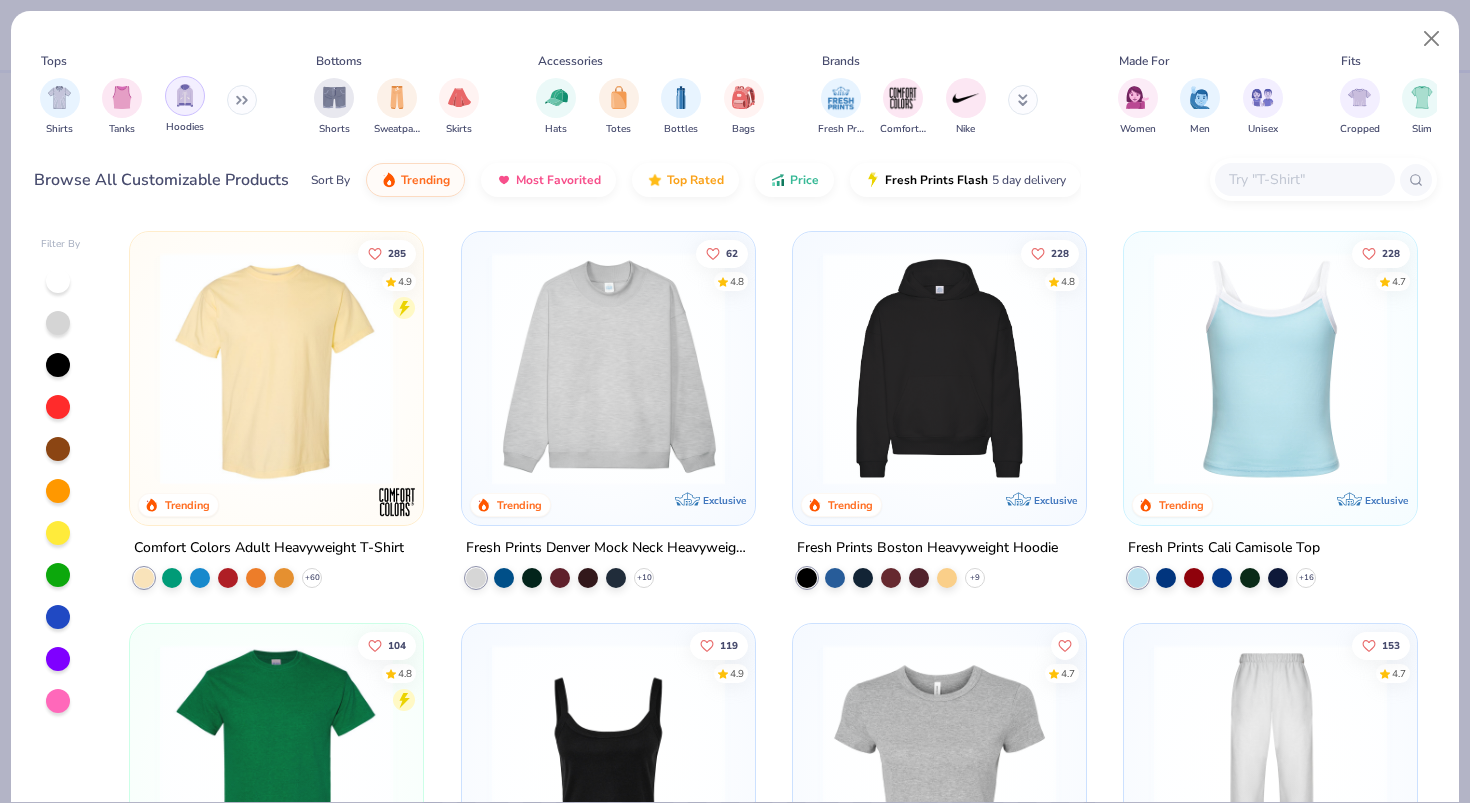 click at bounding box center (185, 95) 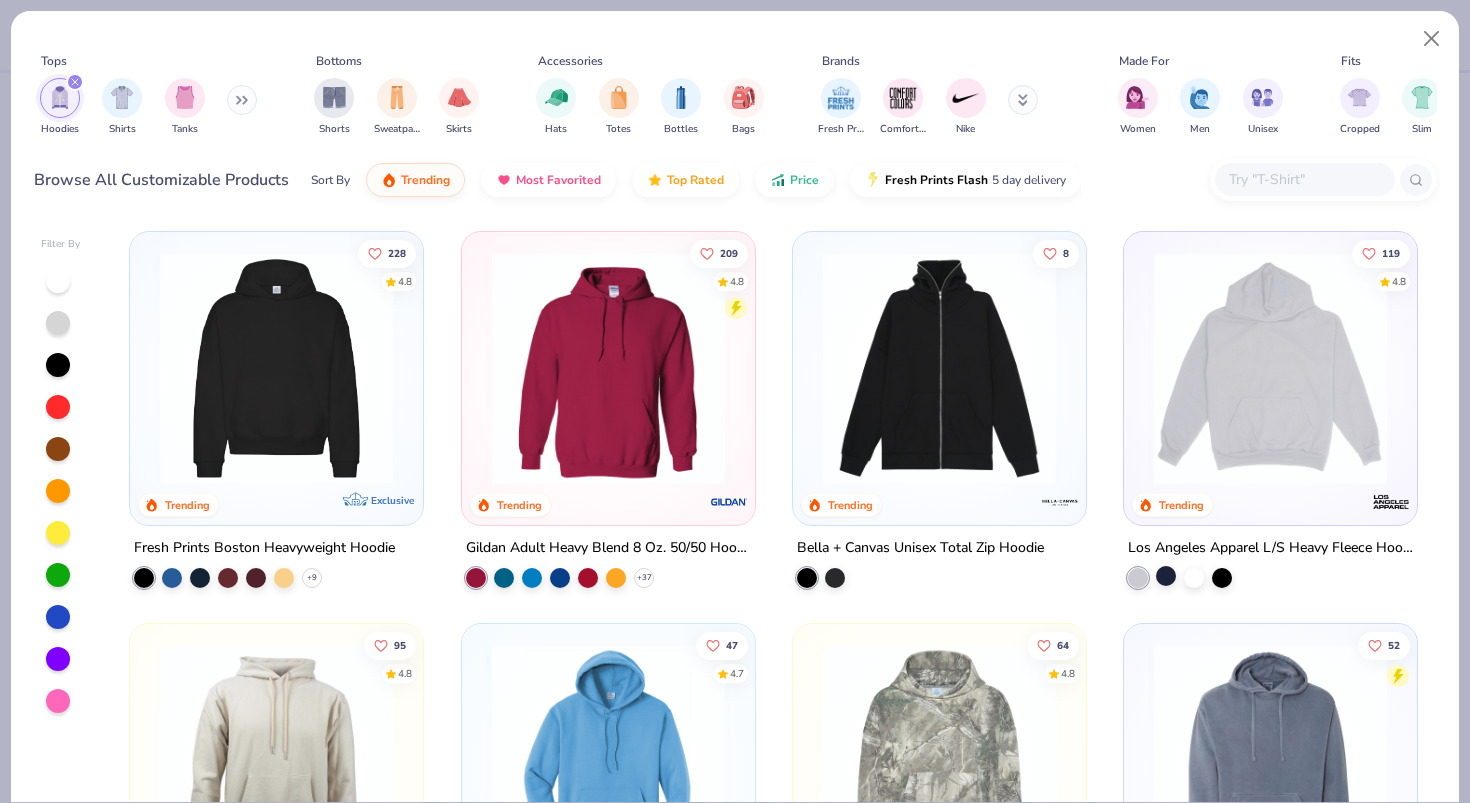 click at bounding box center (1166, 576) 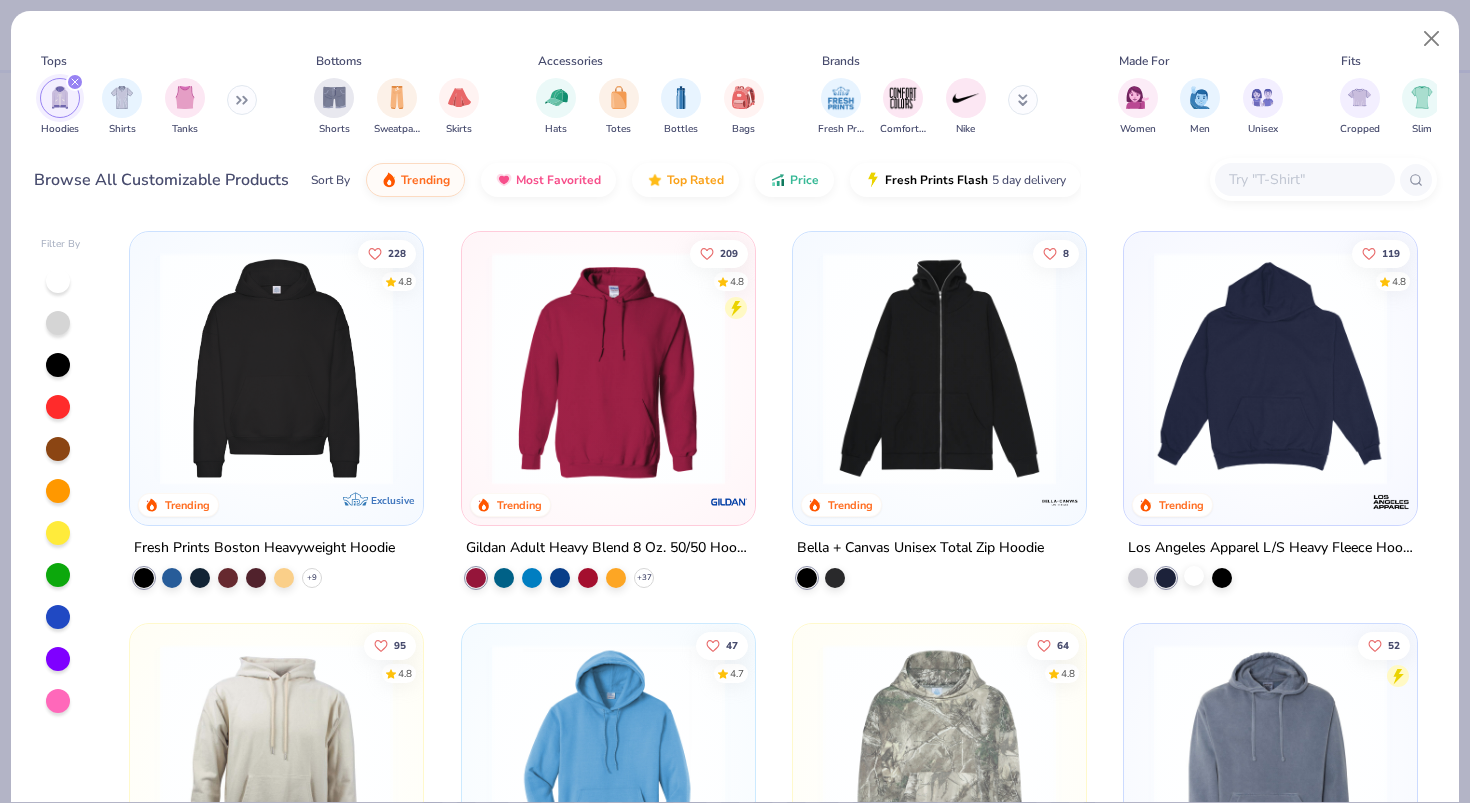 click at bounding box center [1194, 576] 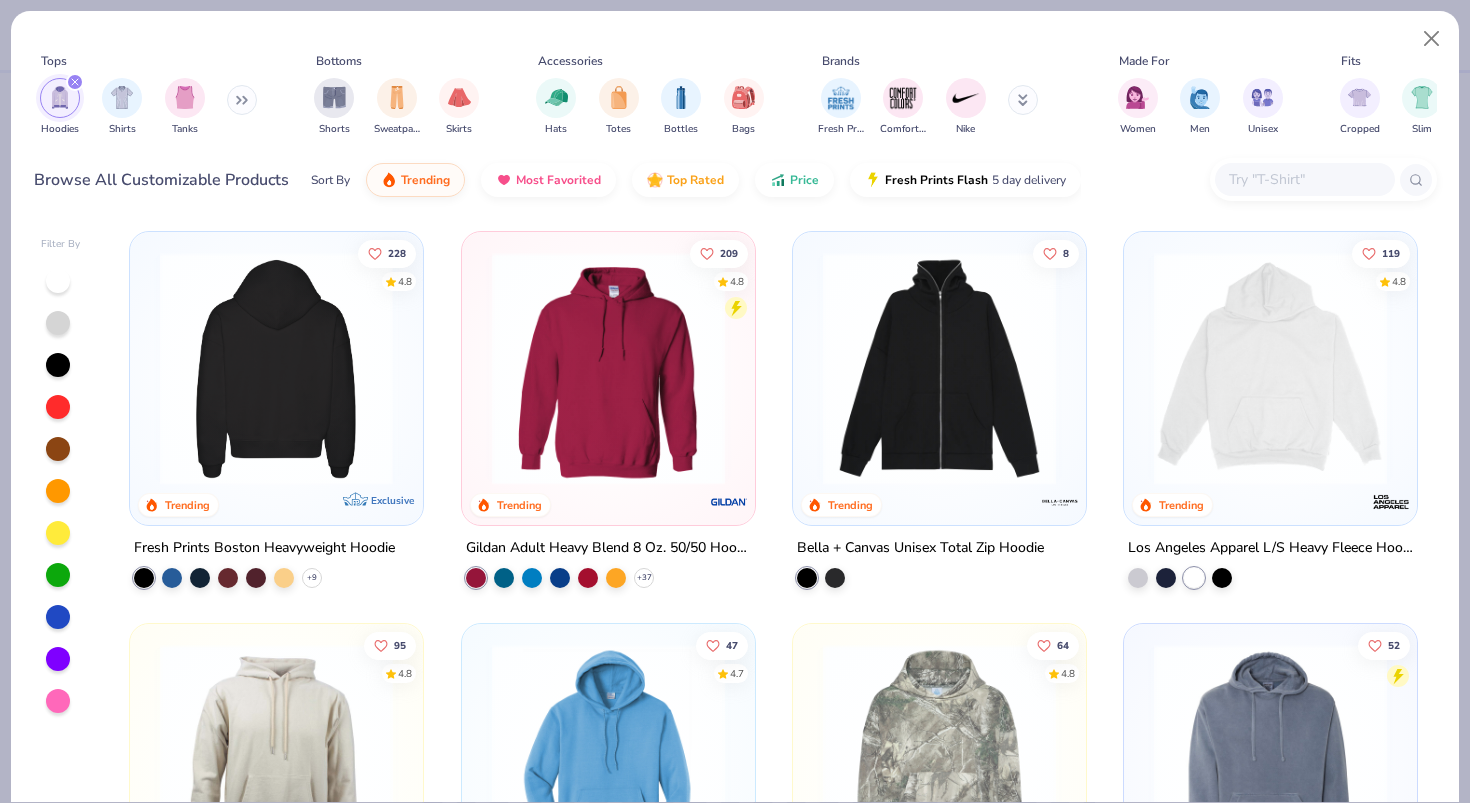 click at bounding box center (276, 368) 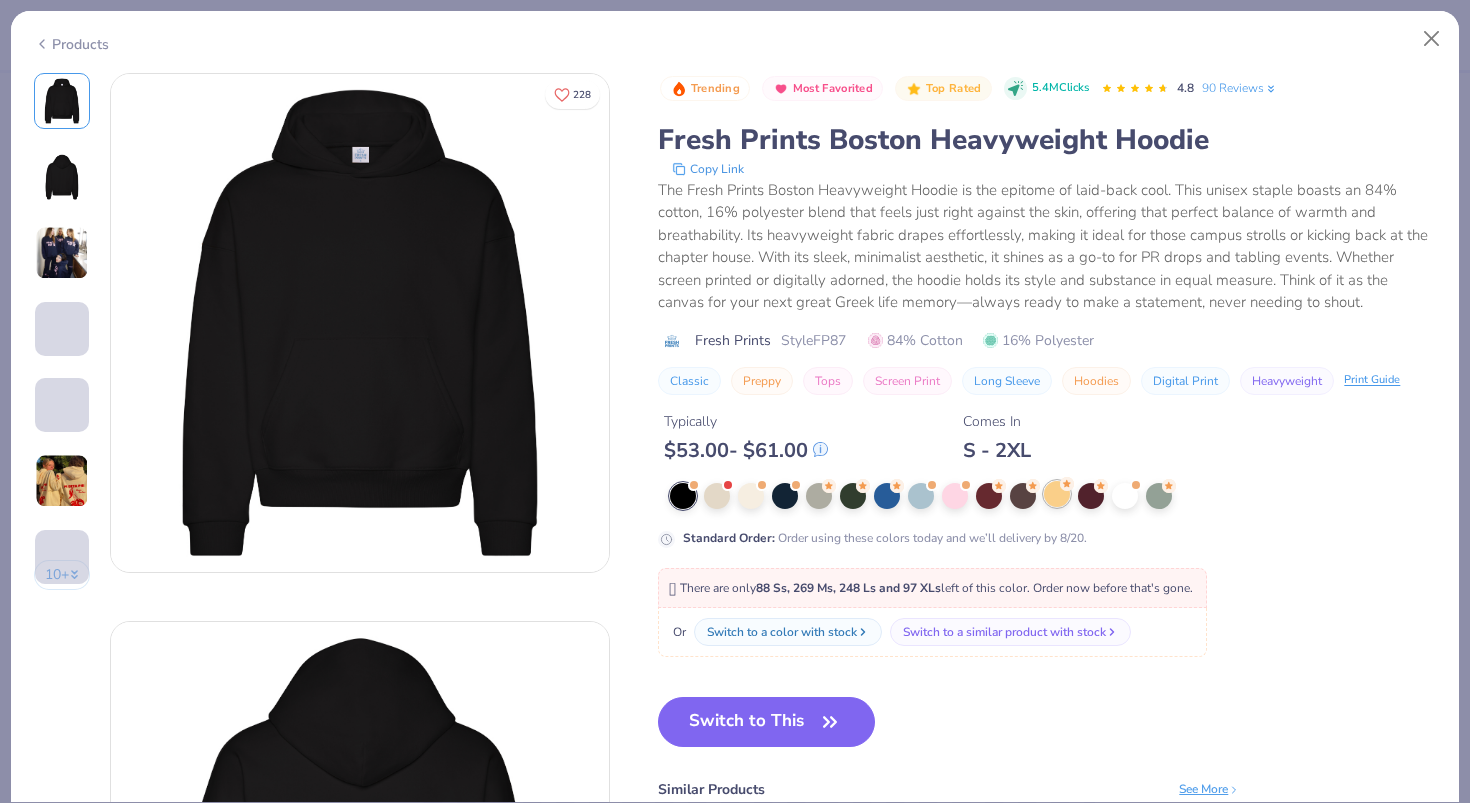 click at bounding box center [1057, 494] 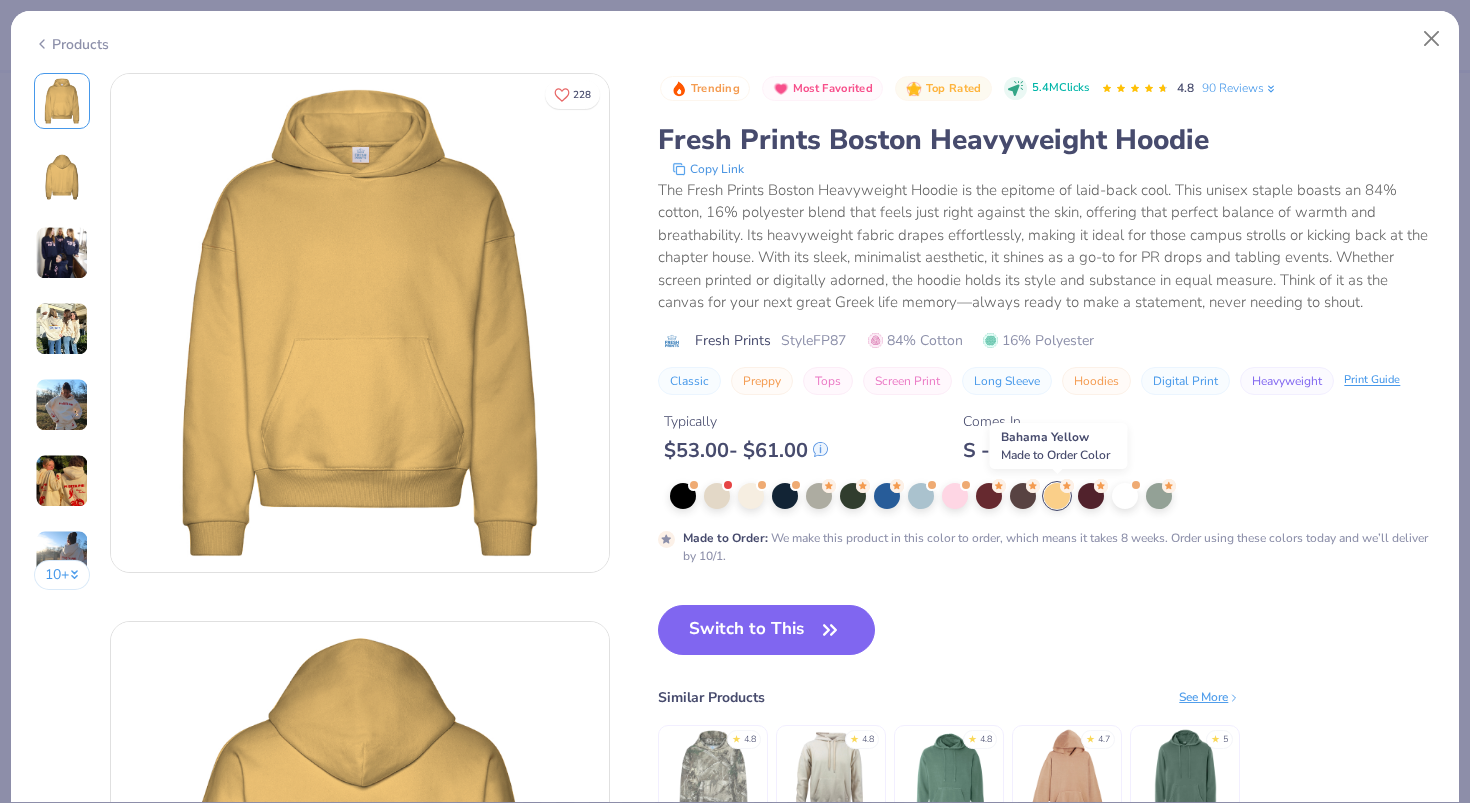 click at bounding box center (62, 481) 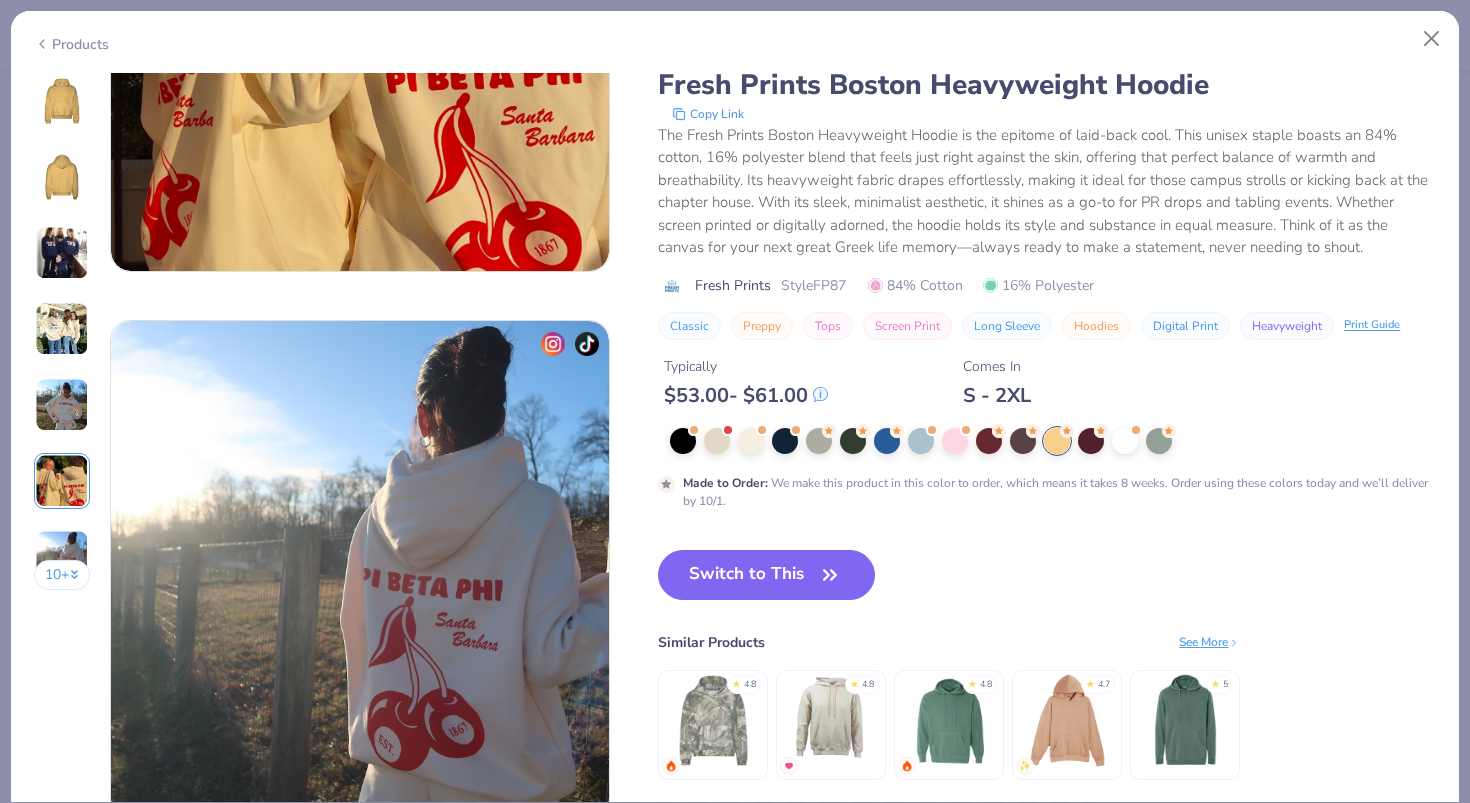 scroll, scrollTop: 2798, scrollLeft: 0, axis: vertical 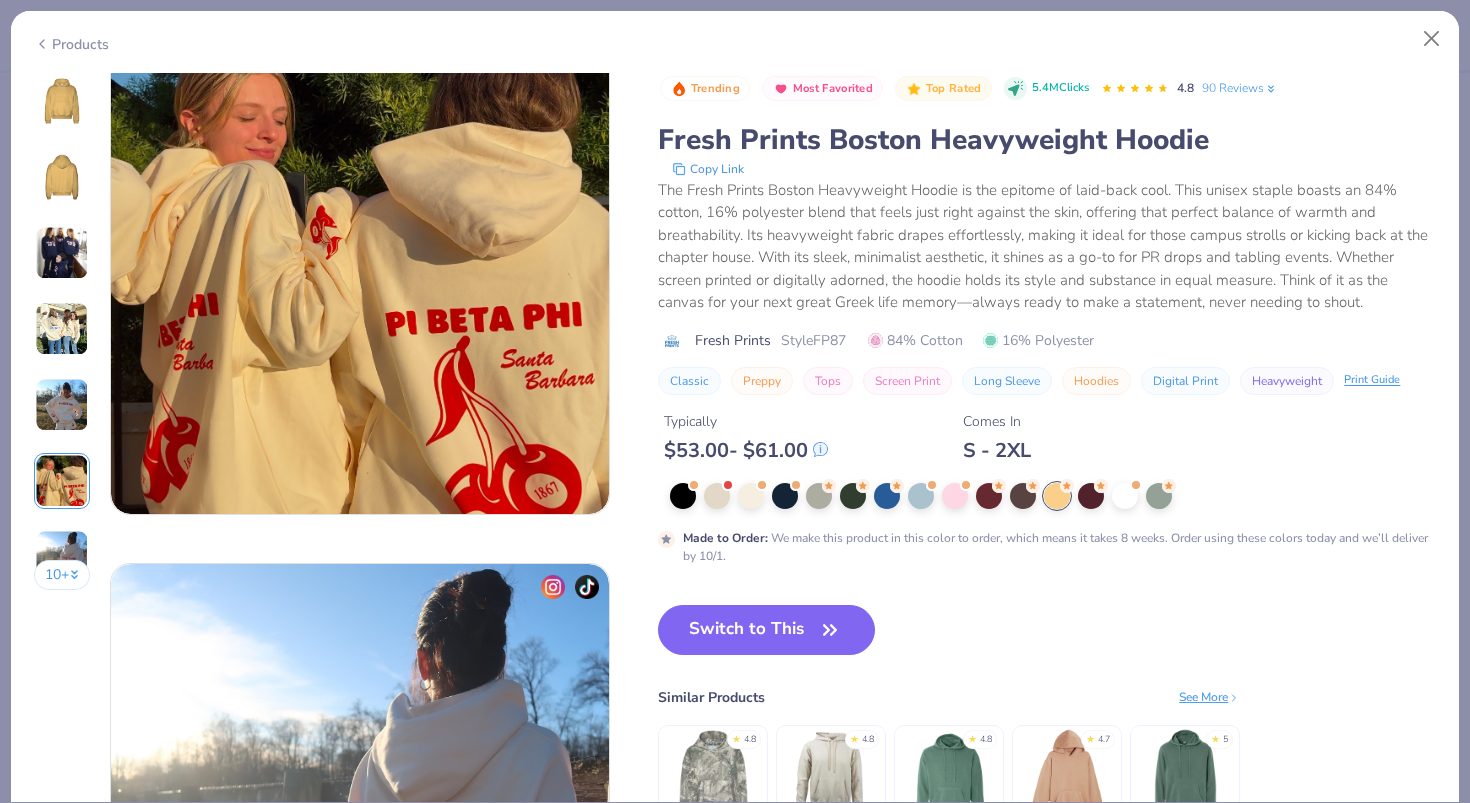 click at bounding box center [62, 253] 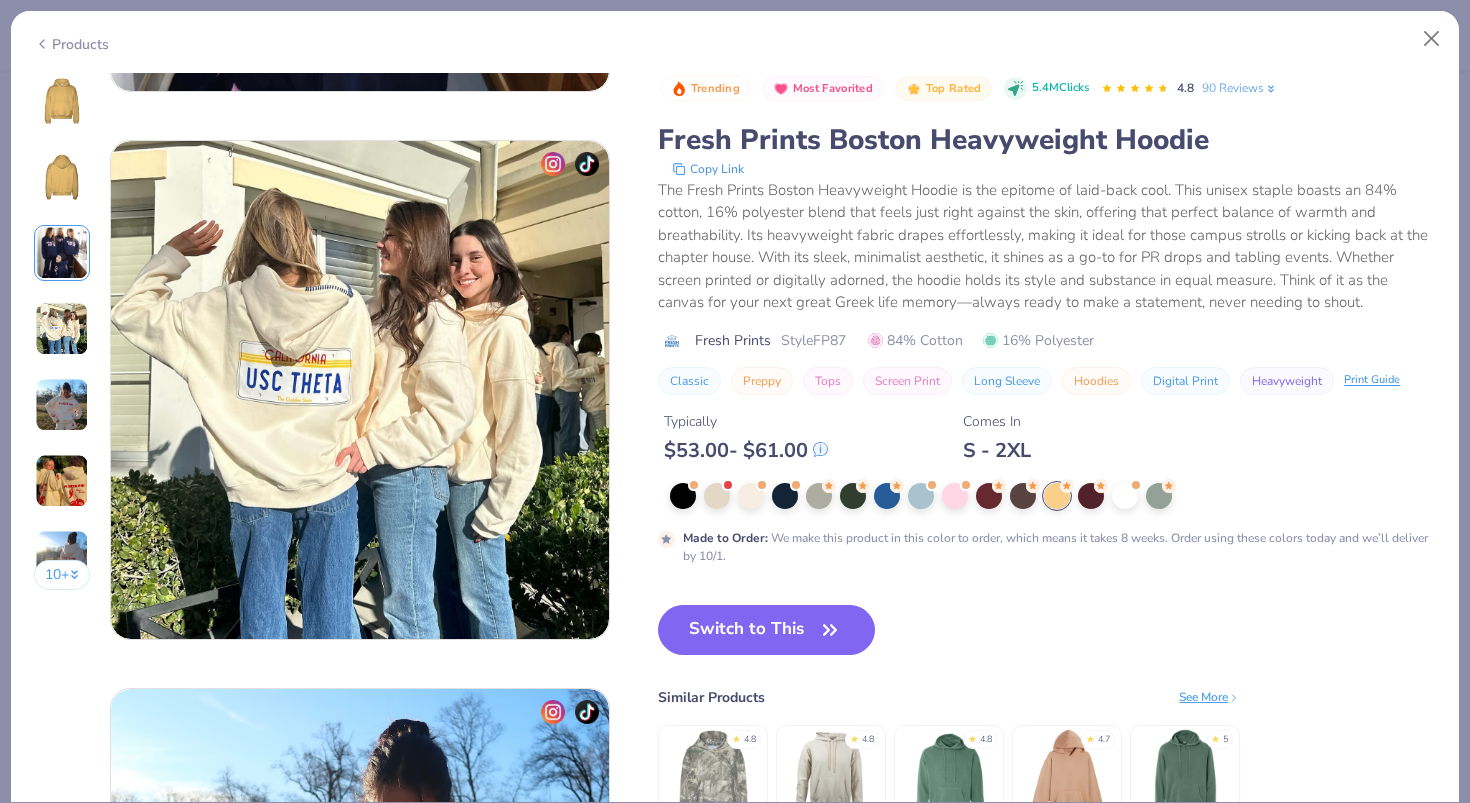 scroll, scrollTop: 0, scrollLeft: 0, axis: both 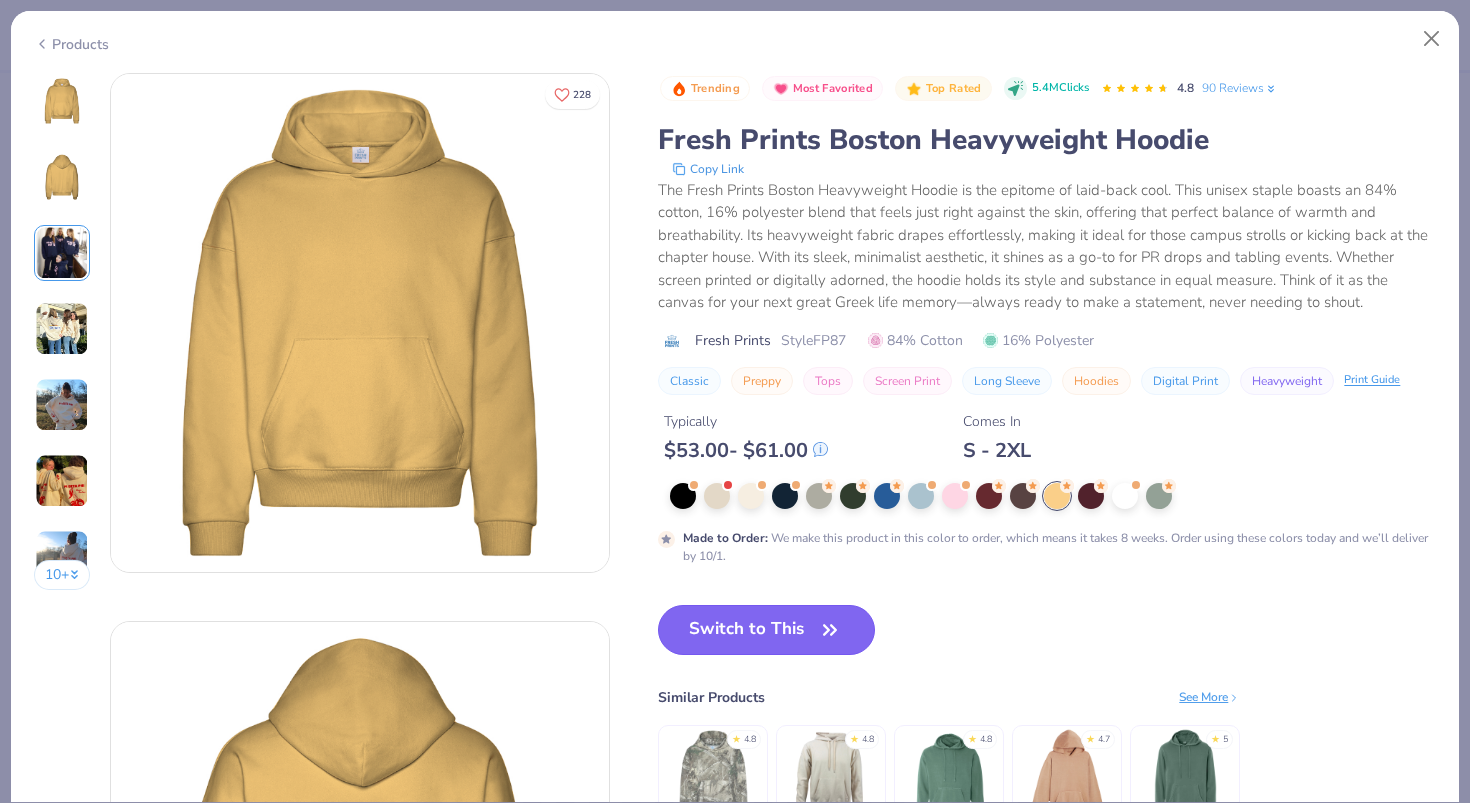 click on "Switch to This" at bounding box center [766, 630] 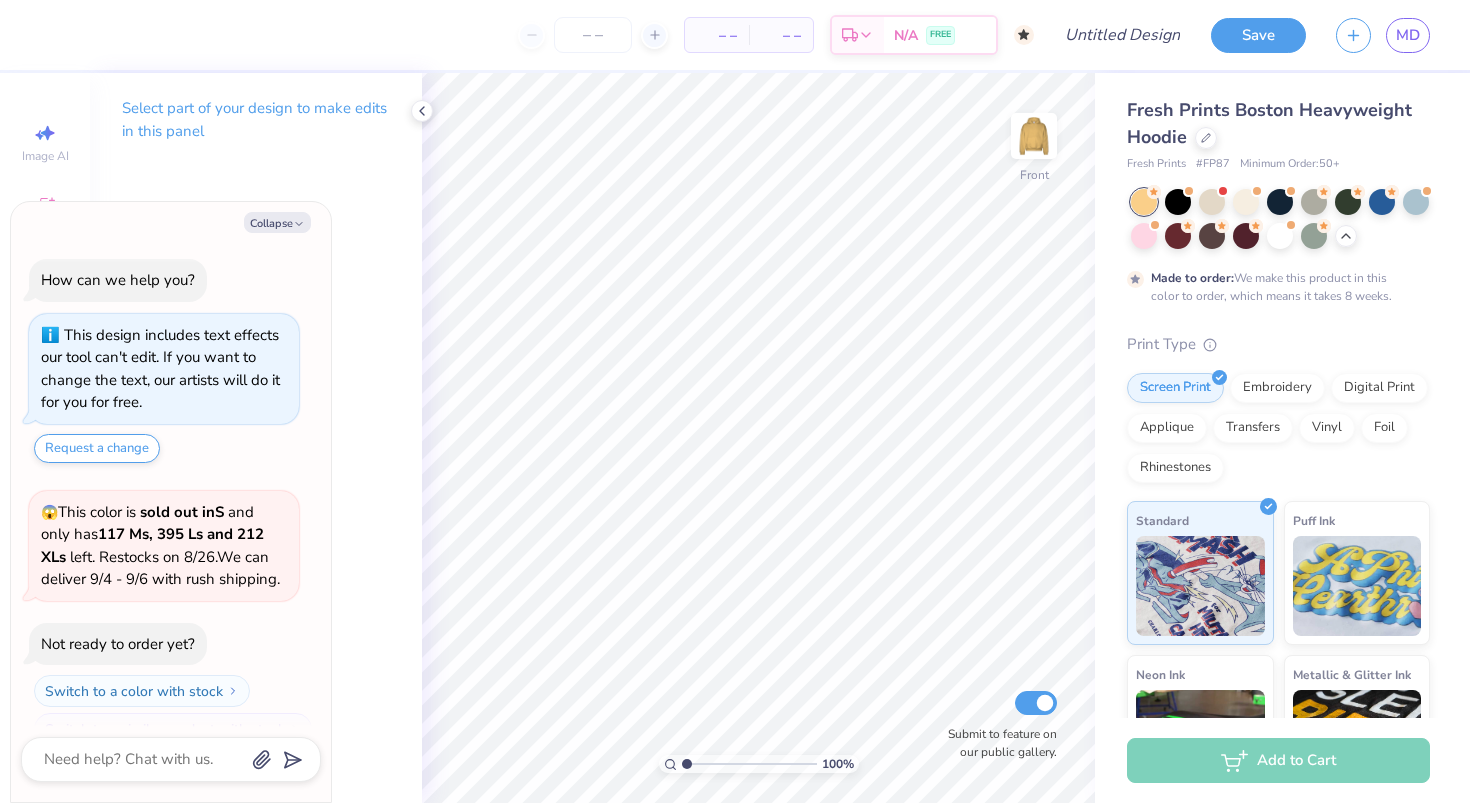 scroll, scrollTop: 1897, scrollLeft: 0, axis: vertical 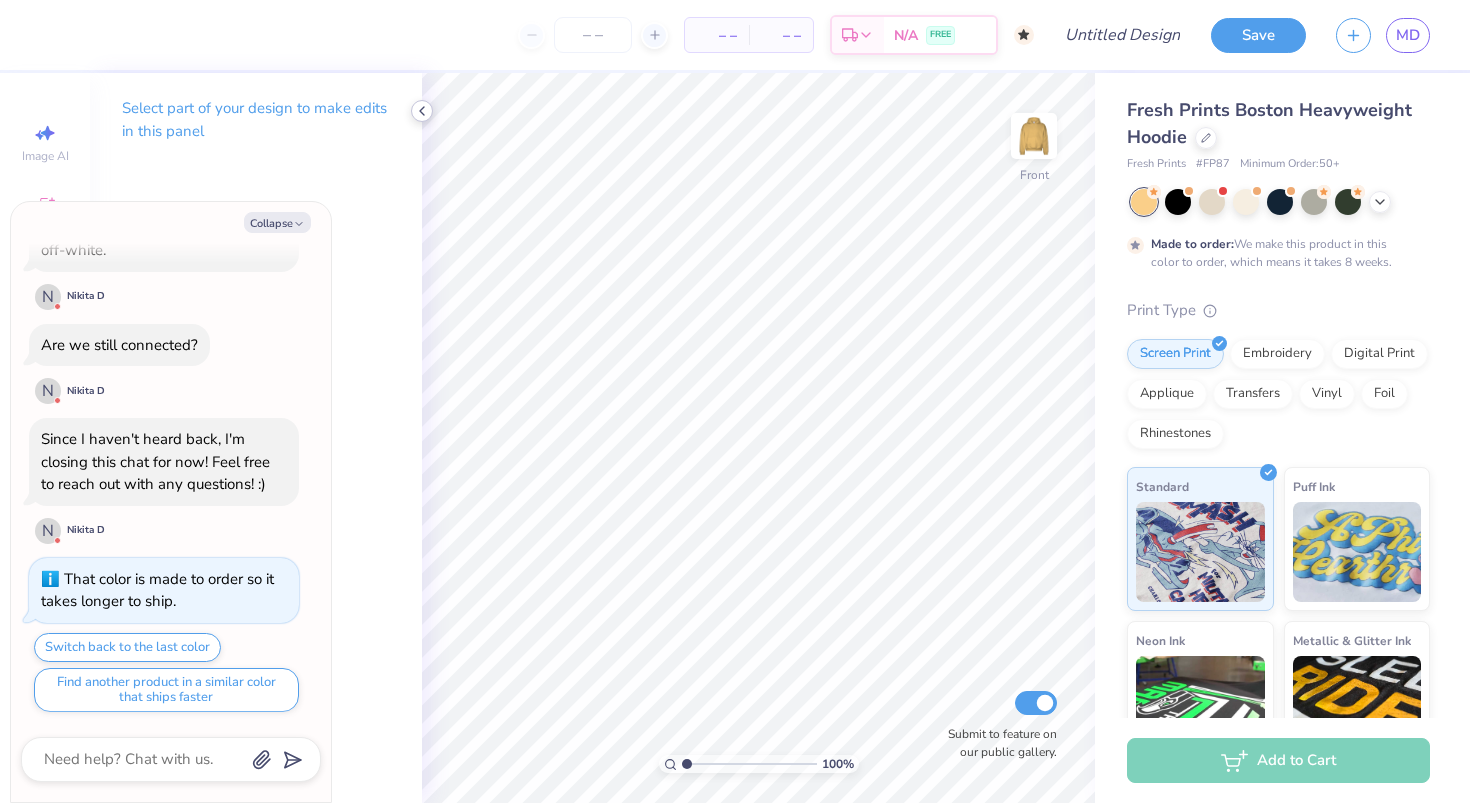 click 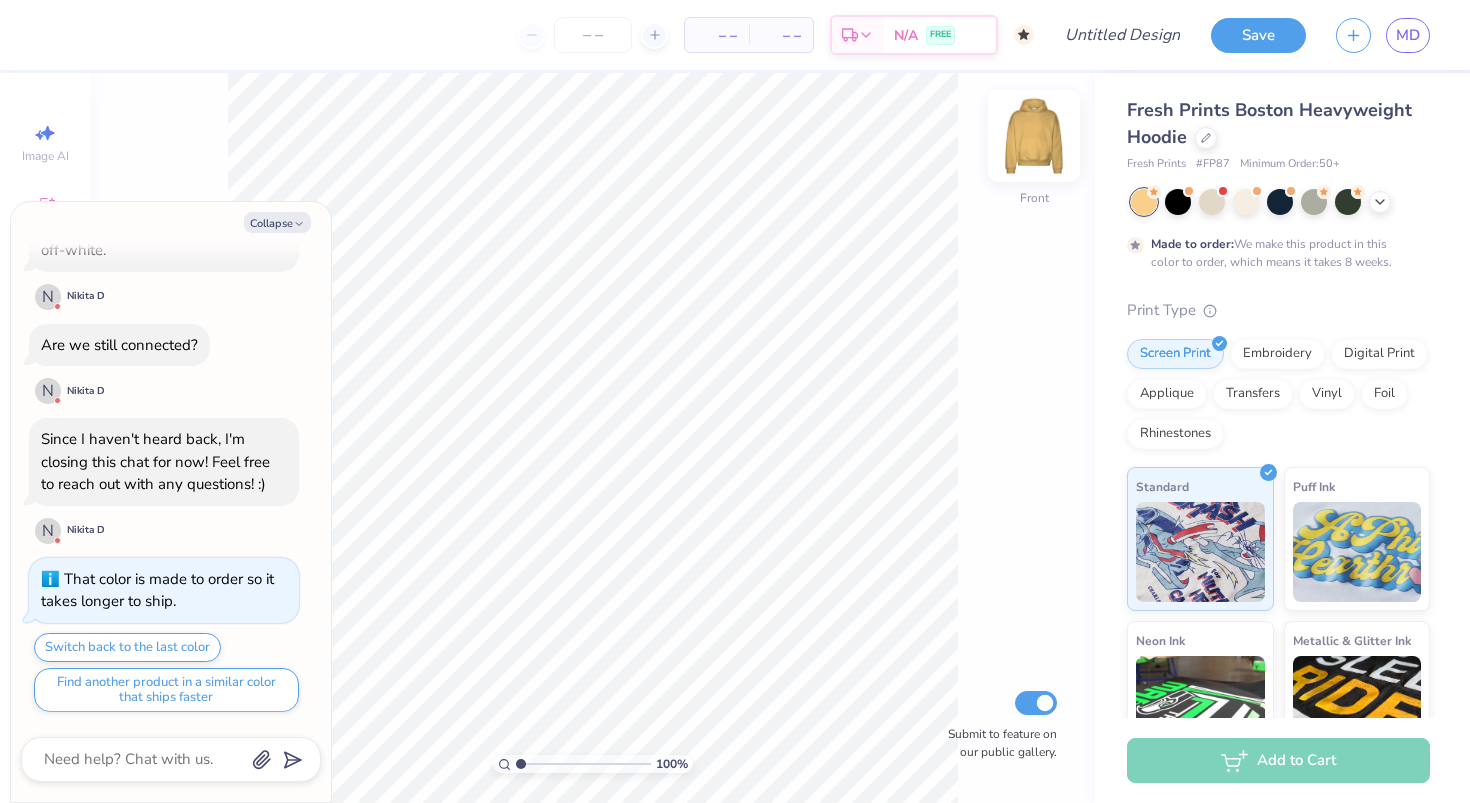 click at bounding box center (1034, 136) 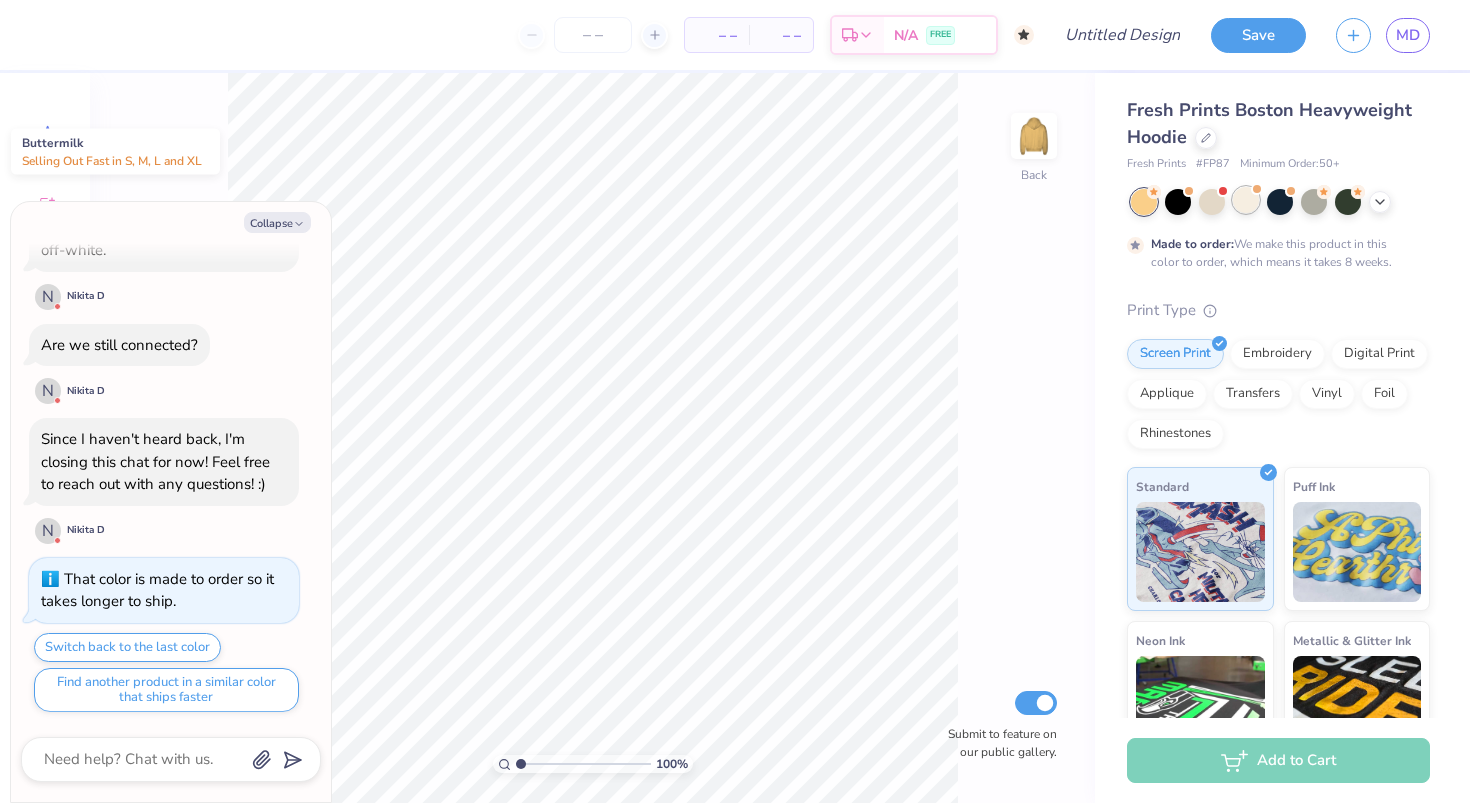 click at bounding box center [1246, 200] 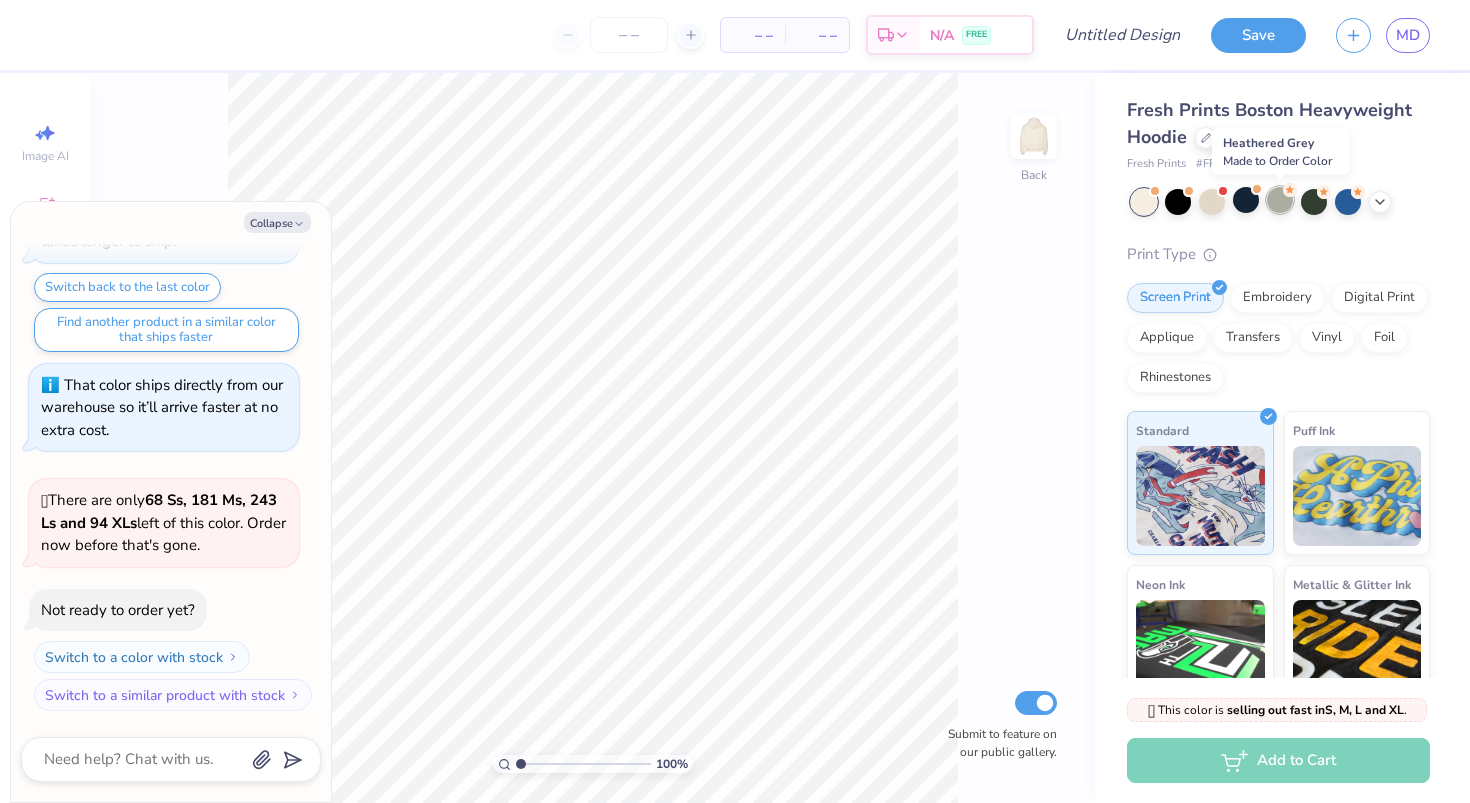 click at bounding box center (1280, 200) 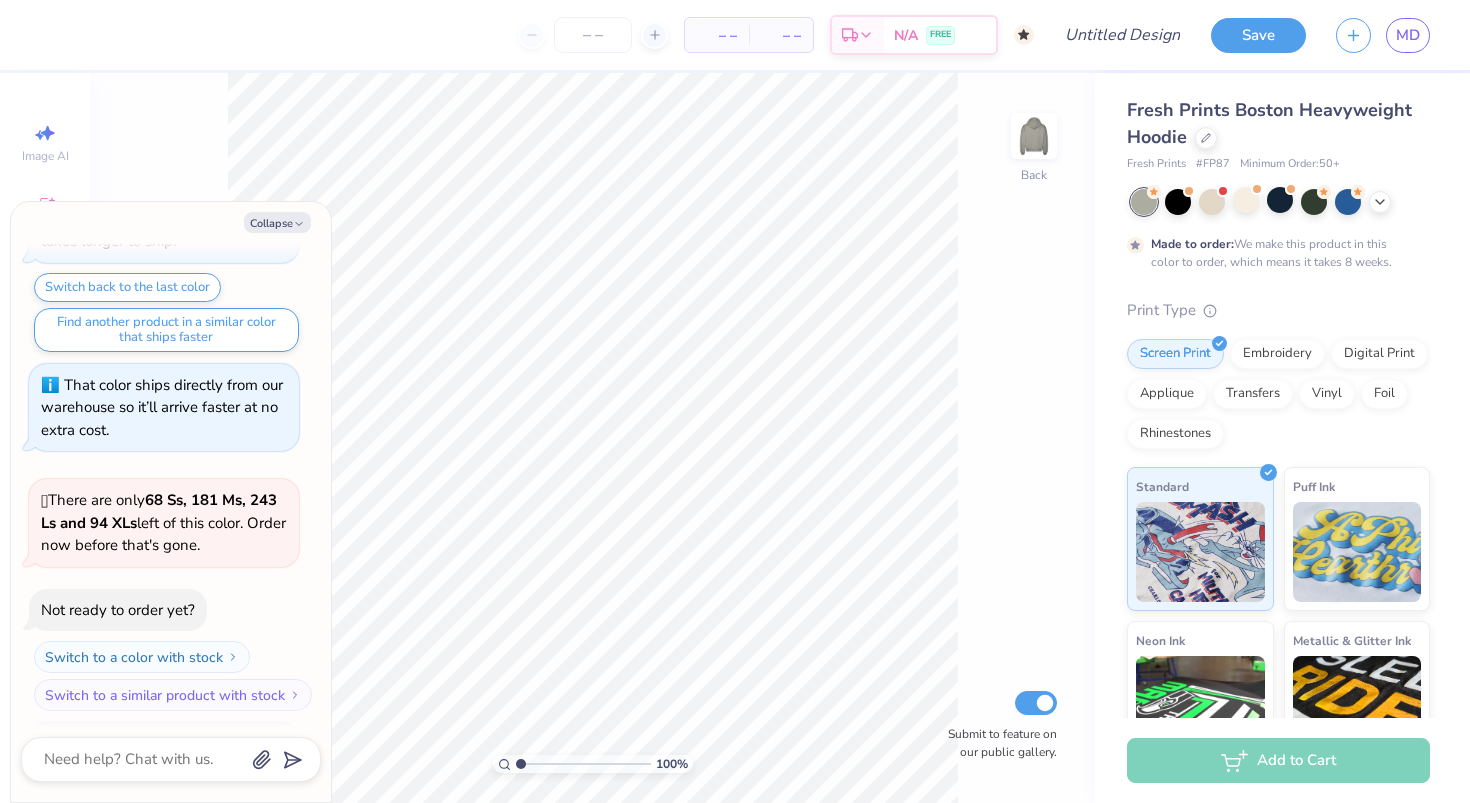 scroll, scrollTop: 2423, scrollLeft: 0, axis: vertical 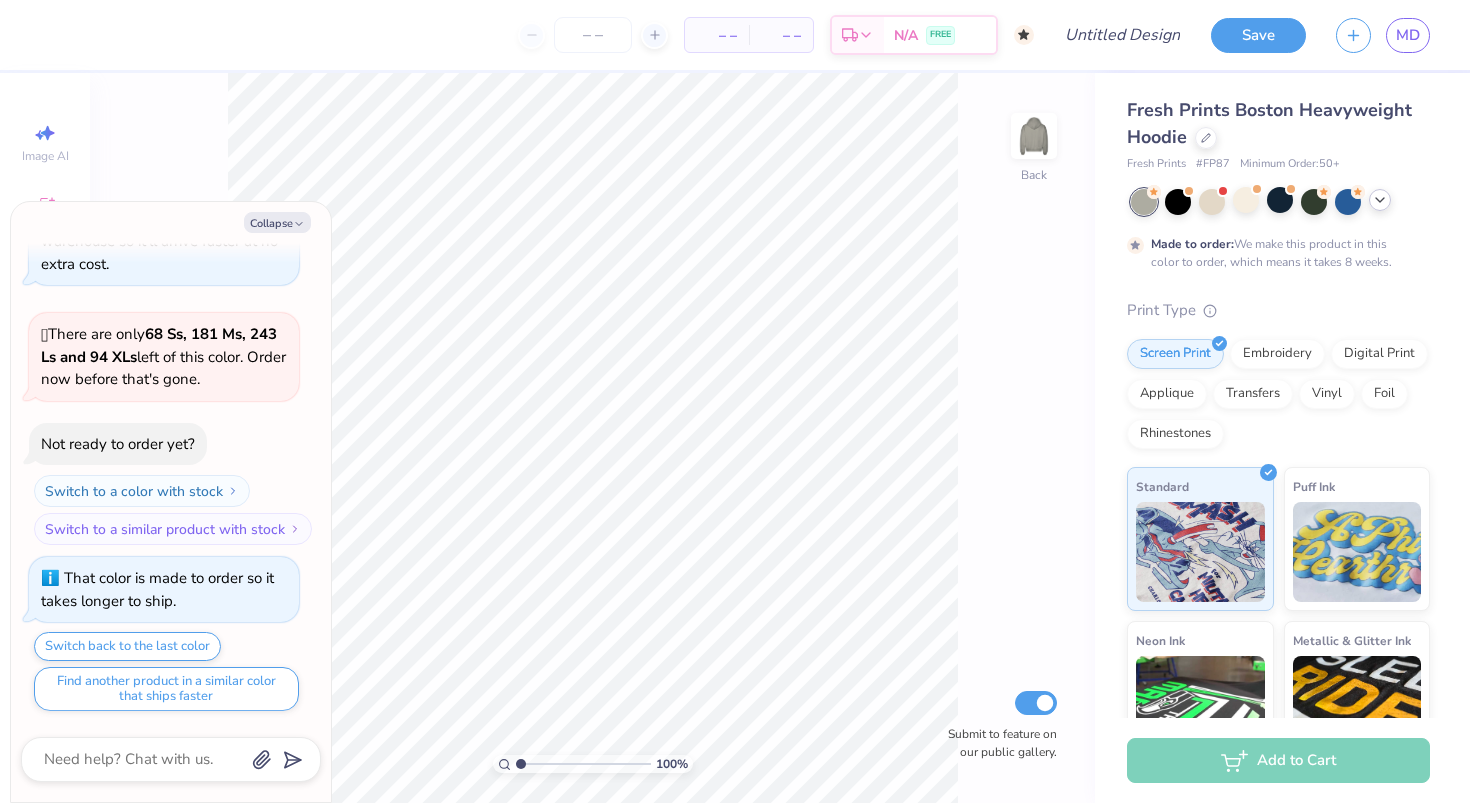 click 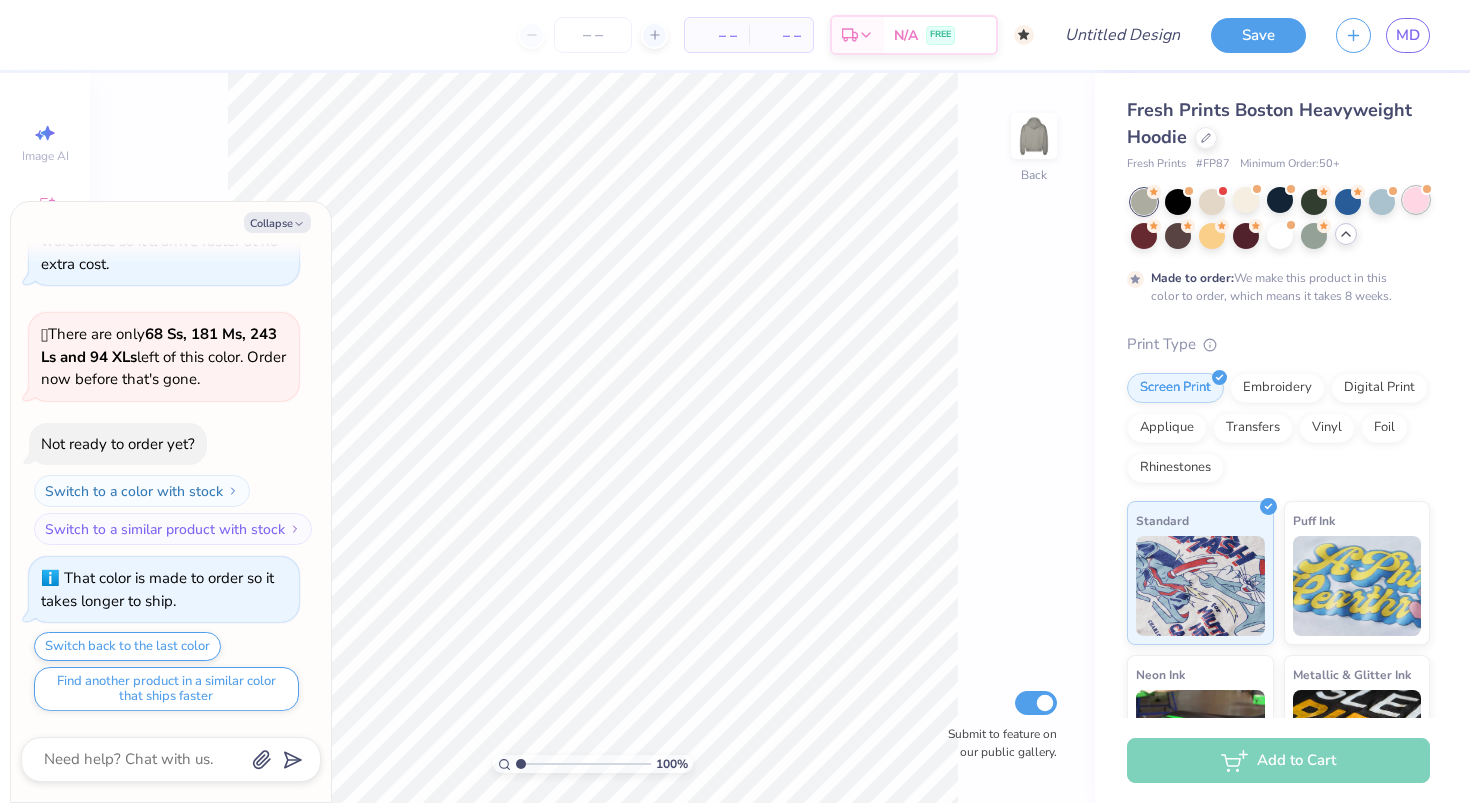 click at bounding box center [1416, 200] 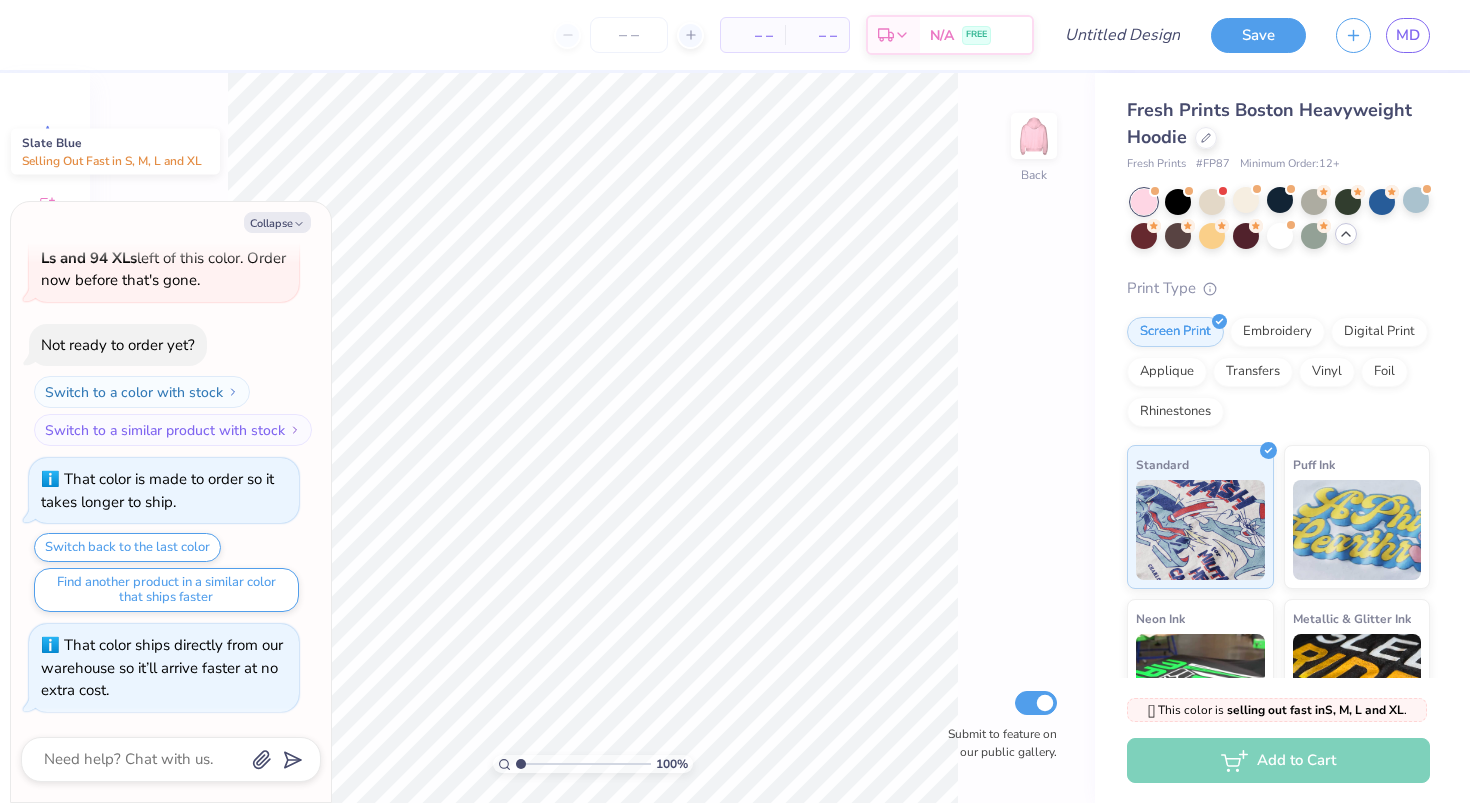 scroll, scrollTop: 2782, scrollLeft: 0, axis: vertical 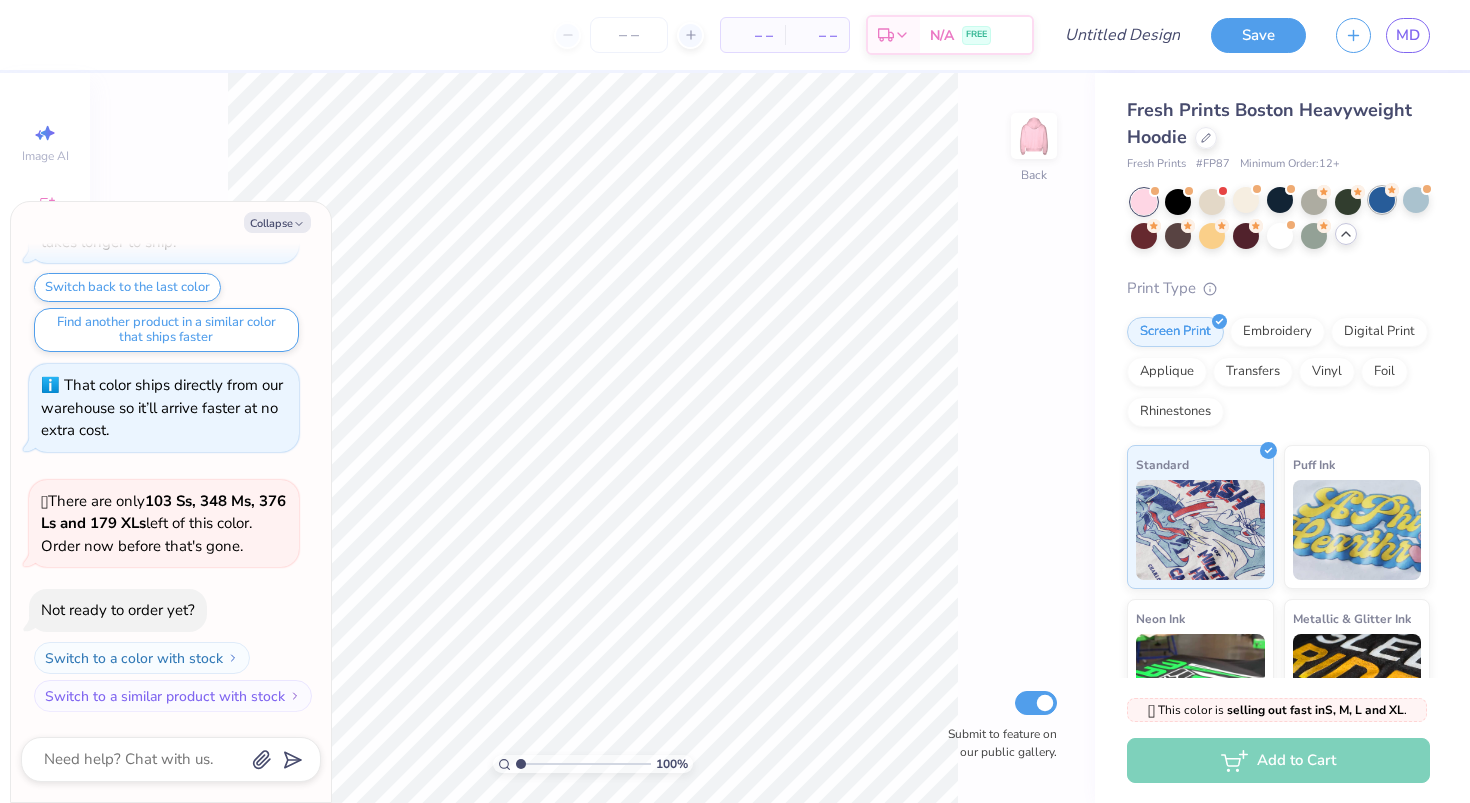 click at bounding box center [1382, 200] 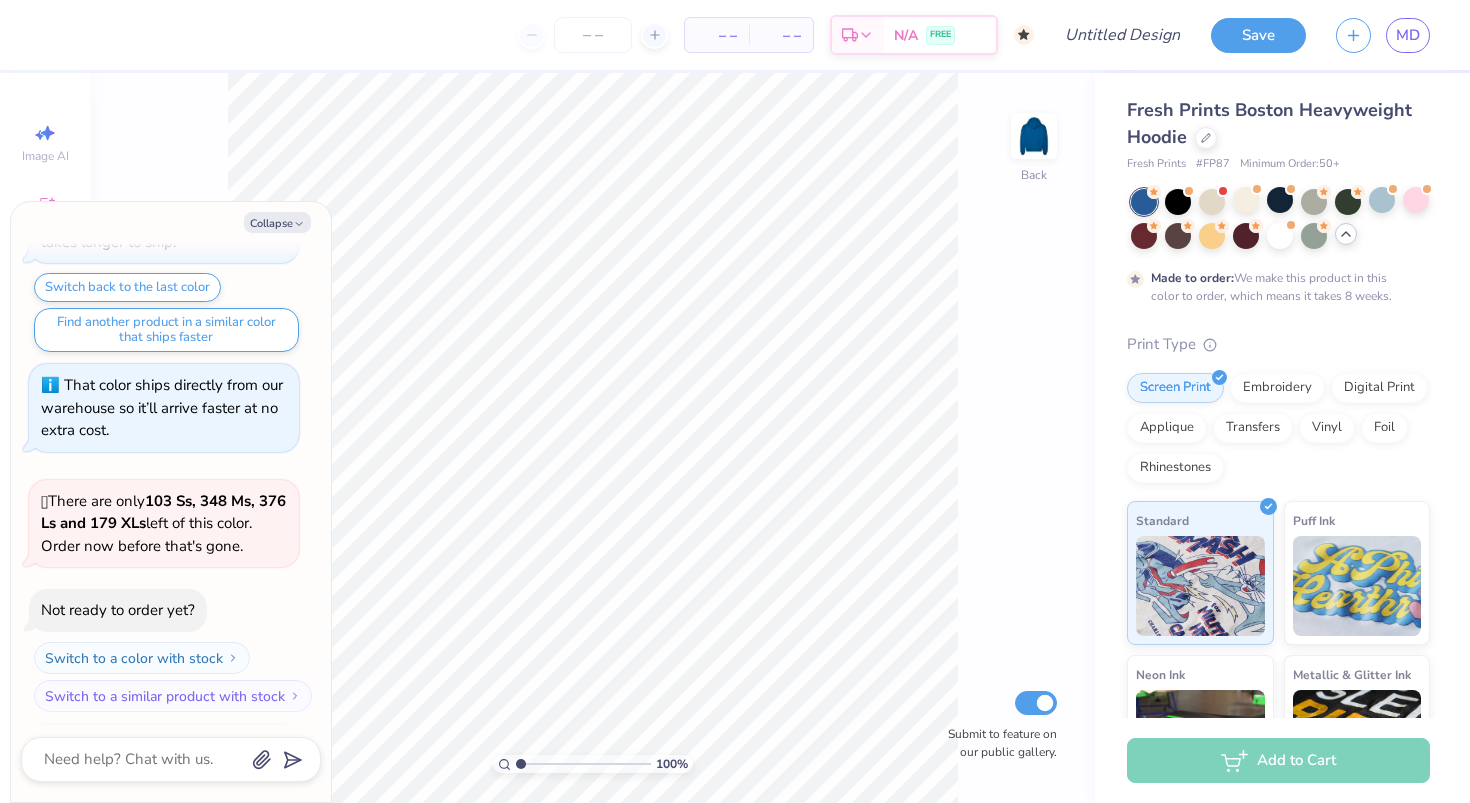 scroll, scrollTop: 2948, scrollLeft: 0, axis: vertical 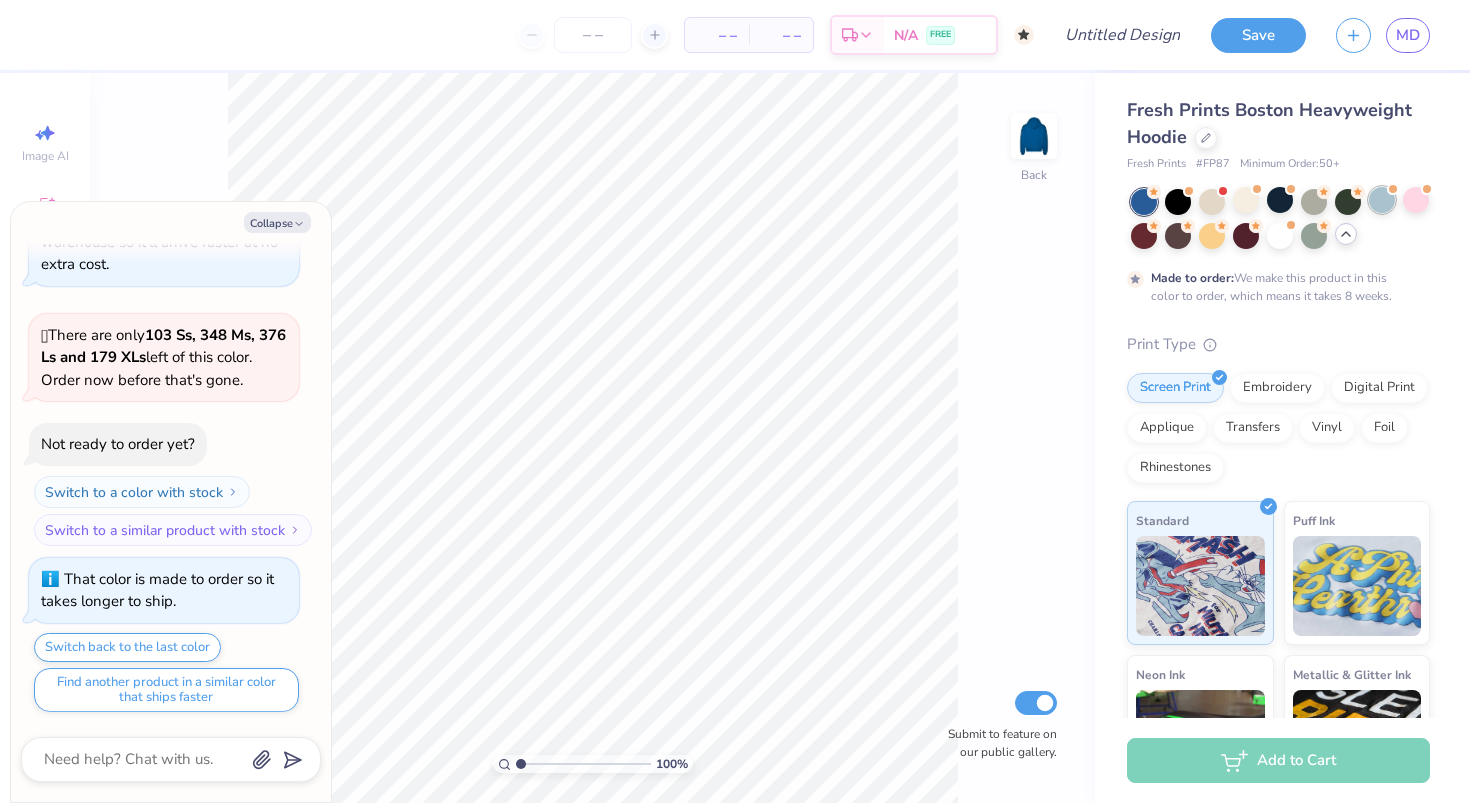 click at bounding box center (1382, 200) 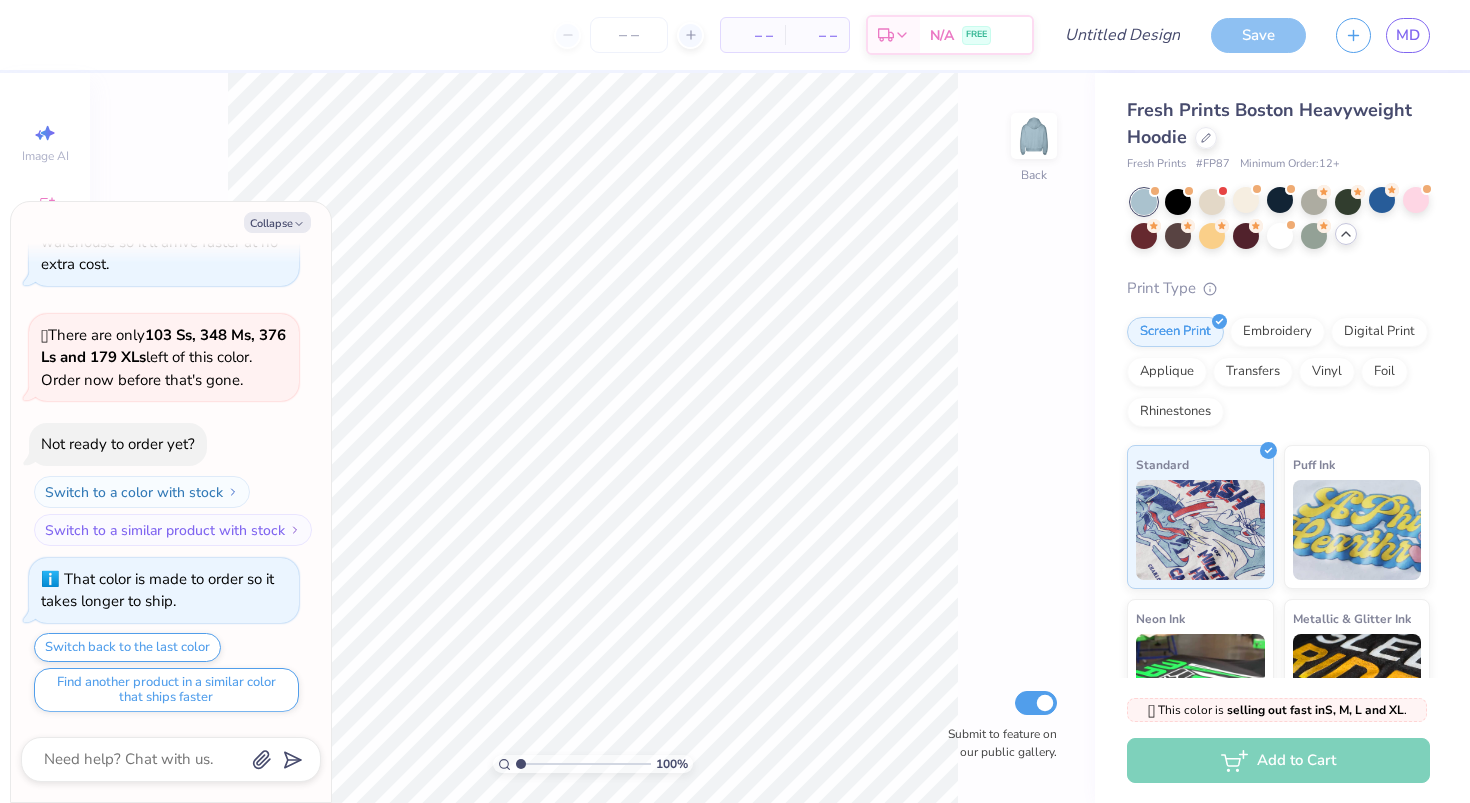 scroll, scrollTop: 3308, scrollLeft: 0, axis: vertical 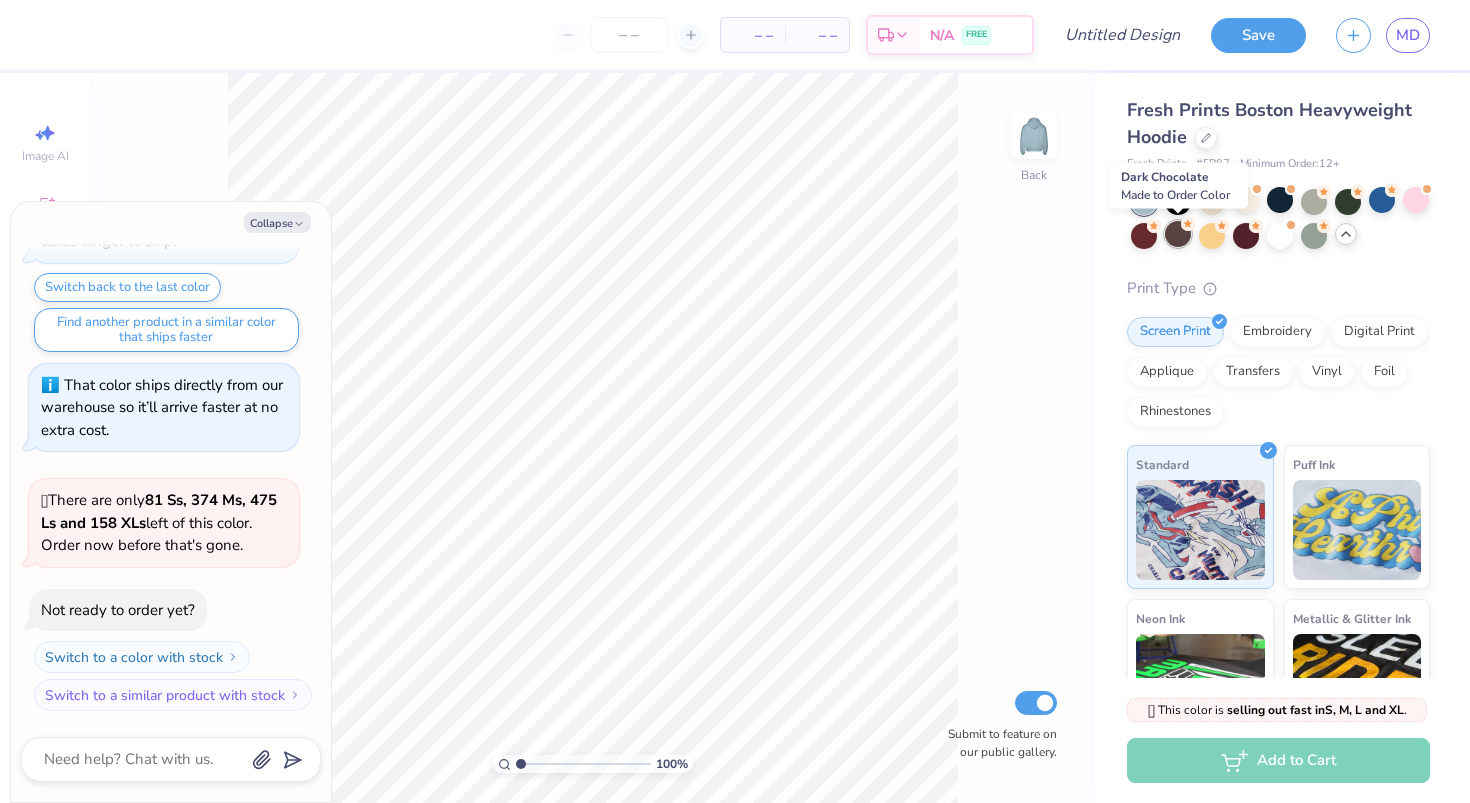click at bounding box center [1178, 234] 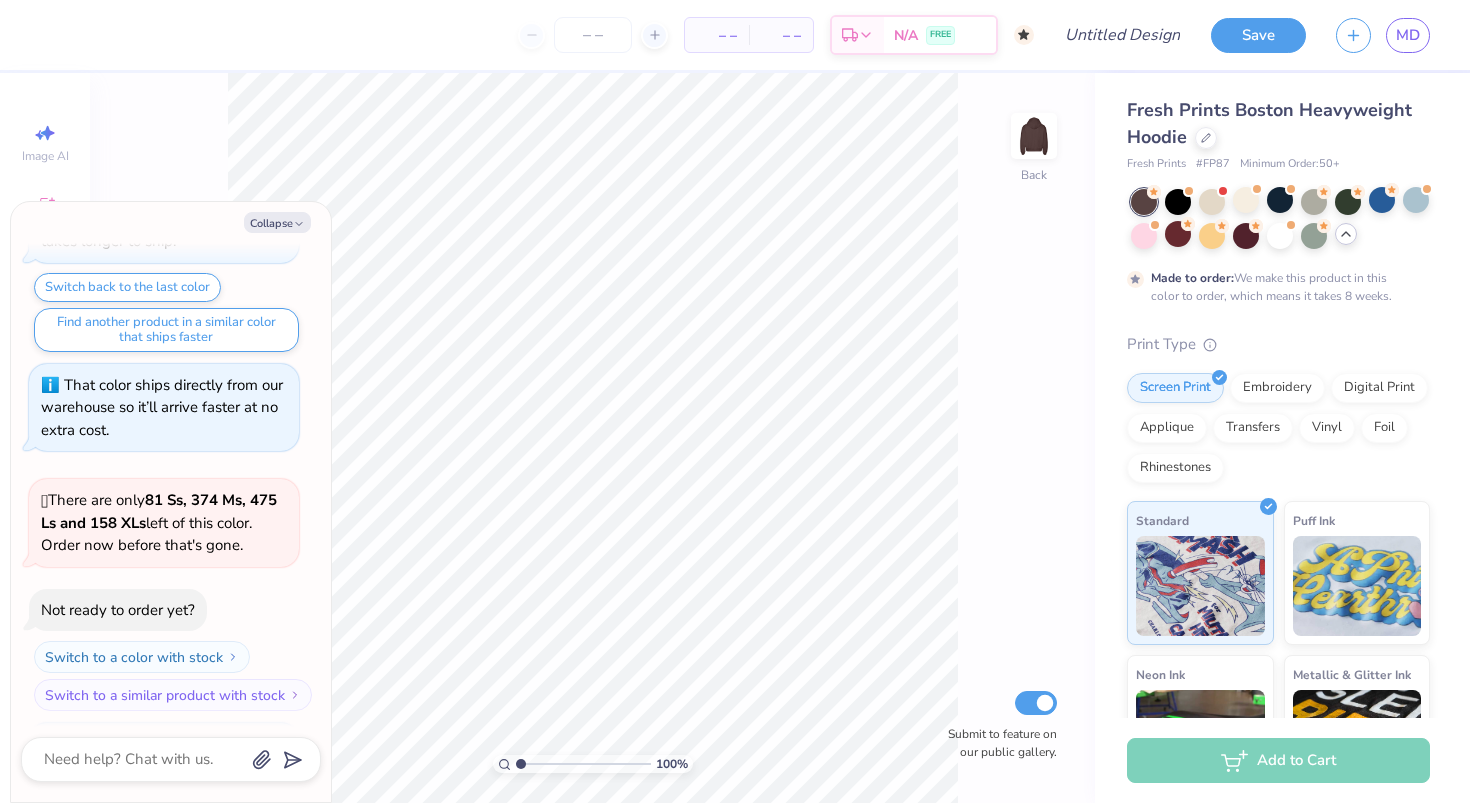 scroll, scrollTop: 3474, scrollLeft: 0, axis: vertical 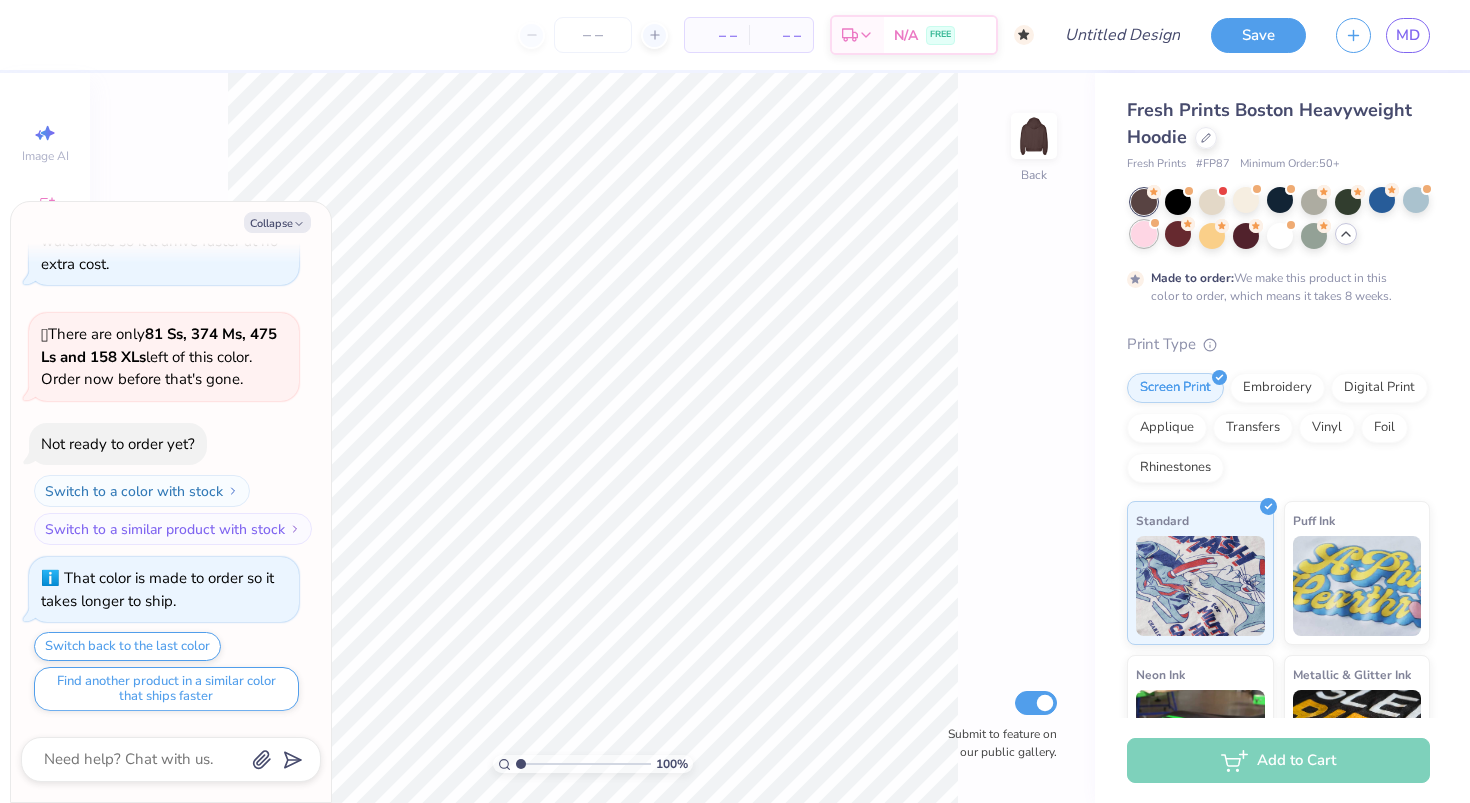 click at bounding box center (1144, 234) 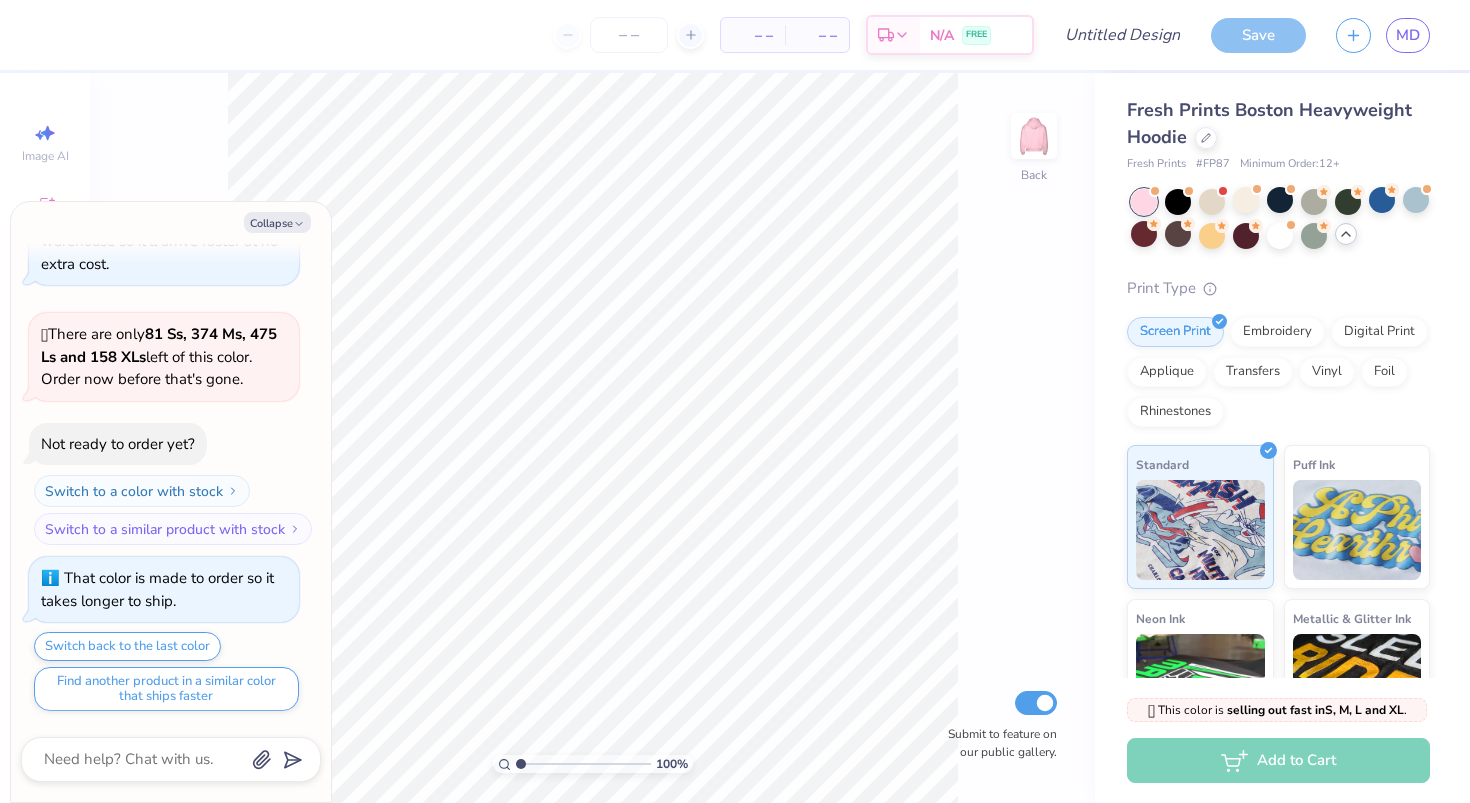 scroll, scrollTop: 3833, scrollLeft: 0, axis: vertical 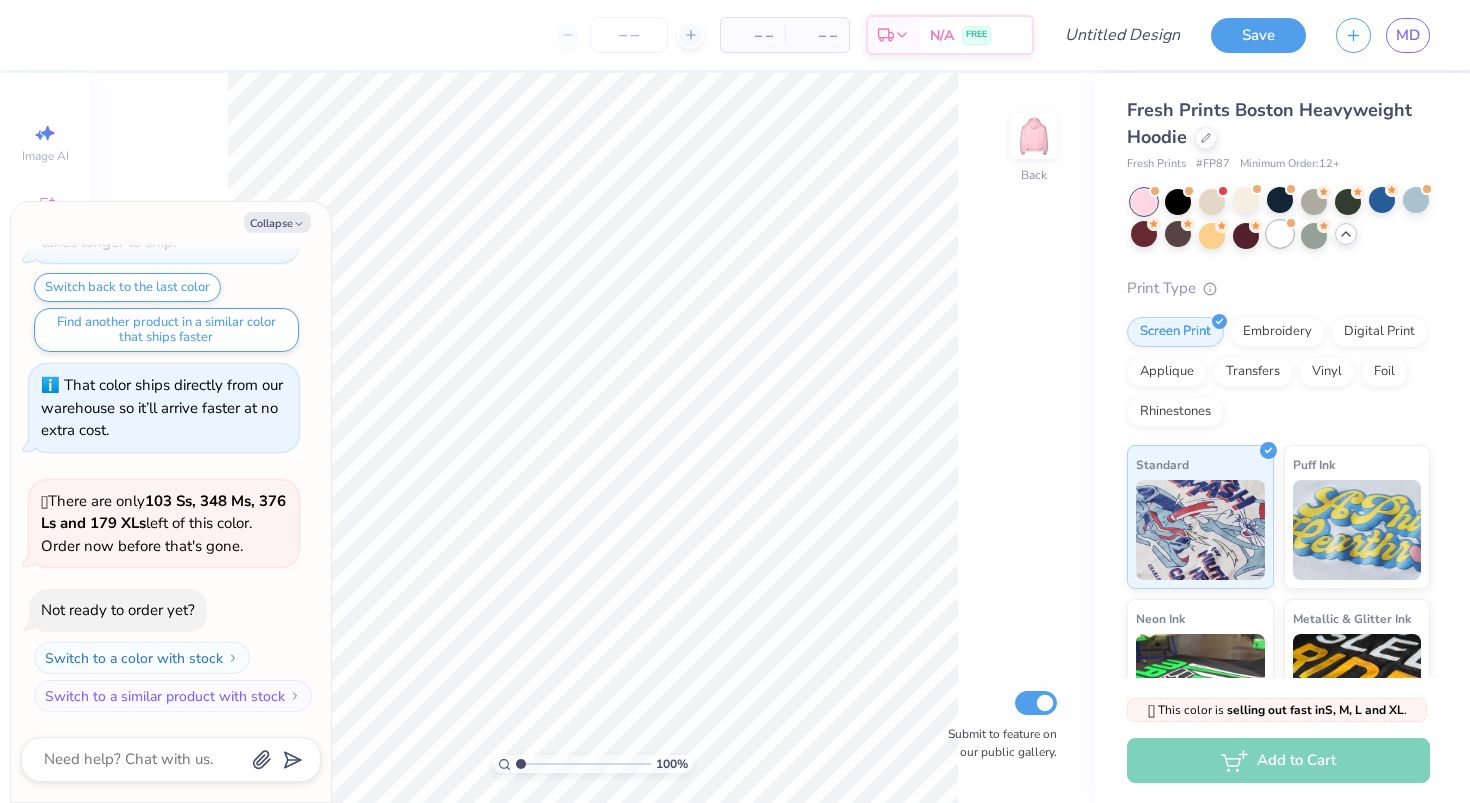 click at bounding box center (1280, 234) 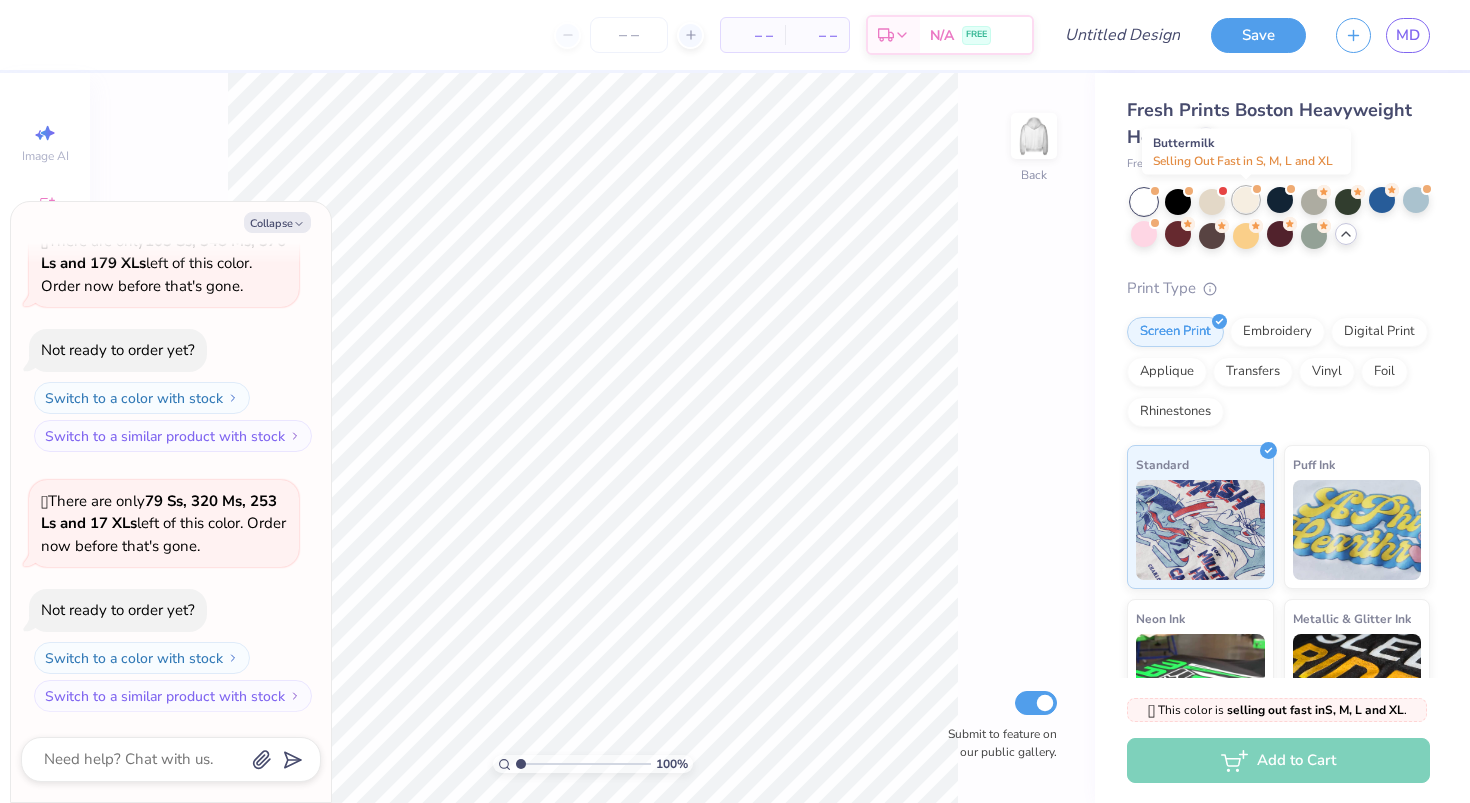 click at bounding box center (1246, 200) 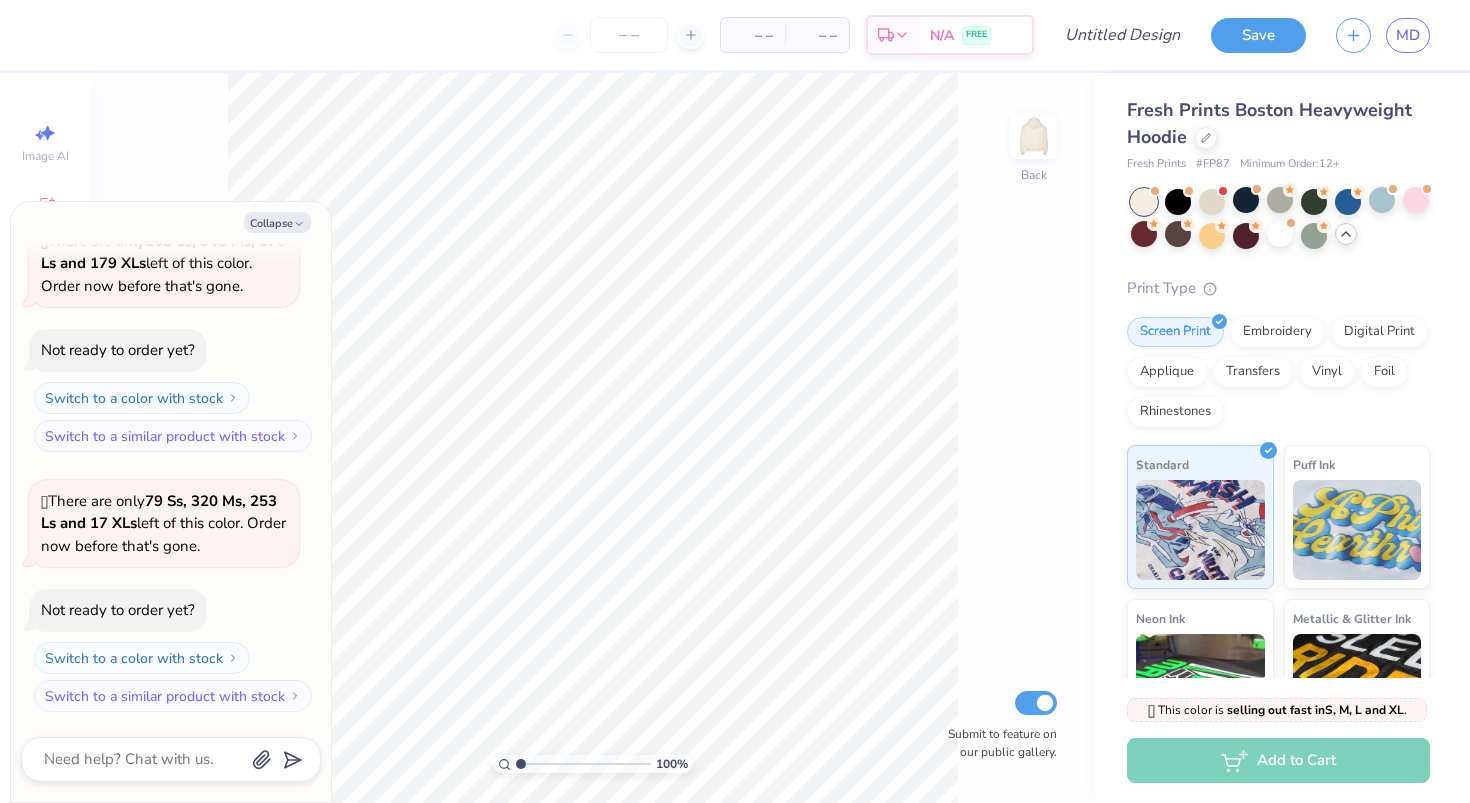 scroll, scrollTop: 4353, scrollLeft: 0, axis: vertical 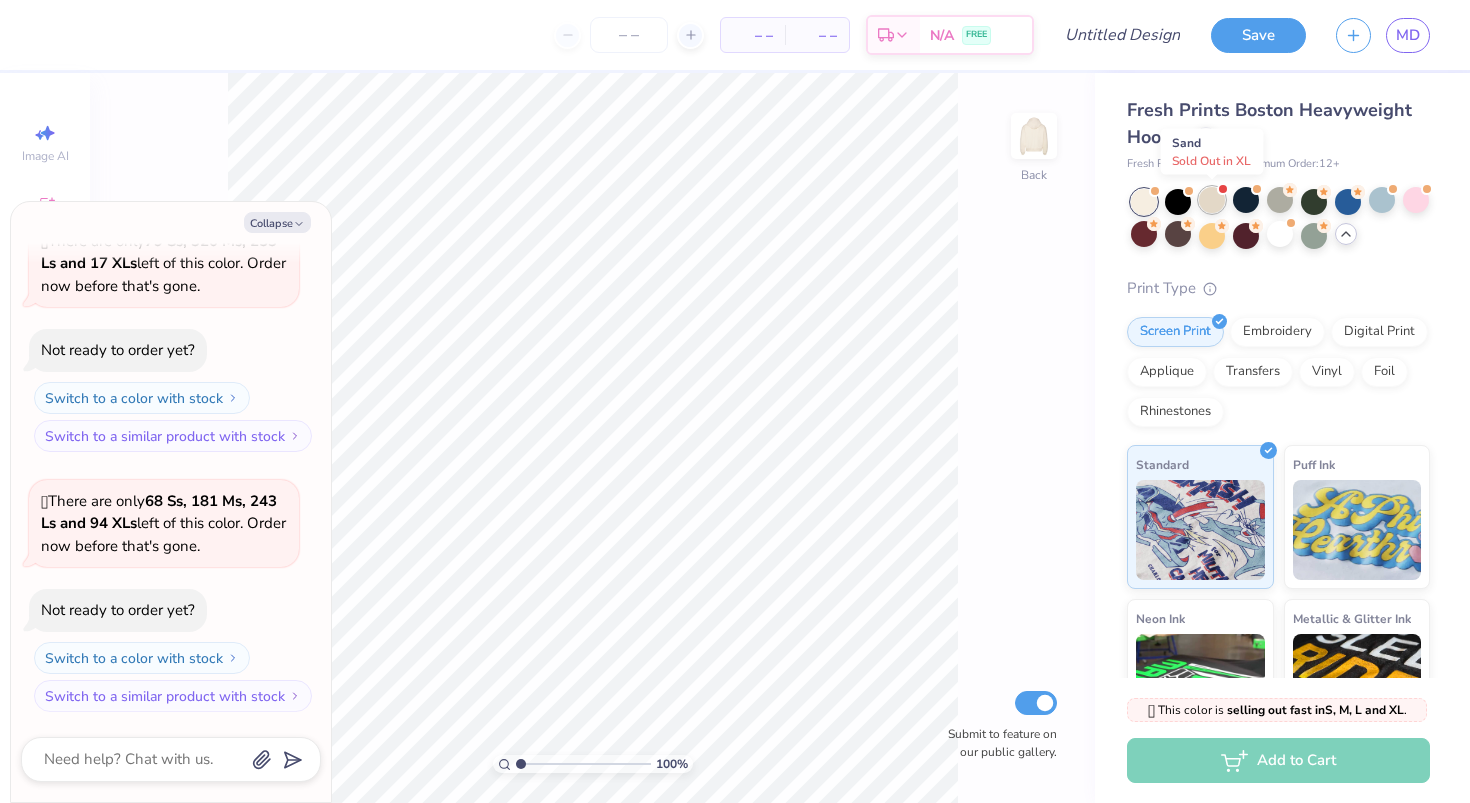 click at bounding box center [1212, 200] 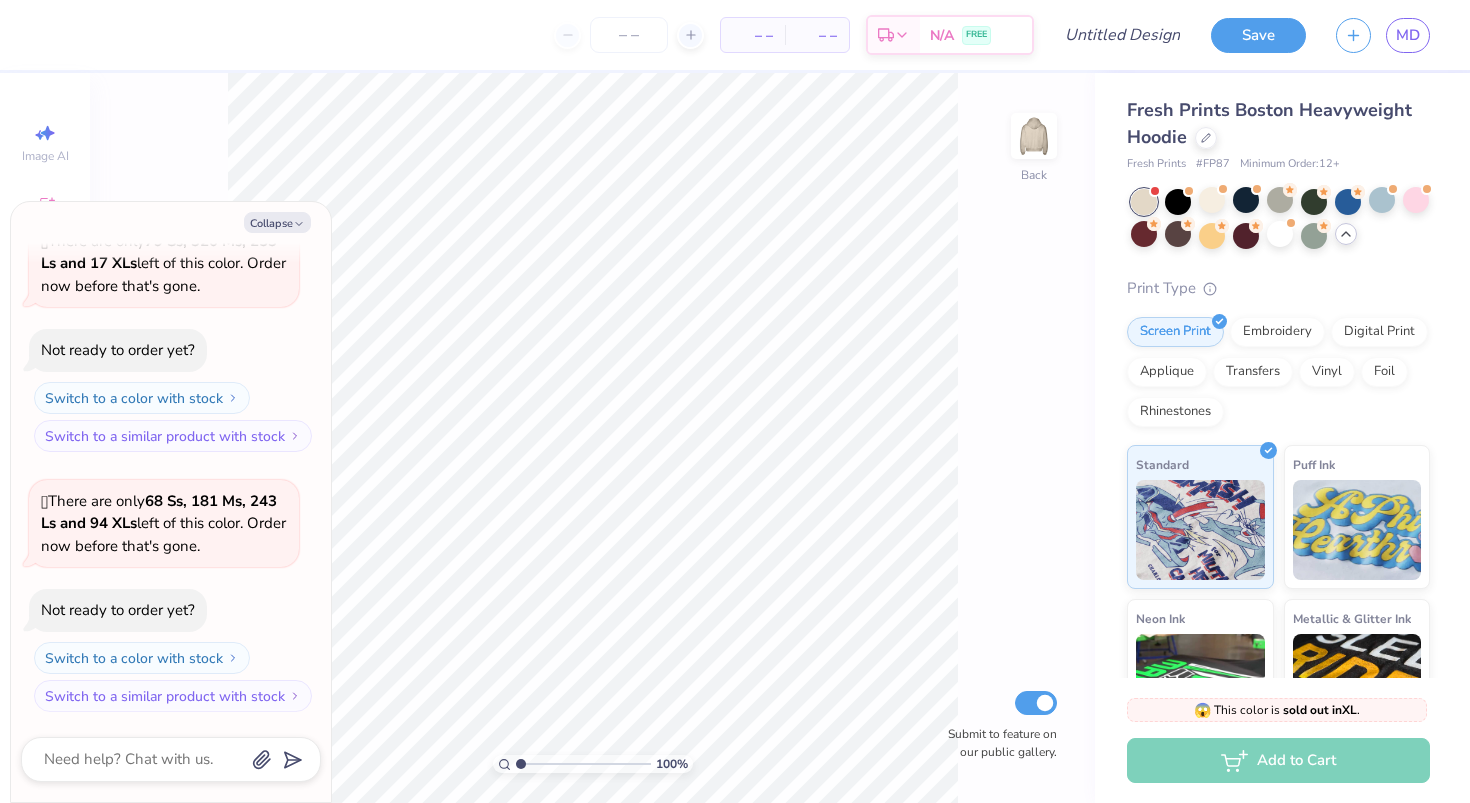 scroll, scrollTop: 4636, scrollLeft: 0, axis: vertical 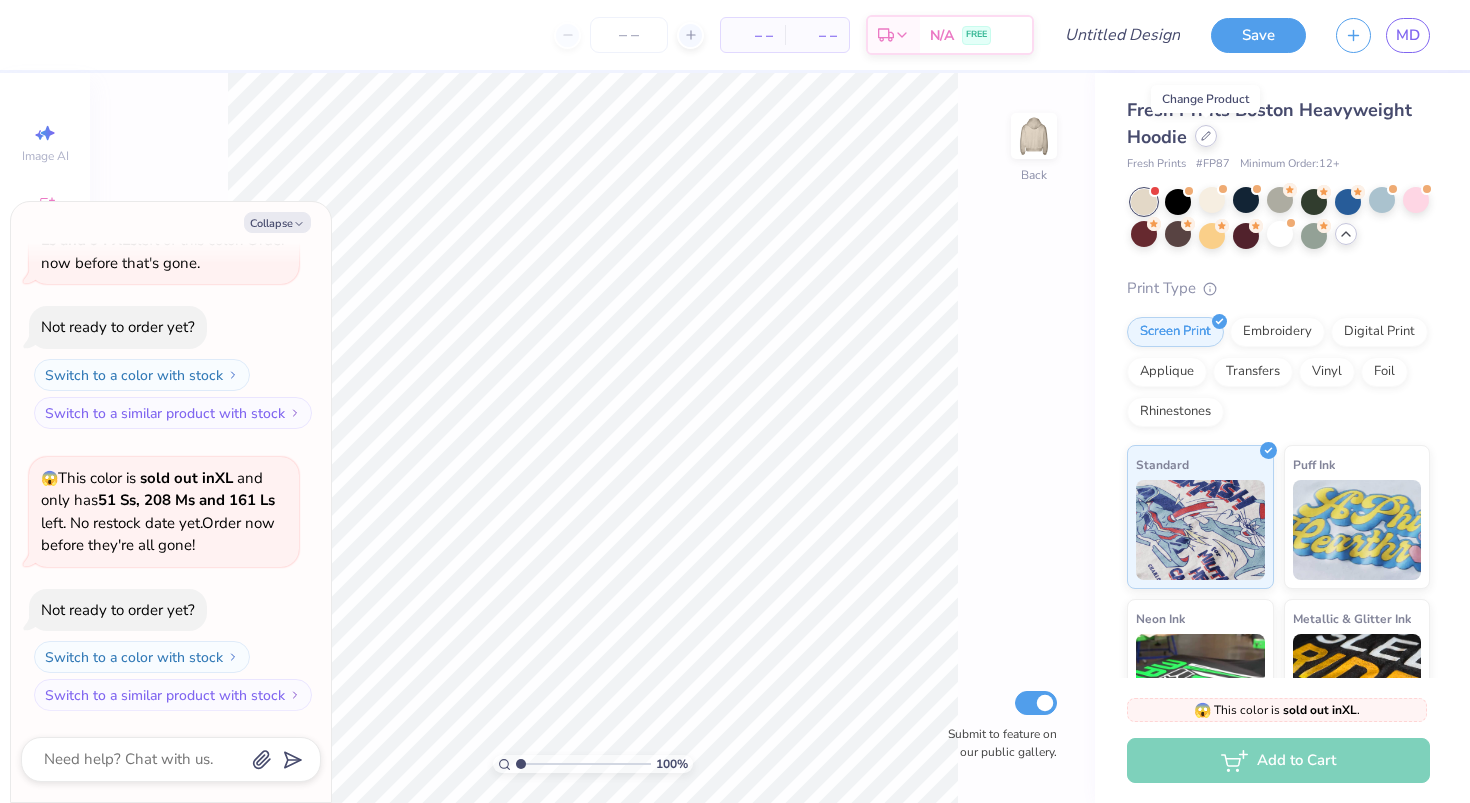 click 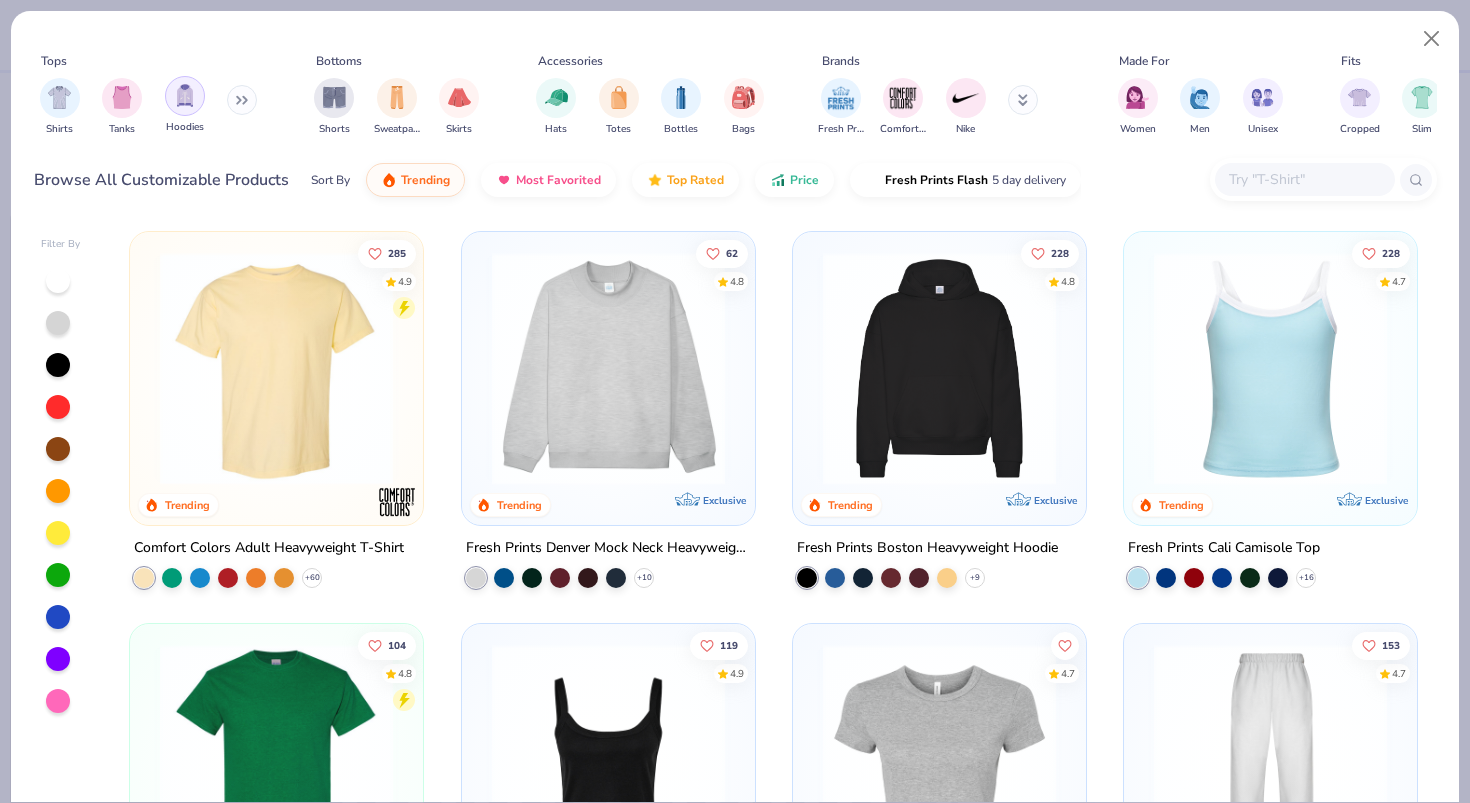 click at bounding box center (185, 96) 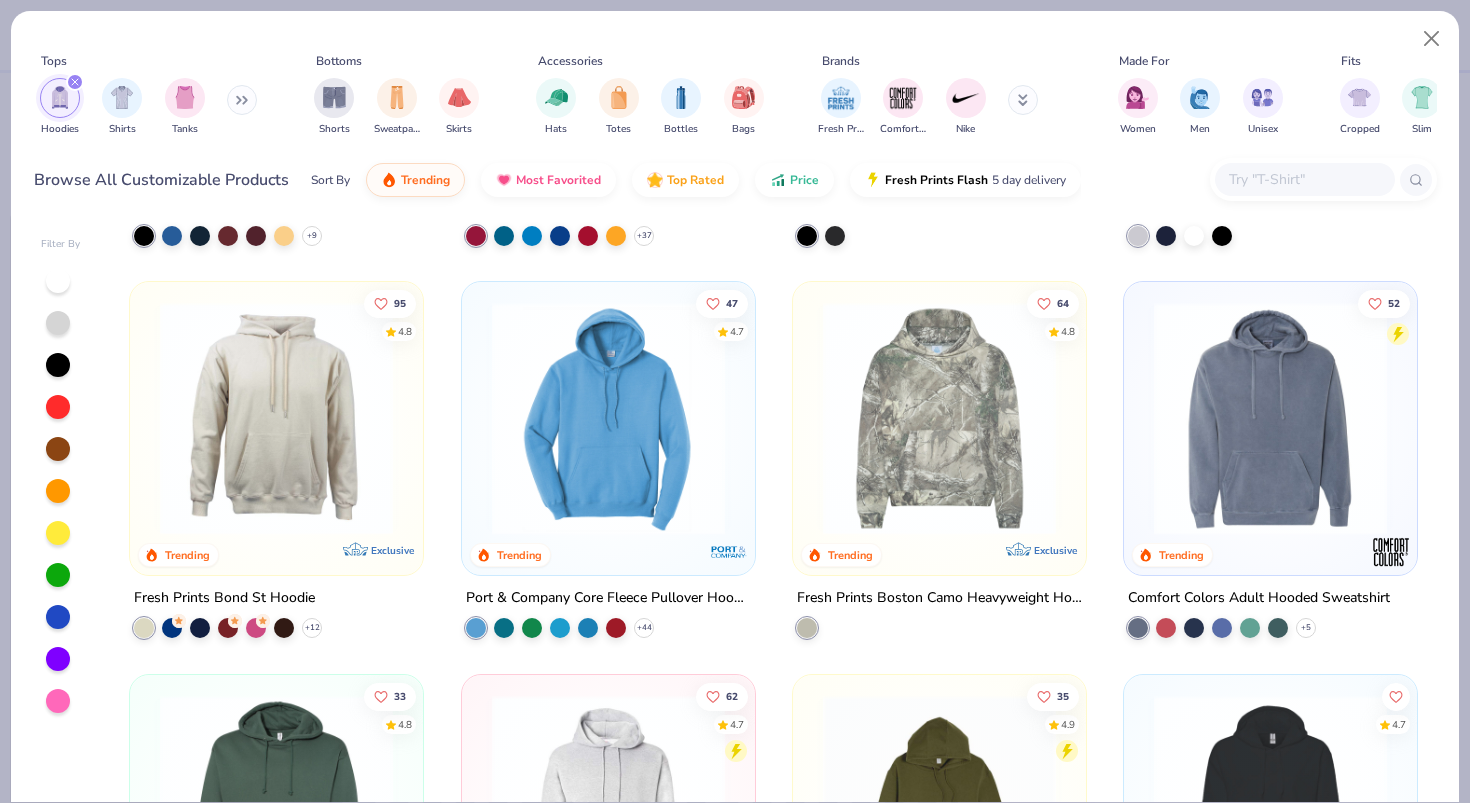 scroll, scrollTop: 0, scrollLeft: 0, axis: both 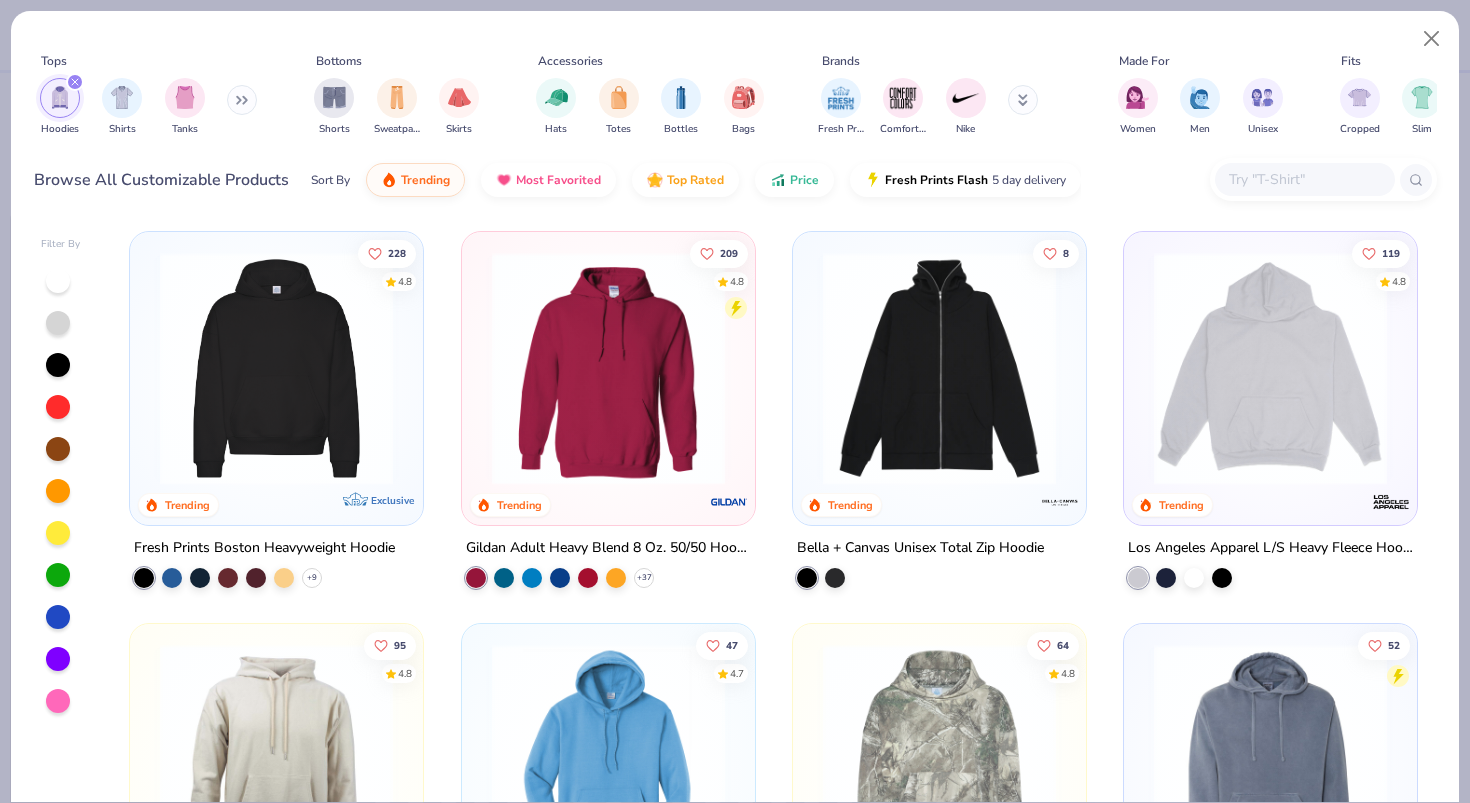 click at bounding box center (276, 368) 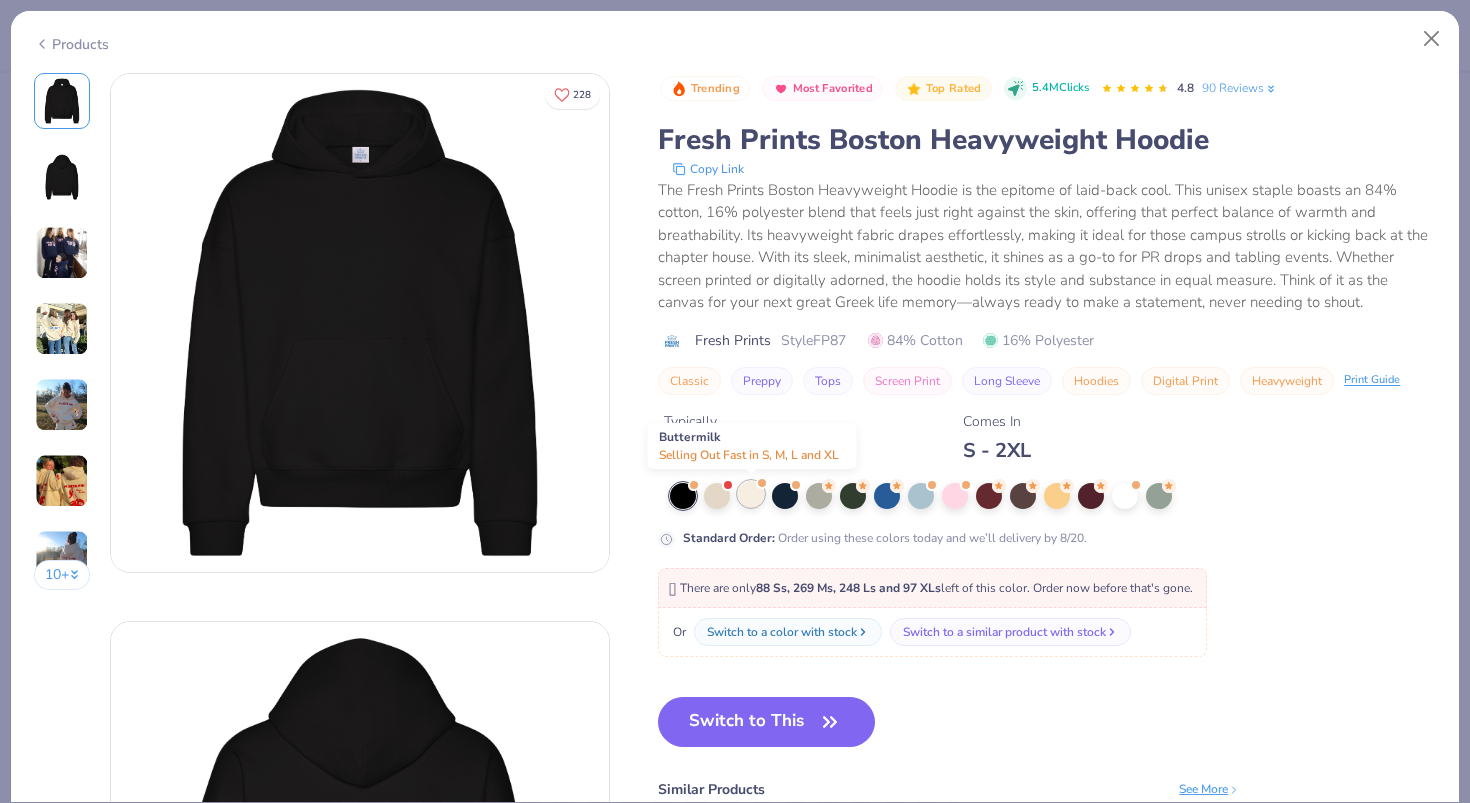 click at bounding box center [751, 494] 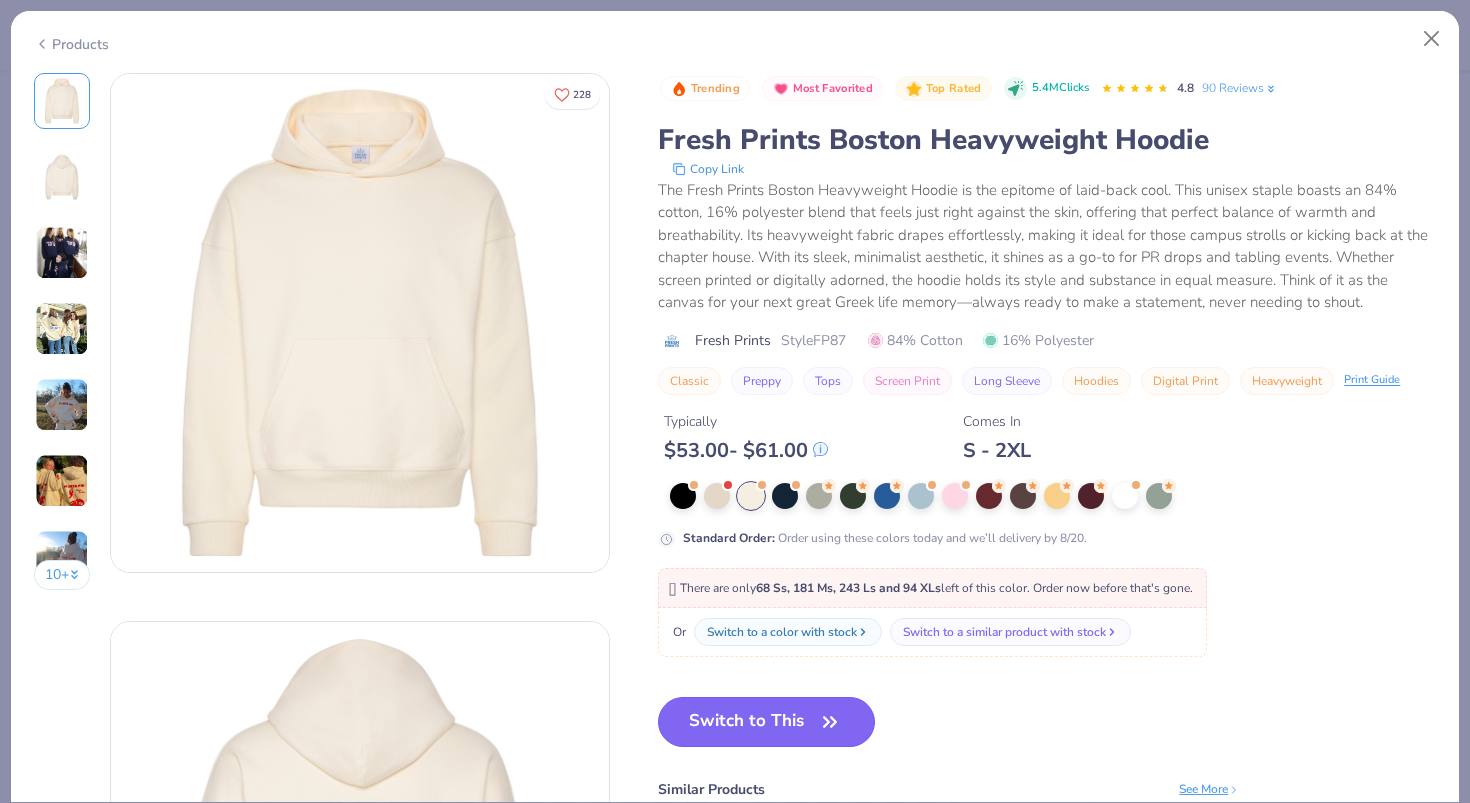 click on "Switch to This" at bounding box center [766, 722] 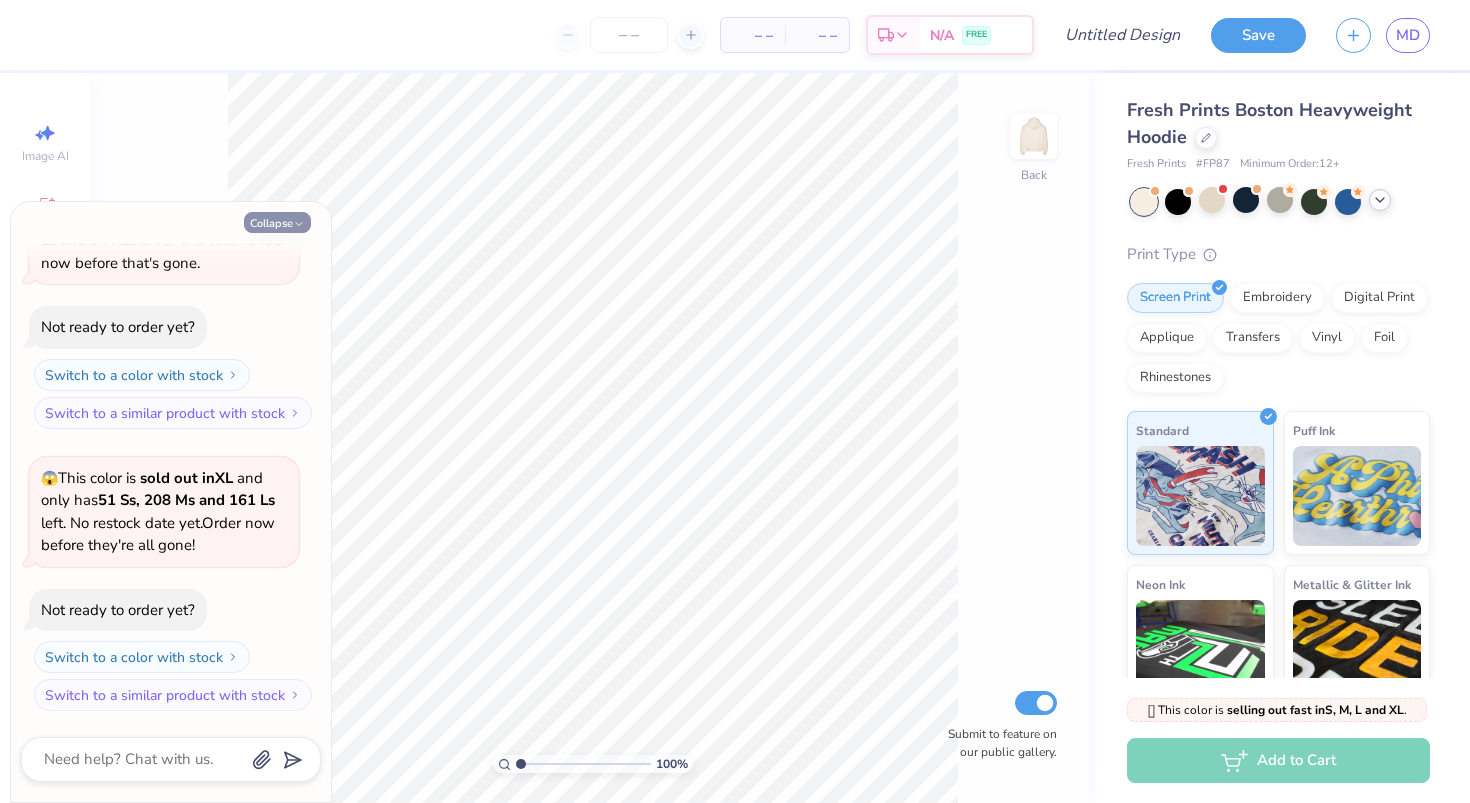 click on "Collapse" at bounding box center [277, 222] 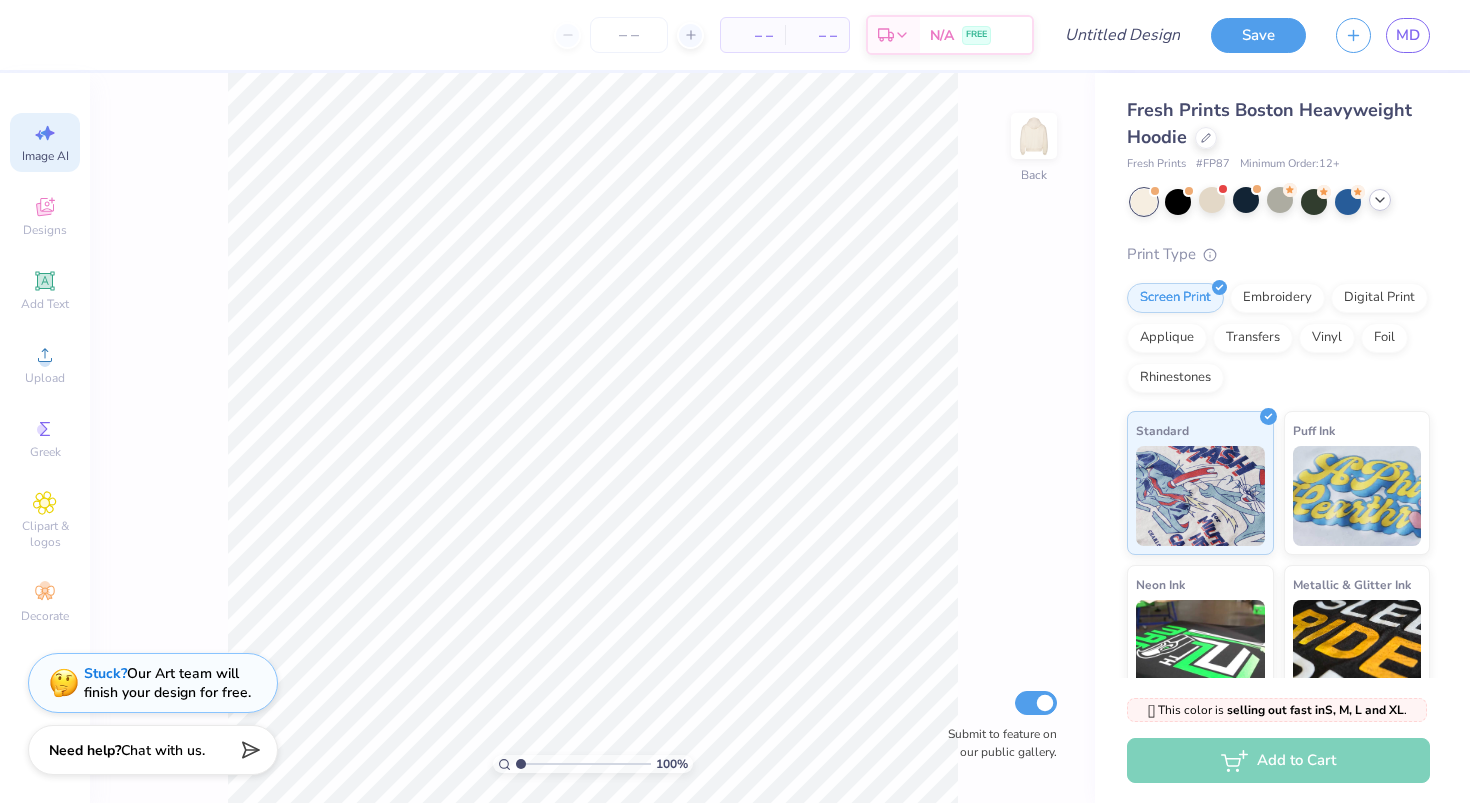click 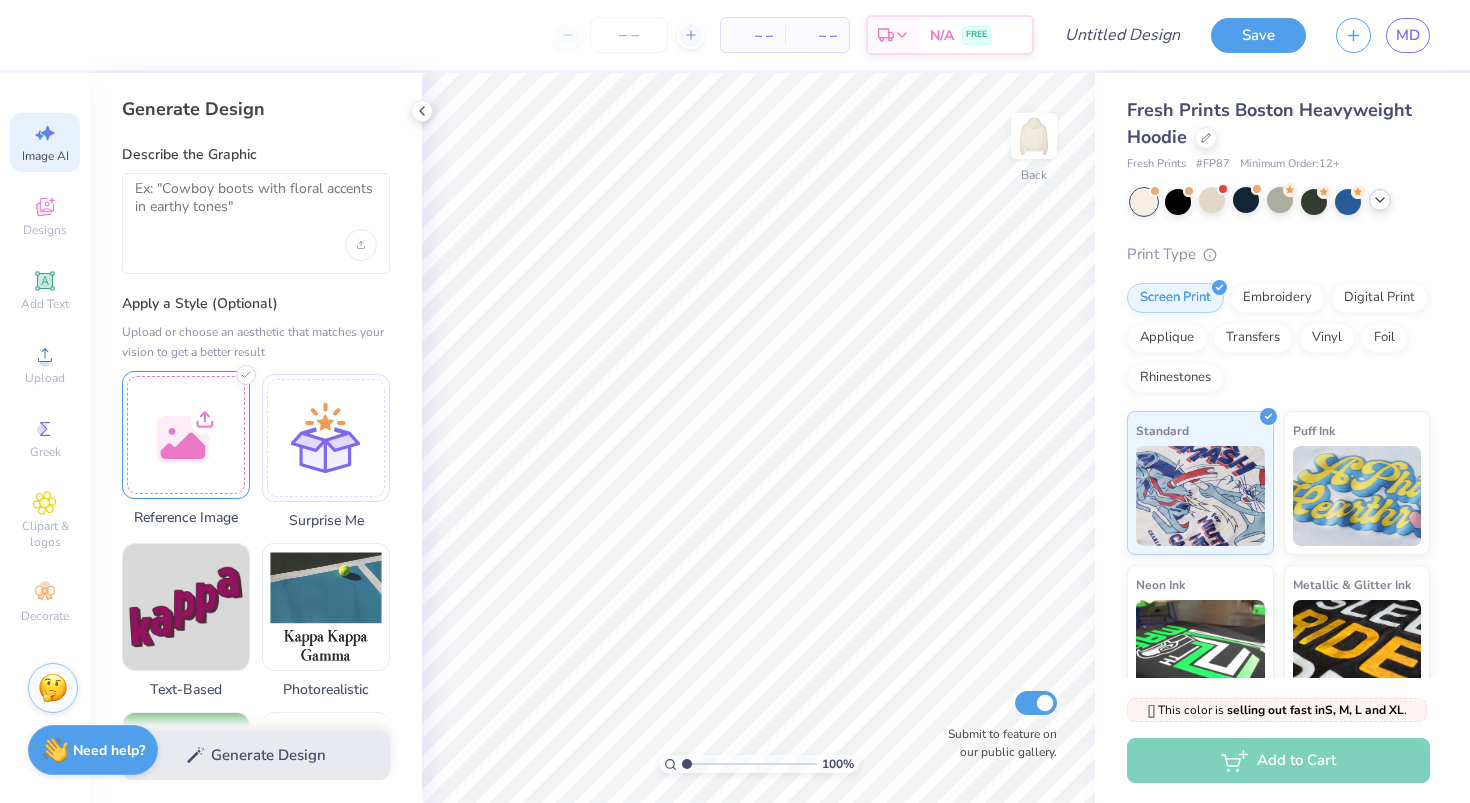 click at bounding box center (186, 435) 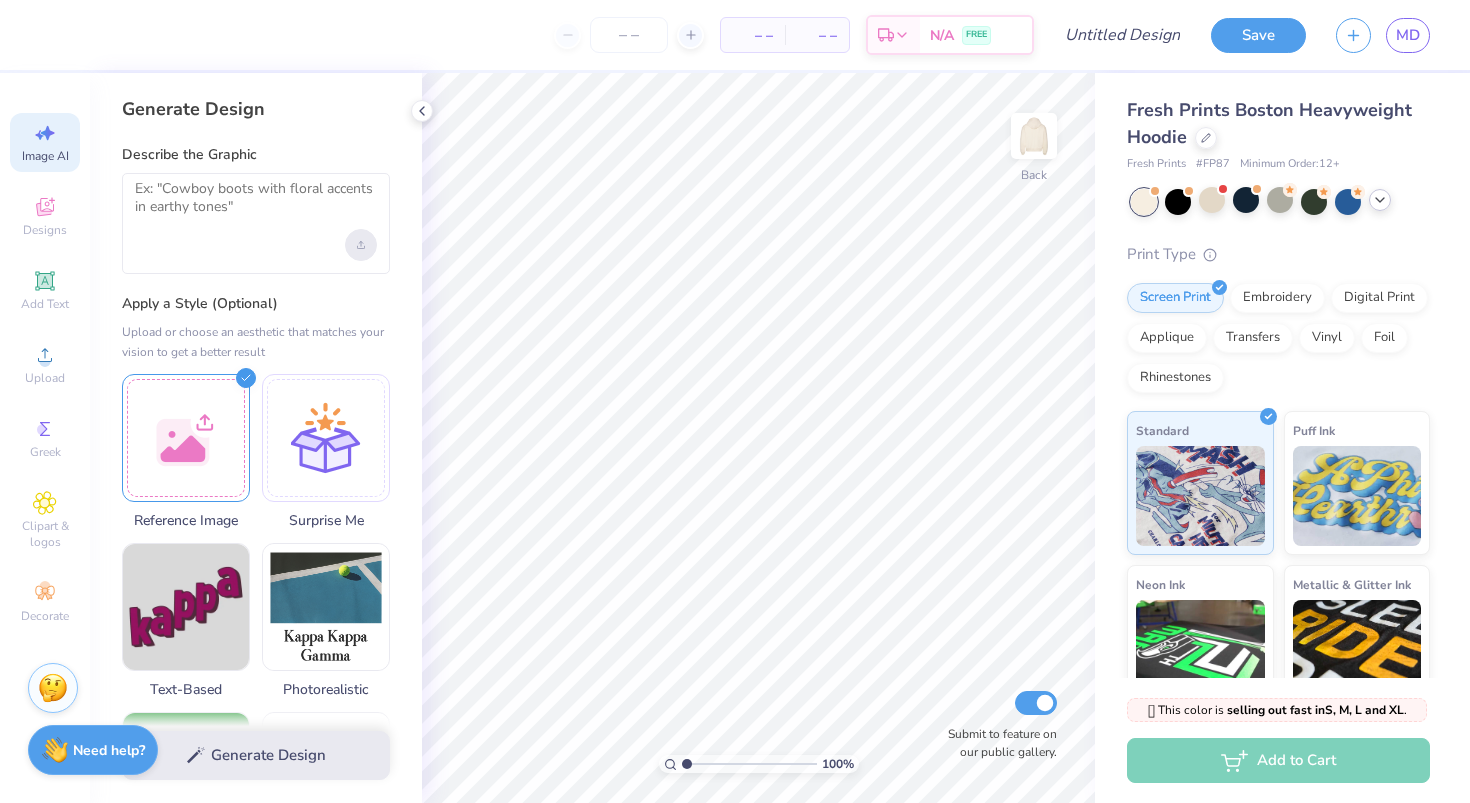 click at bounding box center [361, 245] 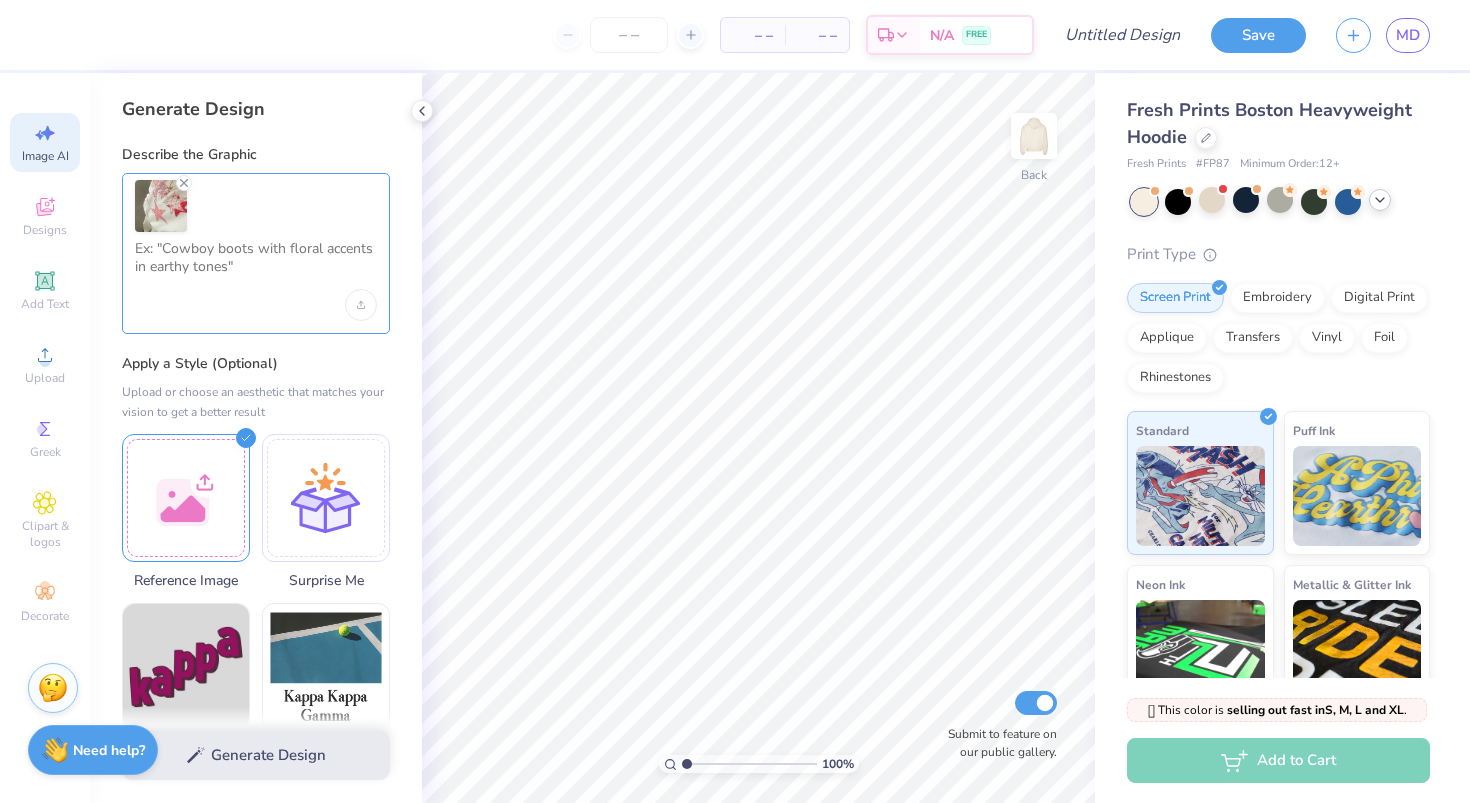 click at bounding box center [256, 265] 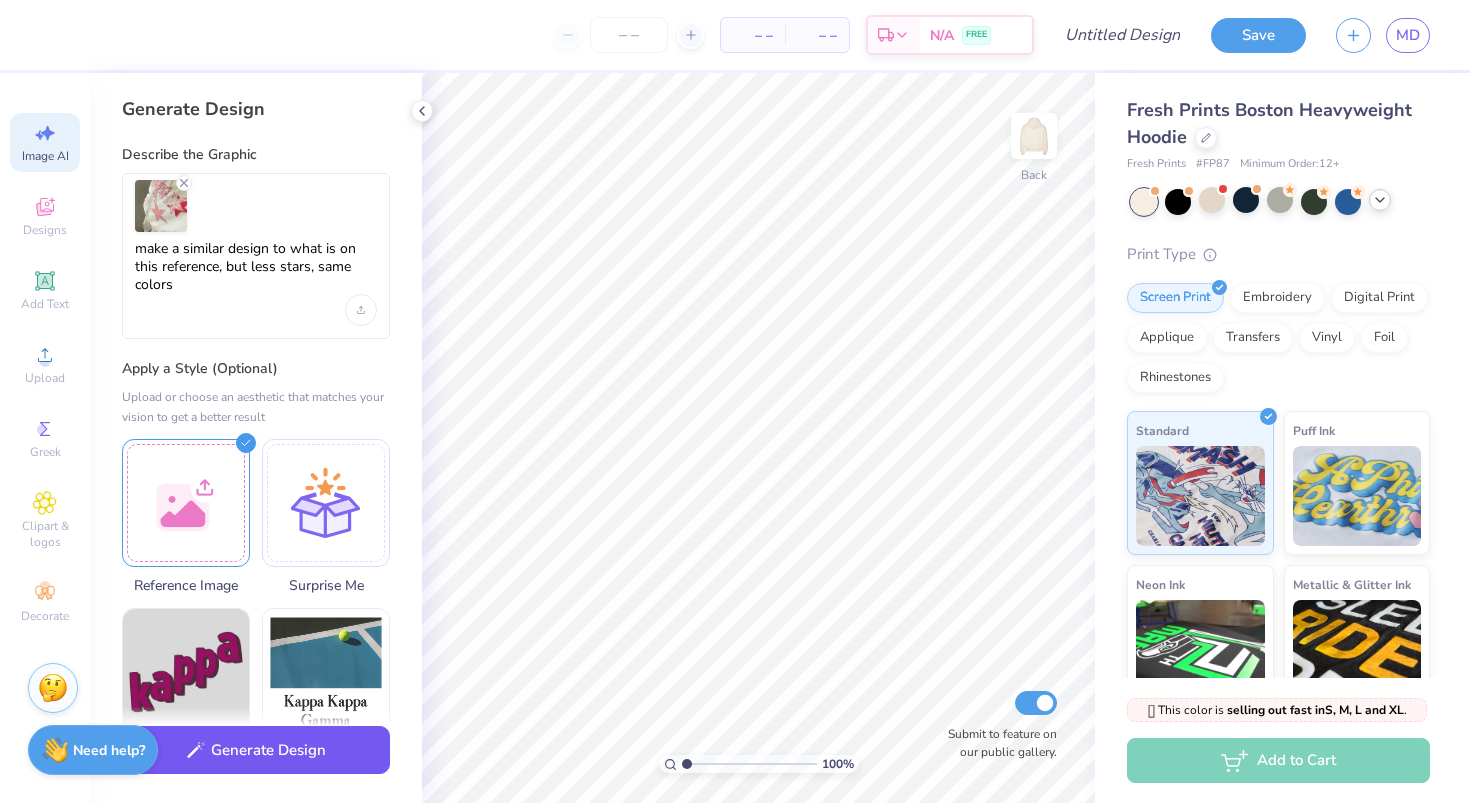 click on "Generate Design" at bounding box center (256, 750) 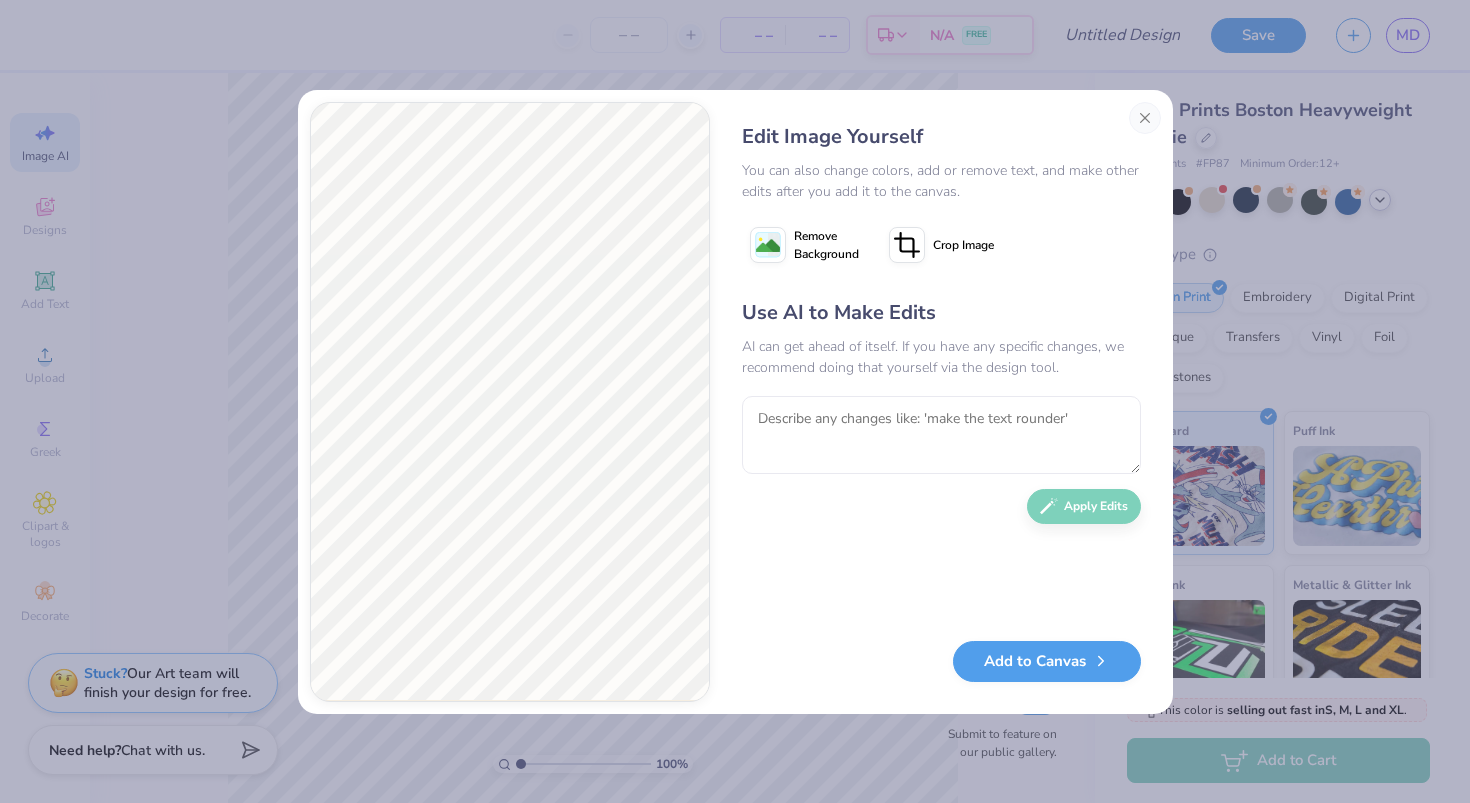 drag, startPoint x: 772, startPoint y: 246, endPoint x: 896, endPoint y: 419, distance: 212.84972 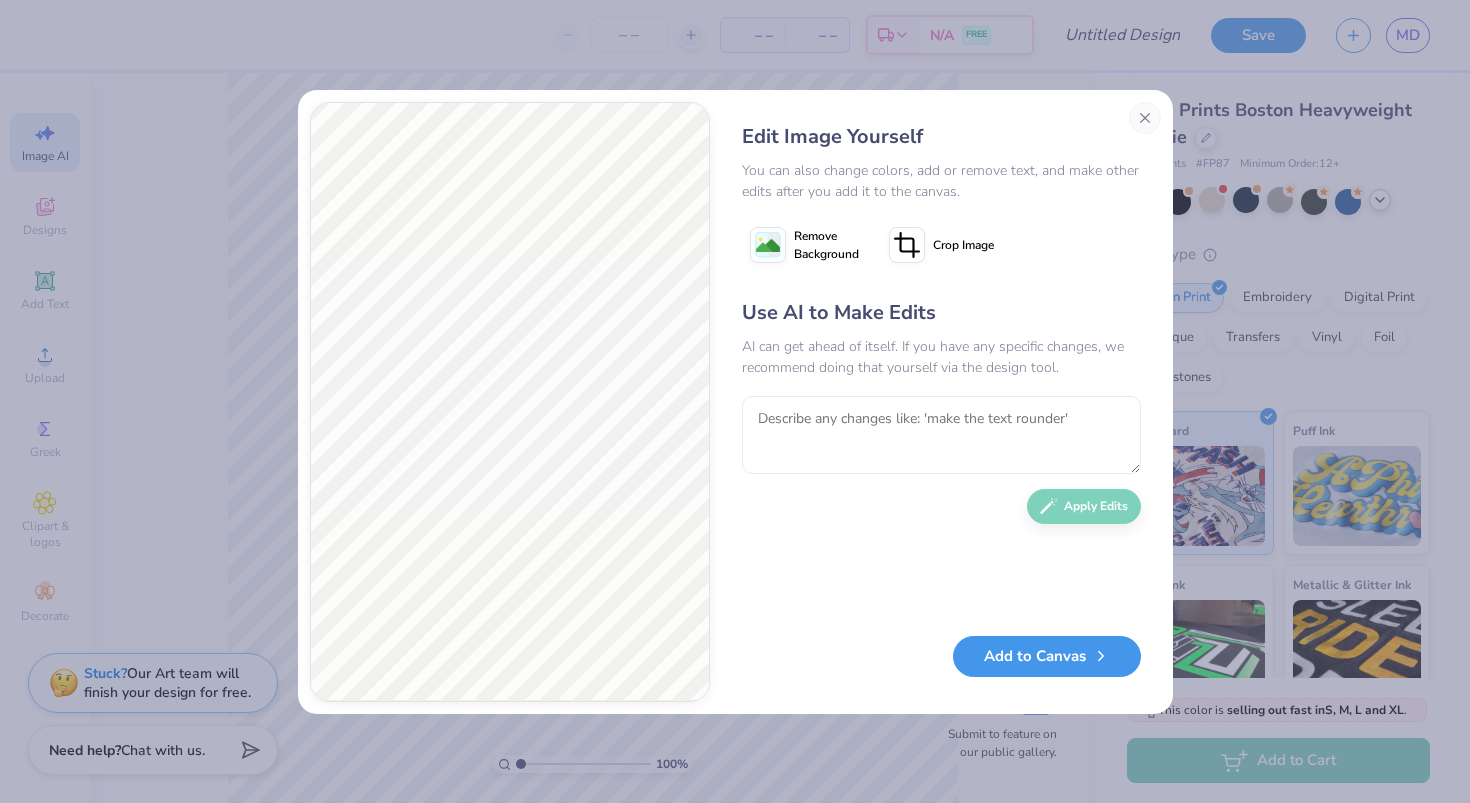 click on "Add to Canvas" at bounding box center [1047, 656] 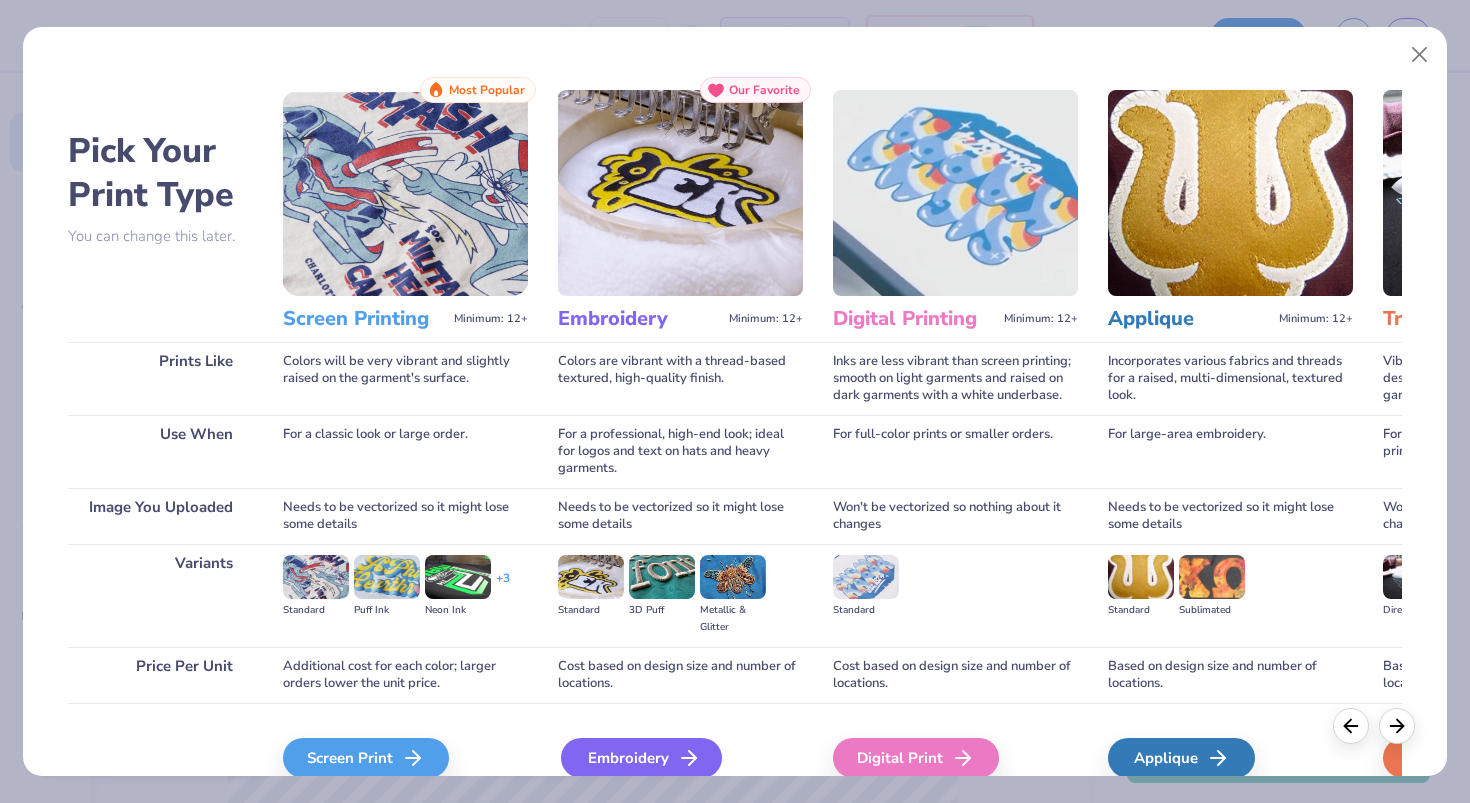 click on "Embroidery" at bounding box center [641, 758] 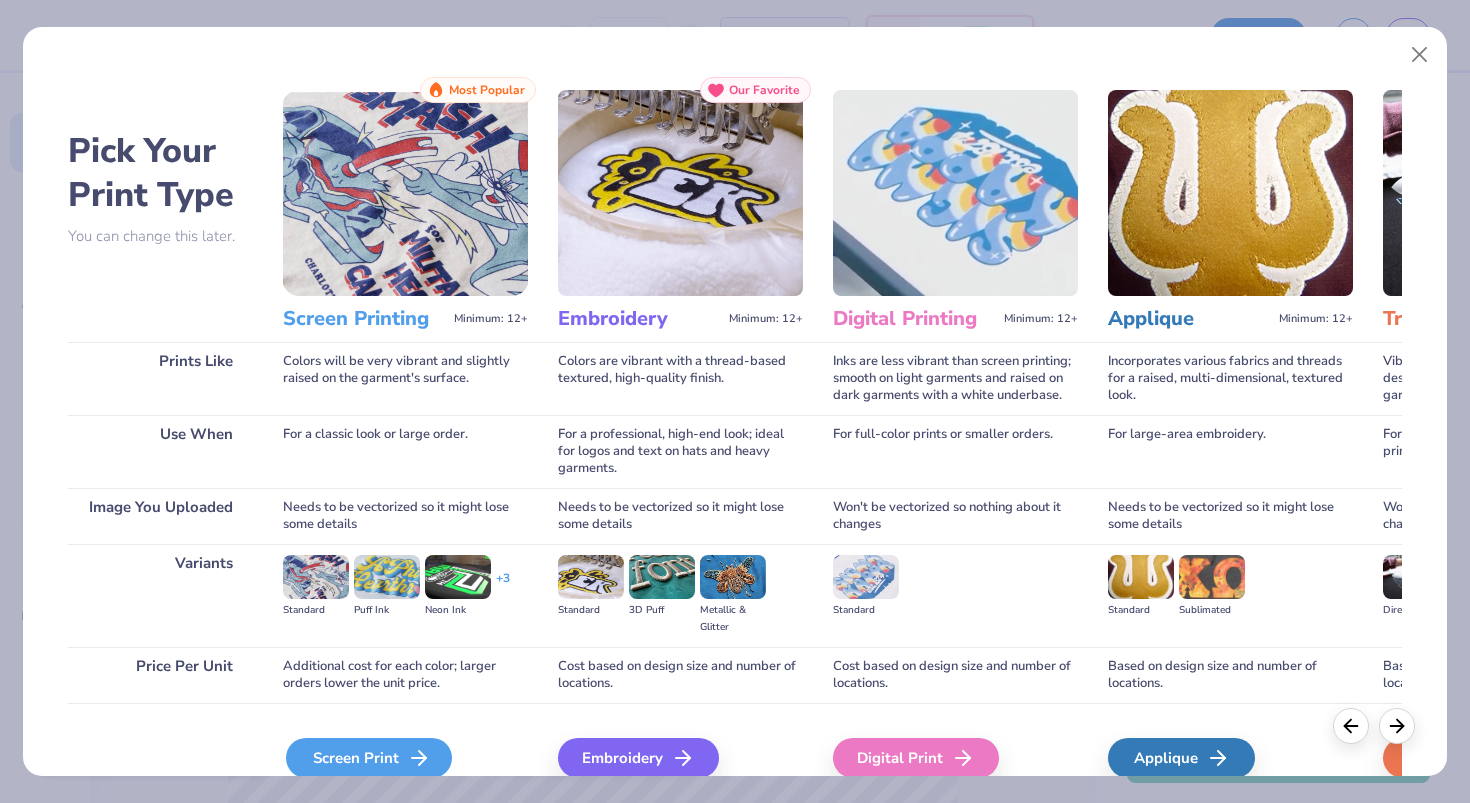 click on "Screen Print" at bounding box center [369, 758] 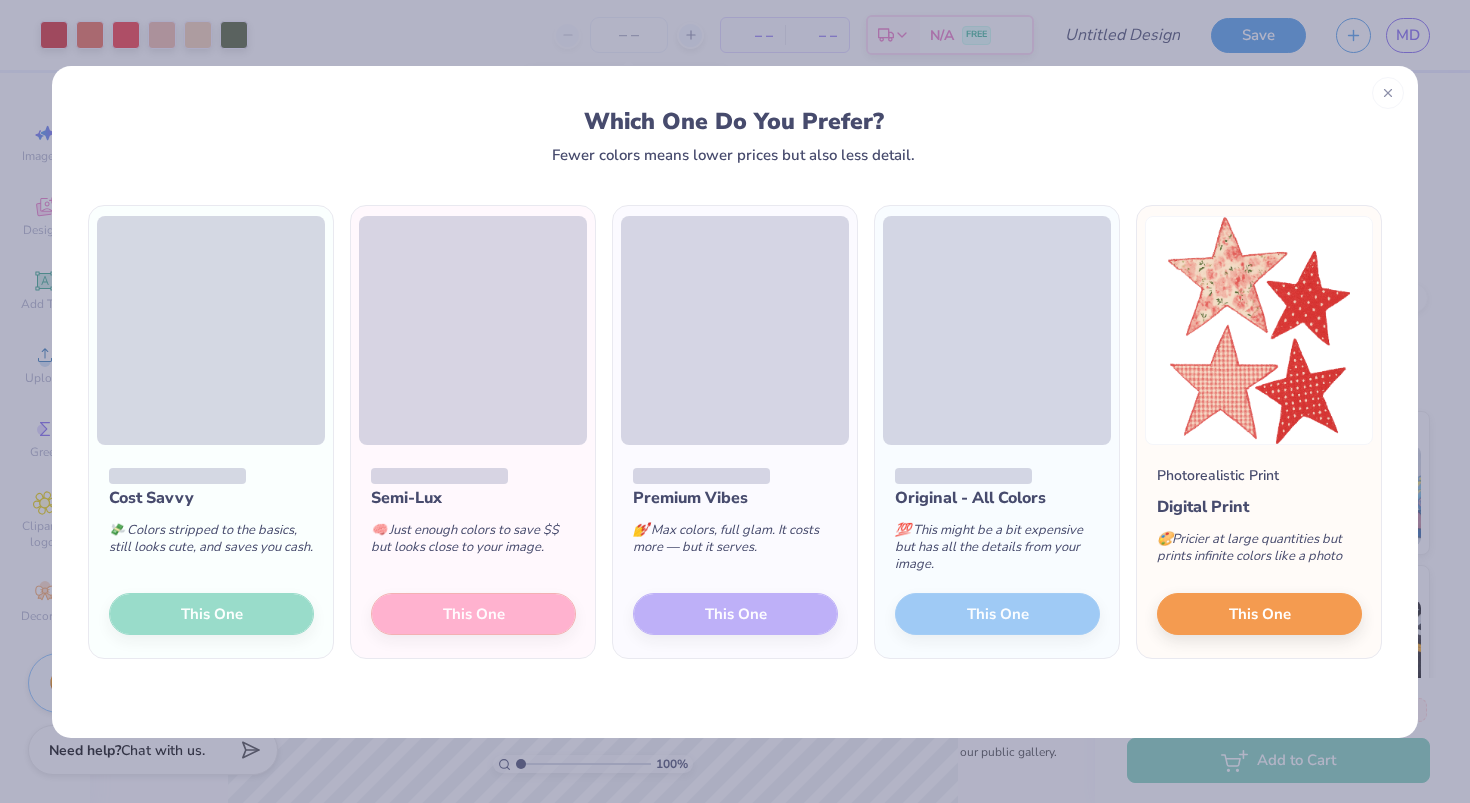 click 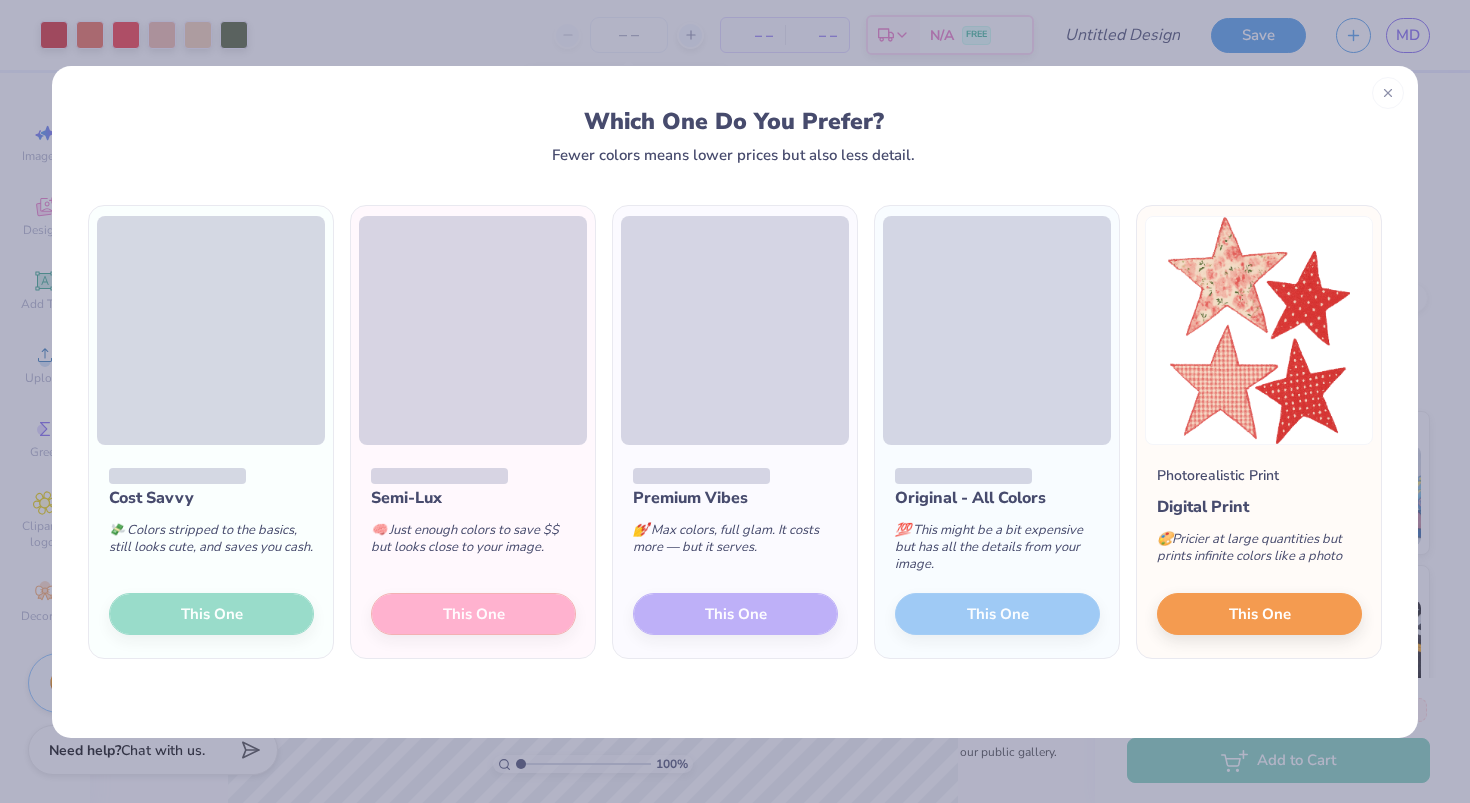click on "Fresh Prints Boston Heavyweight Hoodie Fresh Prints # FP87 Minimum Order:  12 +   Print Type Screen Print Embroidery Digital Print Applique Transfers Vinyl Foil Rhinestones Standard Puff Ink Neon Ink Metallic & Glitter Ink Glow in the Dark Ink Water based Ink" at bounding box center (1282, 468) 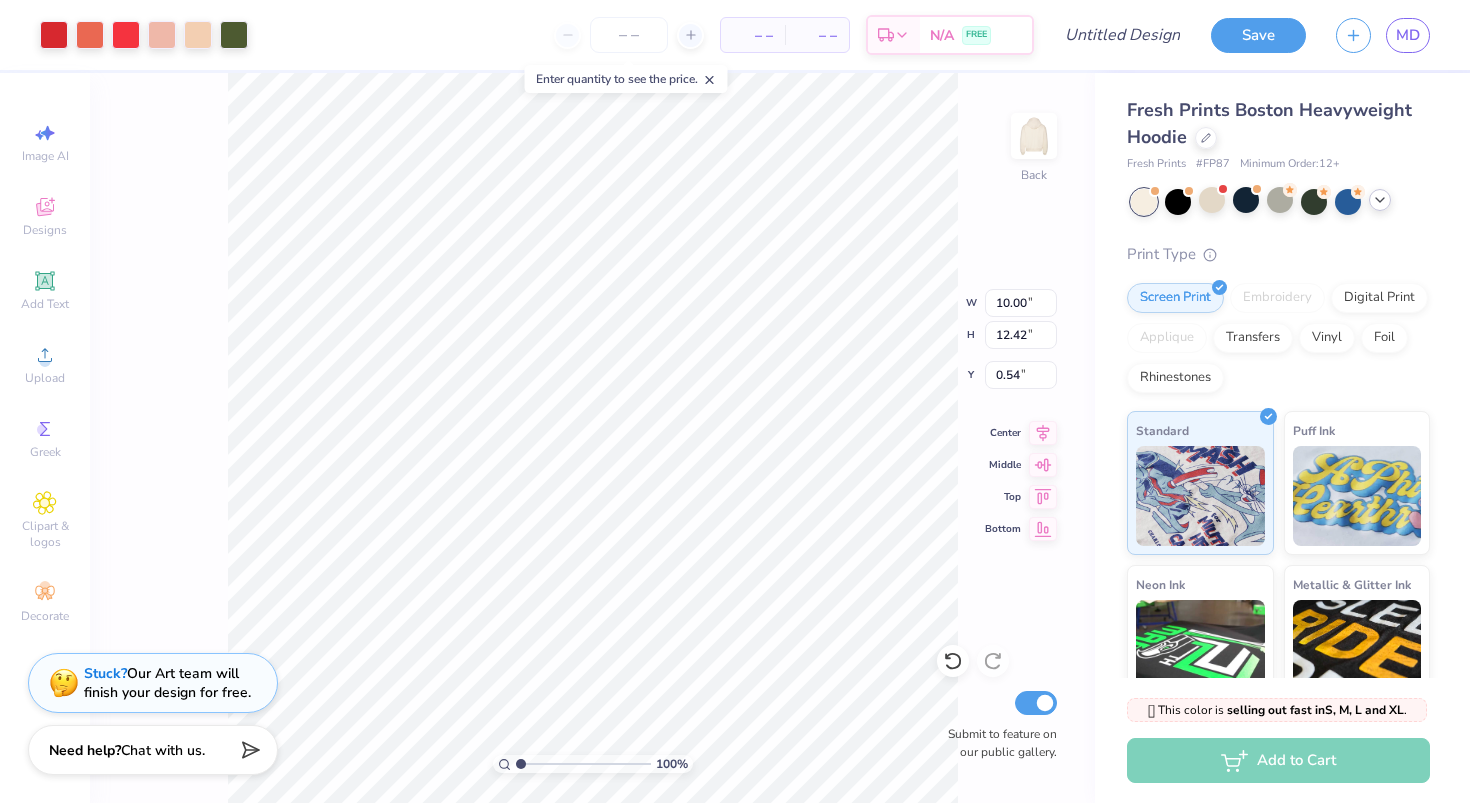 click on "Fresh Prints Boston Heavyweight Hoodie" at bounding box center (1278, 124) 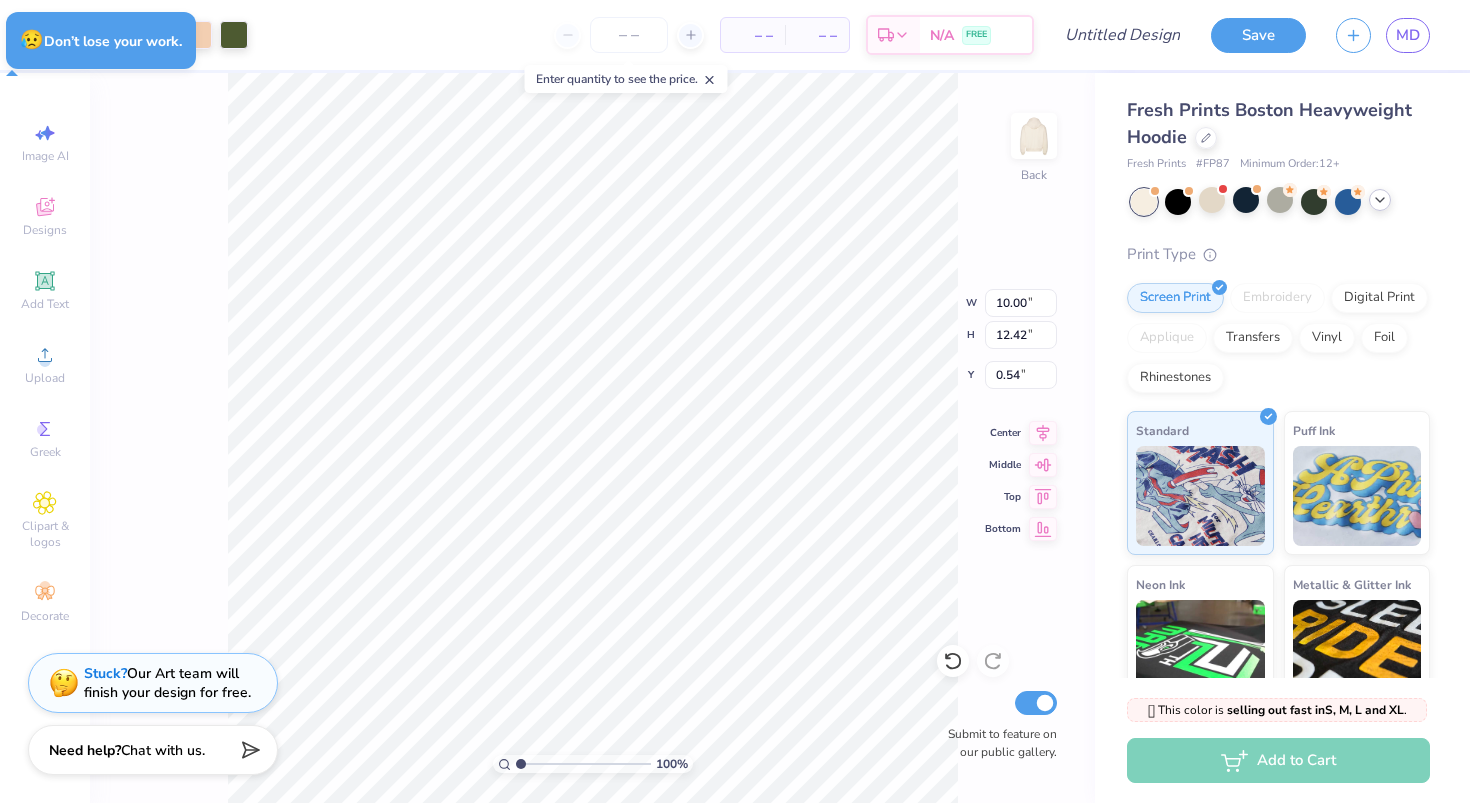 click on "Fresh Prints Boston Heavyweight Hoodie Fresh Prints # FP87 Minimum Order:  12 +   Print Type Screen Print Embroidery Digital Print Applique Transfers Vinyl Foil Rhinestones Standard Puff Ink Neon Ink Metallic & Glitter Ink Glow in the Dark Ink Water based Ink" at bounding box center [1282, 468] 